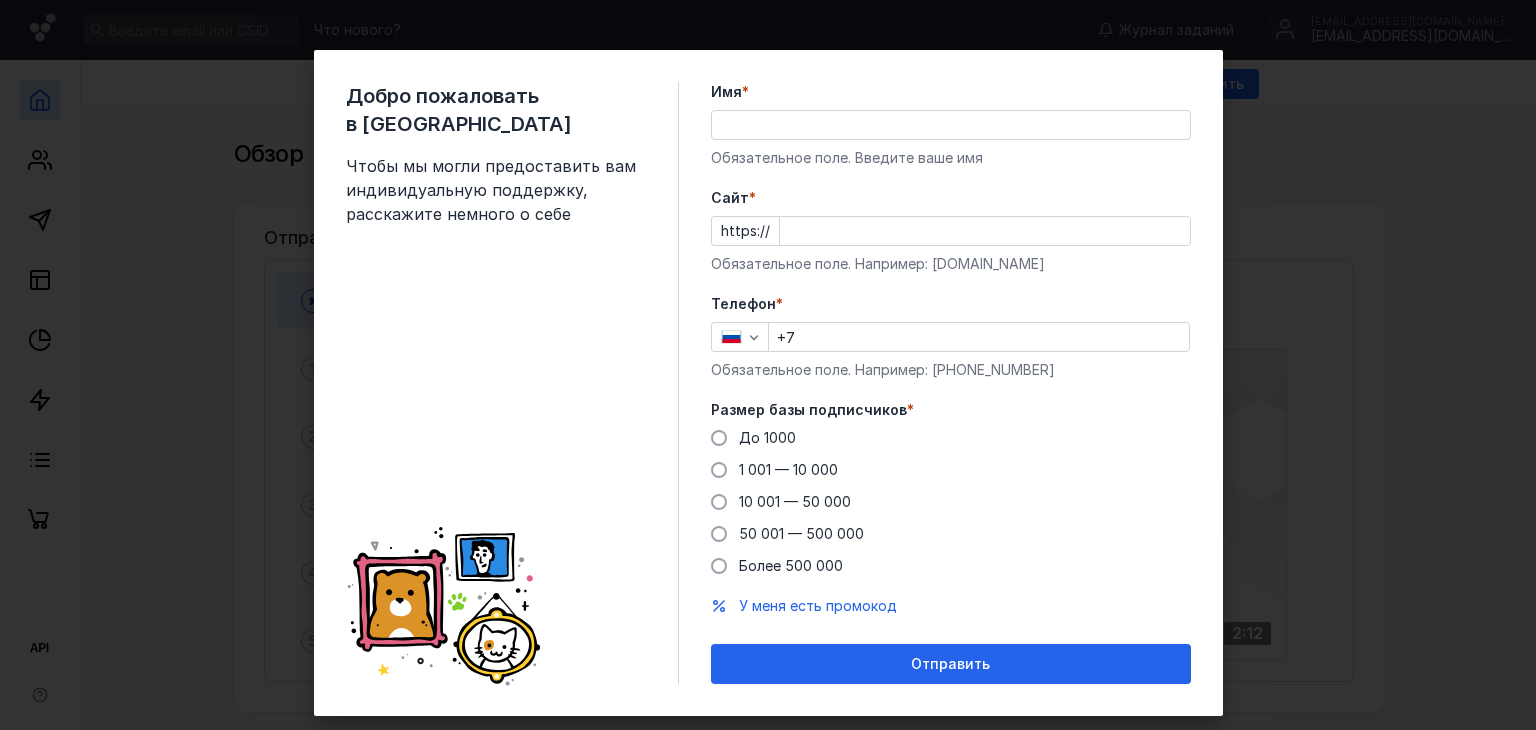 scroll, scrollTop: 0, scrollLeft: 0, axis: both 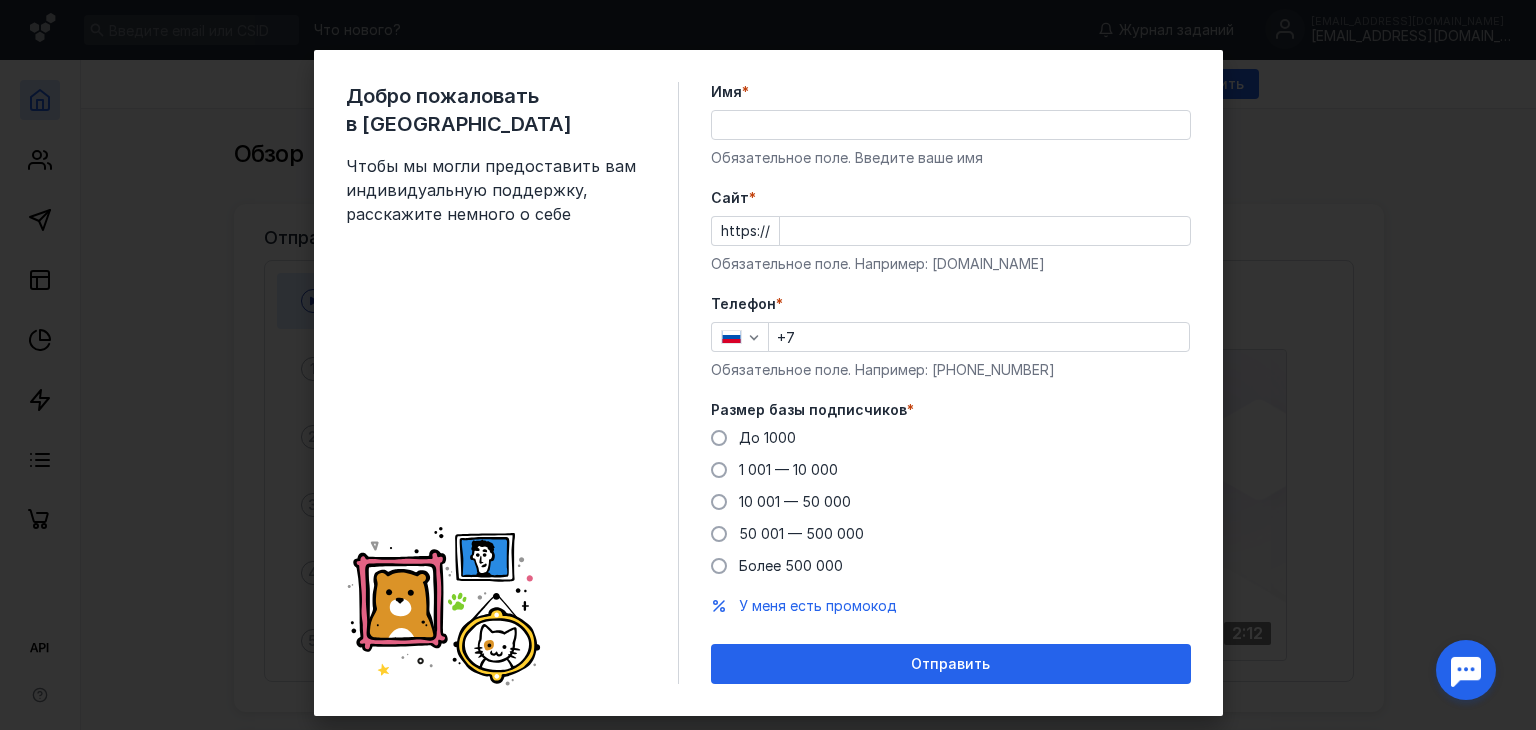 click on "Имя  *" at bounding box center (951, 125) 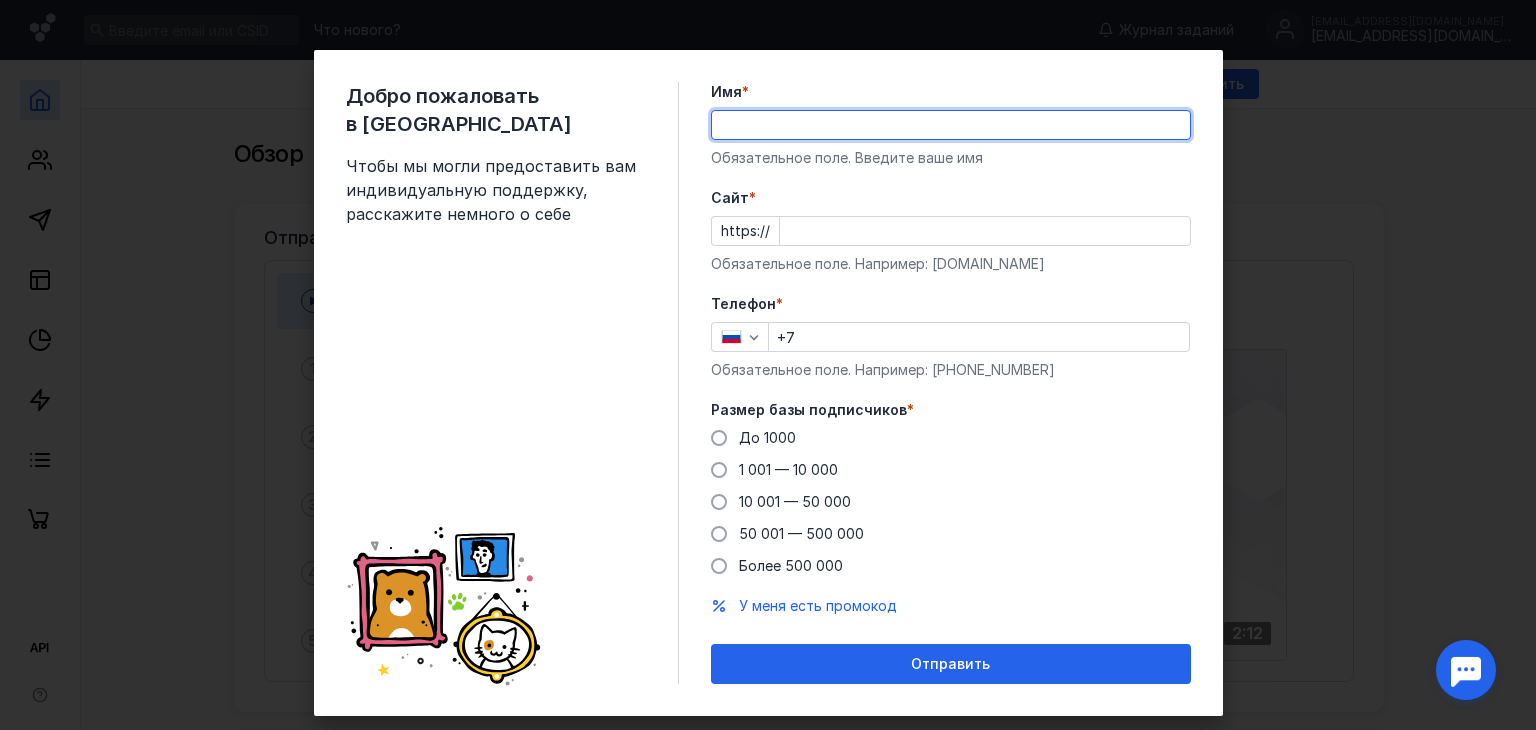 paste on "]82c<~'!RD" 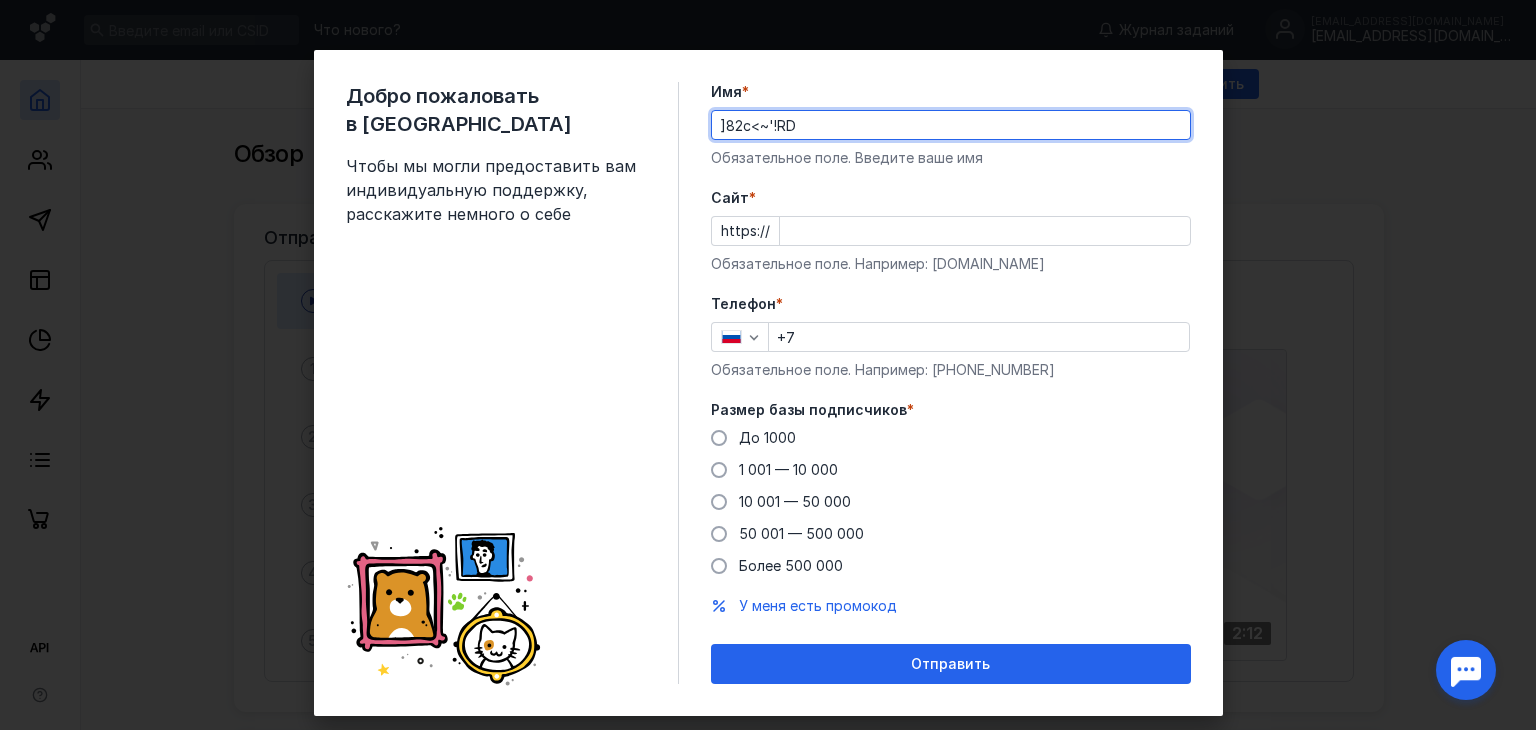 type on "]82c<~'!RD" 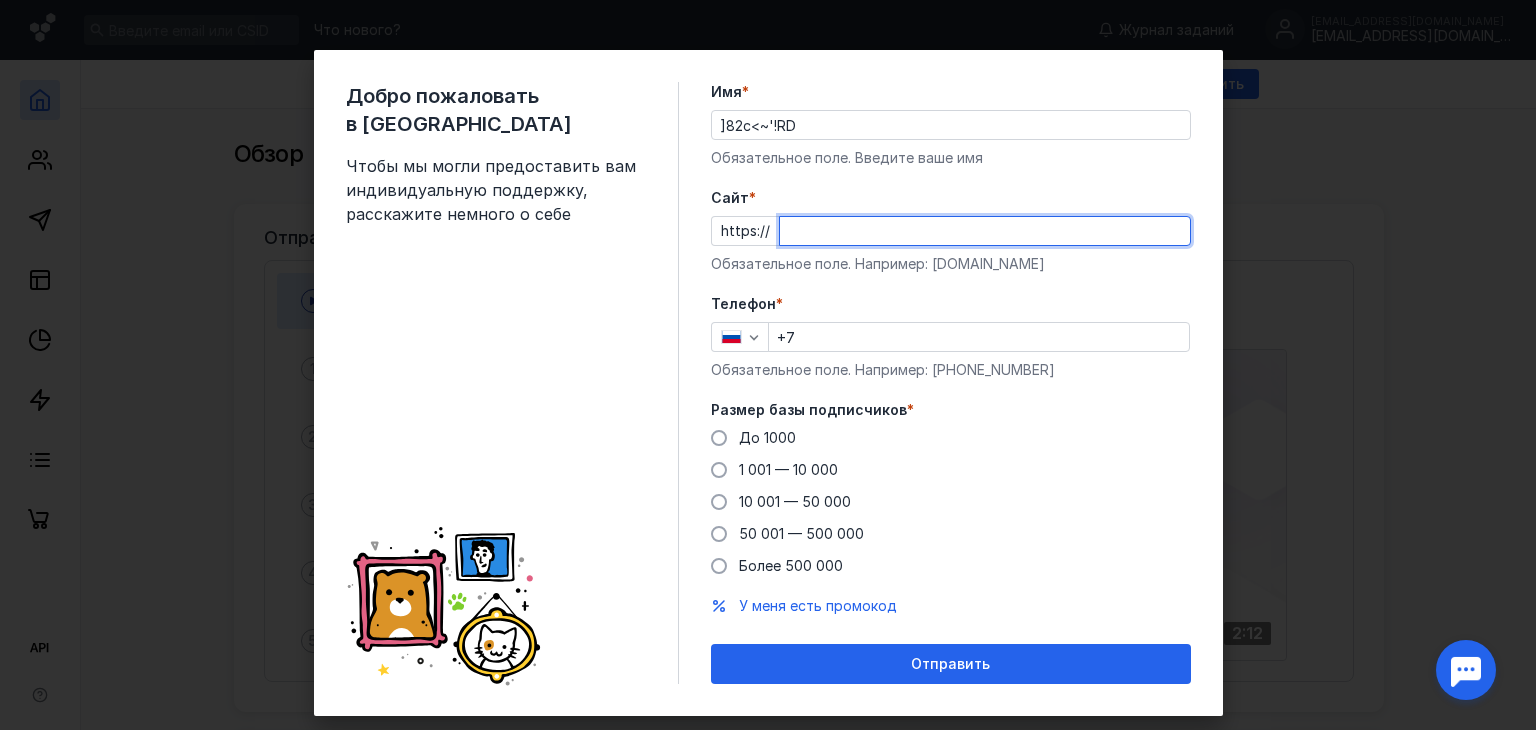 click on "Cайт  *" at bounding box center (985, 231) 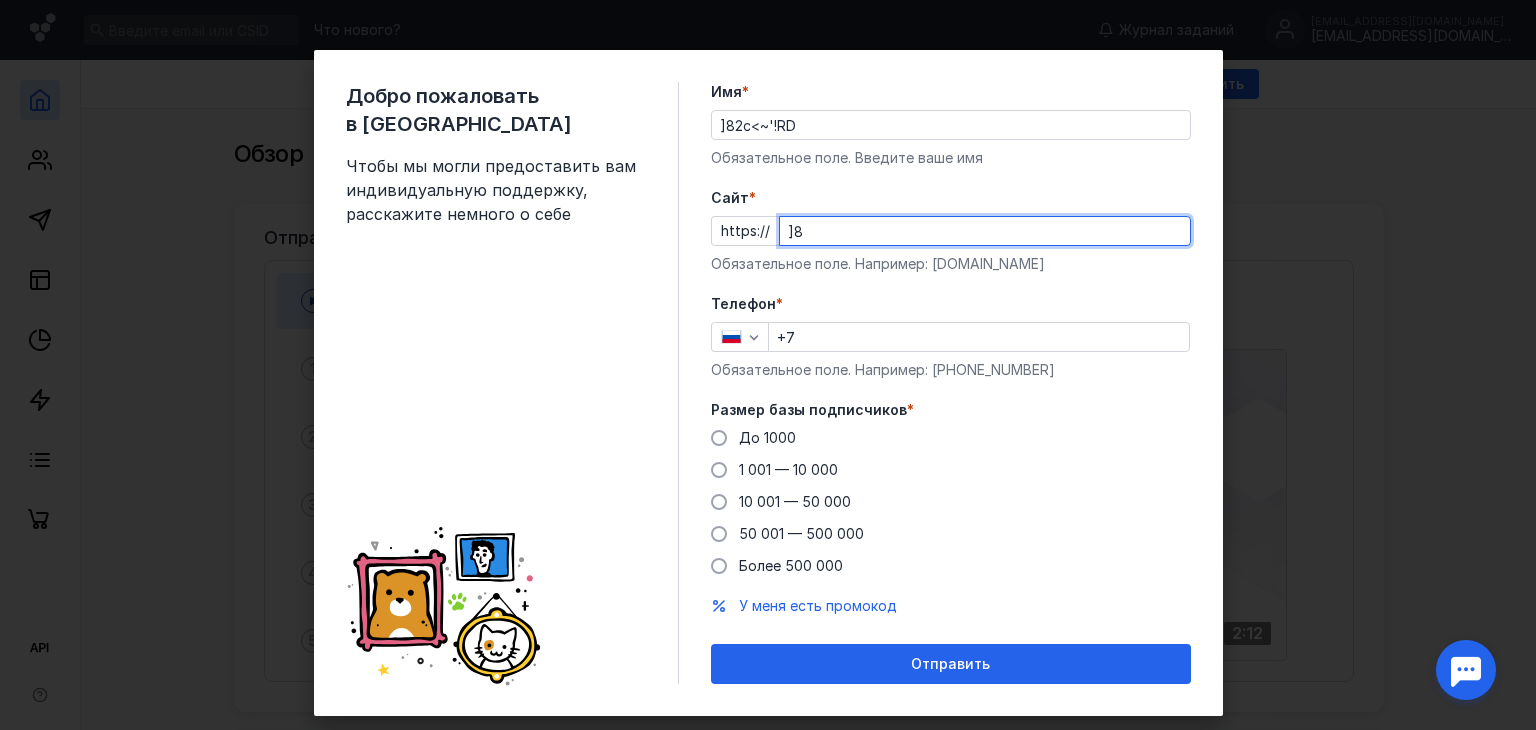 type on "]" 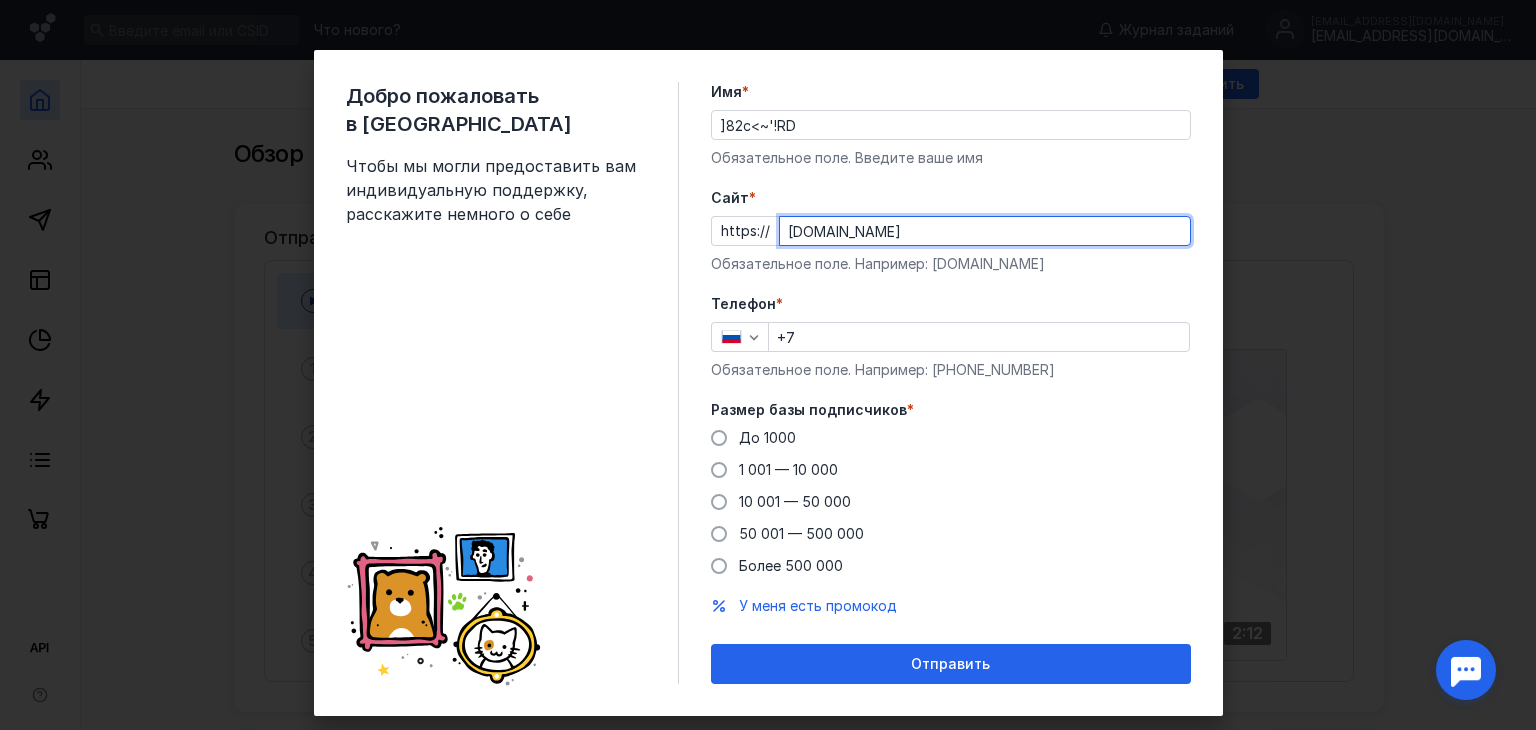 type on "[DOMAIN_NAME]" 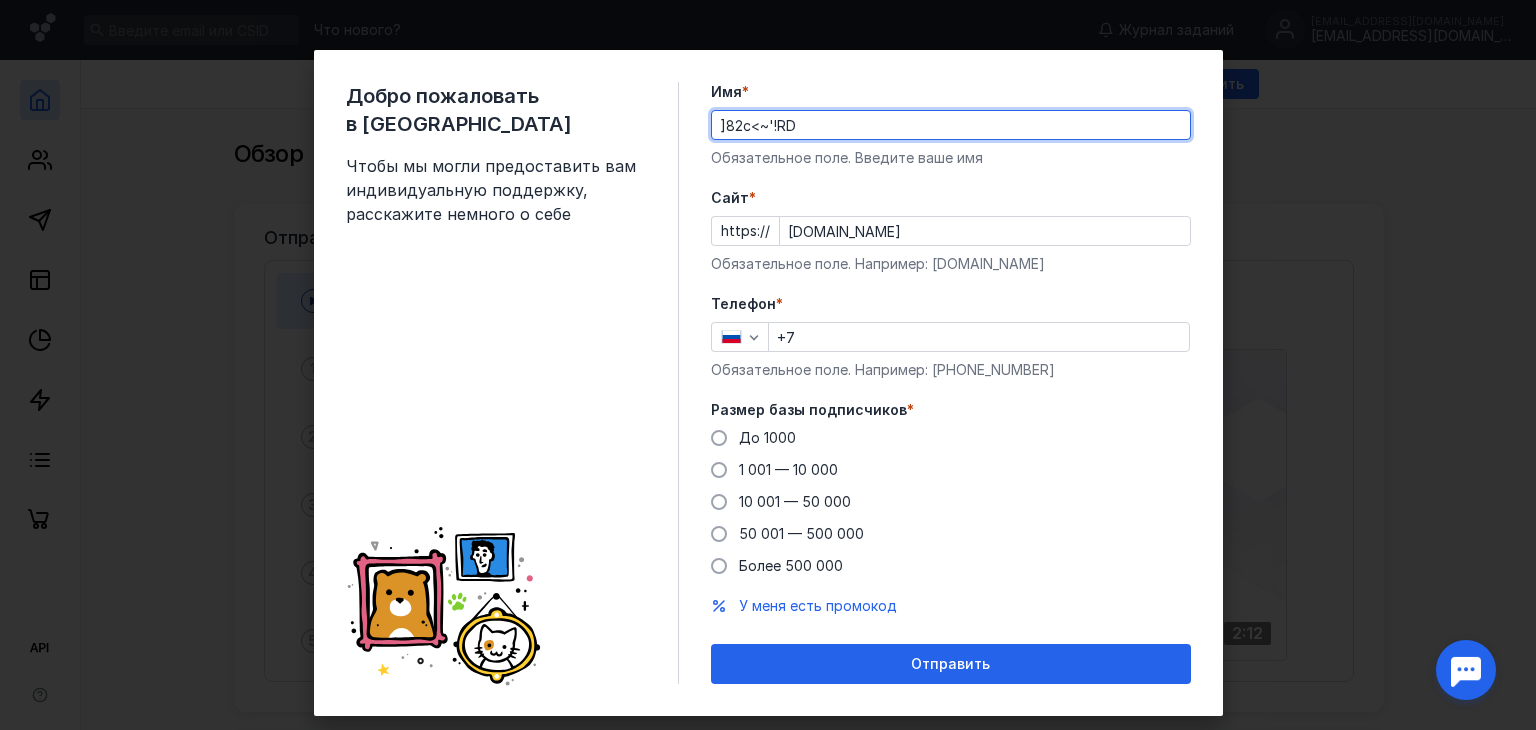 drag, startPoint x: 896, startPoint y: 129, endPoint x: 608, endPoint y: 140, distance: 288.21 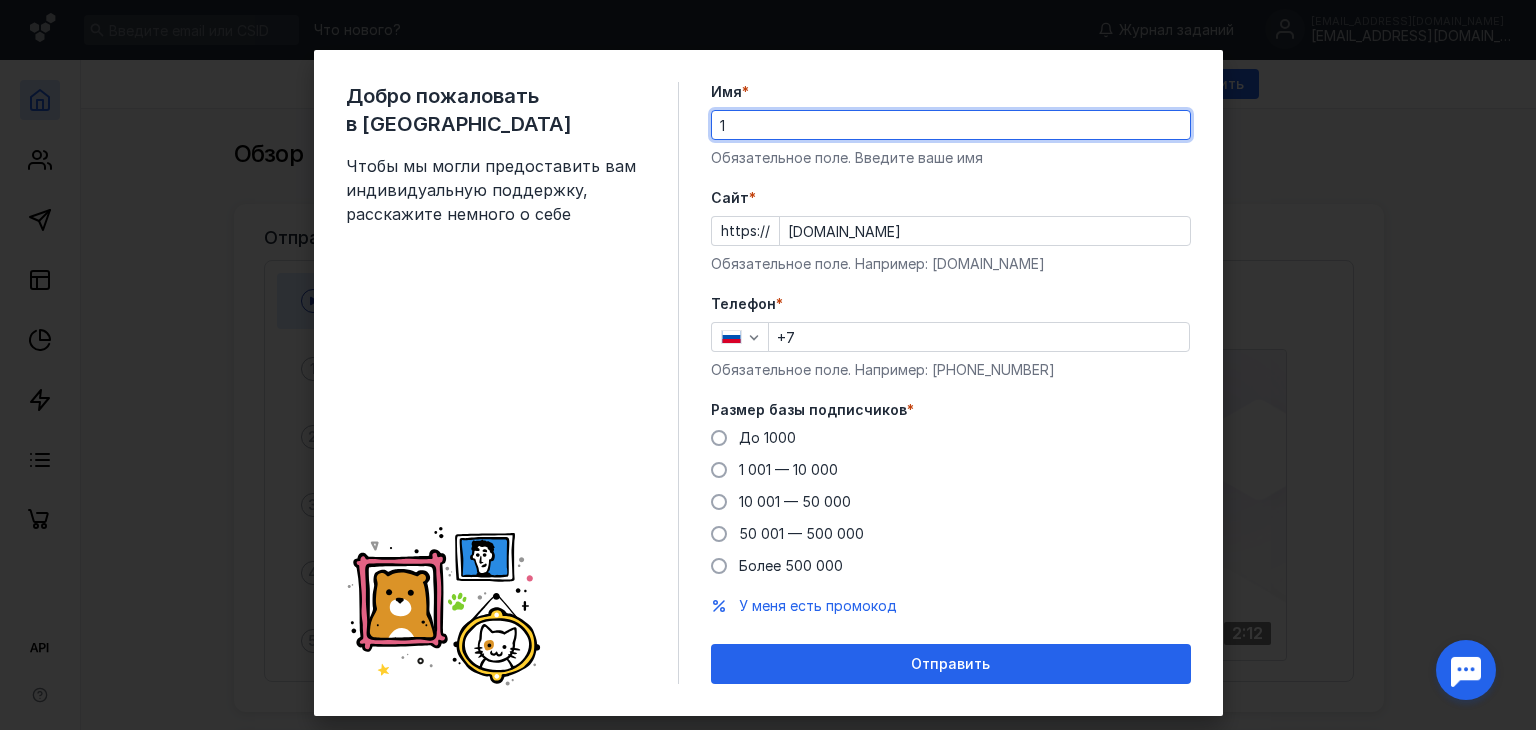 type on "1" 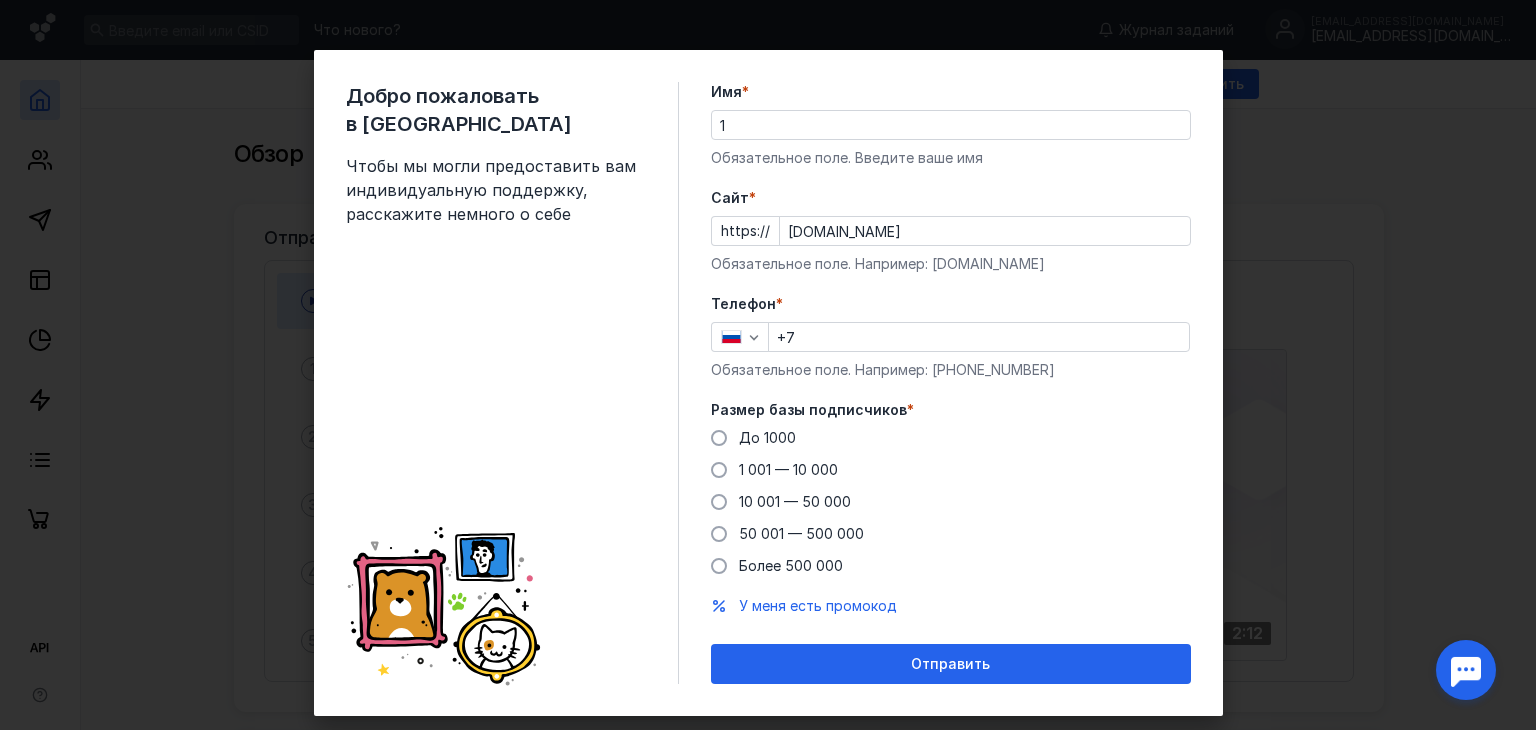 click on "Телефон  * +7 Обязательное поле. Например: [PHONE_NUMBER]" at bounding box center (951, 337) 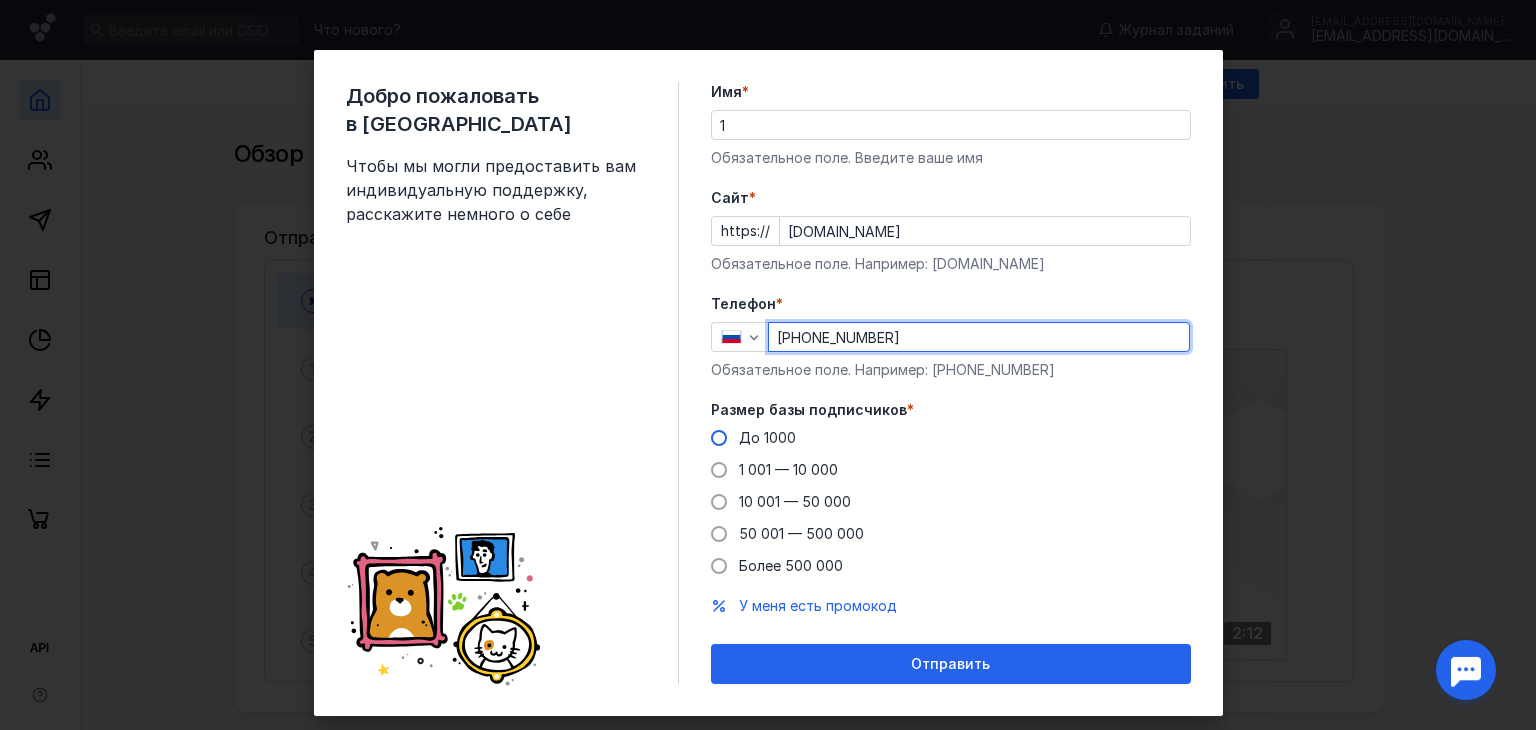 type on "[PHONE_NUMBER]" 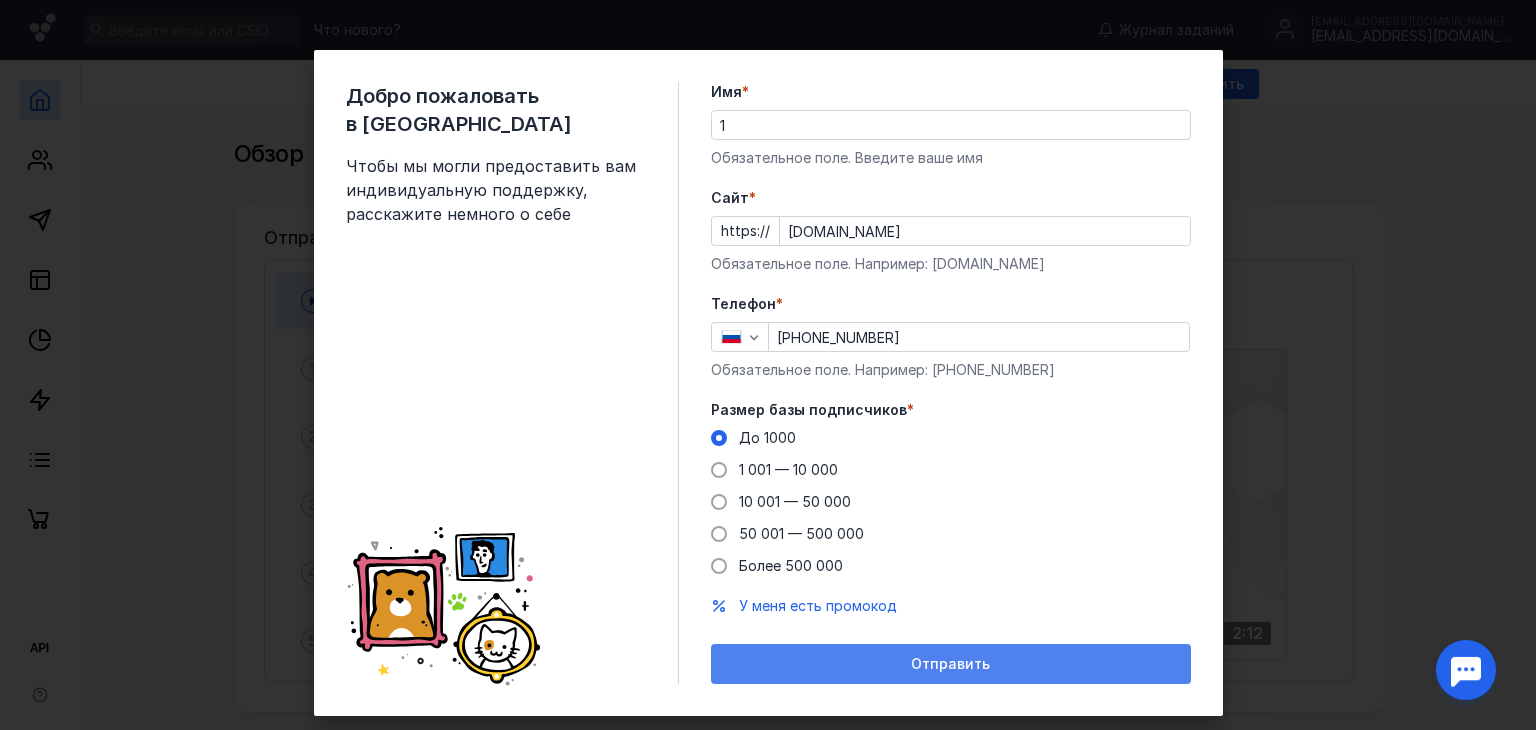 click on "Отправить" at bounding box center [950, 664] 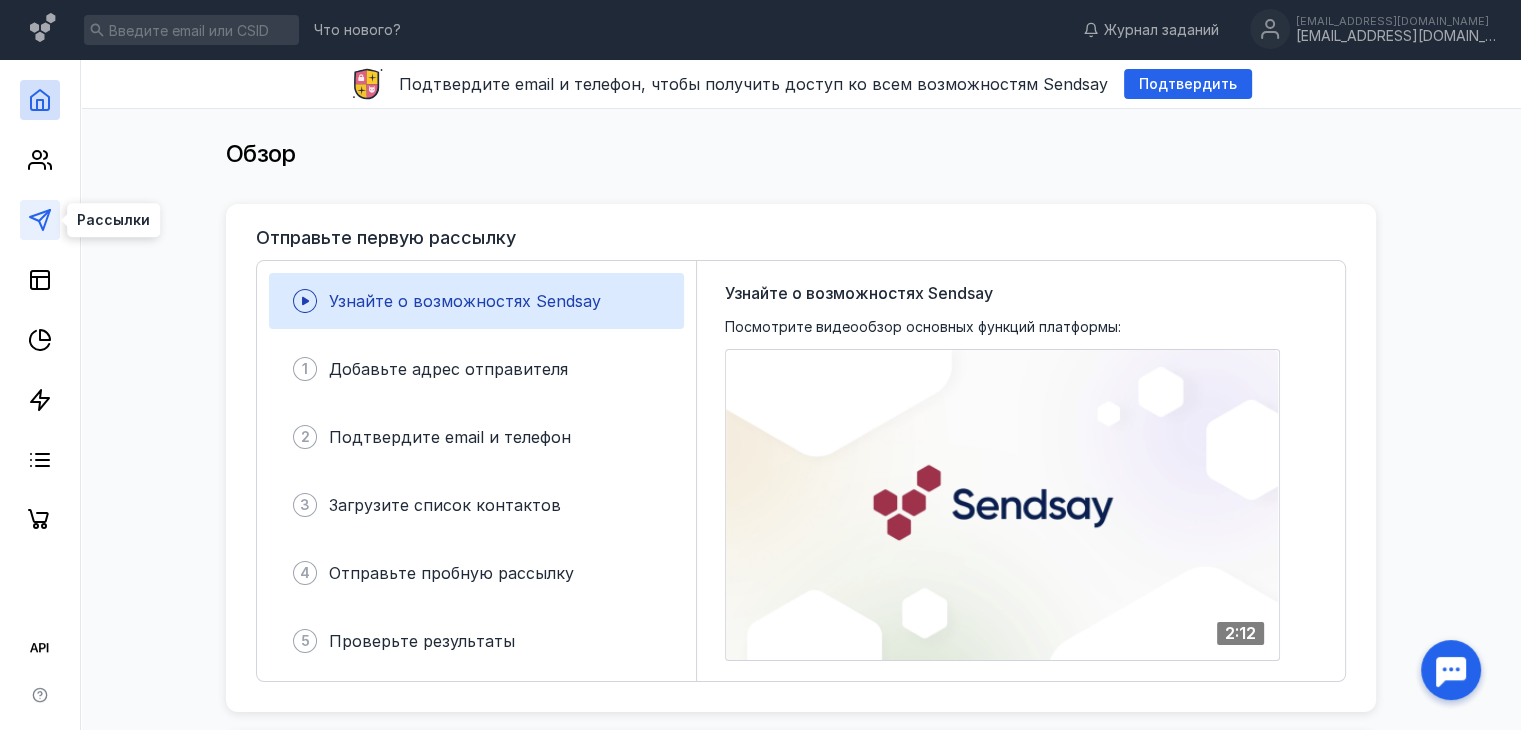 click 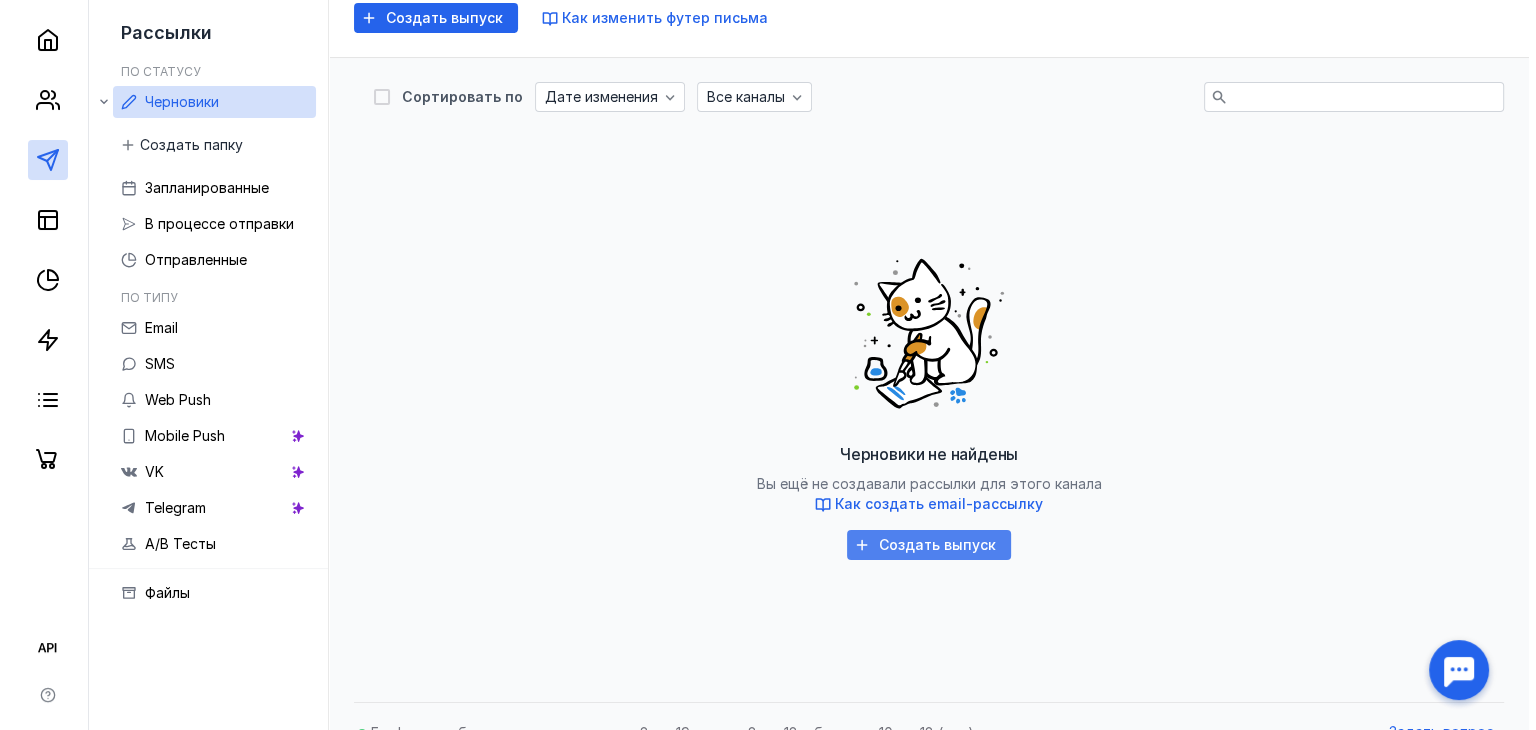 scroll, scrollTop: 250, scrollLeft: 0, axis: vertical 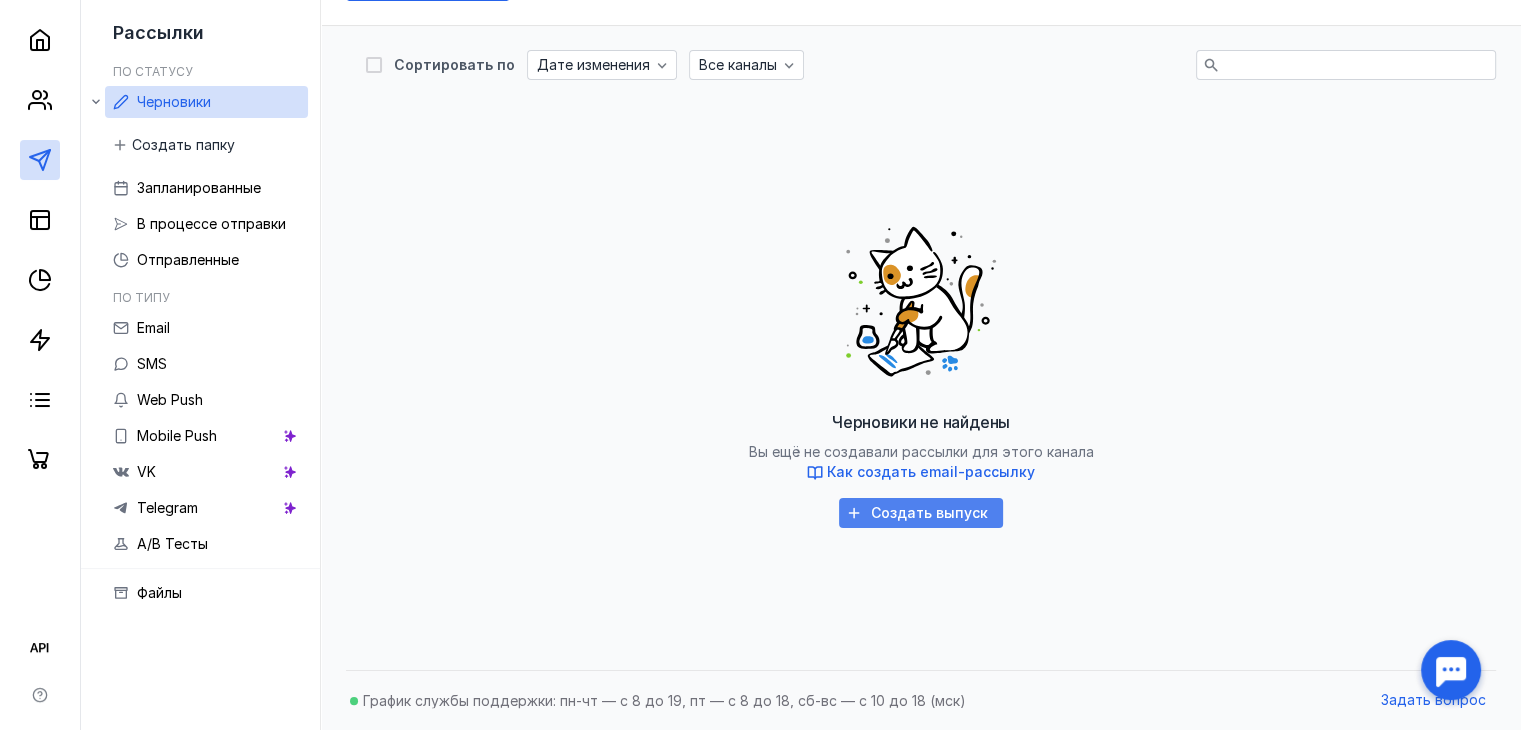 click on "Создать выпуск" at bounding box center (929, 513) 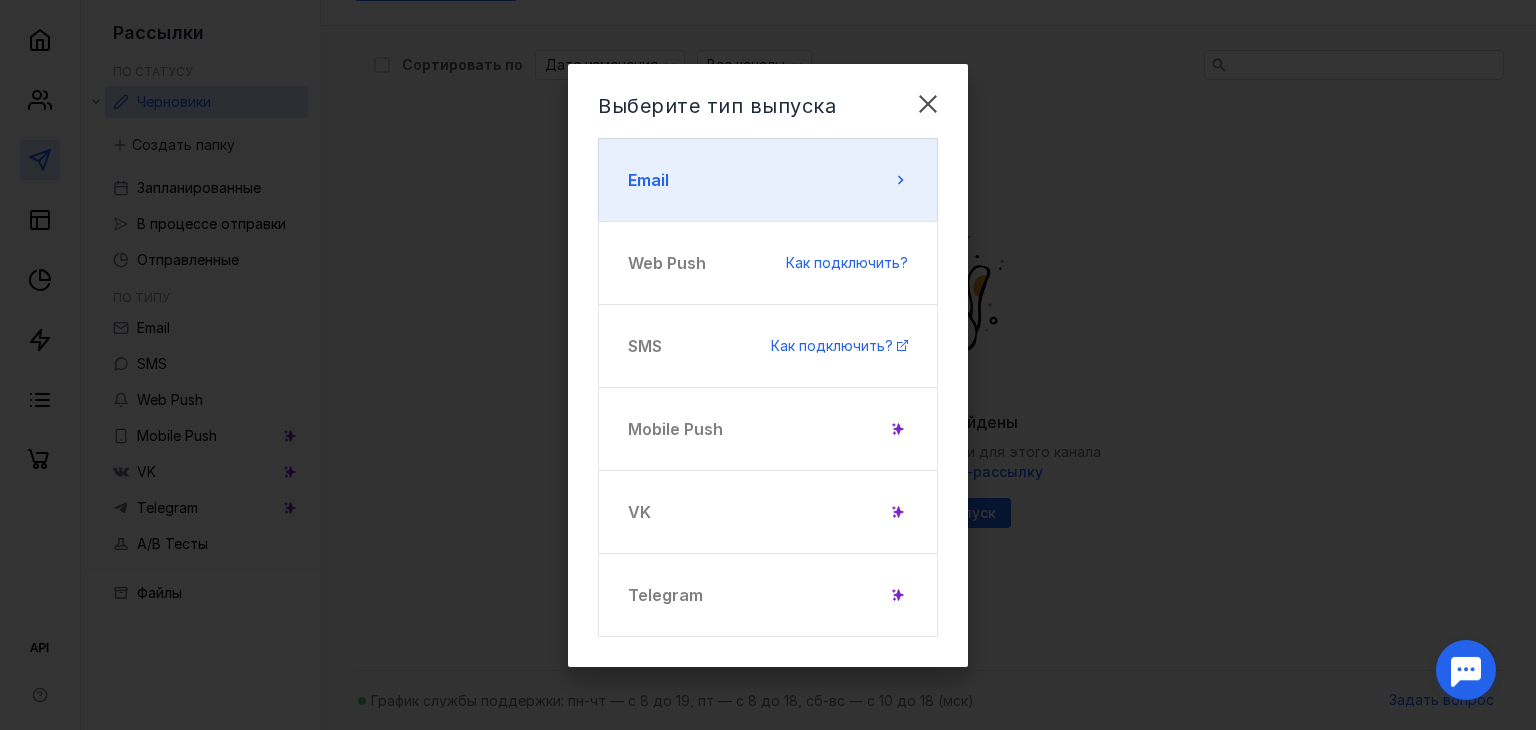 click on "Email" at bounding box center (768, 180) 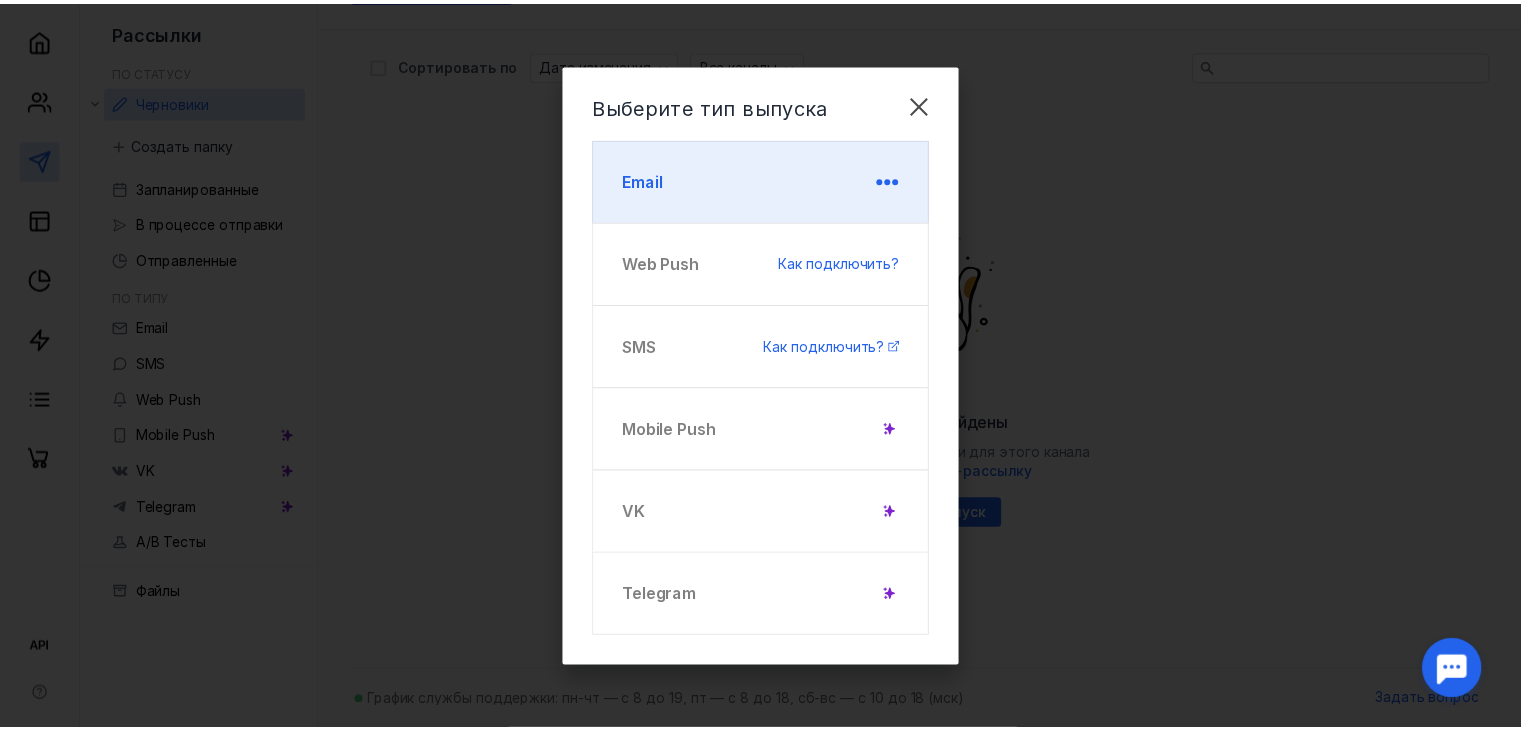 scroll, scrollTop: 0, scrollLeft: 0, axis: both 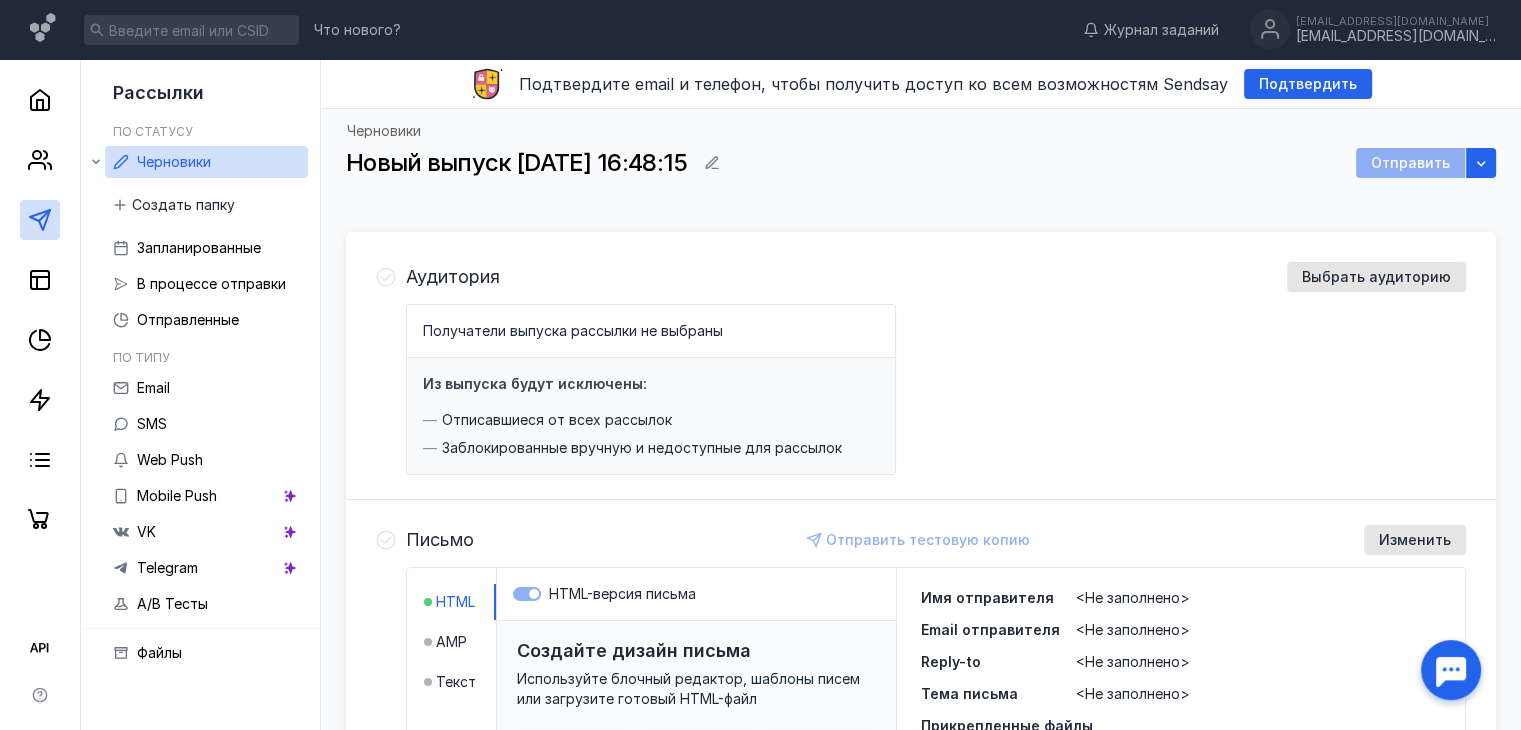 click on "Создайте дизайн письма" at bounding box center [696, 651] 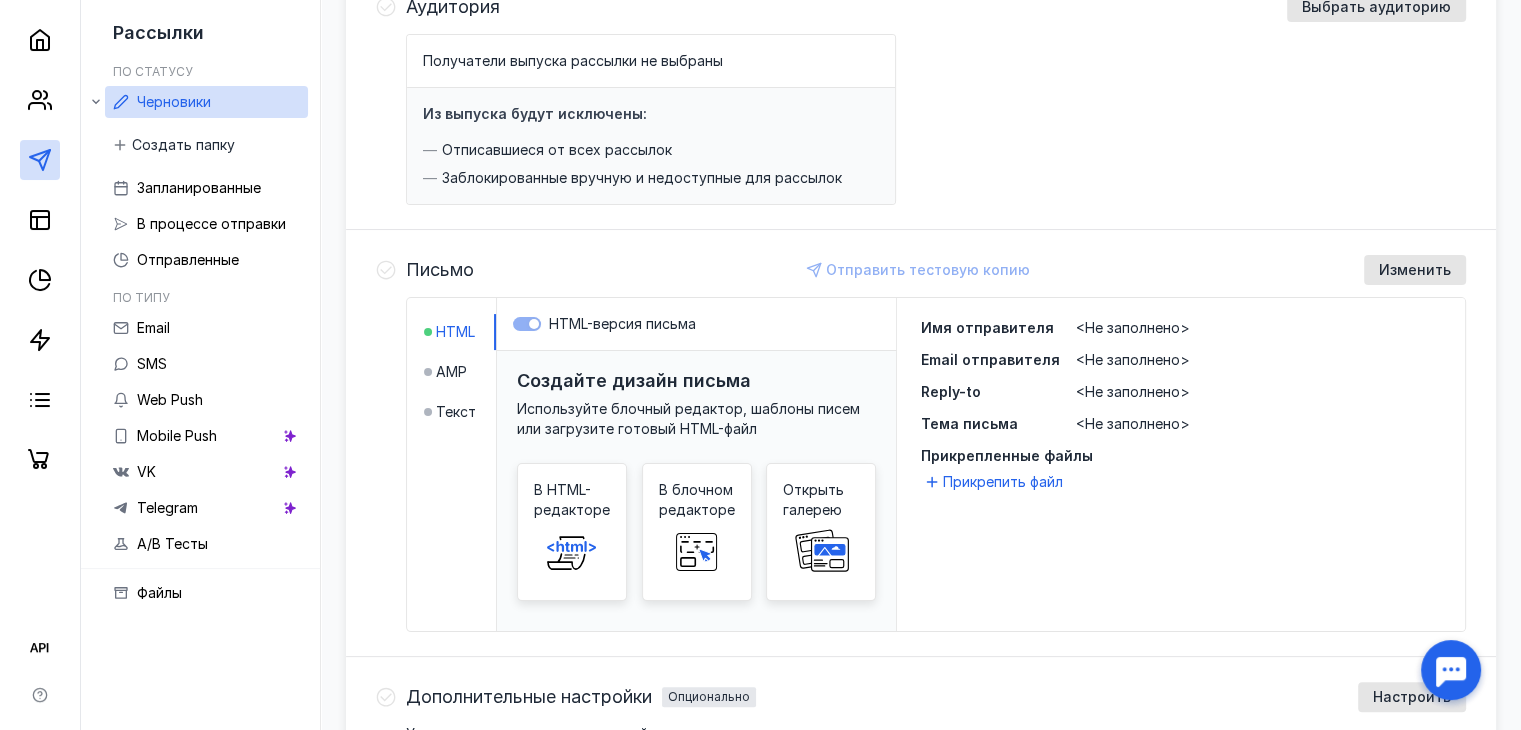 scroll, scrollTop: 300, scrollLeft: 0, axis: vertical 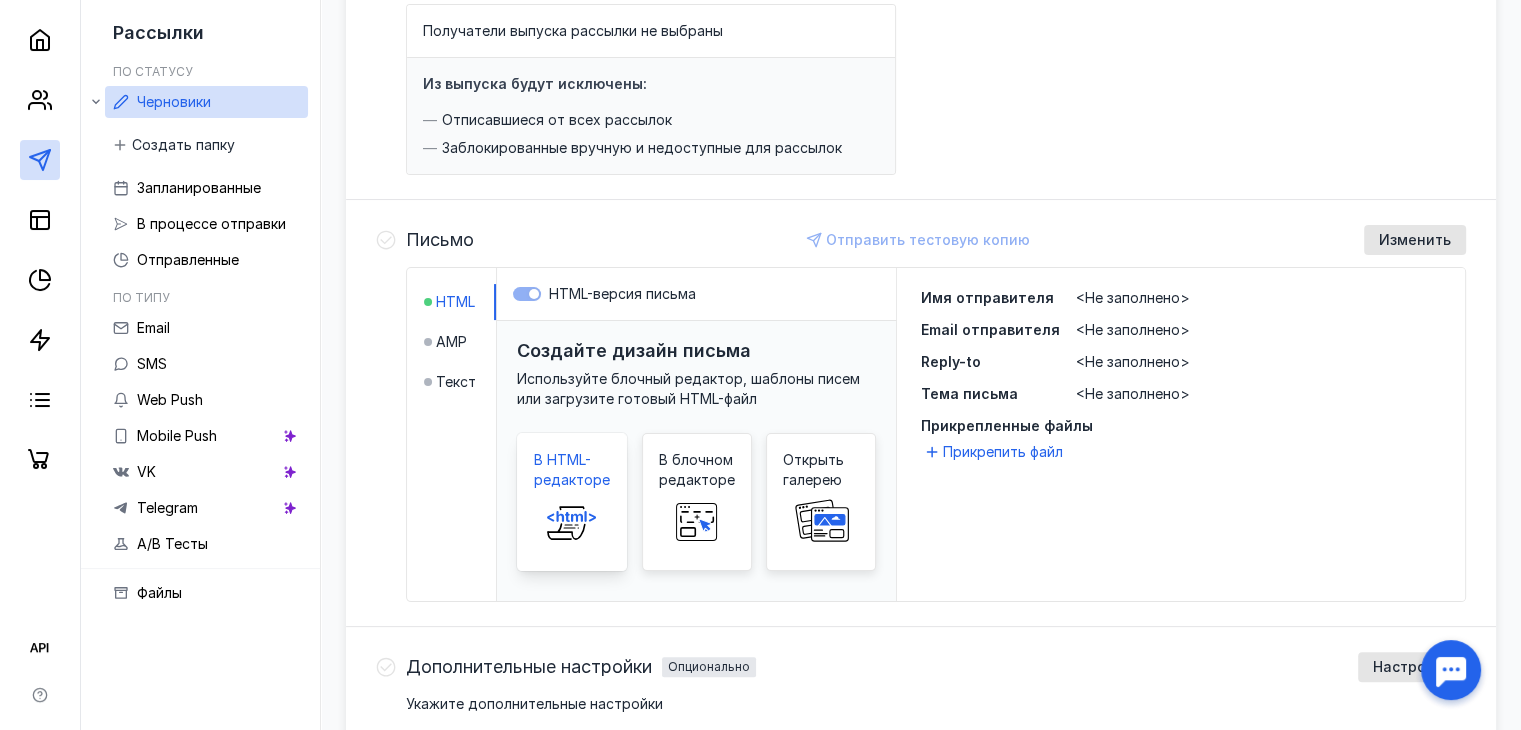 click 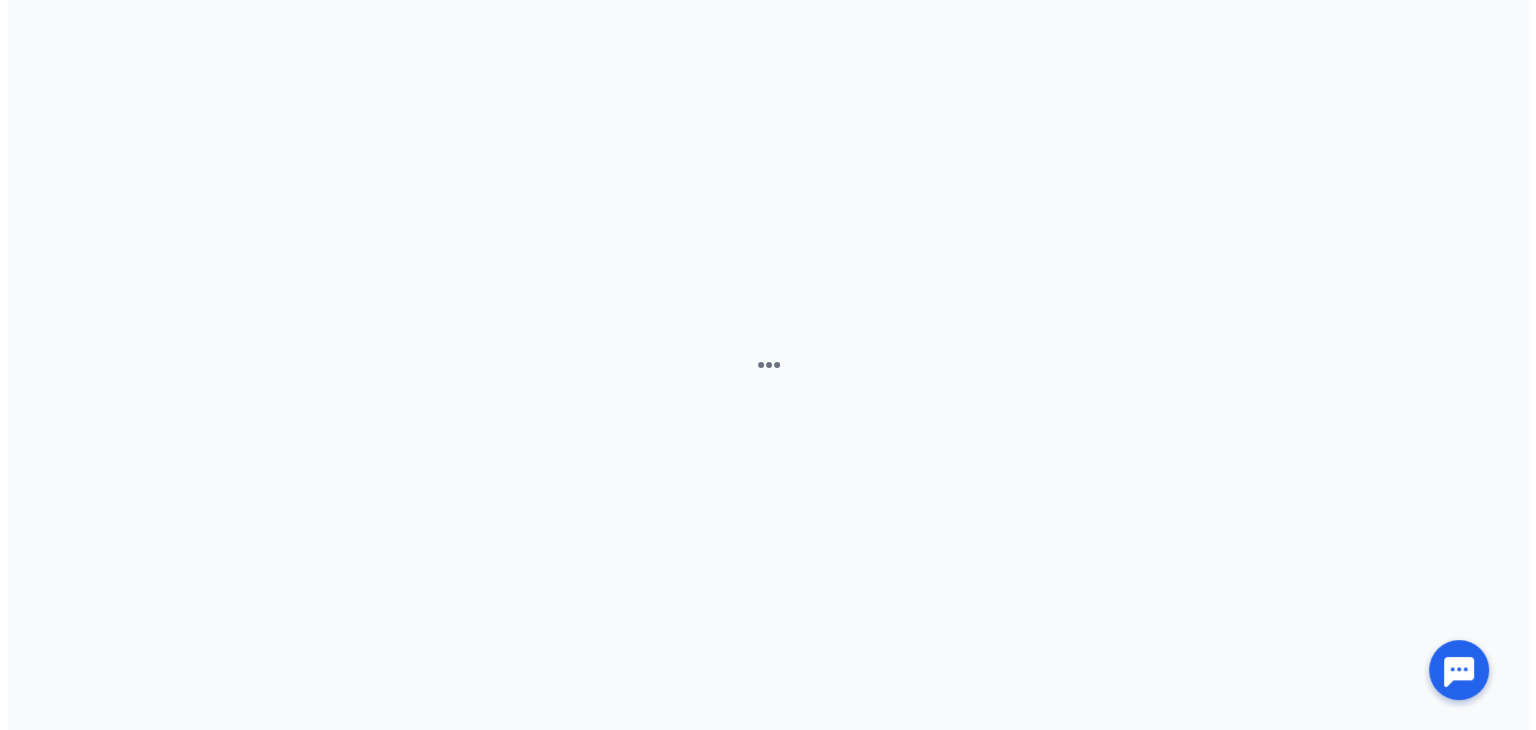 scroll, scrollTop: 0, scrollLeft: 0, axis: both 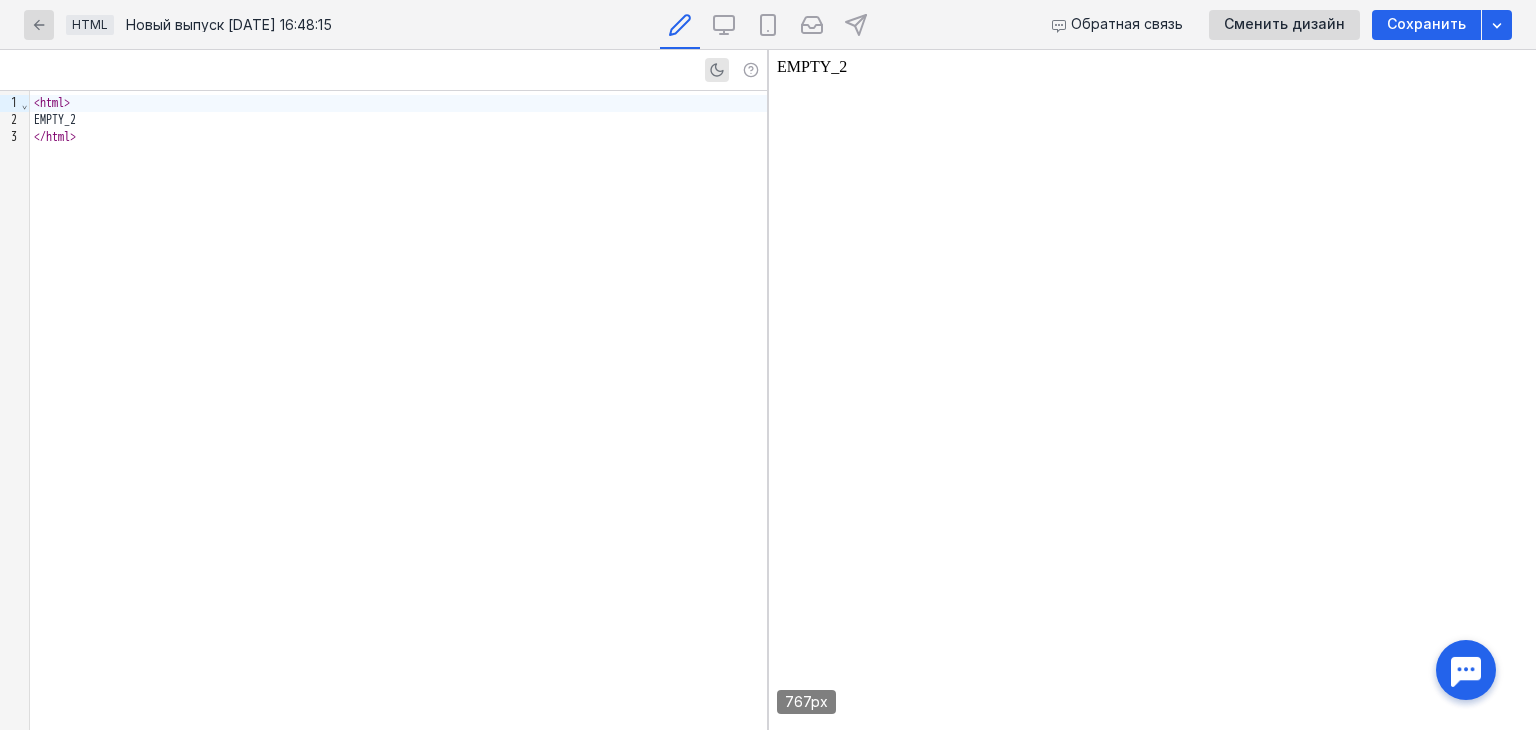 click on "< html >     EMPTY_2 </ html >" at bounding box center [398, 410] 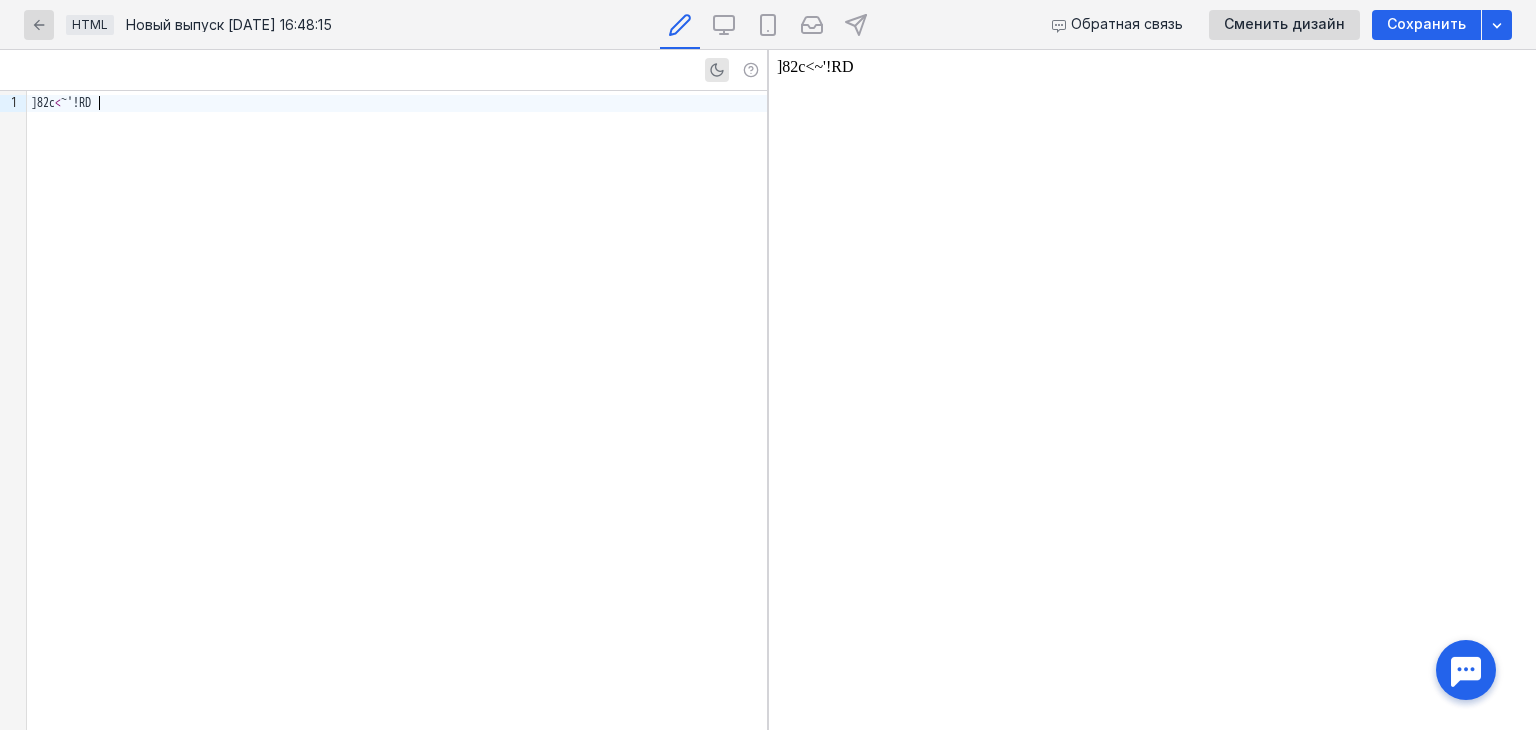 click on "]82c < ~'!RD" at bounding box center (397, 410) 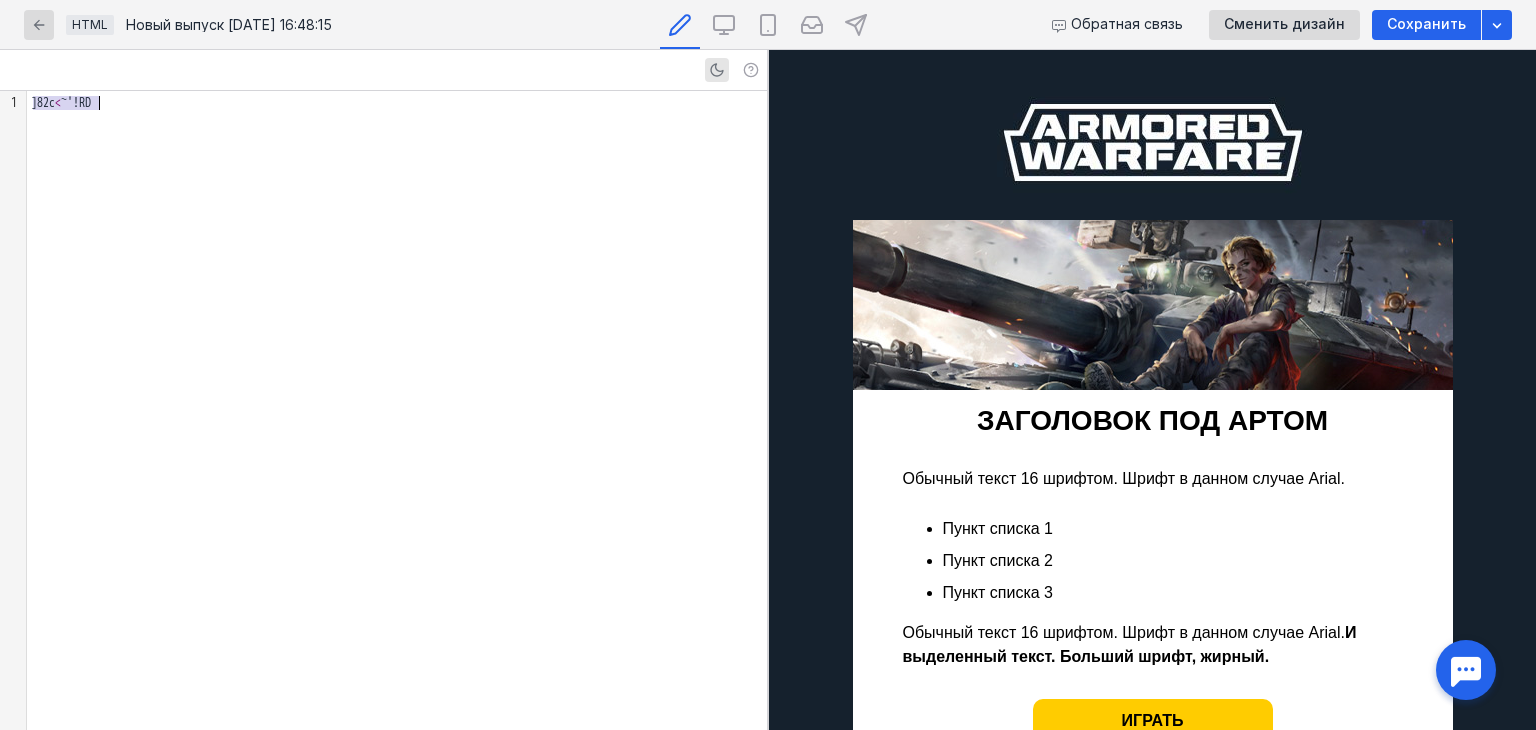 scroll, scrollTop: 7516, scrollLeft: 0, axis: vertical 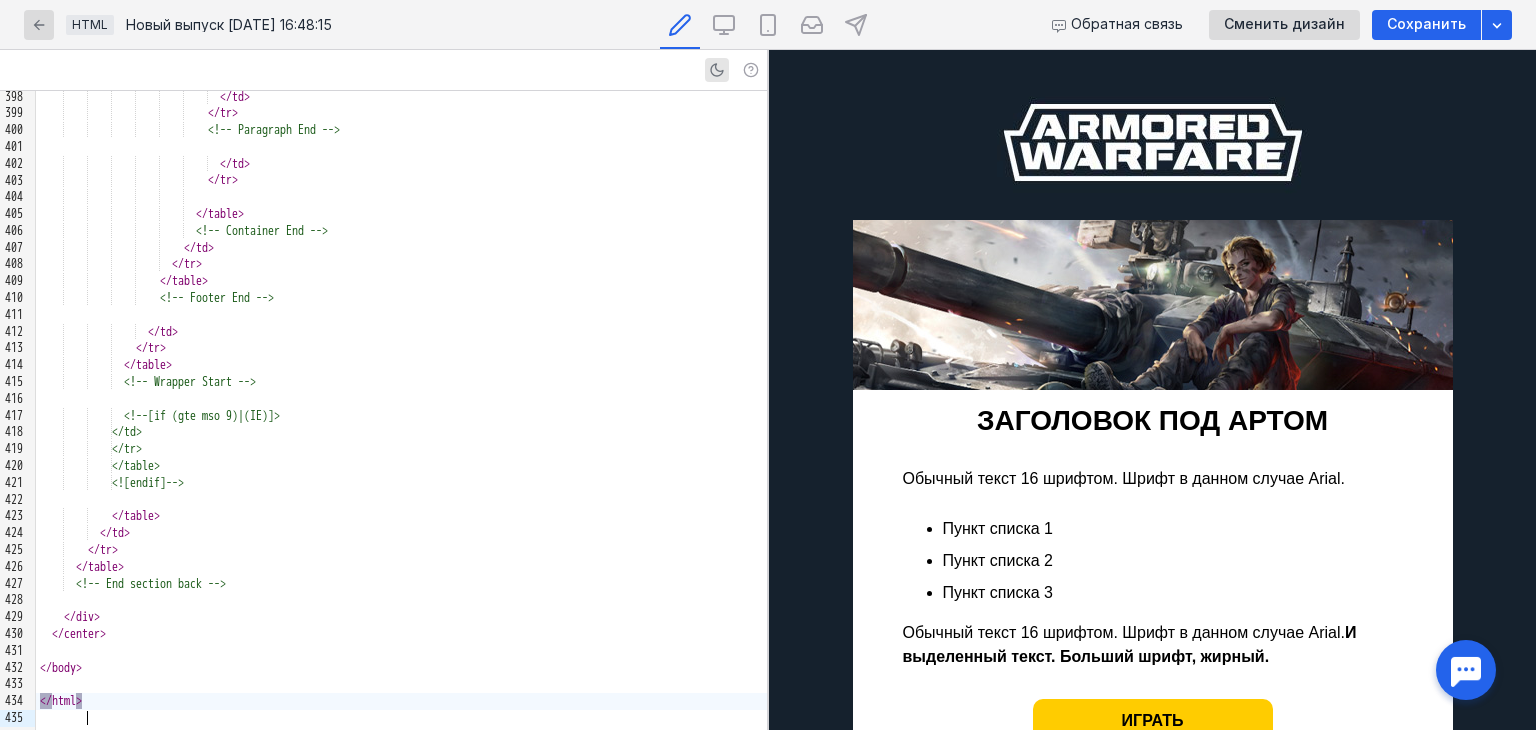 click at bounding box center (1153, 305) 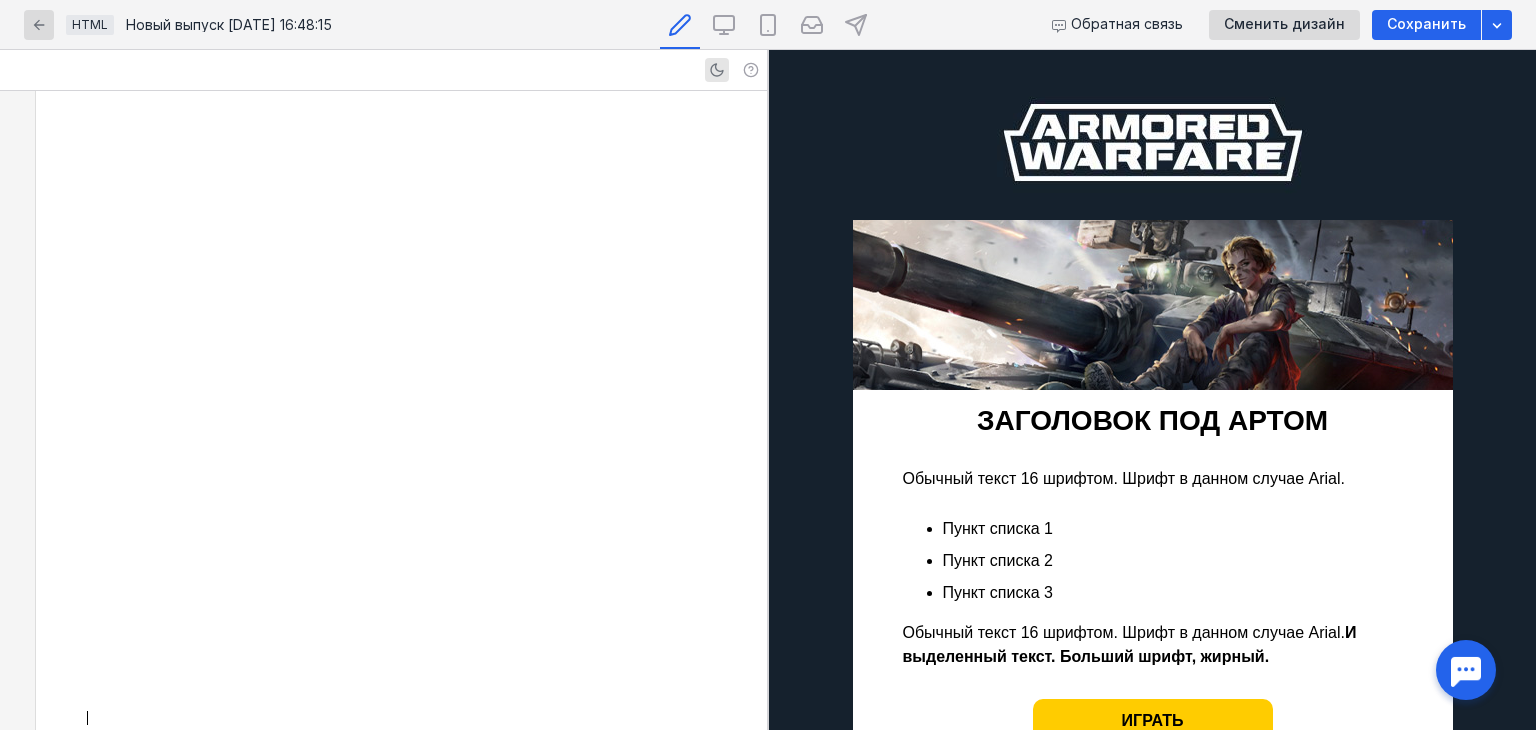 scroll, scrollTop: 2280, scrollLeft: 0, axis: vertical 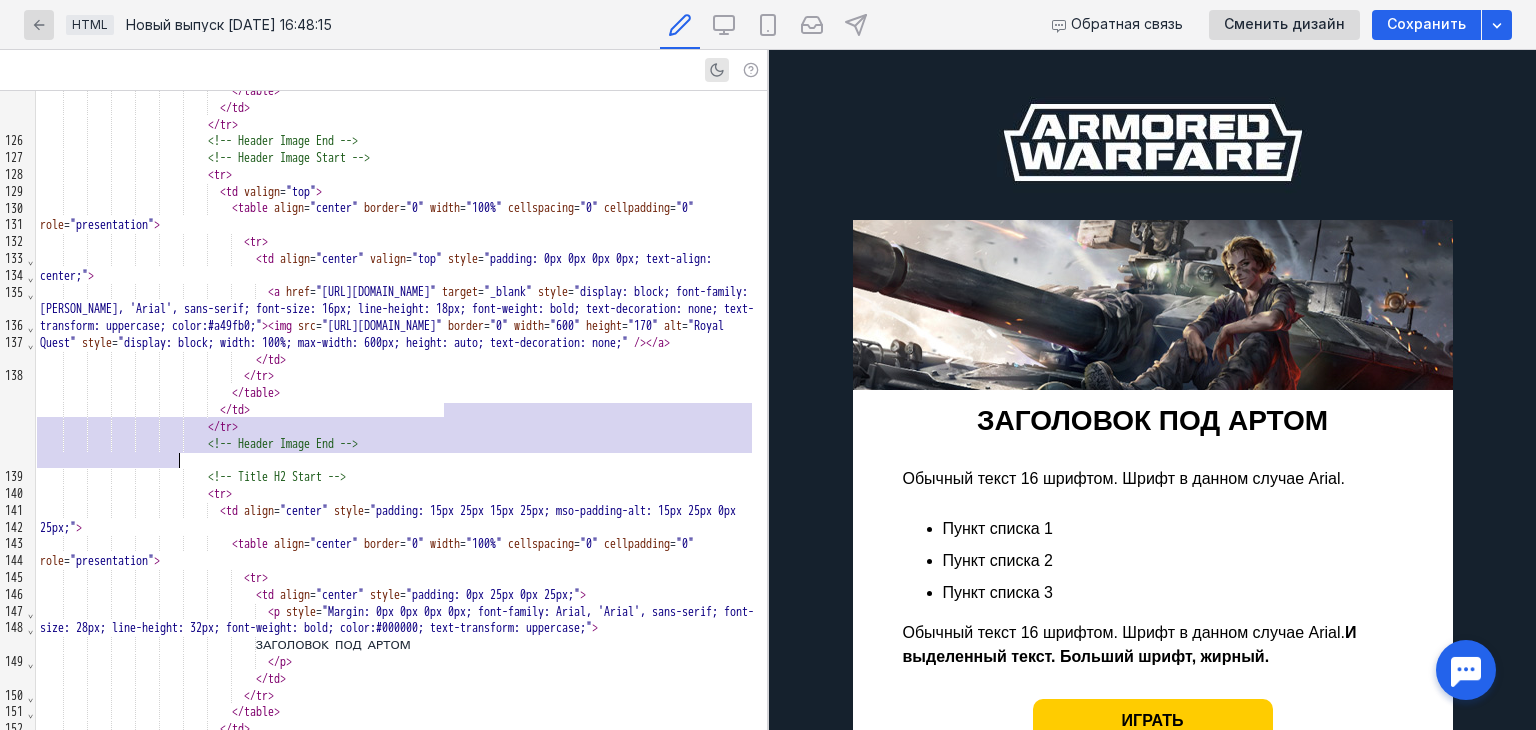 click on "ЗАГОЛОВОК ПОД АРТОМ" at bounding box center [1153, 421] 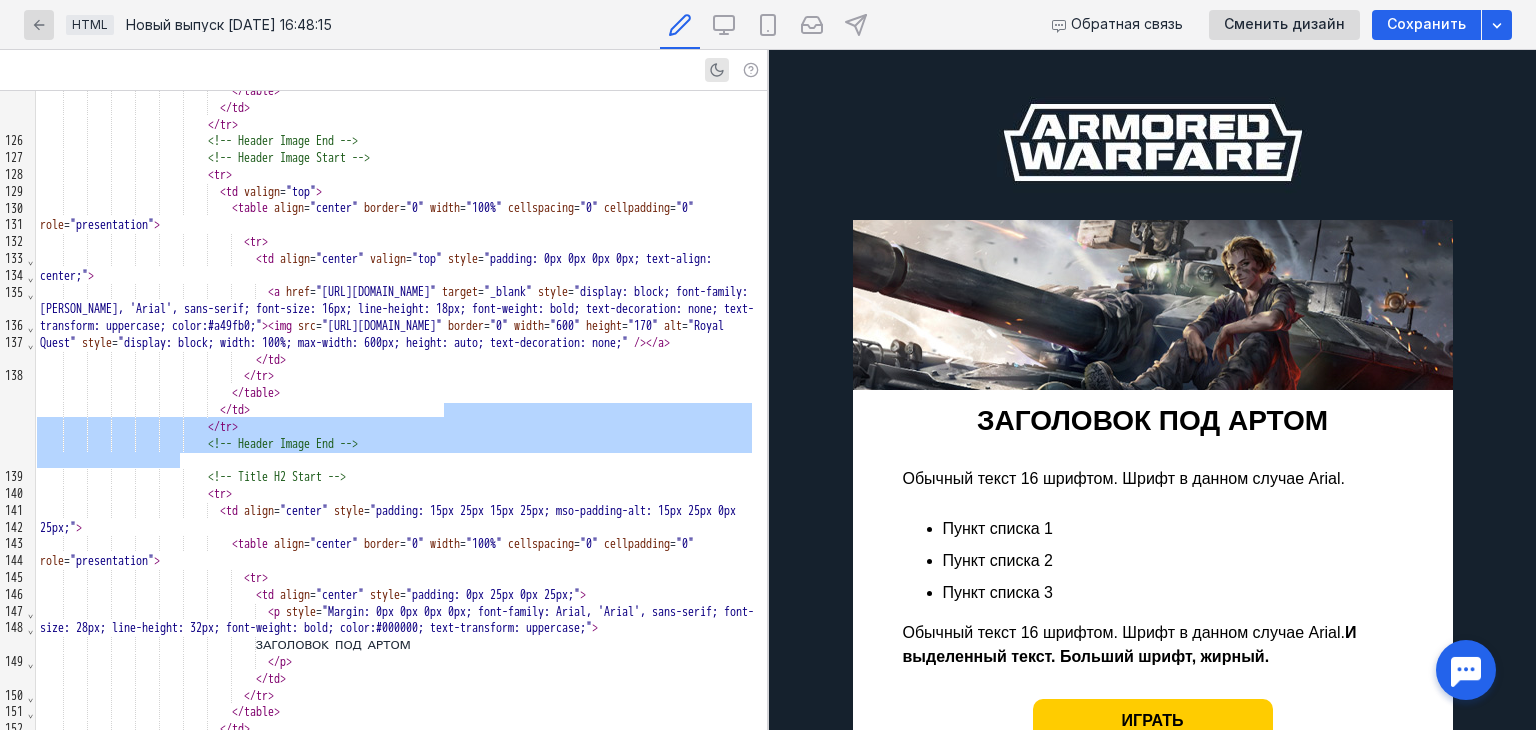 click on "ЗАГОЛОВОК ПОД АРТОМ" at bounding box center [1153, 421] 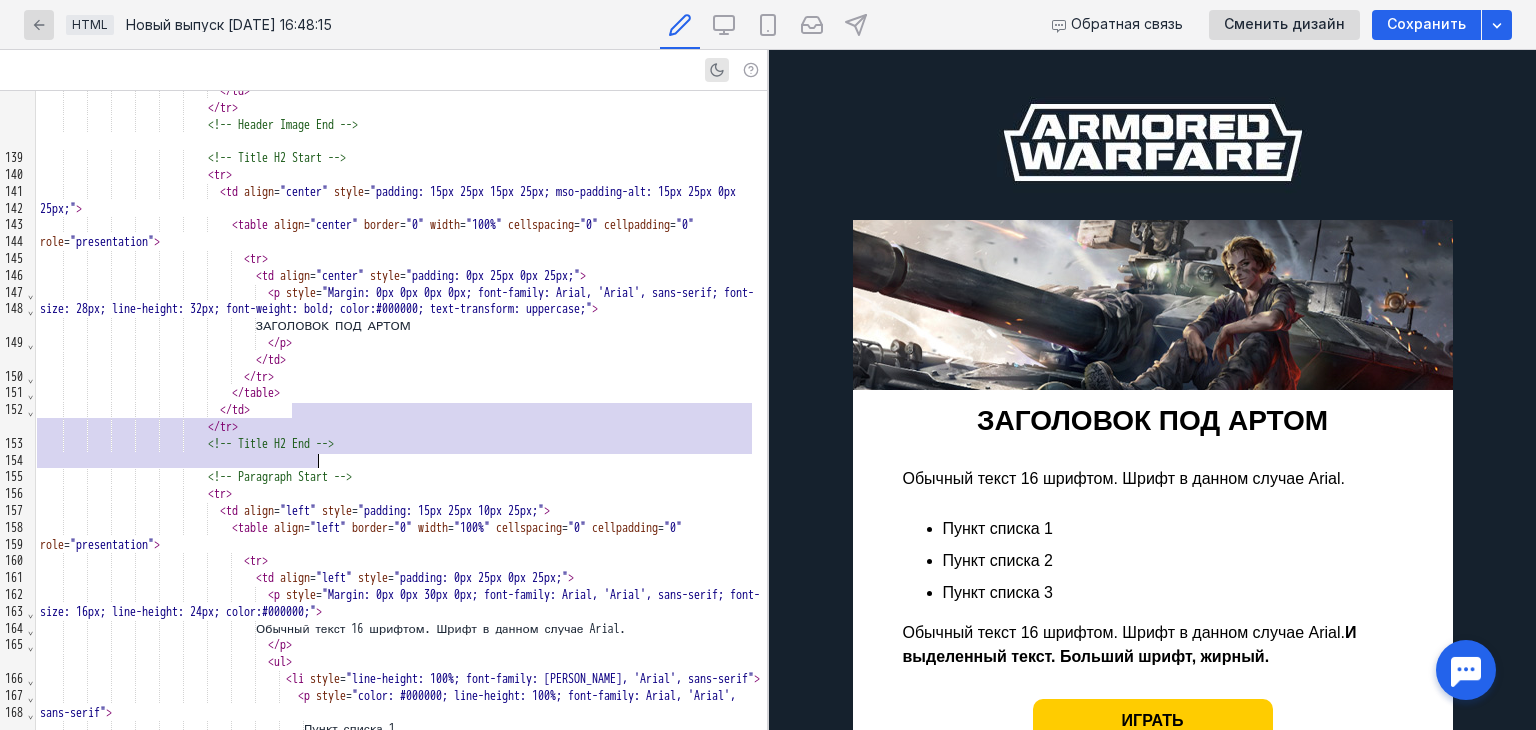click on "ЗАГОЛОВОК ПОД АРТОМ" at bounding box center [401, 326] 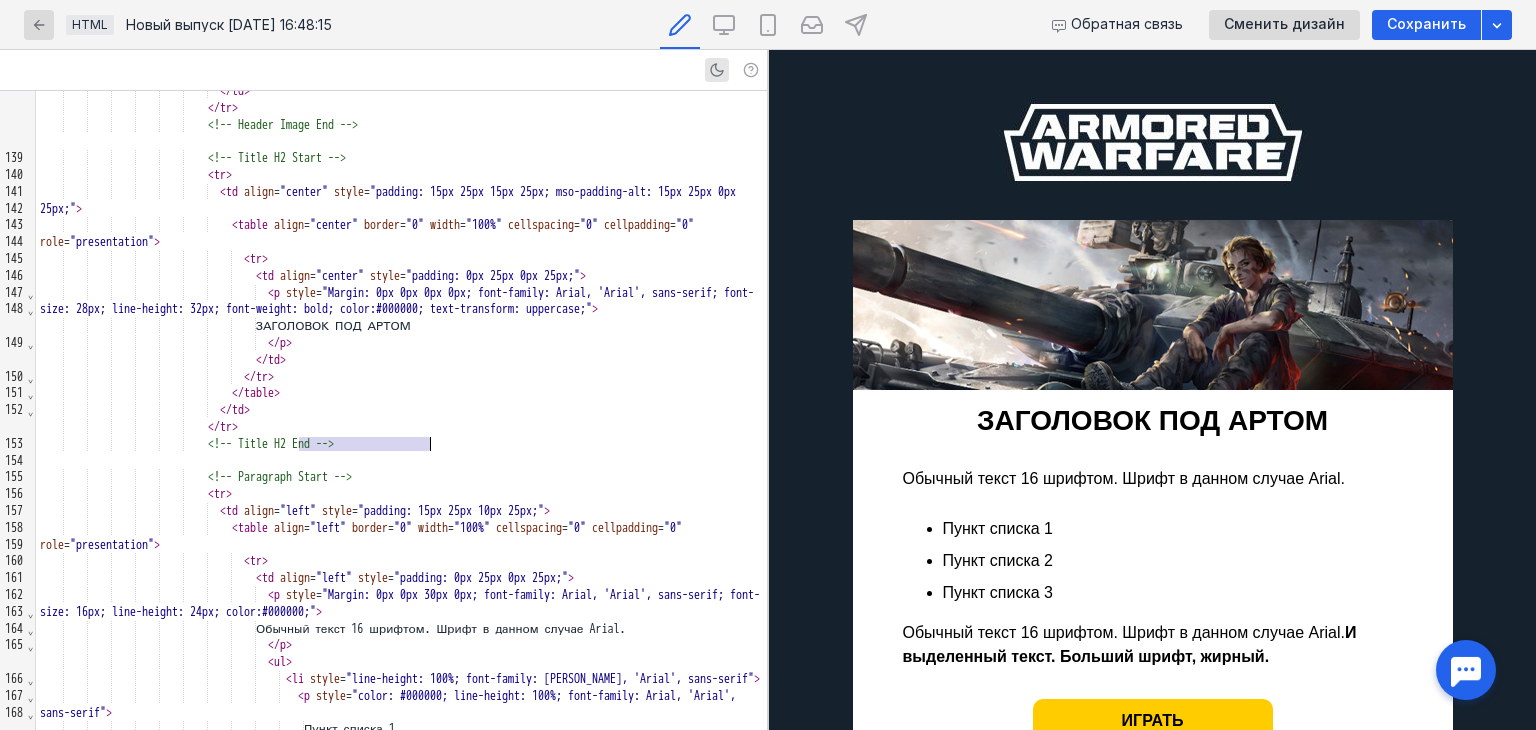 click on "ЗАГОЛОВОК ПОД АРТОМ" at bounding box center [401, 326] 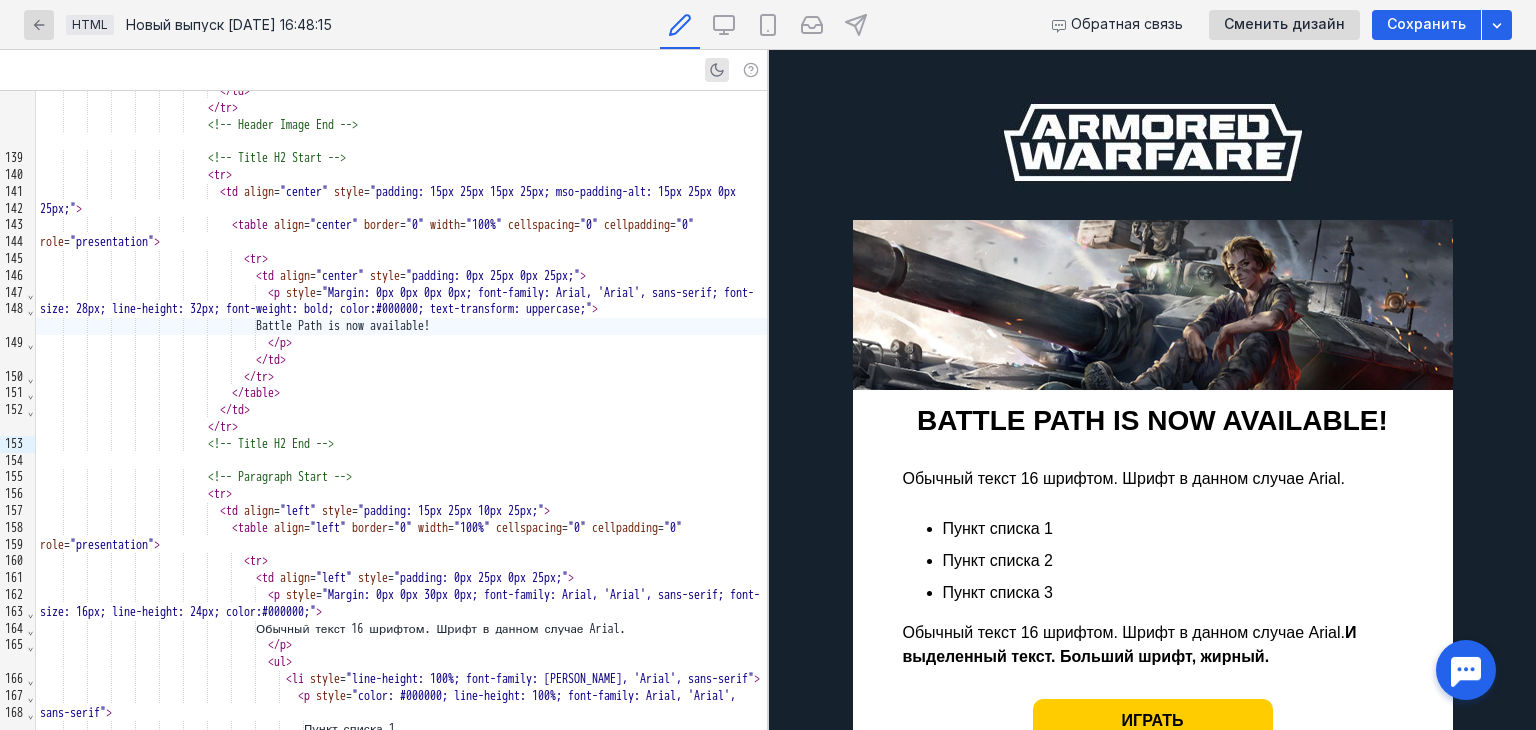 click on "Обычный текст 16 шрифтом. Шрифт в данном случае Arial." at bounding box center (1153, 479) 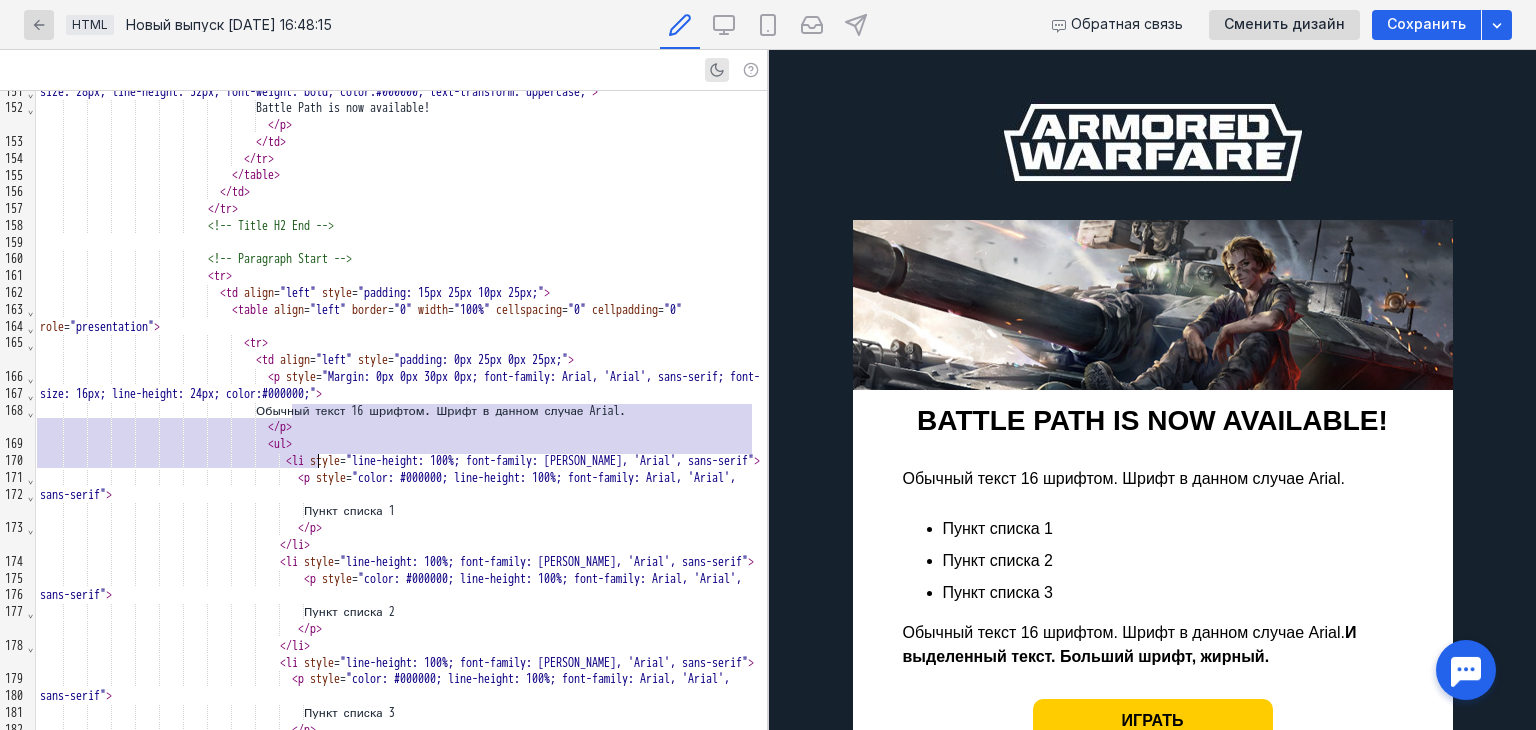 click on "Обычный текст 16 шрифтом. Шрифт в данном случае Arial." at bounding box center (401, 411) 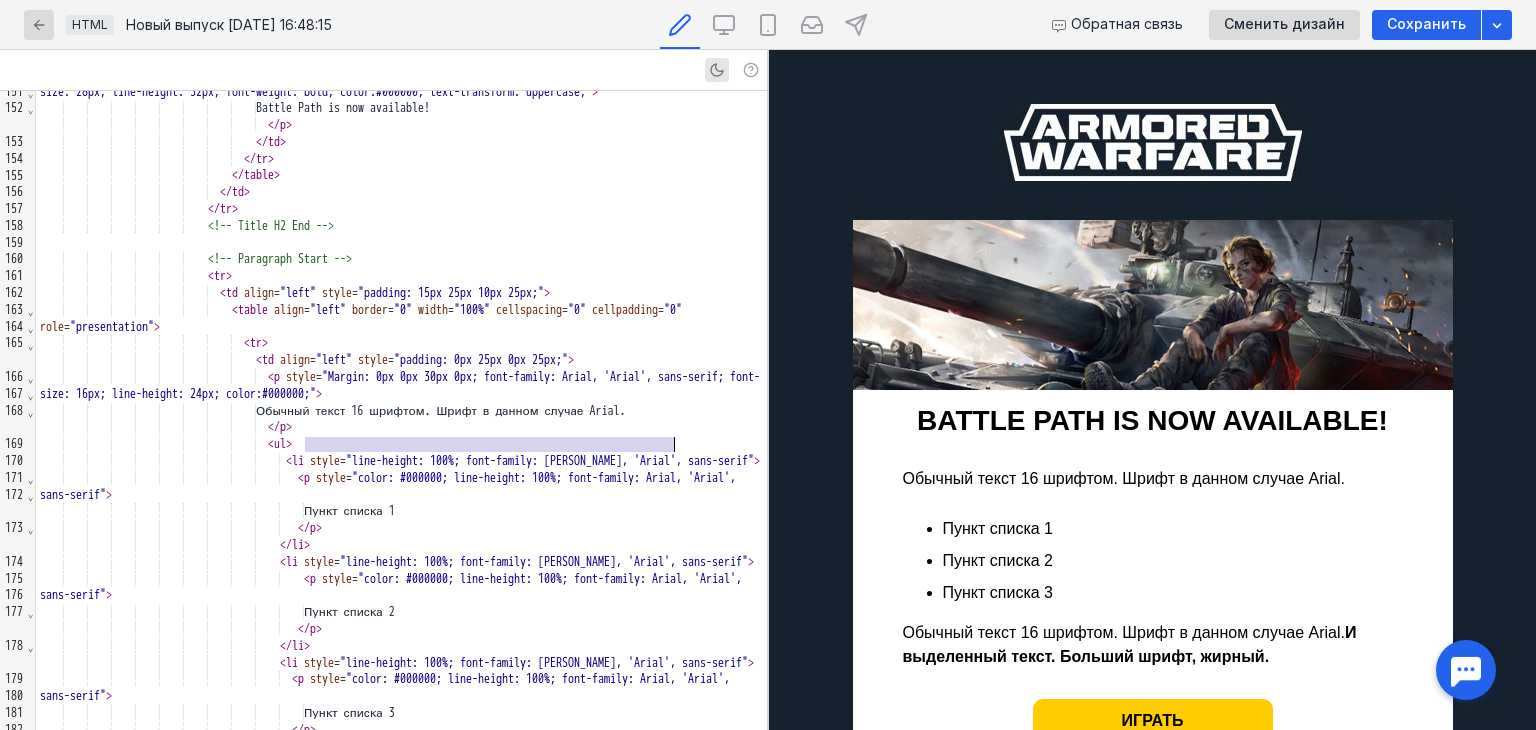 click on "Обычный текст 16 шрифтом. Шрифт в данном случае Arial." at bounding box center [401, 411] 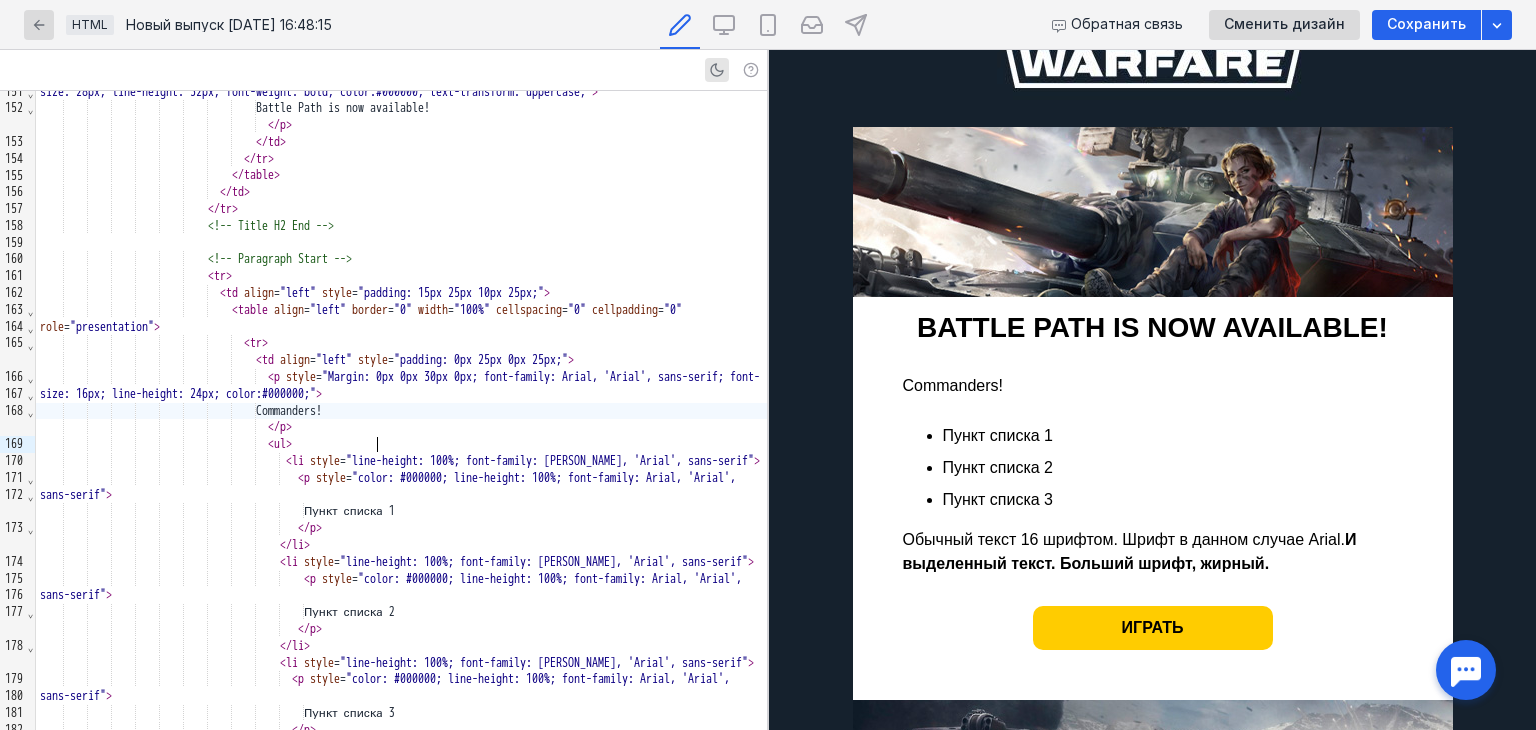 scroll, scrollTop: 100, scrollLeft: 0, axis: vertical 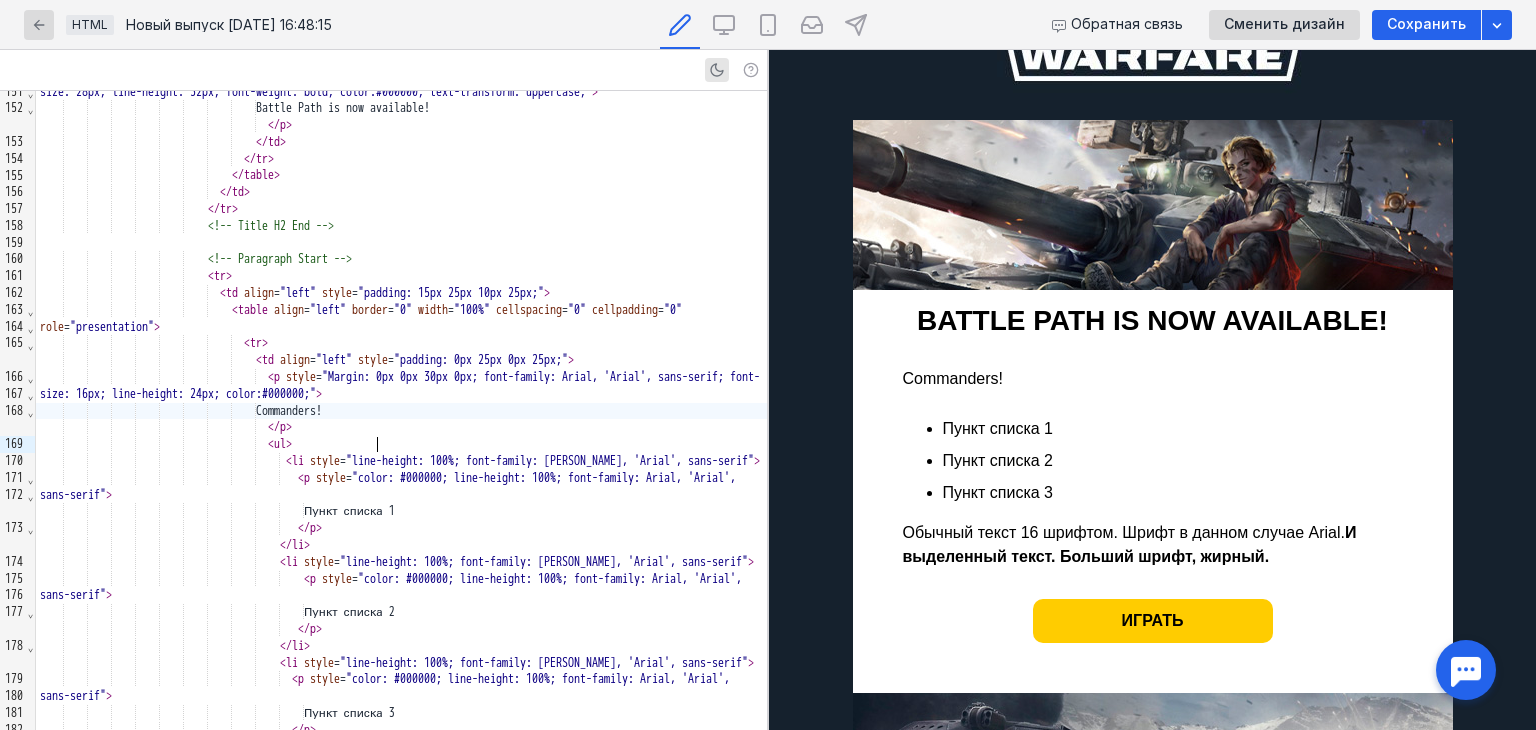 click on "Обычный текст 16 шрифтом. Шрифт в данном случае Arial.    И выделенный текст. Больший шрифт, жирный." at bounding box center (1153, 545) 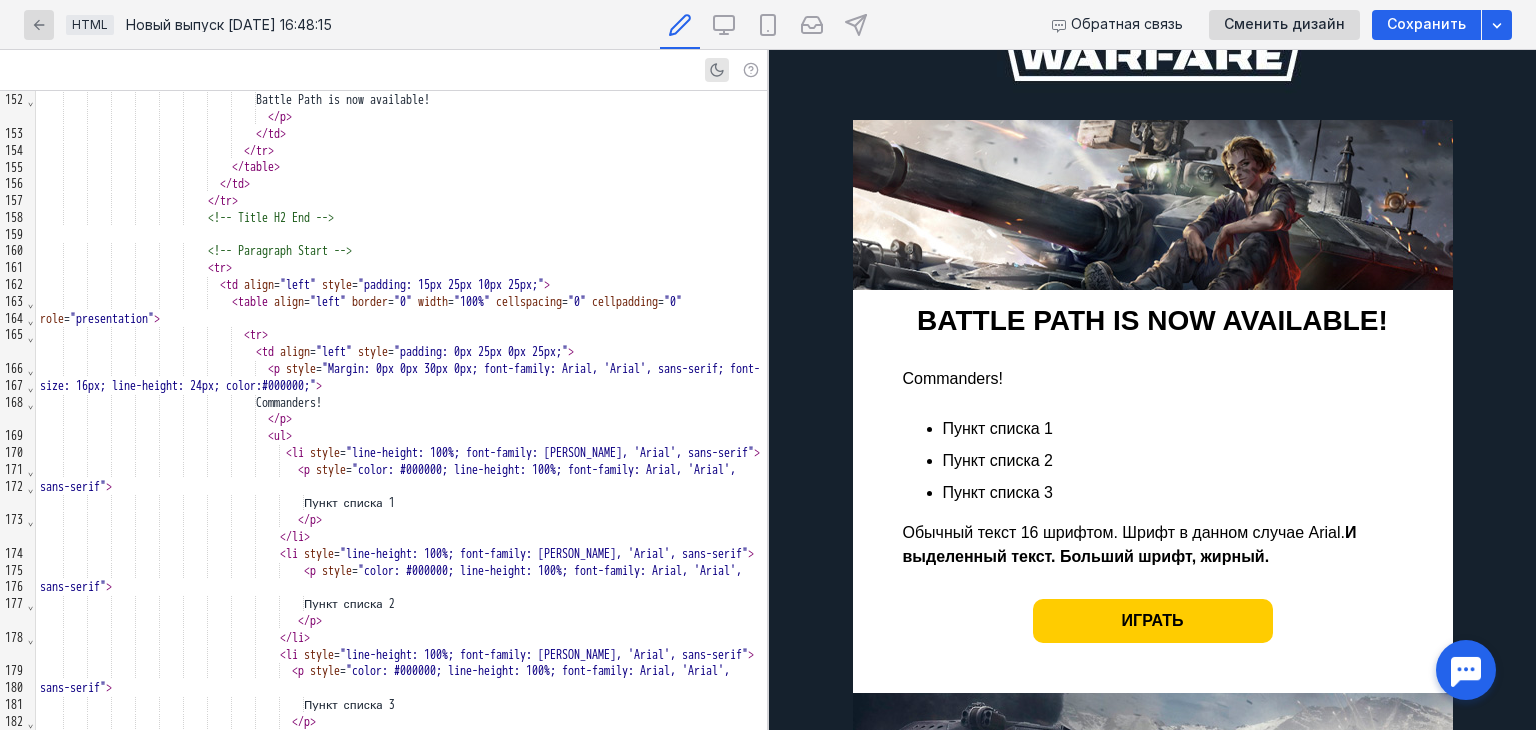 scroll, scrollTop: 2872, scrollLeft: 0, axis: vertical 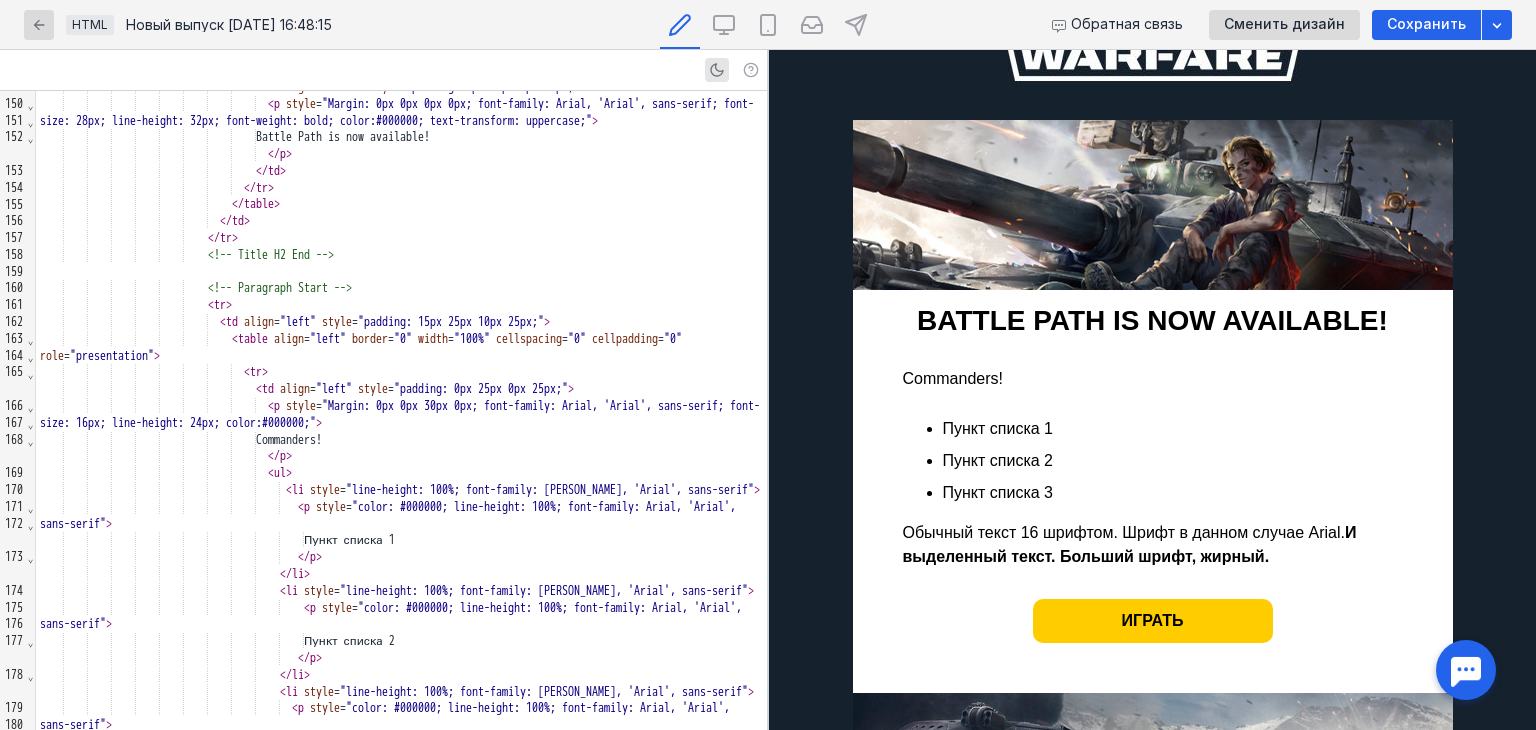 click on "Commanders!" at bounding box center (1153, 379) 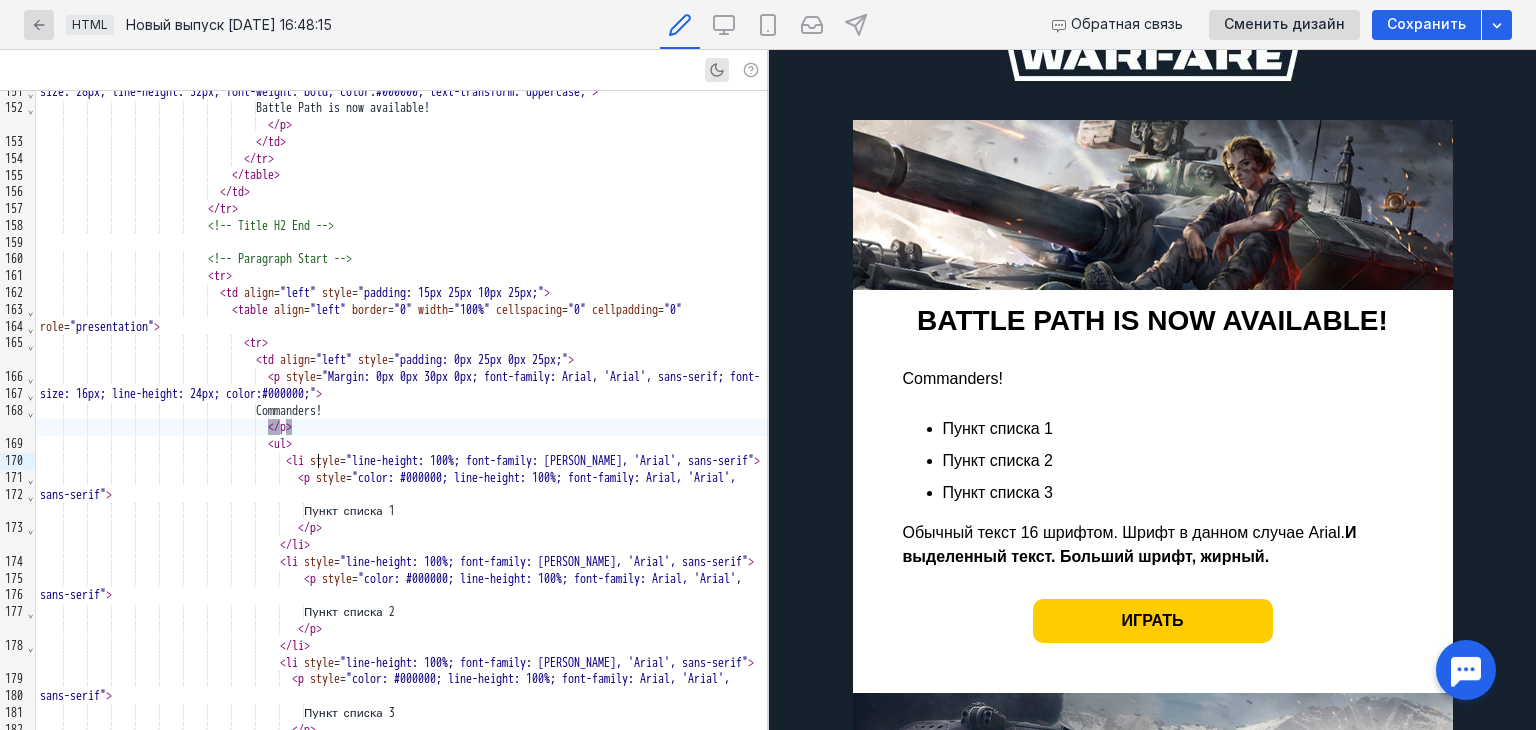 click on "</ p >" at bounding box center (401, 427) 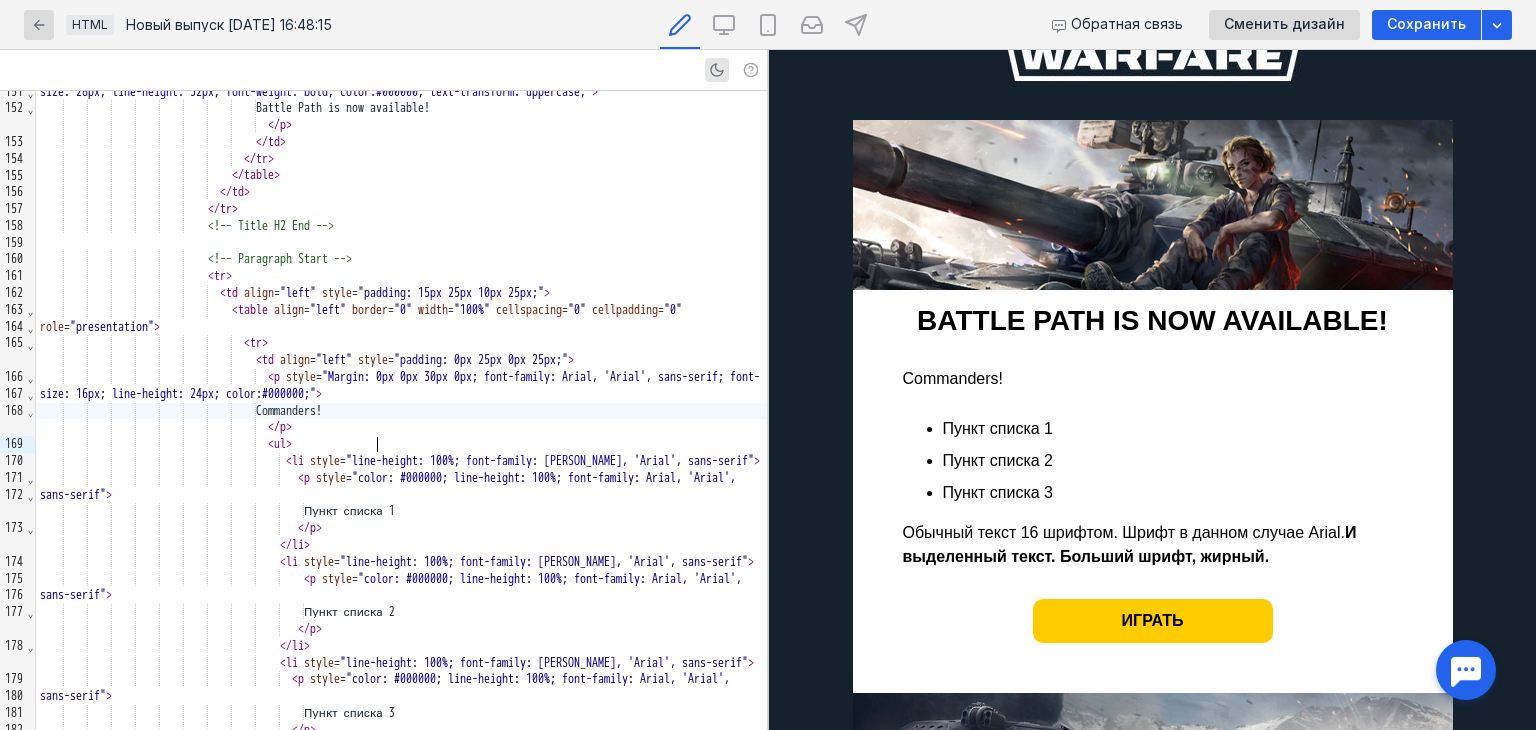click on "Commanders!" at bounding box center [401, 411] 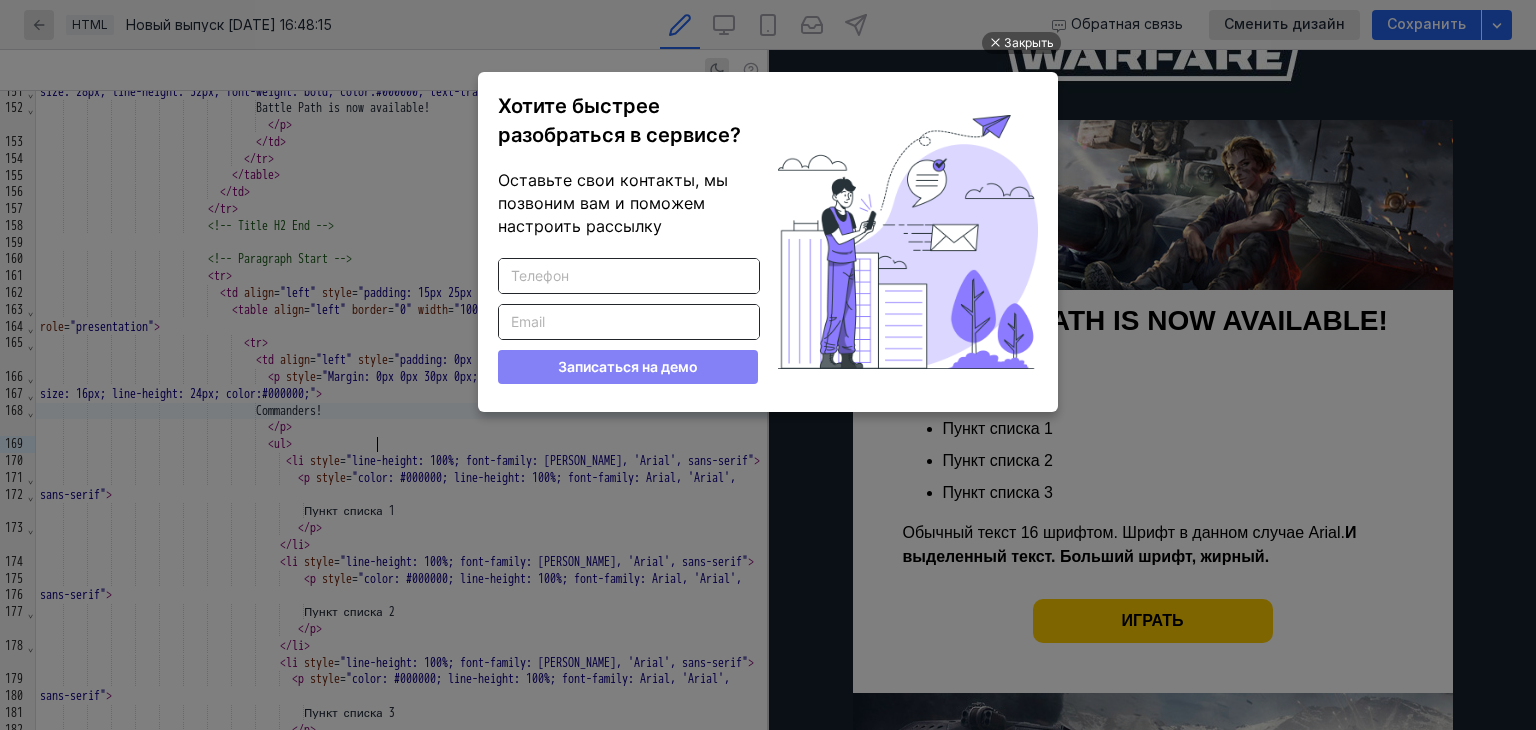 scroll, scrollTop: 0, scrollLeft: 0, axis: both 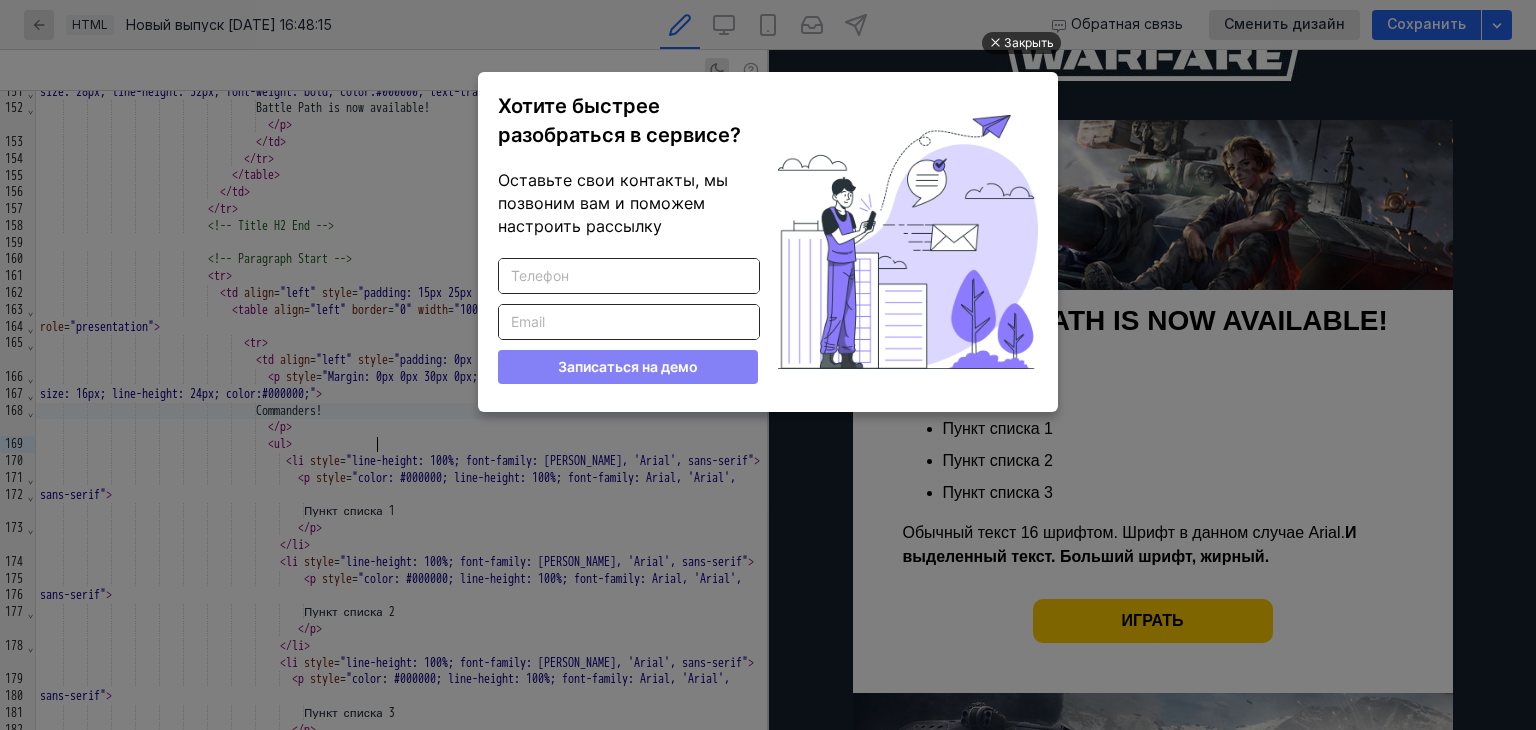 click on "Закрыть" at bounding box center (1029, 43) 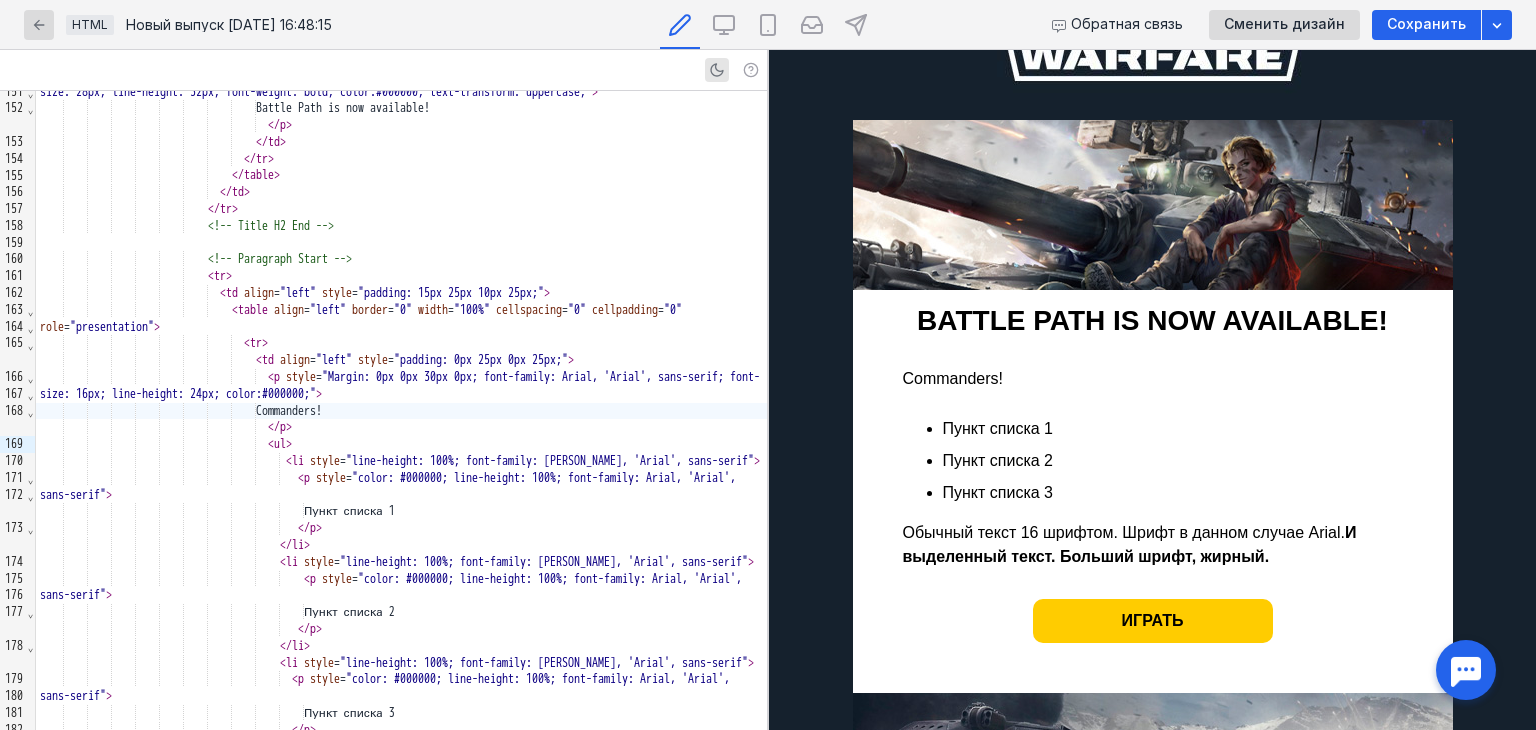 scroll, scrollTop: 0, scrollLeft: 0, axis: both 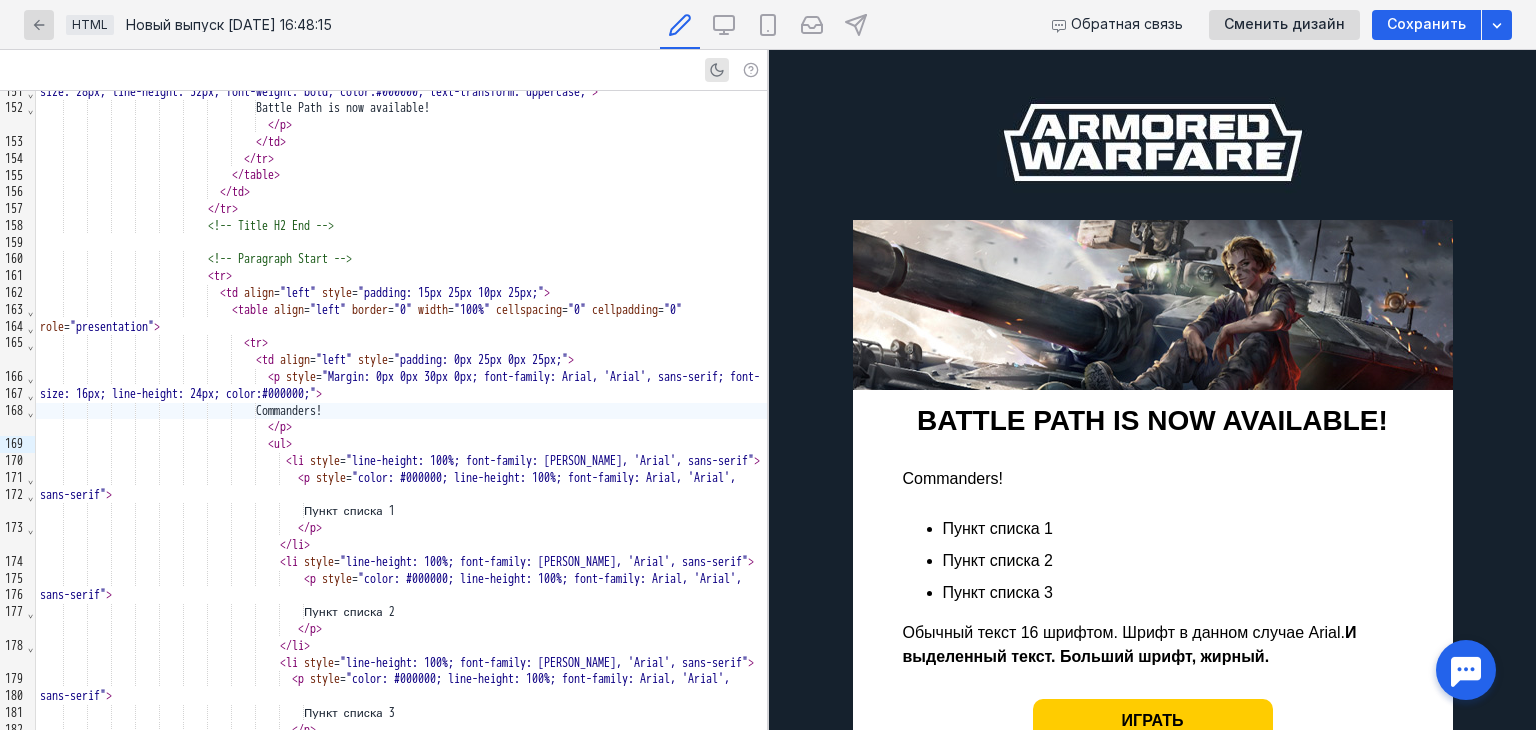 click at bounding box center [1153, 305] 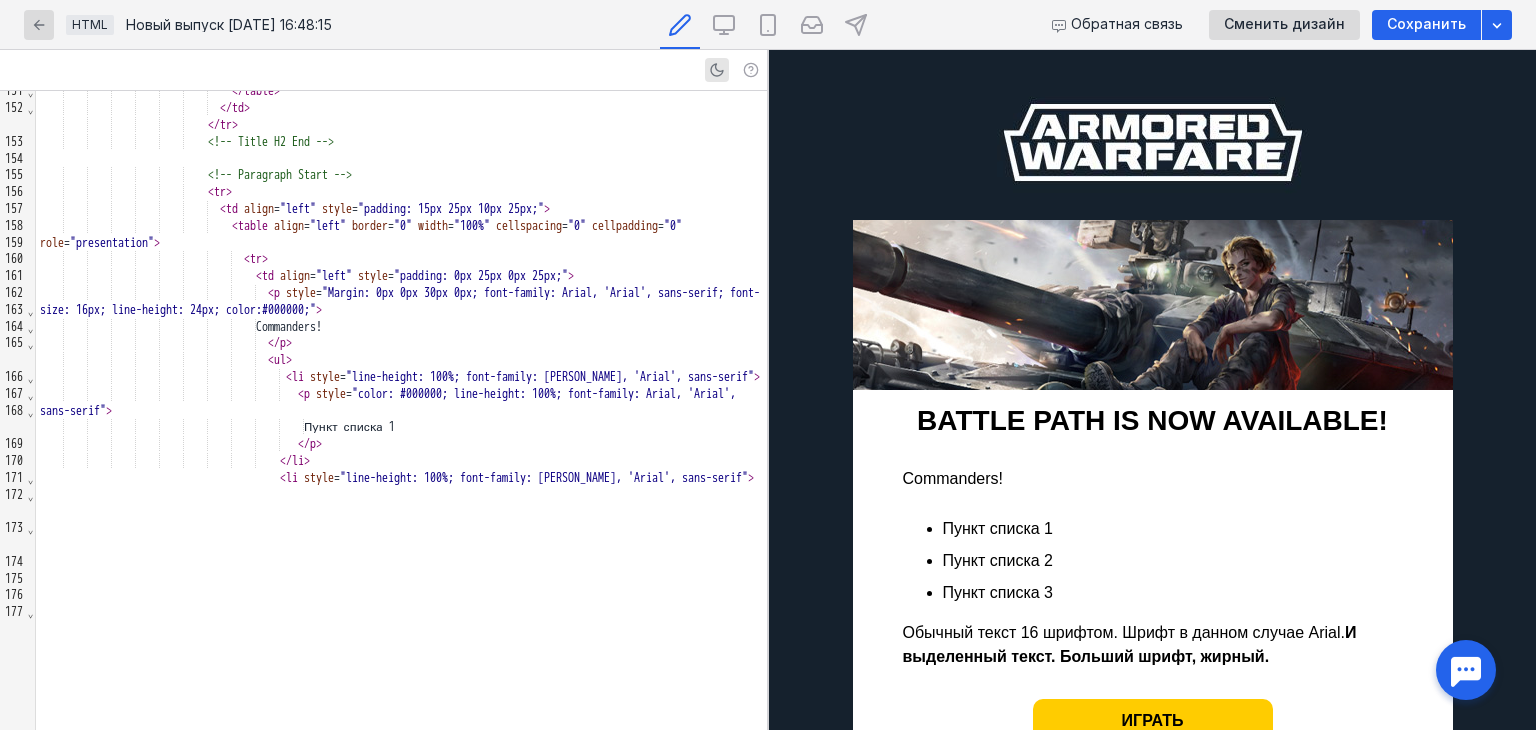 scroll, scrollTop: 2280, scrollLeft: 0, axis: vertical 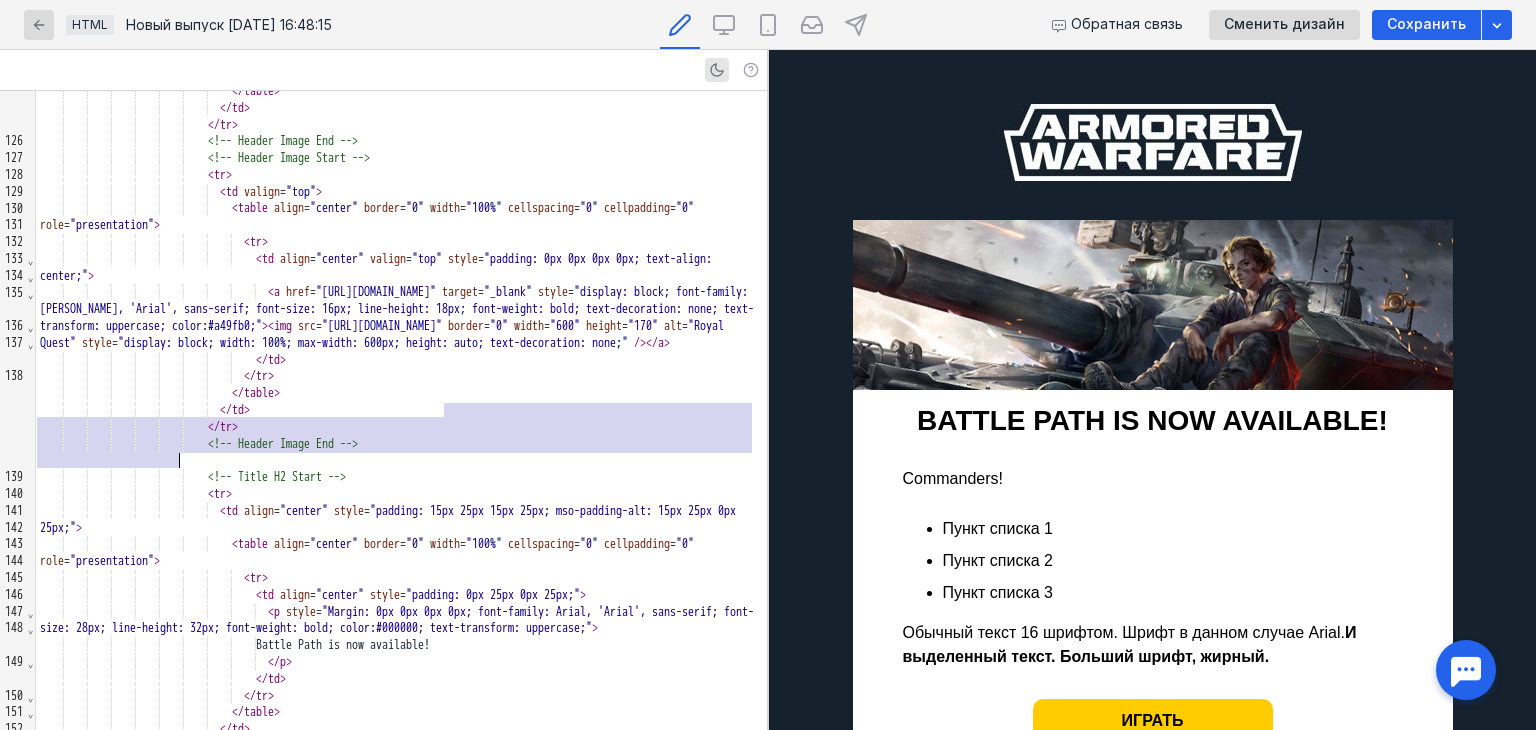 click on ""[URL][DOMAIN_NAME]"" at bounding box center (382, 326) 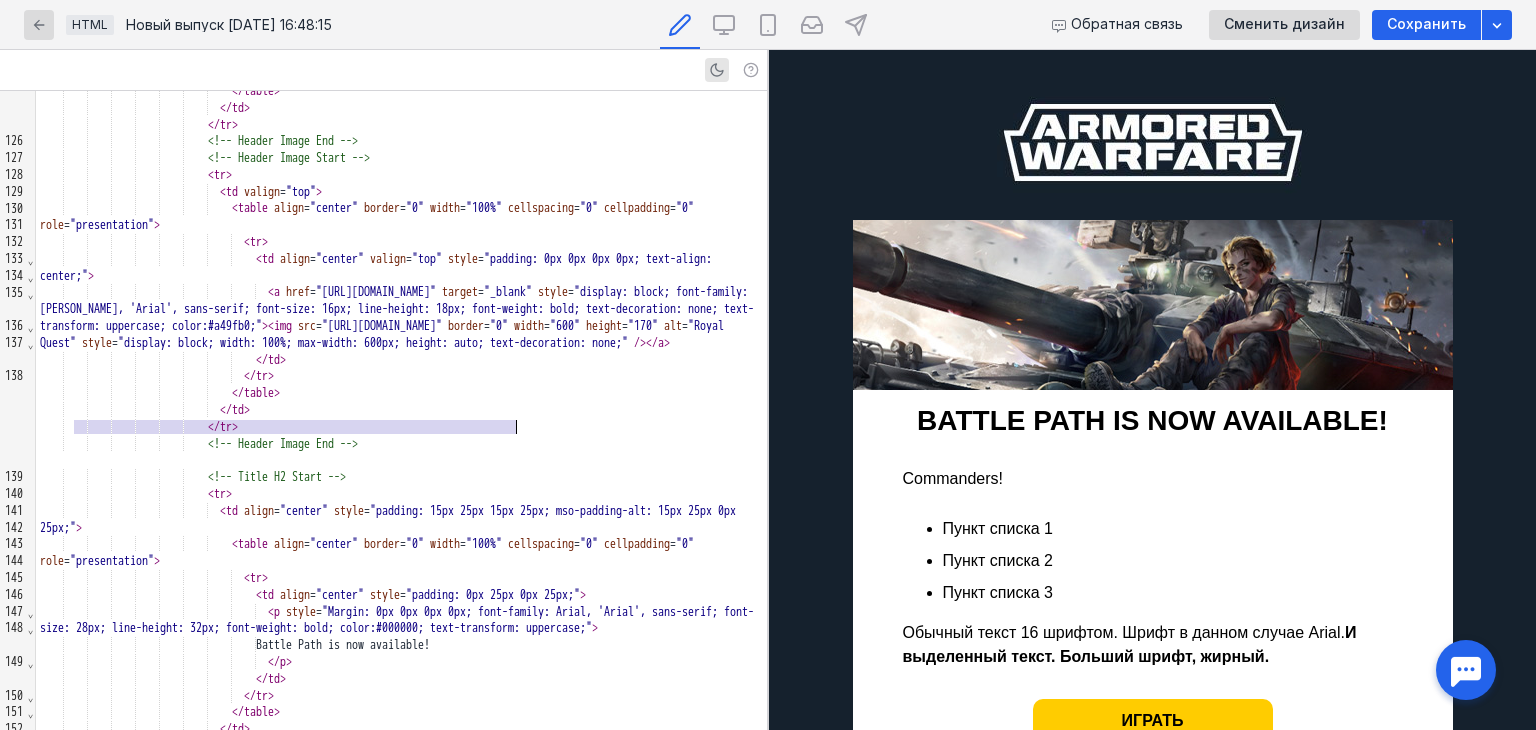 click on ""[URL][DOMAIN_NAME]"" at bounding box center (382, 326) 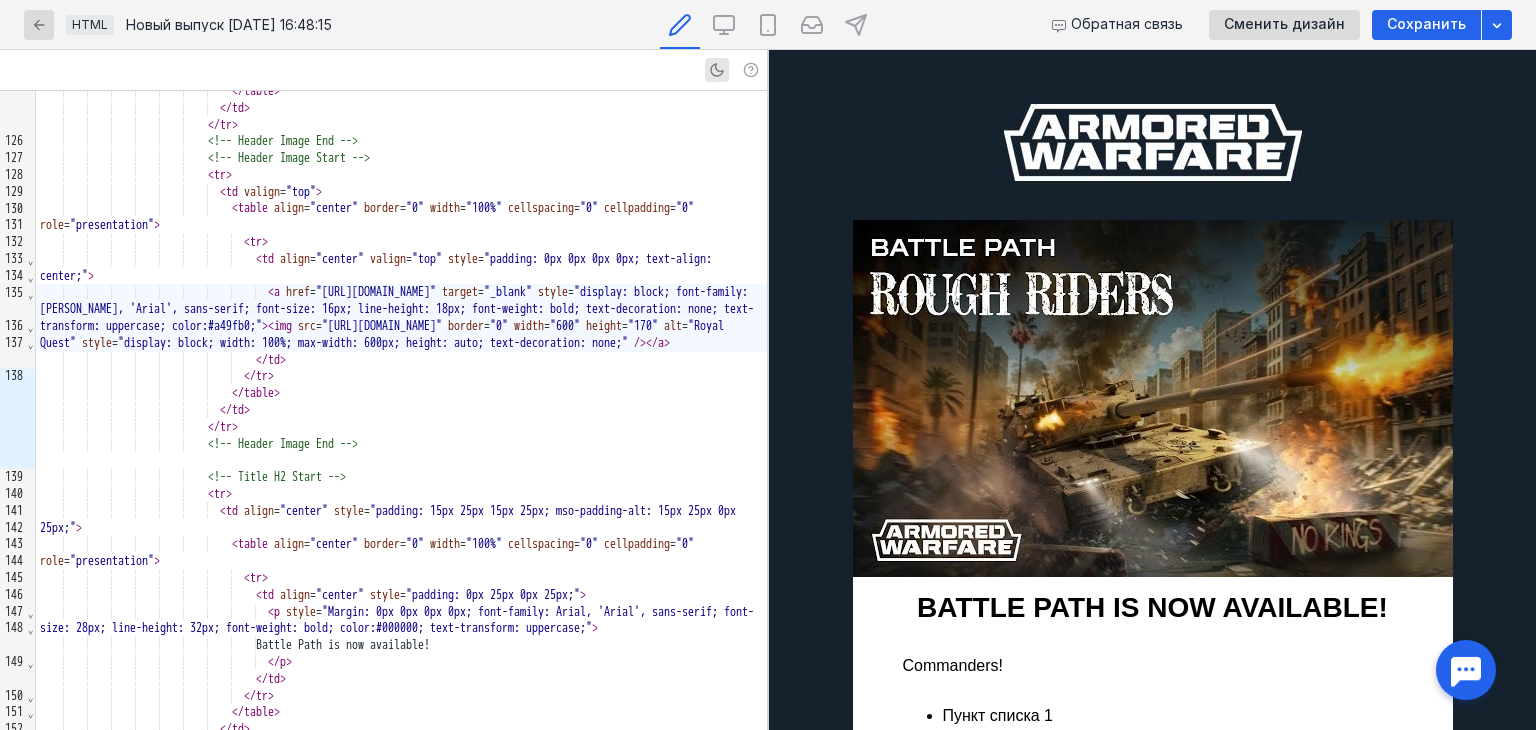 click on ""170"" at bounding box center (643, 326) 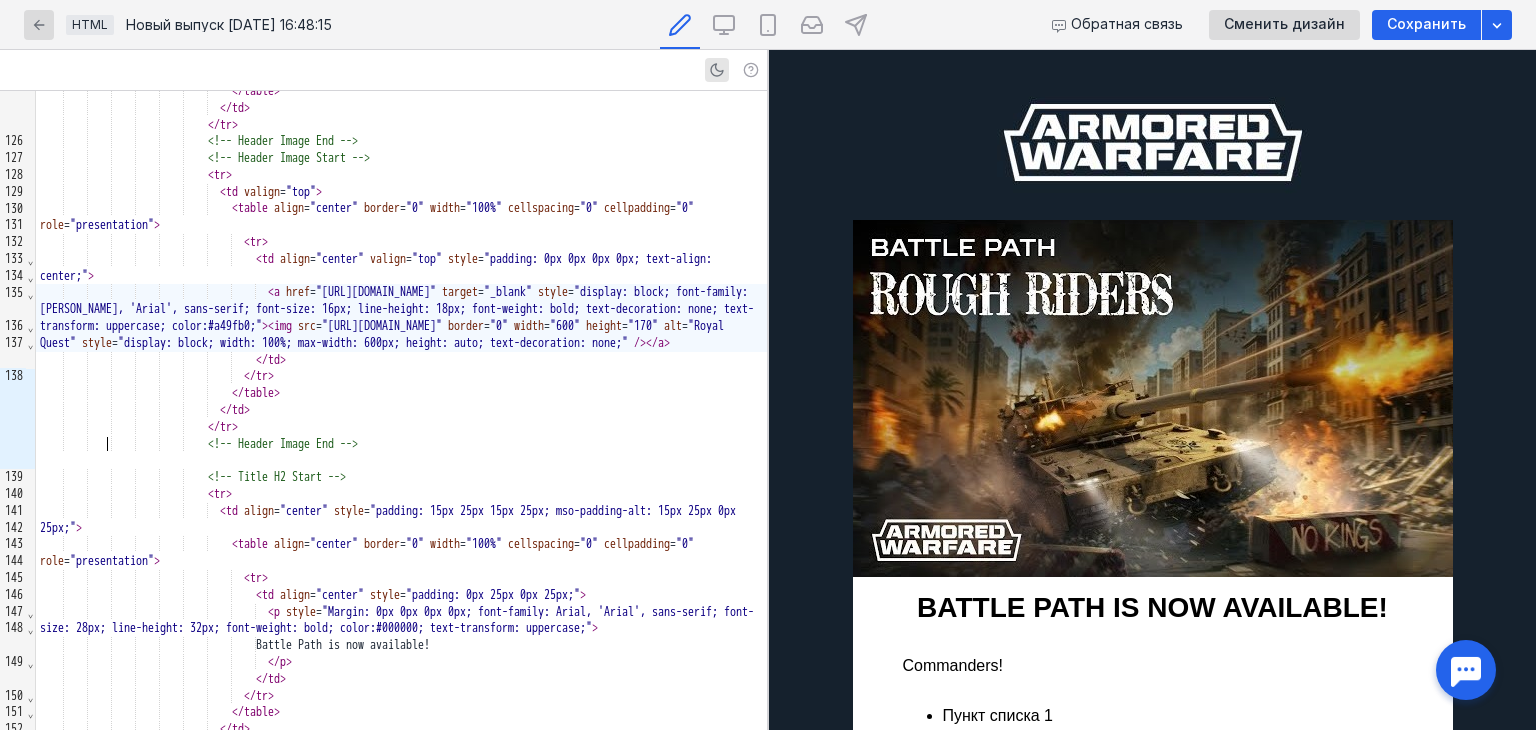 click on ""170"" at bounding box center (643, 326) 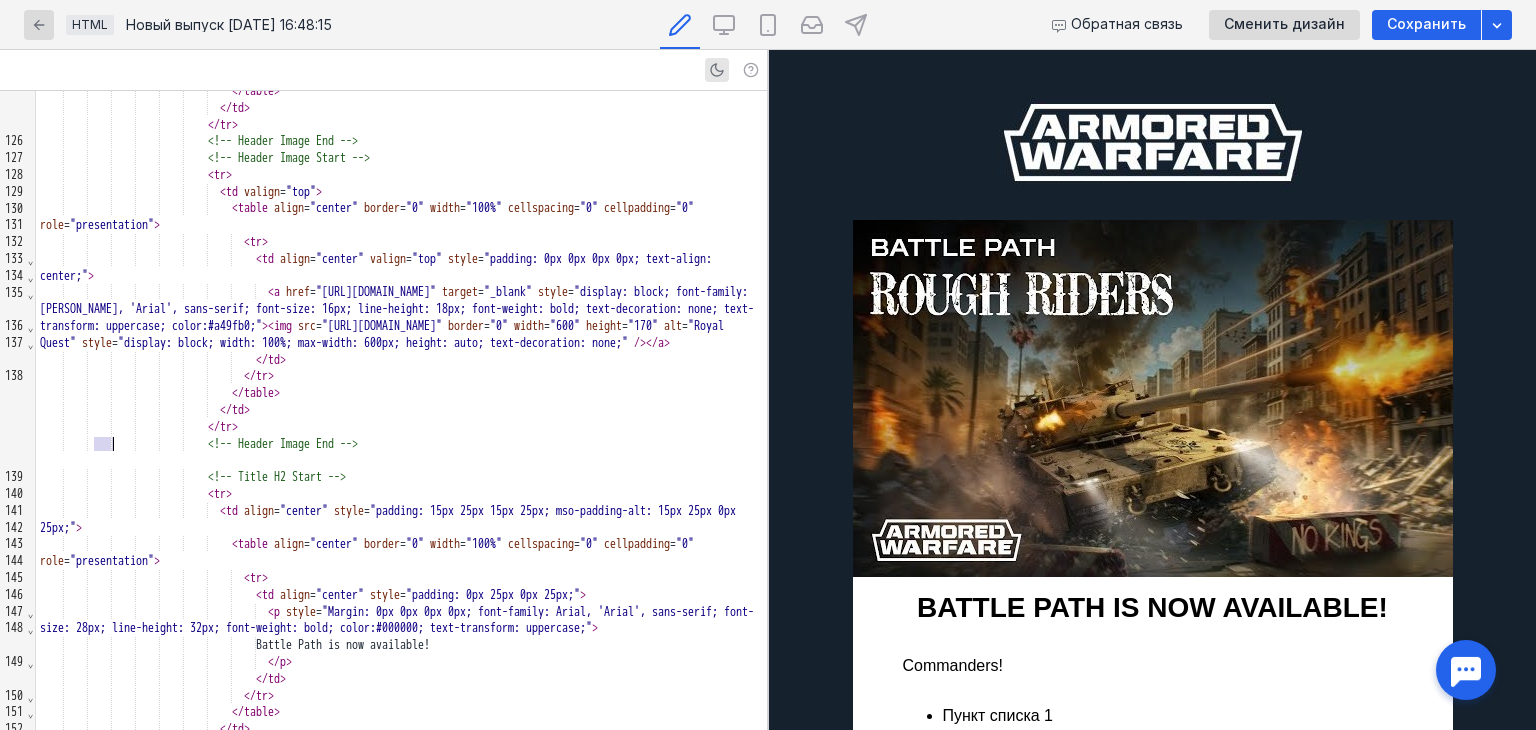 type 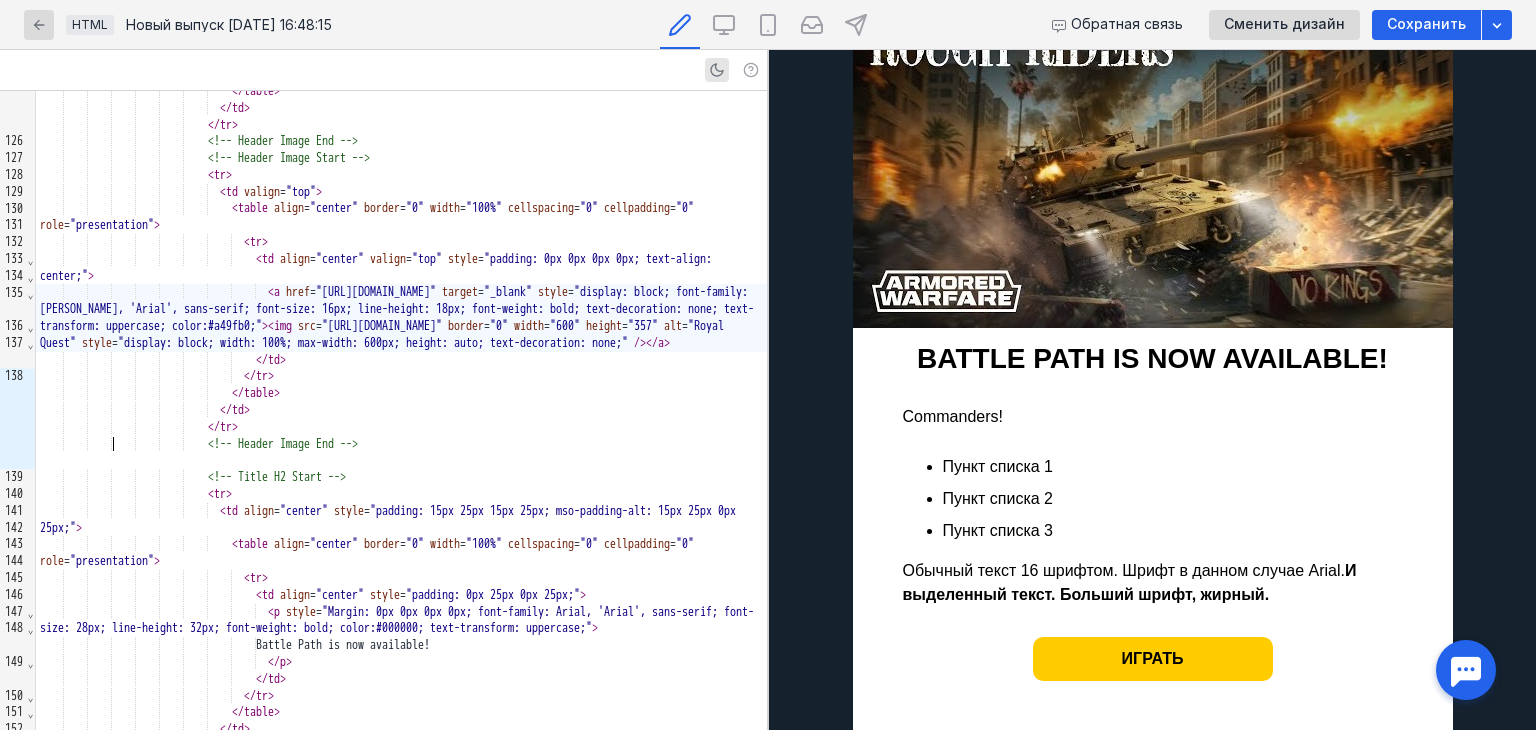scroll, scrollTop: 300, scrollLeft: 0, axis: vertical 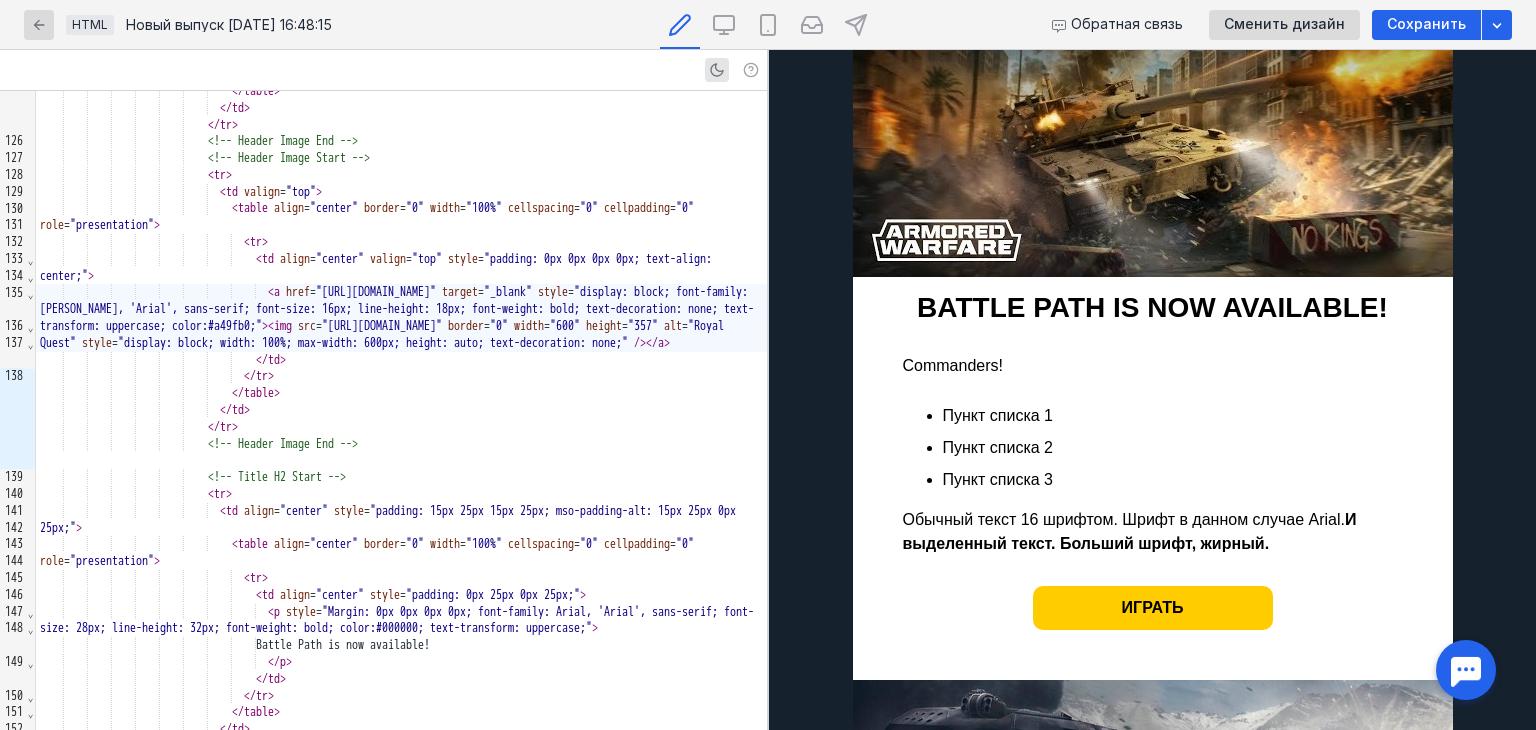 click on "Commanders!" at bounding box center (1153, 366) 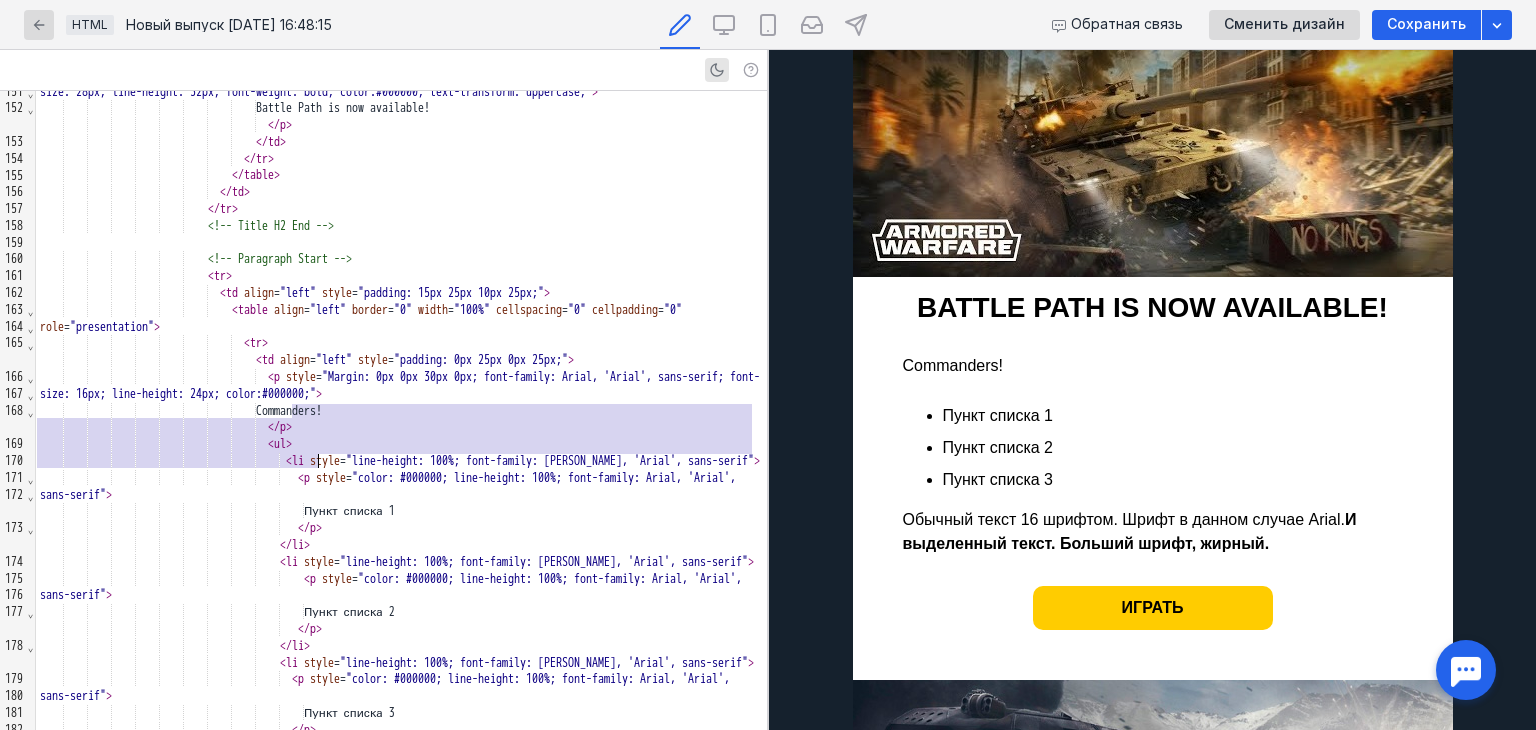 click on "Commanders!" at bounding box center (401, 411) 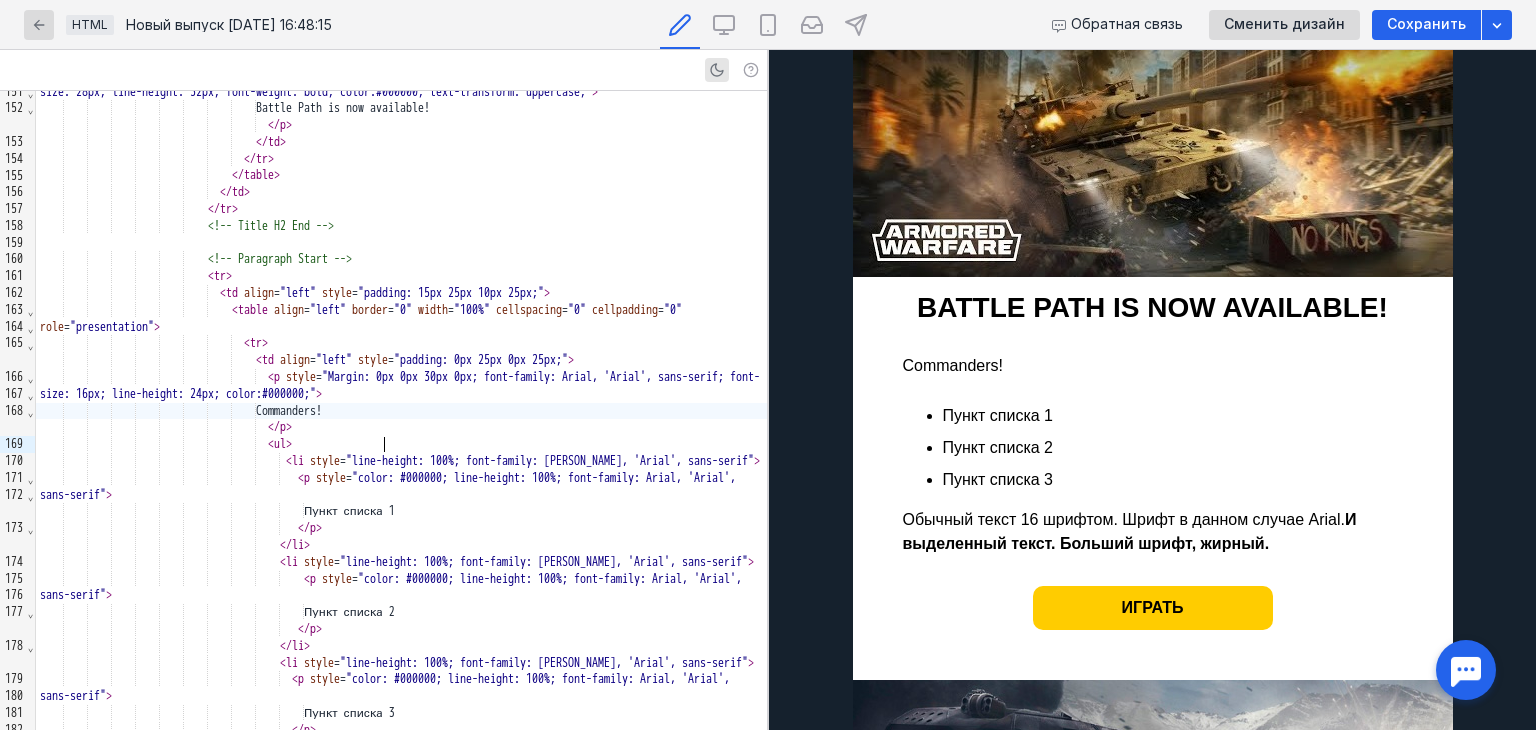 scroll, scrollTop: 300, scrollLeft: 0, axis: vertical 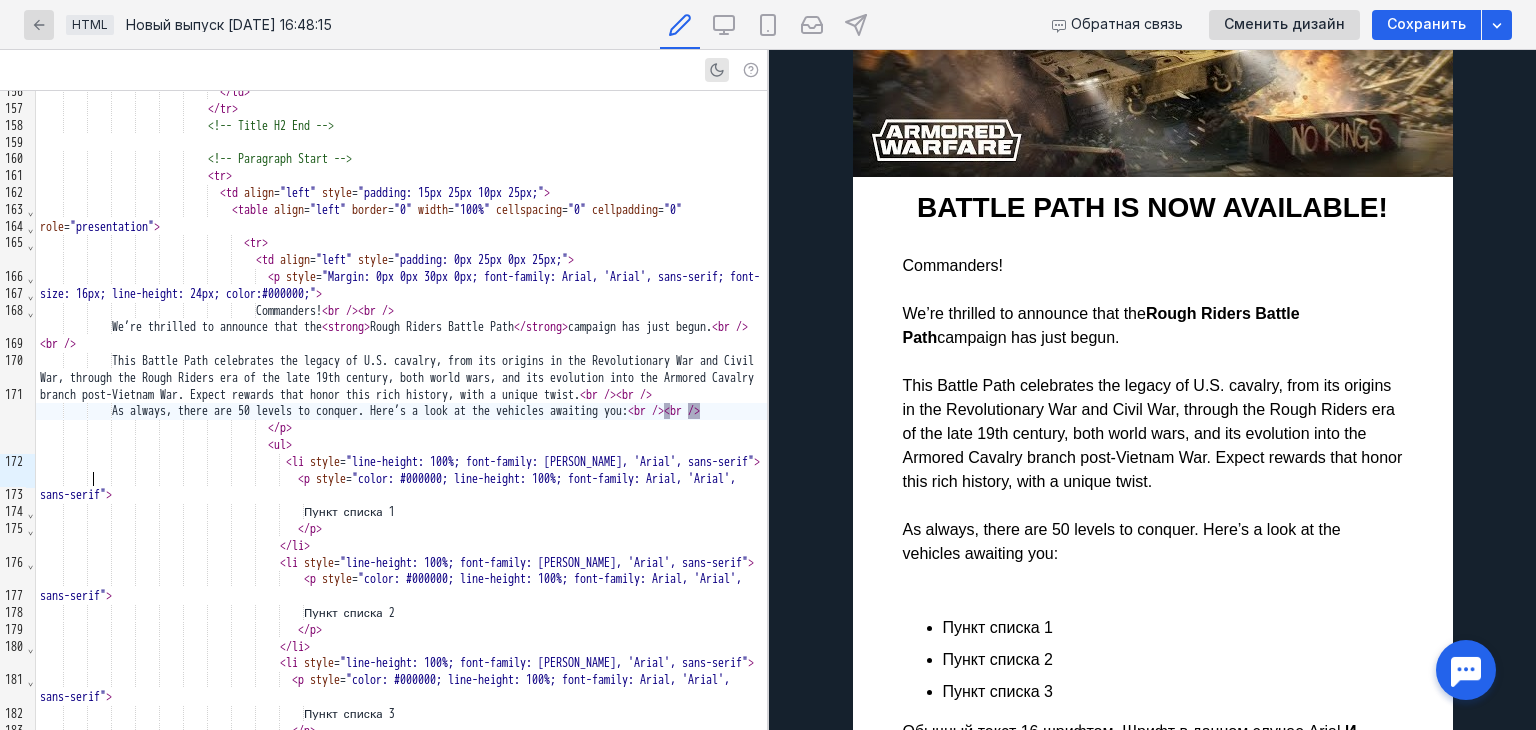 click on "As always, there are 50 levels to conquer. Here’s a look at the vehicles awaiting you: < br   /> < br   />" at bounding box center (401, 411) 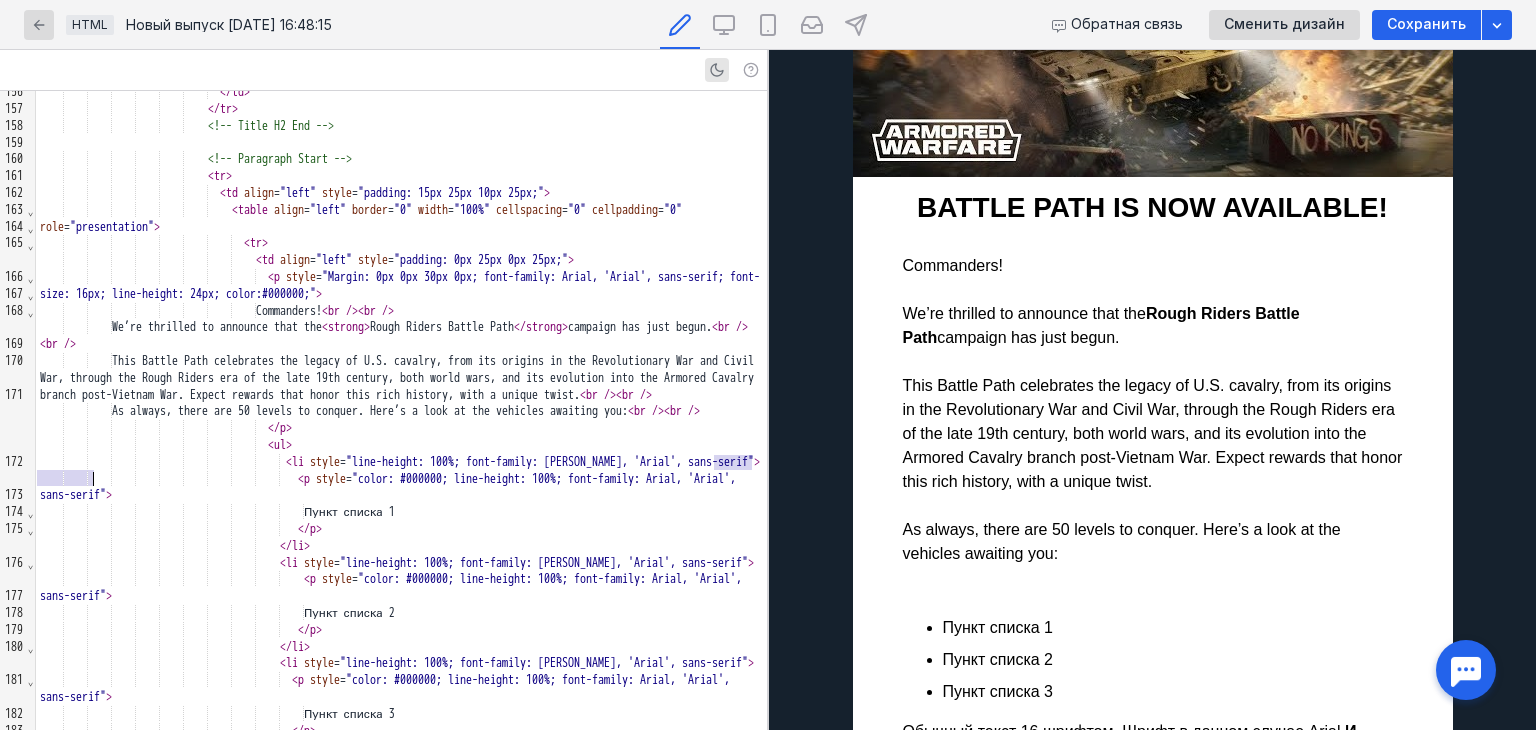 drag, startPoint x: 713, startPoint y: 457, endPoint x: 713, endPoint y: 481, distance: 24 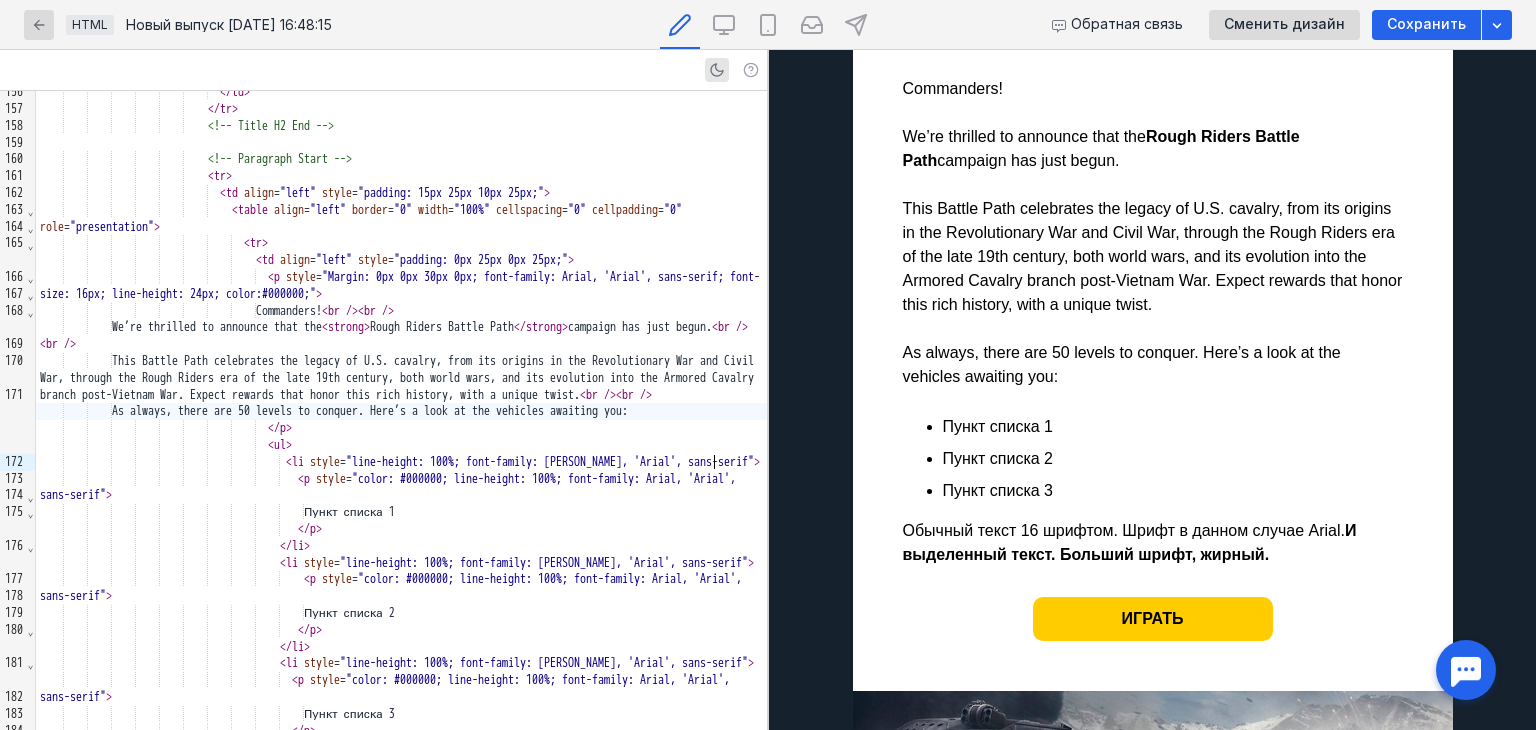 scroll, scrollTop: 400, scrollLeft: 0, axis: vertical 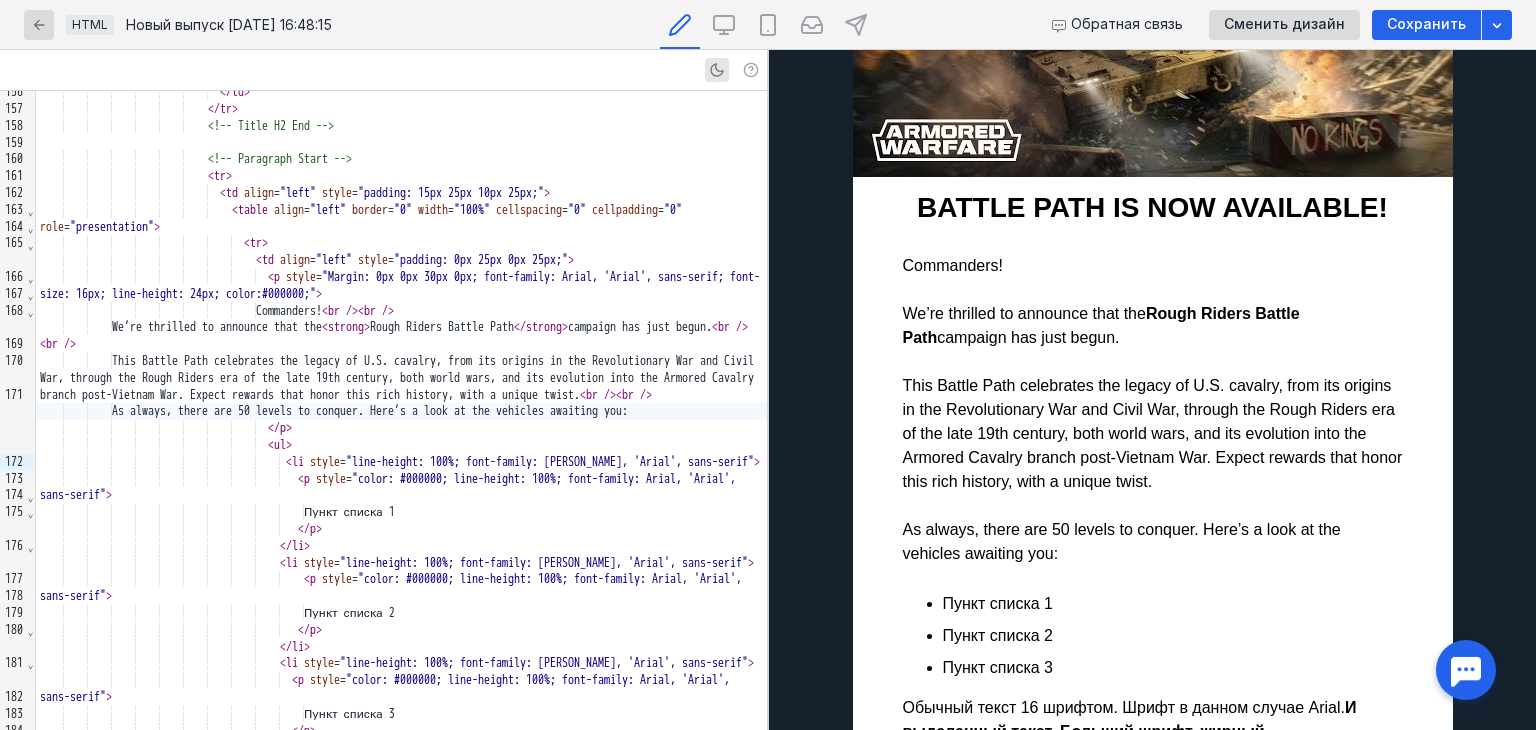 click on "Пункт списка 1" at bounding box center [1173, 604] 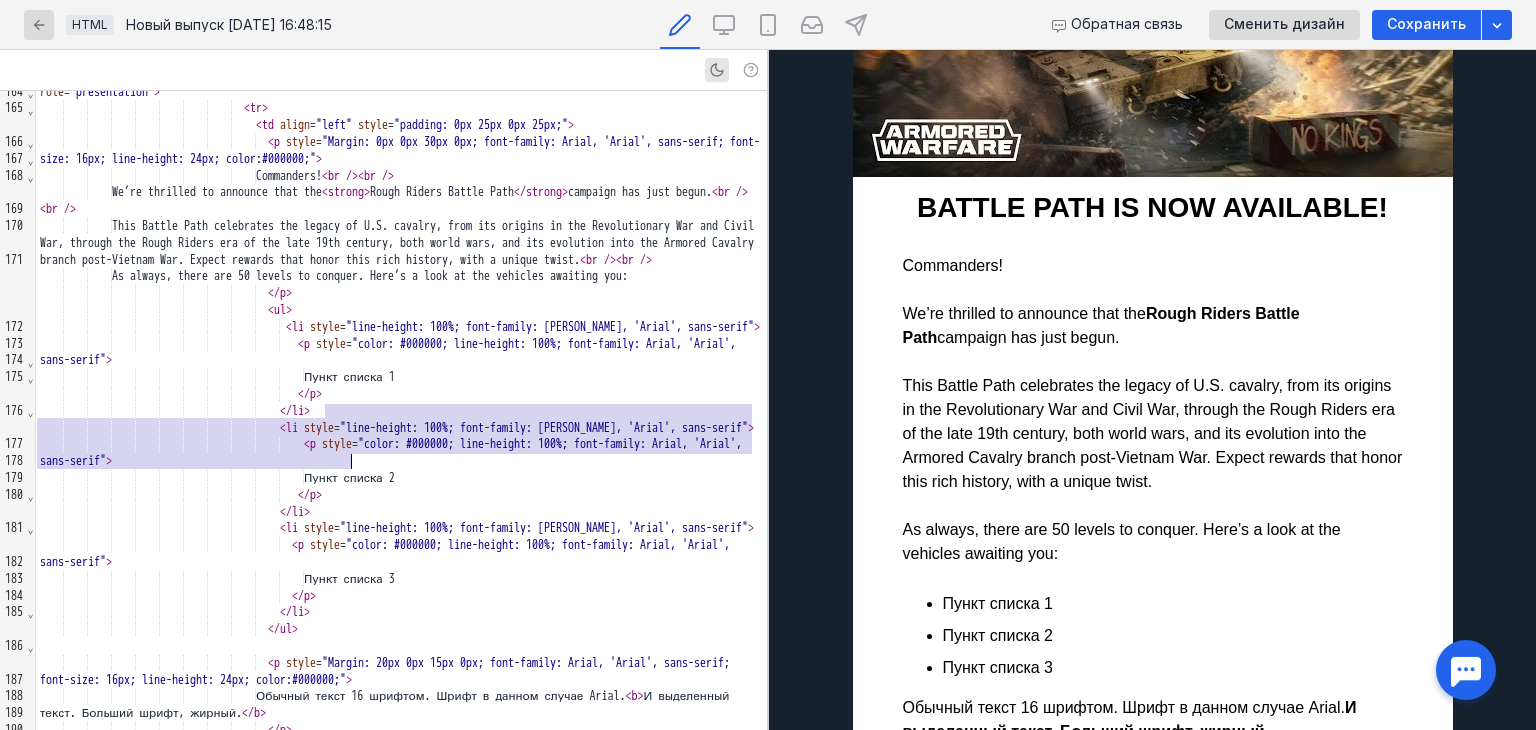 click at bounding box center [172, 377] 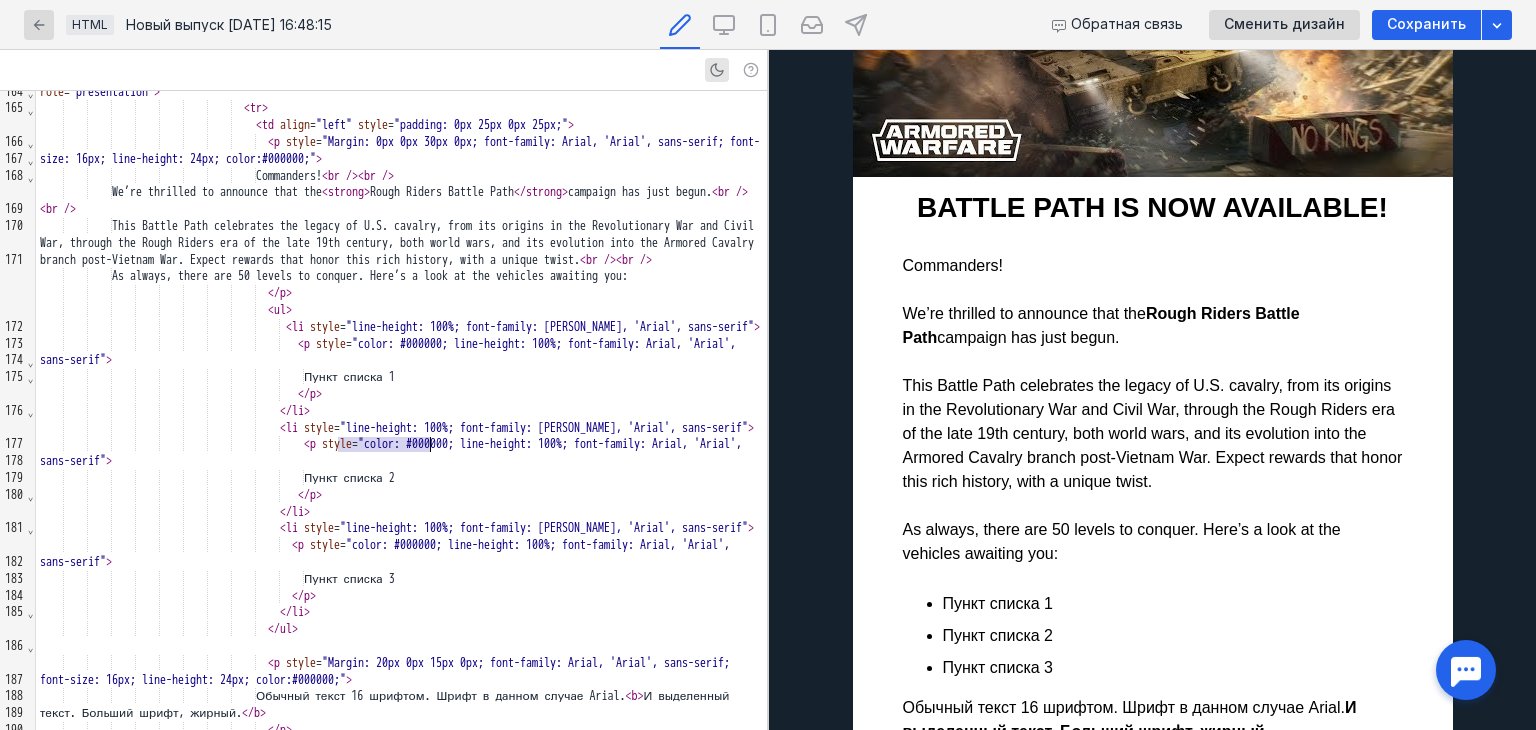 drag, startPoint x: 337, startPoint y: 445, endPoint x: 468, endPoint y: 445, distance: 131 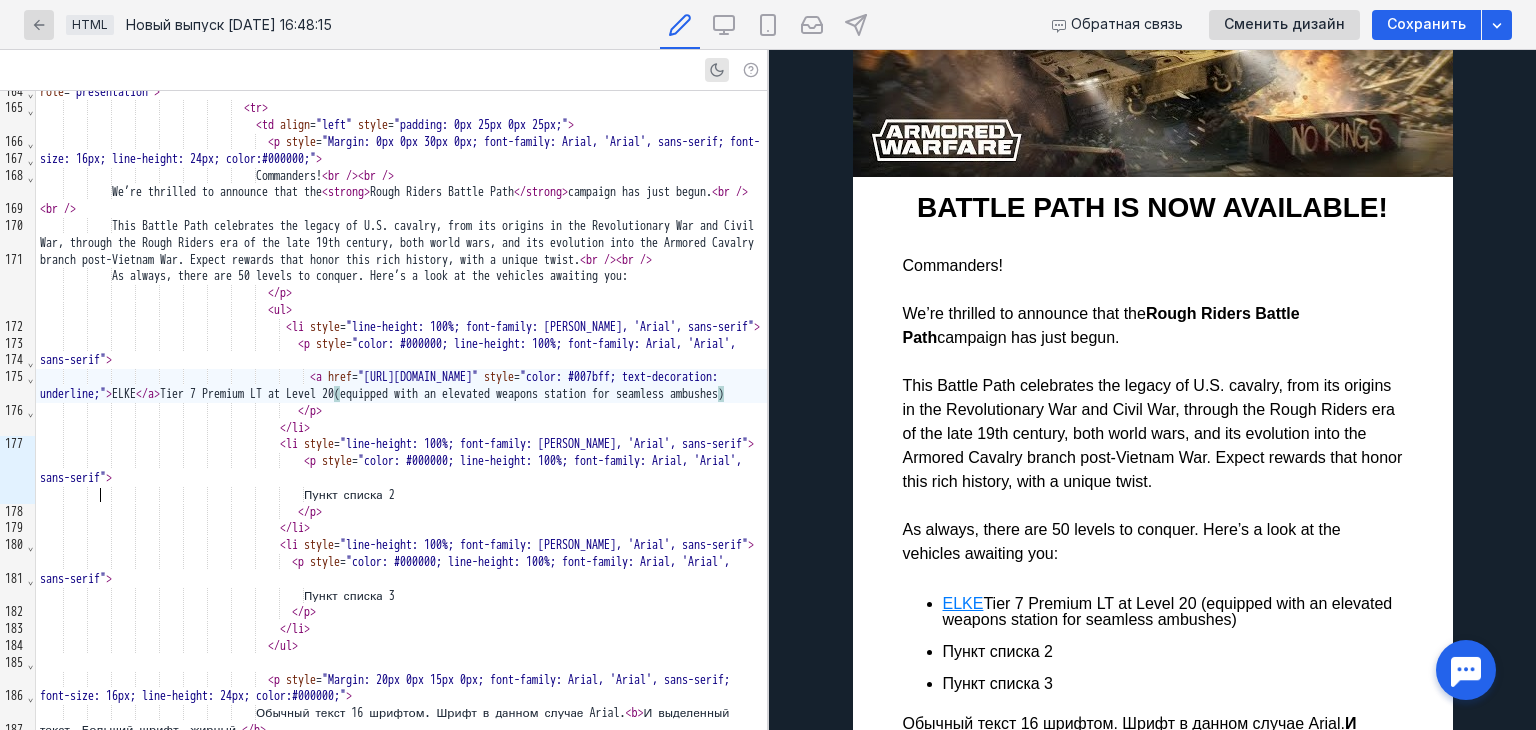 scroll, scrollTop: 400, scrollLeft: 0, axis: vertical 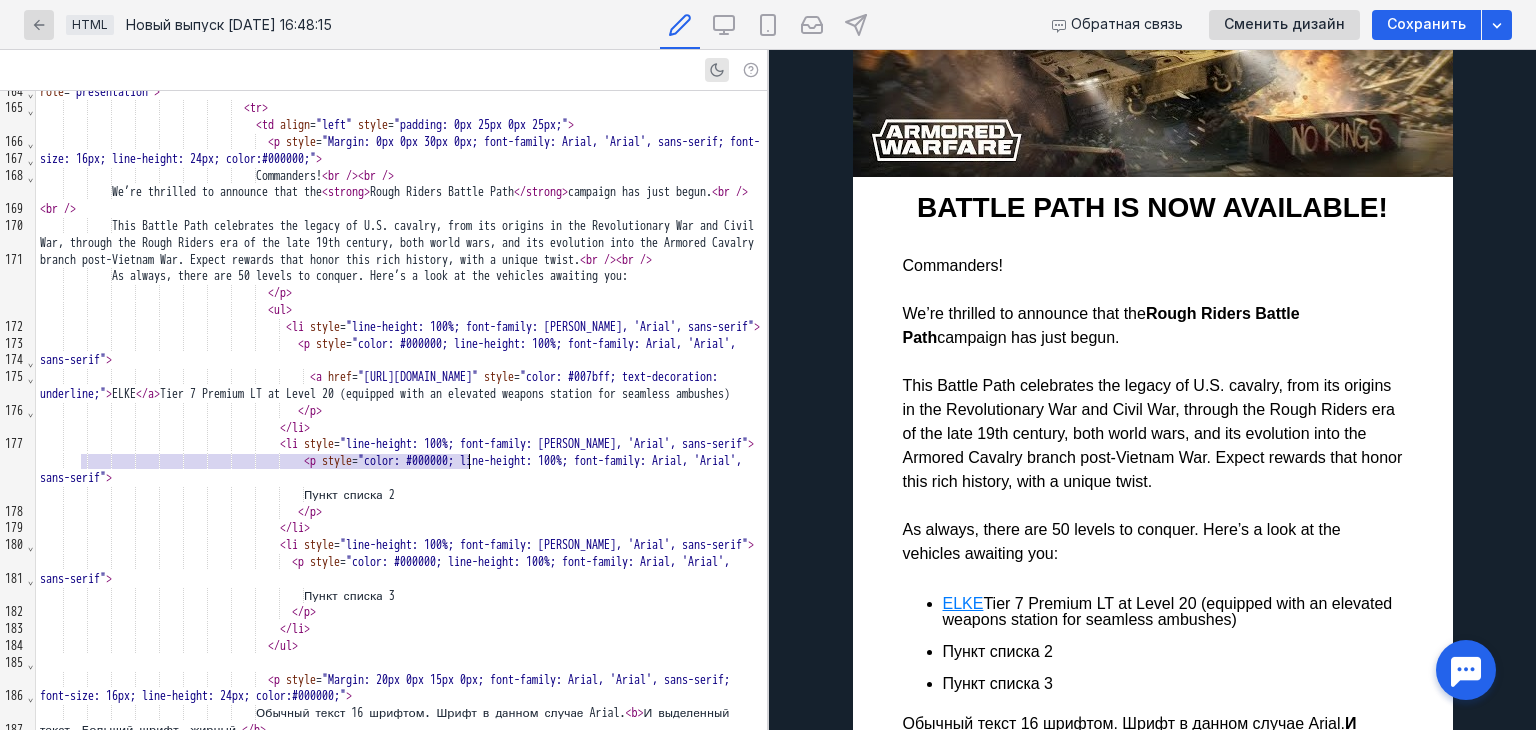 drag, startPoint x: 80, startPoint y: 460, endPoint x: 467, endPoint y: 464, distance: 387.02066 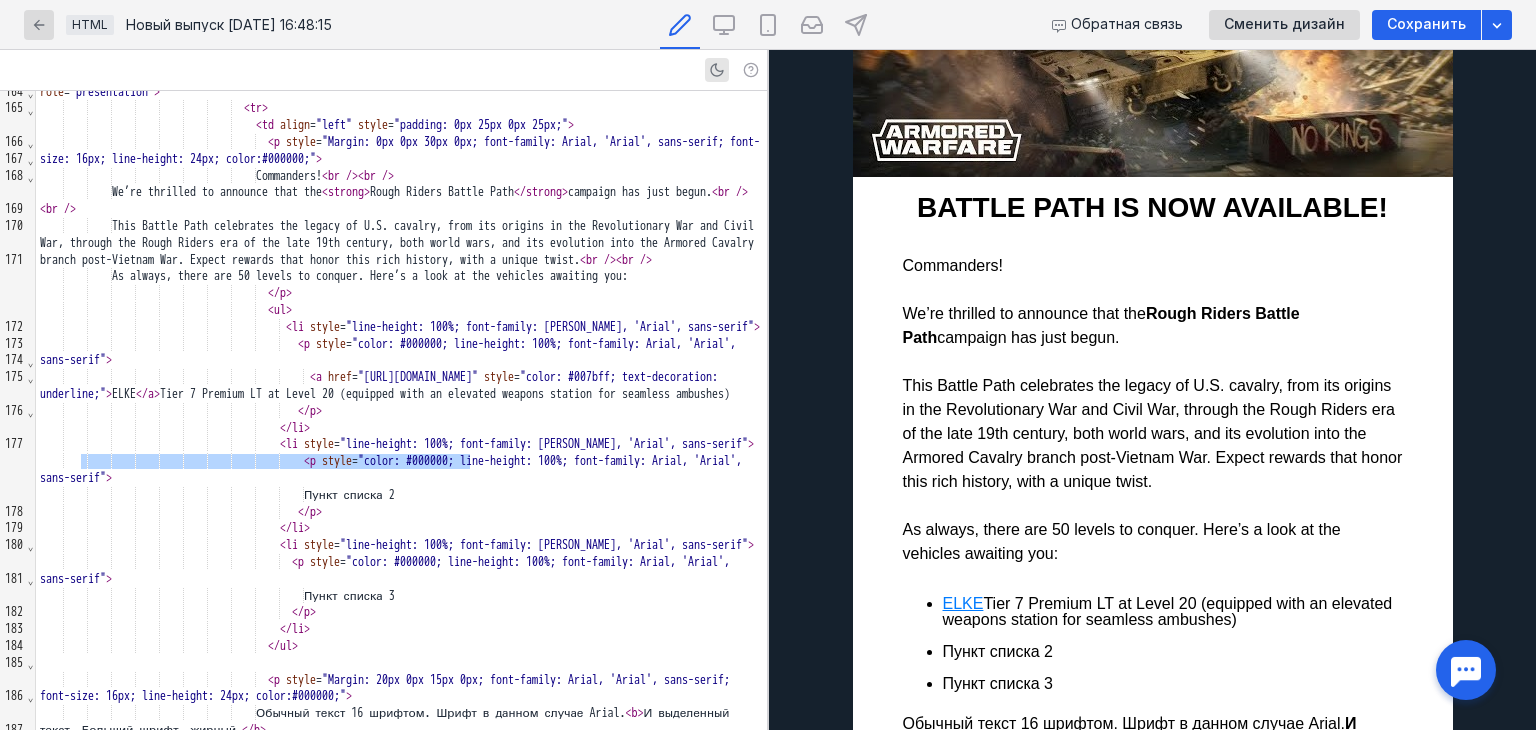 click on "Commanders!
We’re thrilled to announce that the  Rough Riders Battle Path  campaign has just begun.
This Battle Path celebrates the legacy of [DEMOGRAPHIC_DATA] cavalry, from its origins in the Revolutionary War and Civil War, through the Rough Riders era of the late 19th century, both world wars, and its evolution into the Armored Cavalry branch post-Vietnam War. Expect rewards that honor this rich history, with a unique twist.
As always, there are 50 levels to conquer. Here’s a look at the vehicles awaiting you:" at bounding box center [1153, 410] 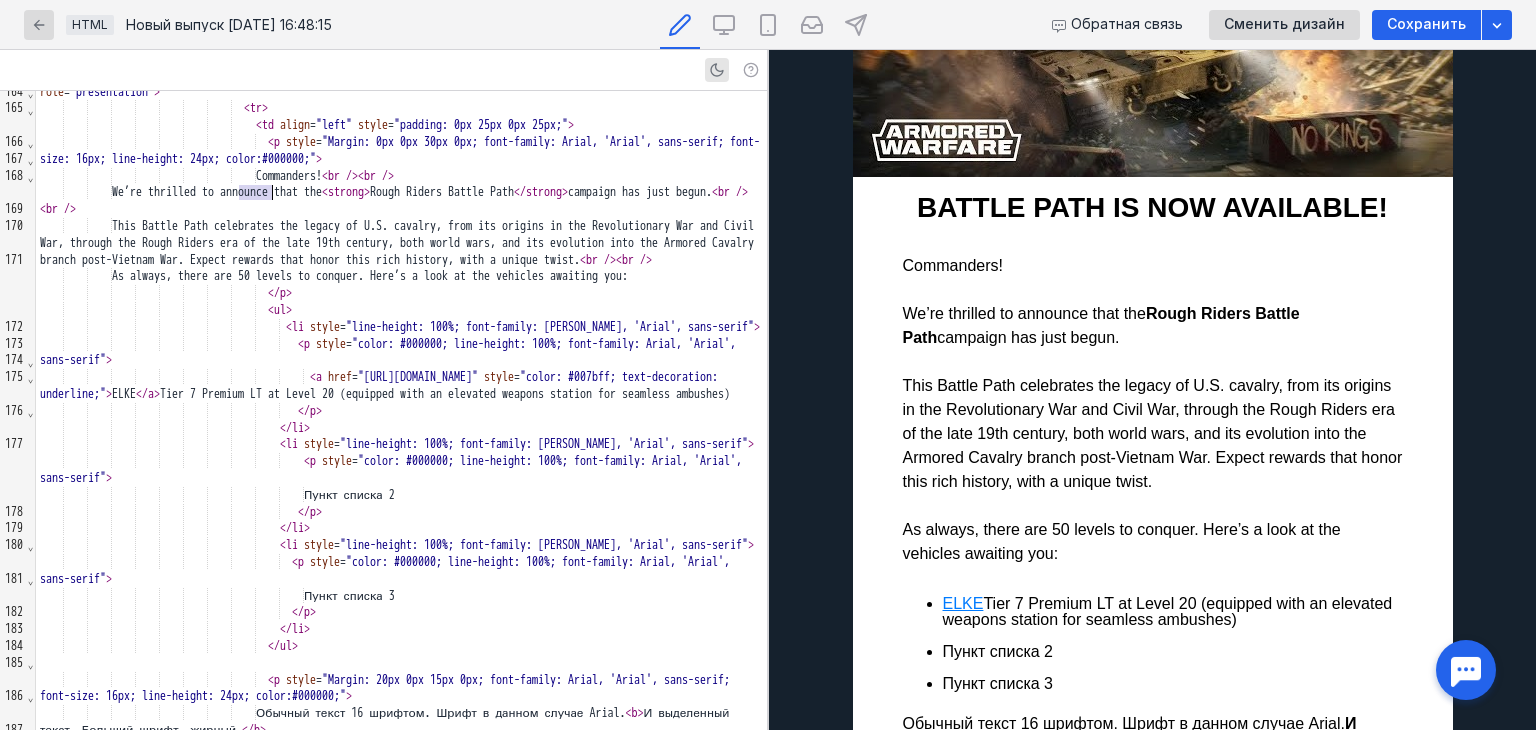 drag, startPoint x: 236, startPoint y: 193, endPoint x: 275, endPoint y: 193, distance: 39 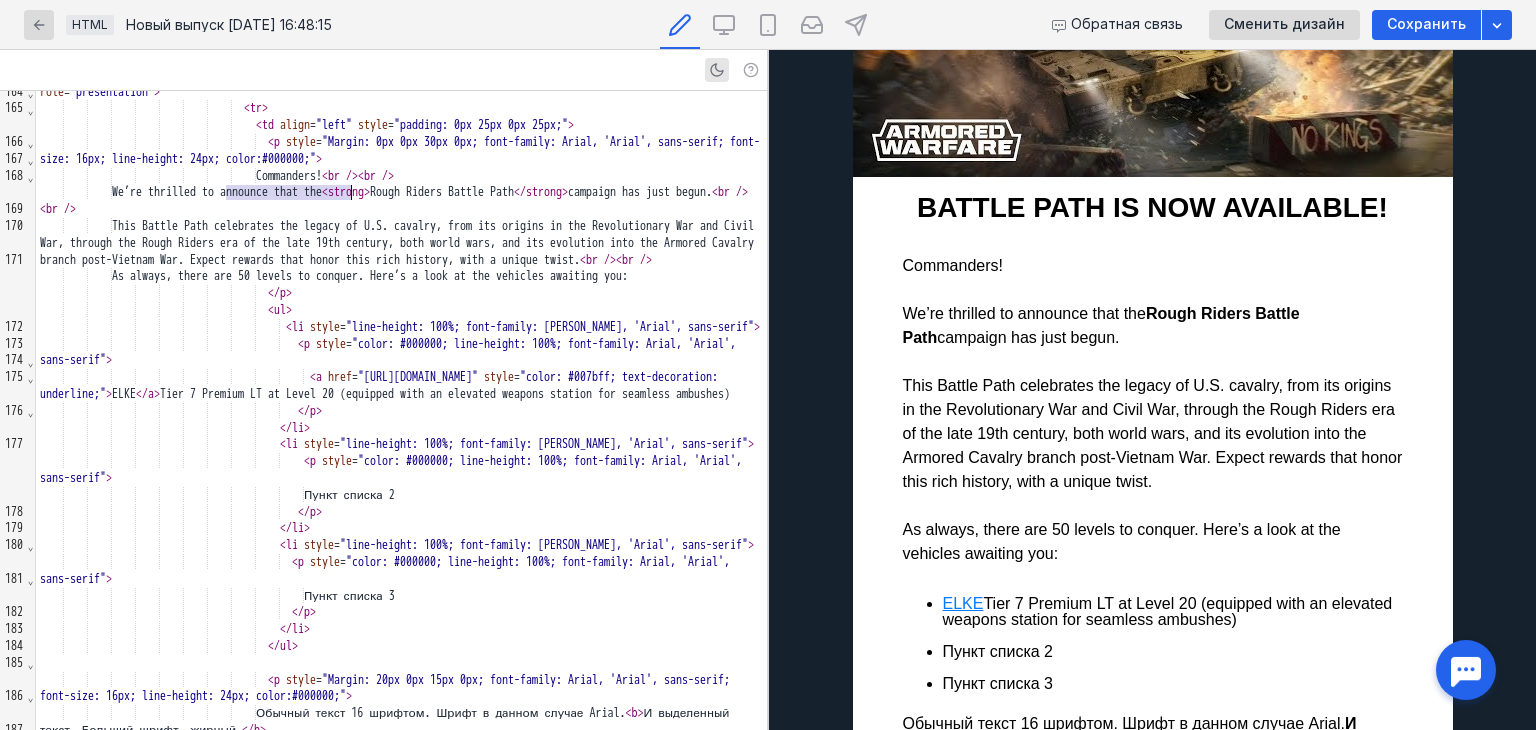 drag, startPoint x: 229, startPoint y: 192, endPoint x: 348, endPoint y: 195, distance: 119.03781 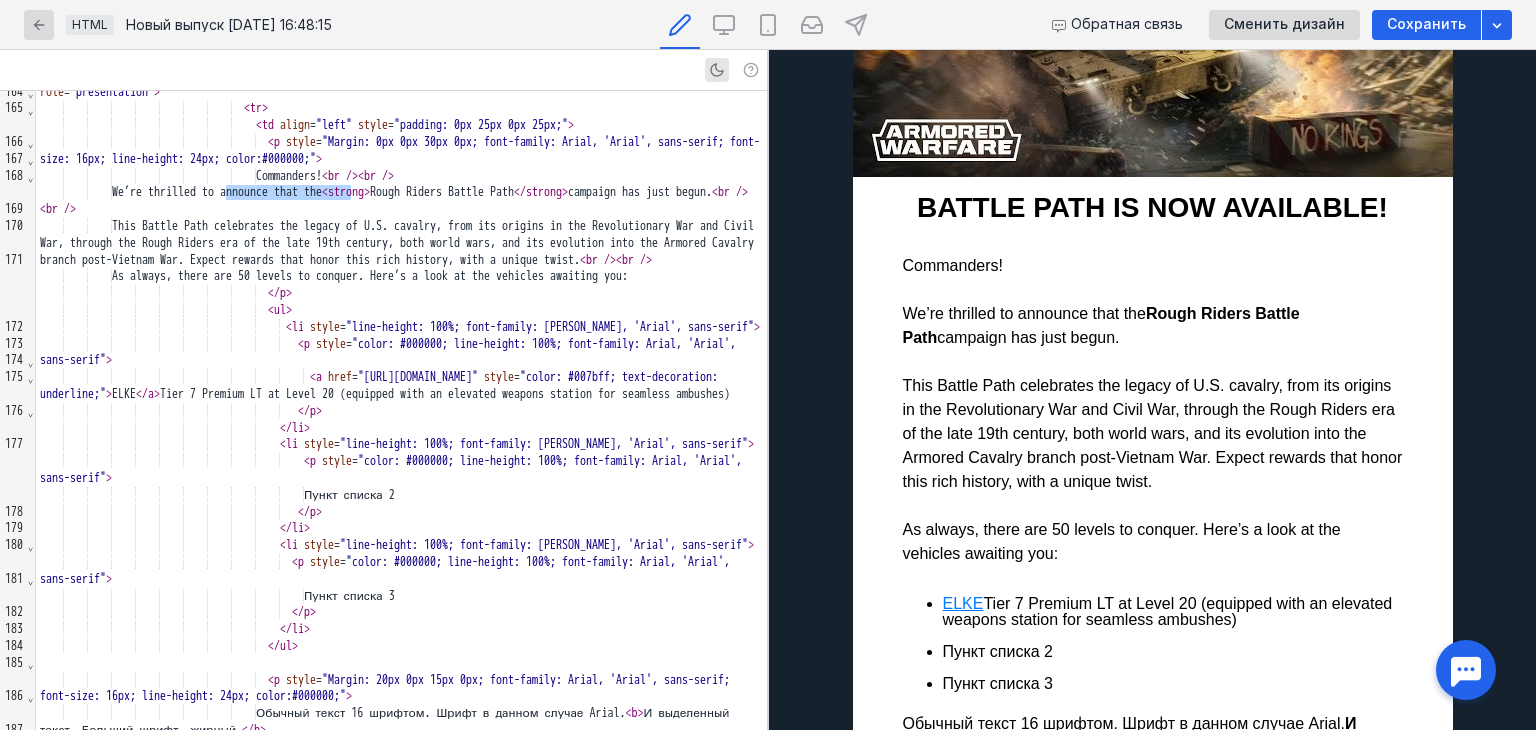 click on "ELKE  Tier 7 Premium LT at Level 20 (equipped with an elevated weapons station for seamless ambushes)" at bounding box center (1173, 612) 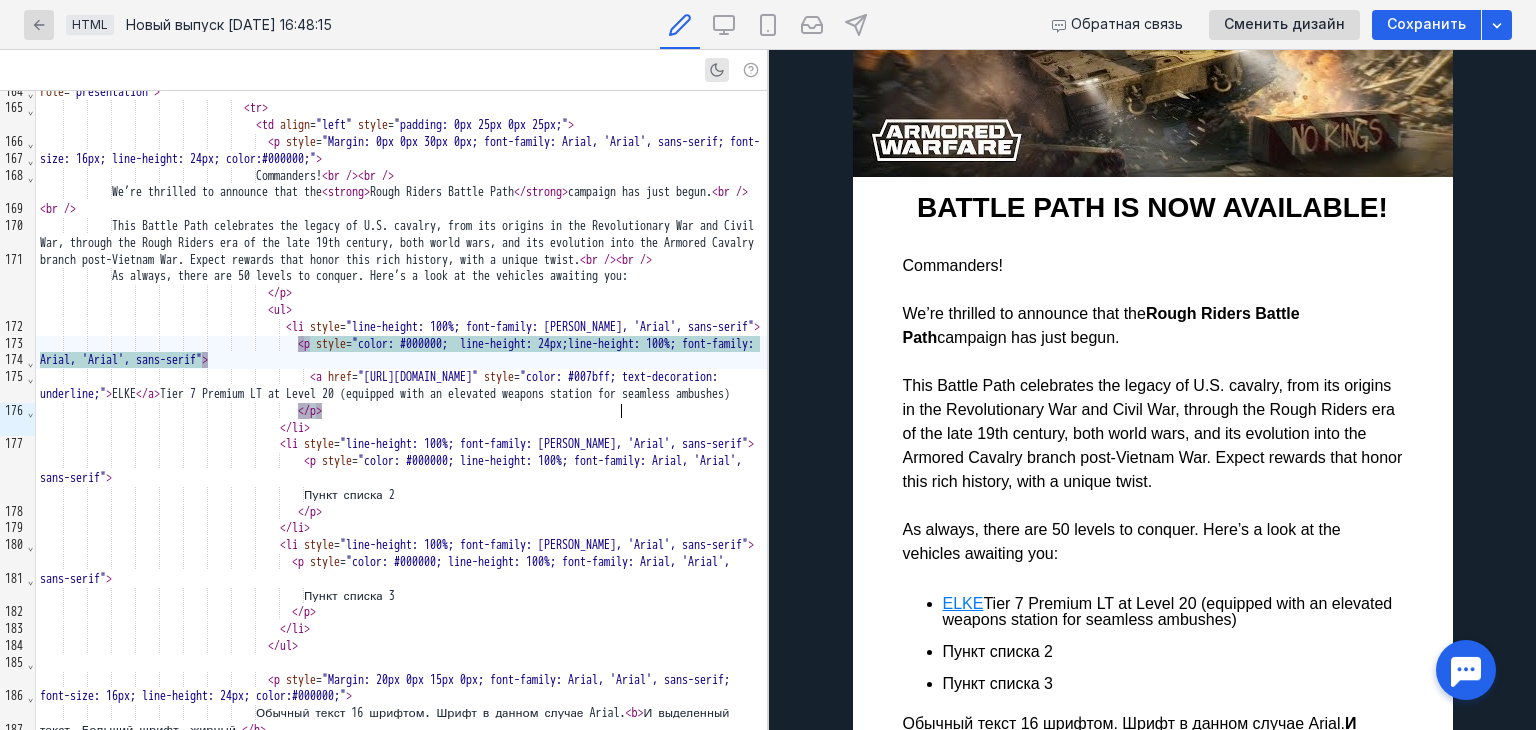 scroll, scrollTop: 400, scrollLeft: 0, axis: vertical 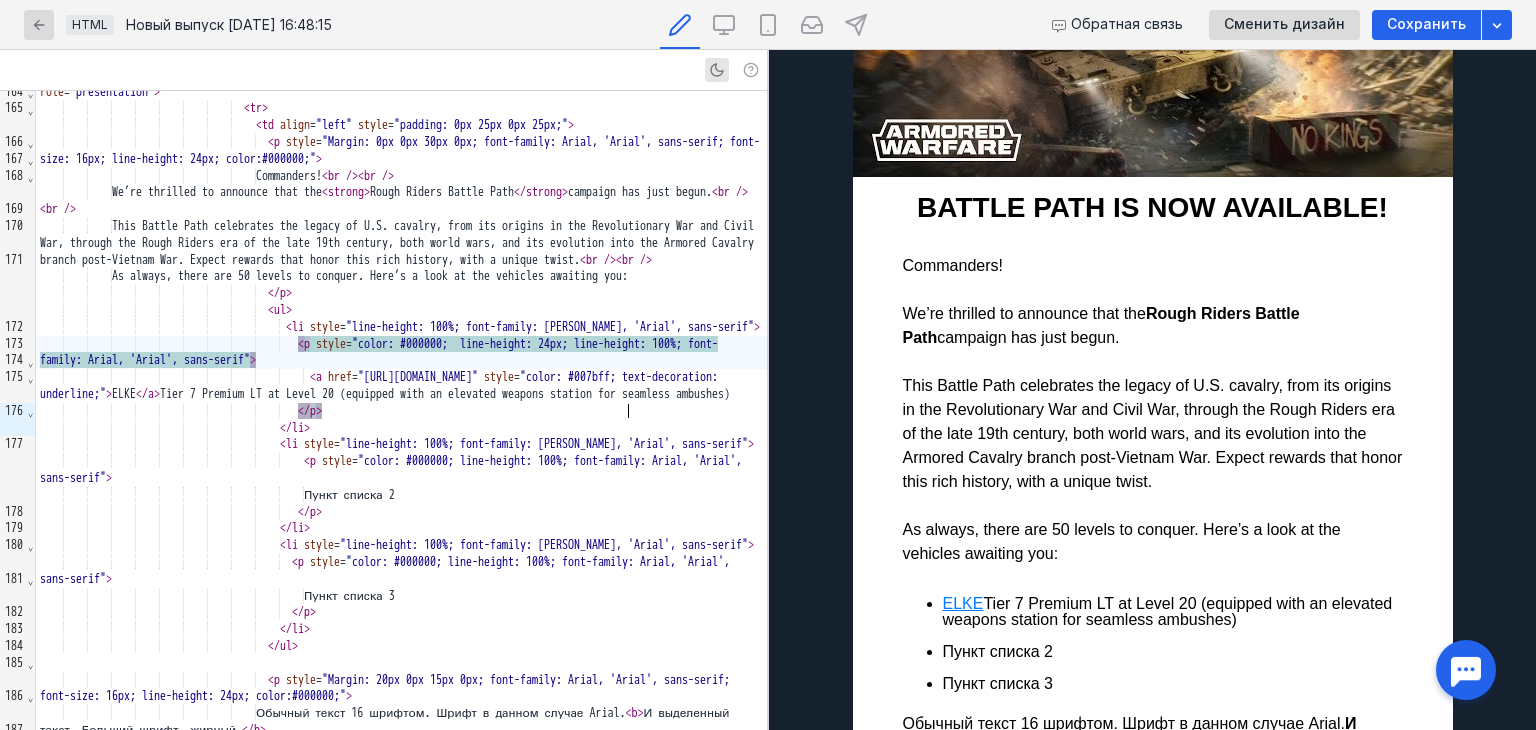 click on "ELKE  Tier 7 Premium LT at Level 20 (equipped with an elevated weapons station for seamless ambushes)" at bounding box center [1173, 612] 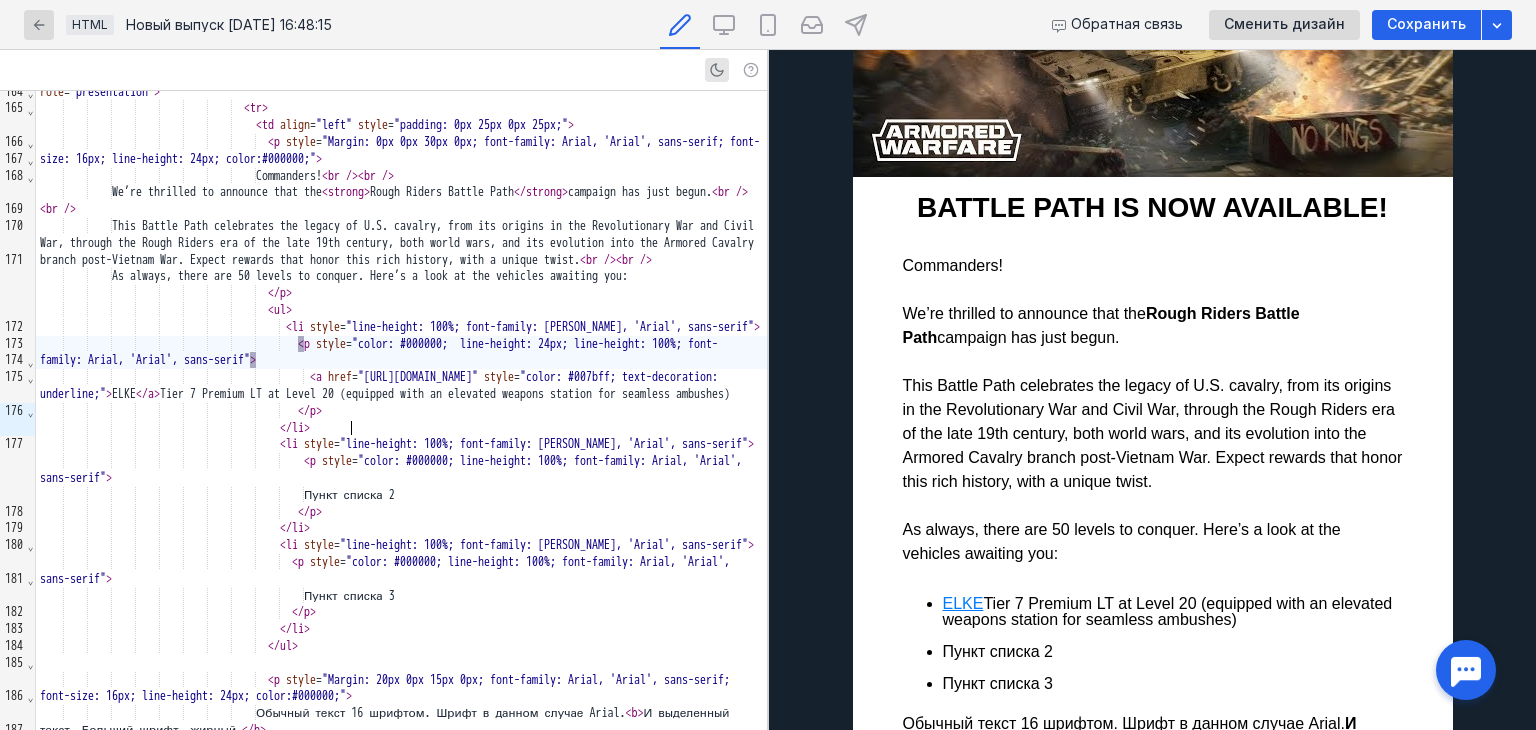 click on "< p   style = "color: #000000;  line-height: 24px; line-height: 100%; font-family: Arial, 'Arial', sans-serif" >" at bounding box center (401, 353) 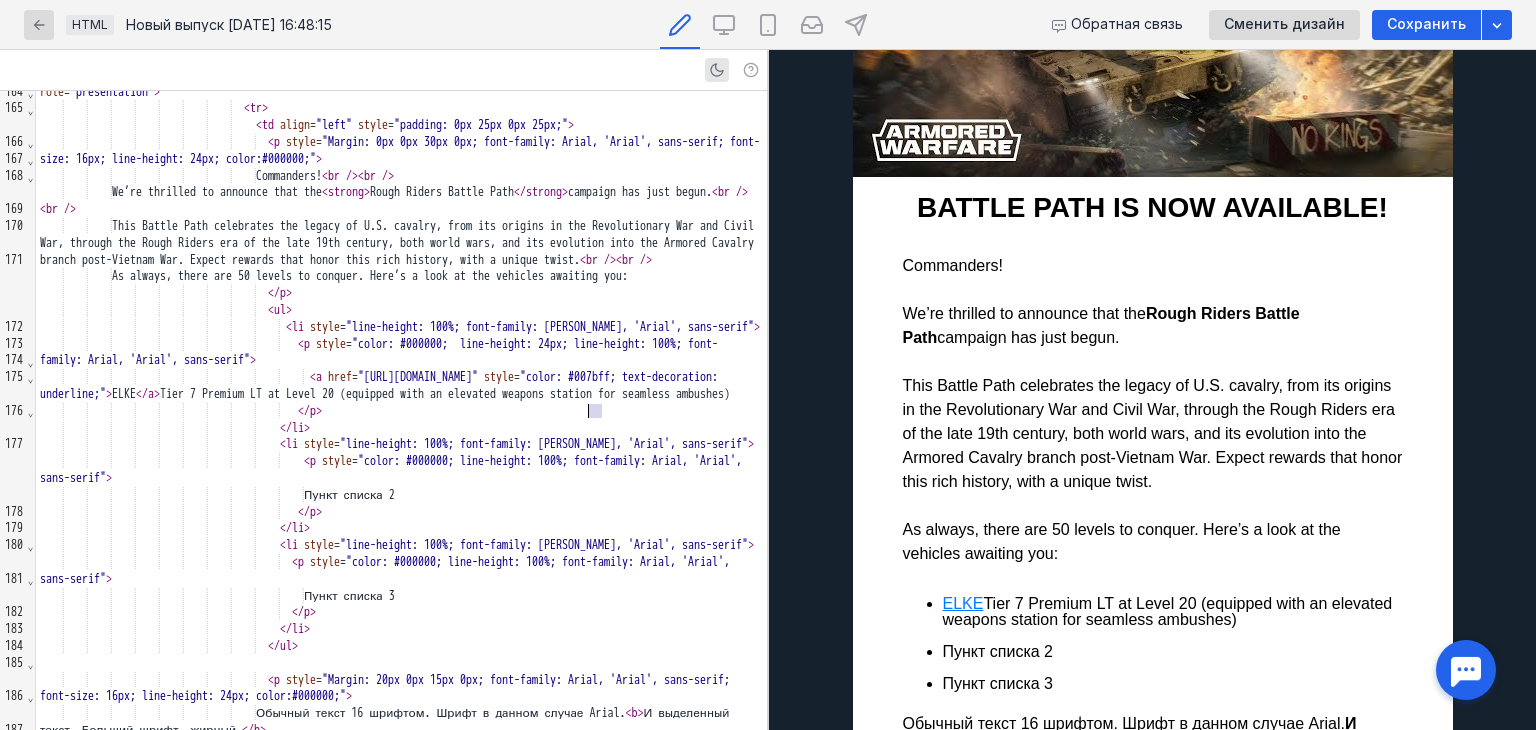 drag, startPoint x: 601, startPoint y: 409, endPoint x: 590, endPoint y: 409, distance: 11 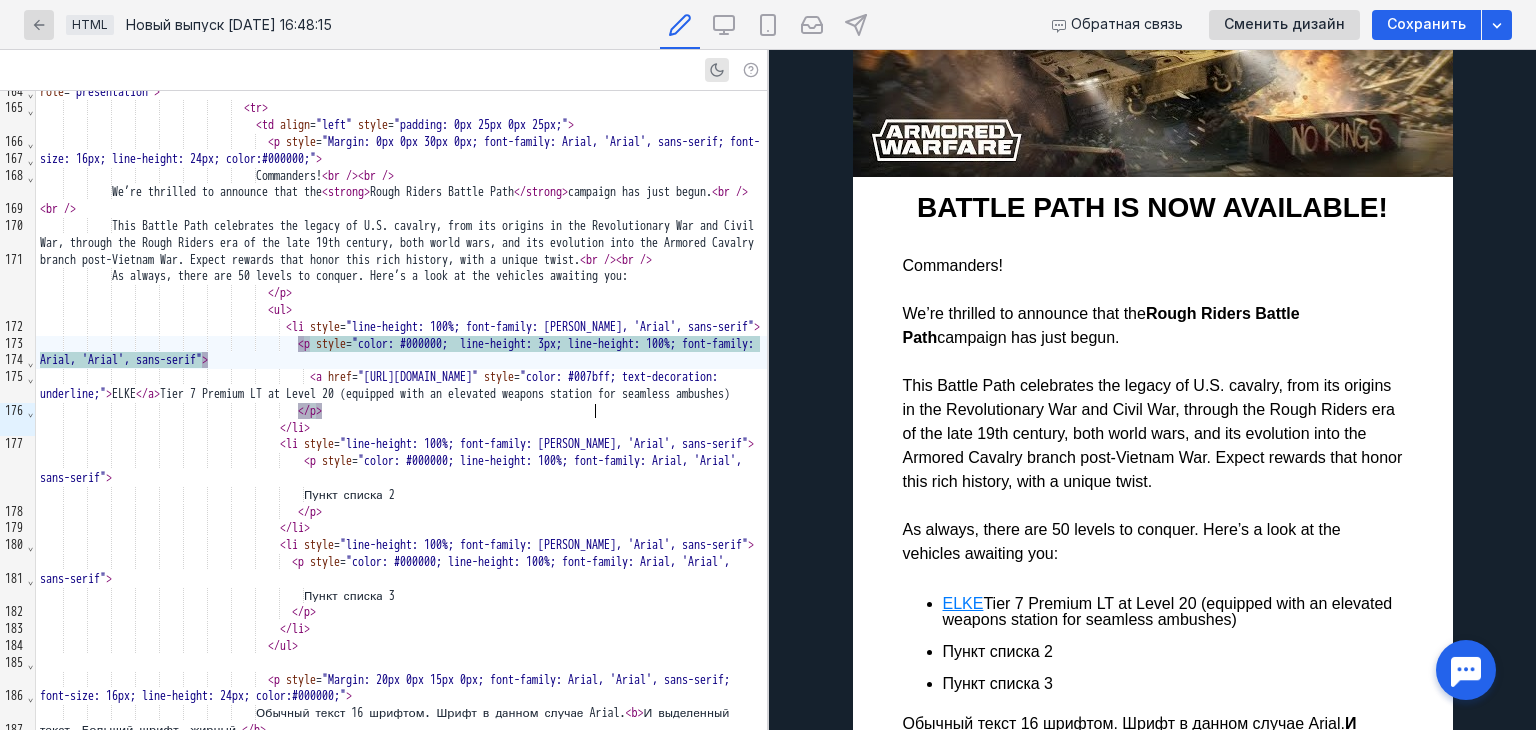 scroll, scrollTop: 400, scrollLeft: 0, axis: vertical 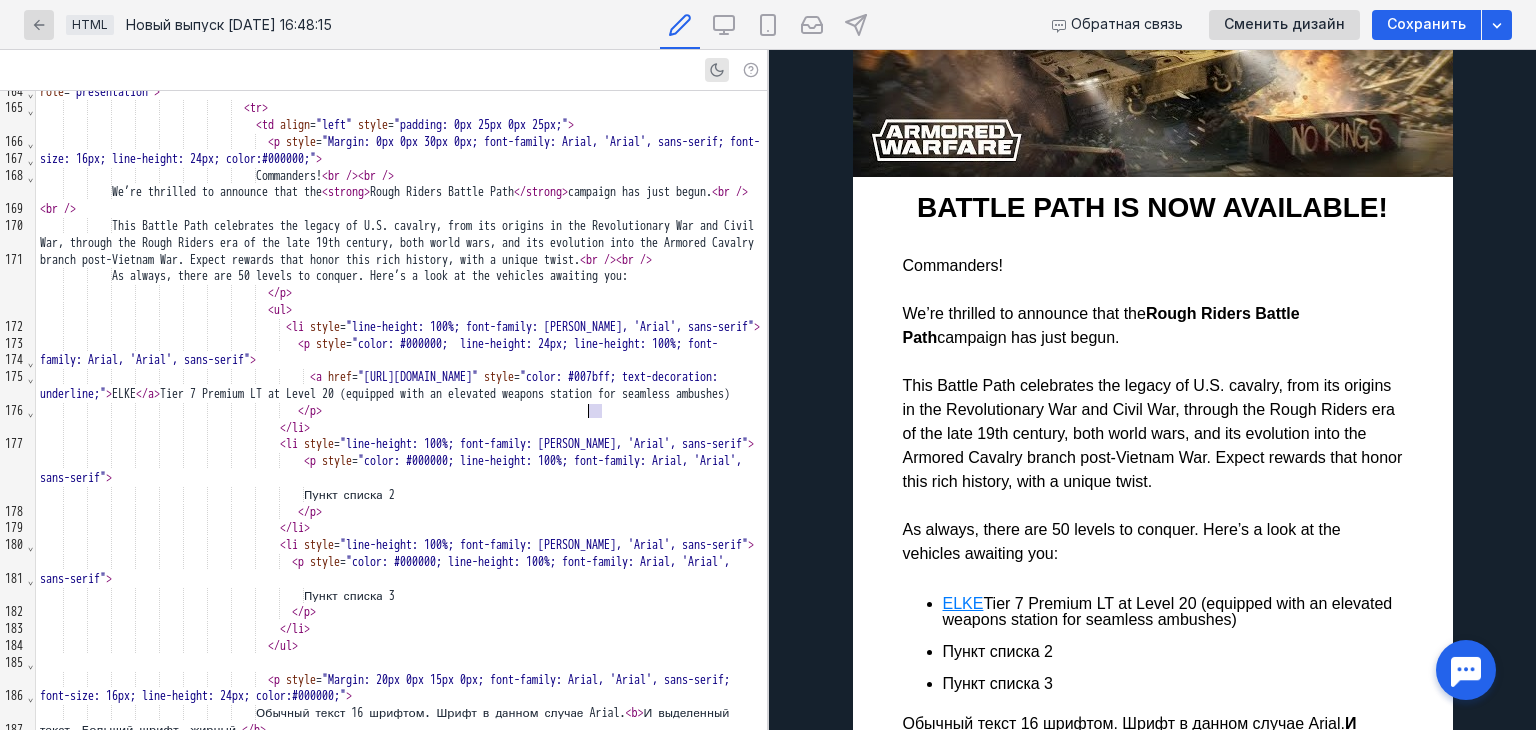 click on "ELKE  Tier 7 Premium LT at Level 20 (equipped with an elevated weapons station for seamless ambushes)" at bounding box center (1173, 612) 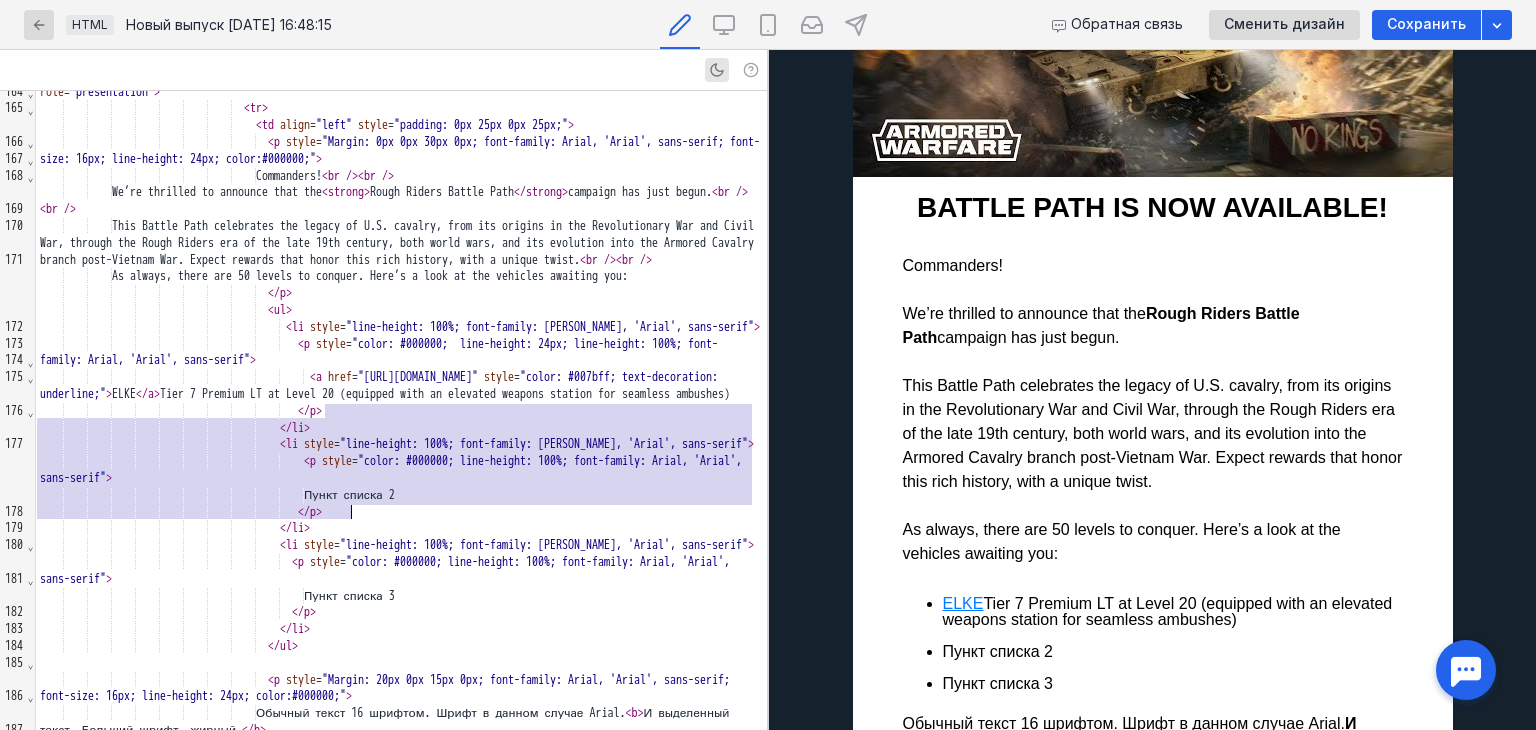 click on "Commanders!
We’re thrilled to announce that the  Rough Riders Battle Path  campaign has just begun.
This Battle Path celebrates the legacy of [DEMOGRAPHIC_DATA] cavalry, from its origins in the Revolutionary War and Civil War, through the Rough Riders era of the late 19th century, both world wars, and its evolution into the Armored Cavalry branch post-Vietnam War. Expect rewards that honor this rich history, with a unique twist.
As always, there are 50 levels to conquer. Here’s a look at the vehicles awaiting you:" at bounding box center [1153, 410] 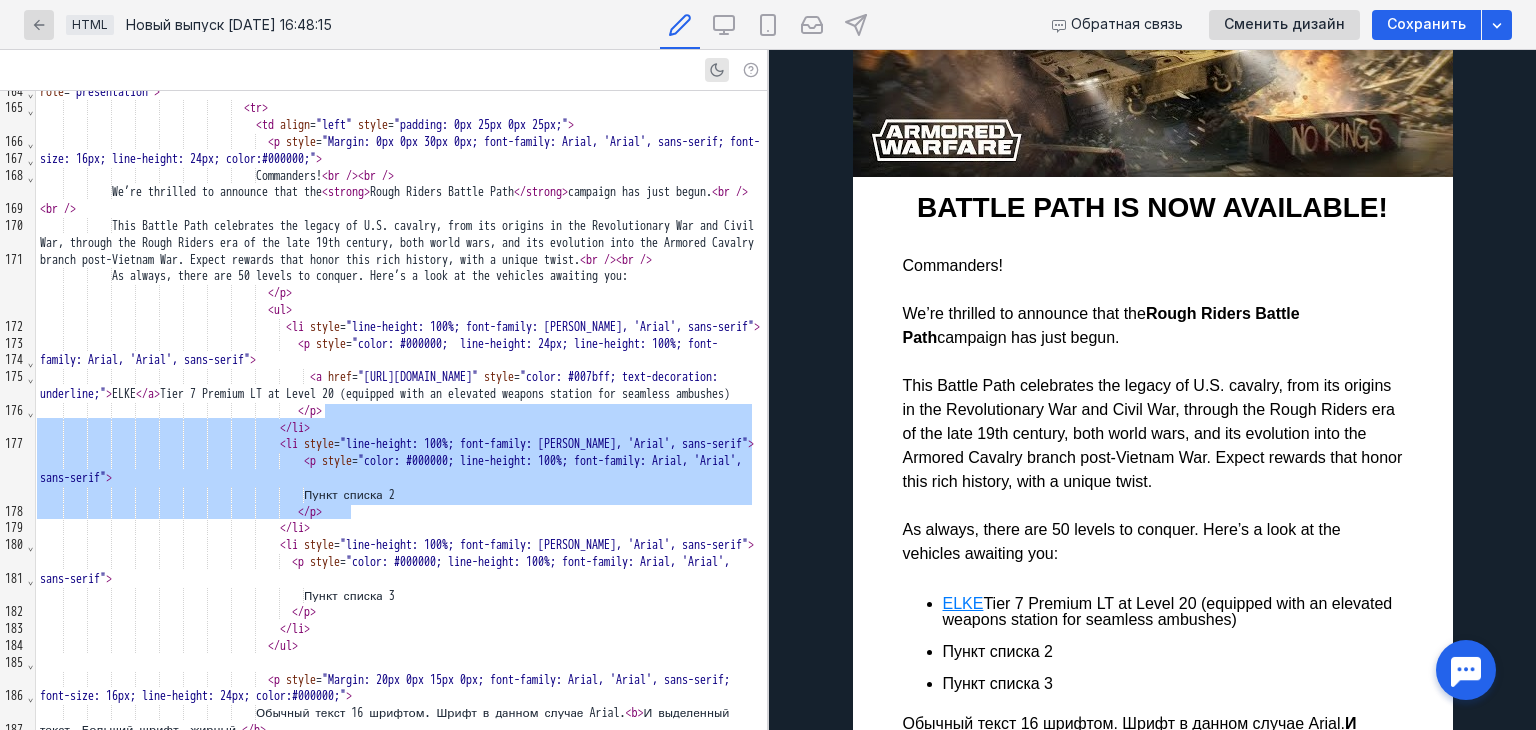 click on "< ul >" at bounding box center [401, 310] 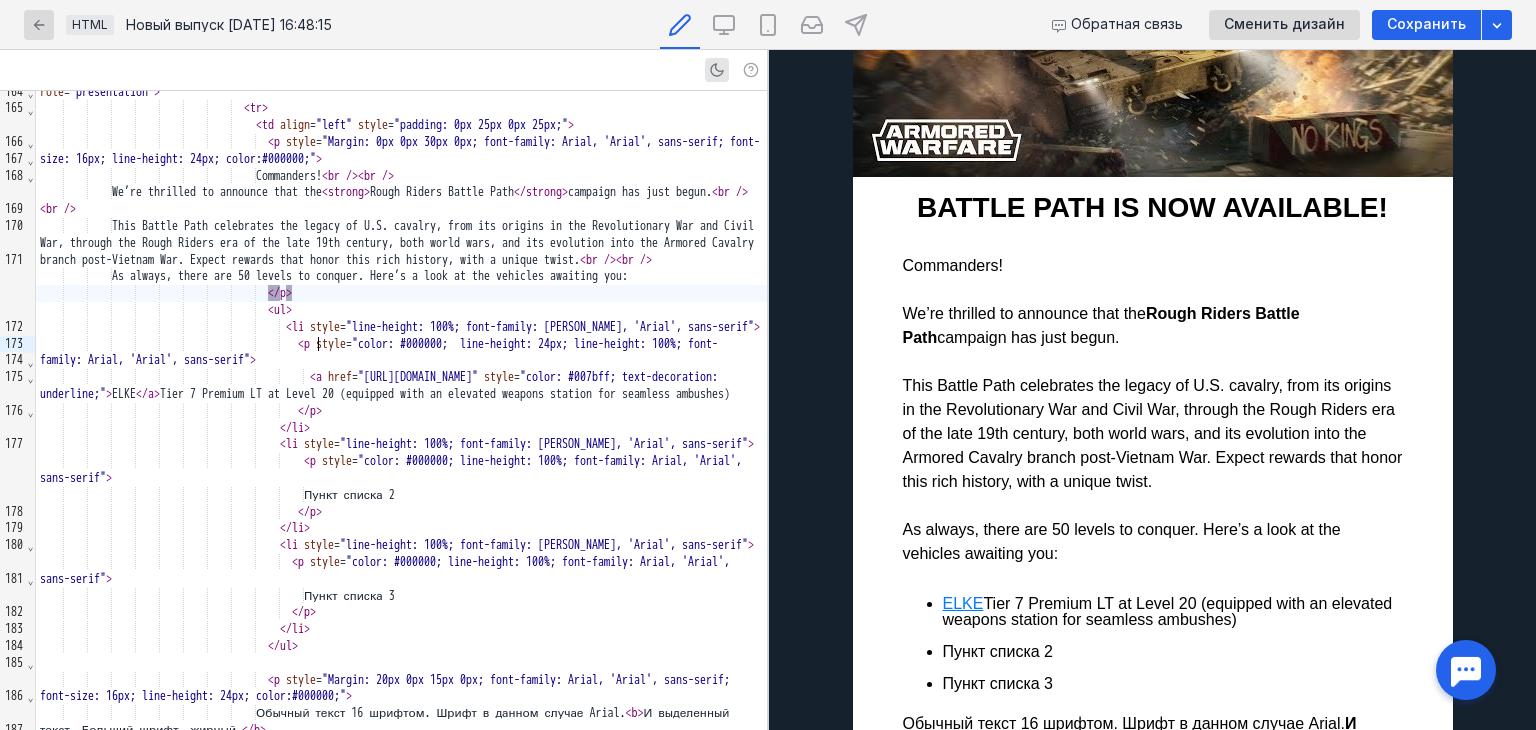click on "</ p >" at bounding box center [401, 293] 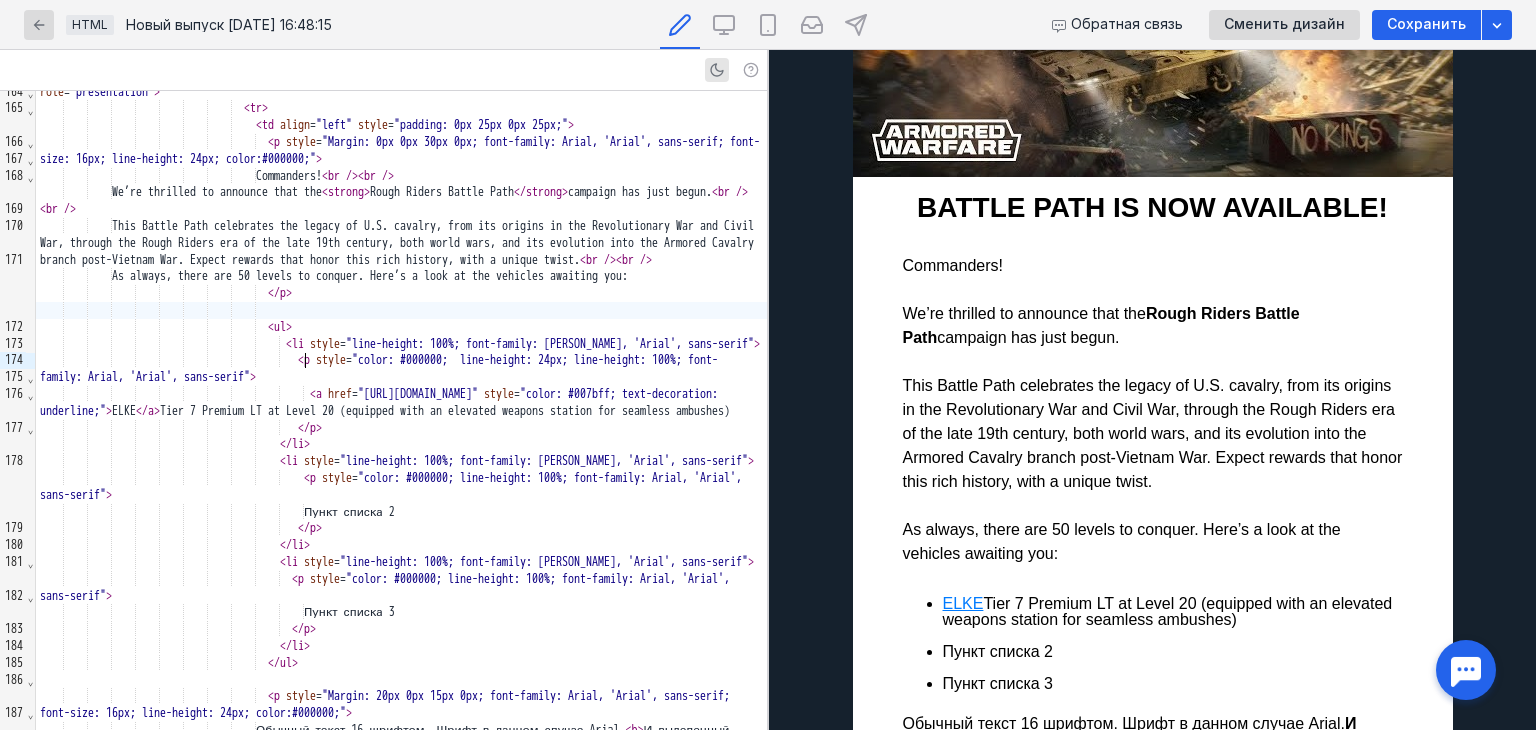 scroll, scrollTop: 0, scrollLeft: 0, axis: both 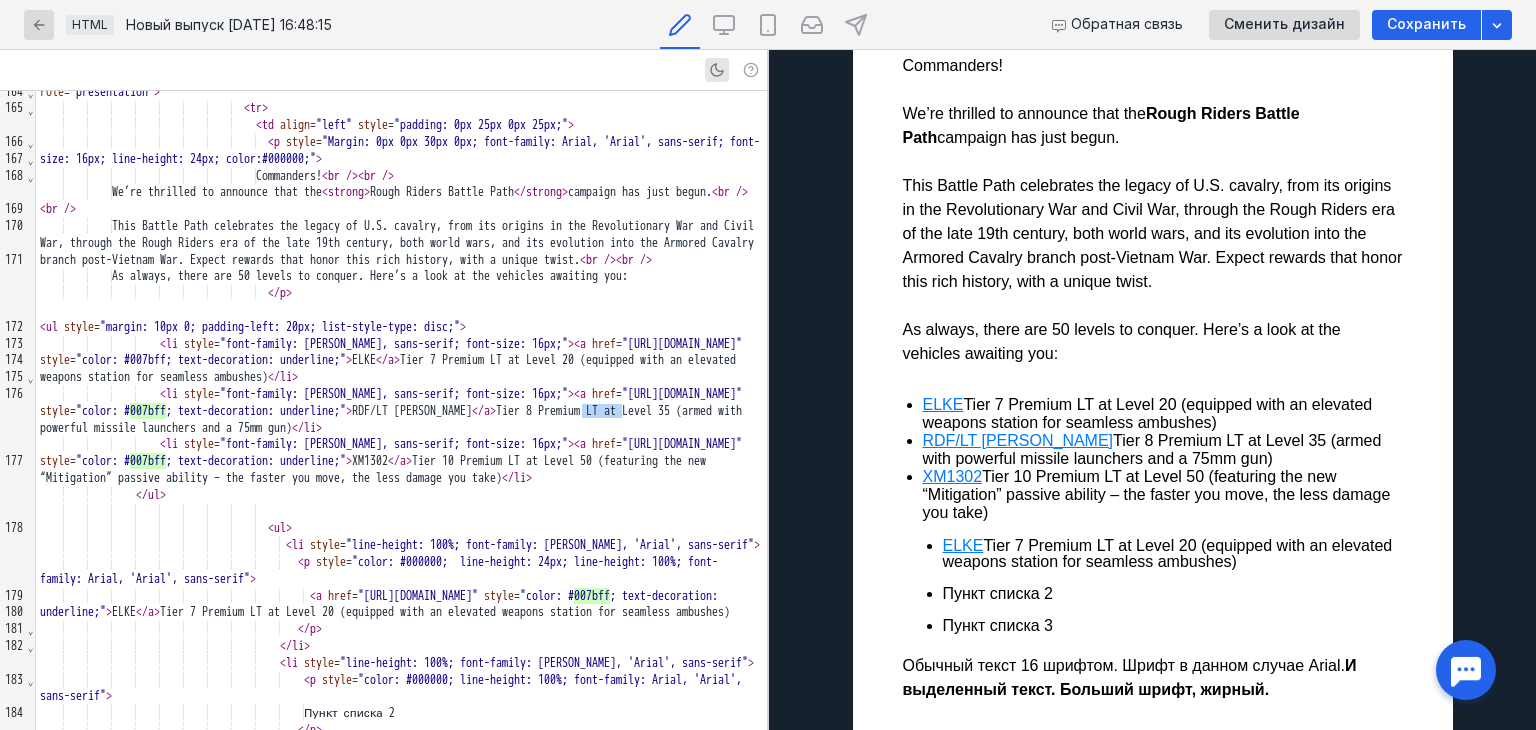 click on "Commanders!
We’re thrilled to announce that the  Rough Riders Battle Path  campaign has just begun.
This Battle Path celebrates the legacy of [DEMOGRAPHIC_DATA] cavalry, from its origins in the Revolutionary War and Civil War, through the Rough Riders era of the late 19th century, both world wars, and its evolution into the Armored Cavalry branch post-Vietnam War. Expect rewards that honor this rich history, with a unique twist.
As always, there are 50 levels to conquer. Here’s a look at the vehicles awaiting you:" at bounding box center [1153, 210] 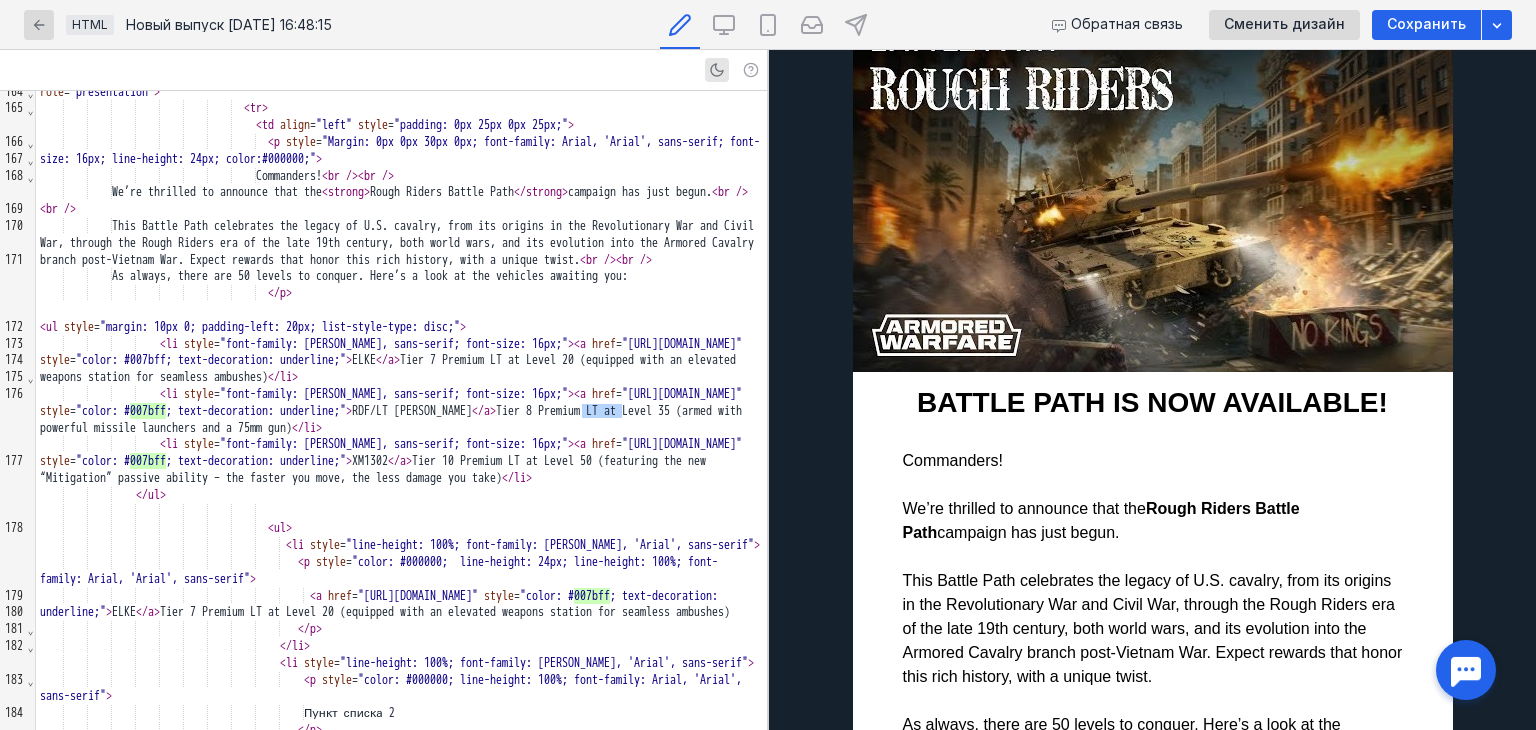 scroll, scrollTop: 200, scrollLeft: 0, axis: vertical 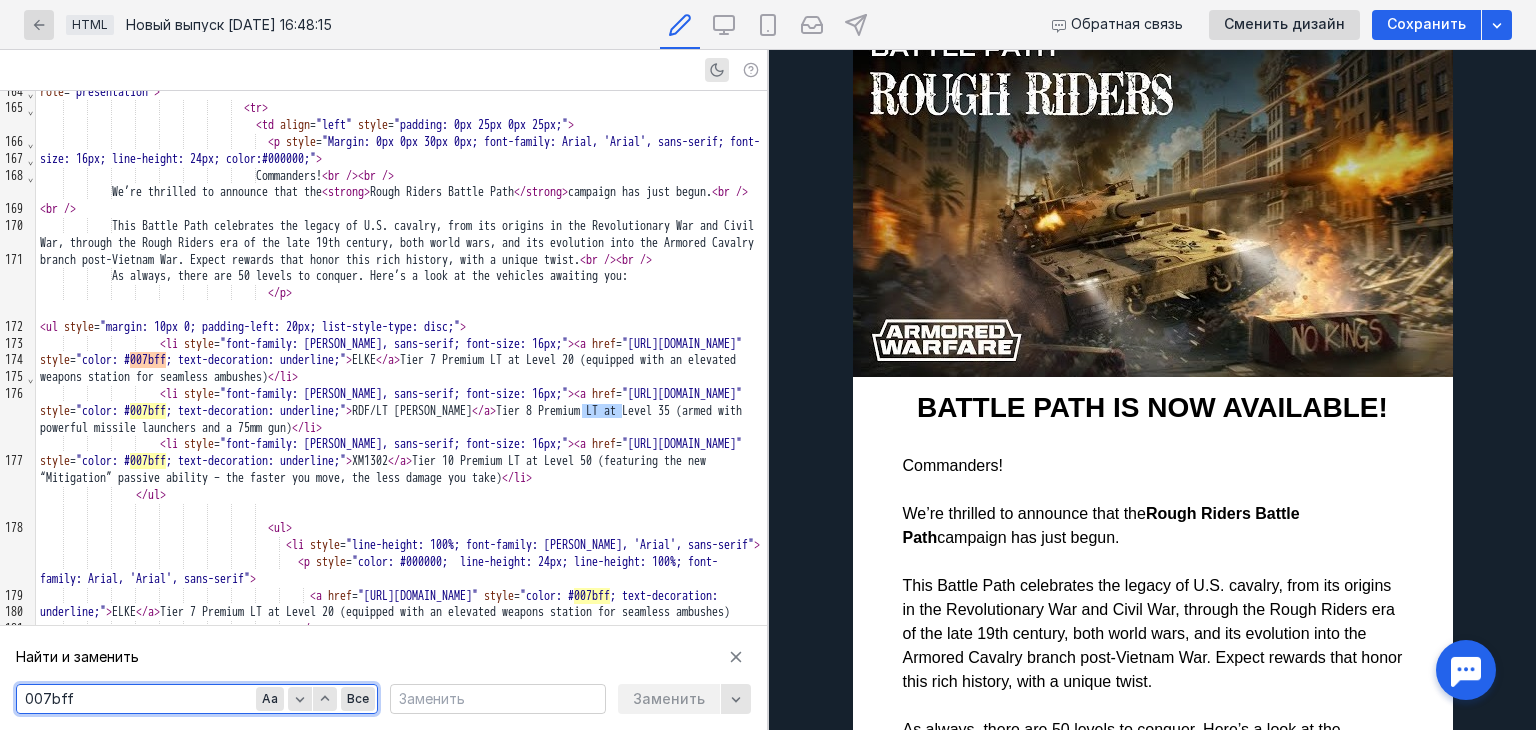 click on "007bff" at bounding box center [197, 699] 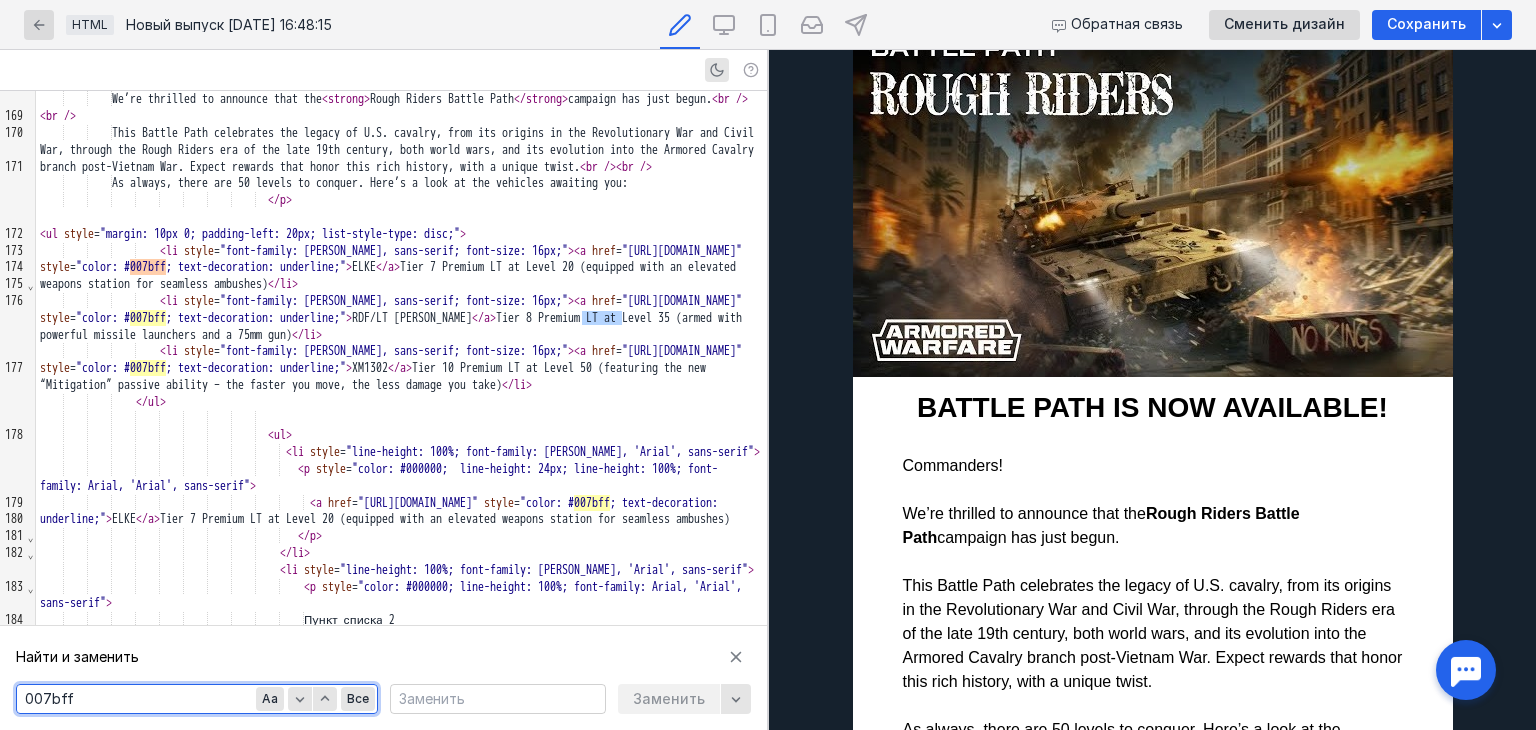 scroll, scrollTop: 3236, scrollLeft: 0, axis: vertical 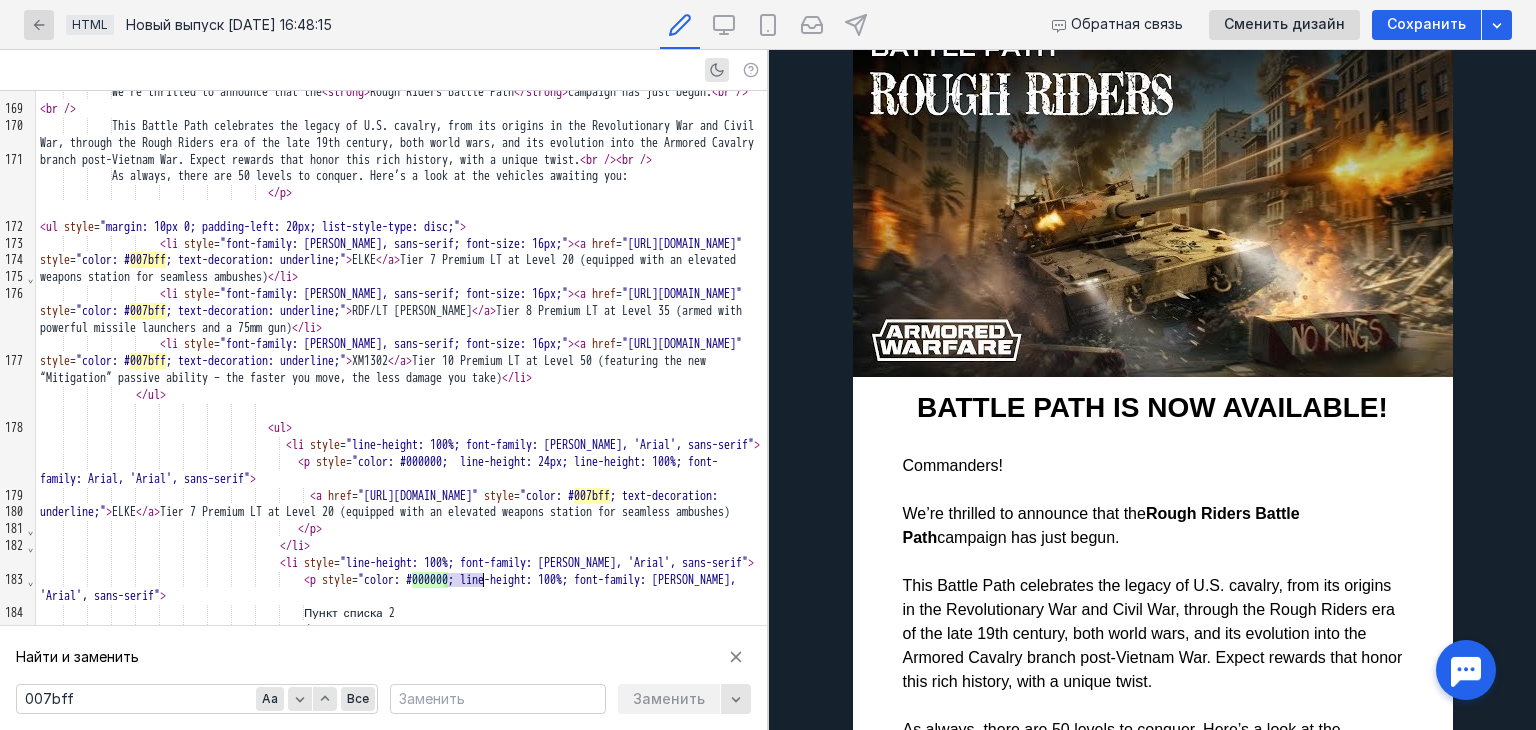 click at bounding box center (498, 699) 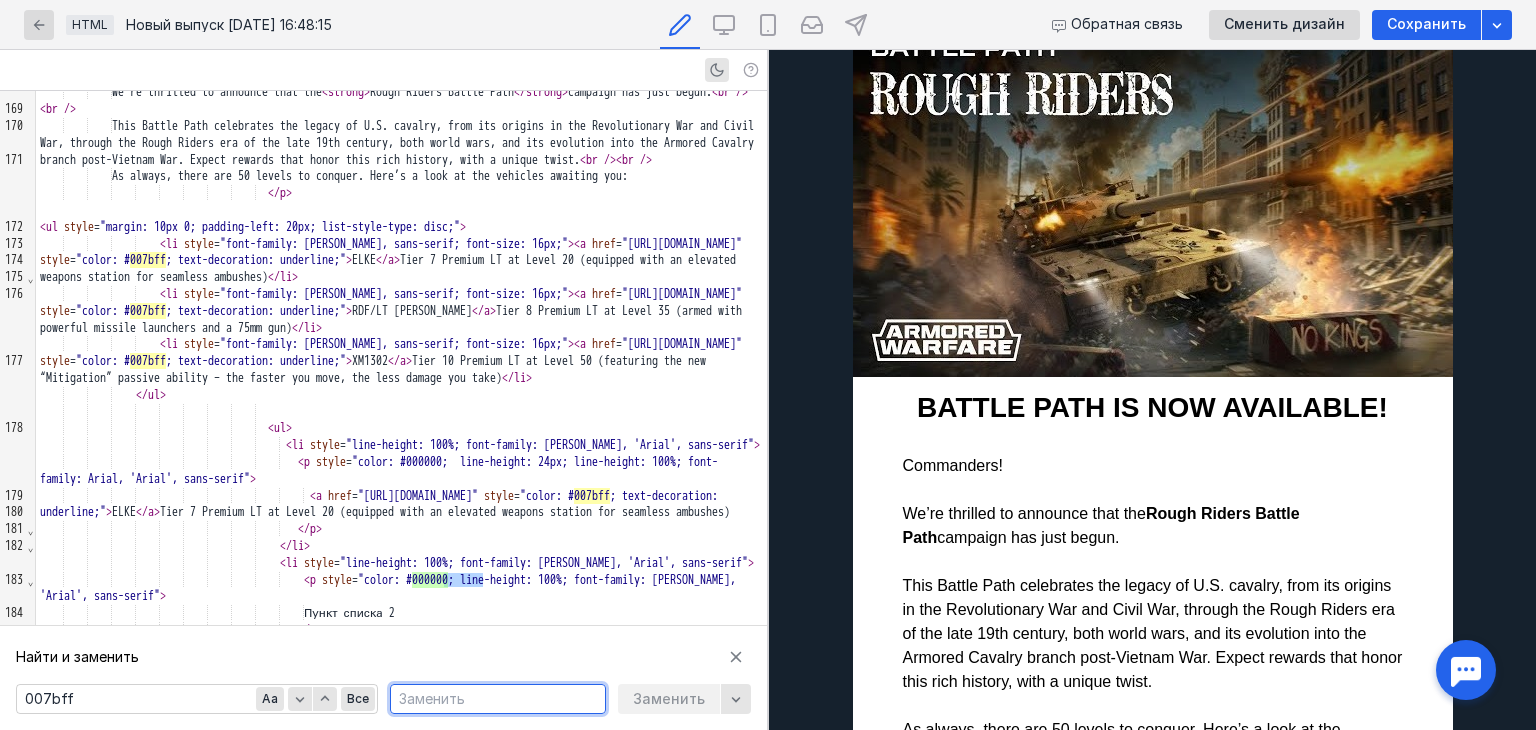 paste on "000000" 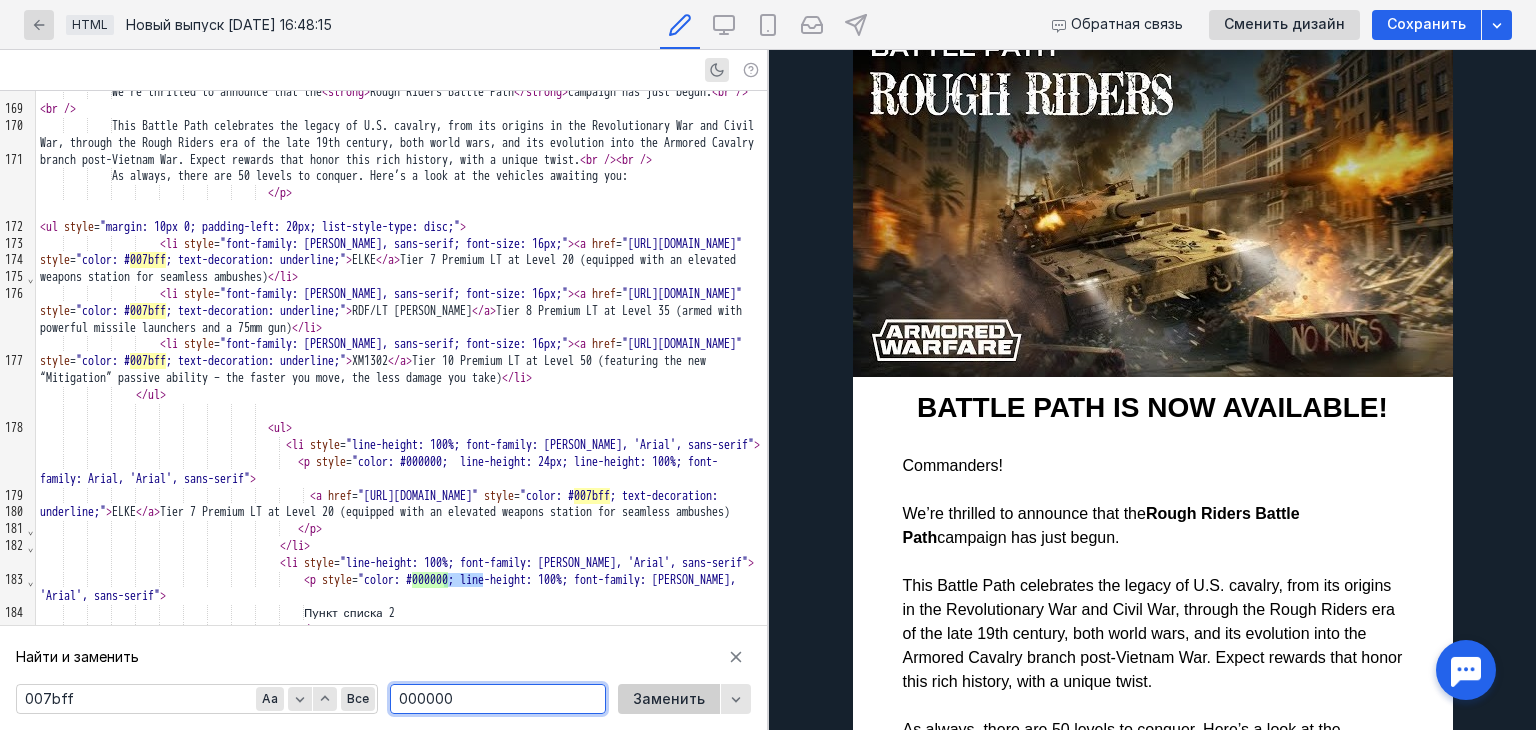 type on "000000" 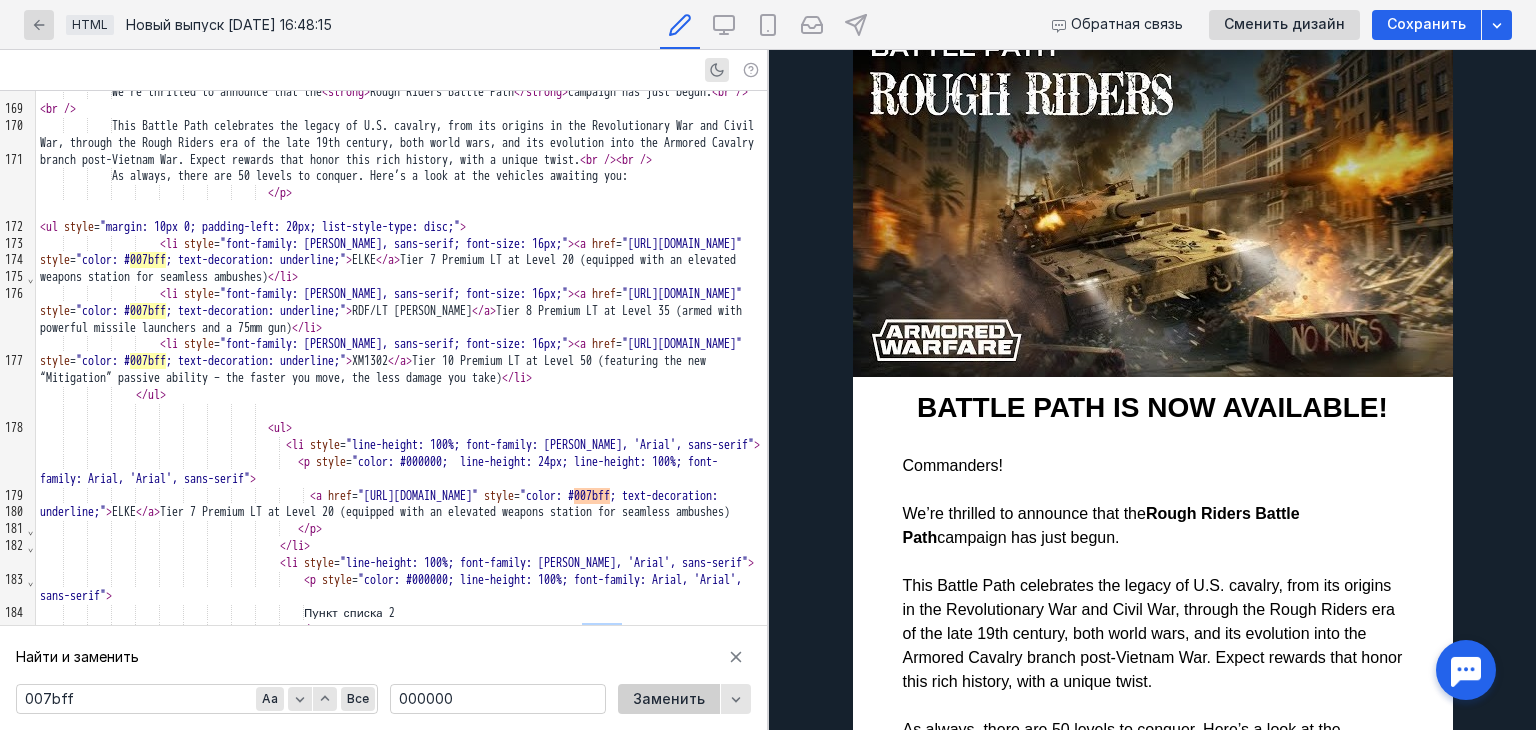 scroll, scrollTop: 3253, scrollLeft: 0, axis: vertical 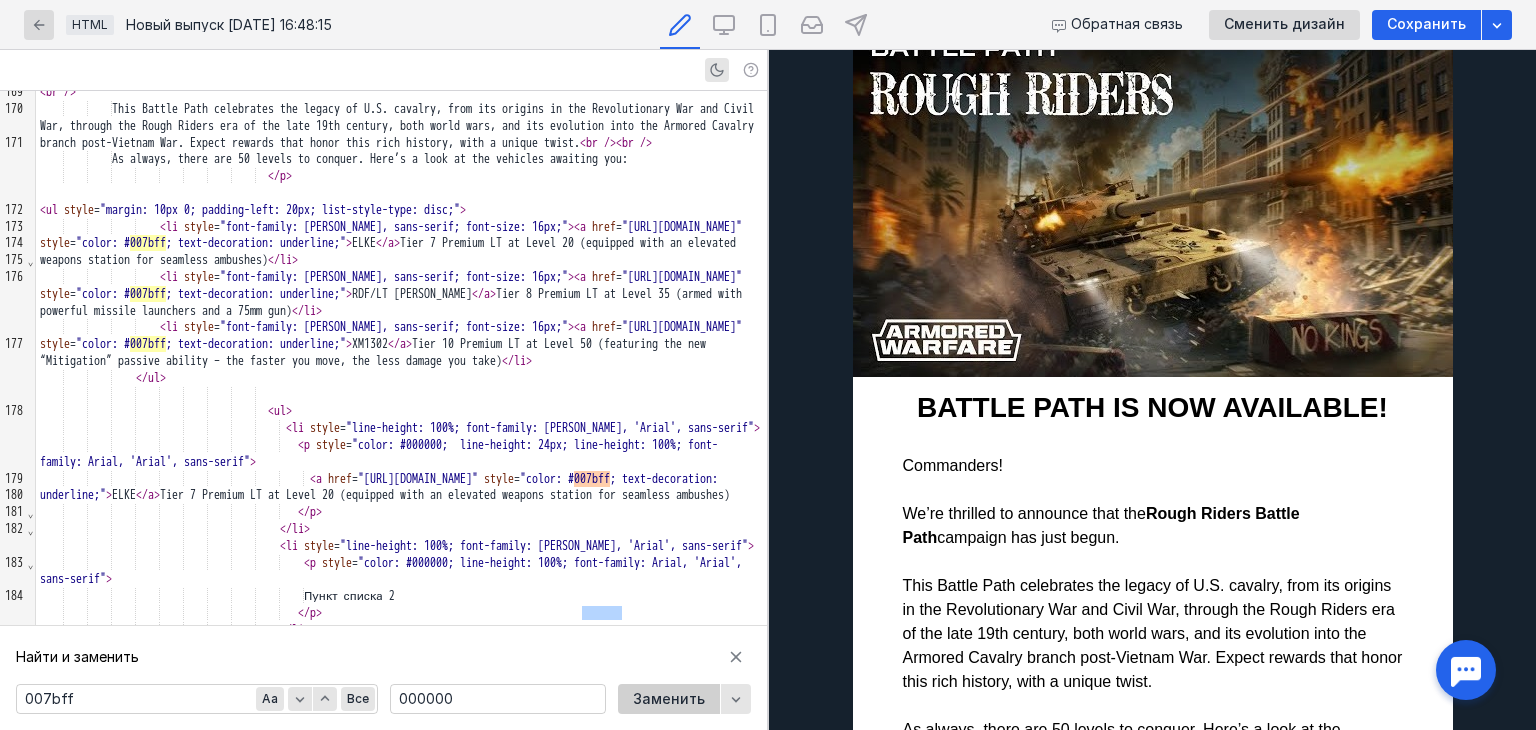 click on "Заменить" at bounding box center (669, 699) 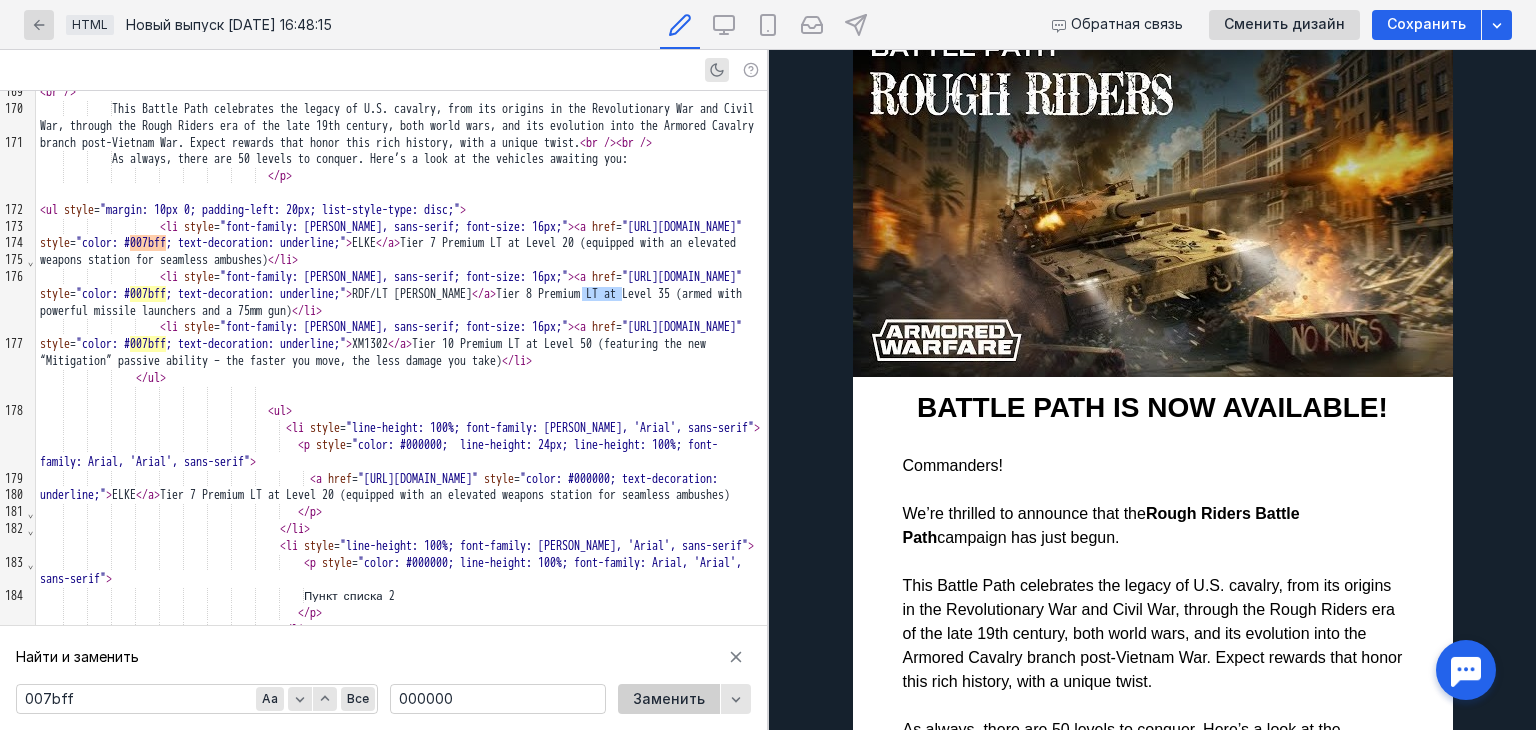click on "Заменить" at bounding box center [669, 699] 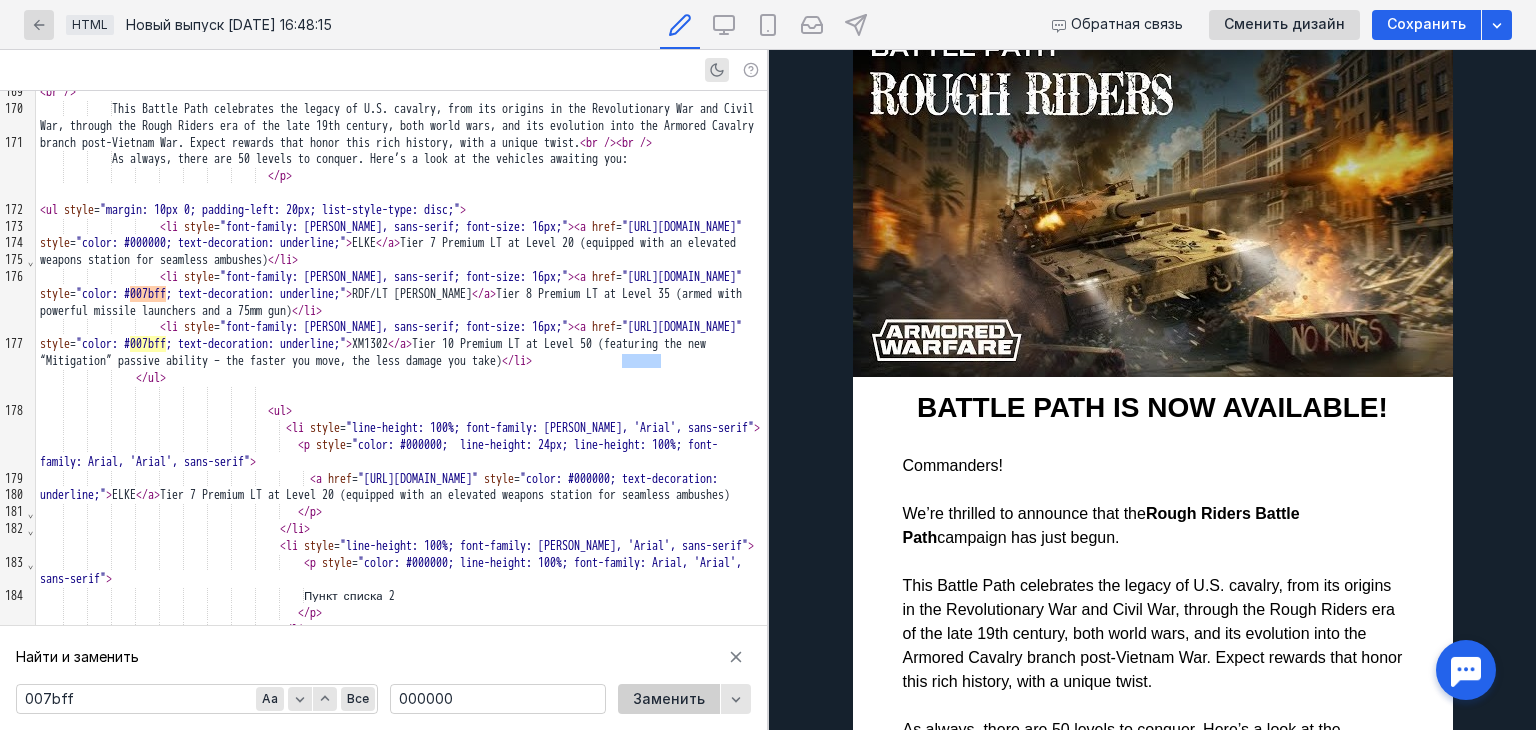 click on "Заменить" at bounding box center [669, 699] 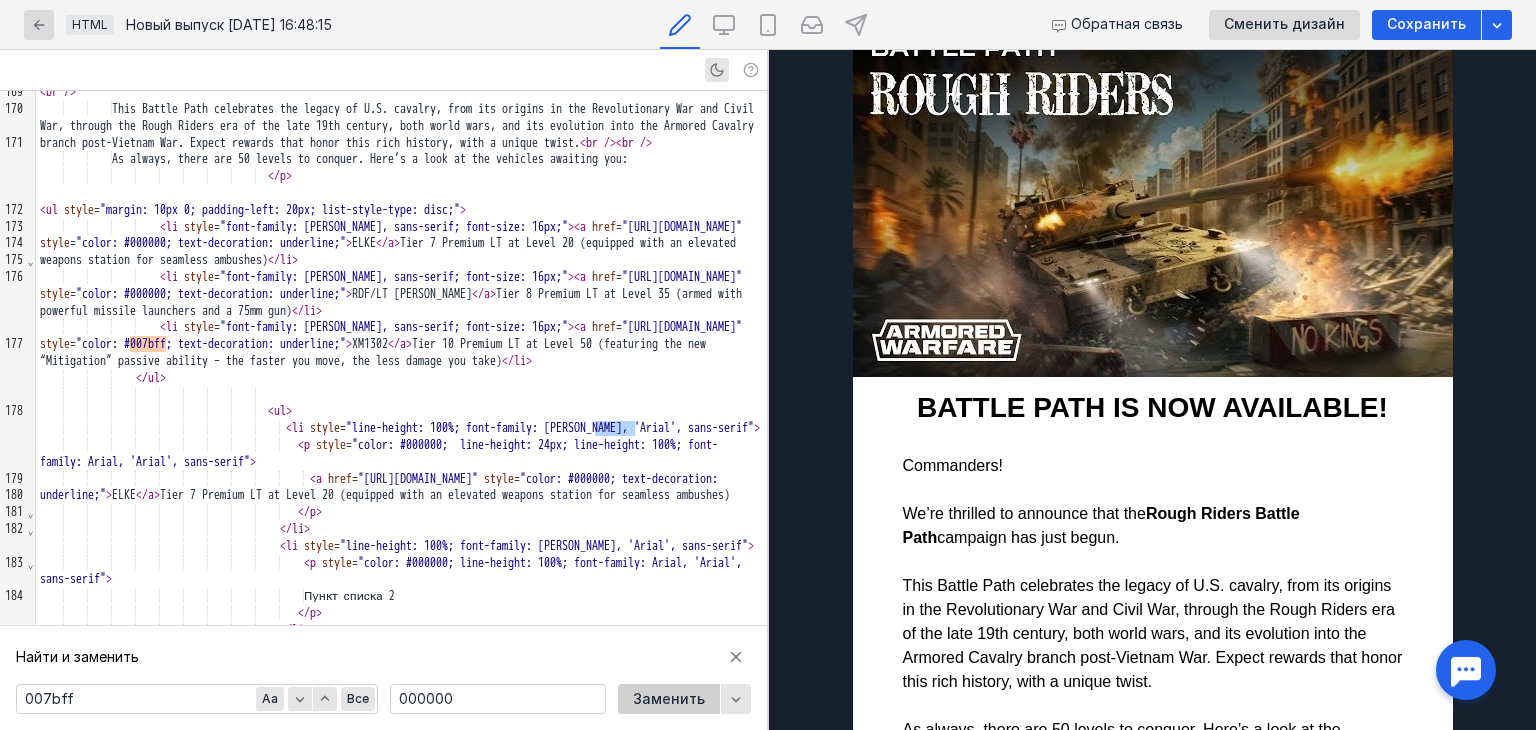 click on "Заменить" at bounding box center [669, 699] 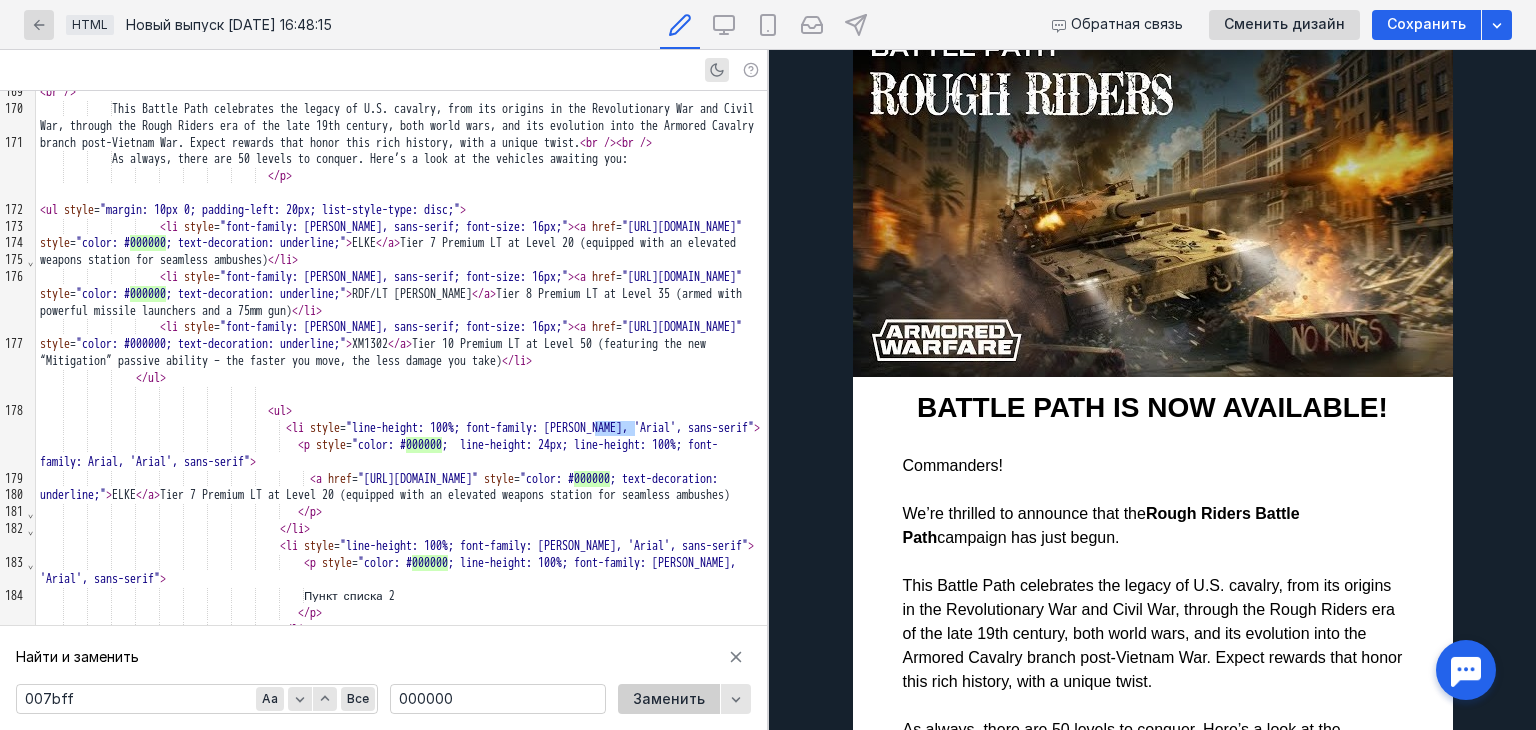 click on "Заменить" at bounding box center [669, 699] 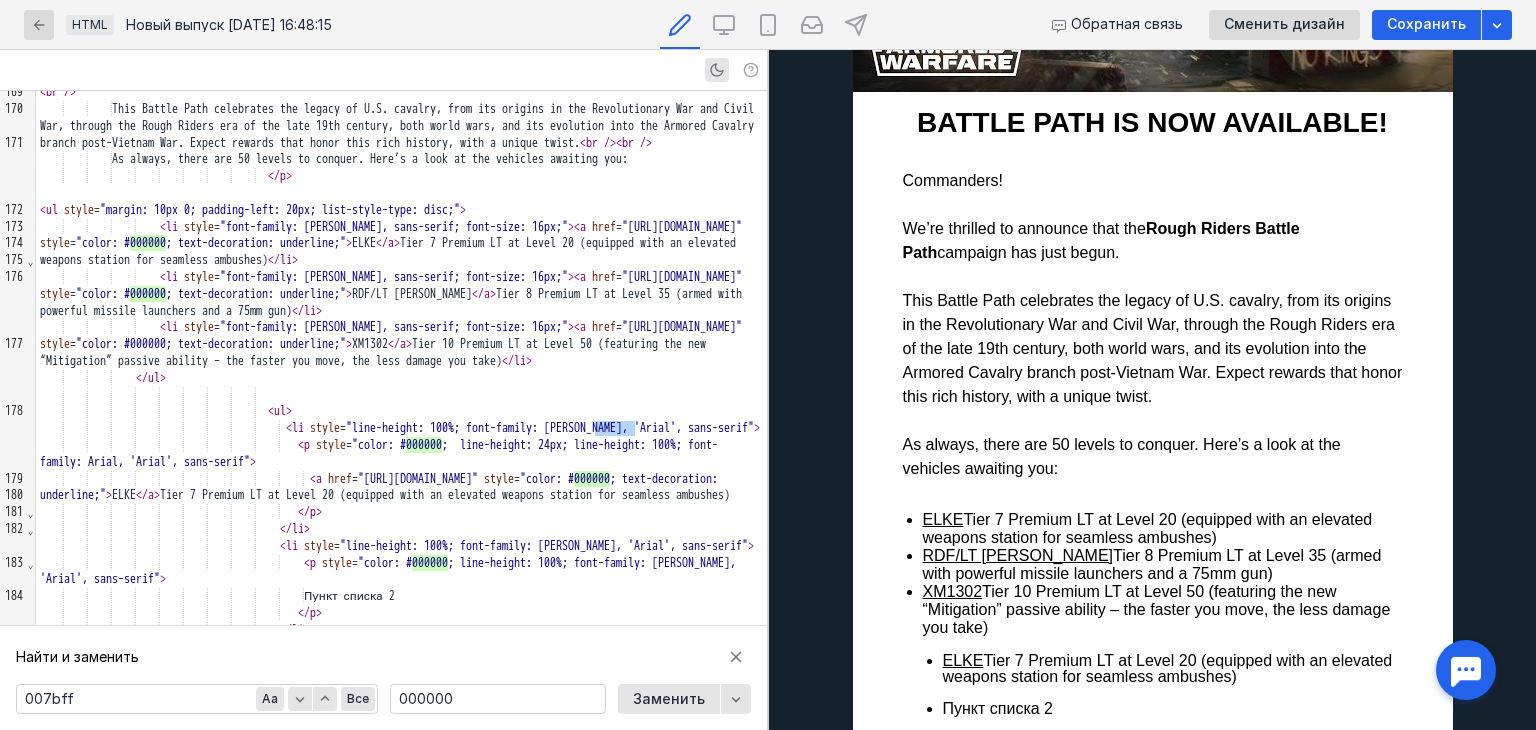 scroll, scrollTop: 500, scrollLeft: 0, axis: vertical 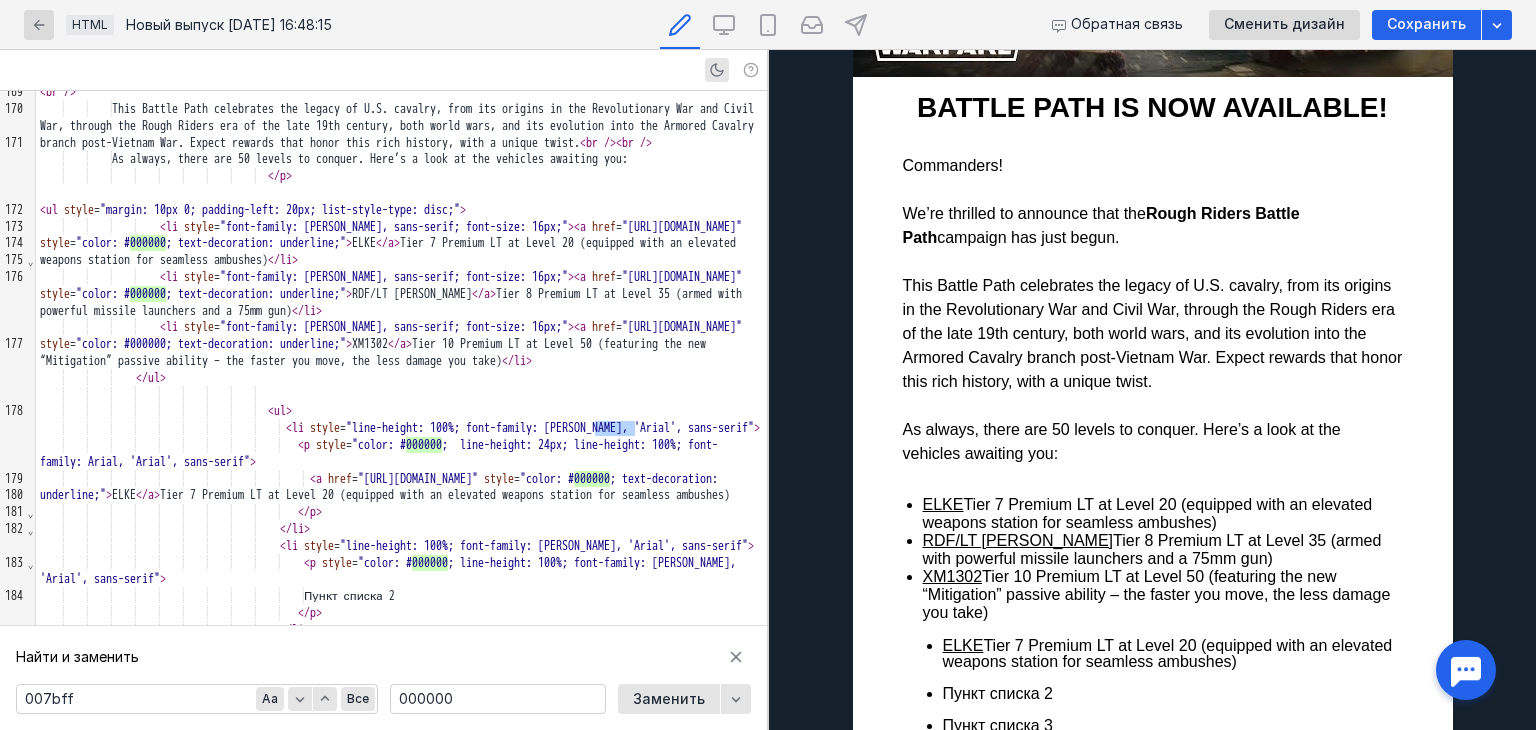 click on "ELKE  Tier 7 Premium LT at Level 20 (equipped with an elevated weapons station for seamless ambushes)" at bounding box center (1163, 514) 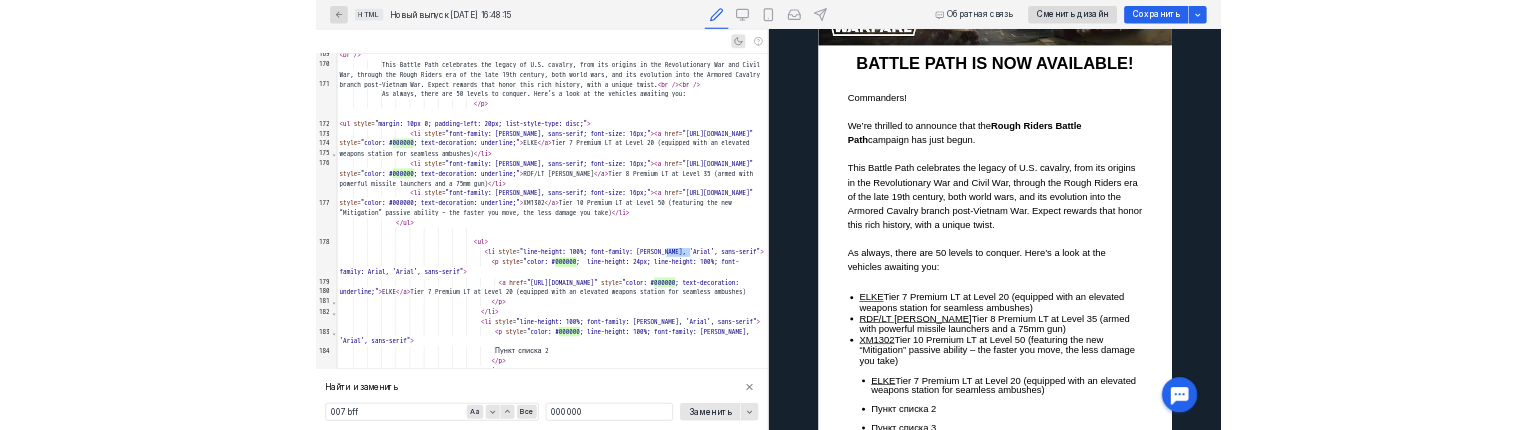 scroll, scrollTop: 3172, scrollLeft: 0, axis: vertical 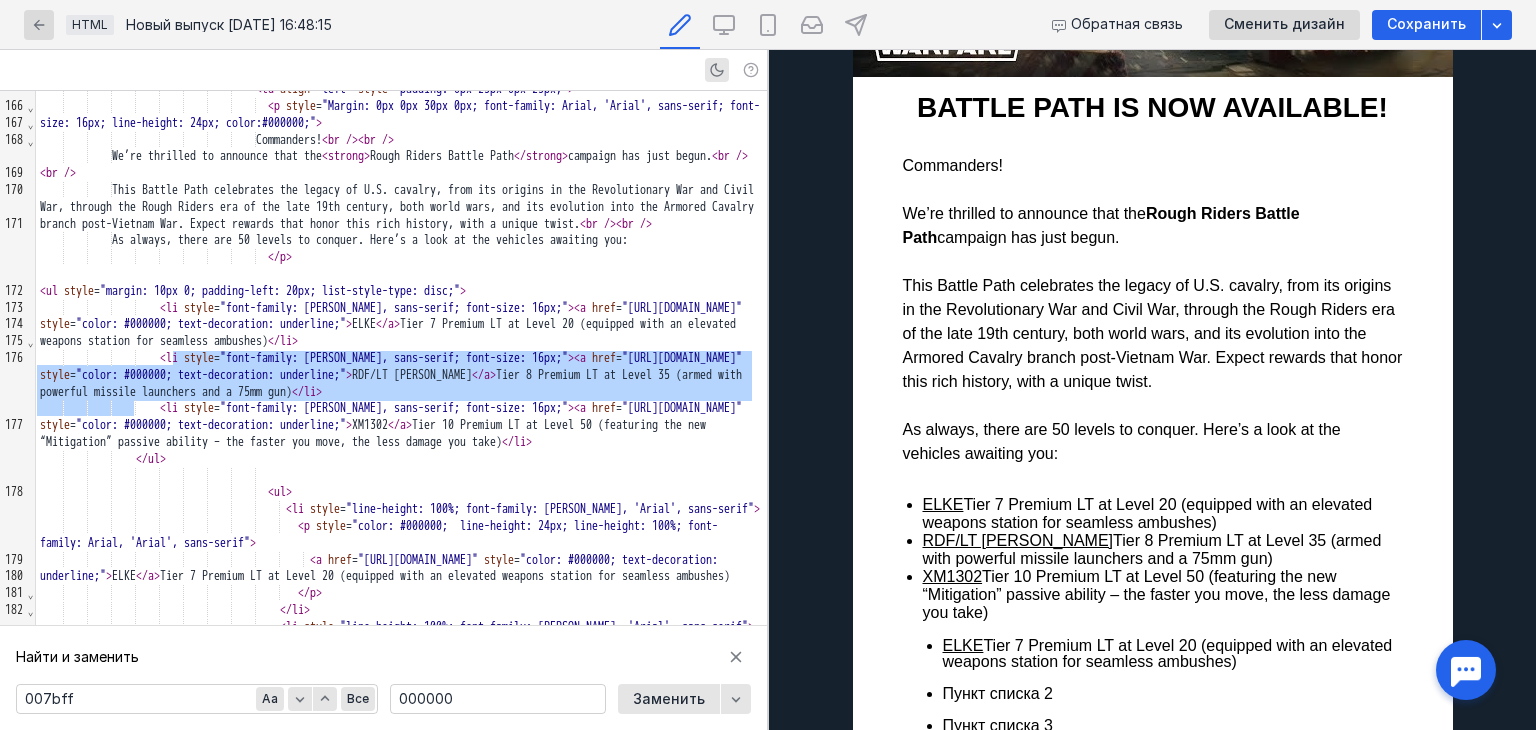 click on "ELKE  Tier 7 Premium LT at Level 20 (equipped with an elevated weapons station for seamless ambushes)" at bounding box center [1163, 514] 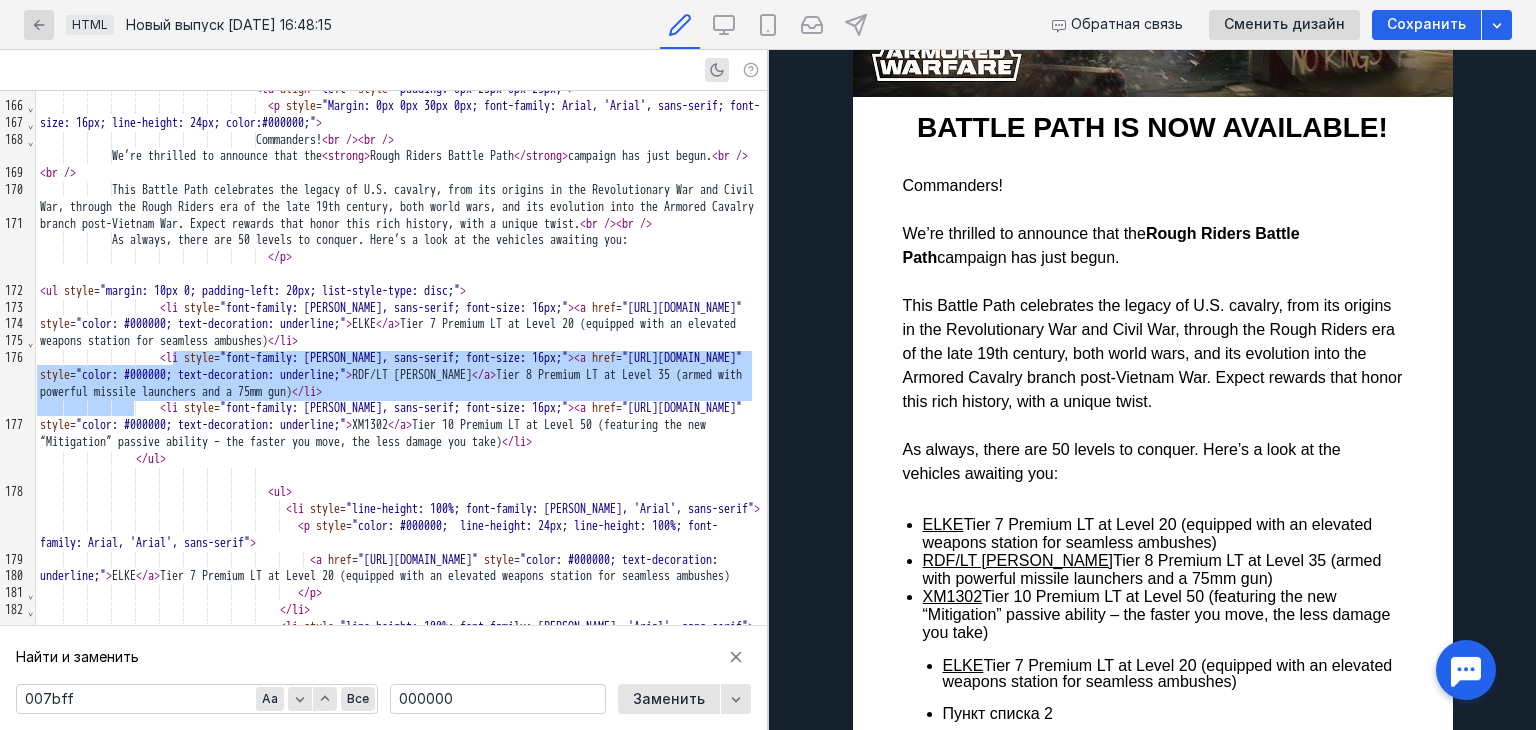 scroll, scrollTop: 485, scrollLeft: 0, axis: vertical 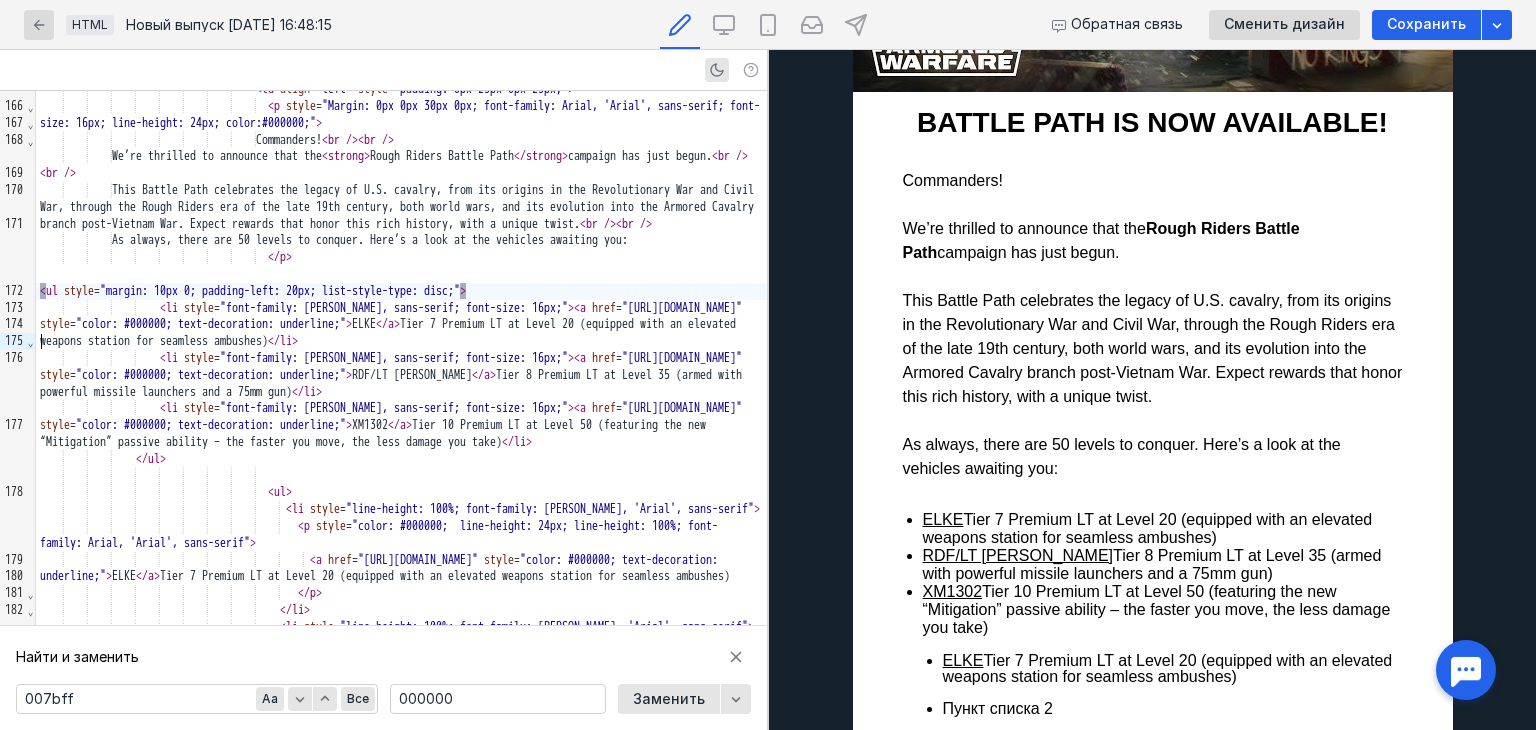 click on "<" at bounding box center [43, 291] 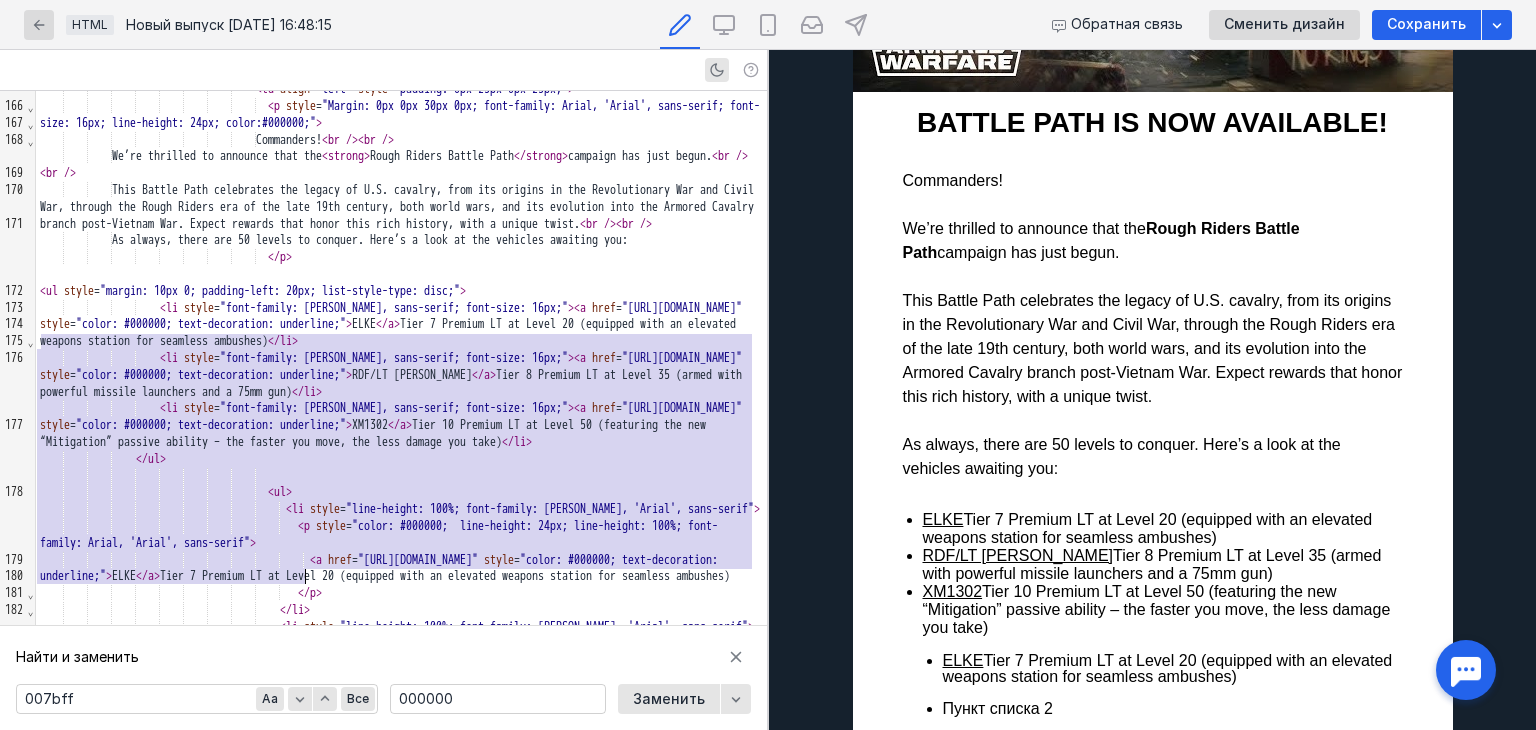 click at bounding box center [401, 476] 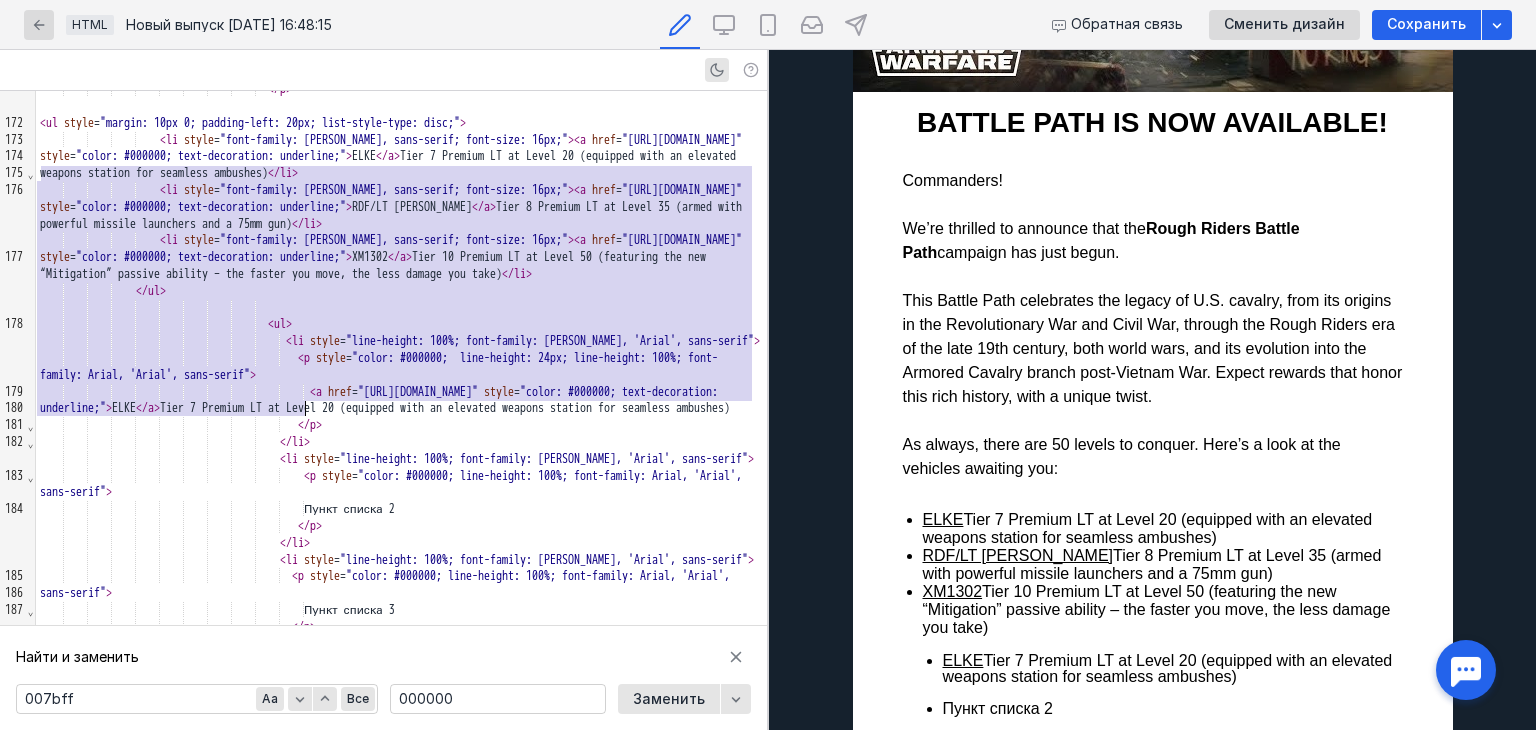 scroll, scrollTop: 3372, scrollLeft: 0, axis: vertical 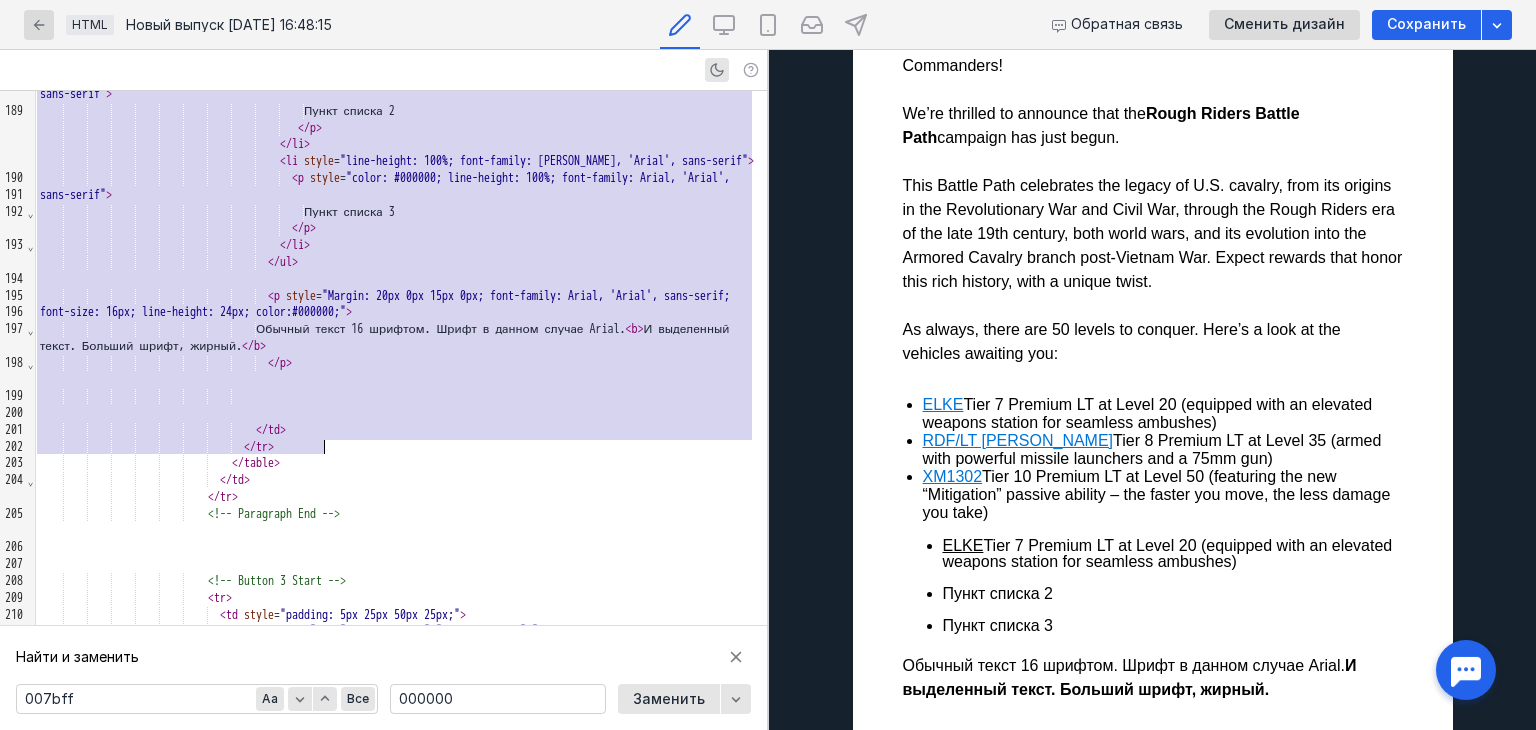 click on "</ ul >" at bounding box center (401, 262) 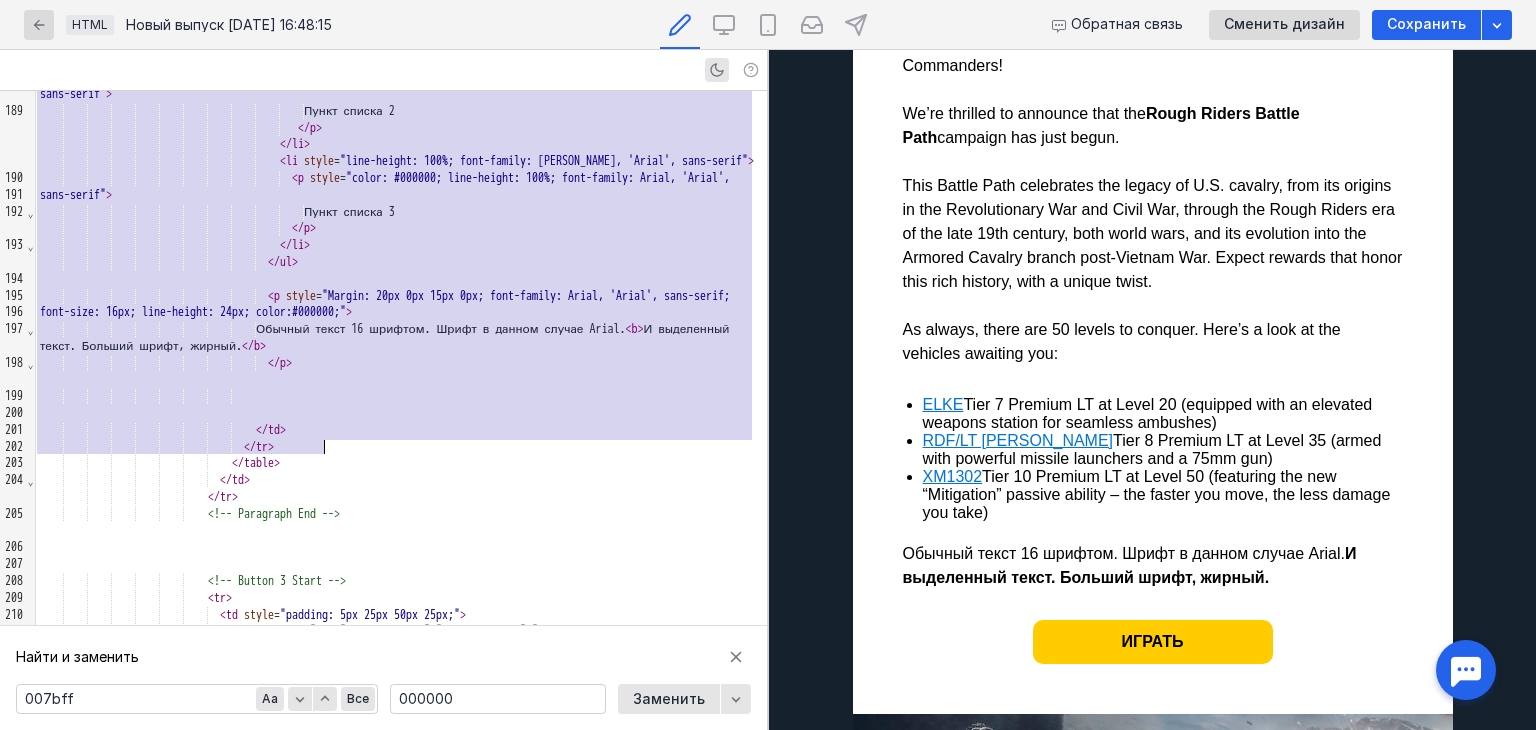 scroll, scrollTop: 3679, scrollLeft: 0, axis: vertical 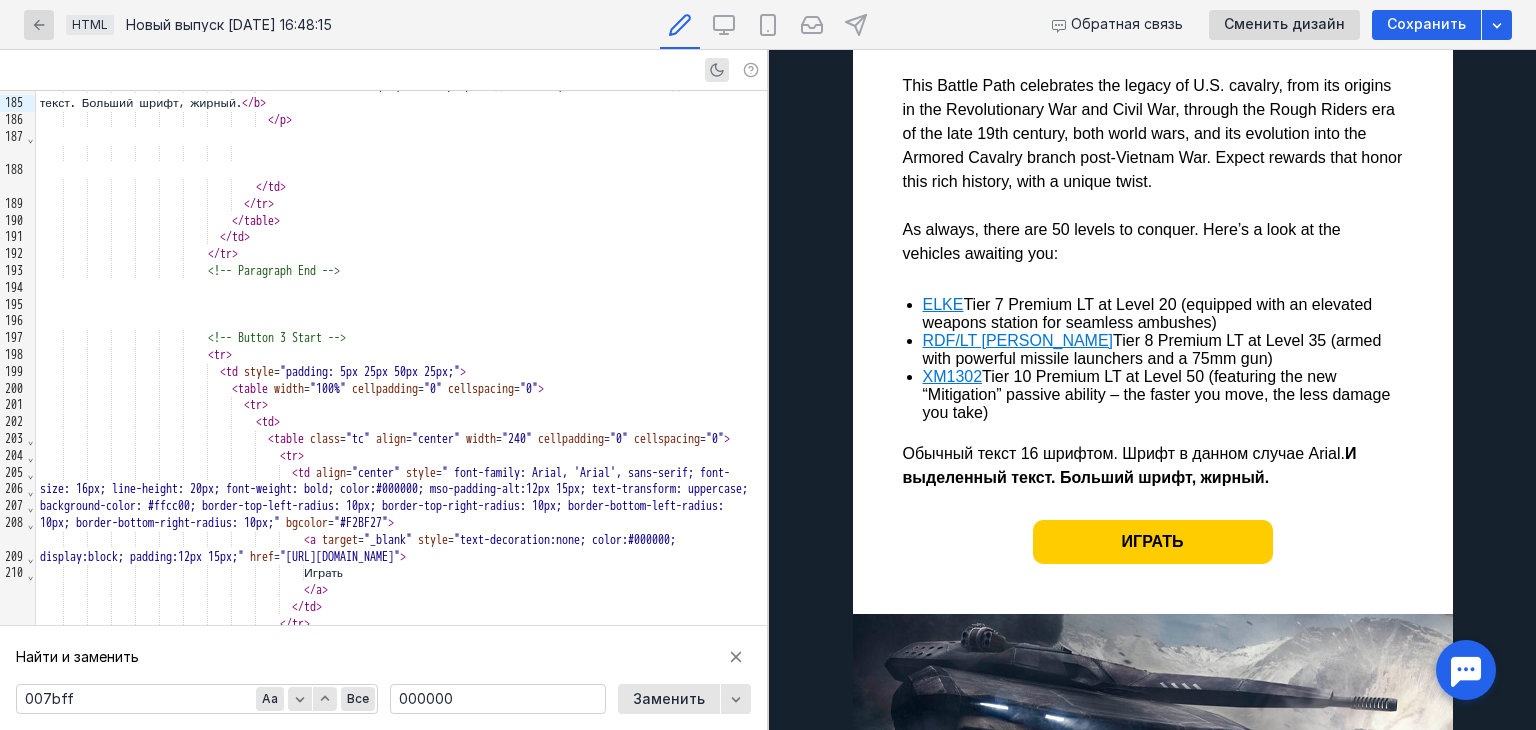 click on "Обычный текст 16 шрифтом. Шрифт в данном случае Arial.    И выделенный текст. Больший шрифт, жирный." at bounding box center (1153, 466) 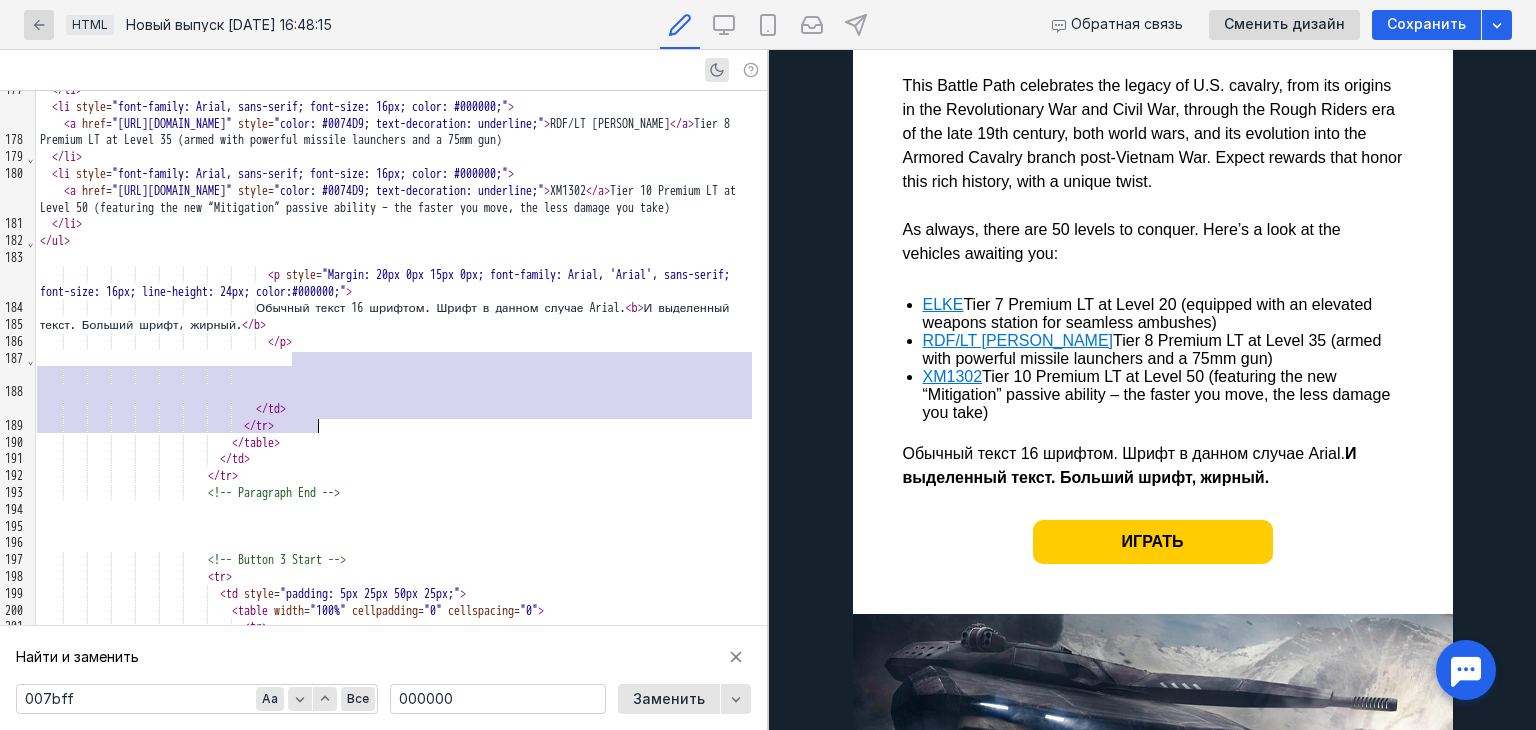 click on "Обычный текст 16 шрифтом. Шрифт в данном случае Arial.   < b >  И выделенный текст. Больший шрифт, жирный.  </ b >" at bounding box center [401, 317] 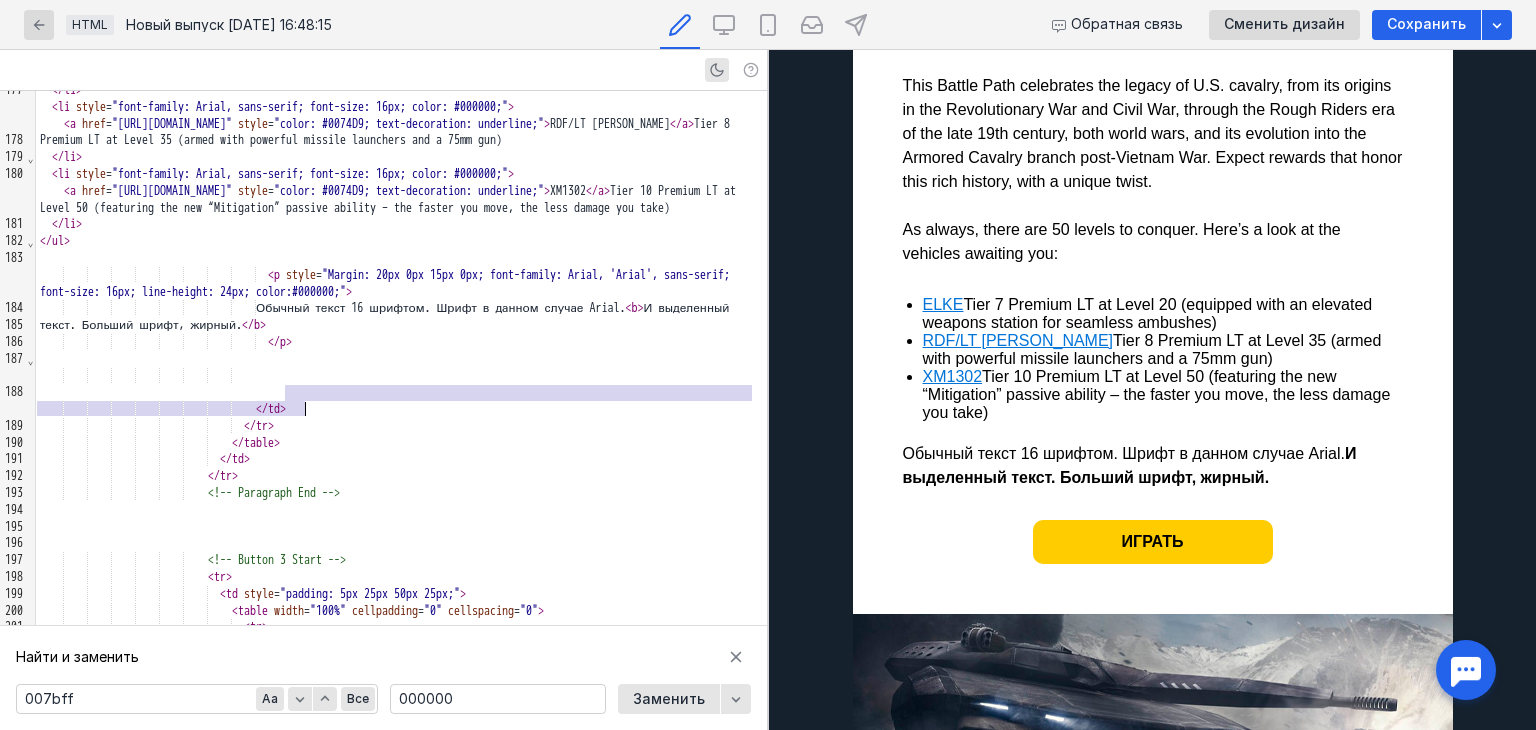 click on "Обычный текст 16 шрифтом. Шрифт в данном случае Arial.   < b >  И выделенный текст. Больший шрифт, жирный.  </ b >" at bounding box center (401, 317) 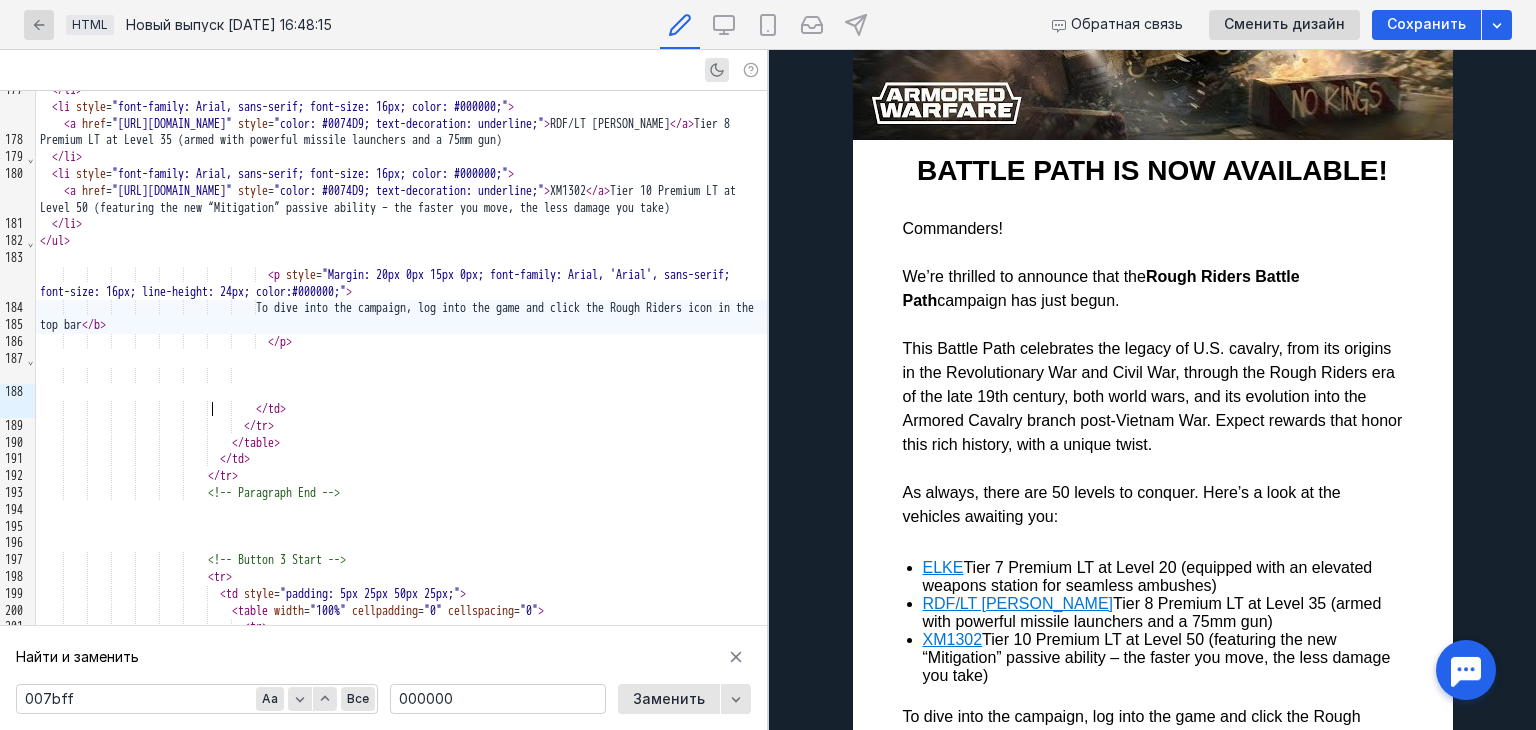 scroll, scrollTop: 400, scrollLeft: 0, axis: vertical 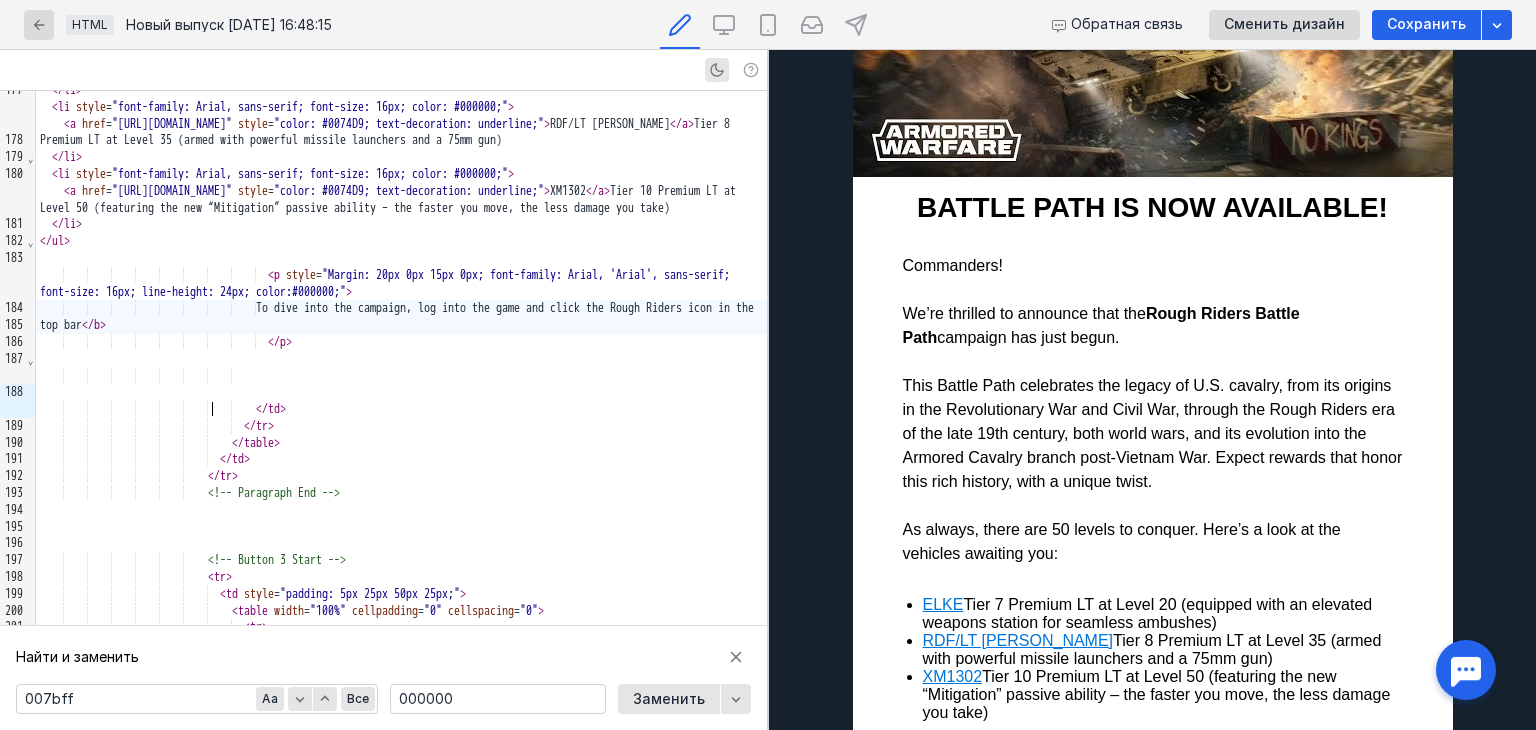 click on "Commanders!
We’re thrilled to announce that the  Rough Riders Battle Path  campaign has just begun.
This Battle Path celebrates the legacy of [DEMOGRAPHIC_DATA] cavalry, from its origins in the Revolutionary War and Civil War, through the Rough Riders era of the late 19th century, both world wars, and its evolution into the Armored Cavalry branch post-Vietnam War. Expect rewards that honor this rich history, with a unique twist.
As always, there are 50 levels to conquer. Here’s a look at the vehicles awaiting you:" at bounding box center [1153, 410] 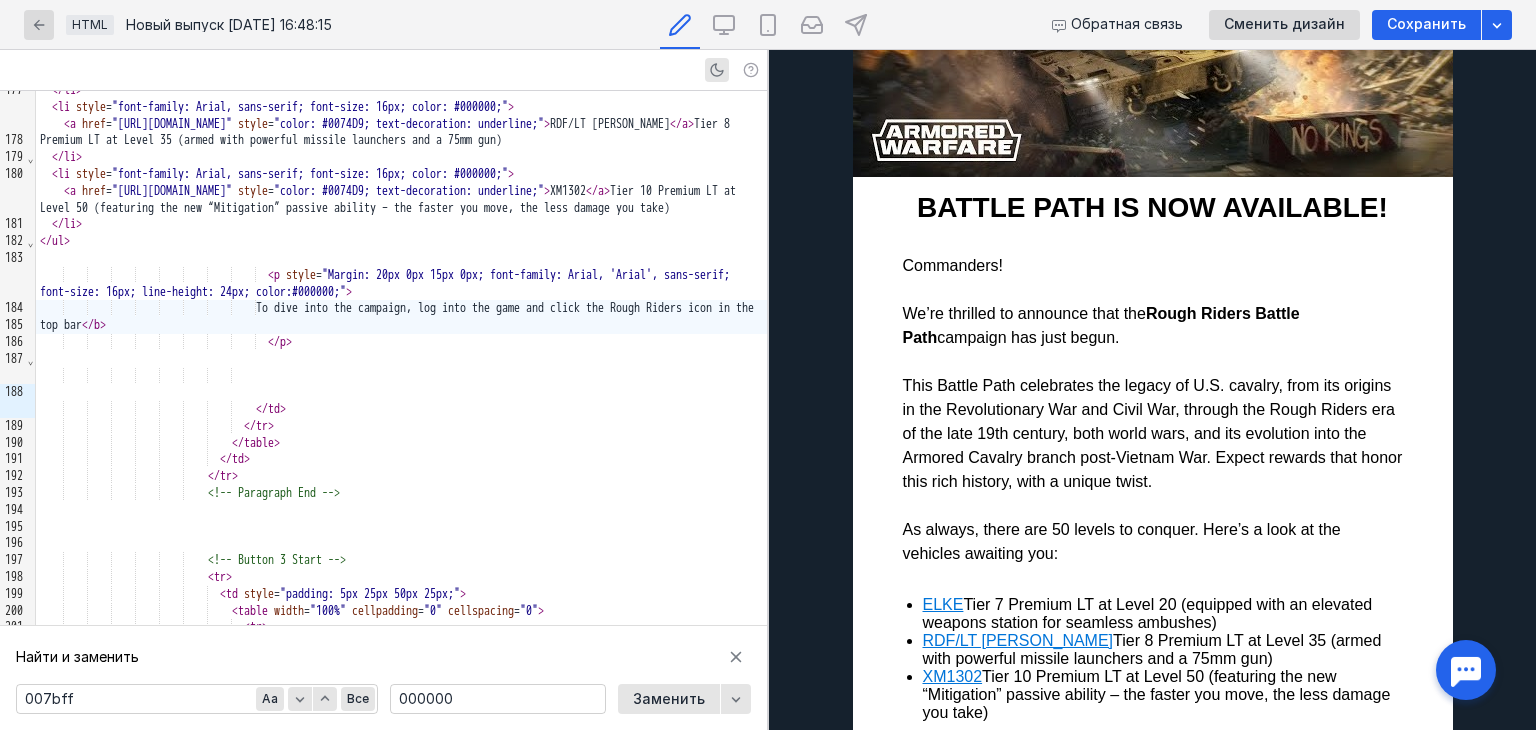 click on "Rough Riders Battle Path" at bounding box center (1101, 325) 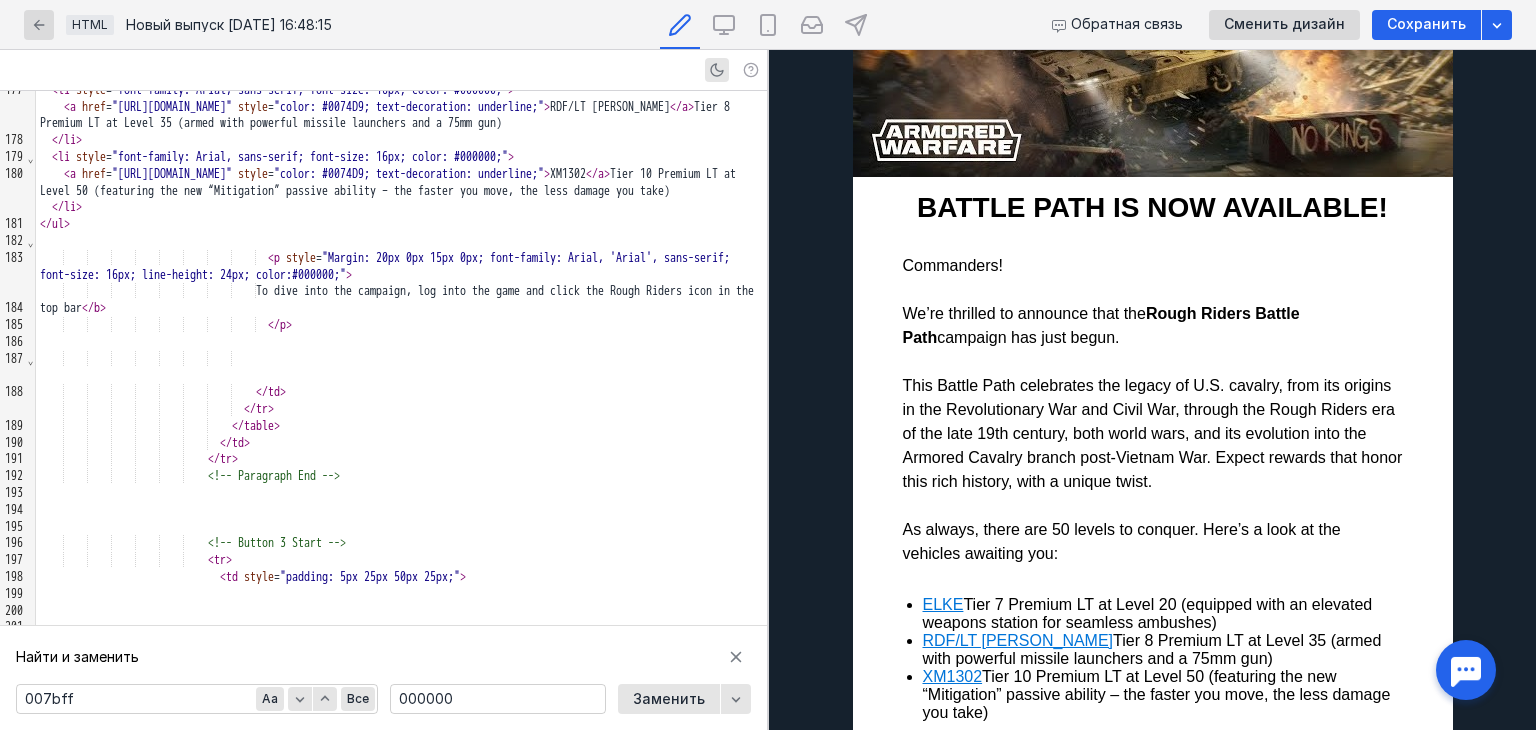 scroll, scrollTop: 3004, scrollLeft: 0, axis: vertical 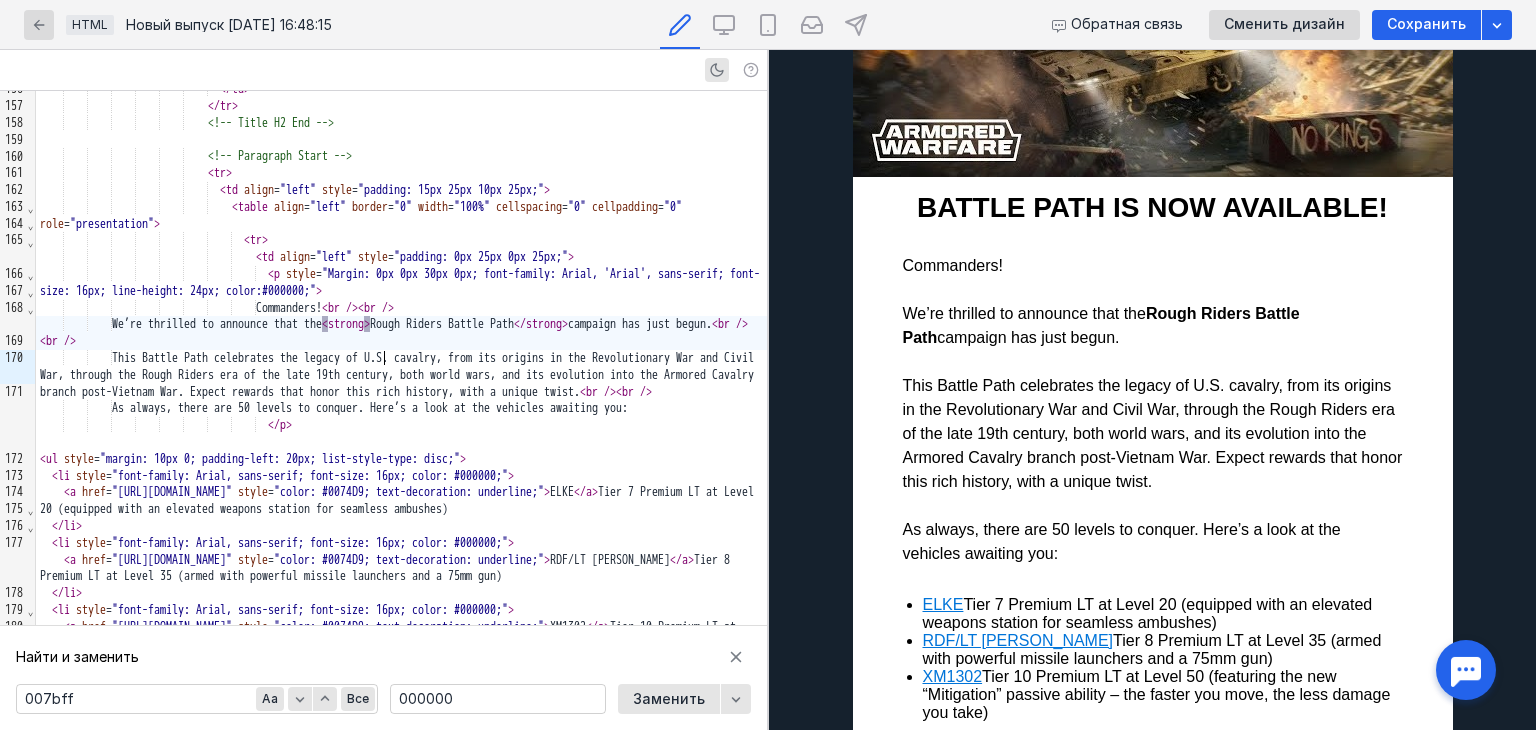 click on "<" at bounding box center (325, 324) 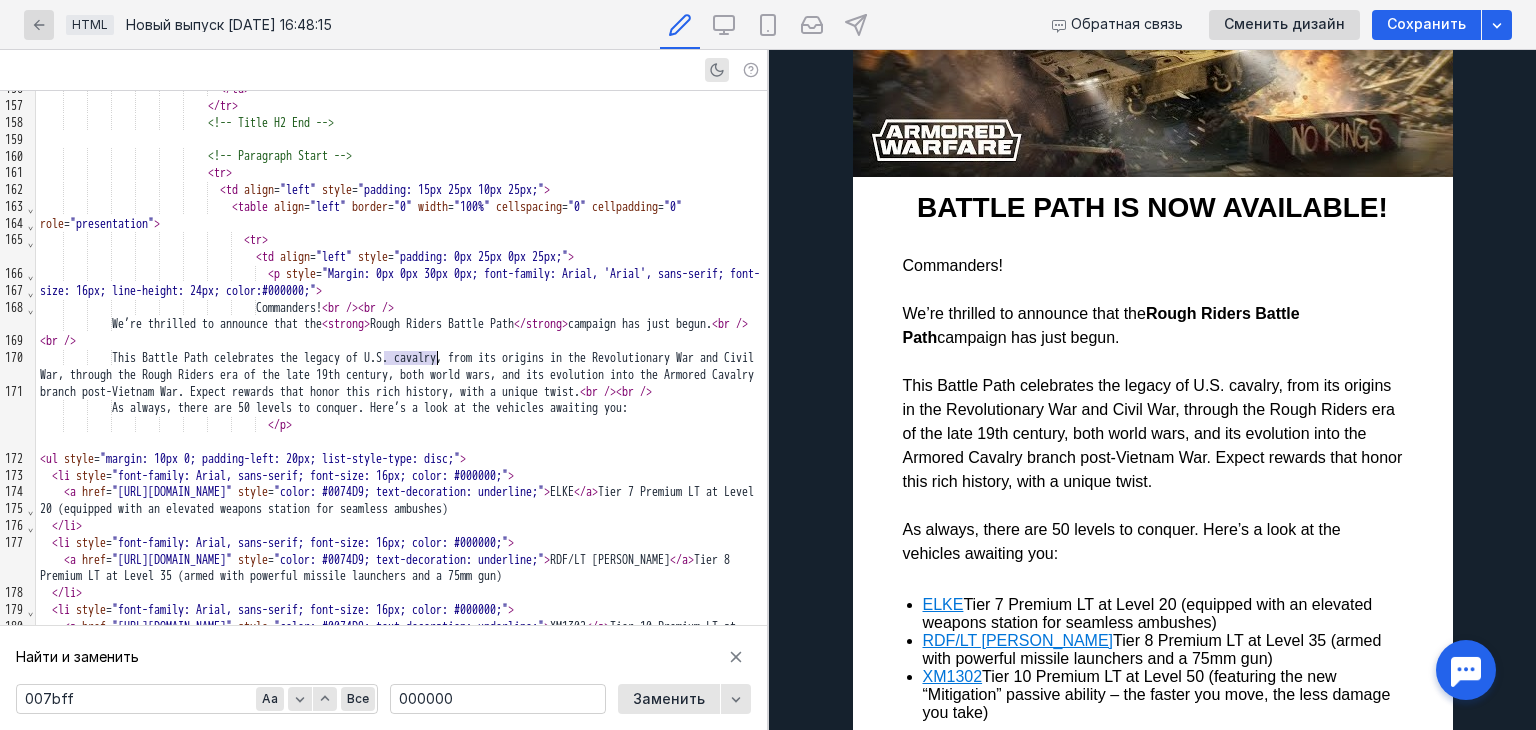 copy on "We’re thrilled to announce that the  < strong" 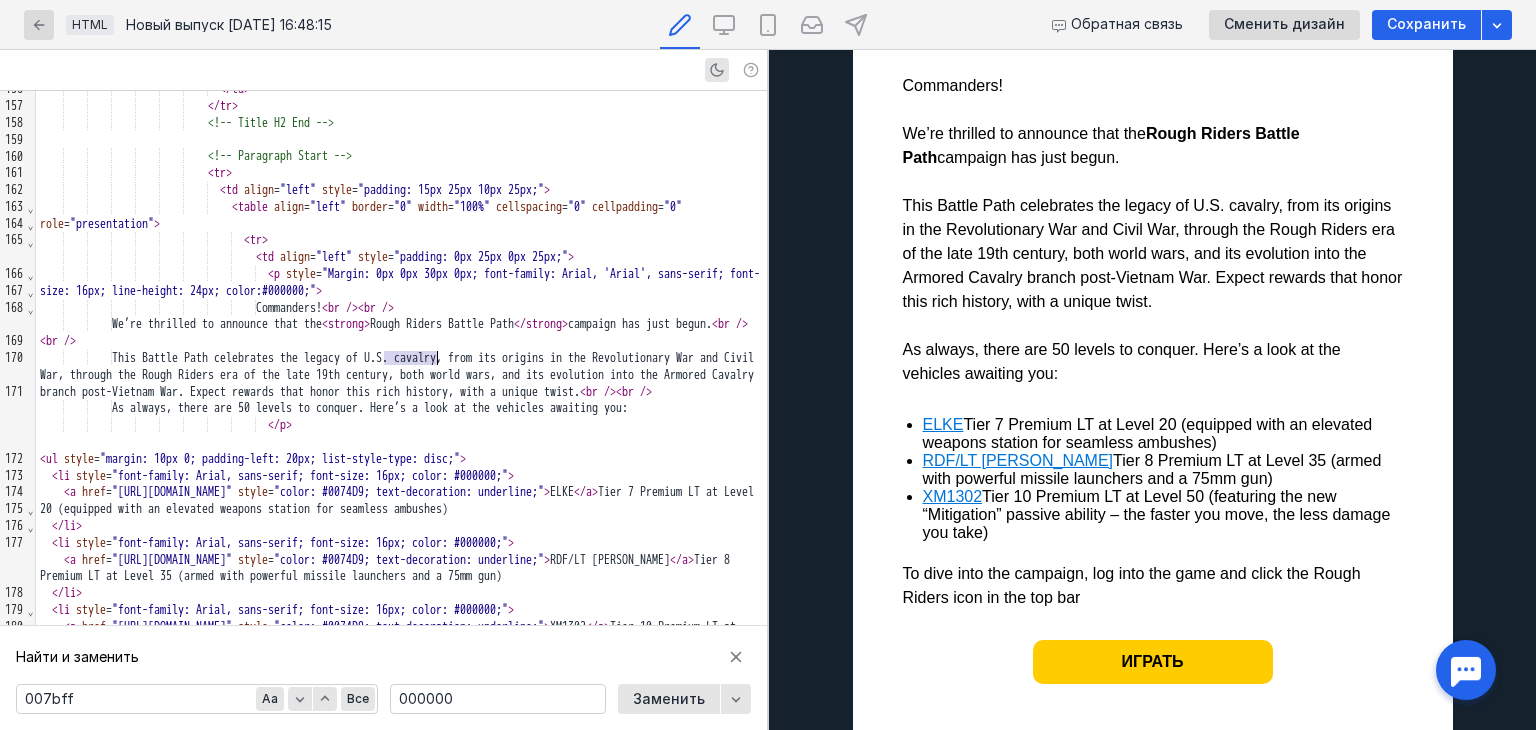 scroll, scrollTop: 600, scrollLeft: 0, axis: vertical 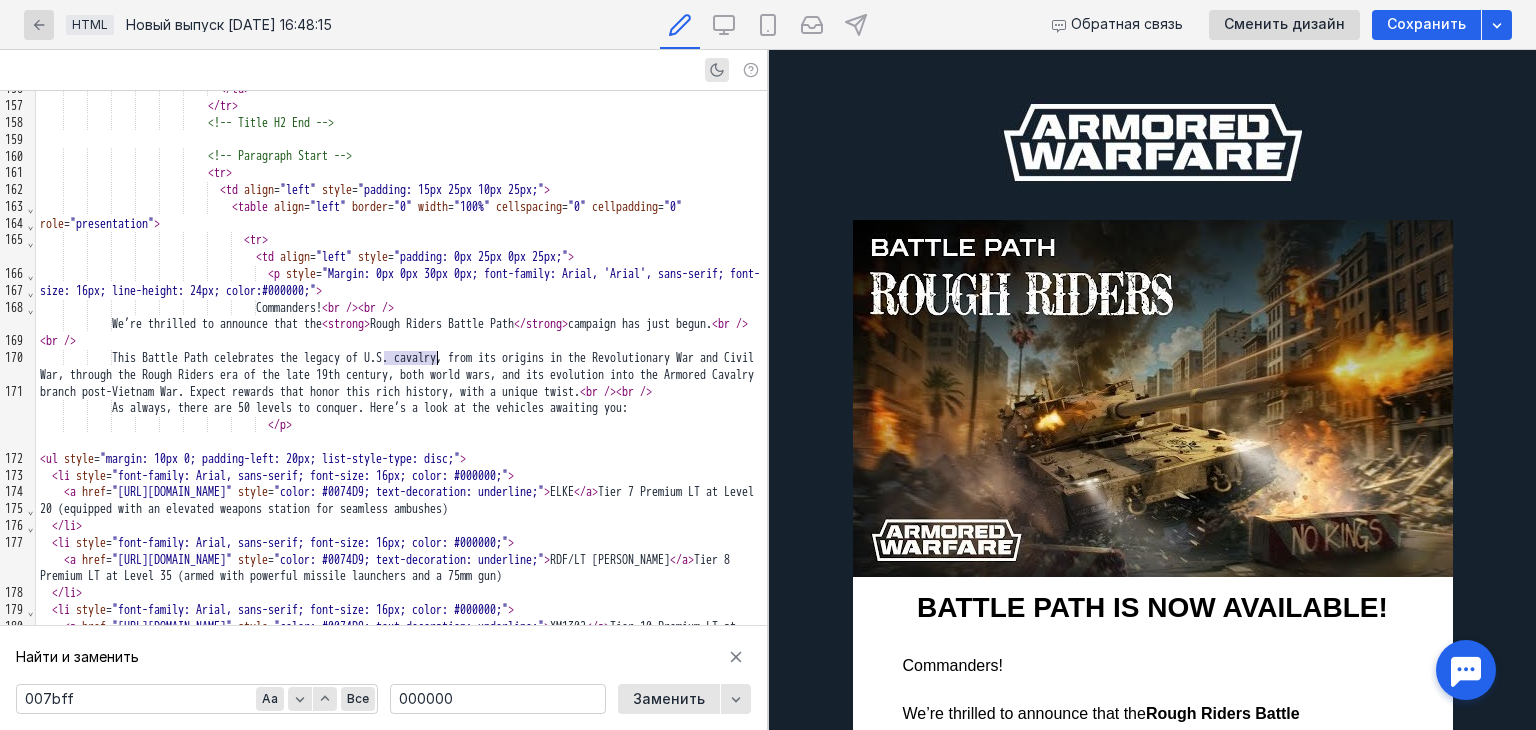 click at bounding box center [1153, 142] 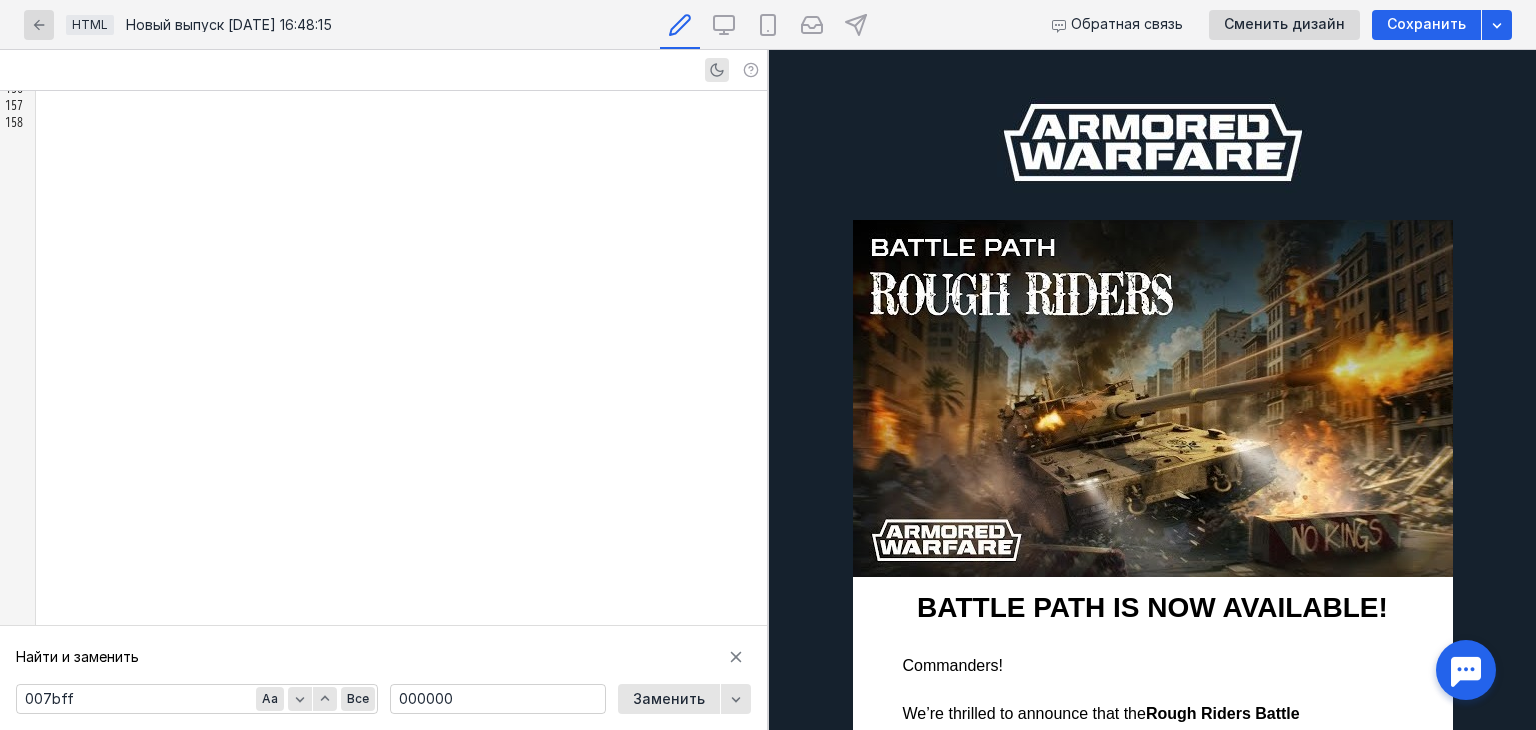 scroll, scrollTop: 1996, scrollLeft: 0, axis: vertical 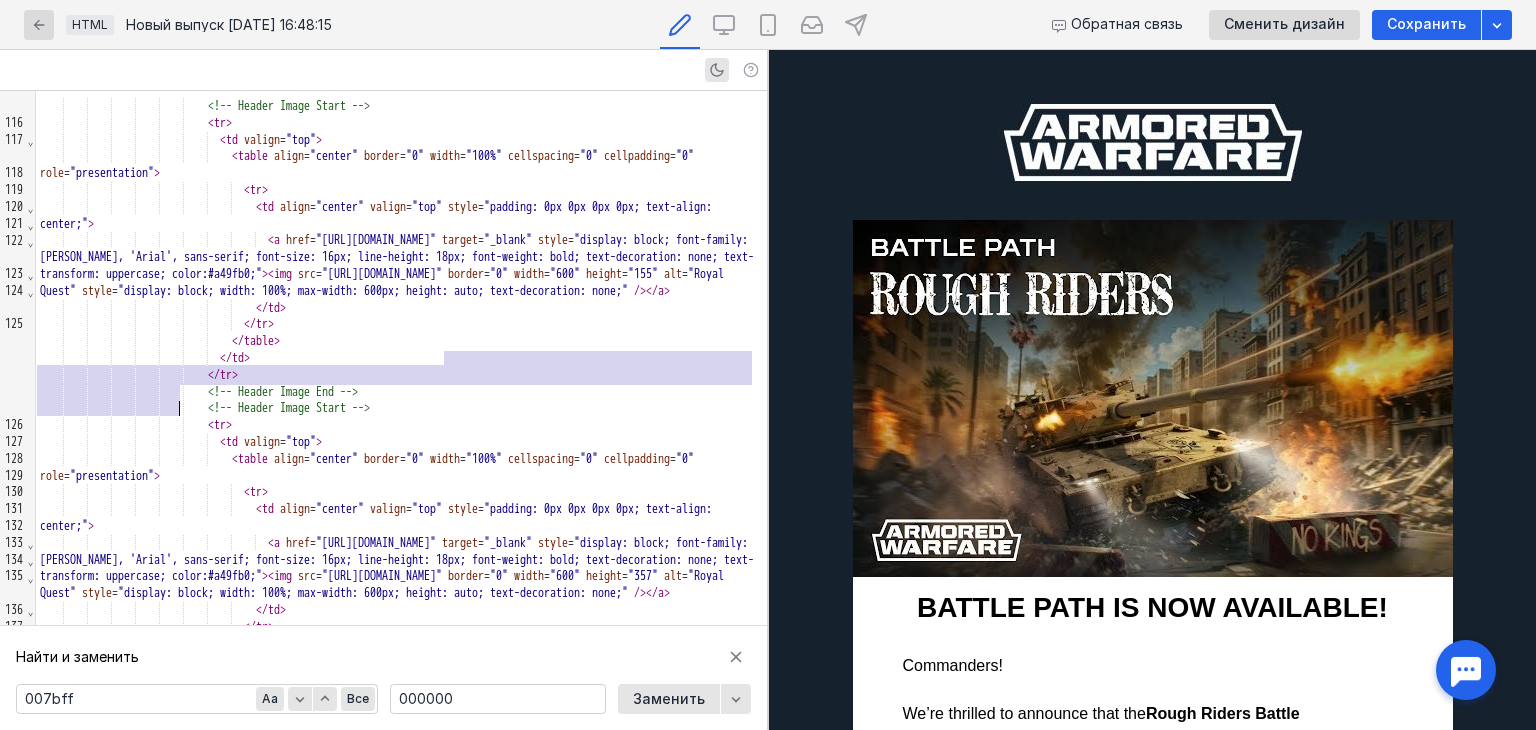 click at bounding box center (1153, 142) 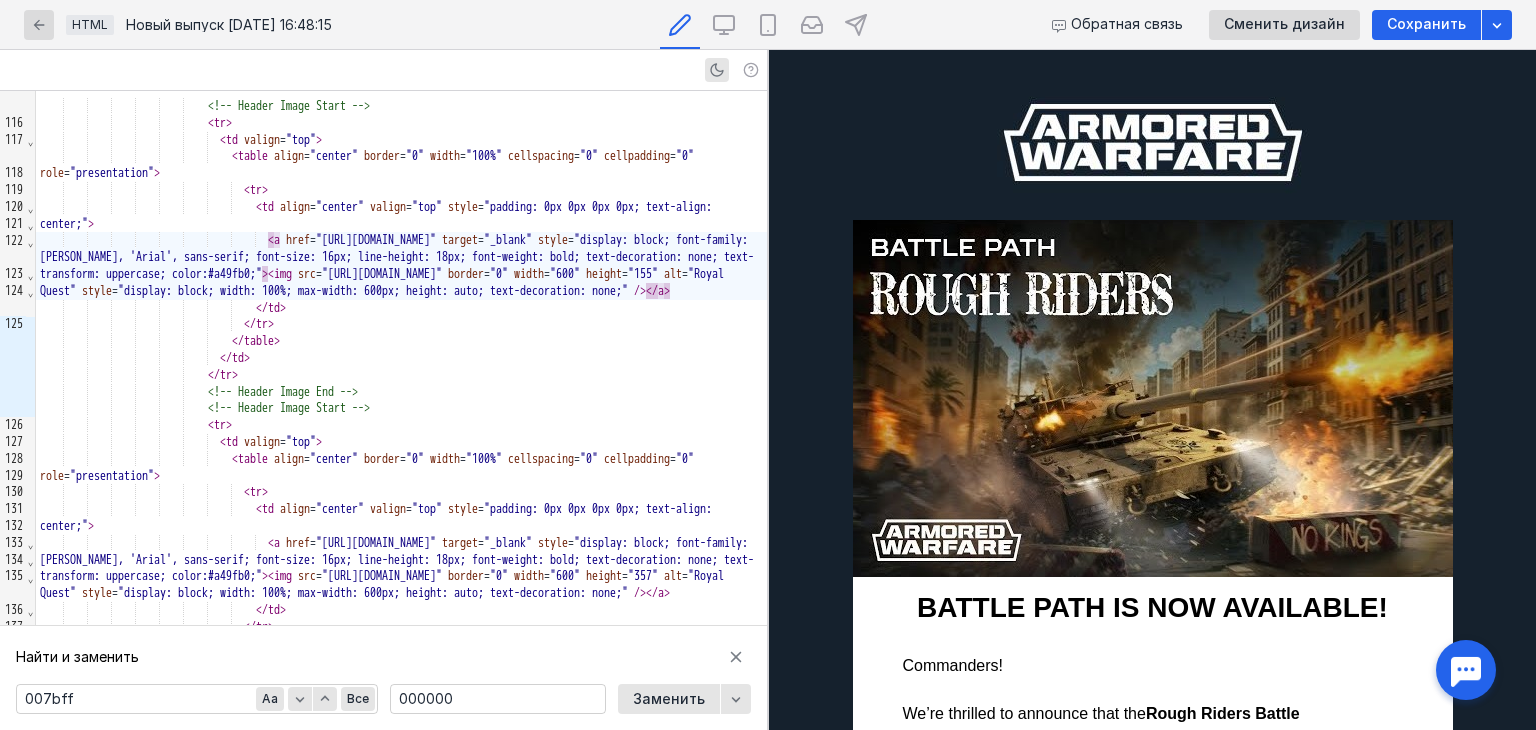 click at bounding box center [1153, 398] 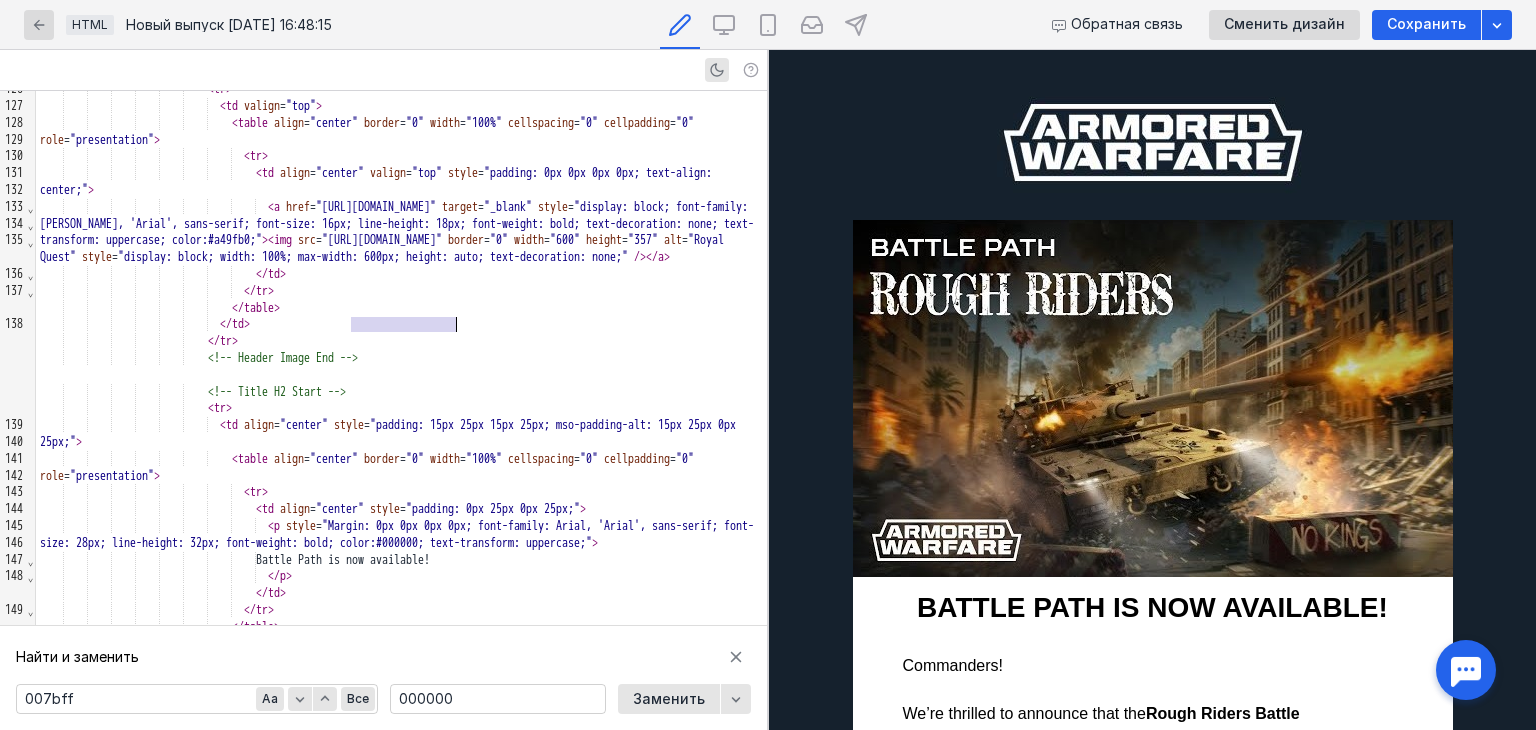 click on ""[URL][DOMAIN_NAME]"" at bounding box center (376, 207) 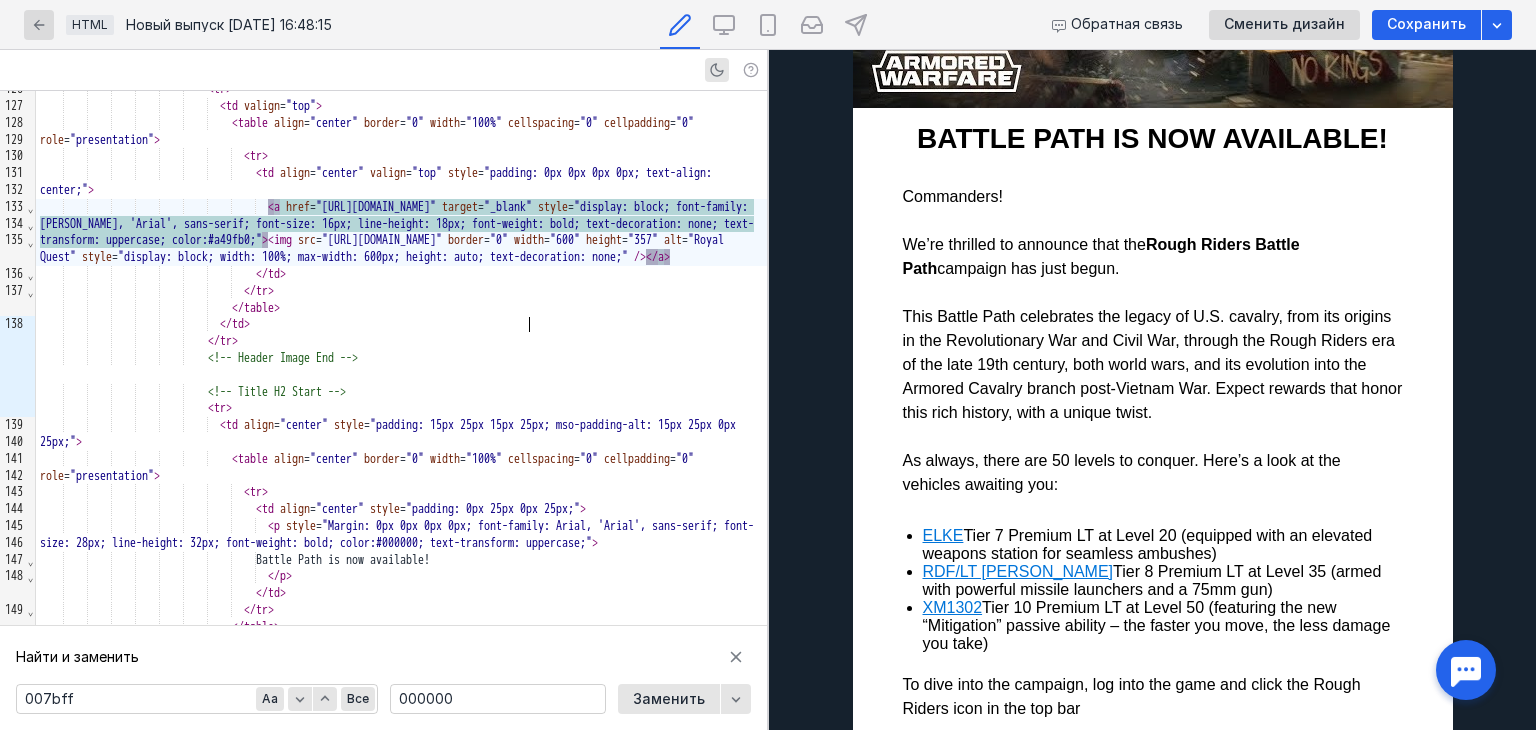 scroll, scrollTop: 500, scrollLeft: 0, axis: vertical 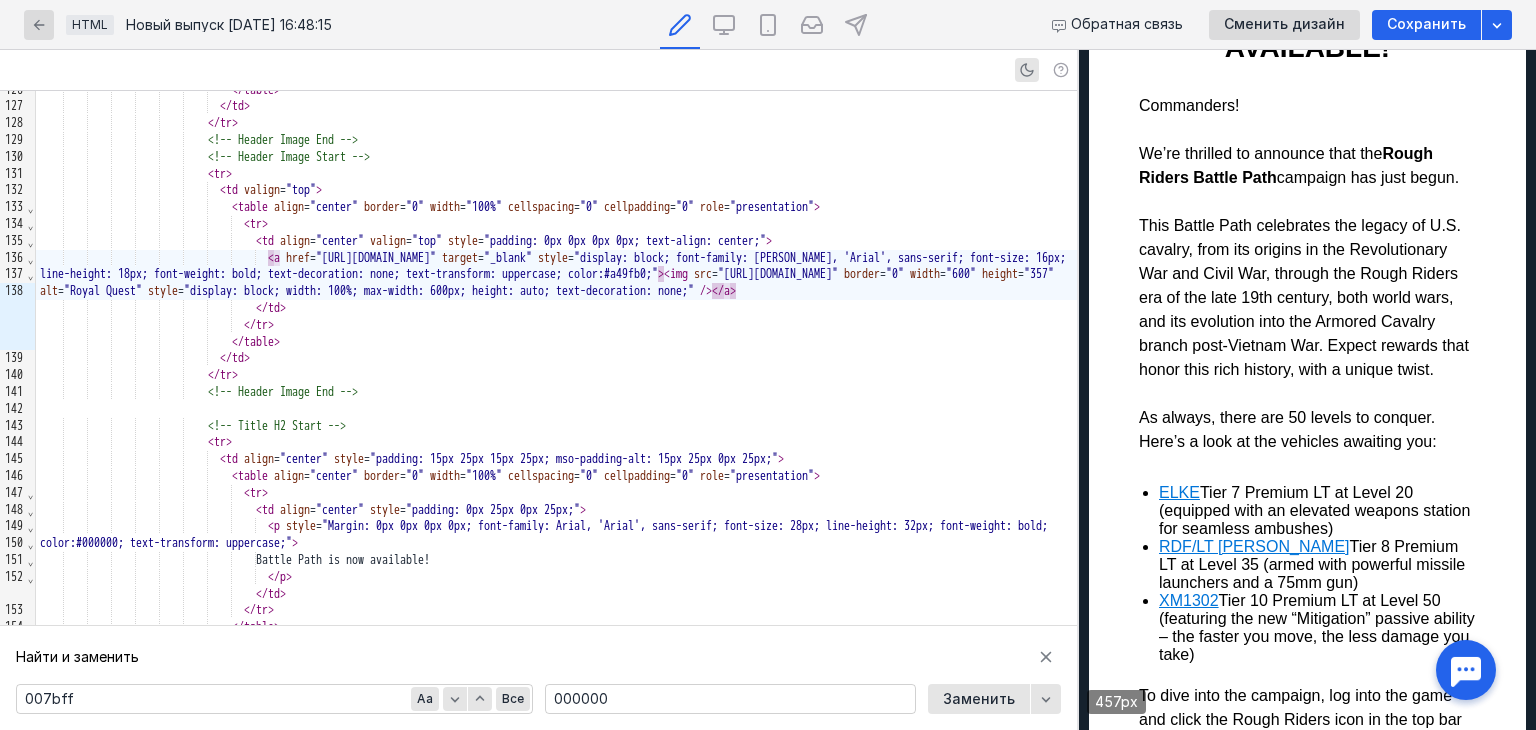 drag, startPoint x: 769, startPoint y: 398, endPoint x: 1078, endPoint y: 385, distance: 309.27335 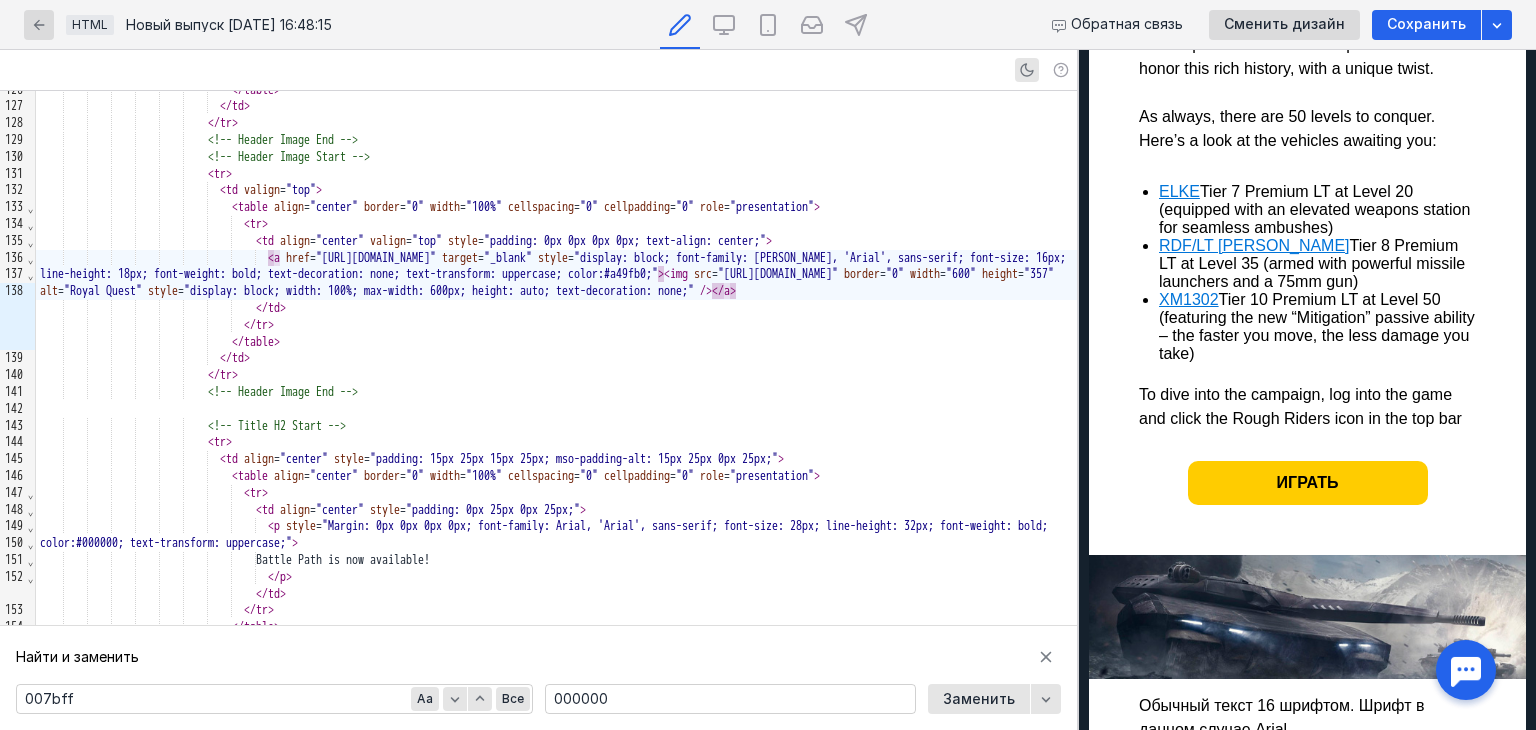 scroll, scrollTop: 775, scrollLeft: 0, axis: vertical 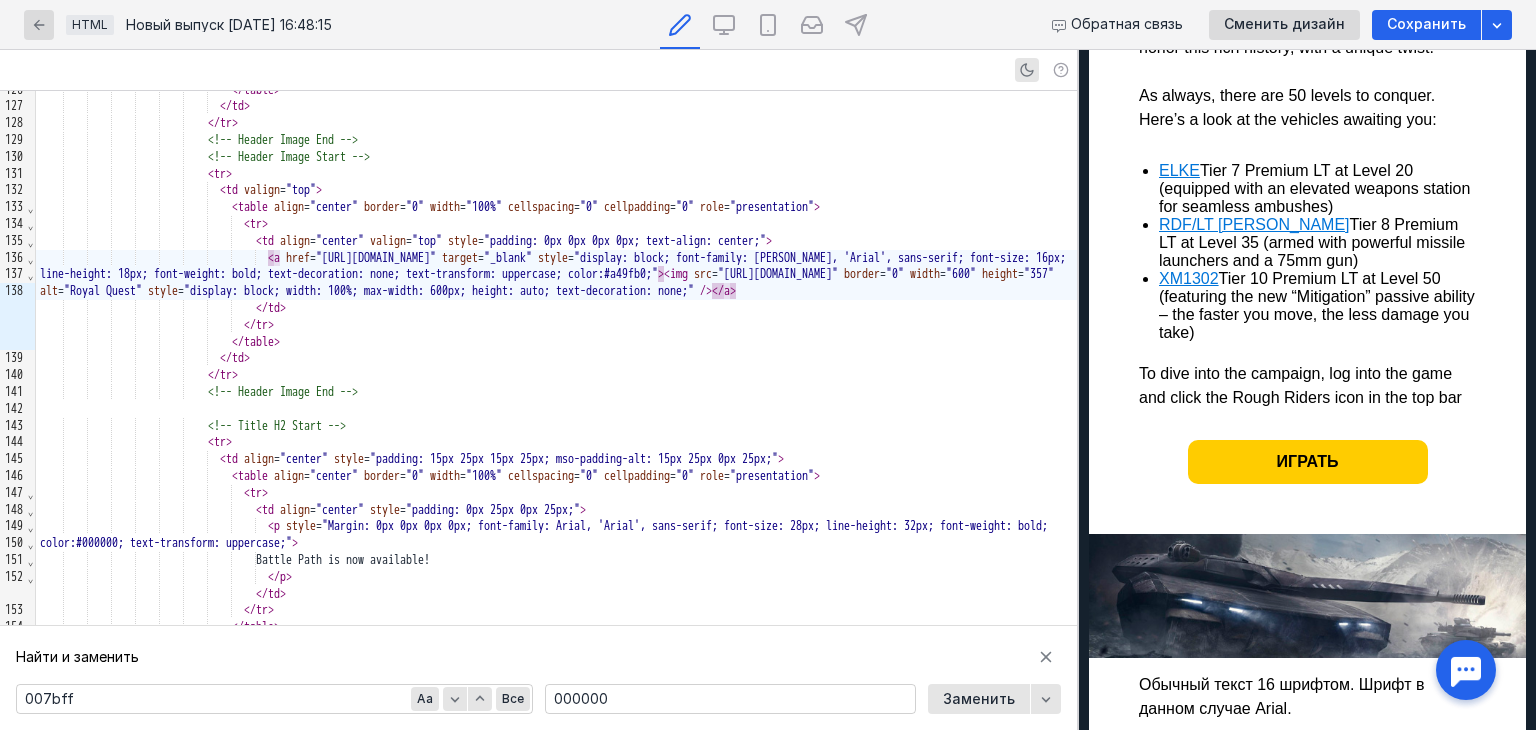 click on "Играть" at bounding box center [1308, 462] 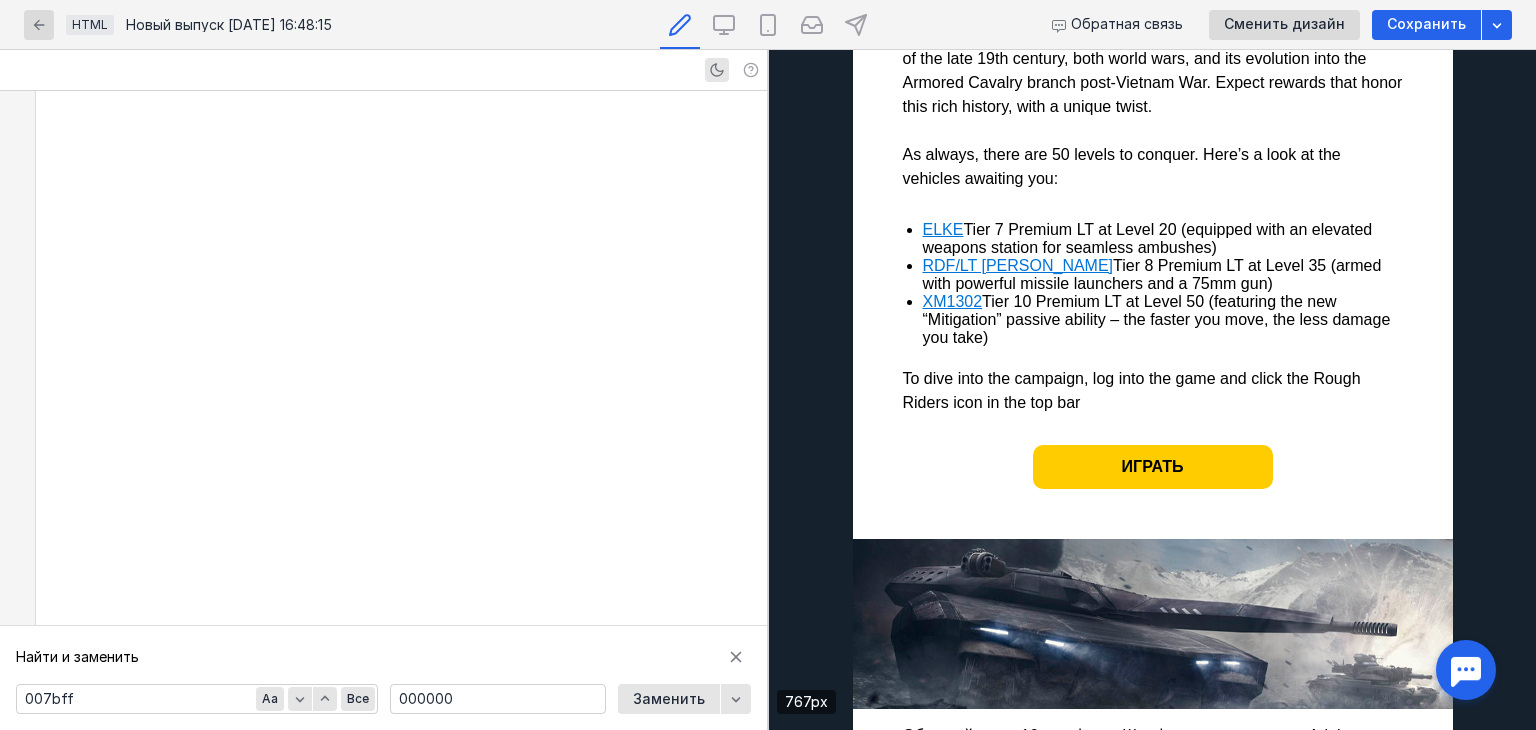 scroll, scrollTop: 871, scrollLeft: 0, axis: vertical 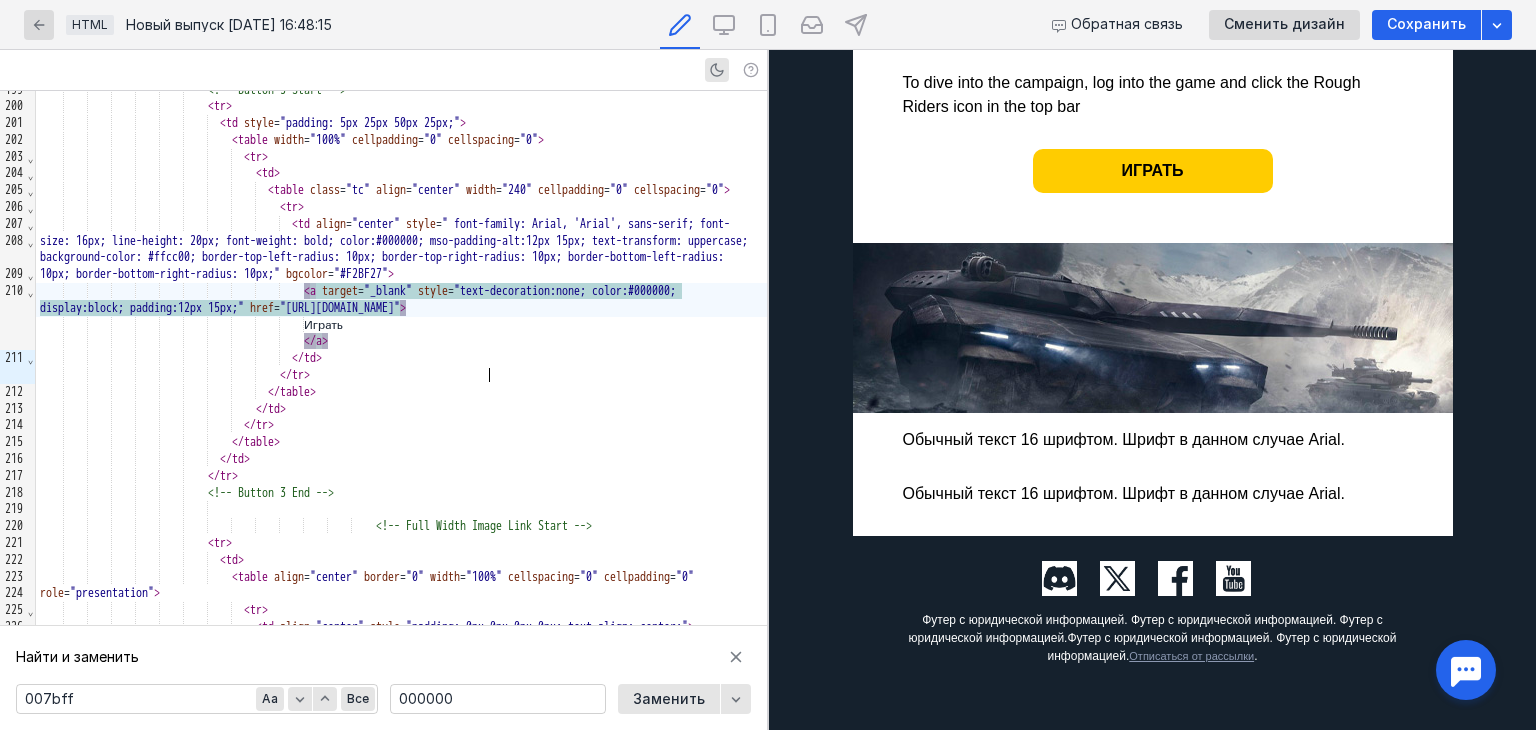 click on "Обычный текст 16 шрифтом. Шрифт в данном случае Arial." at bounding box center (1153, 440) 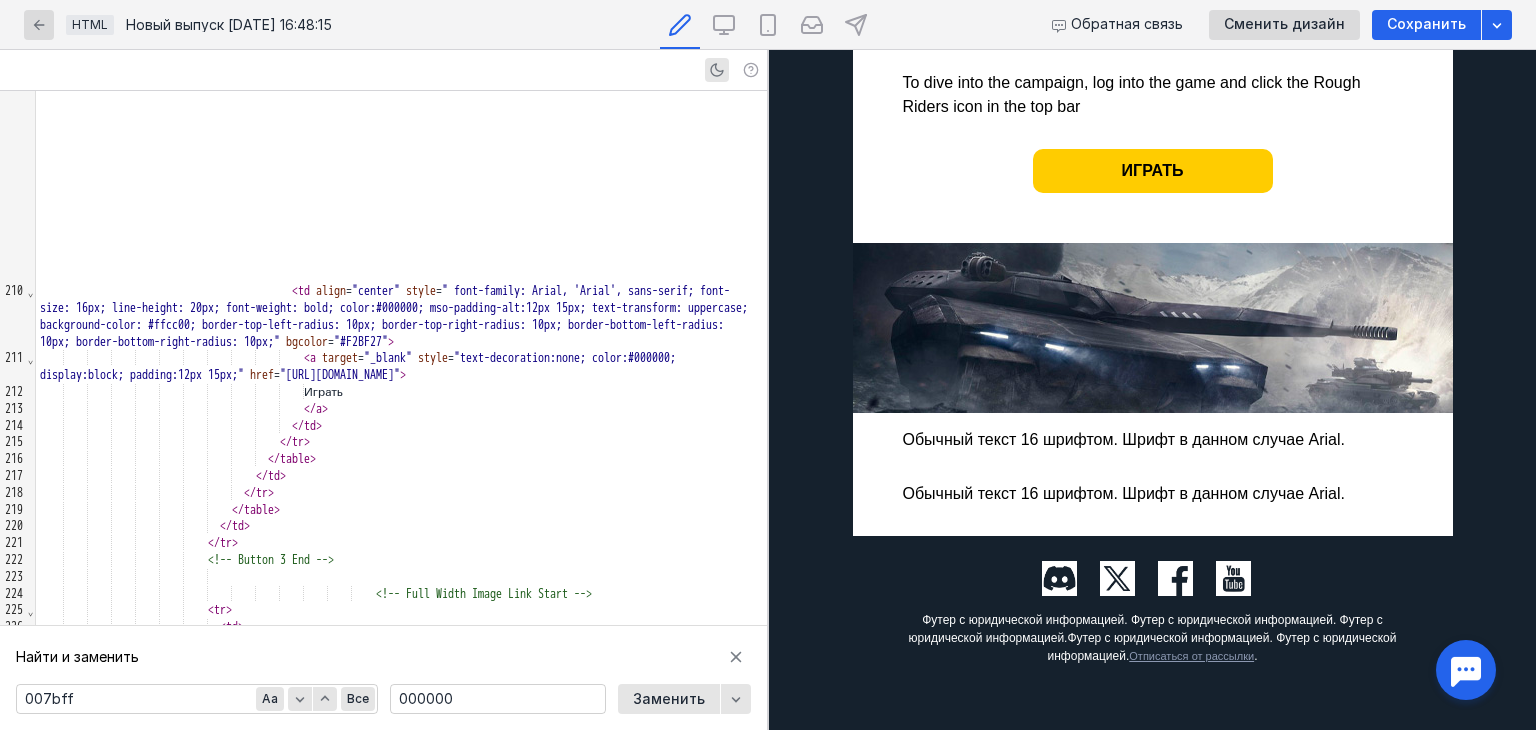 scroll, scrollTop: 4364, scrollLeft: 0, axis: vertical 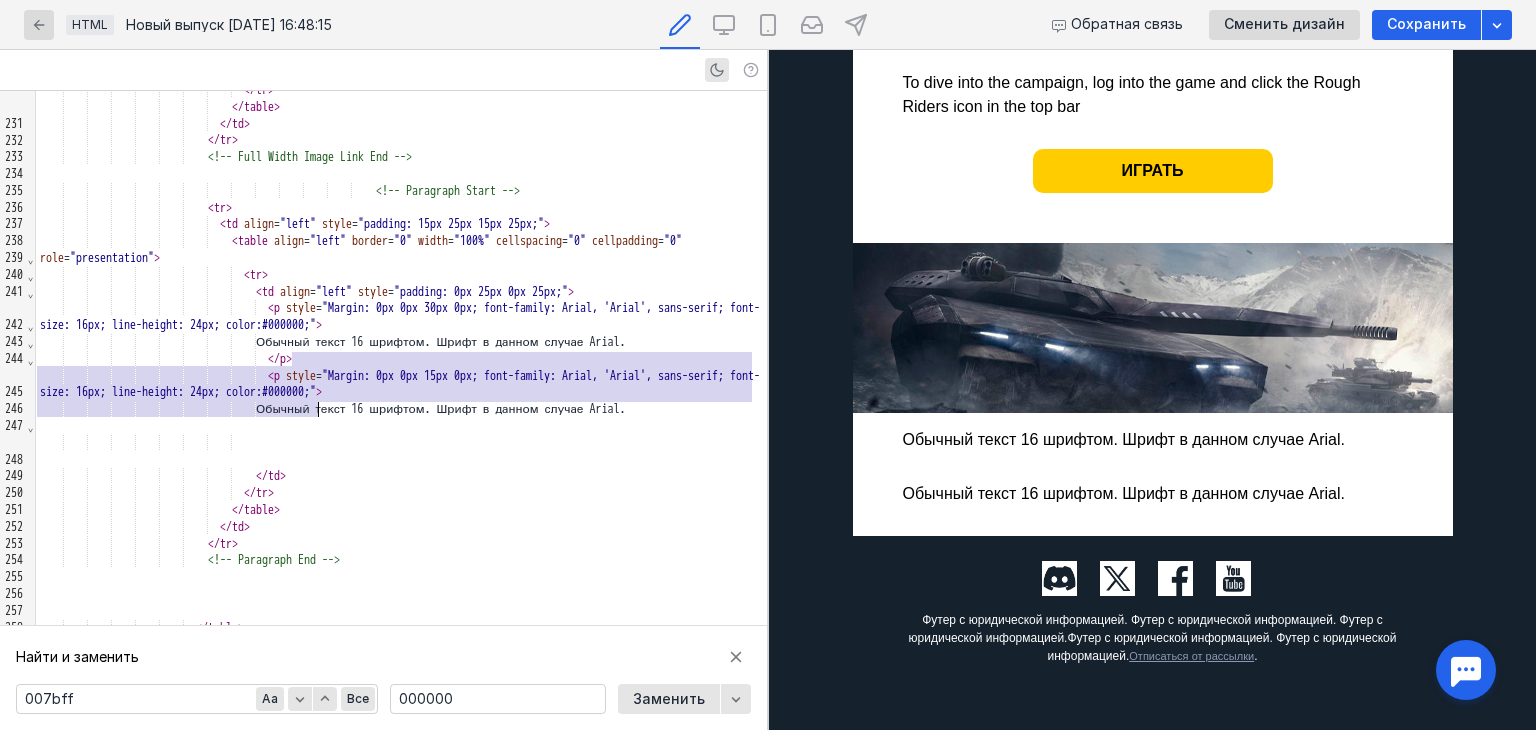click on "Обычный текст 16 шрифтом. Шрифт в данном случае Arial." at bounding box center (401, 342) 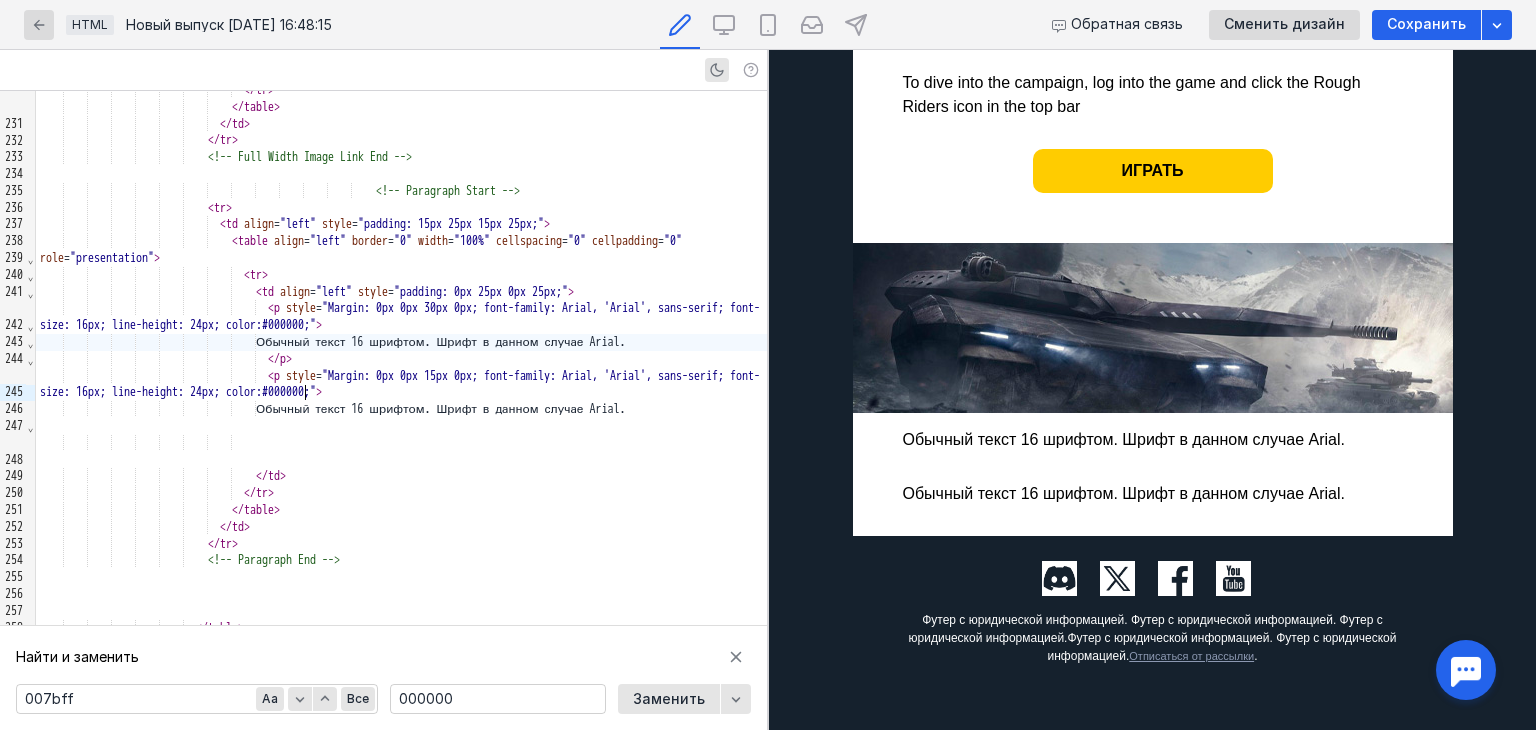 click on "Обычный текст 16 шрифтом. Шрифт в данном случае Arial." at bounding box center [401, 342] 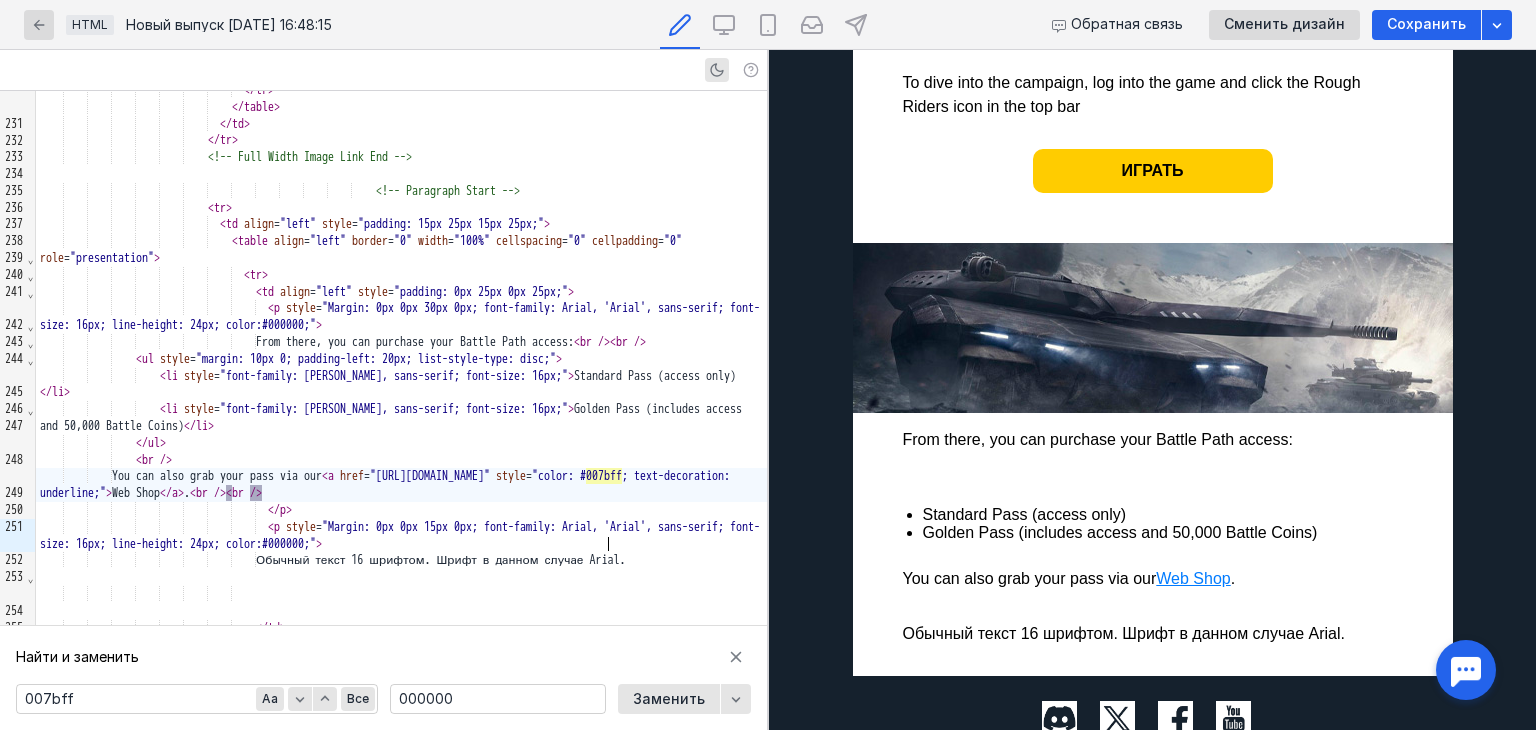 scroll, scrollTop: 1073, scrollLeft: 0, axis: vertical 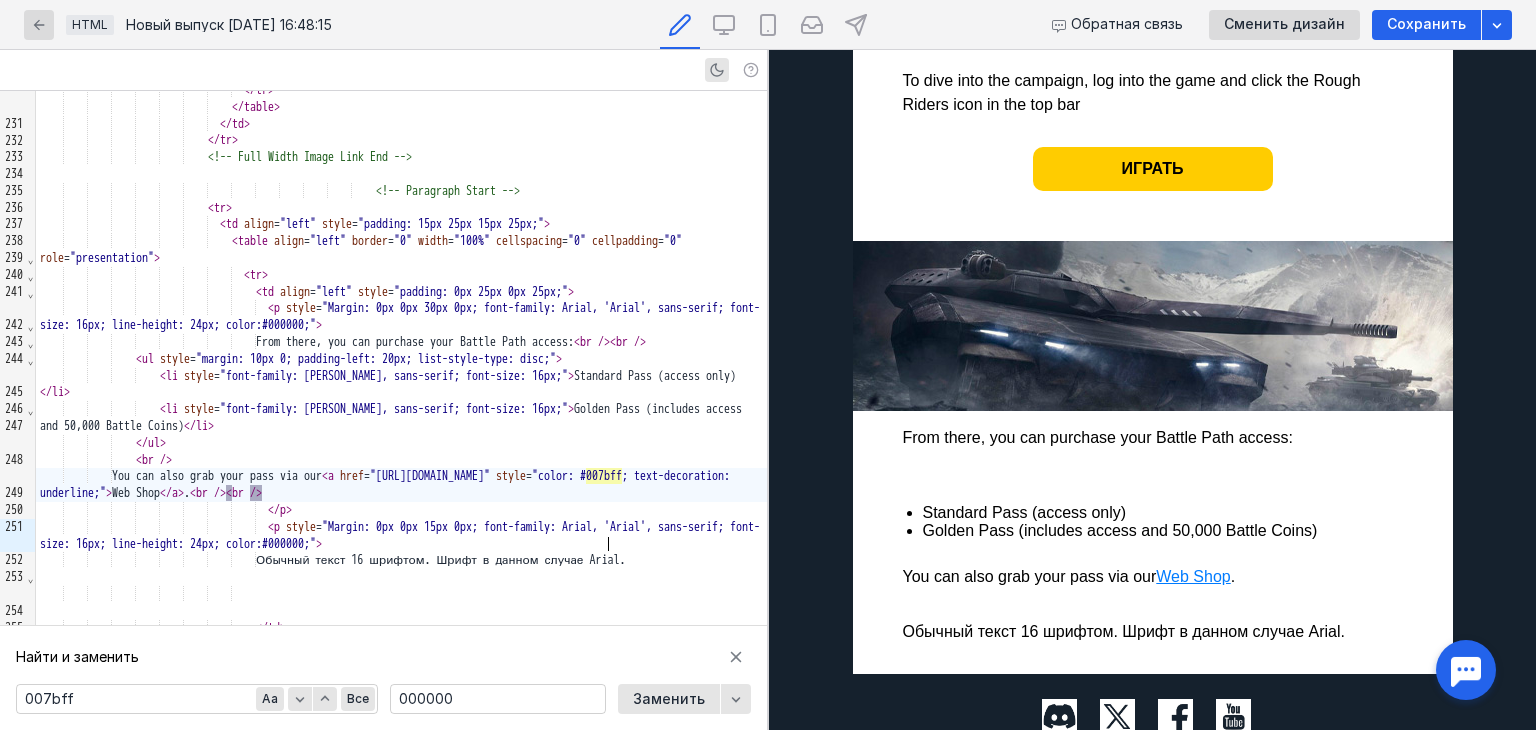 click on "From there, you can purchase your Battle Path access:" at bounding box center (1153, 450) 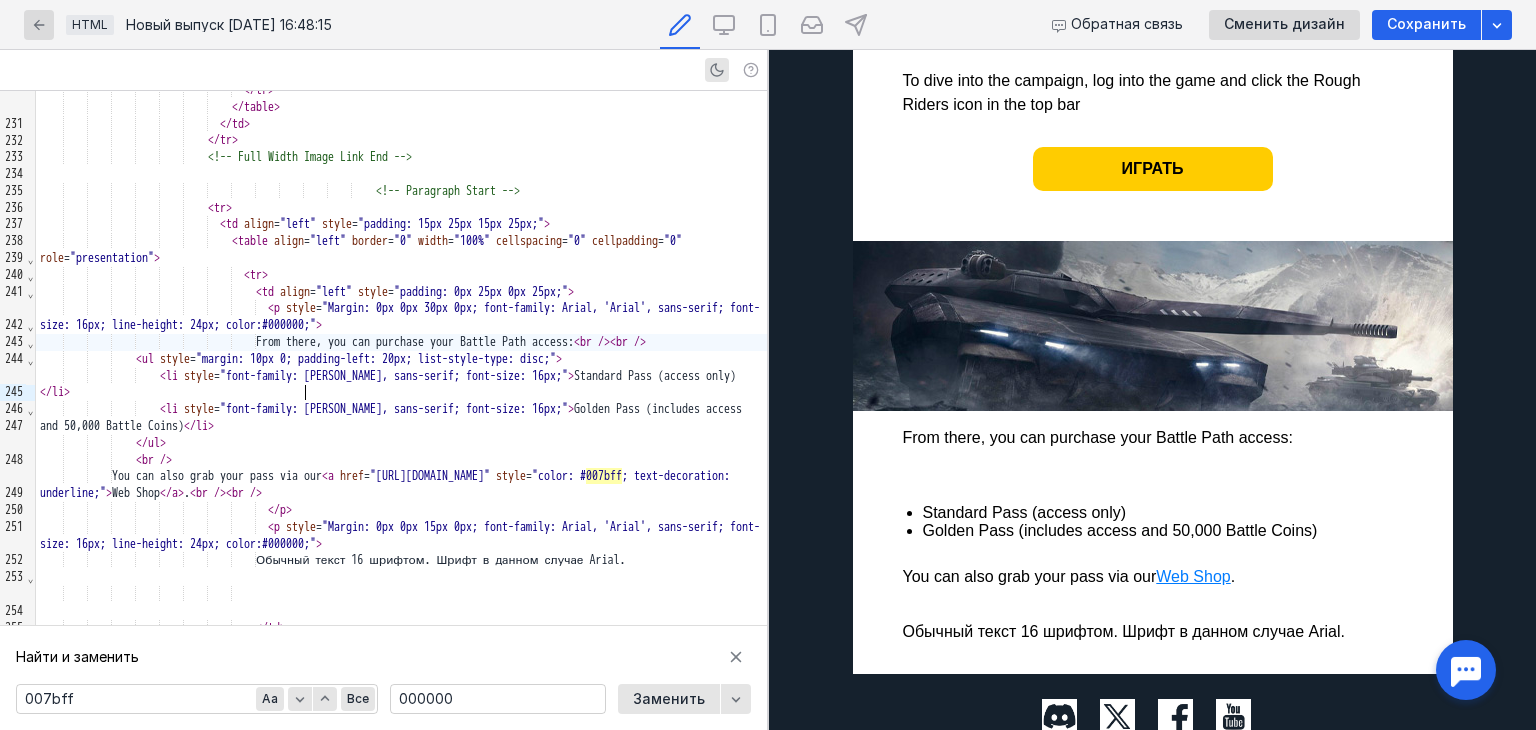 click on "From there, you can purchase your Battle Path access: < br   /> < br   />" at bounding box center [401, 342] 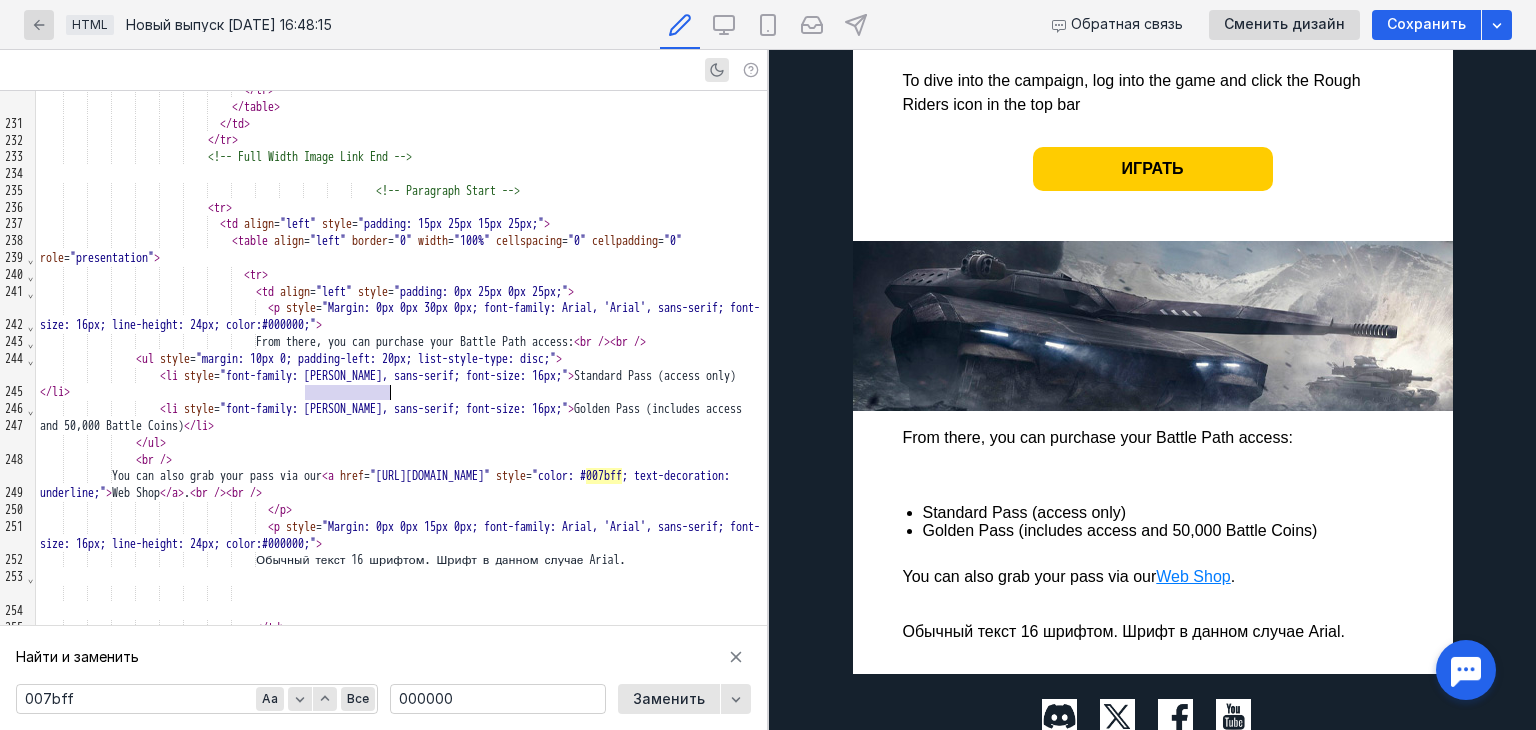 click on "From there, you can purchase your Battle Path access: < br   /> < br   />" at bounding box center (401, 342) 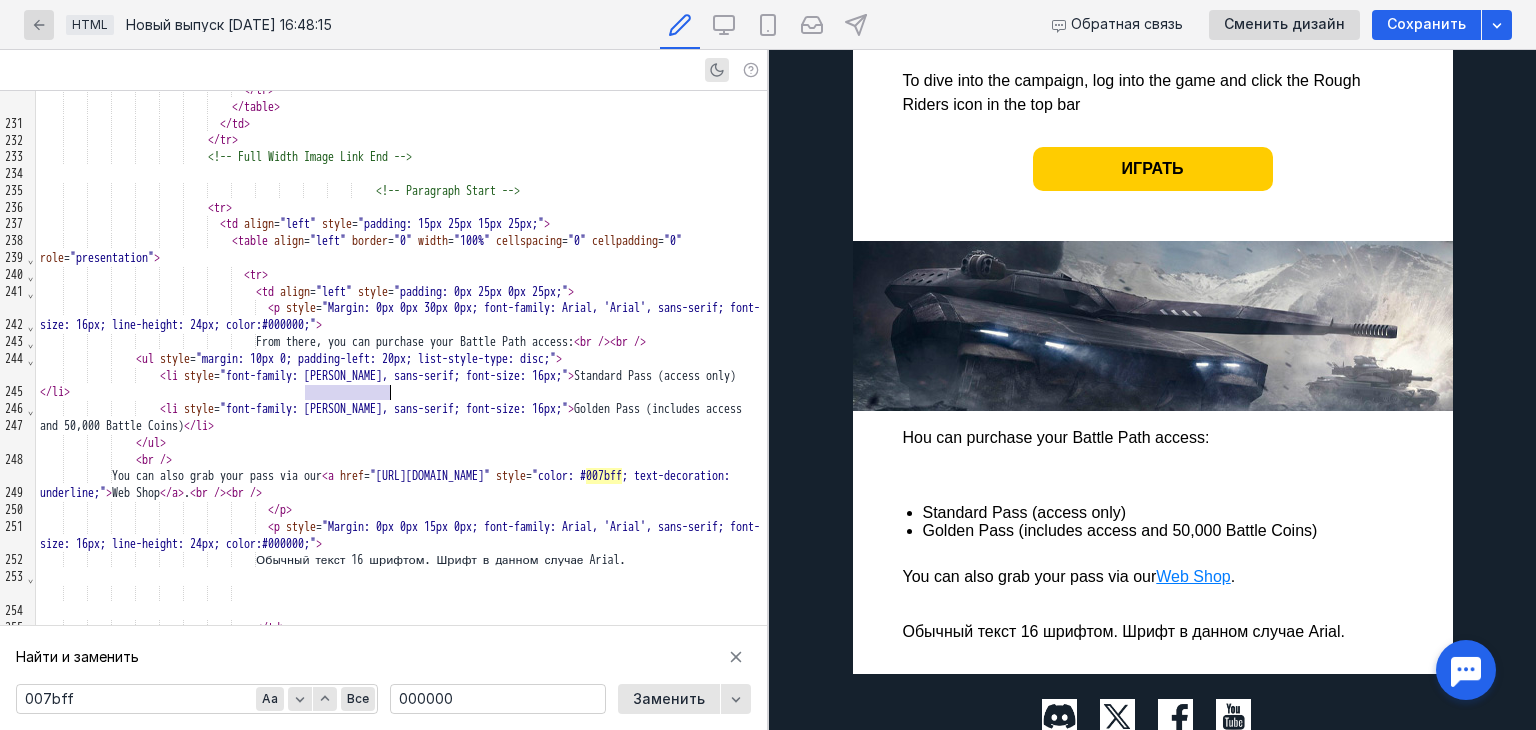 scroll, scrollTop: 1073, scrollLeft: 0, axis: vertical 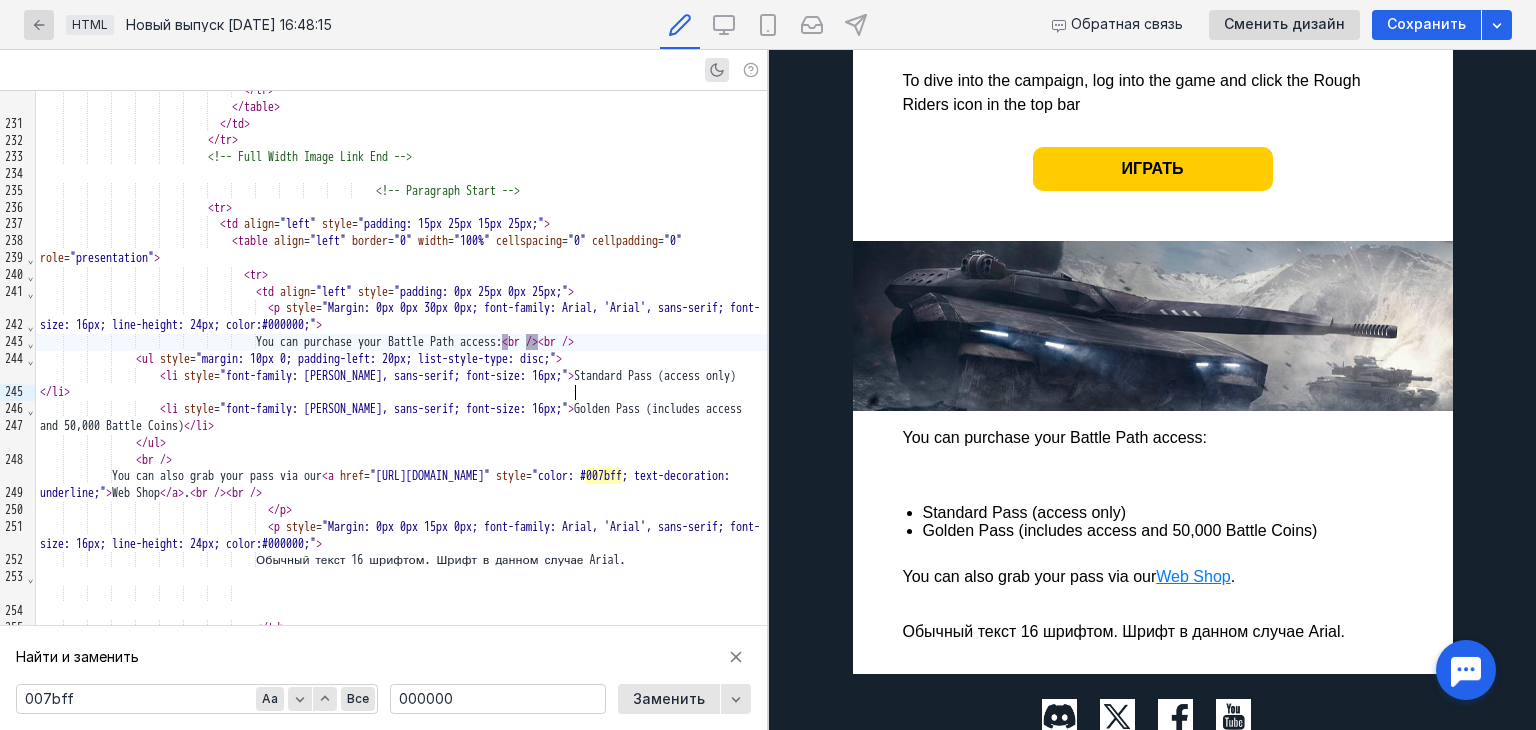 click on "<" at bounding box center [505, 342] 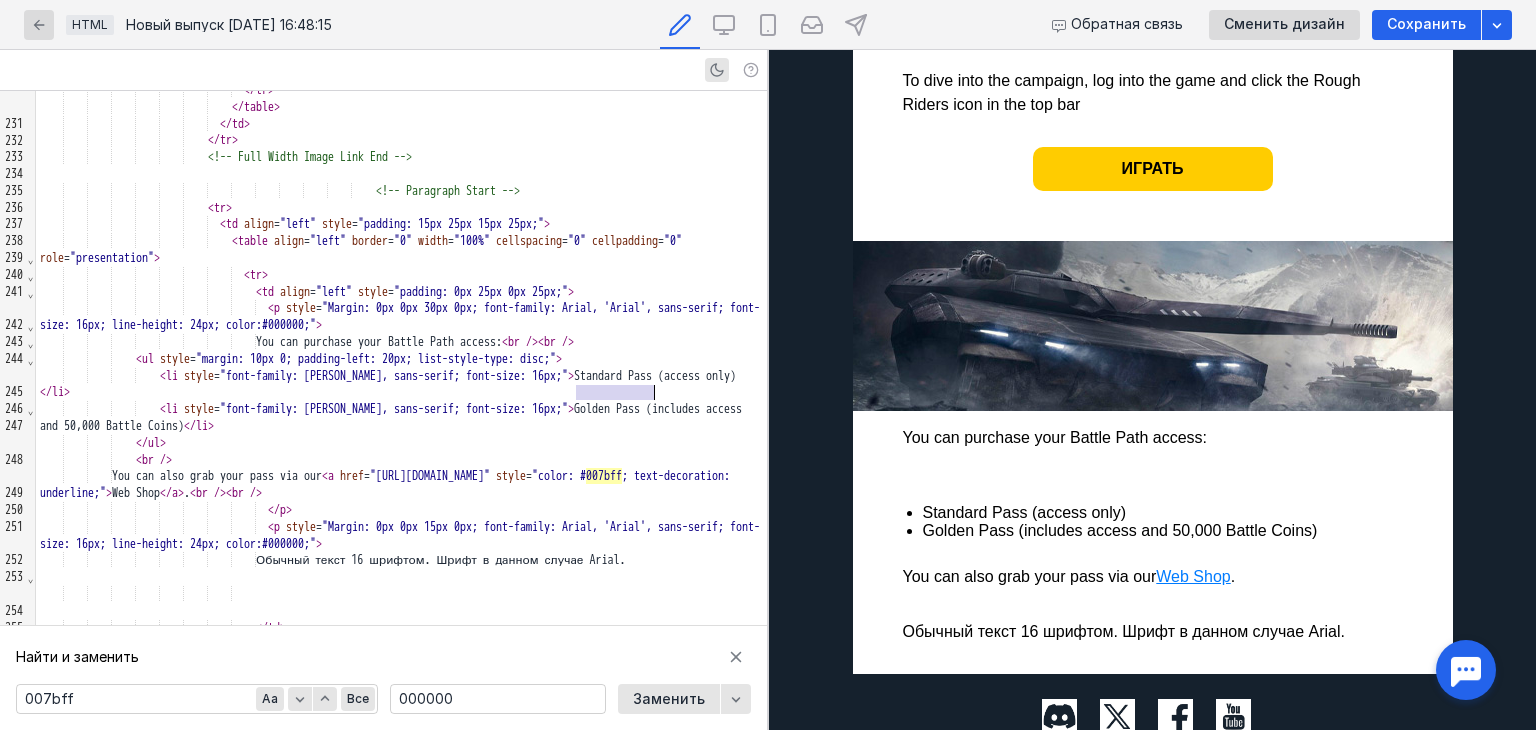 click on "You can purchase your Battle Path access: < br   /> < br   />" at bounding box center (401, 342) 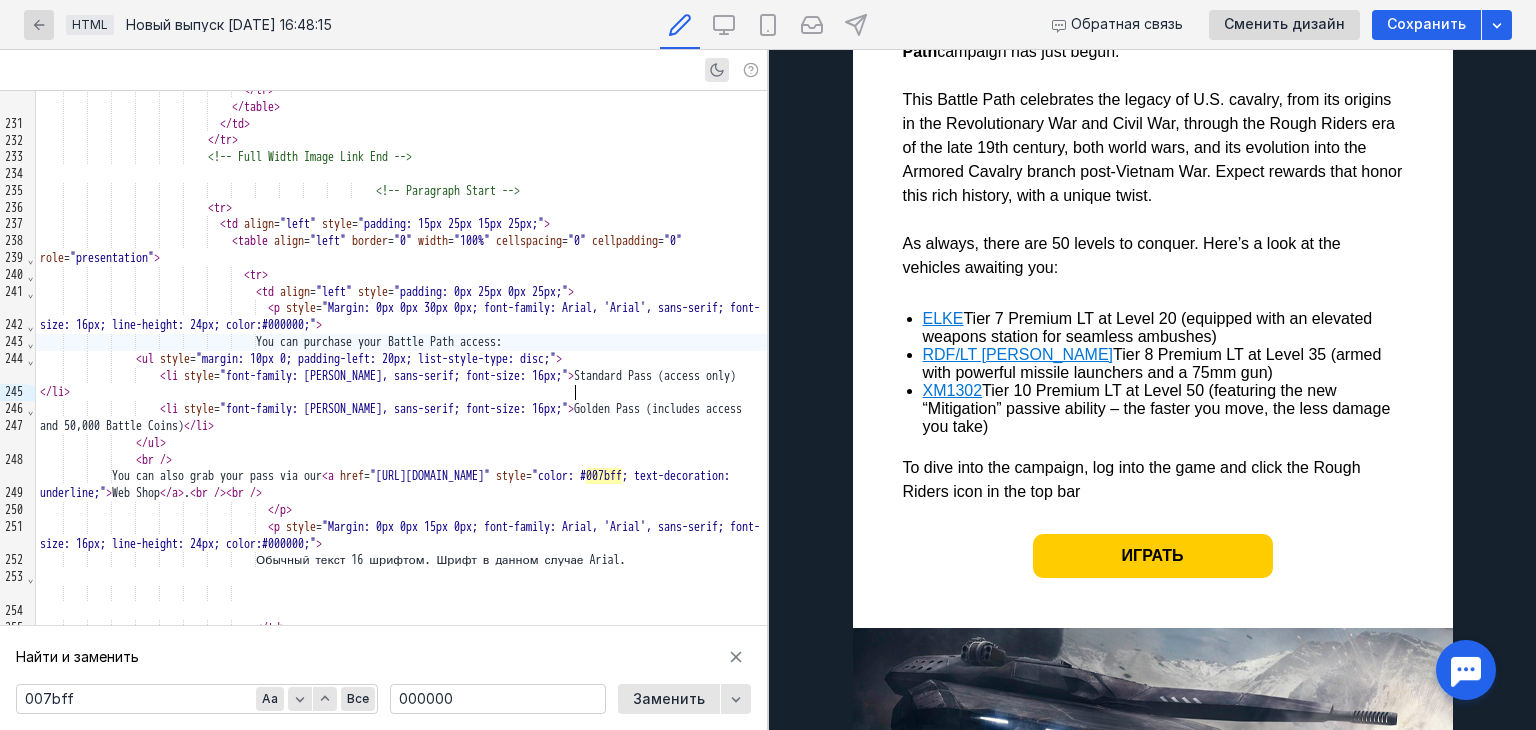 scroll, scrollTop: 673, scrollLeft: 0, axis: vertical 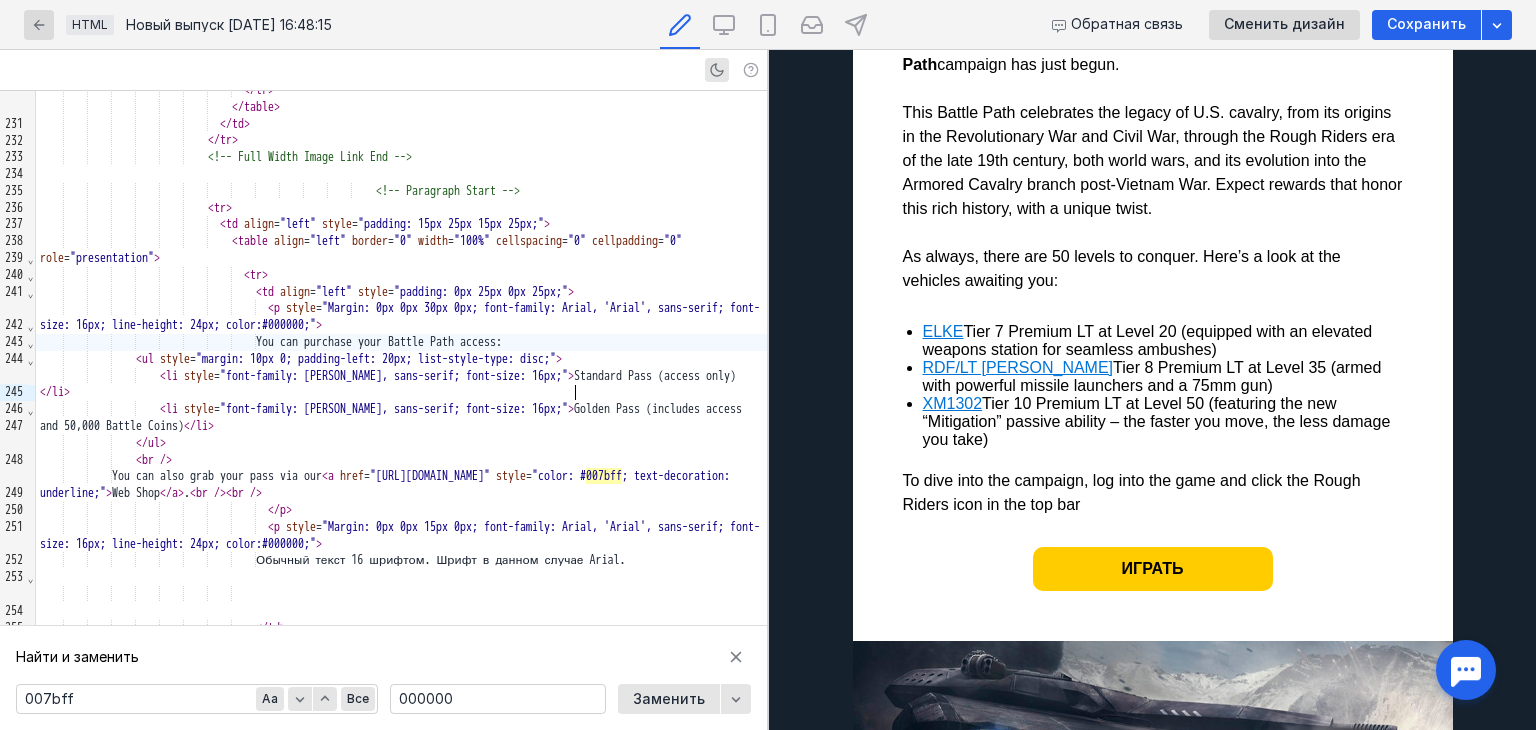 click on "ELKE  Tier 7 Premium LT at Level 20 (equipped with an elevated weapons station for seamless ambushes)" at bounding box center (1163, 341) 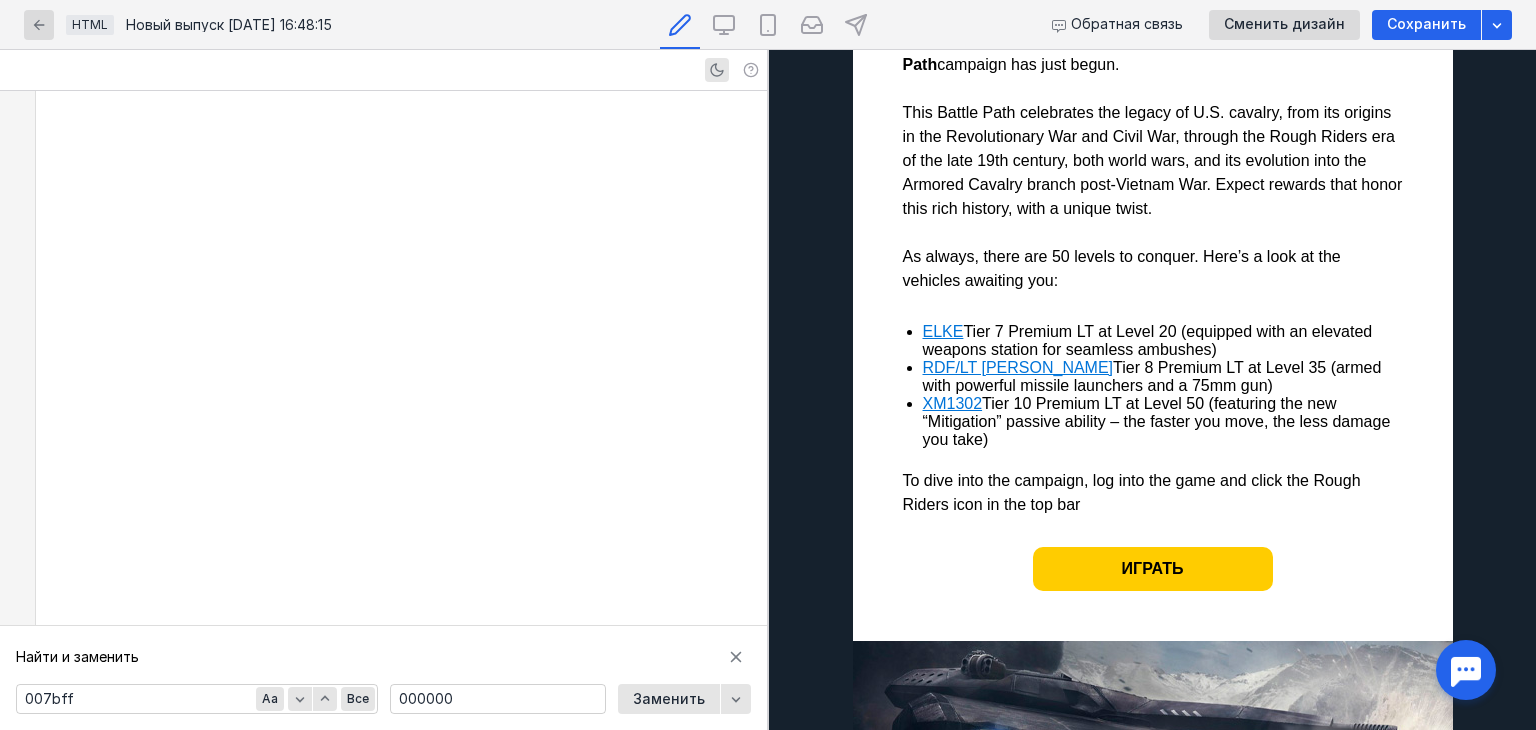 scroll, scrollTop: 2936, scrollLeft: 0, axis: vertical 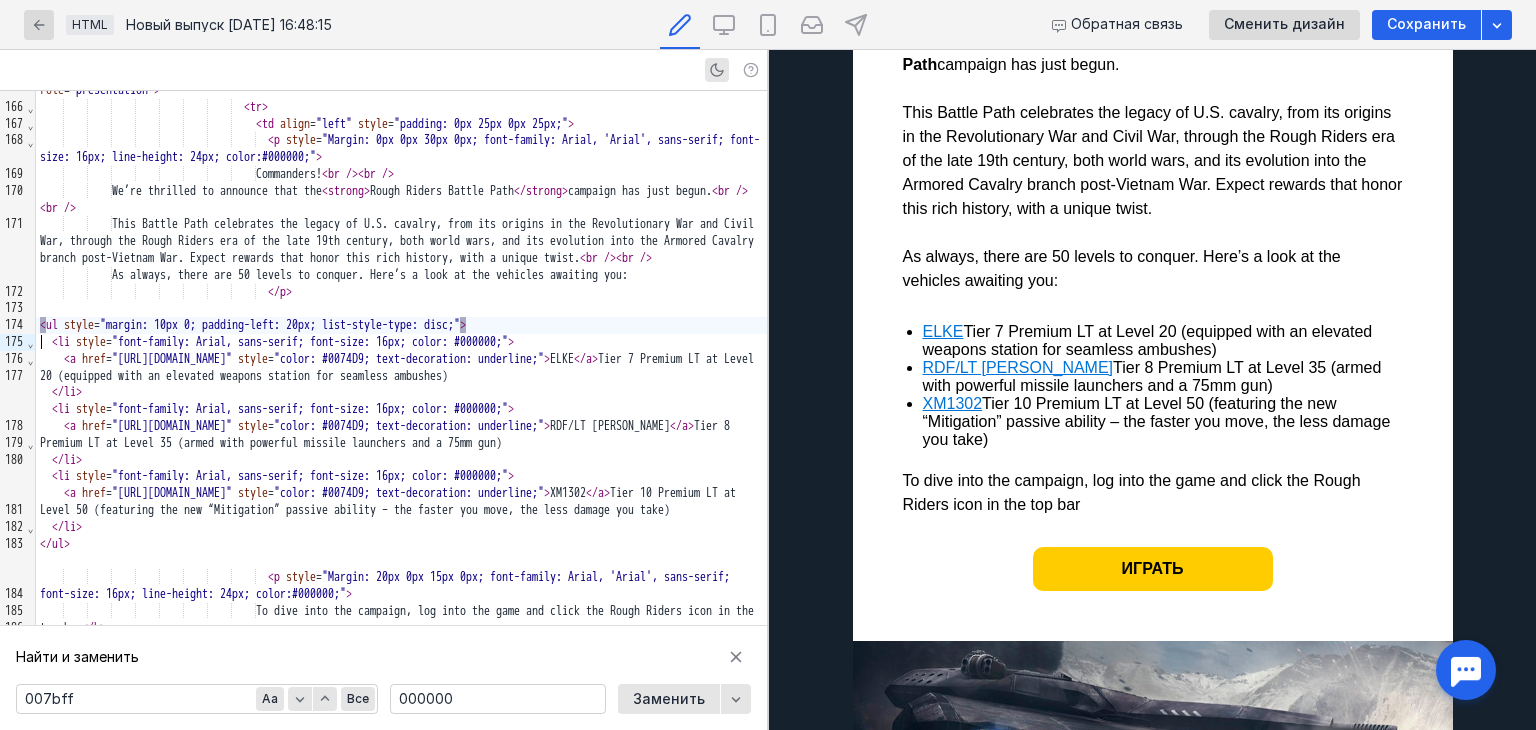 click on "<" at bounding box center (43, 325) 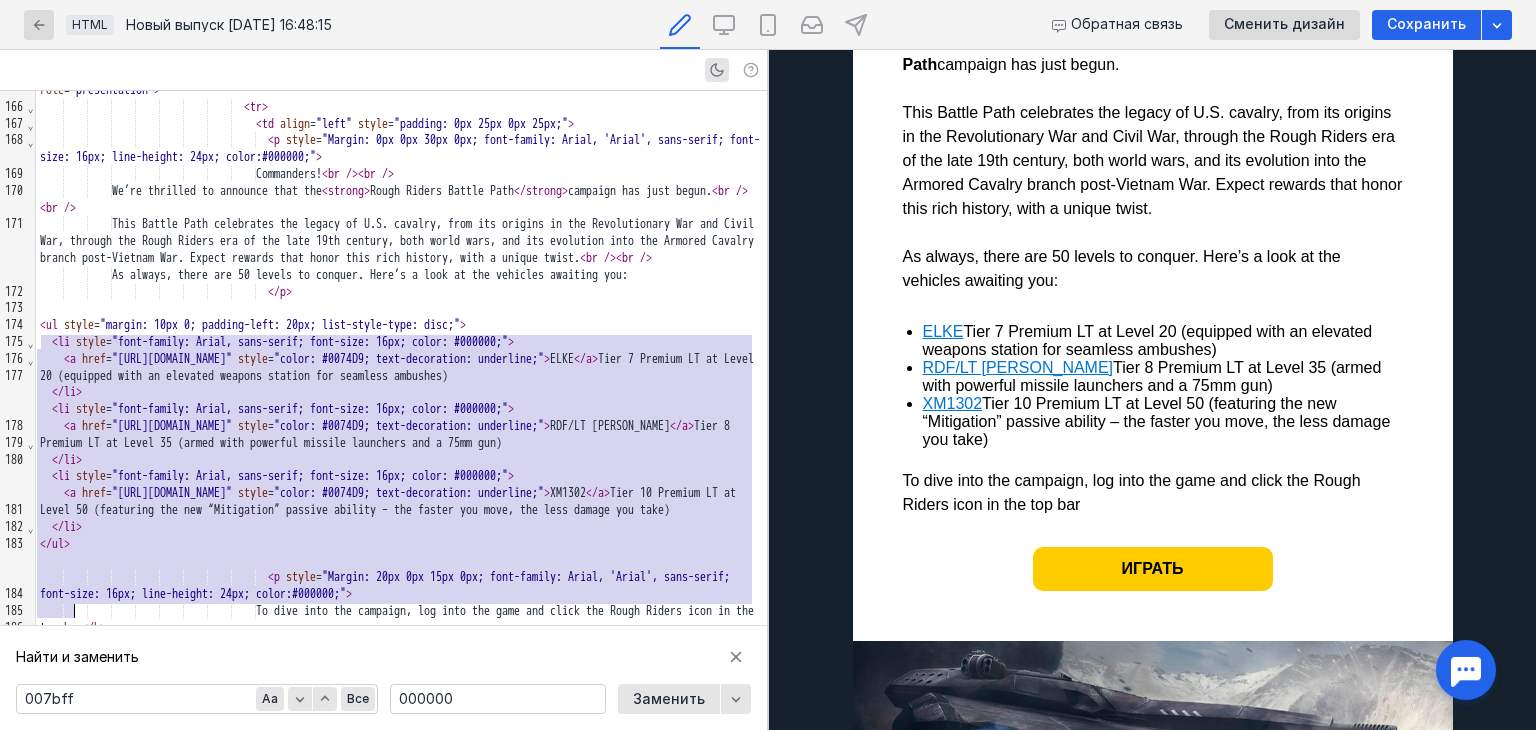 click on "</ ul >" at bounding box center [401, 544] 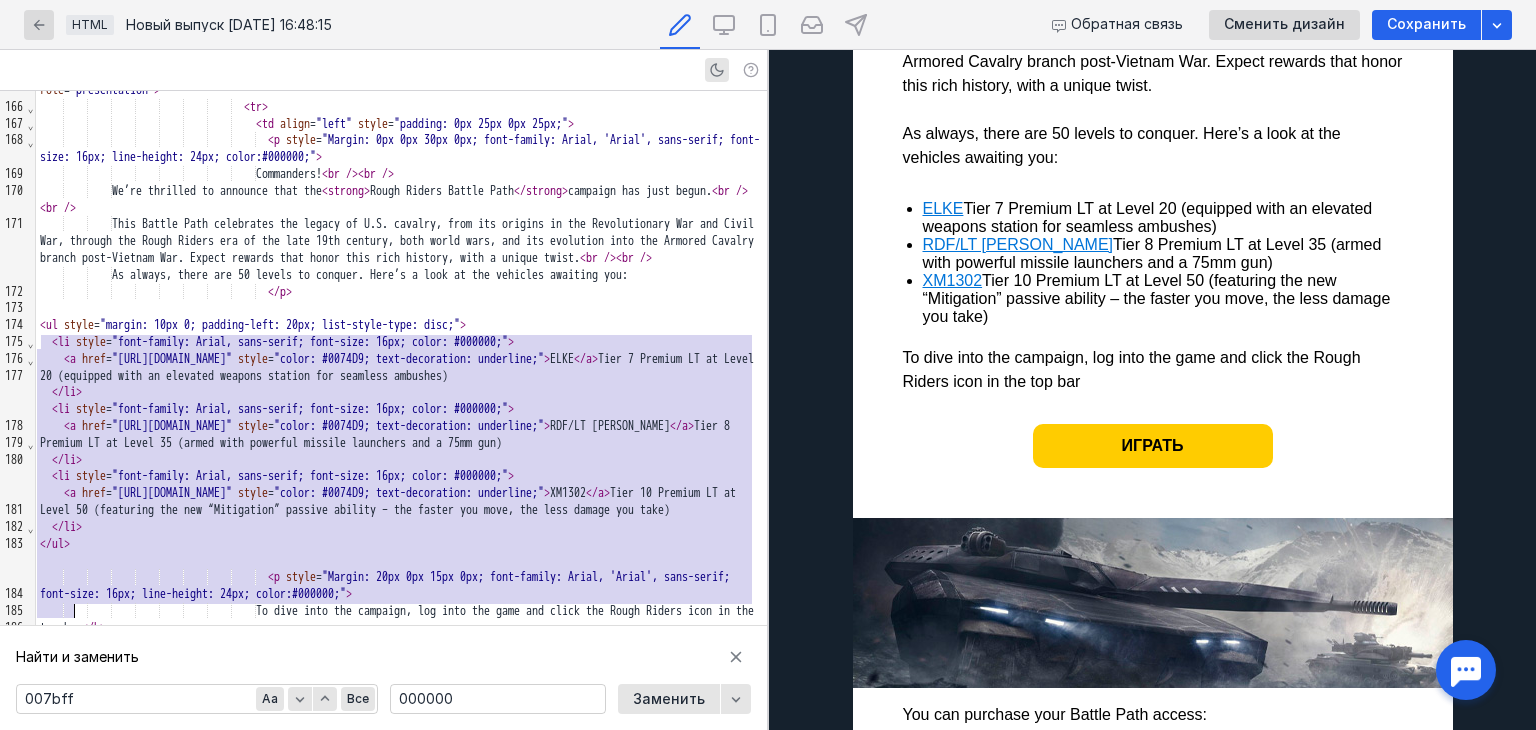 scroll, scrollTop: 1073, scrollLeft: 0, axis: vertical 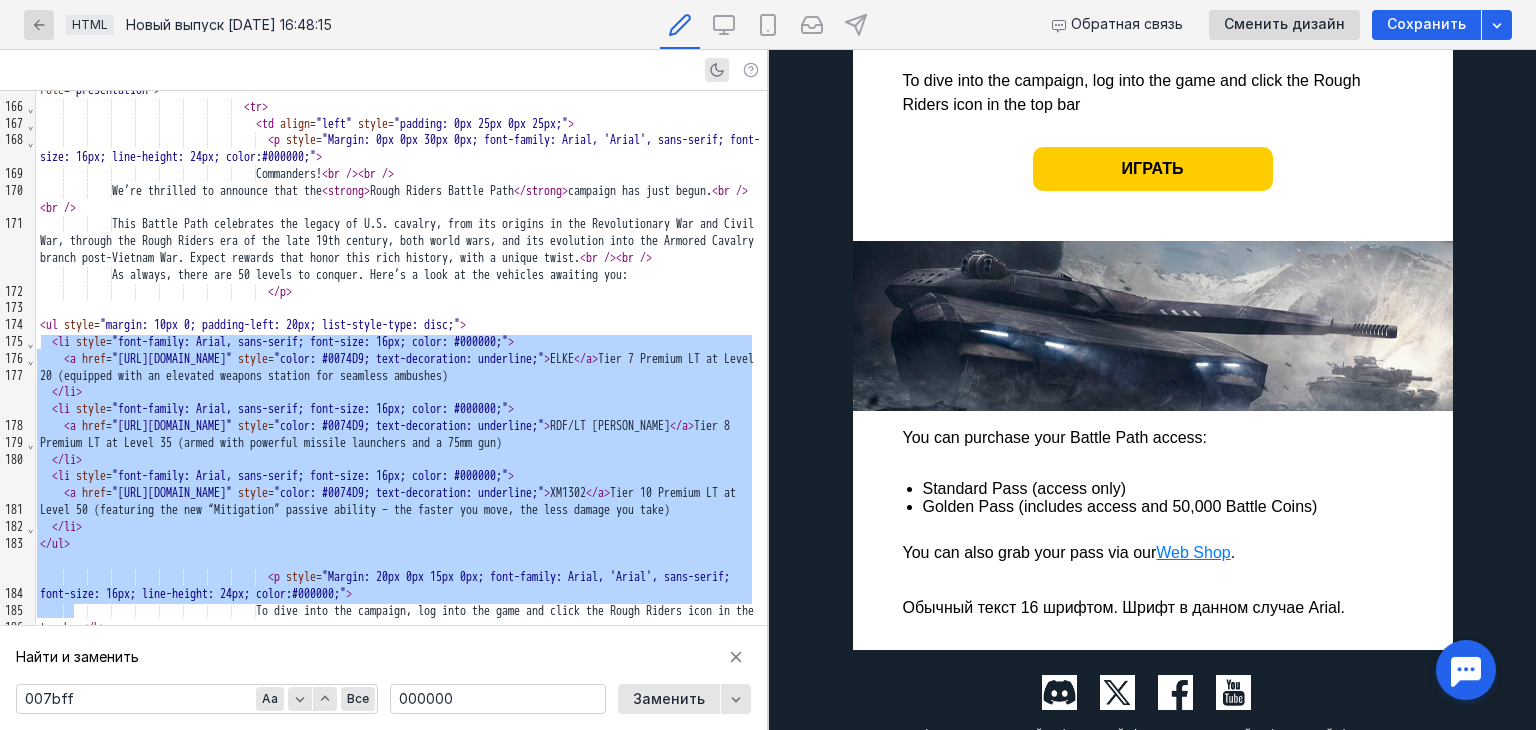 click on "You can purchase your Battle Path access:" at bounding box center (1153, 438) 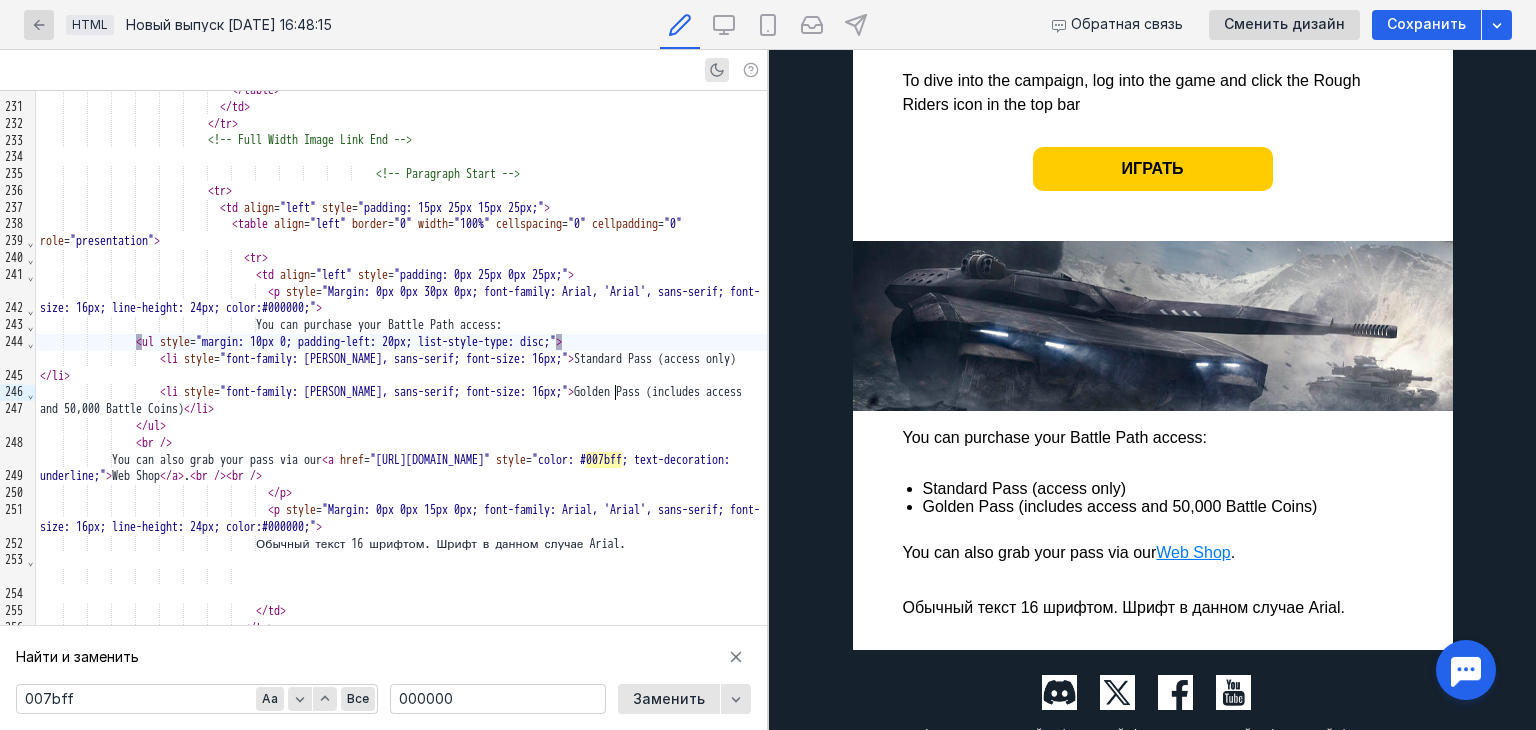 click on "< ul   style = "margin: 10px 0; padding-left: 20px; list-style-type: disc;" >" at bounding box center [401, 342] 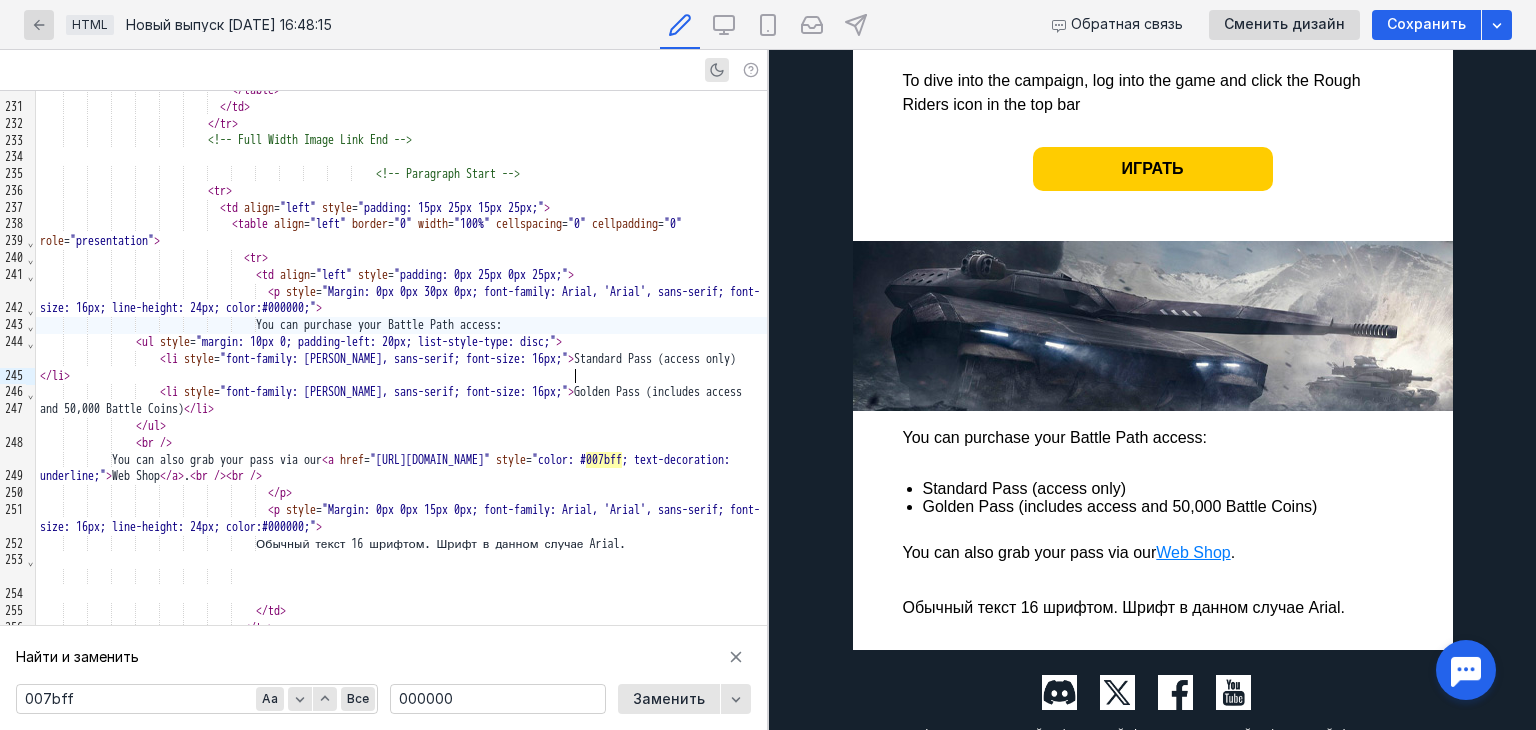 click on "You can purchase your Battle Path access:" at bounding box center [401, 325] 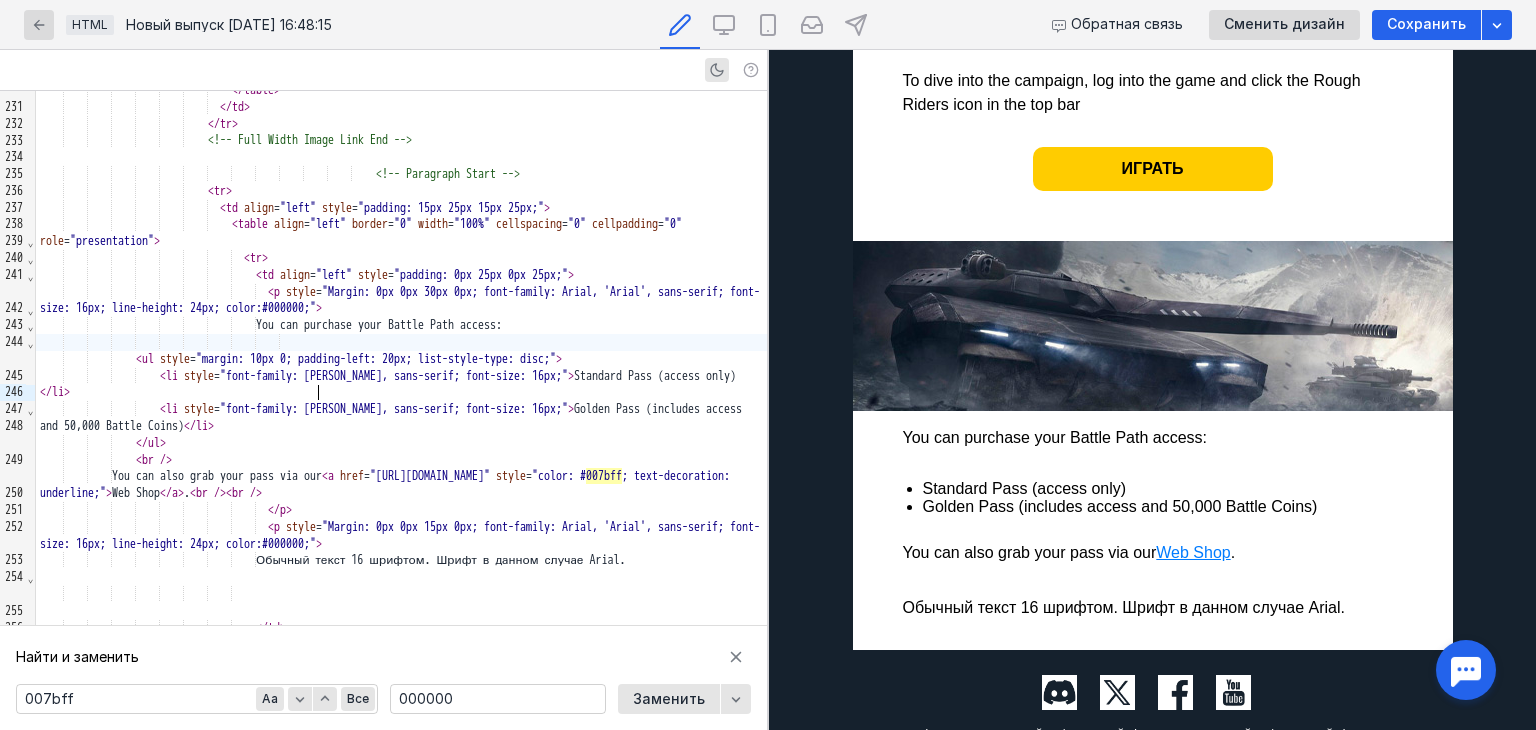 scroll, scrollTop: 0, scrollLeft: 0, axis: both 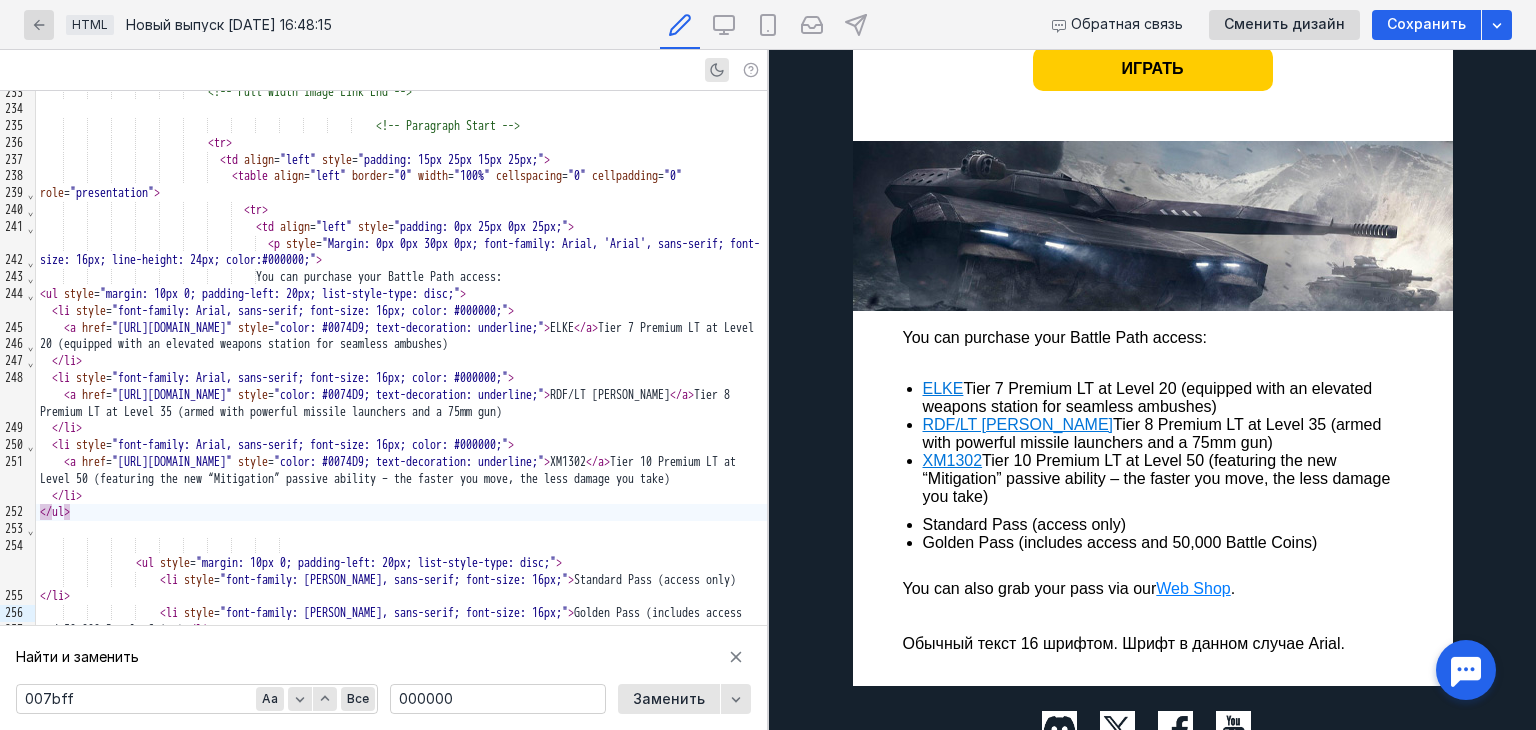 click on "Standard Pass (access only)" at bounding box center [1163, 525] 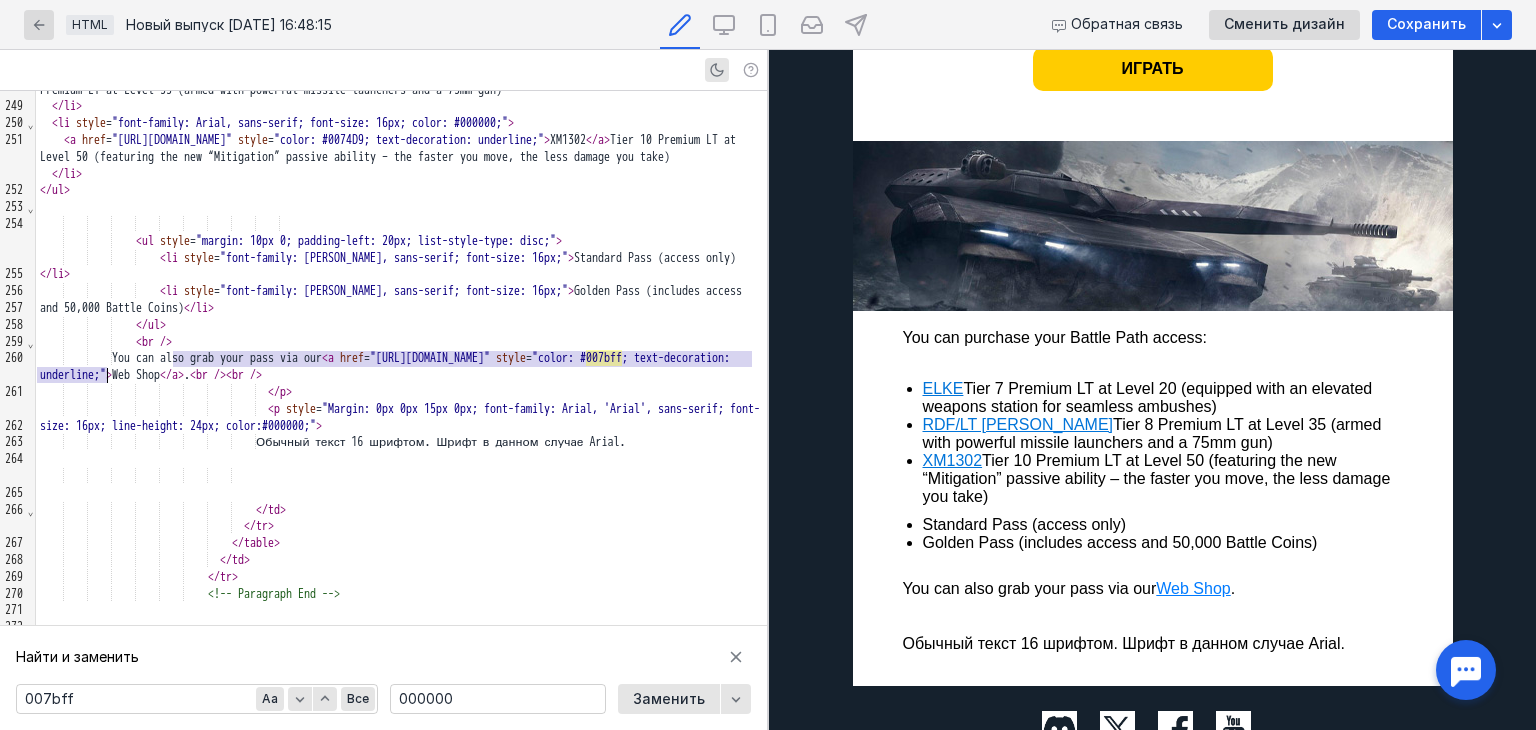 click on "< li   style = "font-family: Arial, sans-serif; font-size: 16px;" > Standard Pass (access only) </ li >" at bounding box center [401, 267] 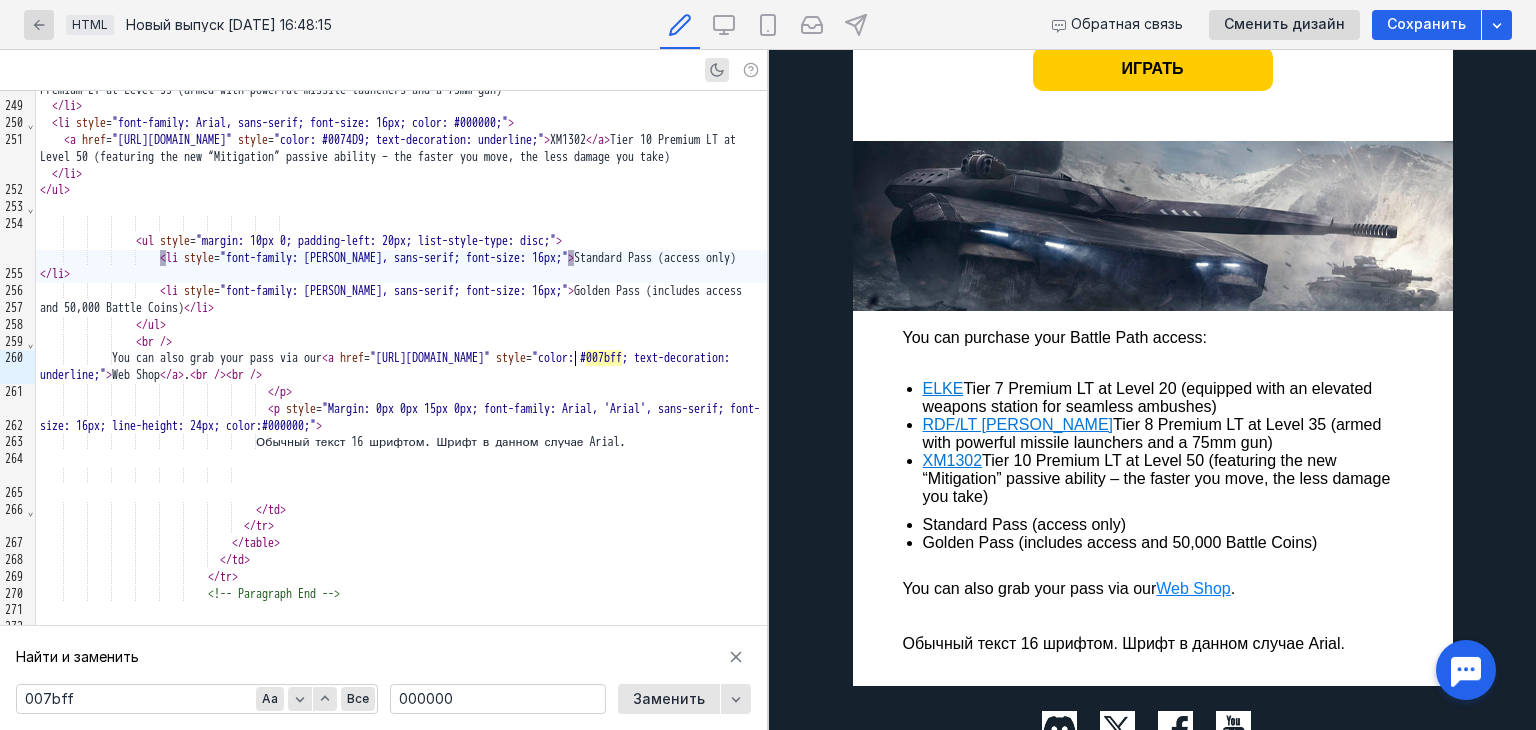 click on "< li   style = "font-family: Arial, sans-serif; font-size: 16px;" > Standard Pass (access only) </ li >" at bounding box center (401, 267) 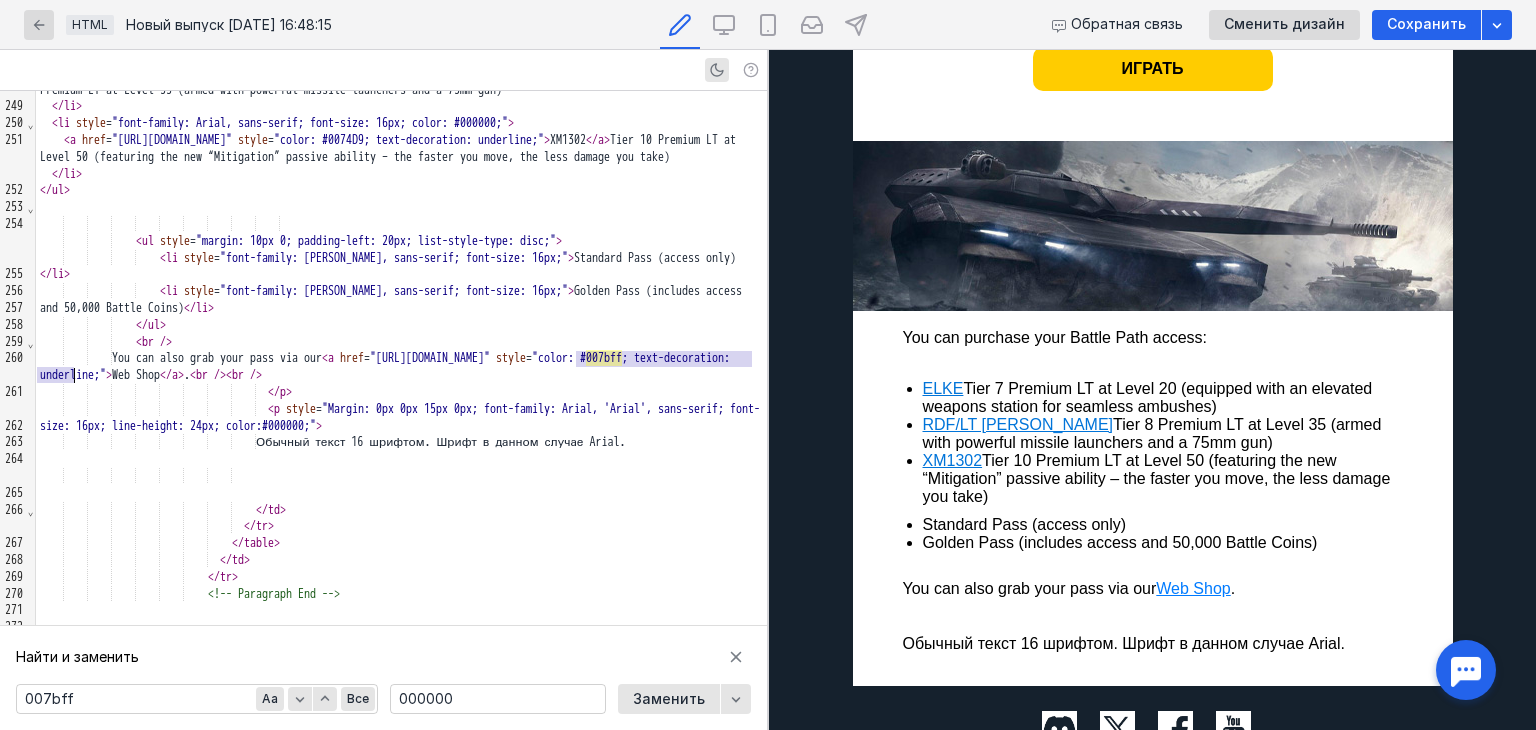 copy on ">" 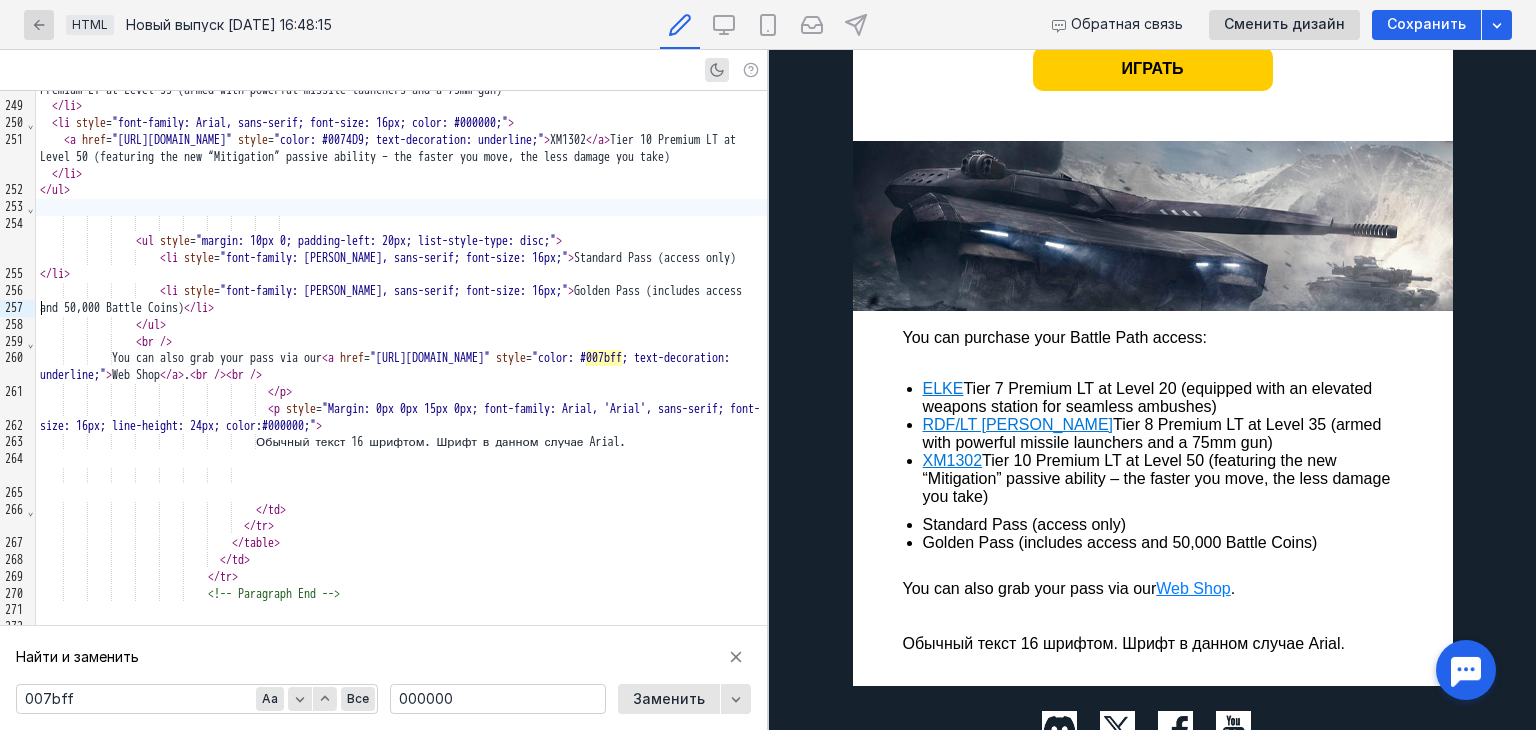 click at bounding box center [401, 207] 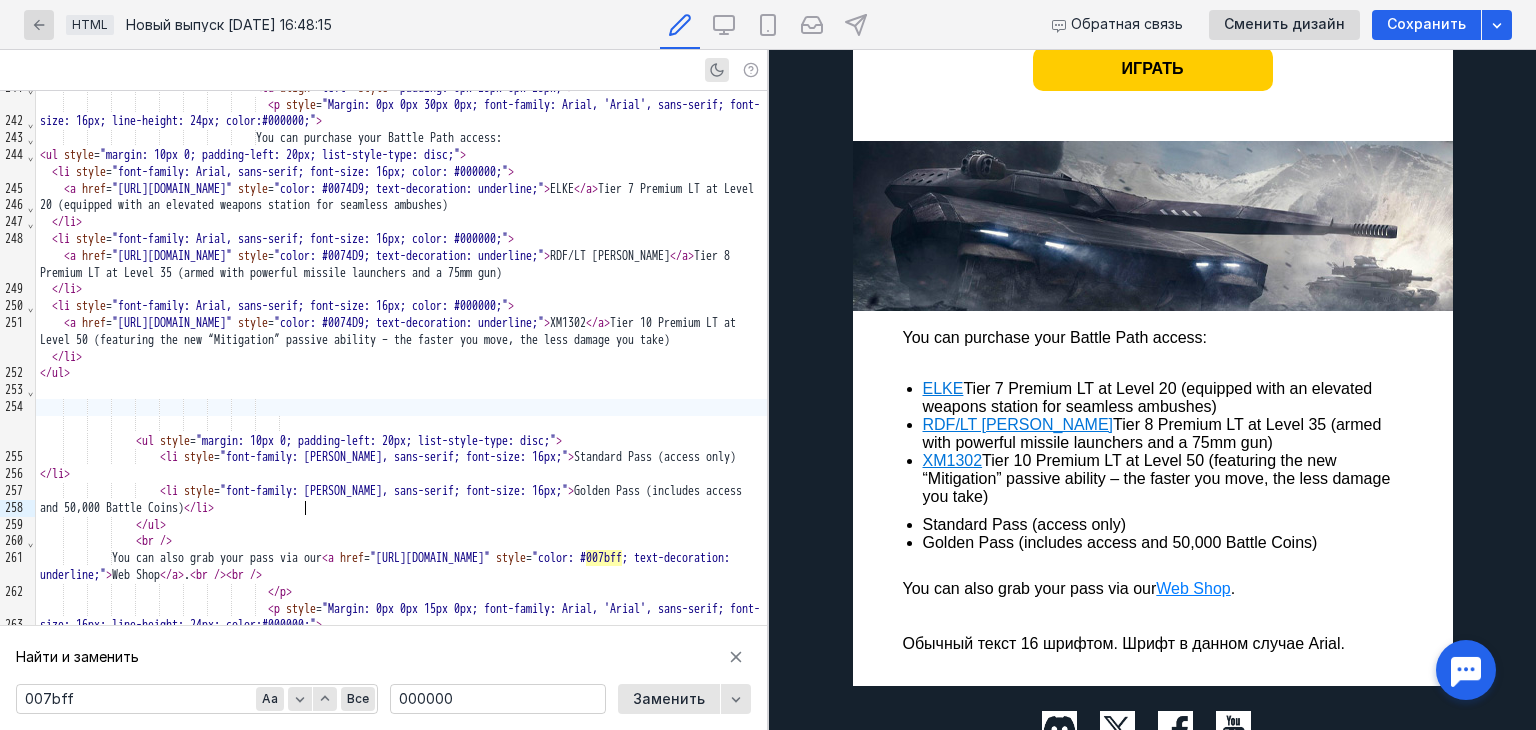 scroll, scrollTop: 4618, scrollLeft: 0, axis: vertical 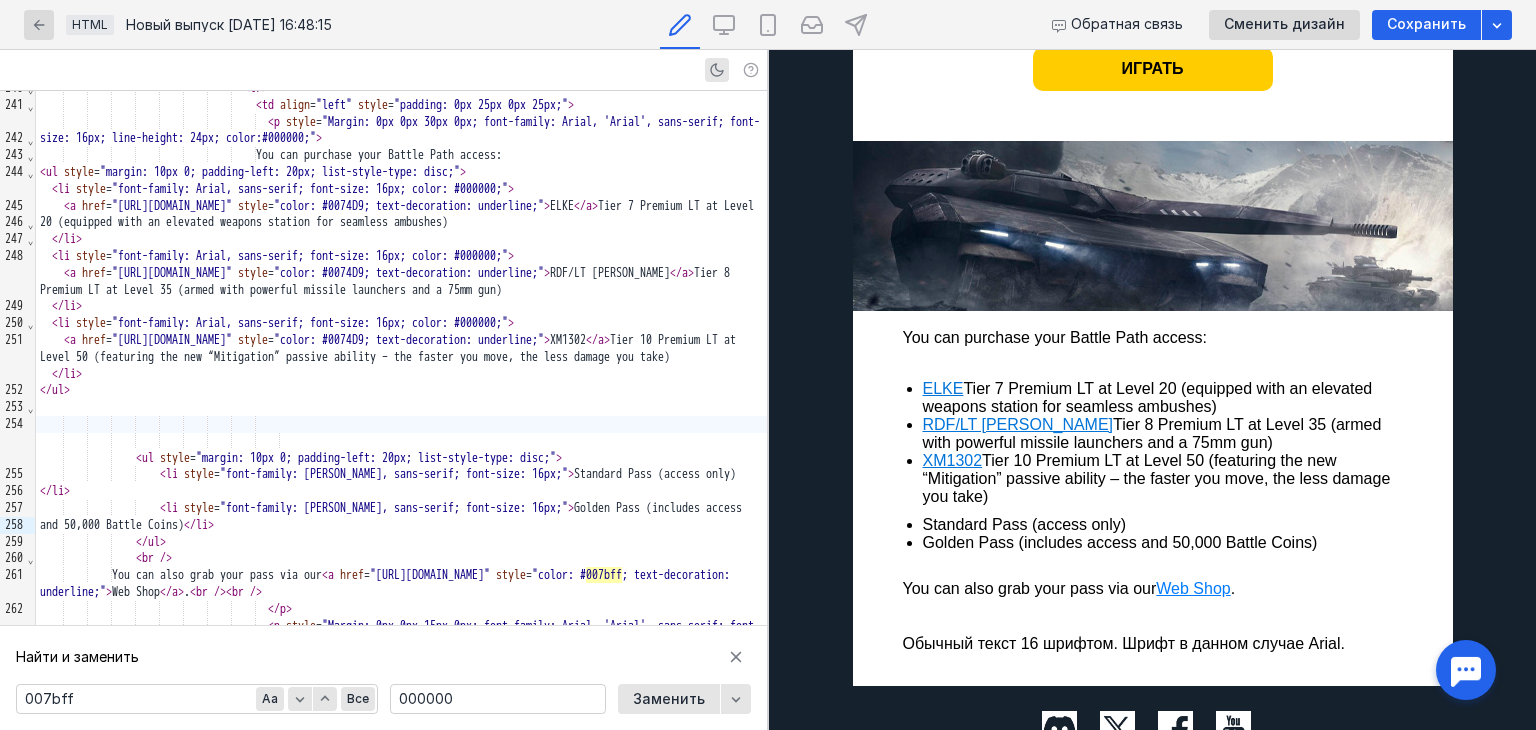 click on "ELKE" at bounding box center [943, 388] 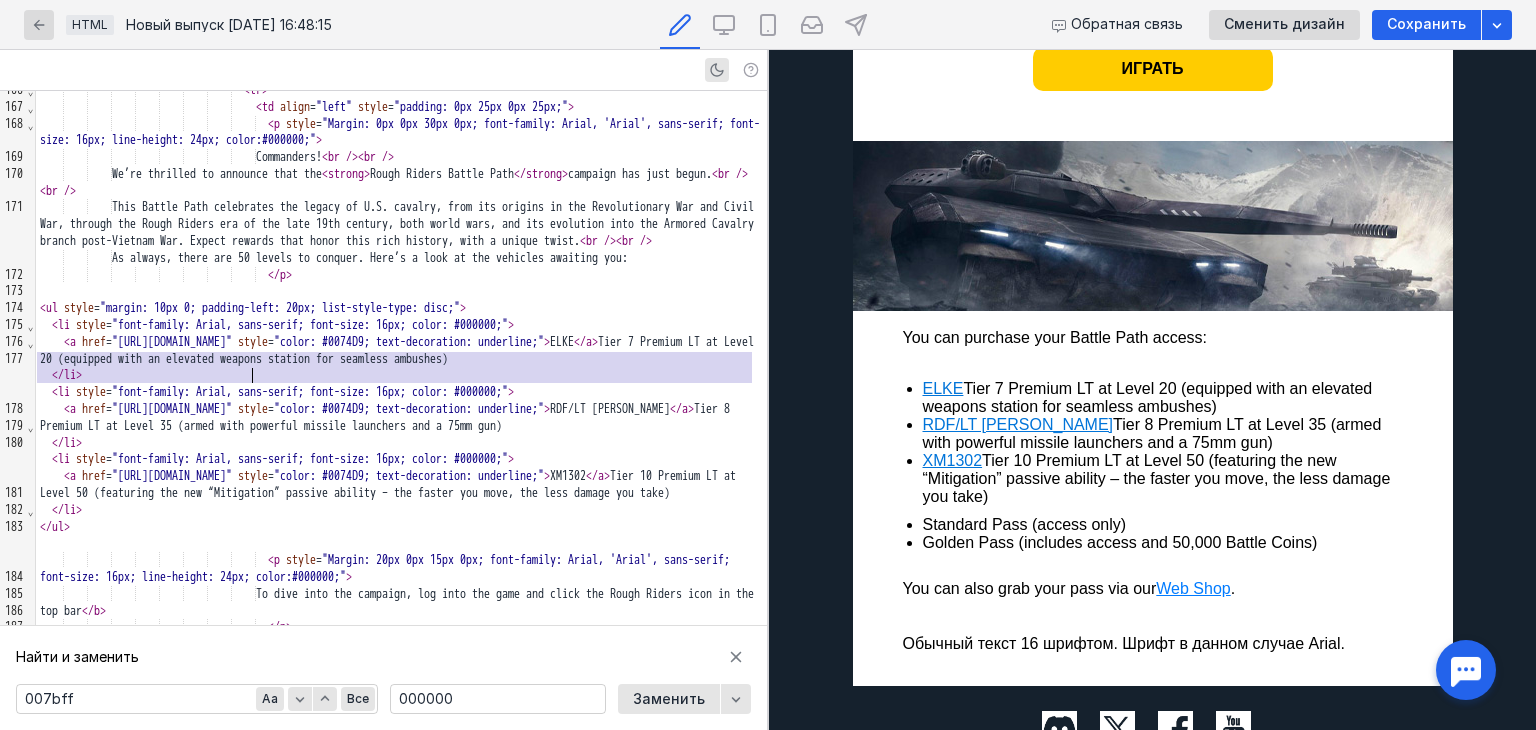 click on "< a   href = "[URL][DOMAIN_NAME]"   style = "color: #0074D9; text-decoration: underline;" > ELKE </ a >  Tier 7 Premium LT at Level 20 (equipped with an elevated weapons station for seamless ambushes)" at bounding box center (401, 351) 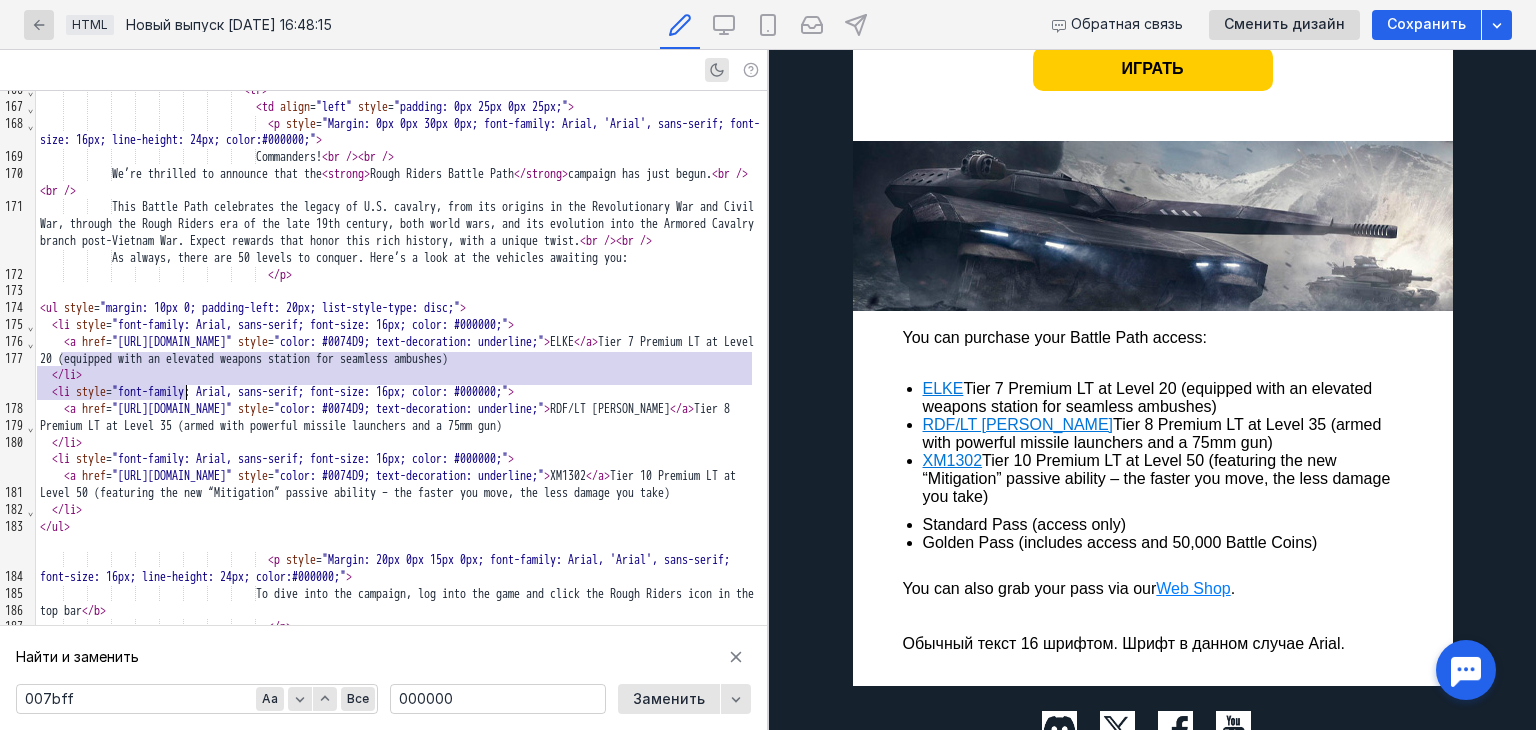click on "< a   href = "[URL][DOMAIN_NAME]"   style = "color: #0074D9; text-decoration: underline;" > ELKE </ a >  Tier 7 Premium LT at Level 20 (equipped with an elevated weapons station for seamless ambushes)" at bounding box center [401, 351] 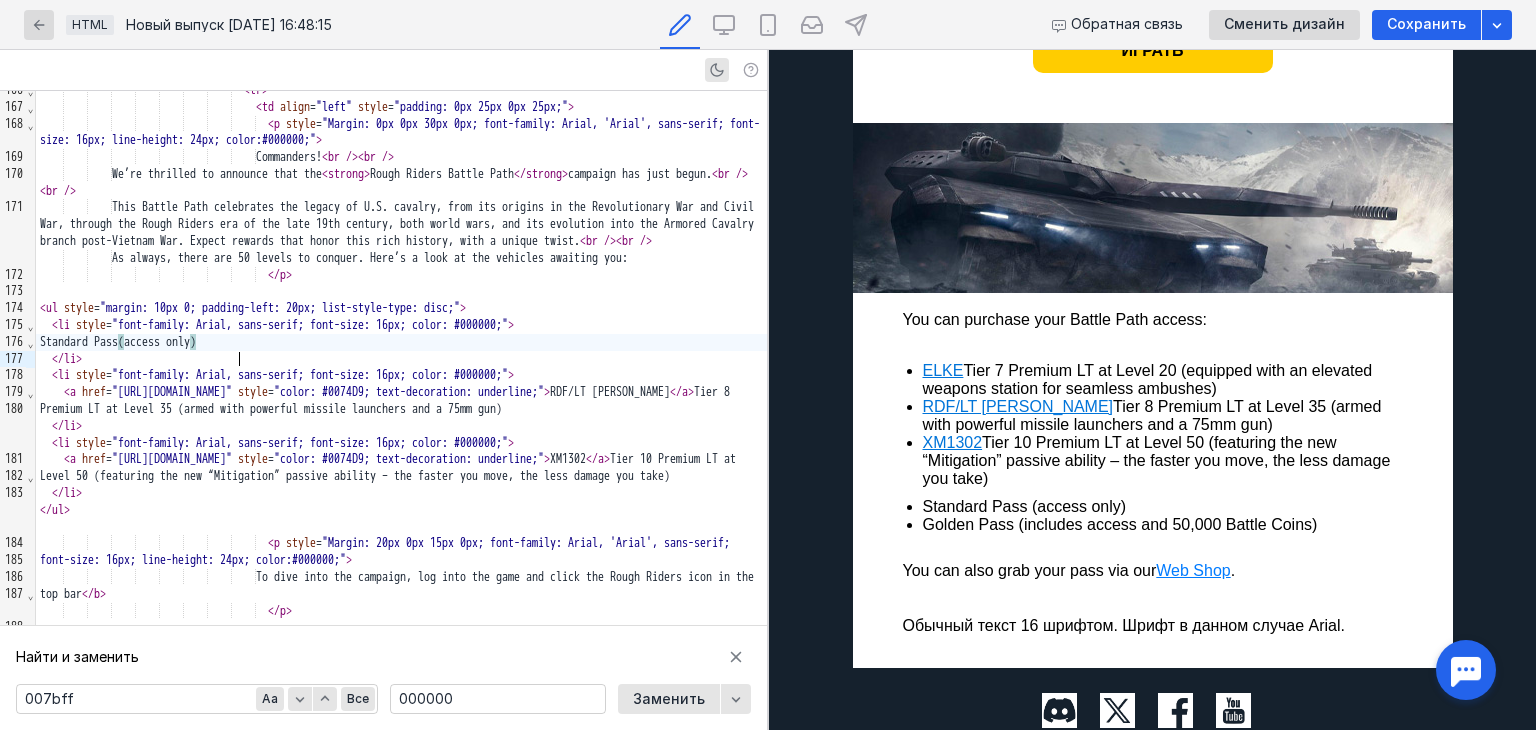 scroll, scrollTop: 1173, scrollLeft: 0, axis: vertical 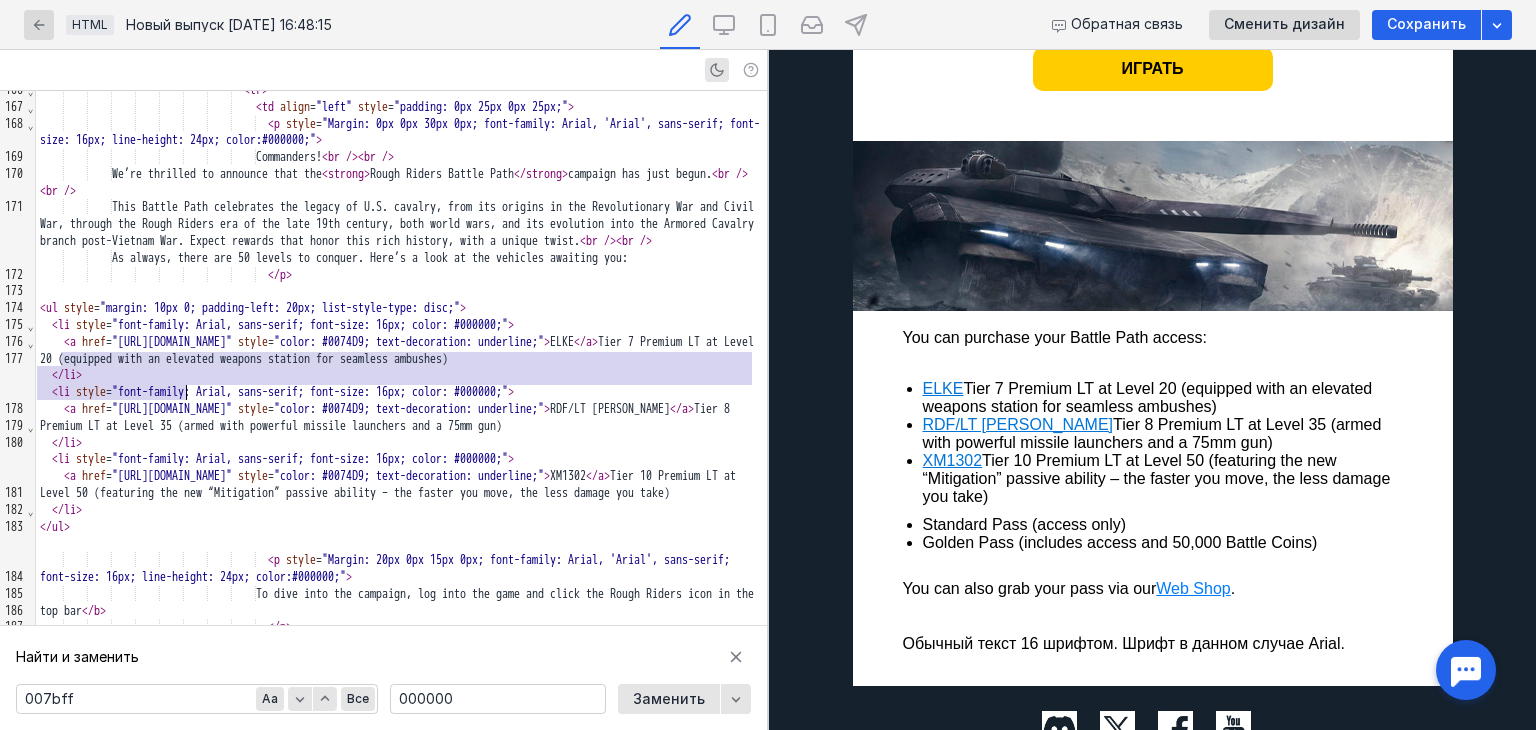 click on "ELKE" at bounding box center (943, 388) 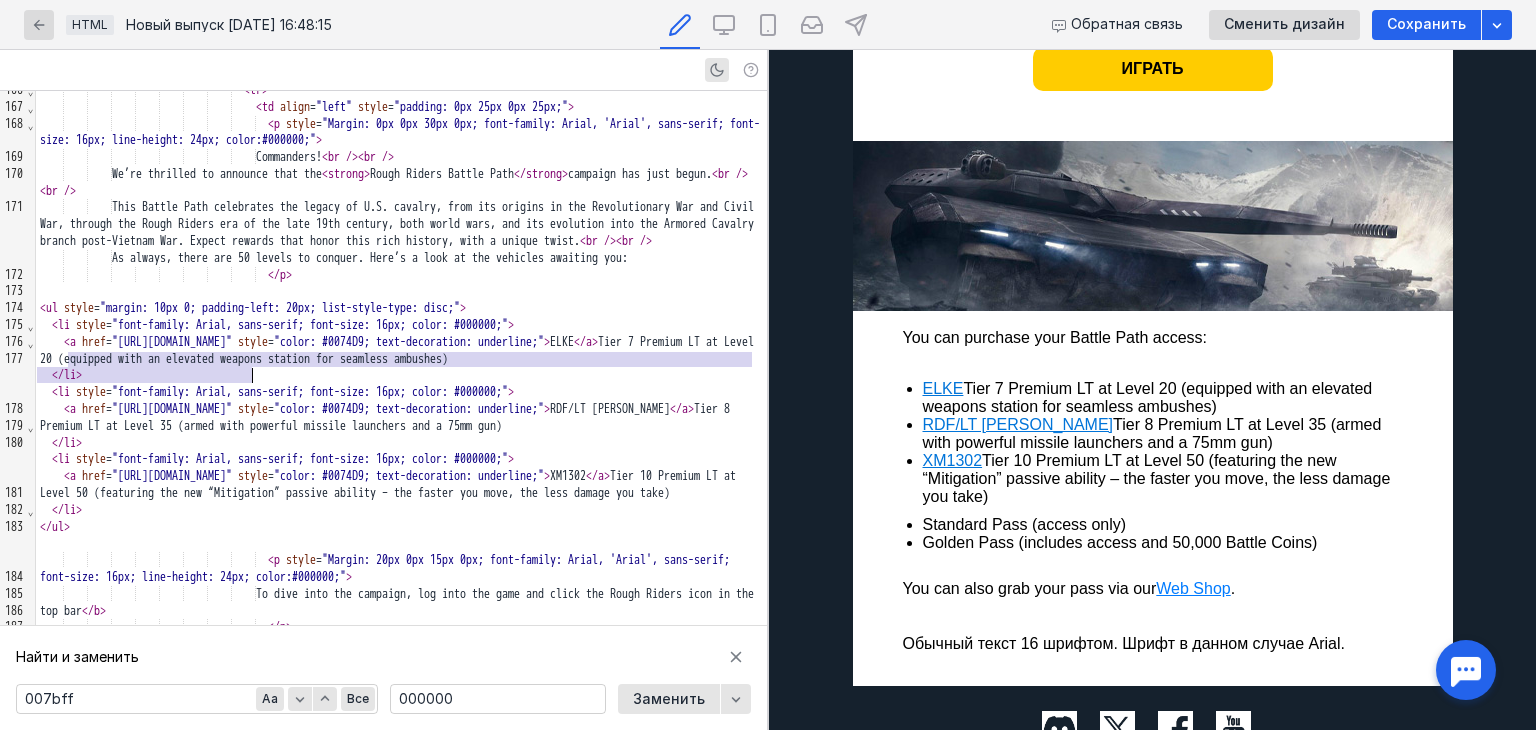 click on "< a   href = "[URL][DOMAIN_NAME]"   style = "color: #0074D9; text-decoration: underline;" > ELKE </ a >  Tier 7 Premium LT at Level 20 (equipped with an elevated weapons station for seamless ambushes)" at bounding box center (401, 351) 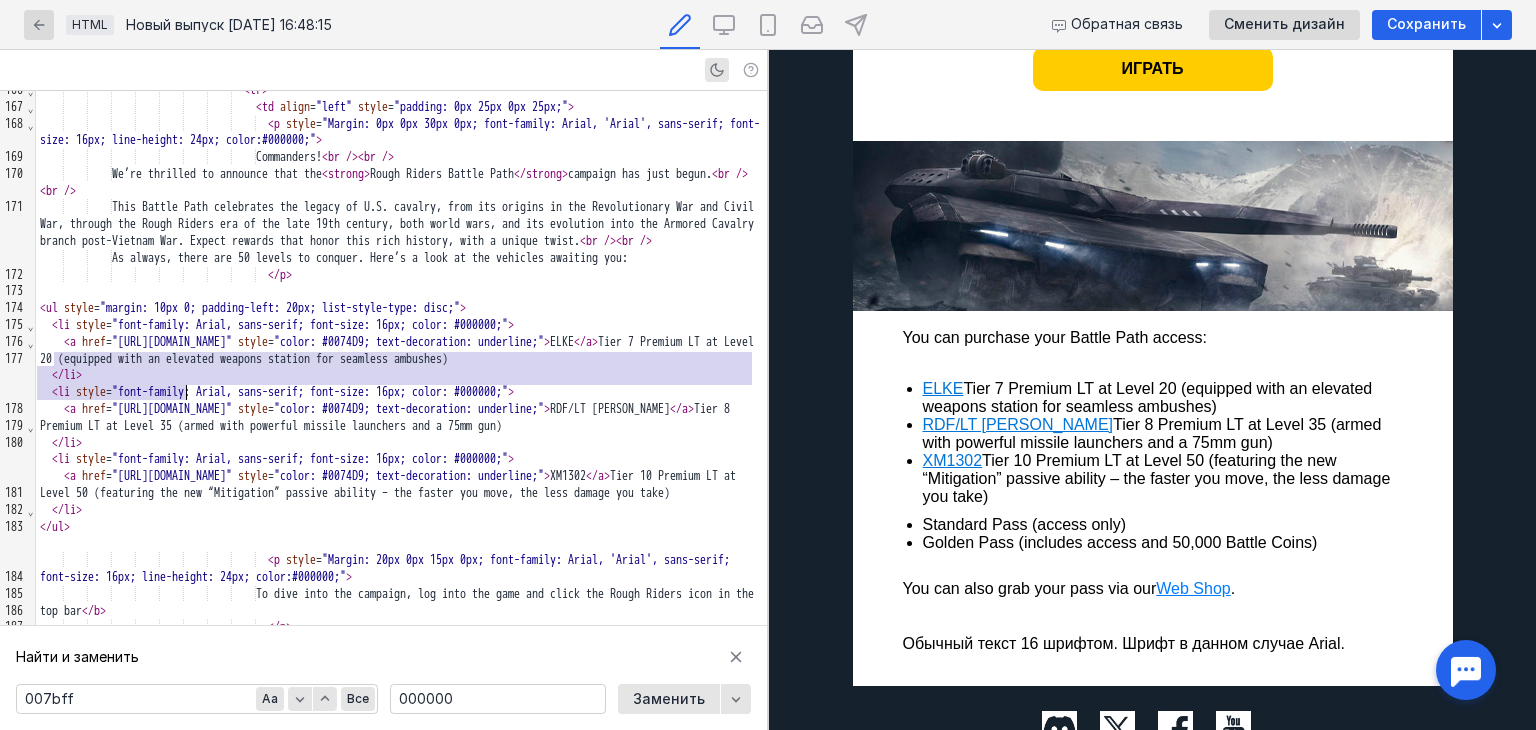 click on "< a   href = "[URL][DOMAIN_NAME]"   style = "color: #0074D9; text-decoration: underline;" > ELKE </ a >  Tier 7 Premium LT at Level 20 (equipped with an elevated weapons station for seamless ambushes)" at bounding box center [401, 351] 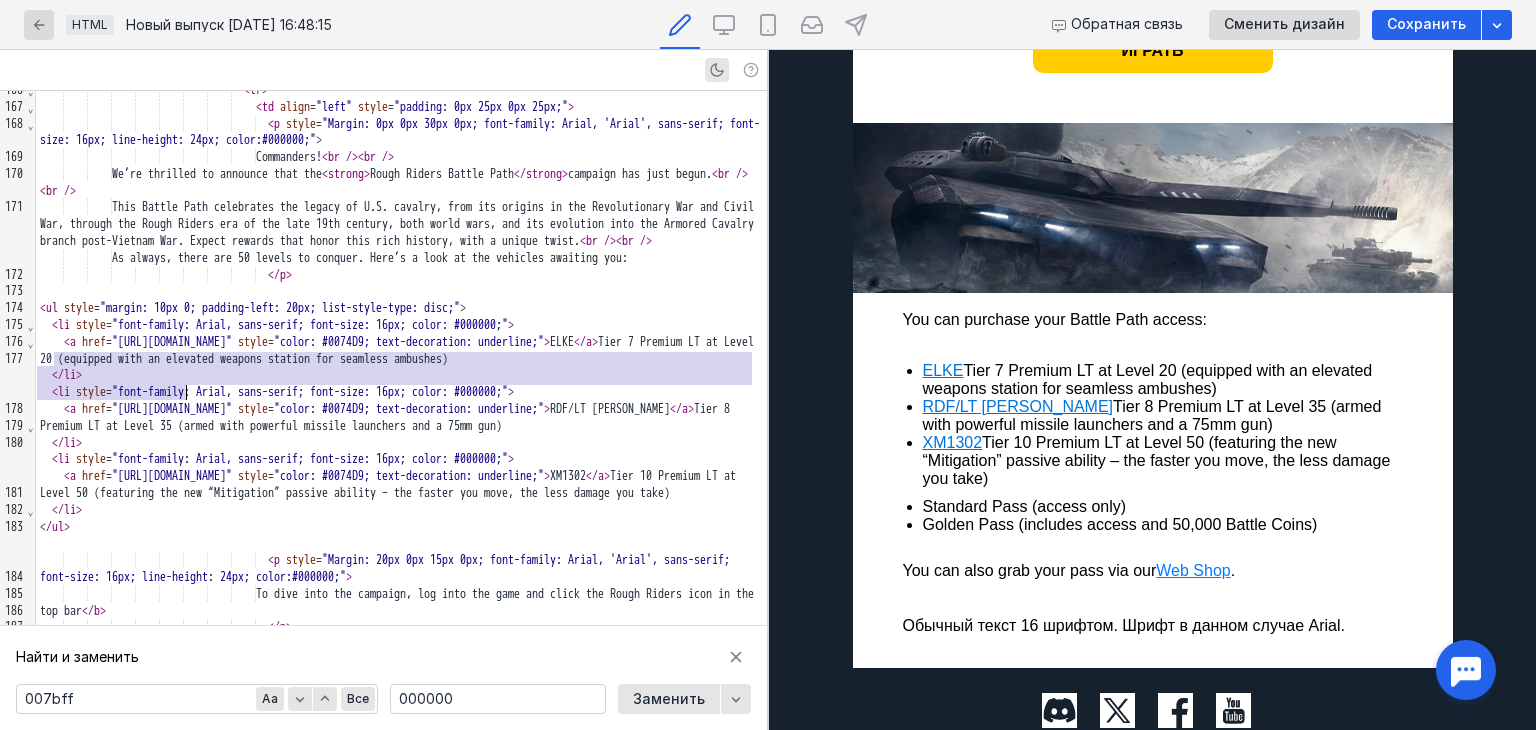 scroll, scrollTop: 1173, scrollLeft: 0, axis: vertical 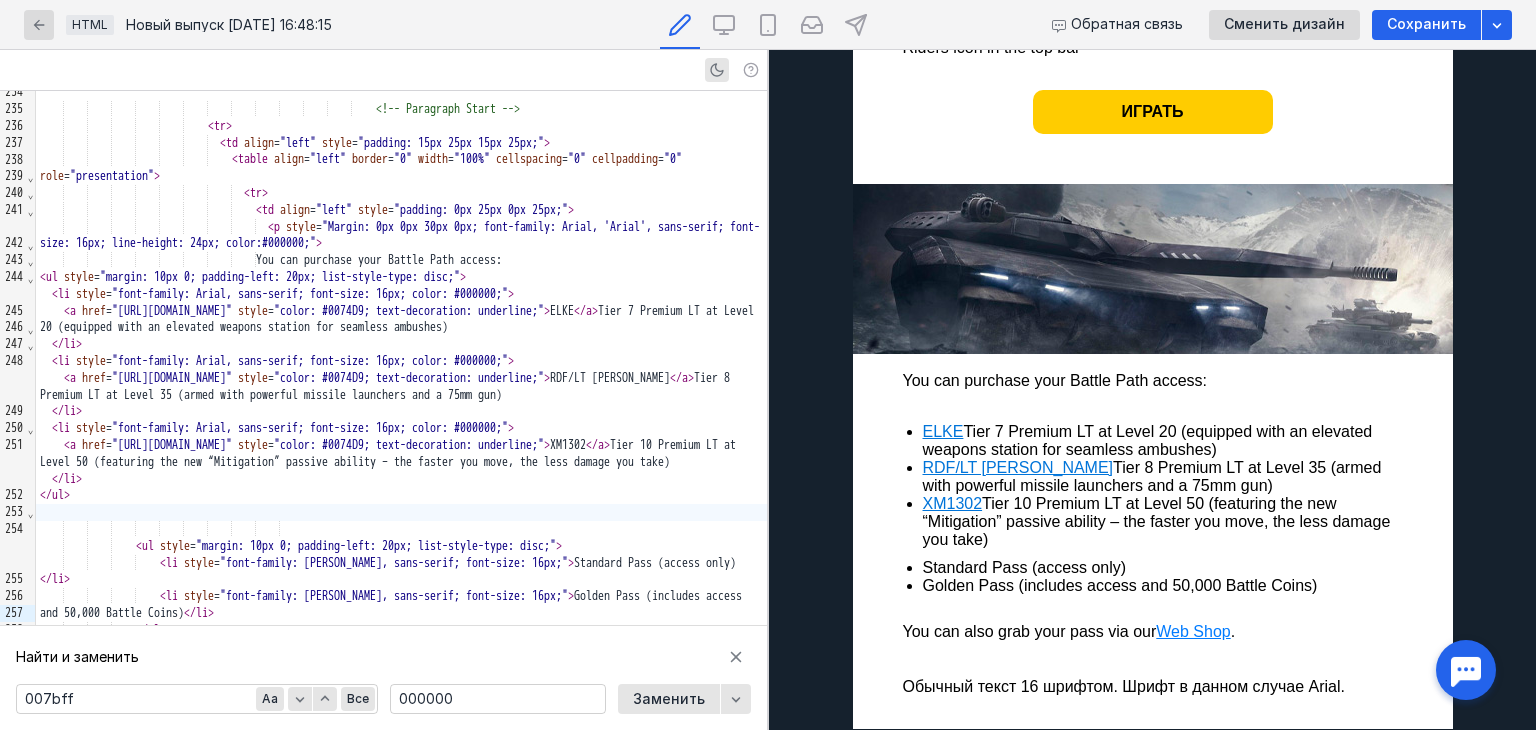 click at bounding box center [1153, 269] 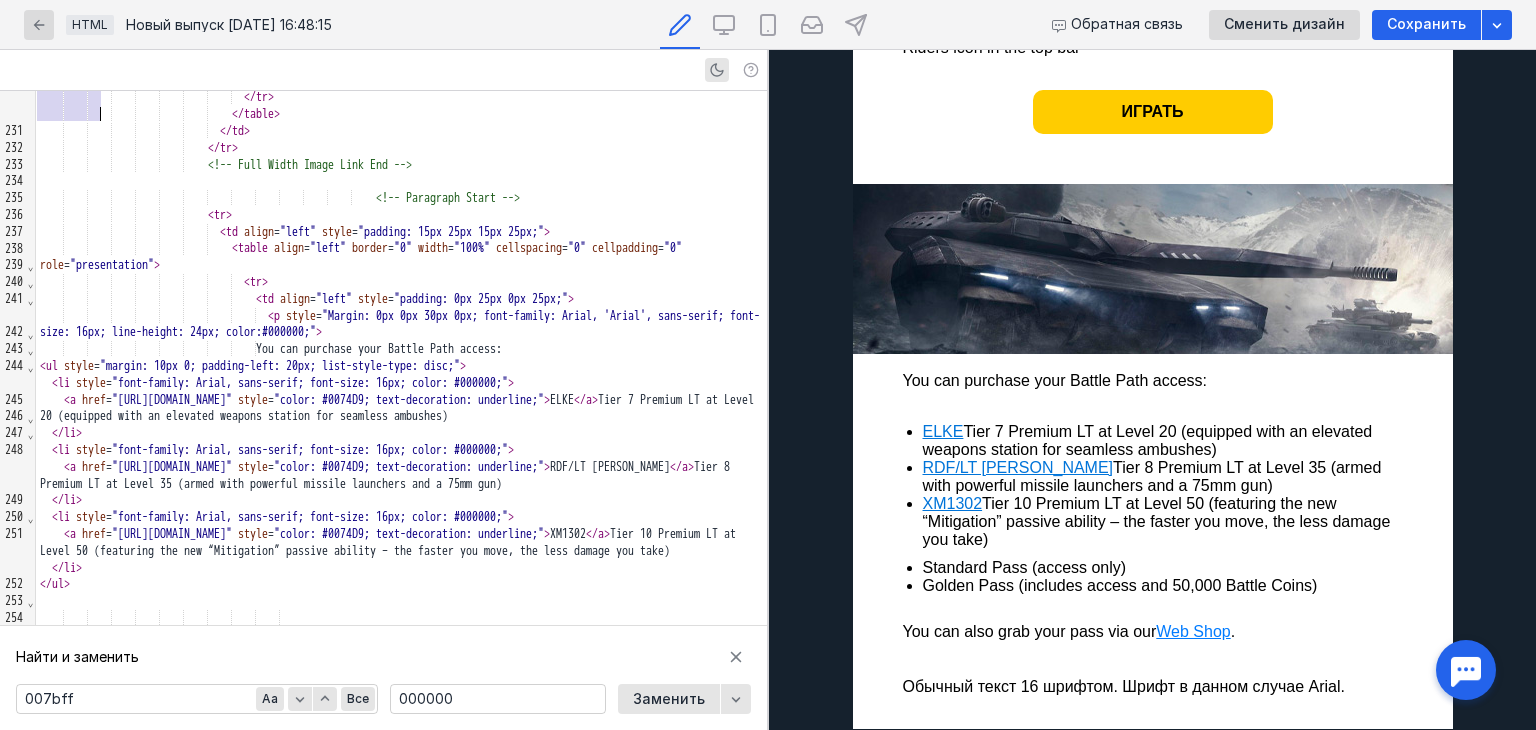 scroll, scrollTop: 4429, scrollLeft: 0, axis: vertical 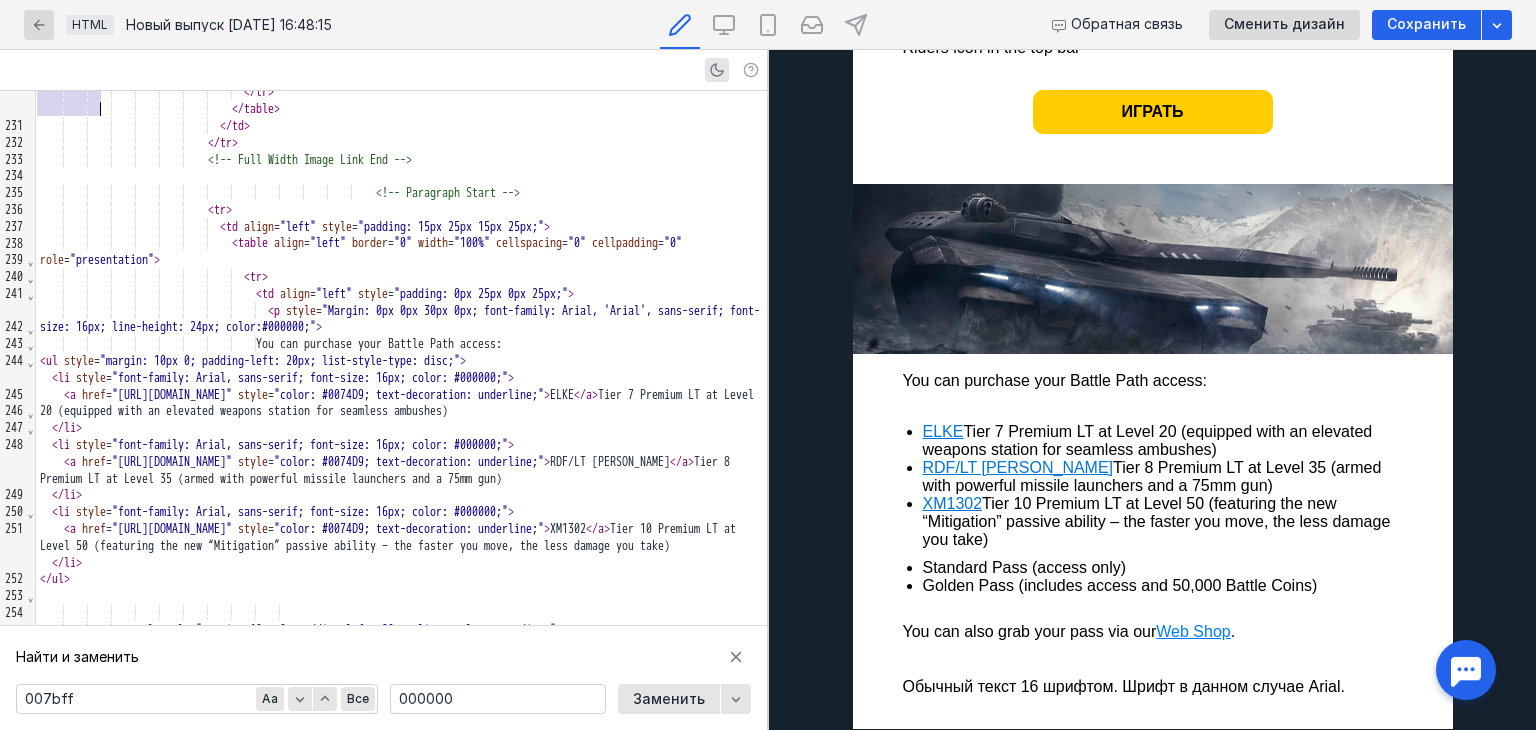 click on "< a   href = "[URL][DOMAIN_NAME]"   style = "color: #0074D9; text-decoration: underline;" > ELKE </ a >  Tier 7 Premium LT at Level 20 (equipped with an elevated weapons station for seamless ambushes)" at bounding box center [401, 404] 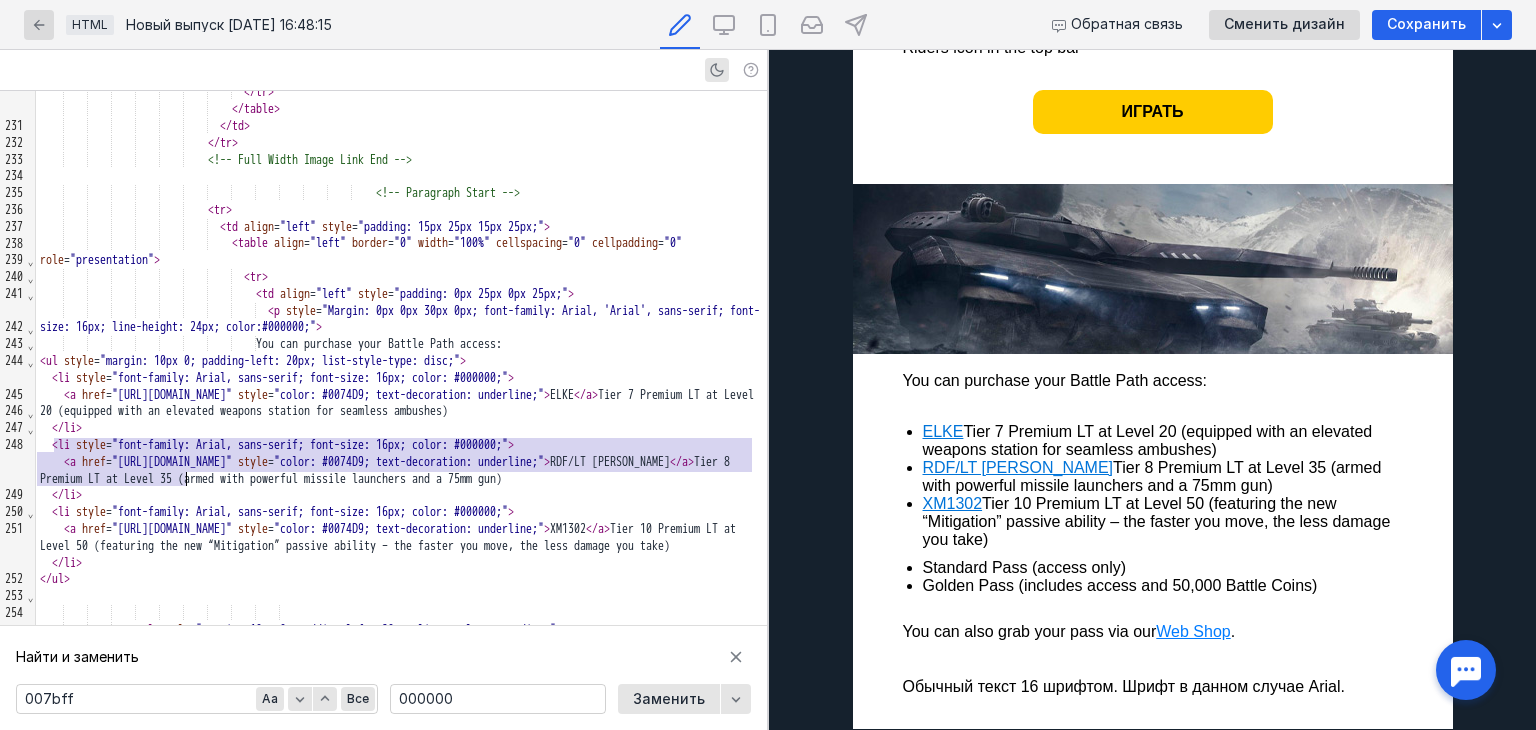 click on "< a   href = "[URL][DOMAIN_NAME]"   style = "color: #0074D9; text-decoration: underline;" > ELKE </ a >  Tier 7 Premium LT at Level 20 (equipped with an elevated weapons station for seamless ambushes)" at bounding box center (401, 404) 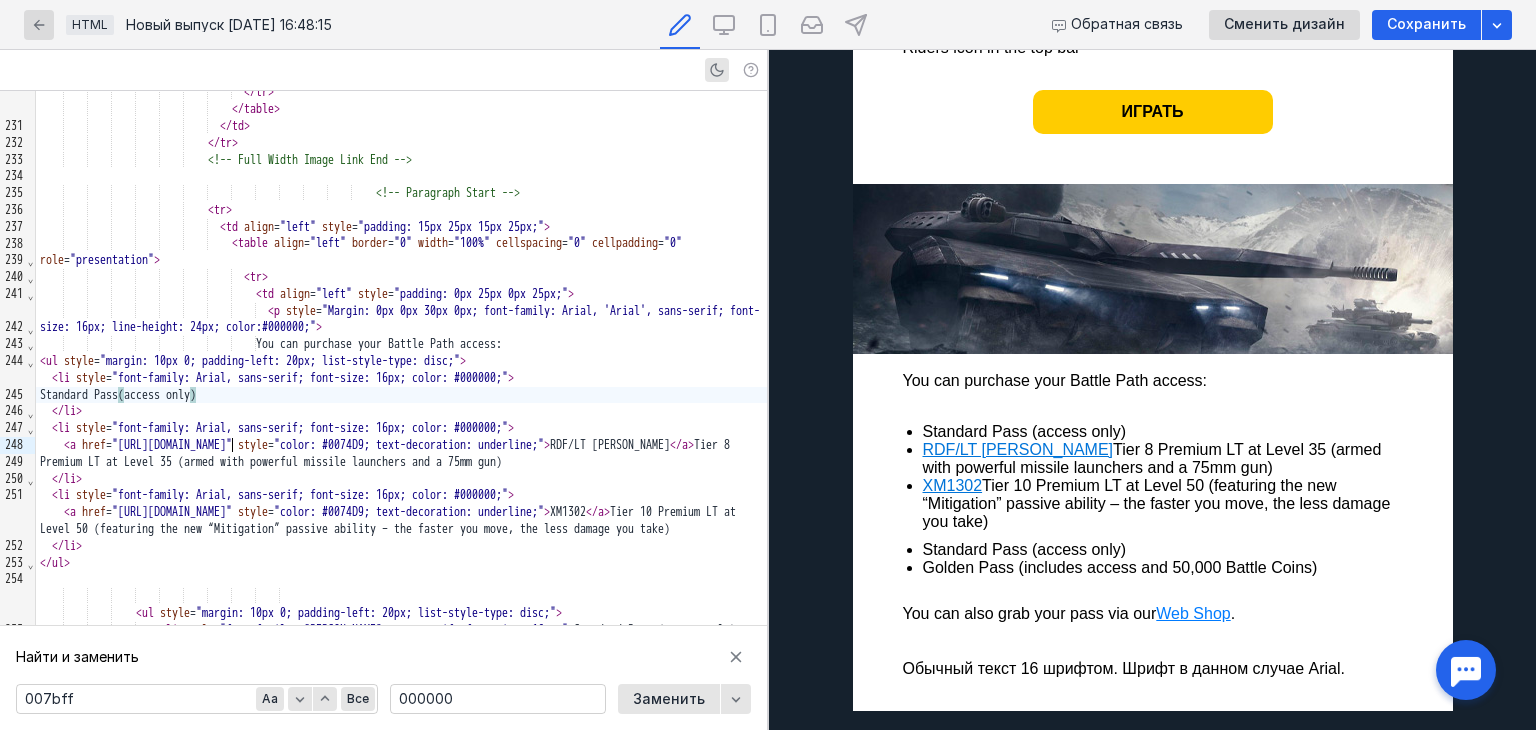 scroll, scrollTop: 1130, scrollLeft: 0, axis: vertical 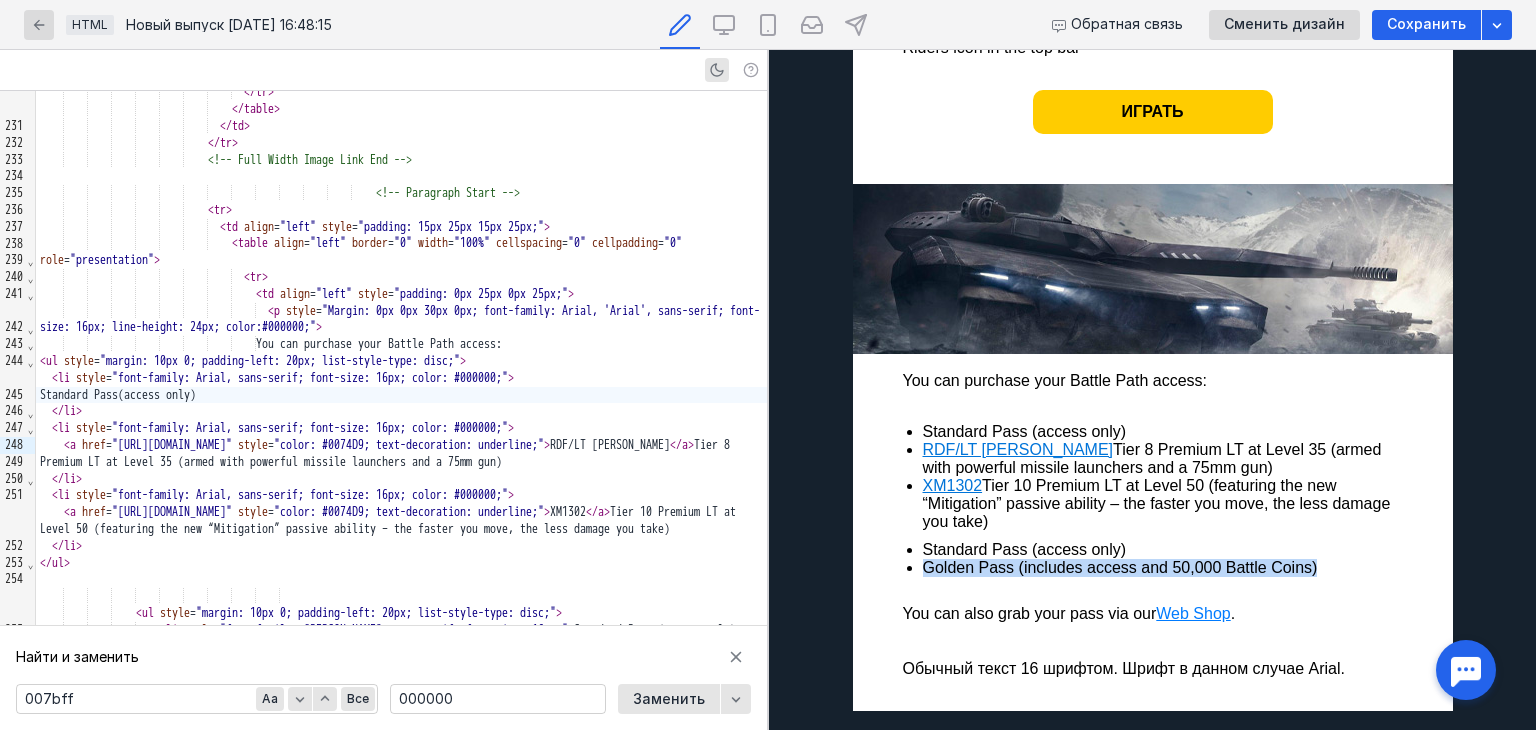 drag, startPoint x: 916, startPoint y: 569, endPoint x: 1318, endPoint y: 564, distance: 402.0311 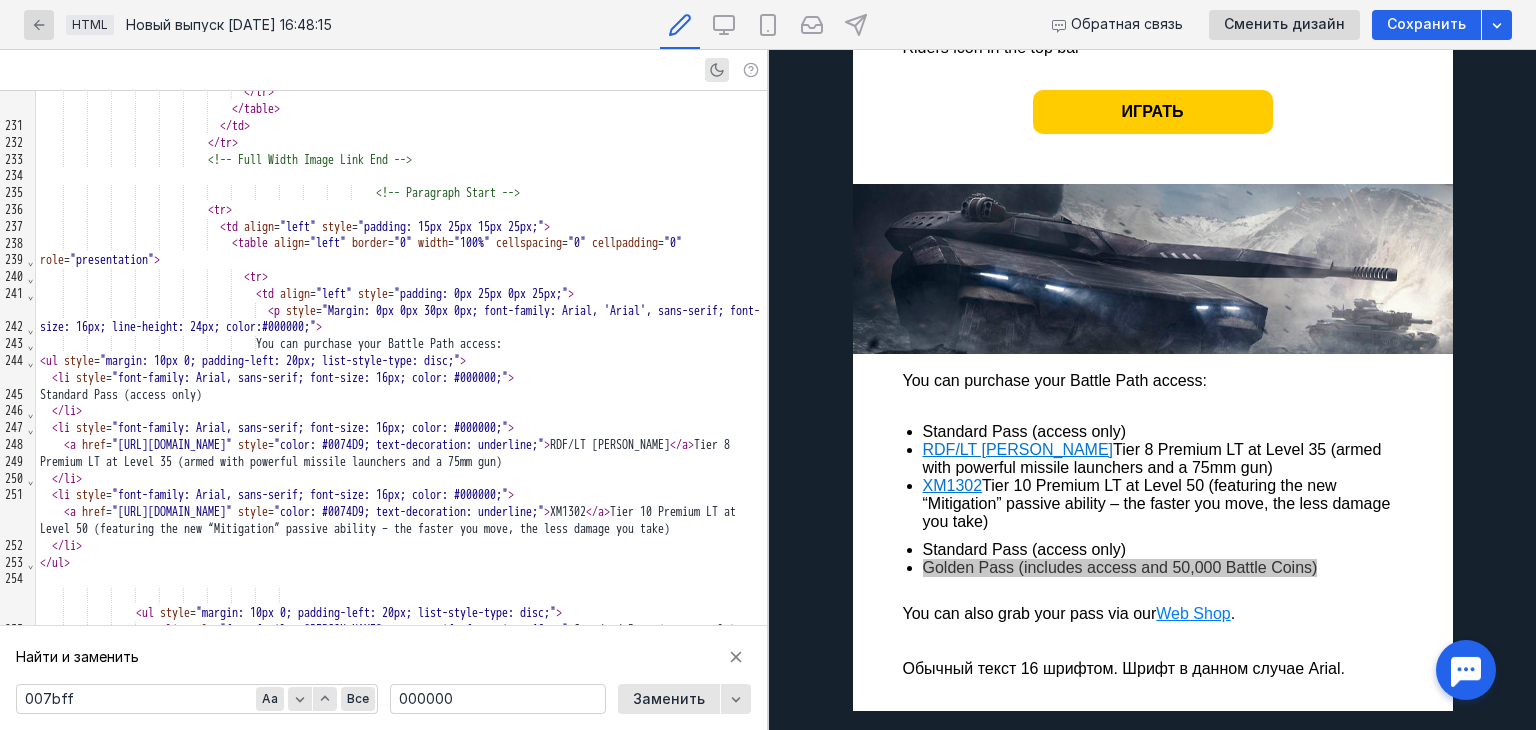 scroll, scrollTop: 4818, scrollLeft: 0, axis: vertical 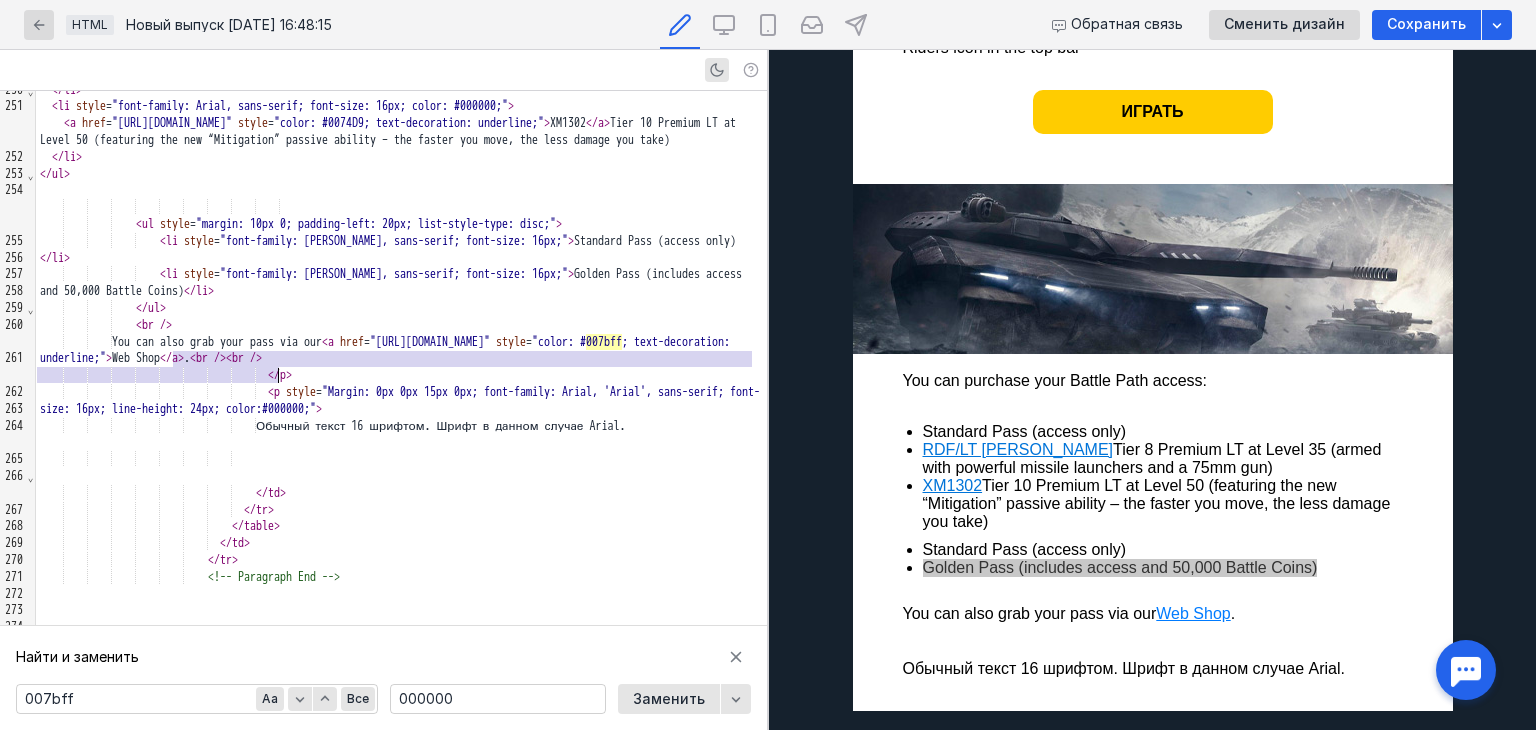 copy on "< li   style = "font-family: Arial, sans-serif; font-size: 16px;" > Golden Pass (includes access and 50,000 Battle Coins) </ li" 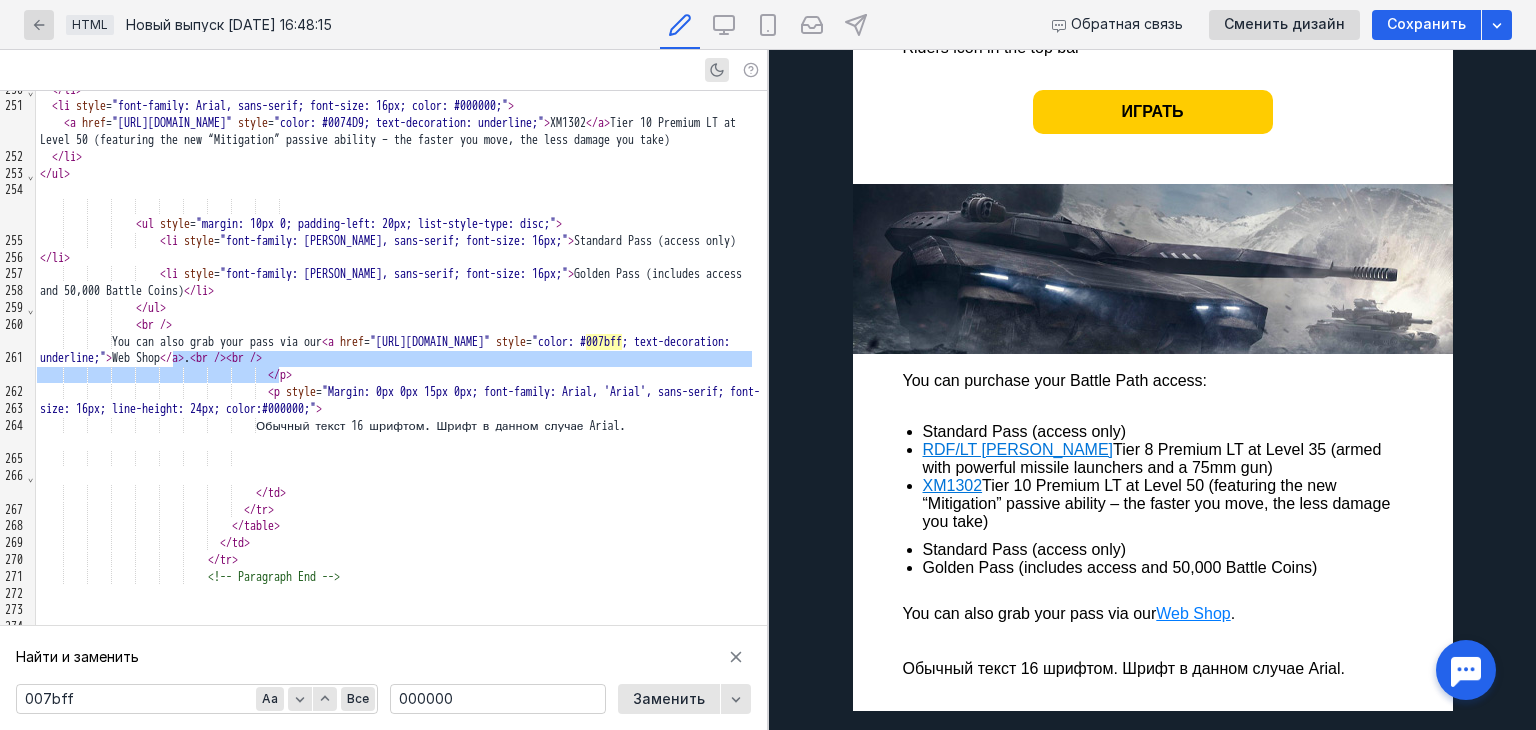 click on "Standard Pass (access only)" at bounding box center [1163, 432] 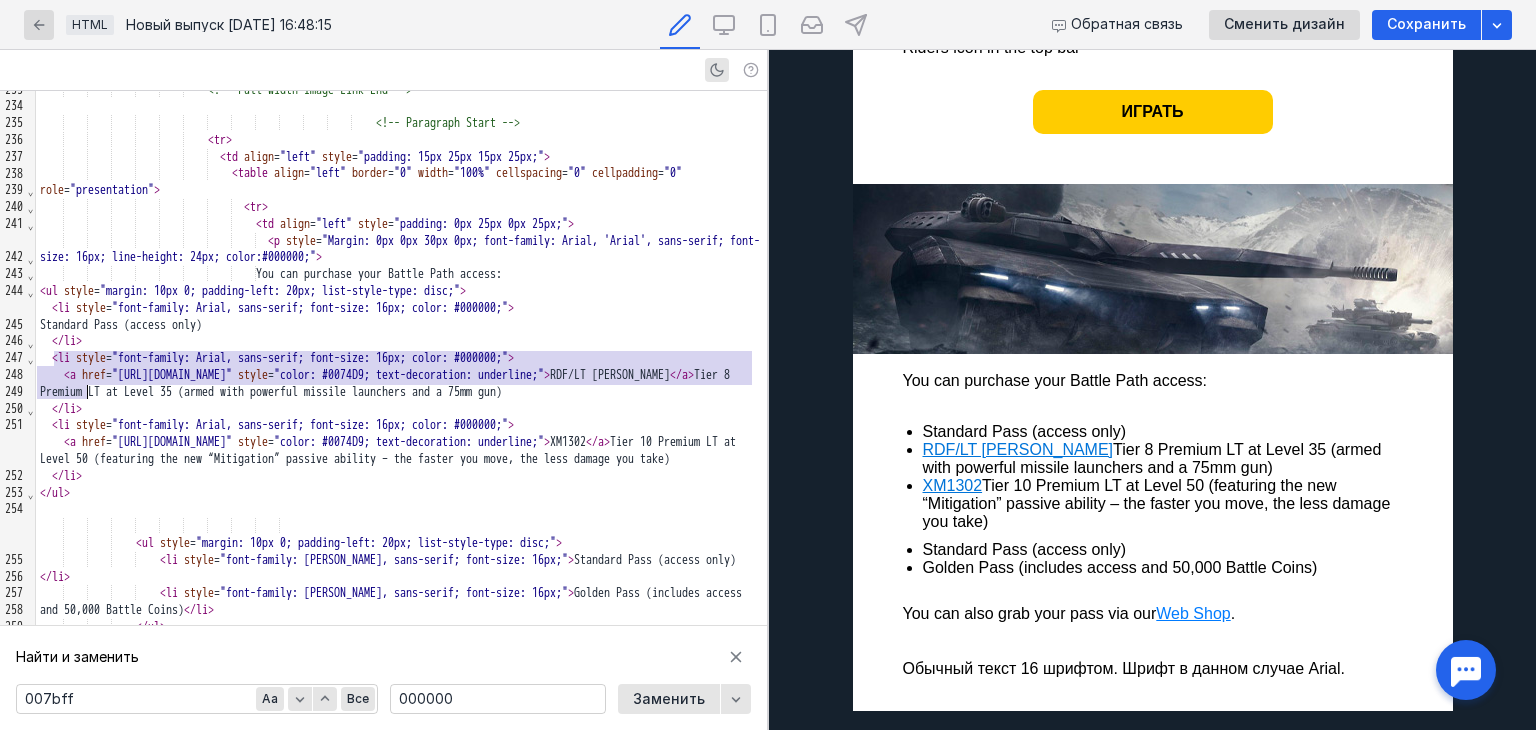 click on "< a   href = "[URL][DOMAIN_NAME]"   style = "color: #0074D9; text-decoration: underline;" > RDF/LT [PERSON_NAME] </ a >  Tier 8 Premium LT at Level 35 (armed with powerful missile launchers and a 75mm gun)" at bounding box center [401, 384] 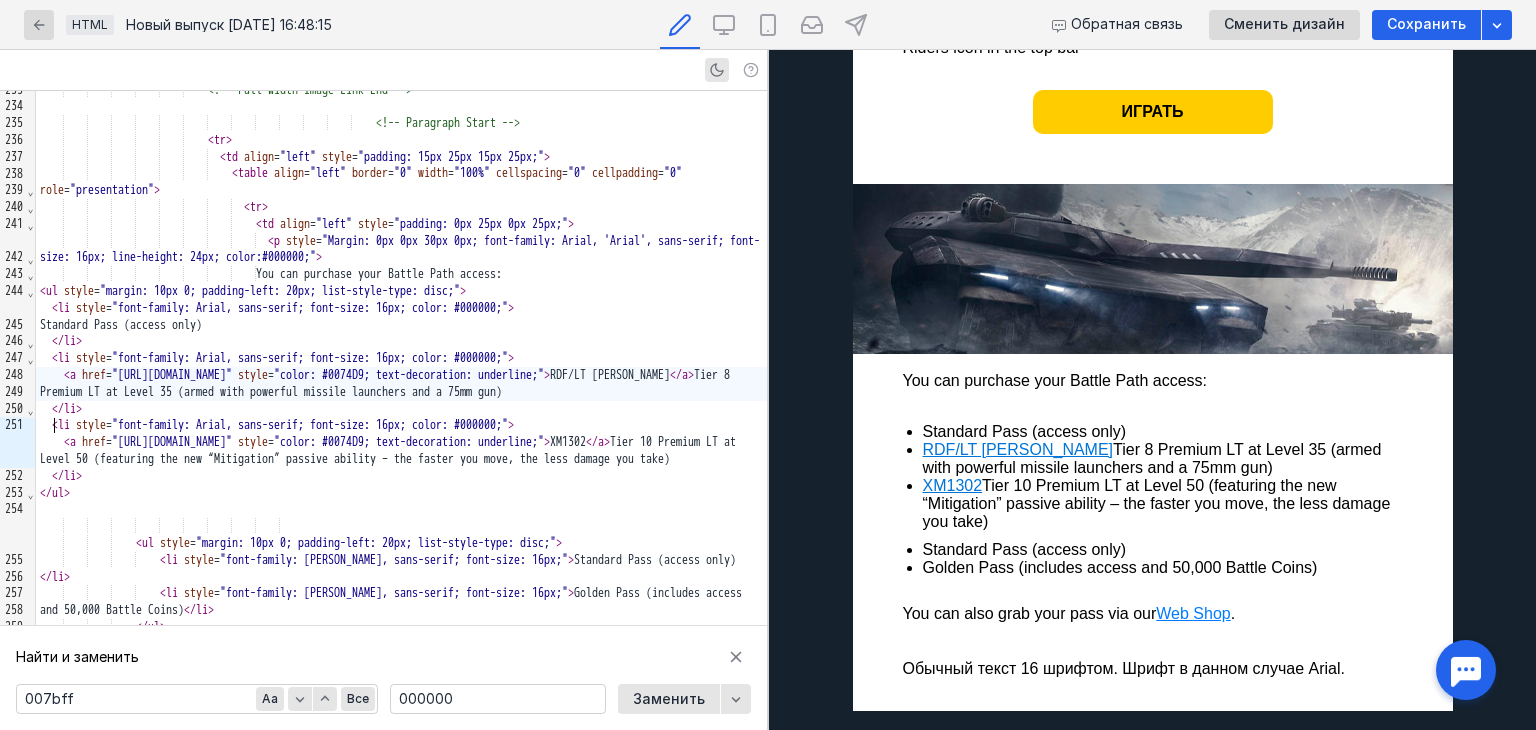 click on "< a   href = "[URL][DOMAIN_NAME]"   style = "color: #0074D9; text-decoration: underline;" > RDF/LT [PERSON_NAME] </ a >  Tier 8 Premium LT at Level 35 (armed with powerful missile launchers and a 75mm gun)" at bounding box center [401, 384] 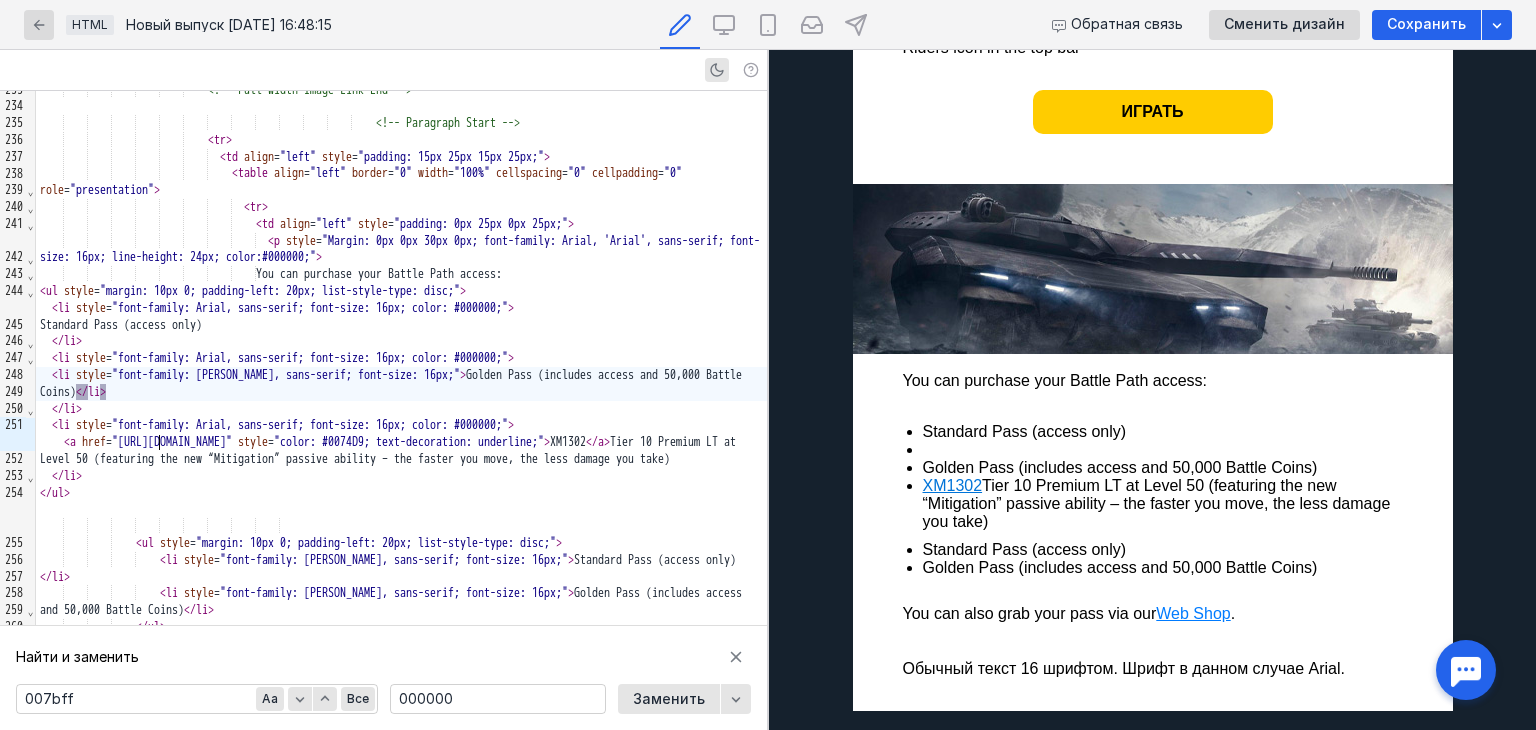 scroll, scrollTop: 1130, scrollLeft: 0, axis: vertical 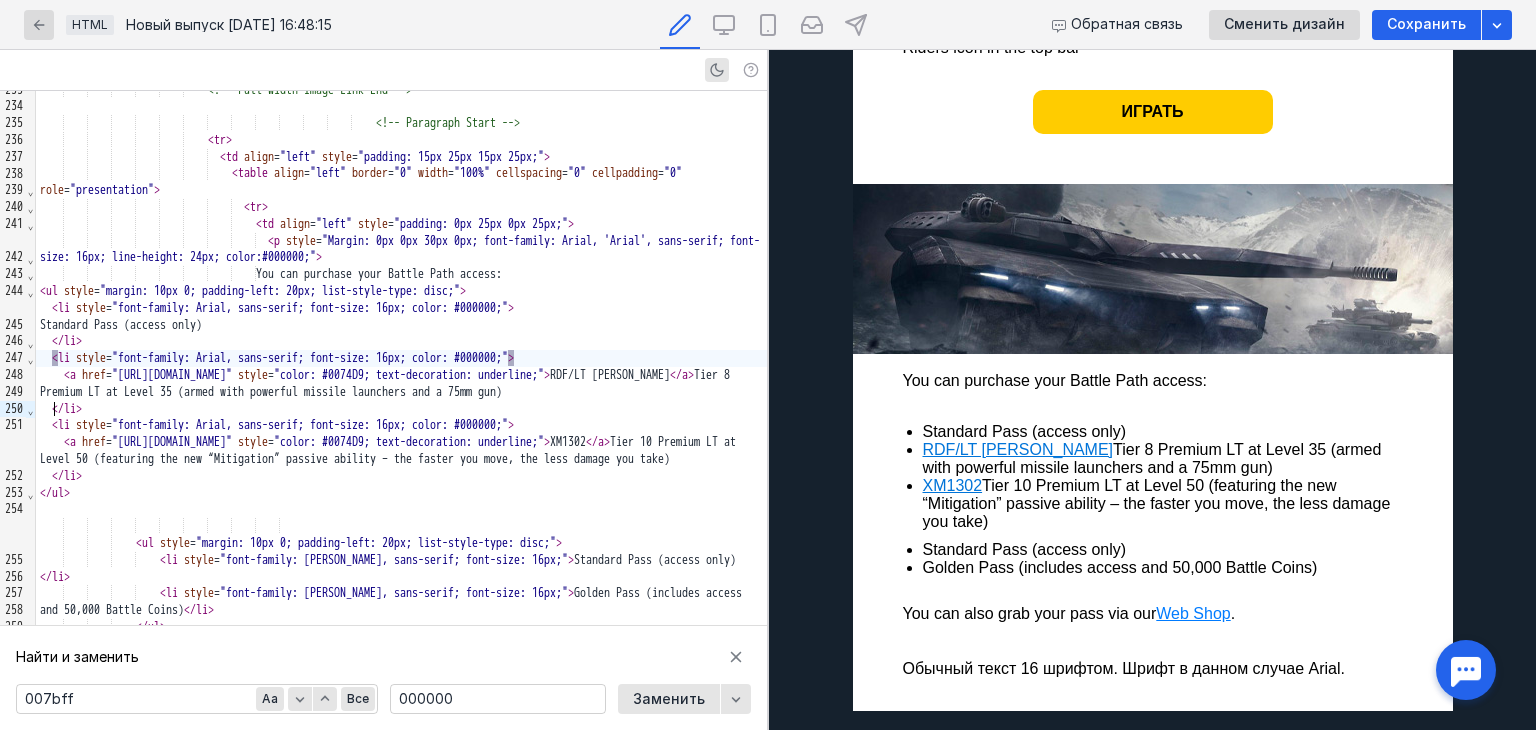 click on "<" at bounding box center (55, 358) 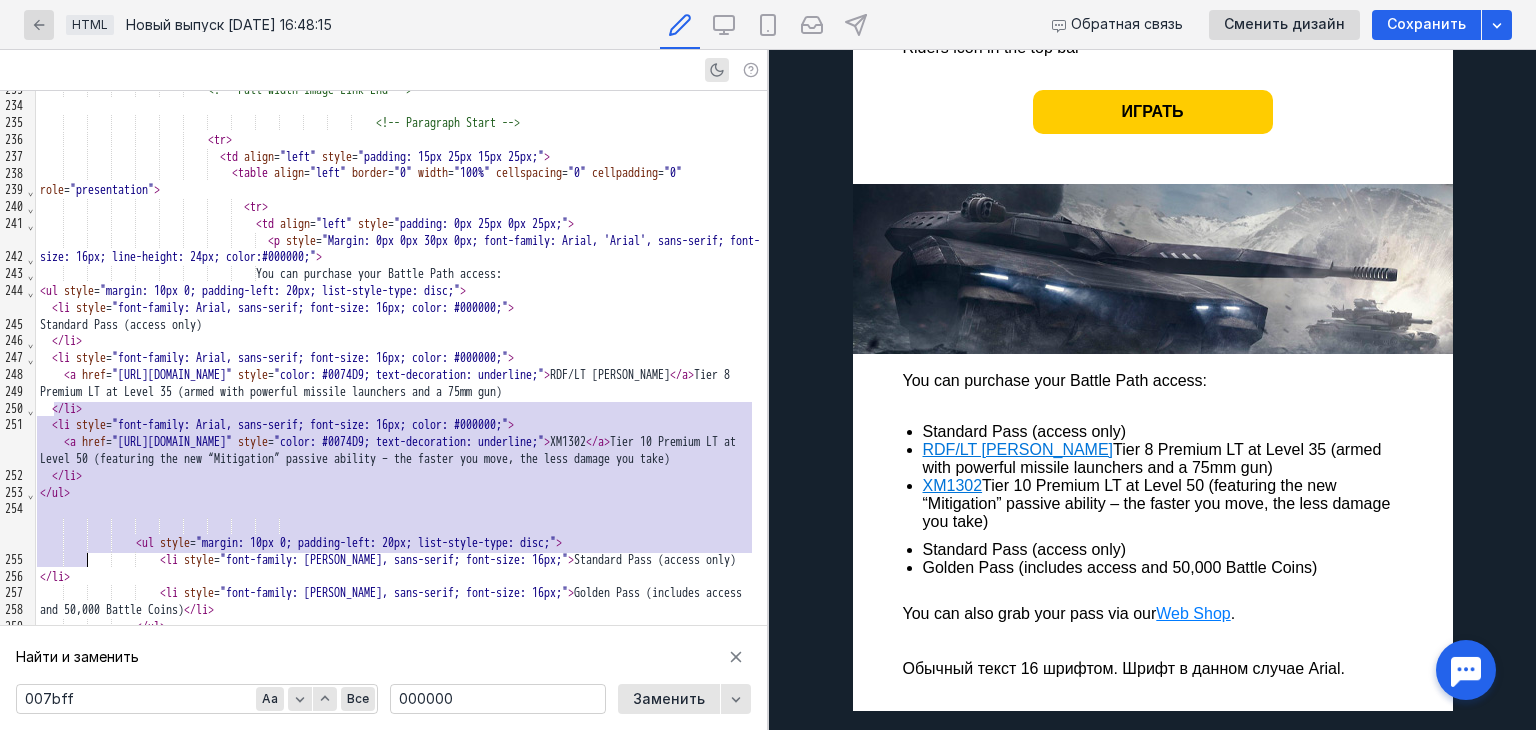 click on "</ li >" at bounding box center (401, 476) 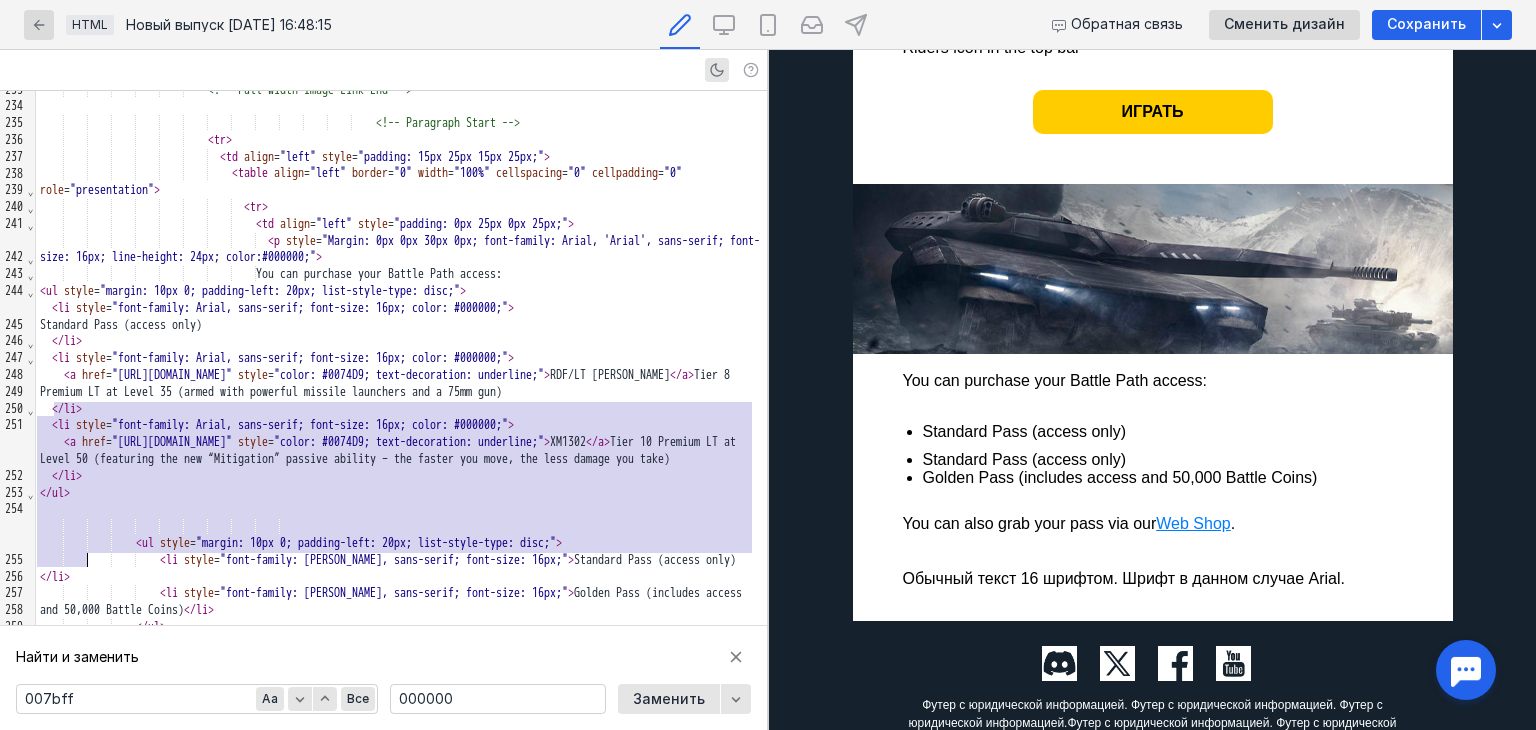 scroll, scrollTop: 1130, scrollLeft: 0, axis: vertical 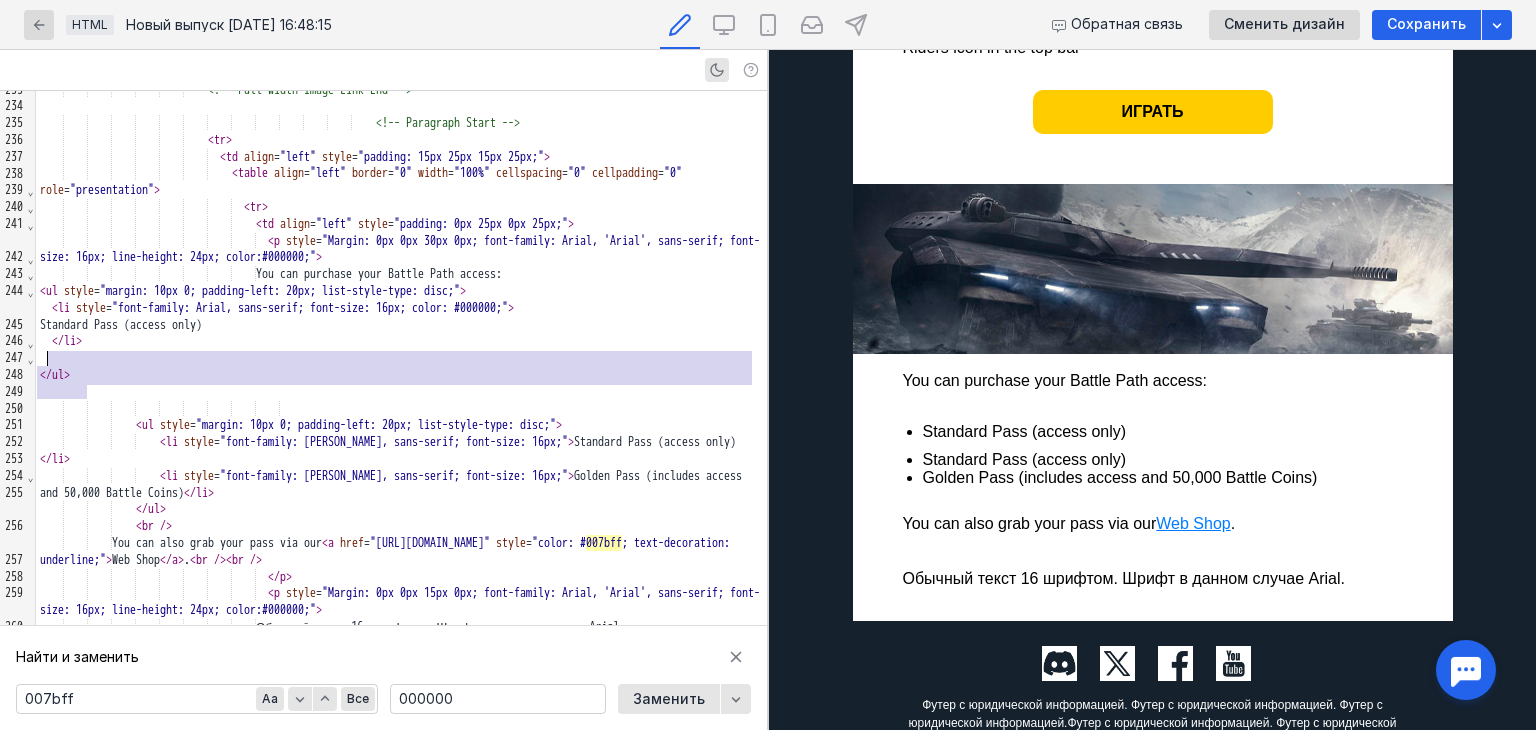 drag, startPoint x: 97, startPoint y: 385, endPoint x: 47, endPoint y: 362, distance: 55.03635 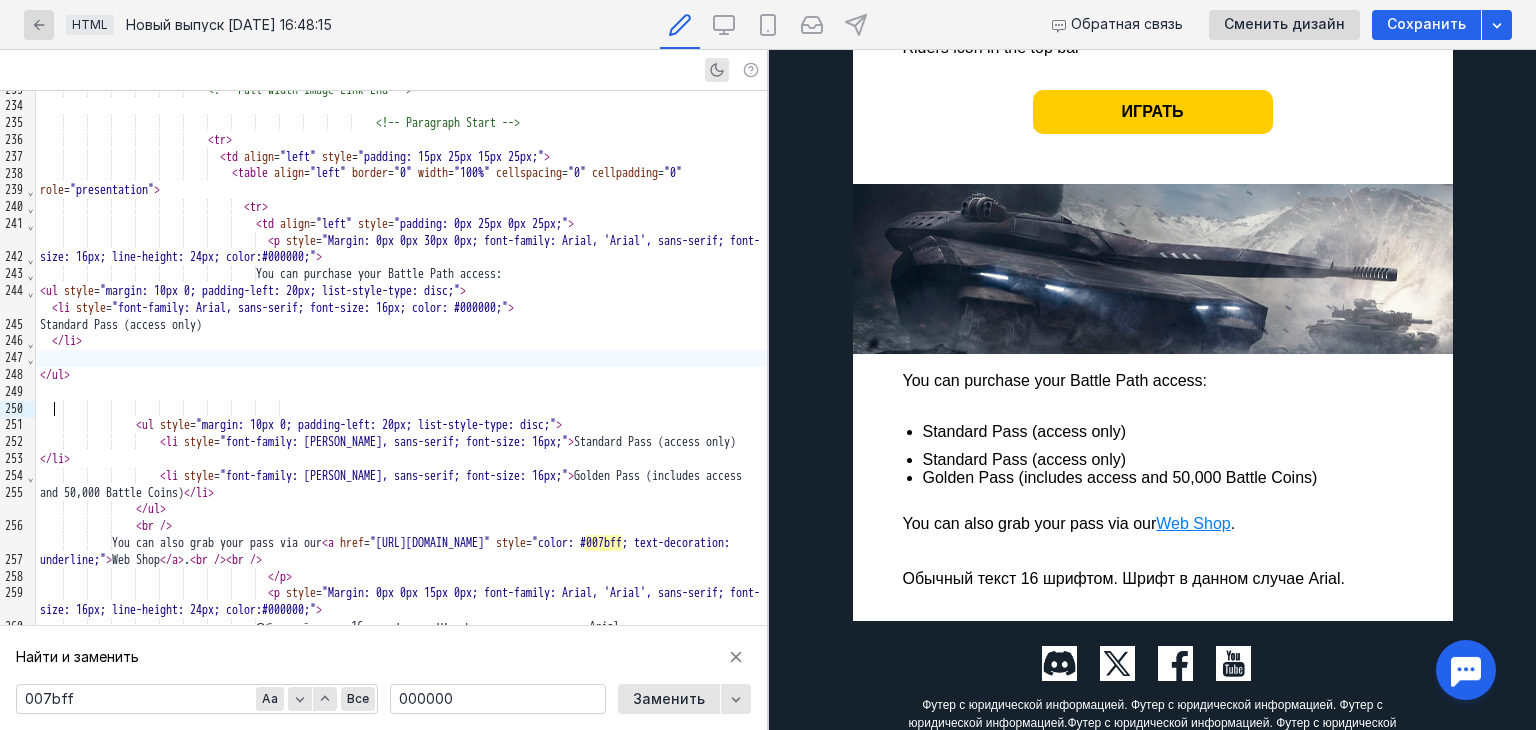 click at bounding box center [401, 358] 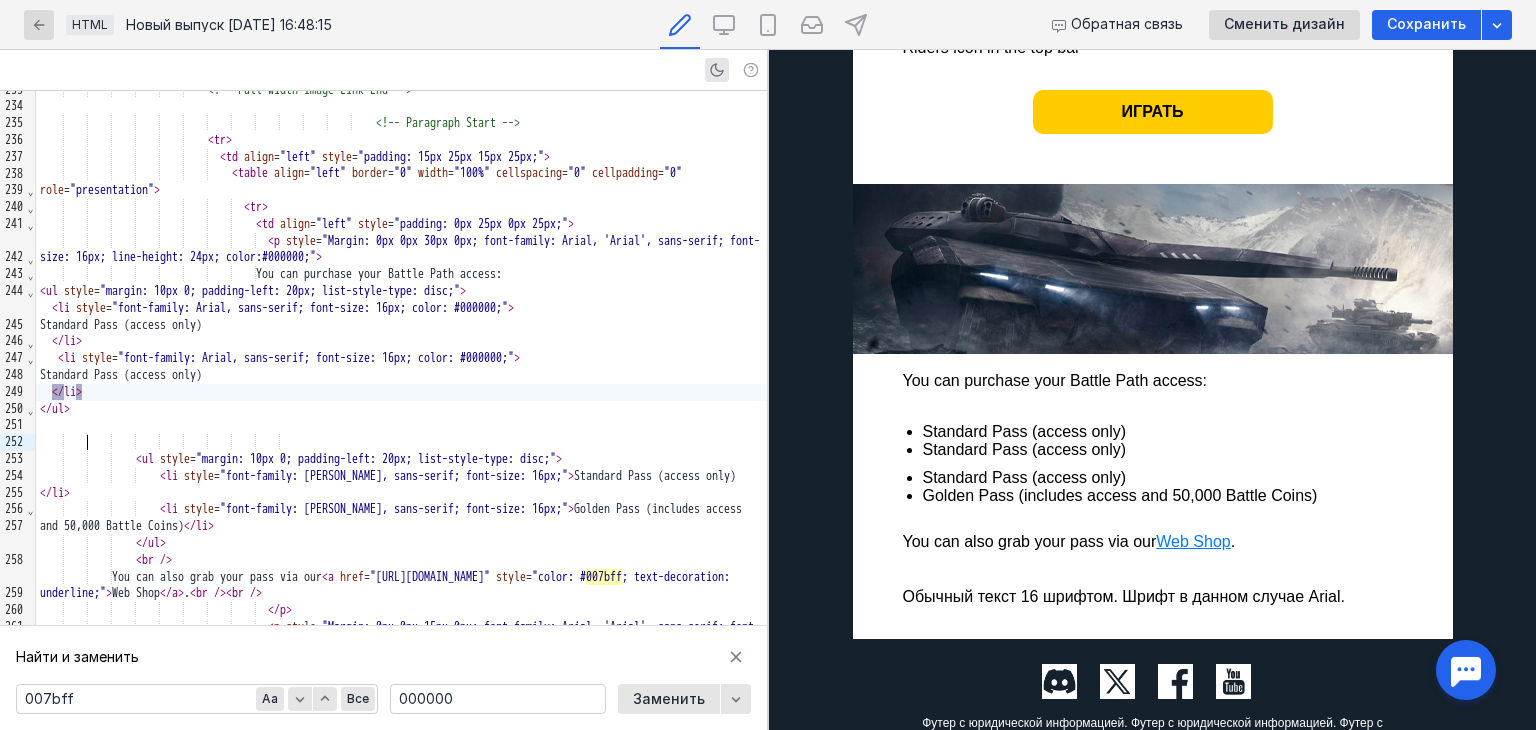 scroll, scrollTop: 1130, scrollLeft: 0, axis: vertical 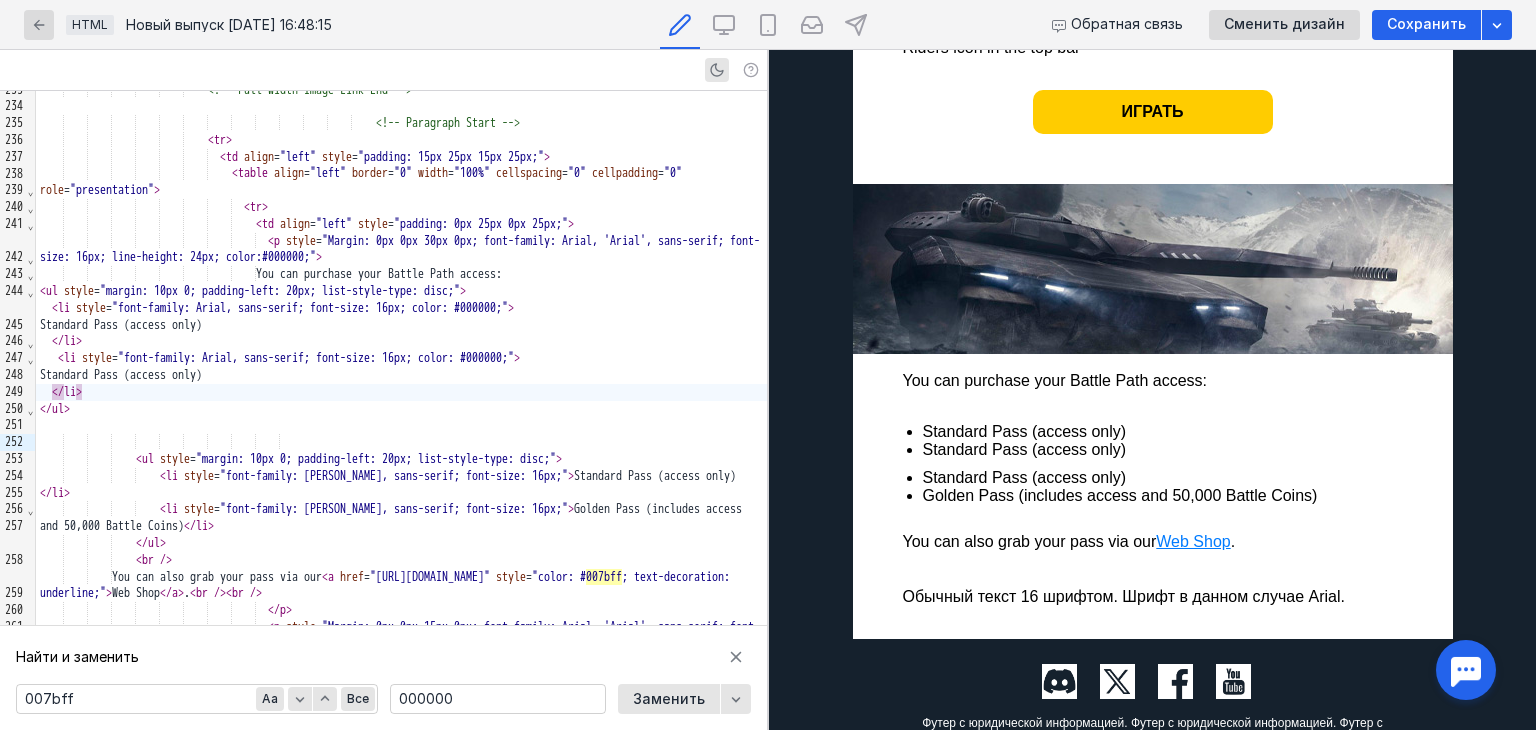 click on "Golden Pass (includes access and 50,000 Battle Coins)" at bounding box center [1163, 496] 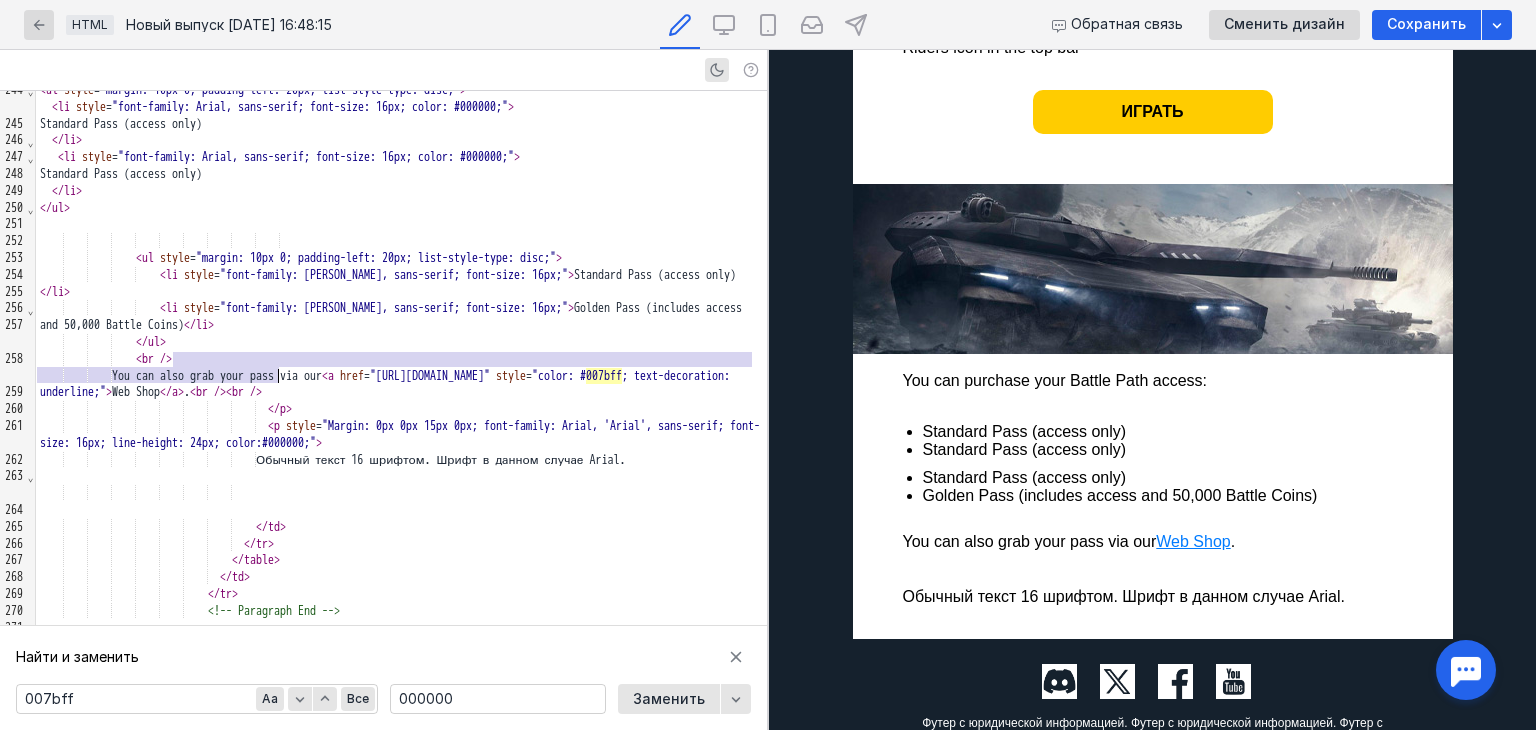 click on "< li   style = "font-family: Arial, sans-serif; font-size: 16px;" > Golden Pass (includes access and 50,000 Battle Coins) </ li >" at bounding box center (401, 317) 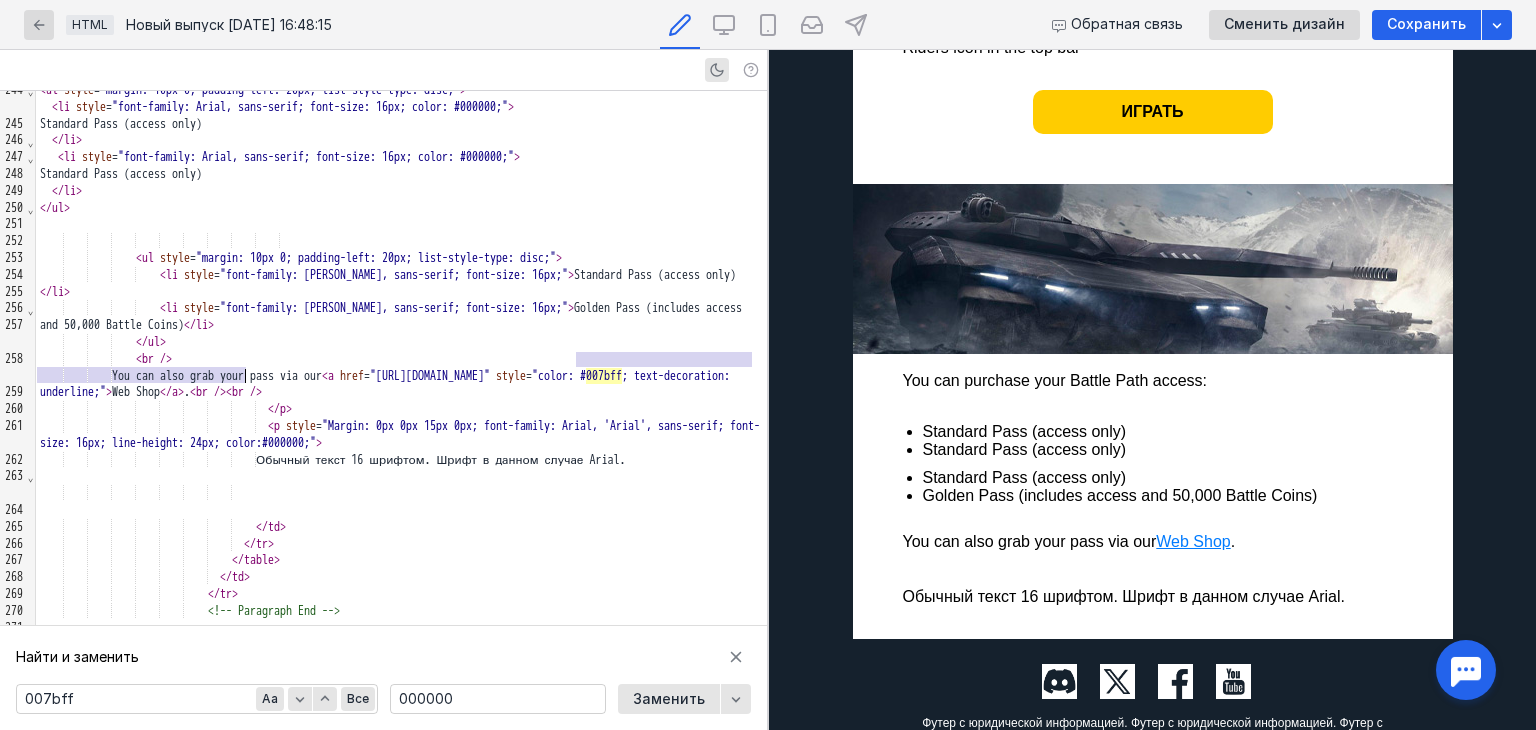 click on "< li   style = "font-family: Arial, sans-serif; font-size: 16px;" > Golden Pass (includes access and 50,000 Battle Coins) </ li >" at bounding box center [401, 317] 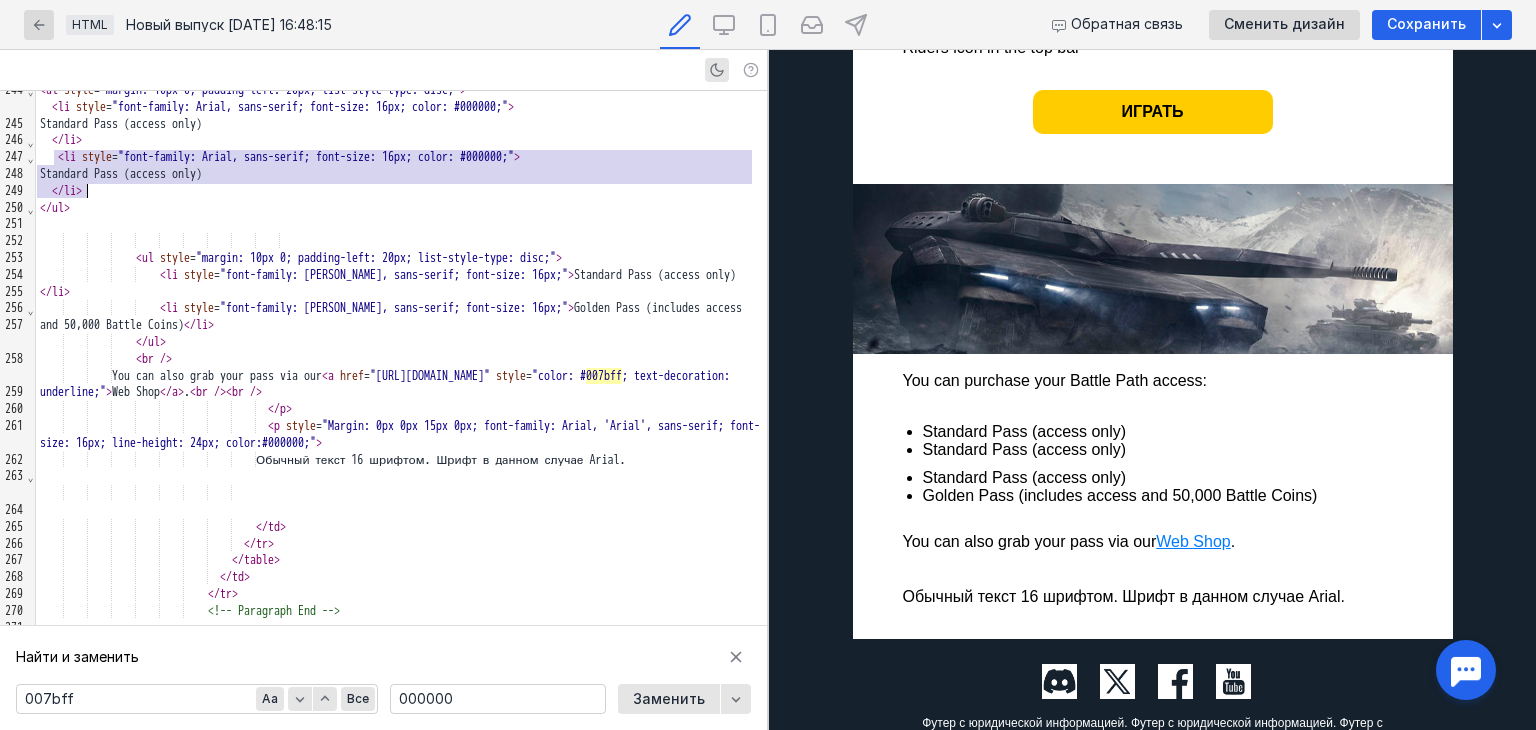 scroll, scrollTop: 4499, scrollLeft: 0, axis: vertical 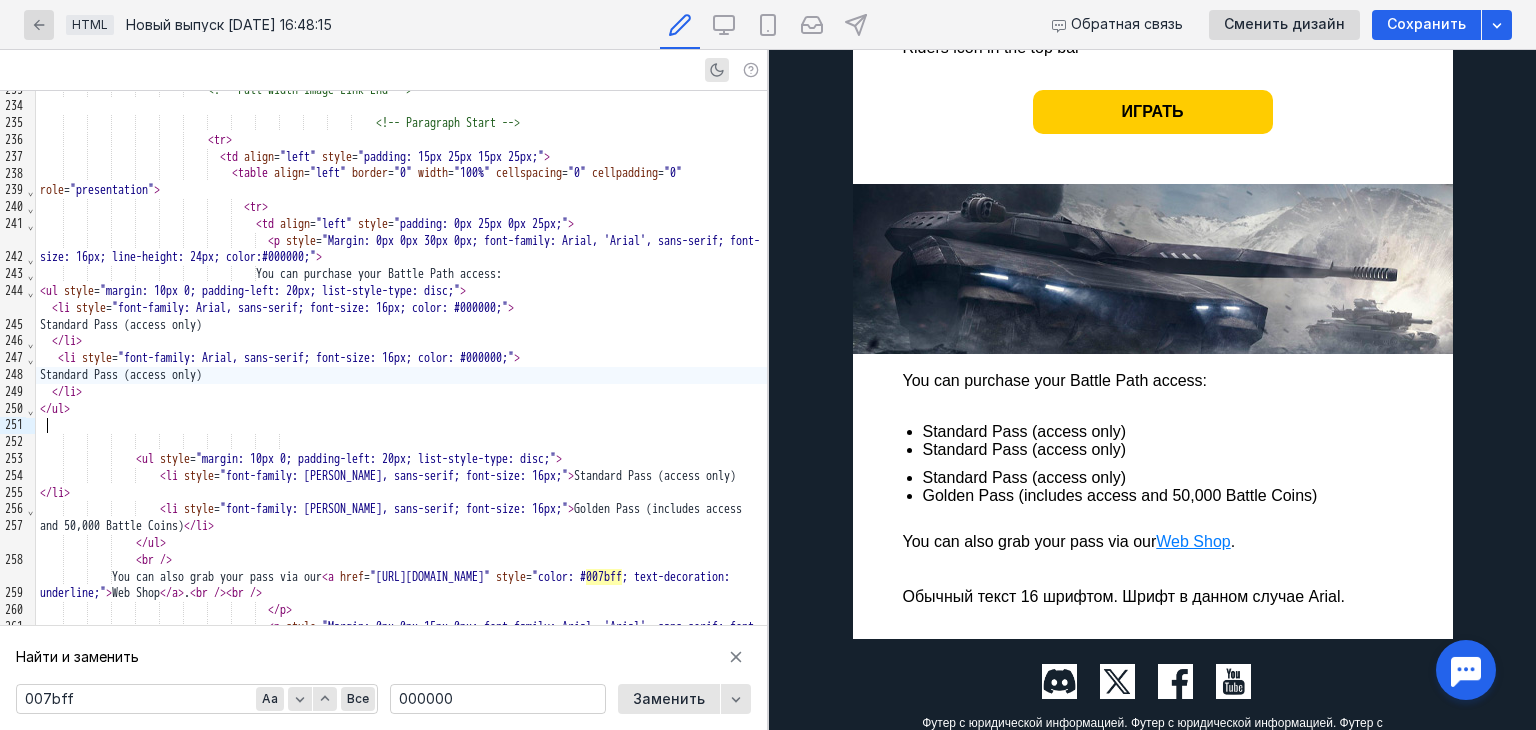 click on "Standard Pass (access only)" at bounding box center (401, 375) 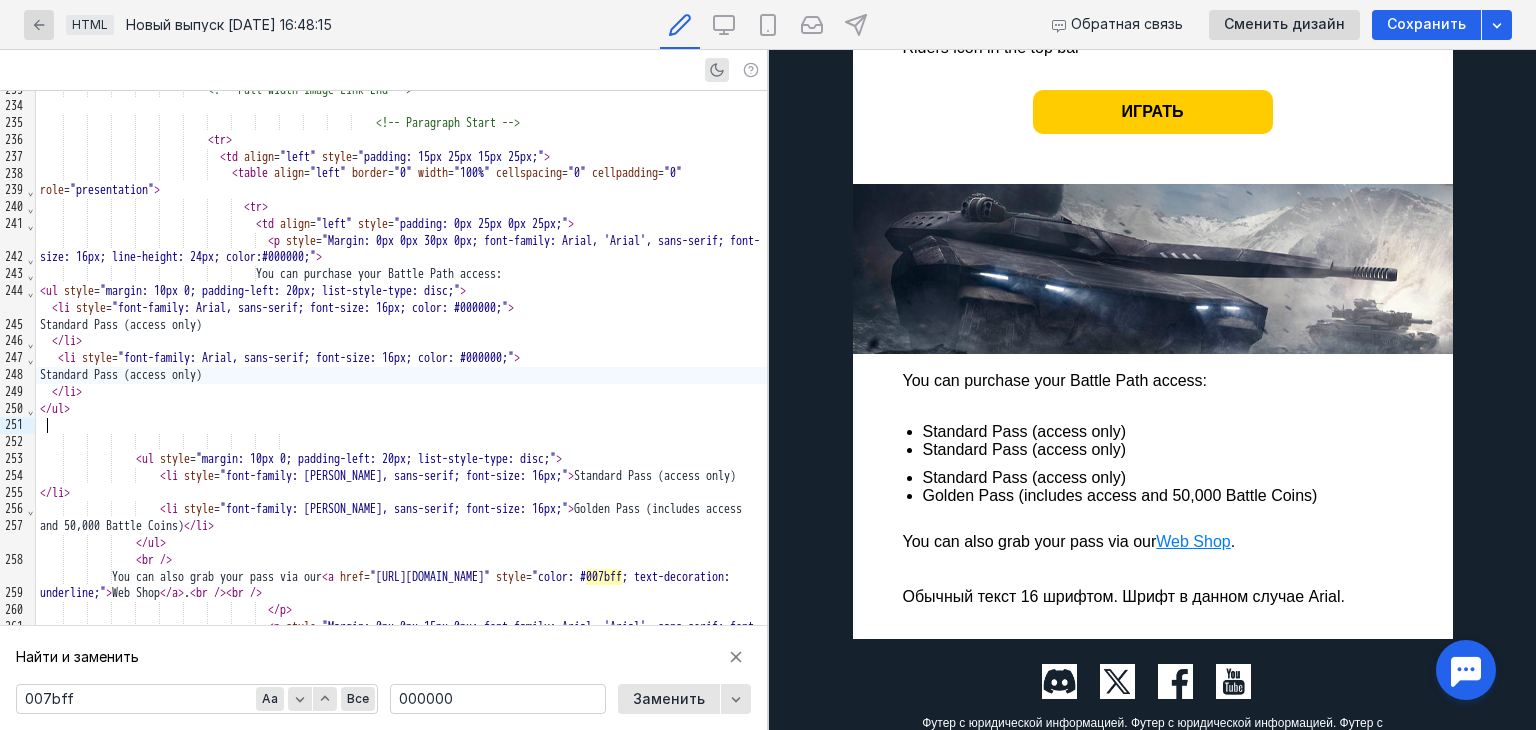 click on "Standard Pass (access only)" at bounding box center (401, 375) 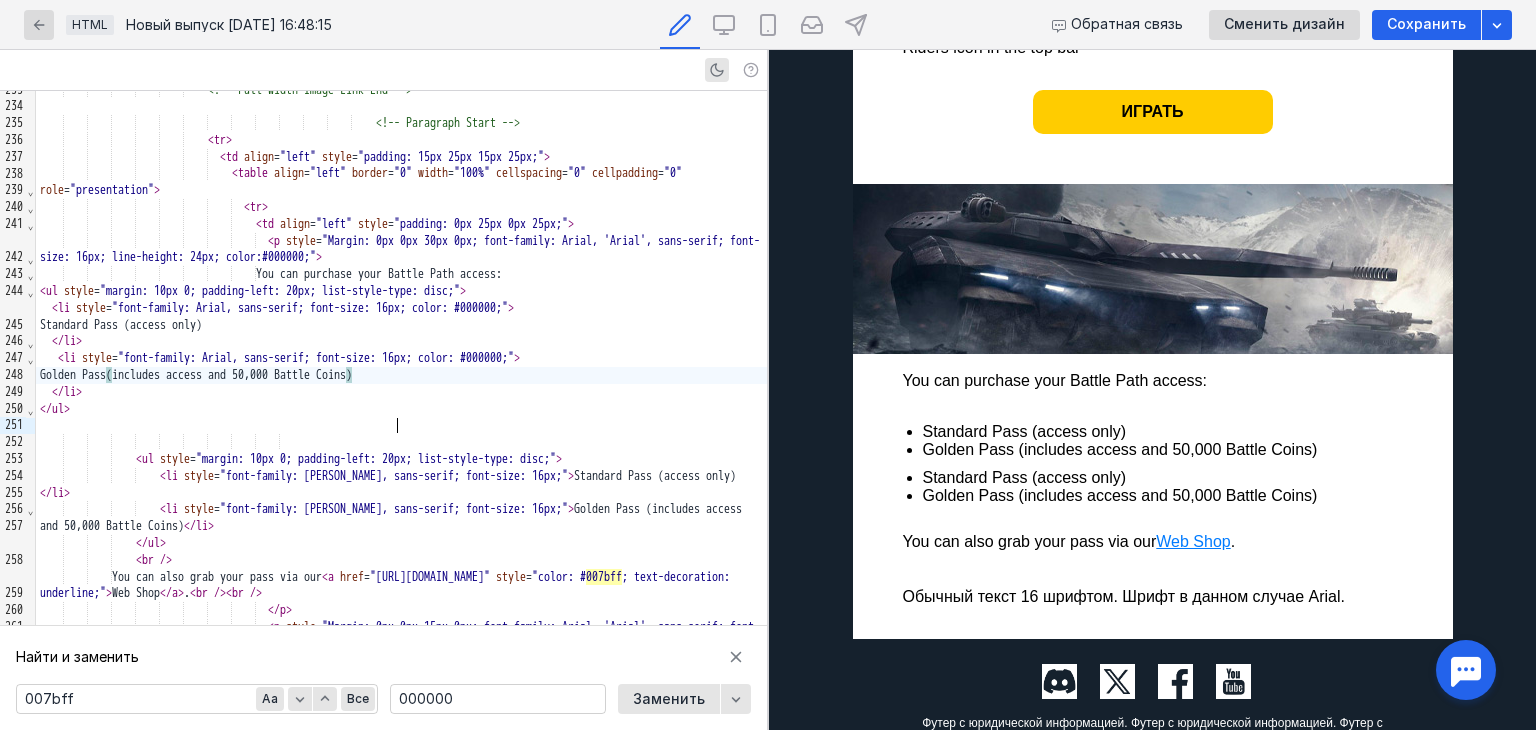 scroll, scrollTop: 1130, scrollLeft: 0, axis: vertical 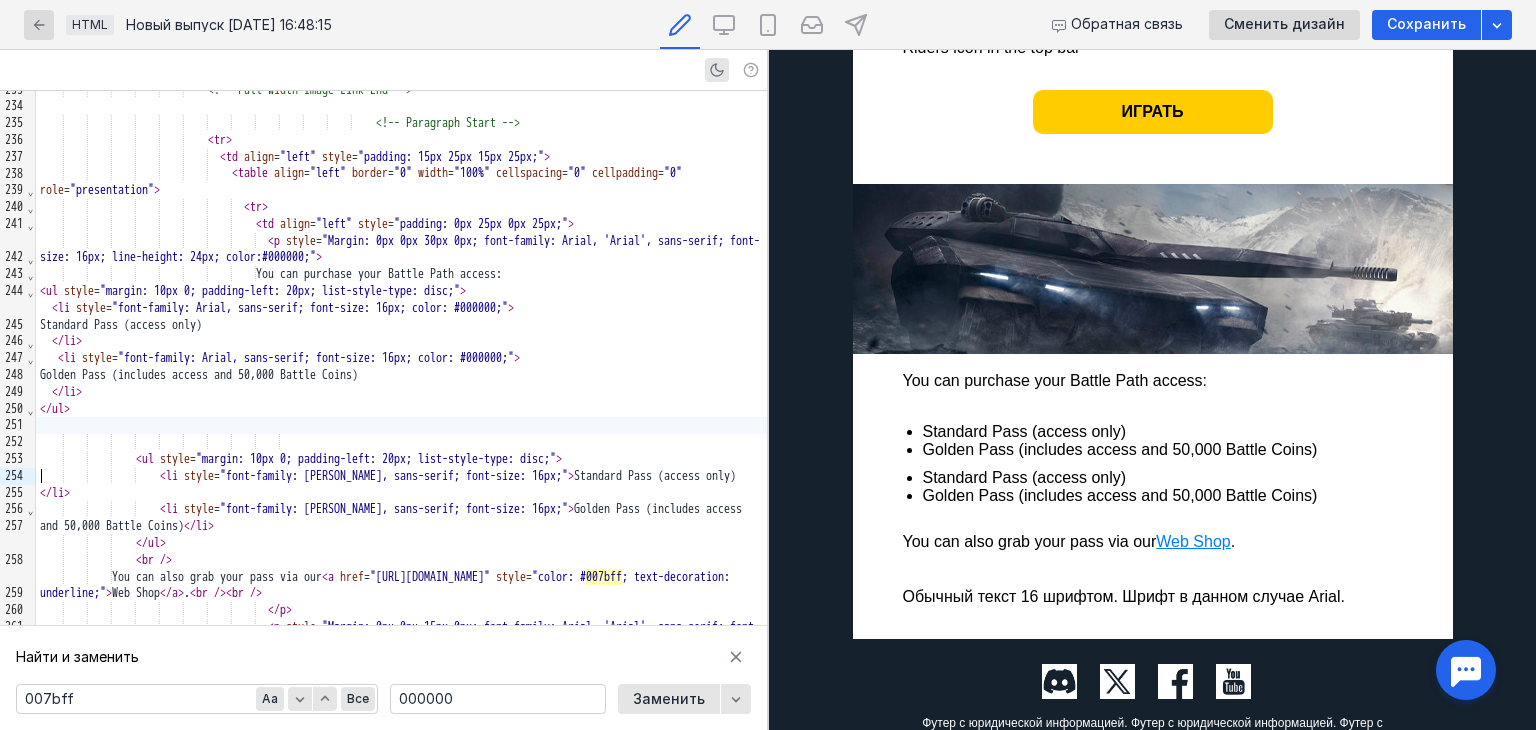 click at bounding box center (401, 425) 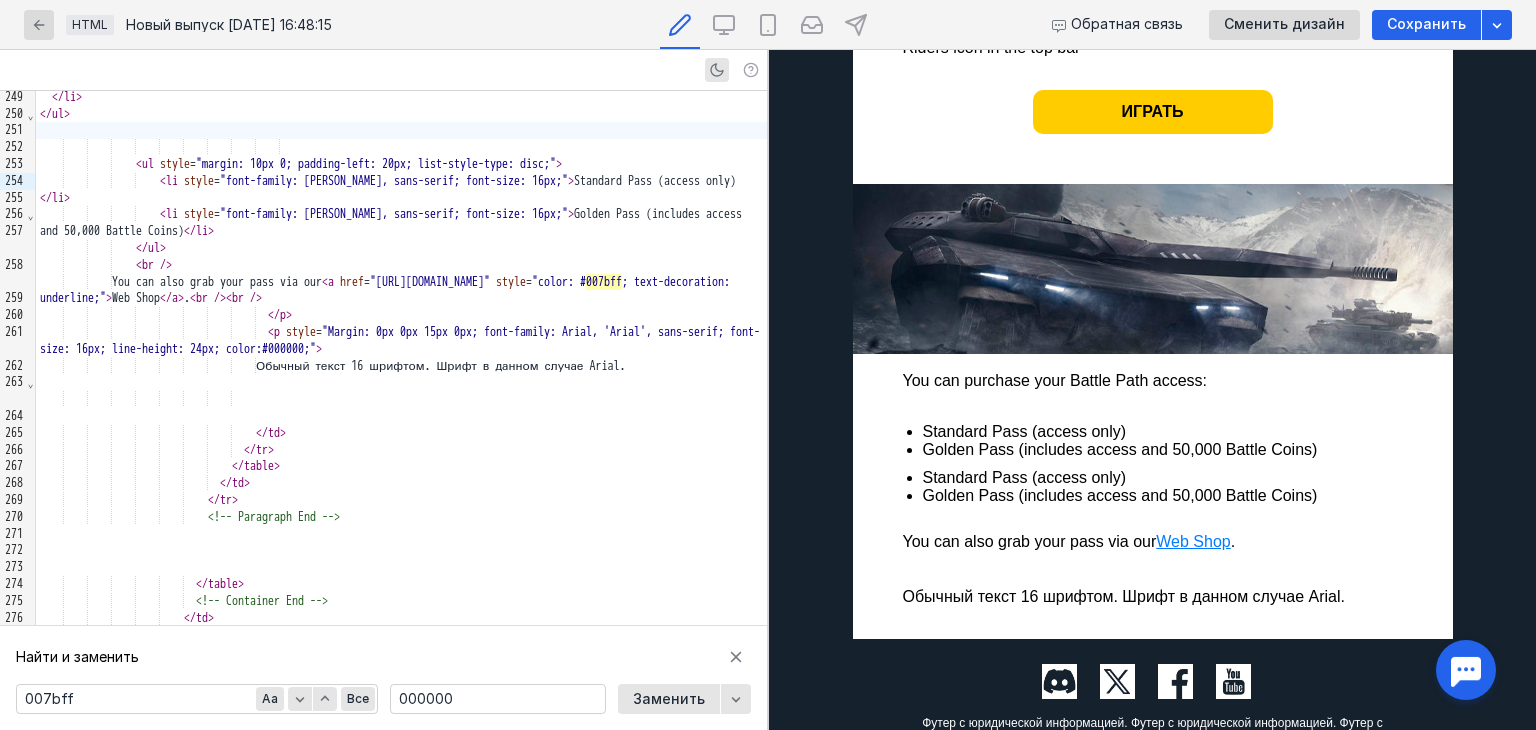 scroll, scrollTop: 4799, scrollLeft: 0, axis: vertical 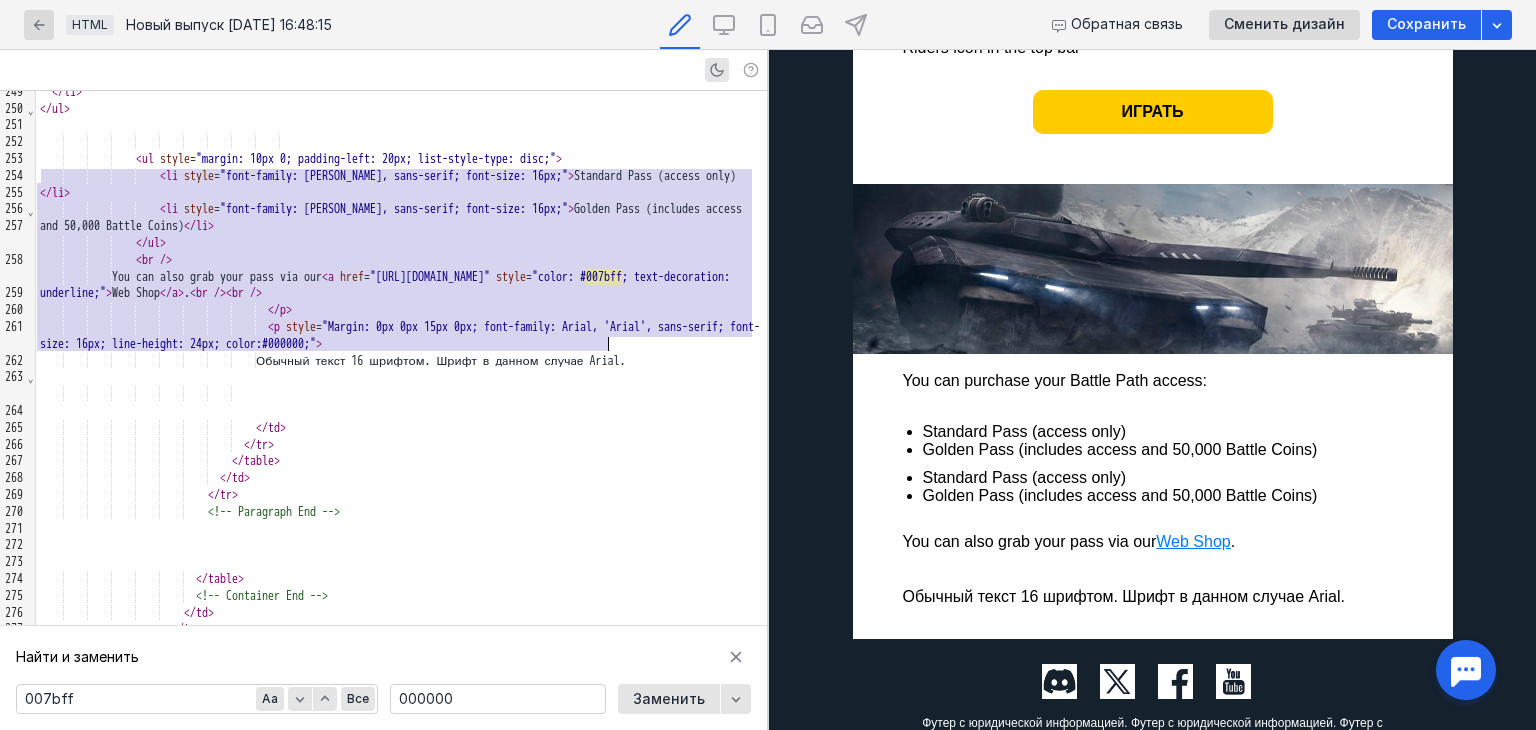 click on "You can also grab your pass via our  < a   href = "[URL][DOMAIN_NAME]"   style = "color: # 007bff ; text-decoration: underline;" > Web Shop </ a > . < br   /> < br   />" at bounding box center [401, 286] 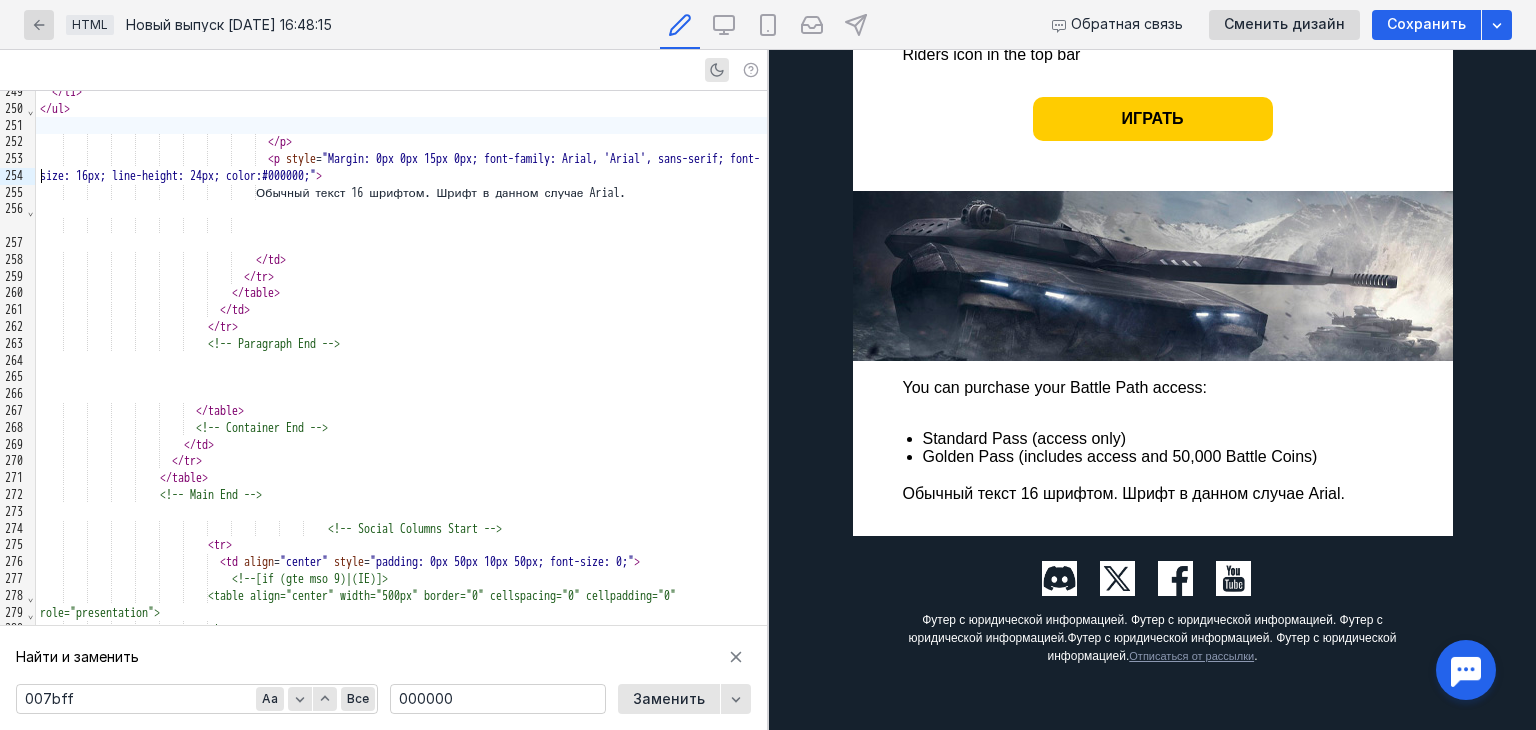 scroll, scrollTop: 1126, scrollLeft: 0, axis: vertical 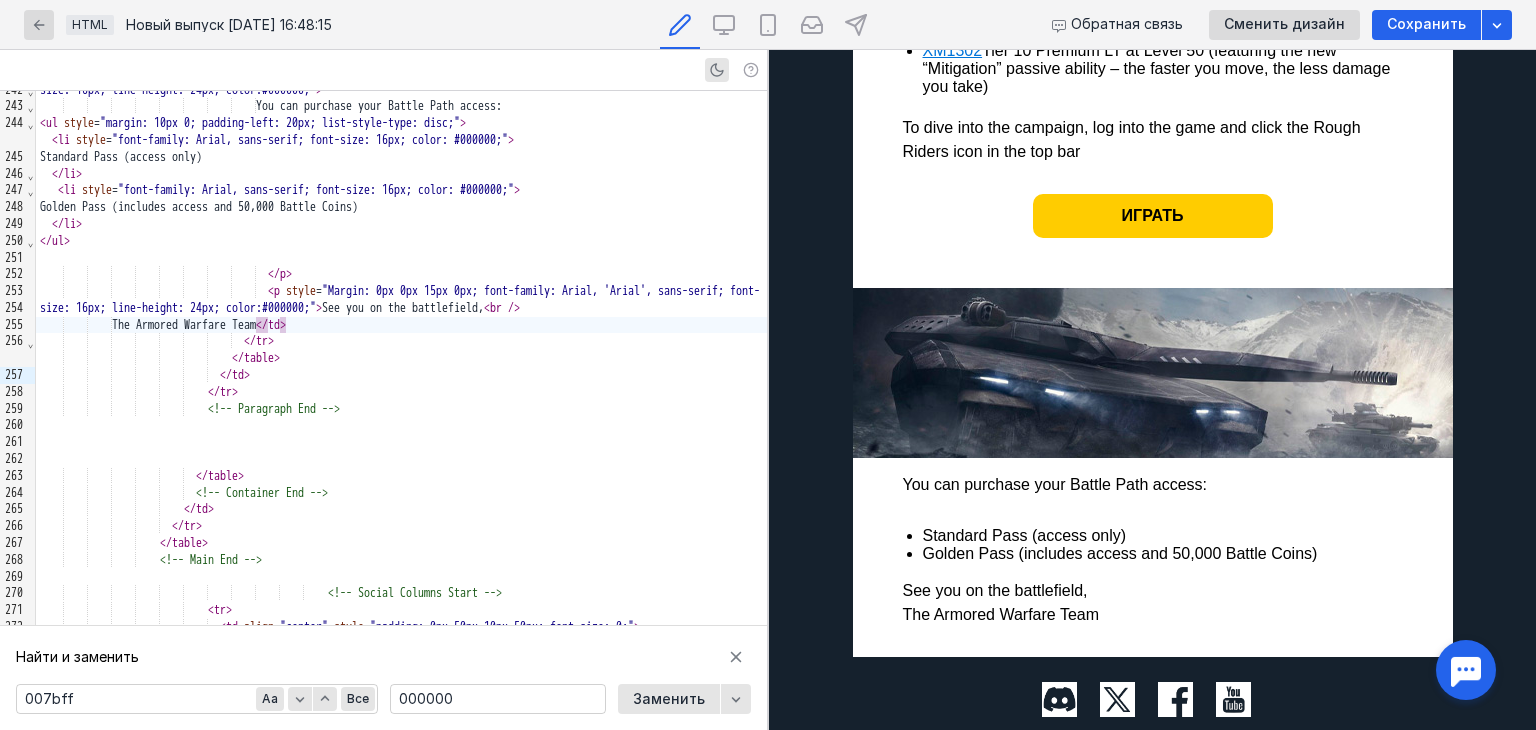 click on "Golden Pass (includes access and 50,000 Battle Coins)" at bounding box center [1163, 554] 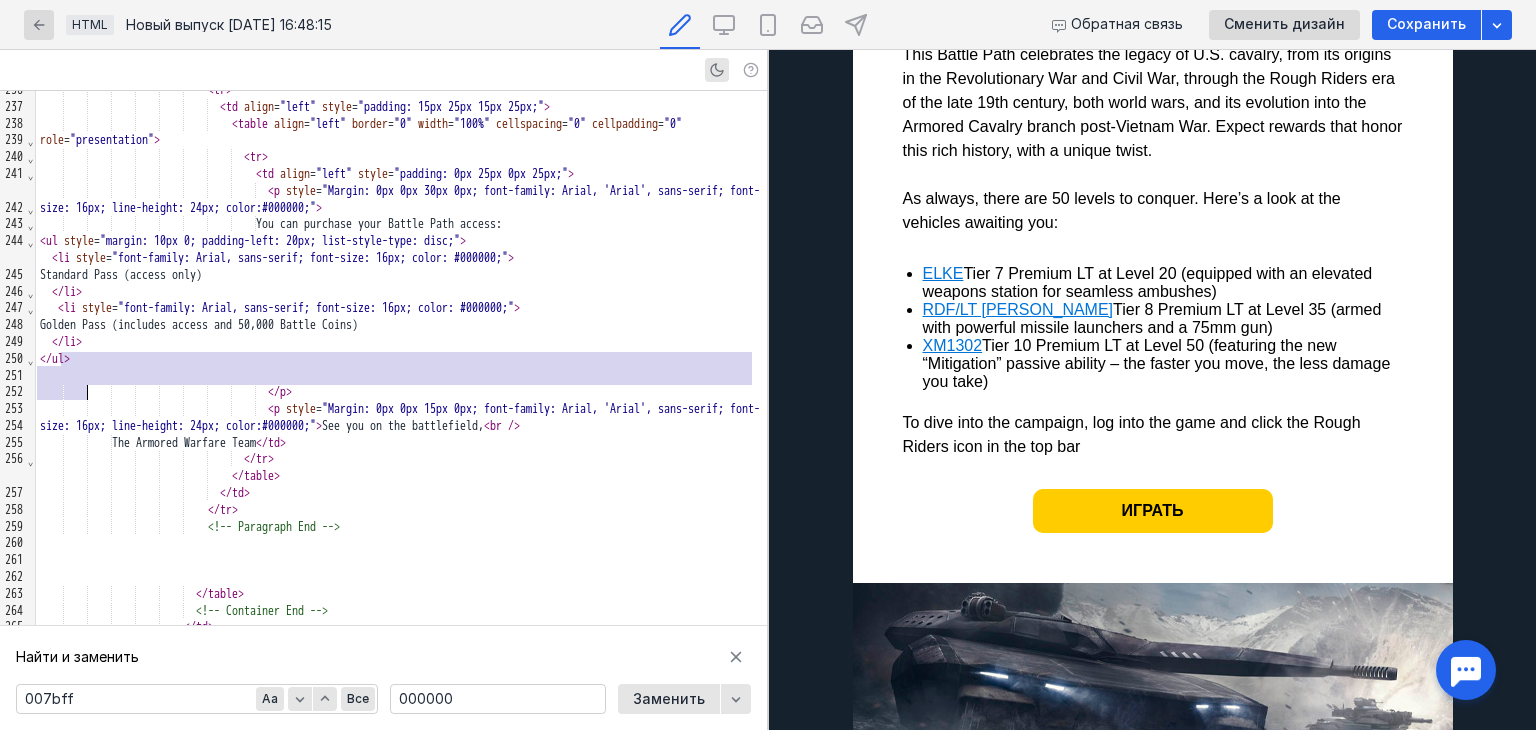 scroll, scrollTop: 726, scrollLeft: 0, axis: vertical 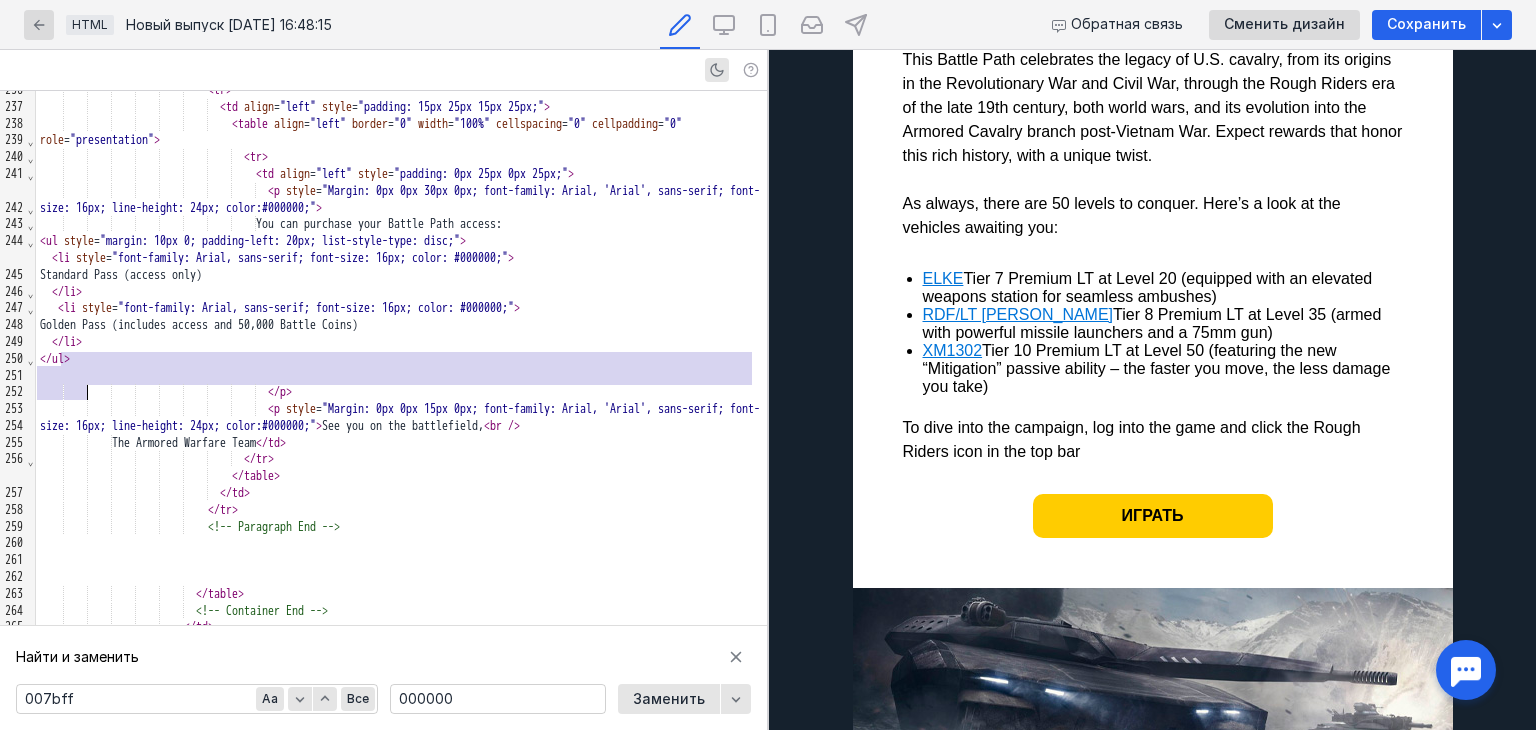 click on "Commanders!
We’re thrilled to announce that the  Rough Riders Battle Path  campaign has just begun.
This Battle Path celebrates the legacy of [DEMOGRAPHIC_DATA] cavalry, from its origins in the Revolutionary War and Civil War, through the Rough Riders era of the late 19th century, both world wars, and its evolution into the Armored Cavalry branch post-Vietnam War. Expect rewards that honor this rich history, with a unique twist.
As always, there are 50 levels to conquer. Here’s a look at the vehicles awaiting you:" at bounding box center (1153, 84) 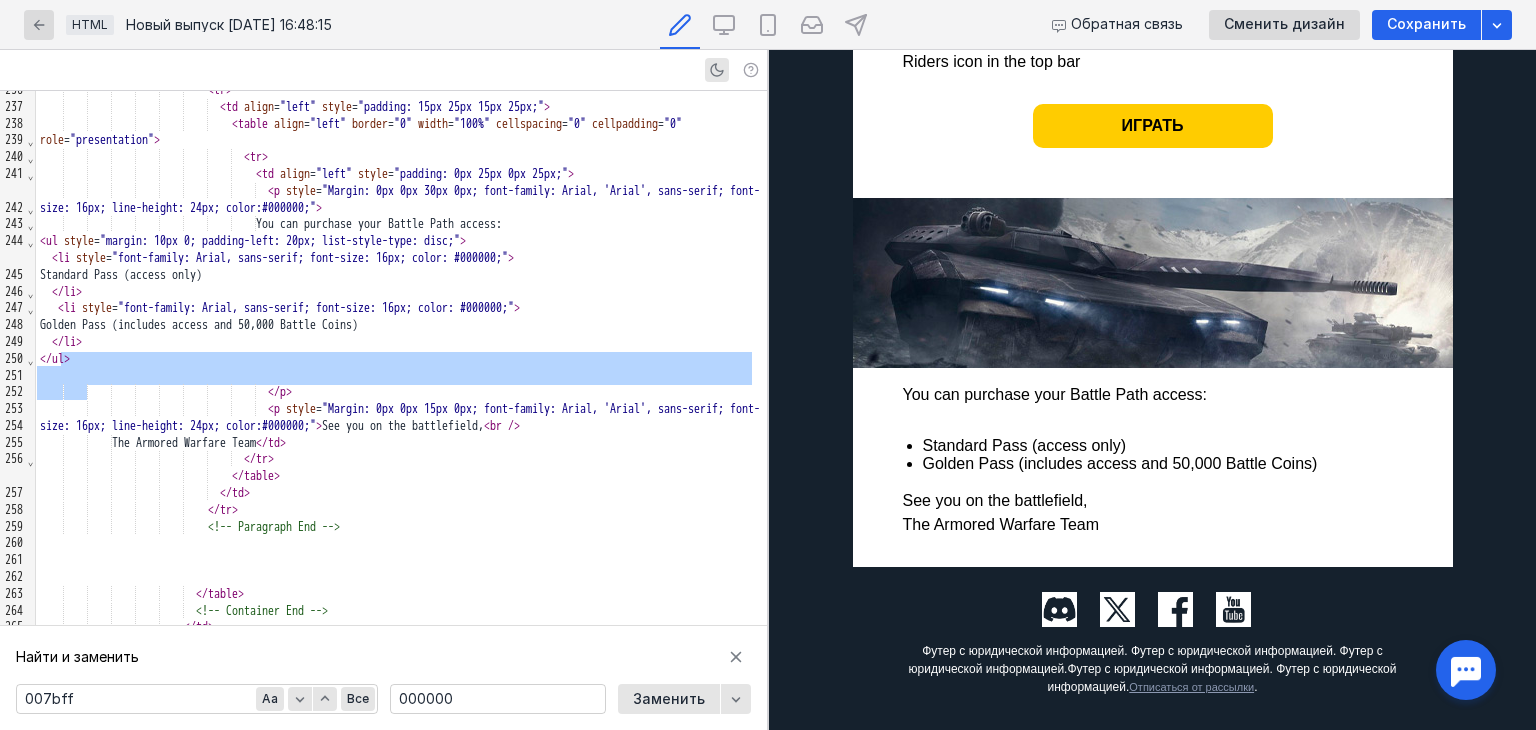 scroll, scrollTop: 1150, scrollLeft: 0, axis: vertical 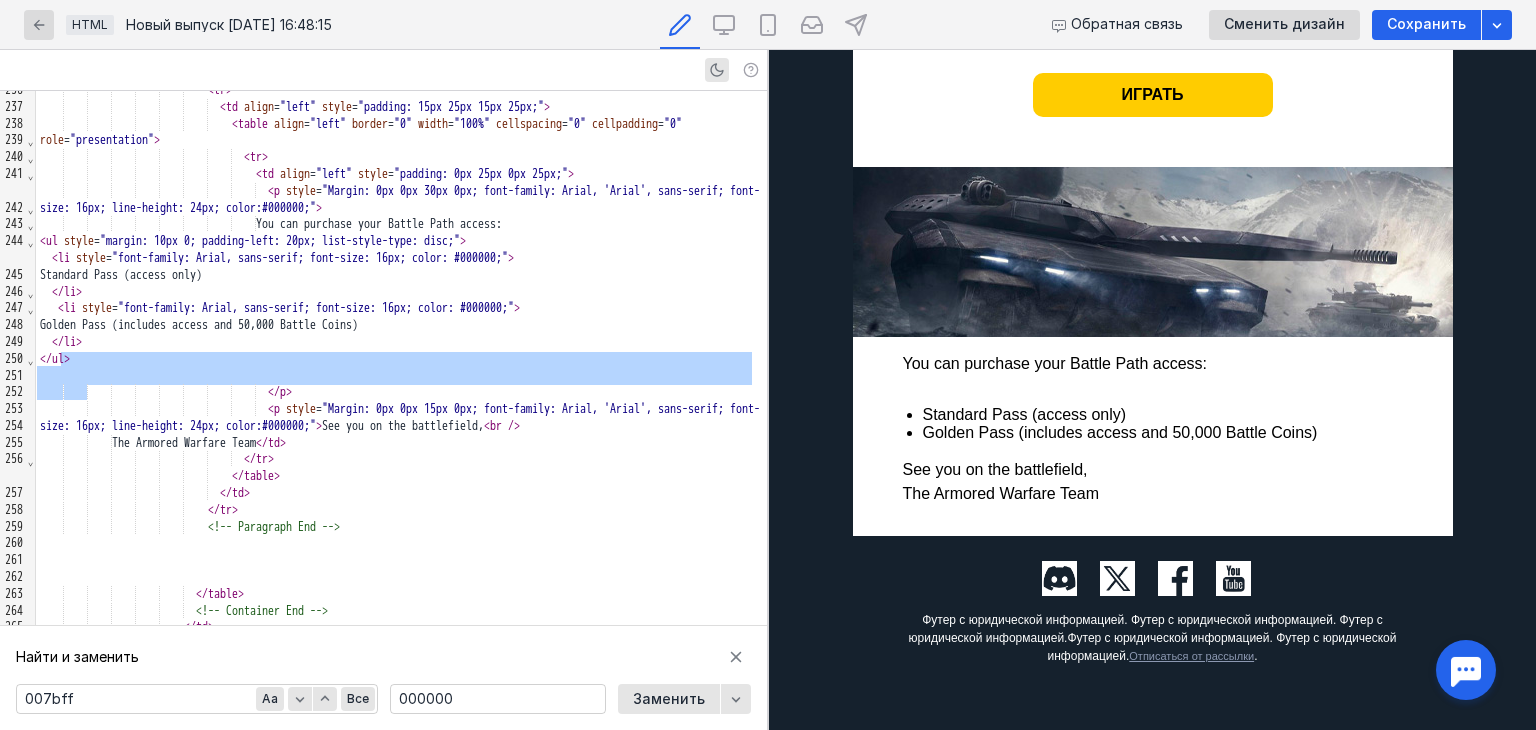 click on "Golden Pass (includes access and 50,000 Battle Coins)" at bounding box center [1163, 433] 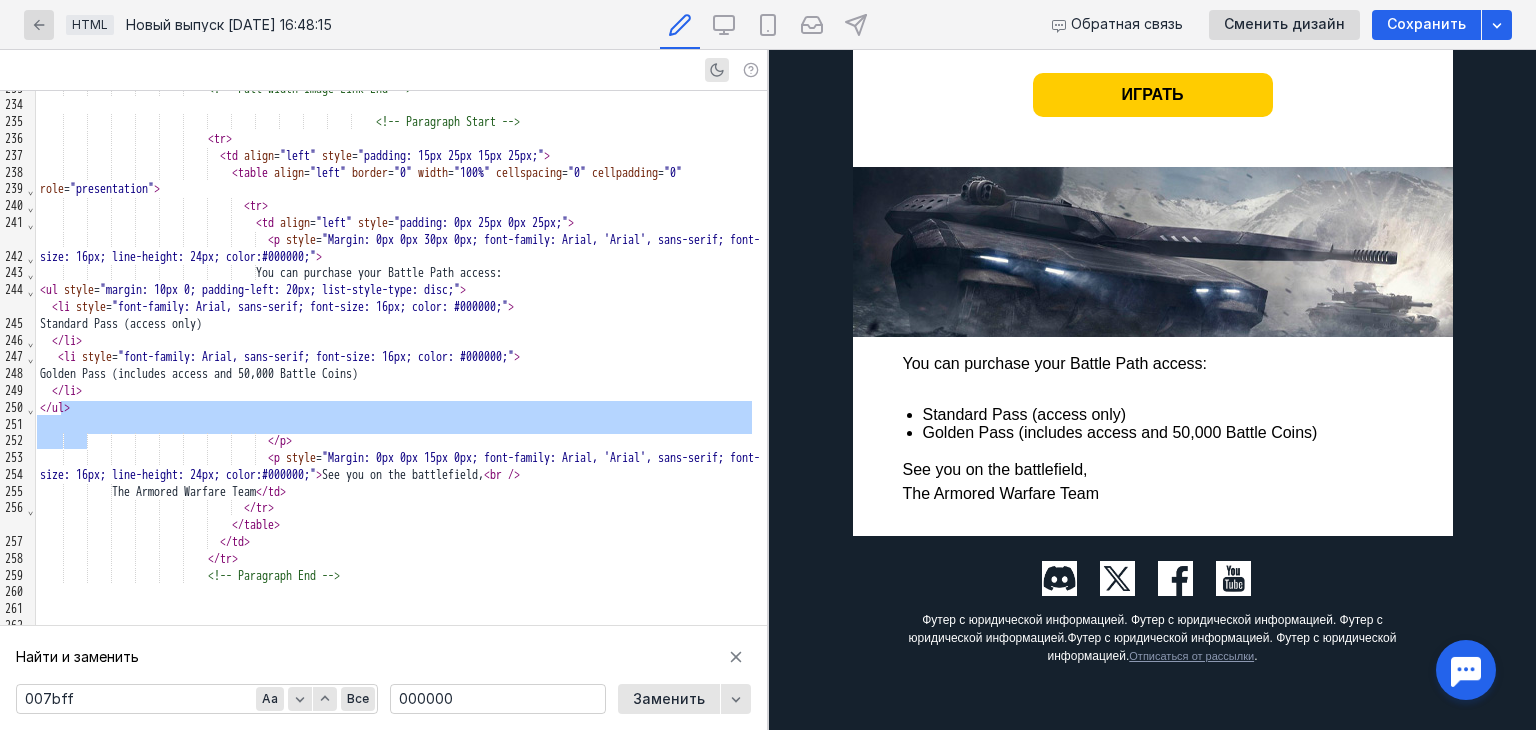 scroll, scrollTop: 4349, scrollLeft: 0, axis: vertical 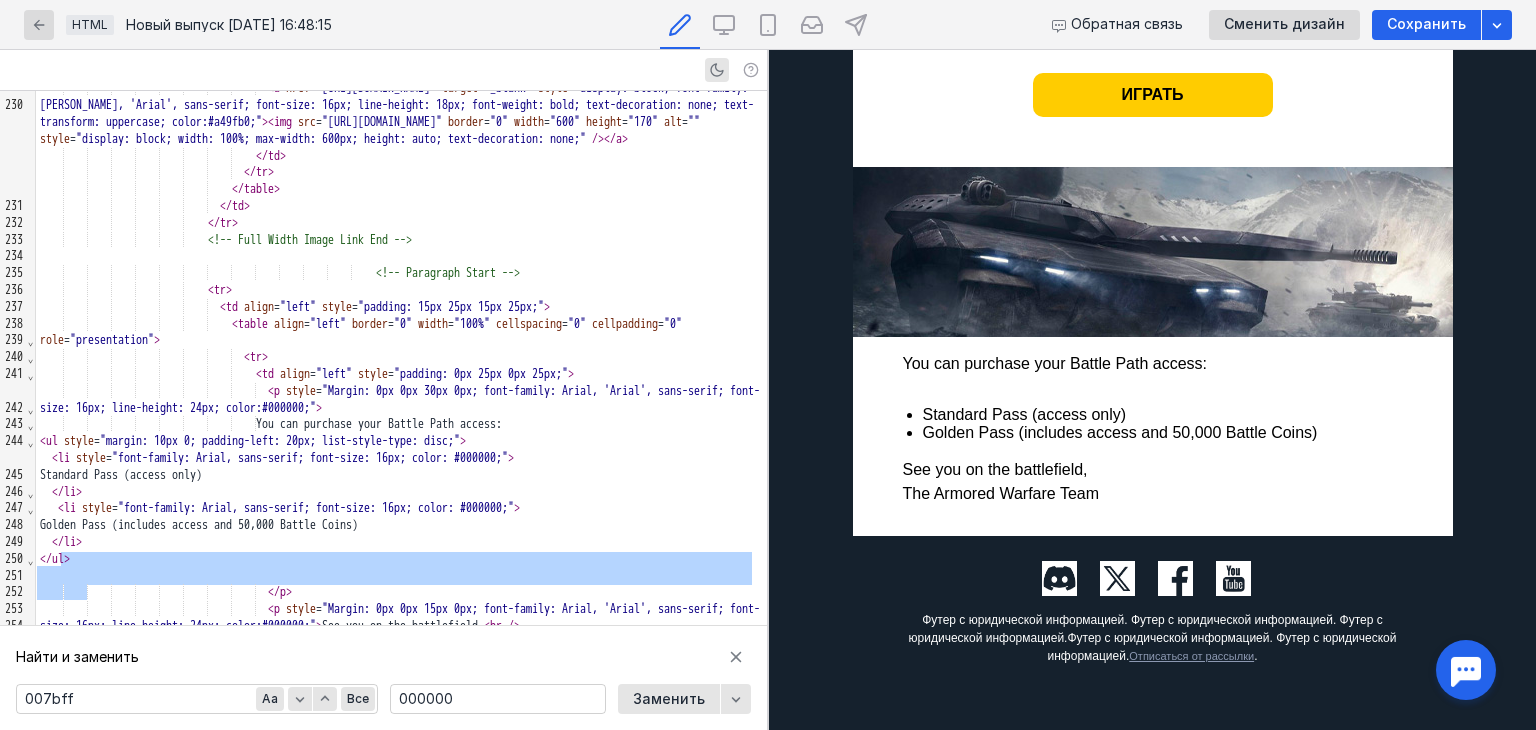 click on "You can purchase your Battle Path access:" at bounding box center (1153, 364) 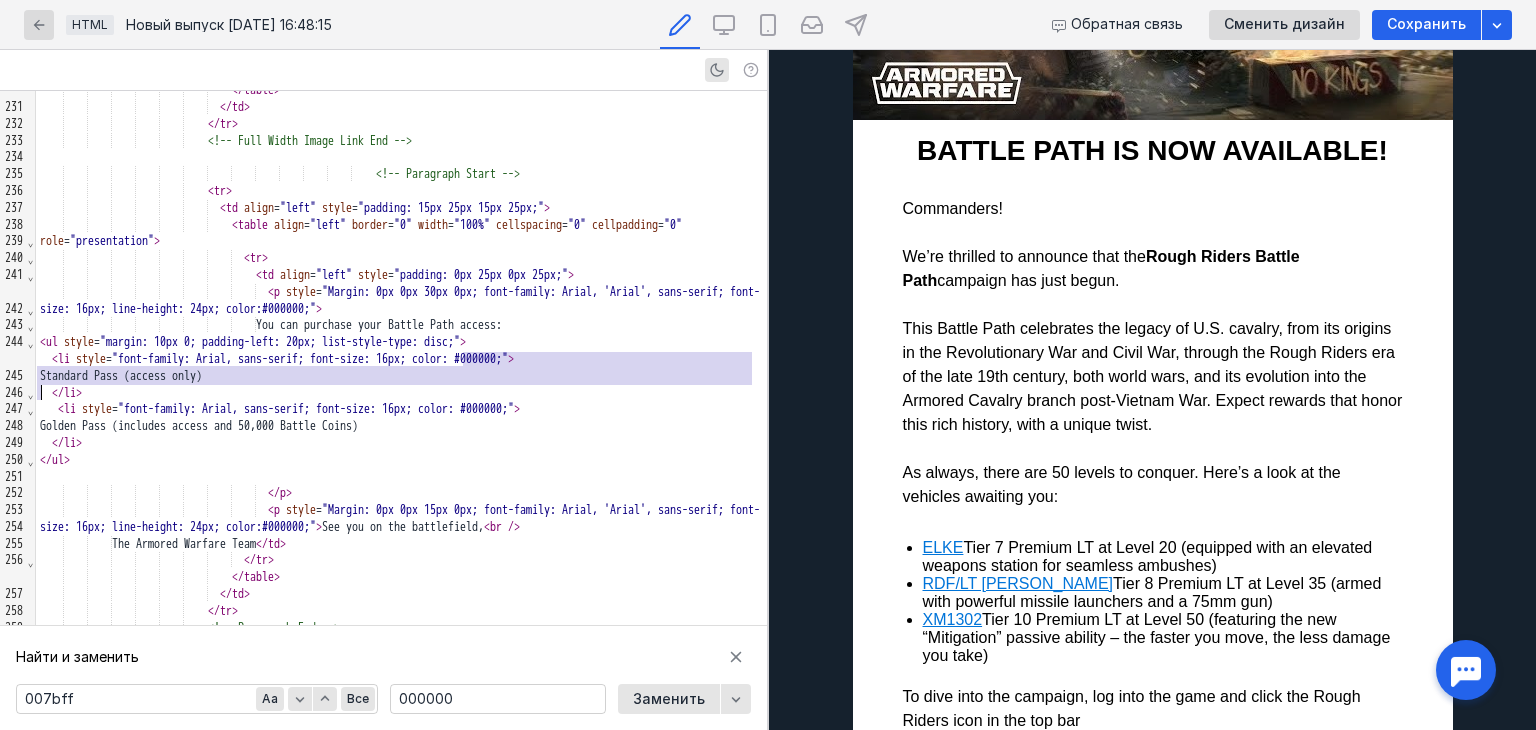 scroll, scrollTop: 450, scrollLeft: 0, axis: vertical 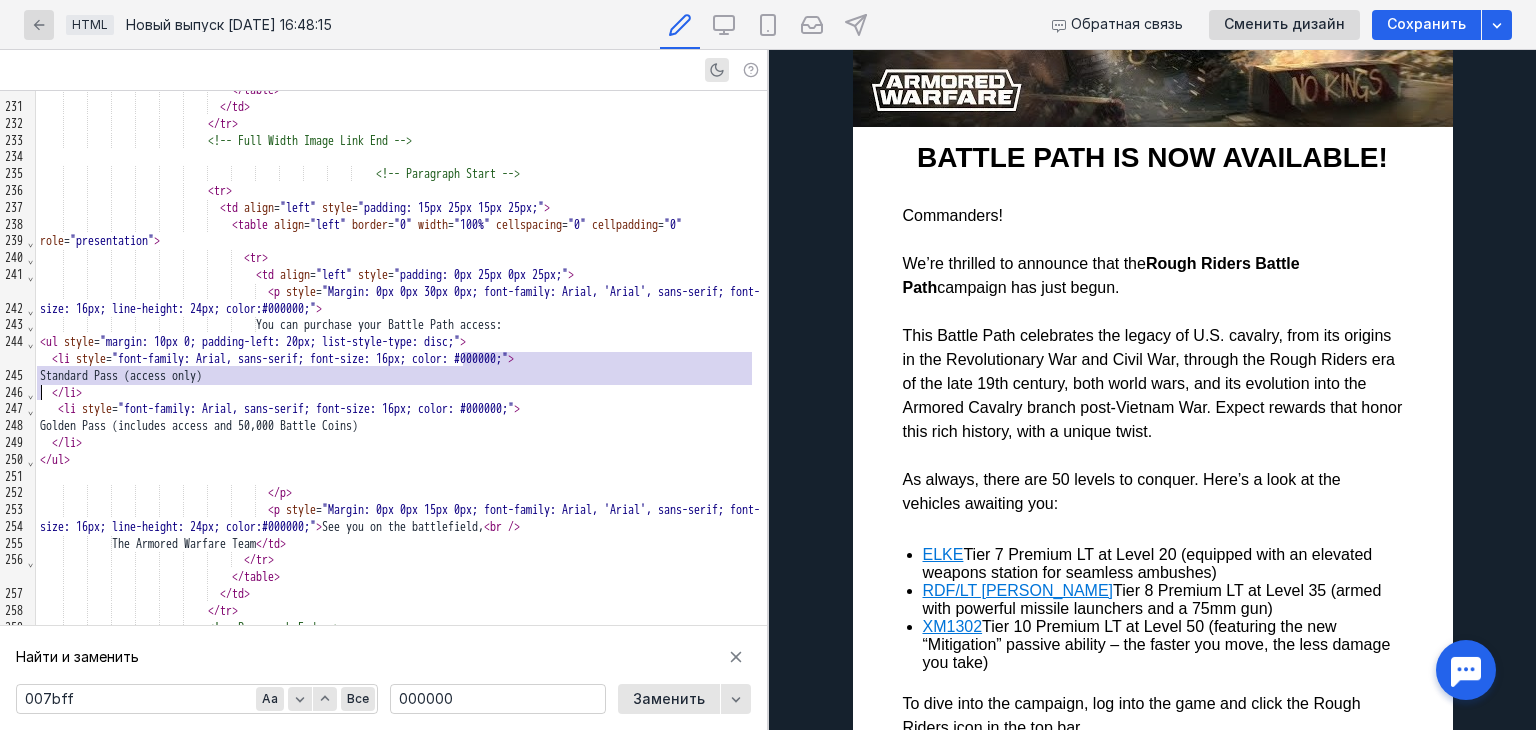 click on "Commanders!
We’re thrilled to announce that the  Rough Riders Battle Path  campaign has just begun.
This Battle Path celebrates the legacy of [DEMOGRAPHIC_DATA] cavalry, from its origins in the Revolutionary War and Civil War, through the Rough Riders era of the late 19th century, both world wars, and its evolution into the Armored Cavalry branch post-Vietnam War. Expect rewards that honor this rich history, with a unique twist.
As always, there are 50 levels to conquer. Here’s a look at the vehicles awaiting you:" at bounding box center [1153, 360] 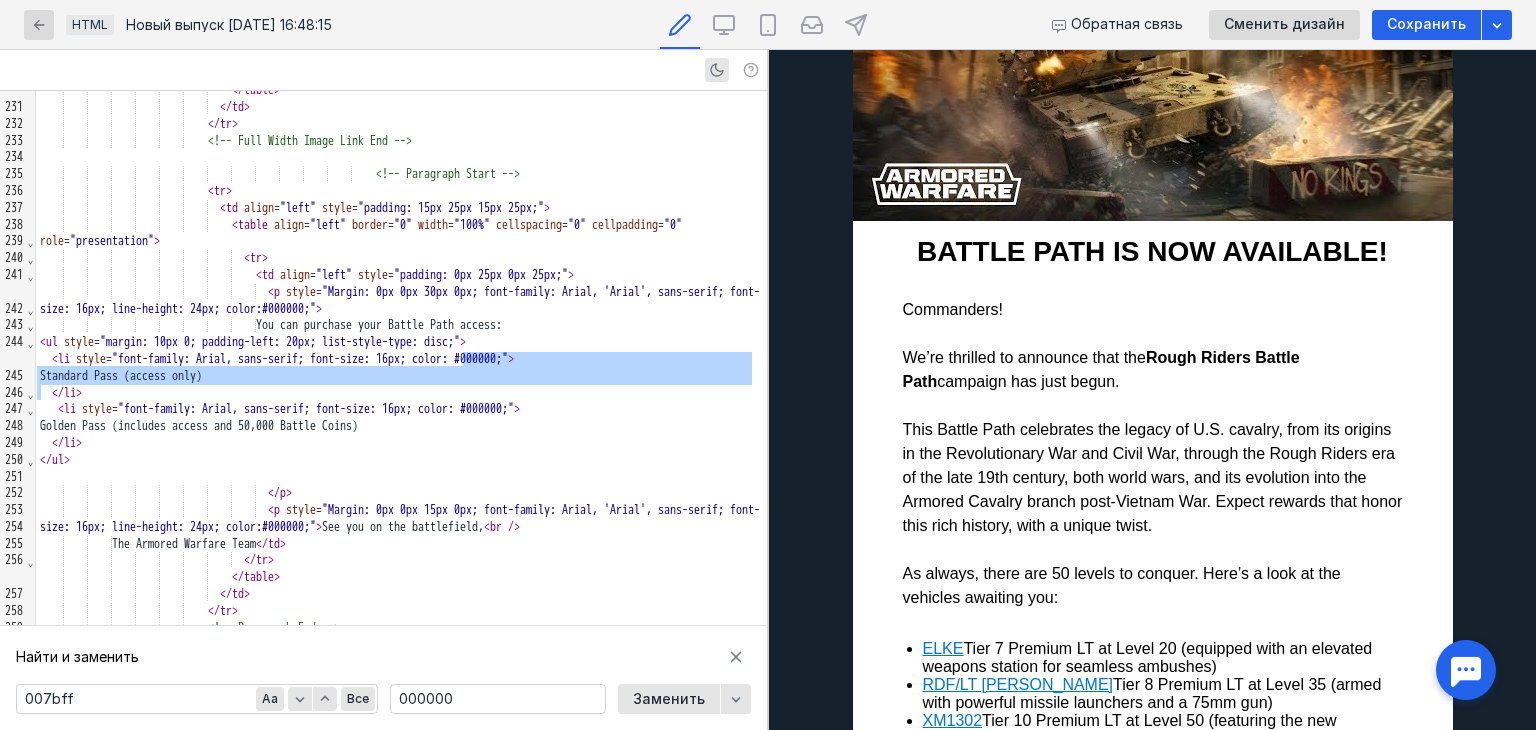 scroll, scrollTop: 350, scrollLeft: 0, axis: vertical 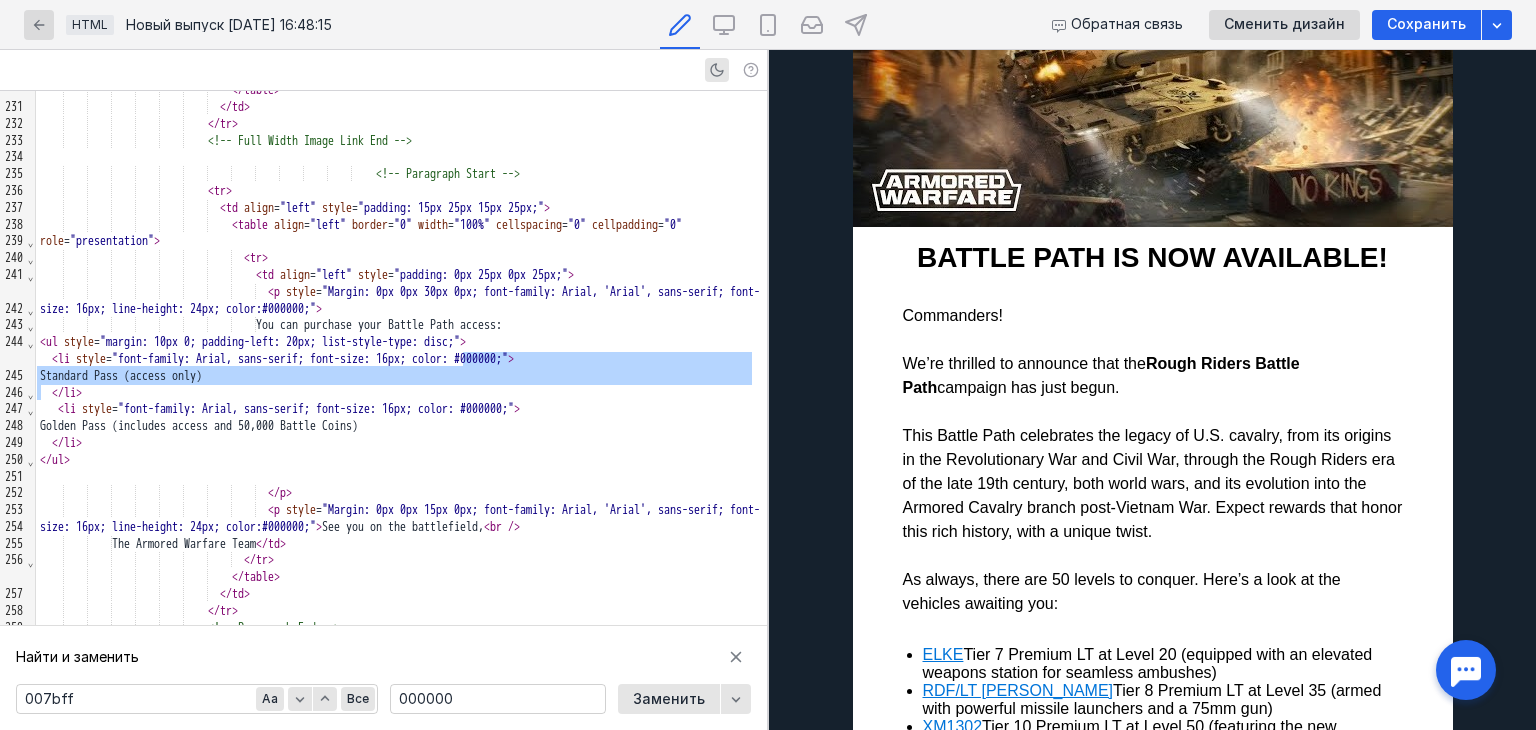click on "Battle Path is now available!" at bounding box center [1153, 258] 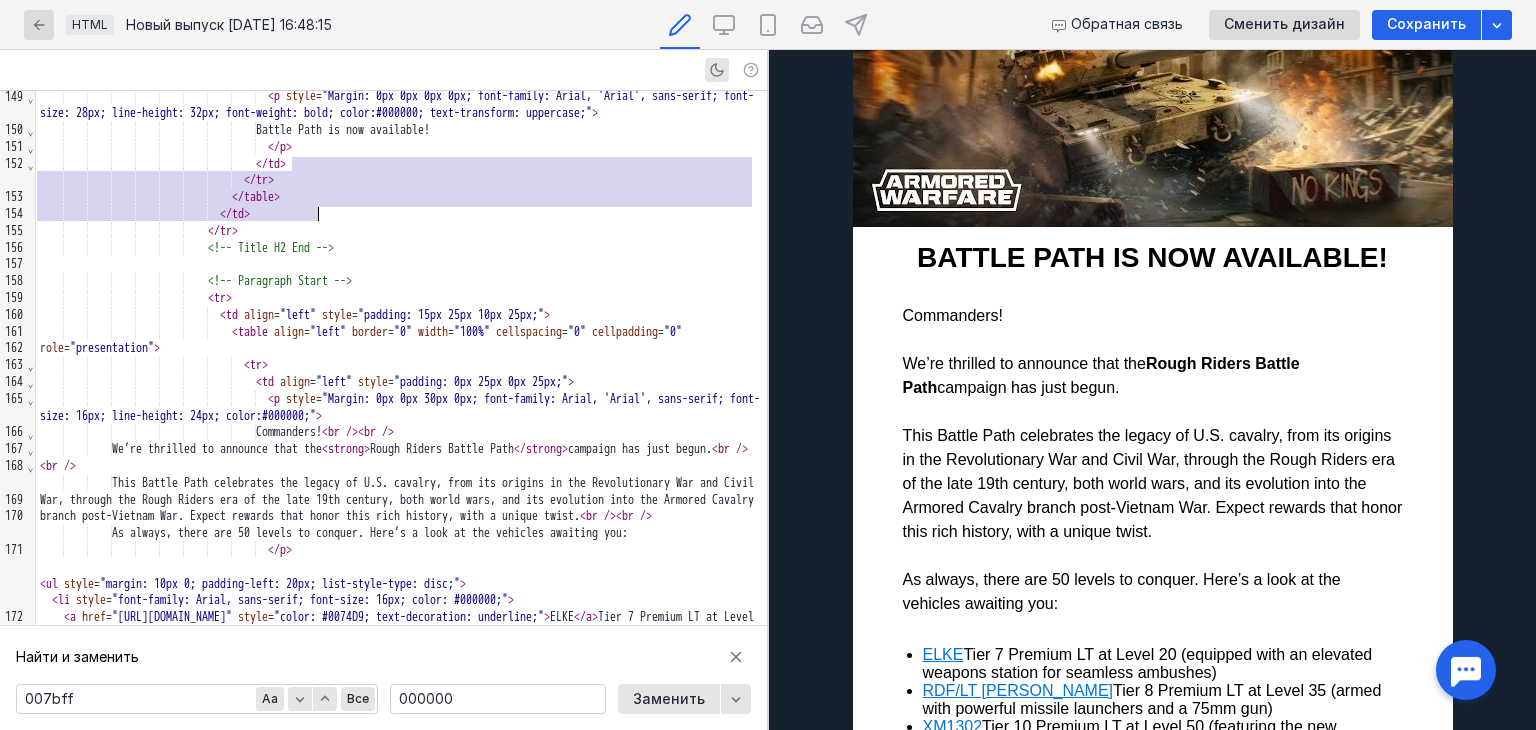 scroll, scrollTop: 2733, scrollLeft: 0, axis: vertical 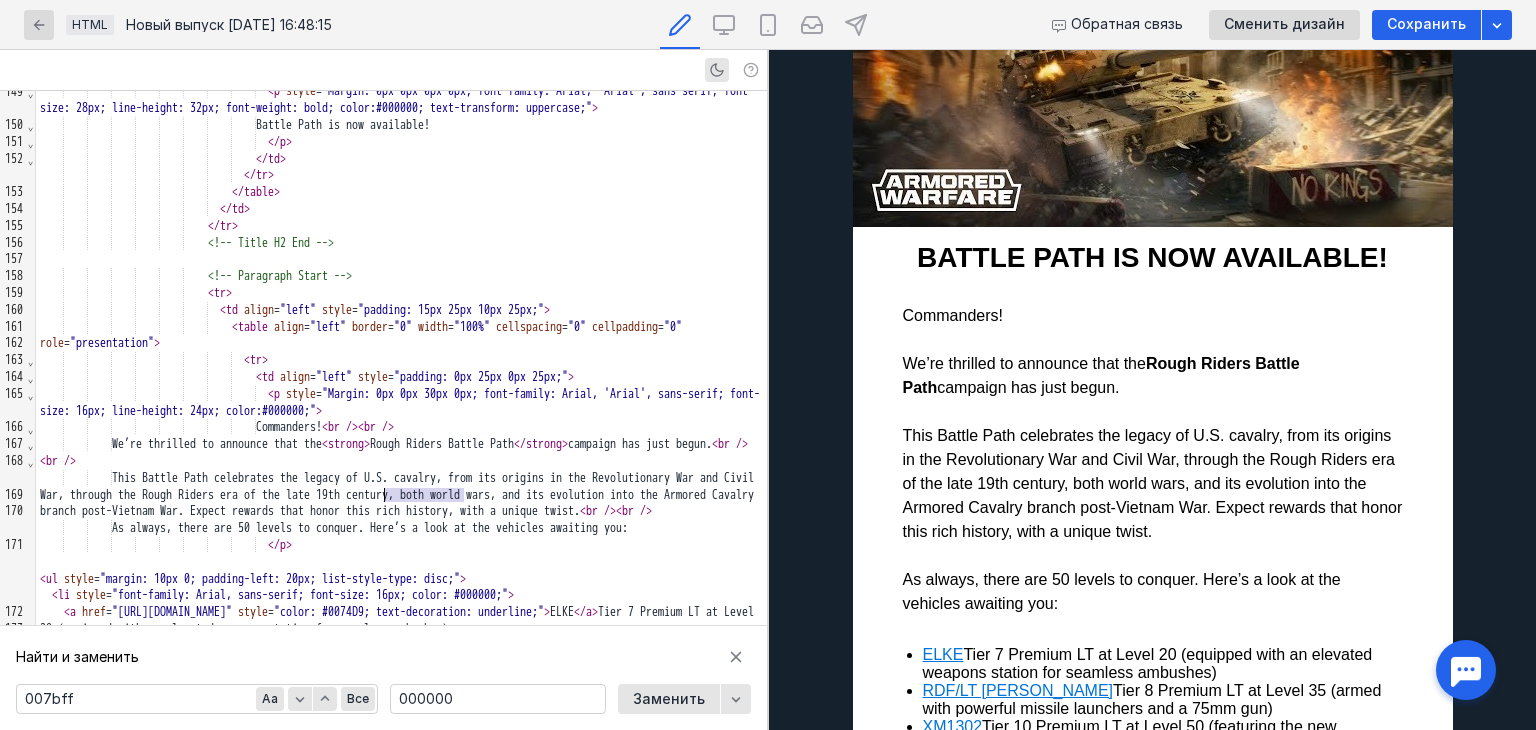 drag, startPoint x: 484, startPoint y: 487, endPoint x: 385, endPoint y: 498, distance: 99.60924 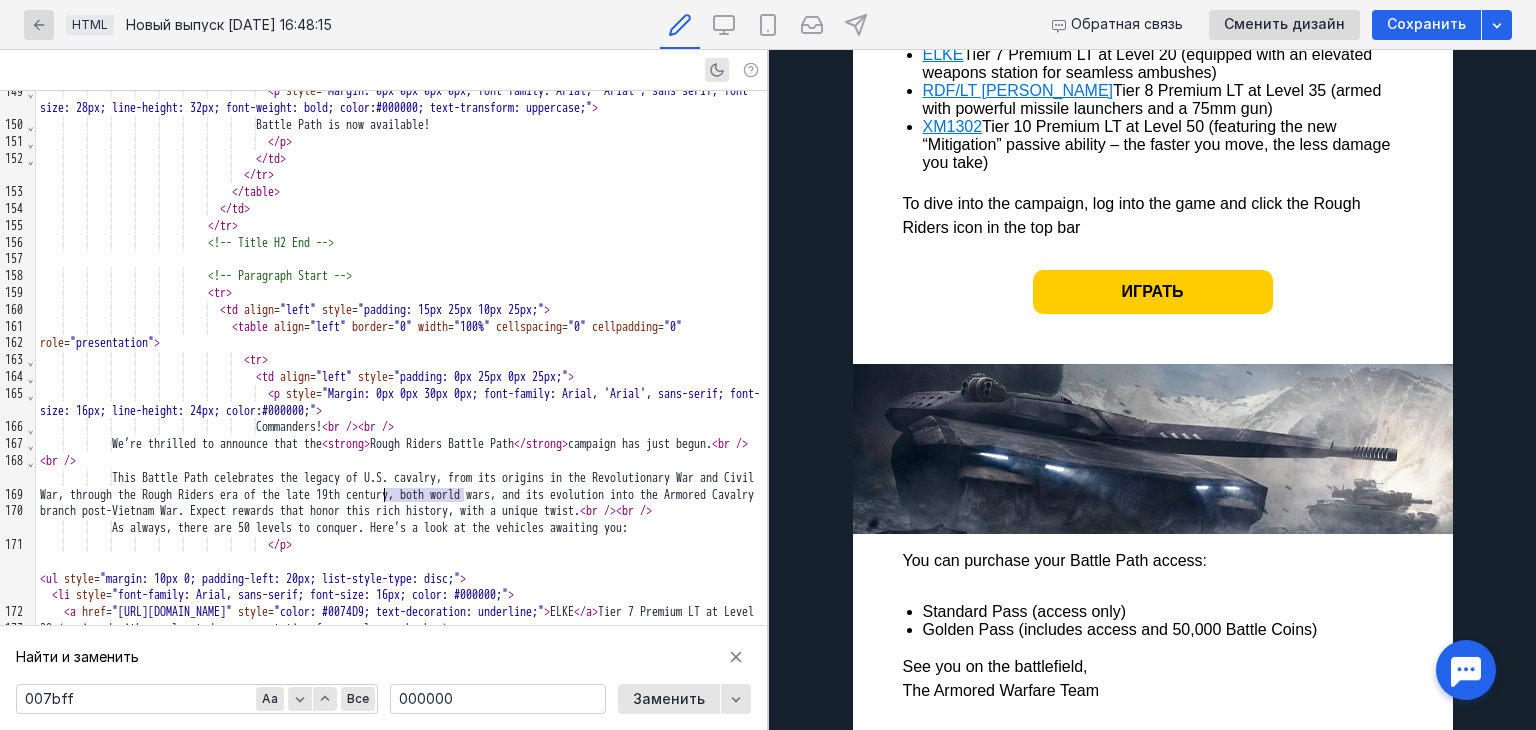 scroll, scrollTop: 1050, scrollLeft: 0, axis: vertical 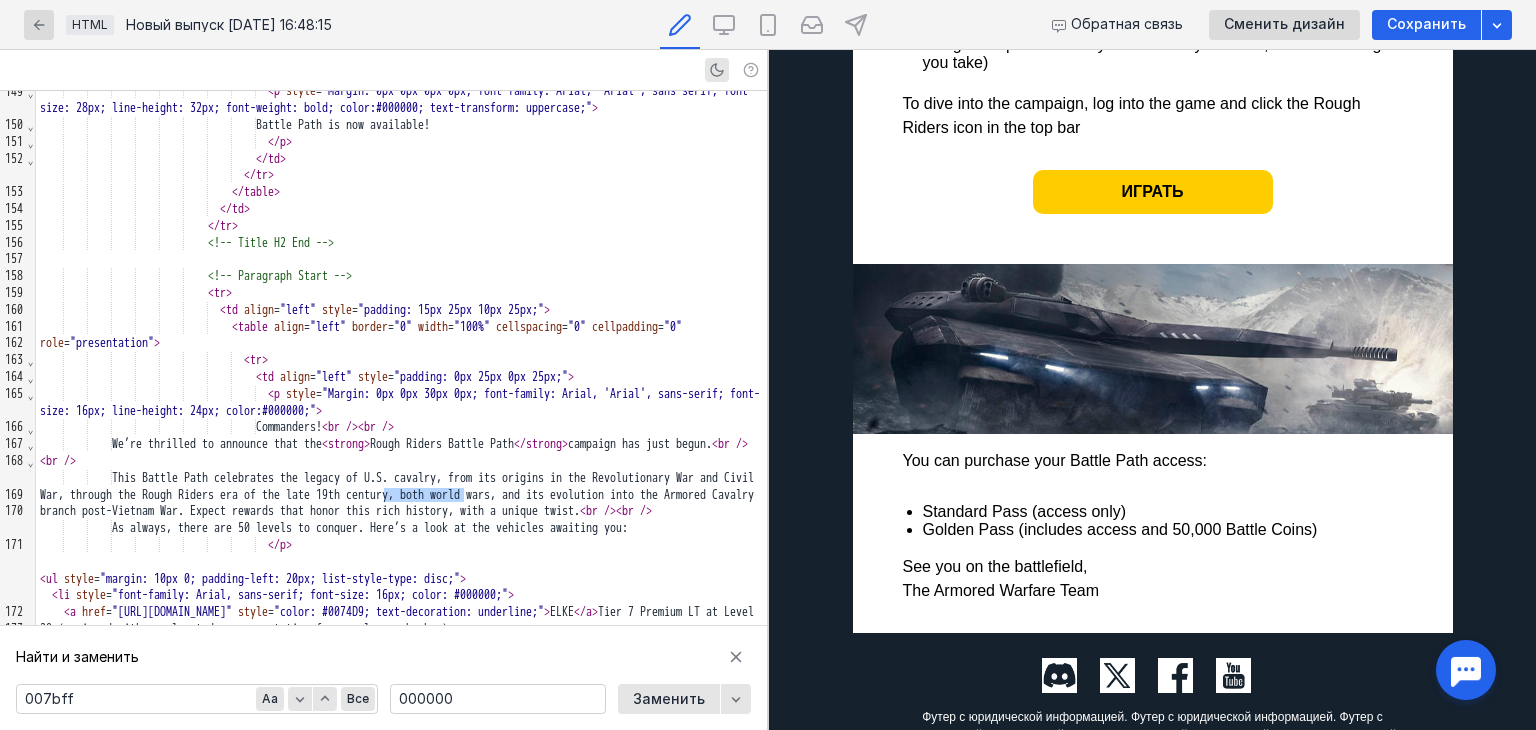click on "Golden Pass (includes access and 50,000 Battle Coins)" at bounding box center [1163, 530] 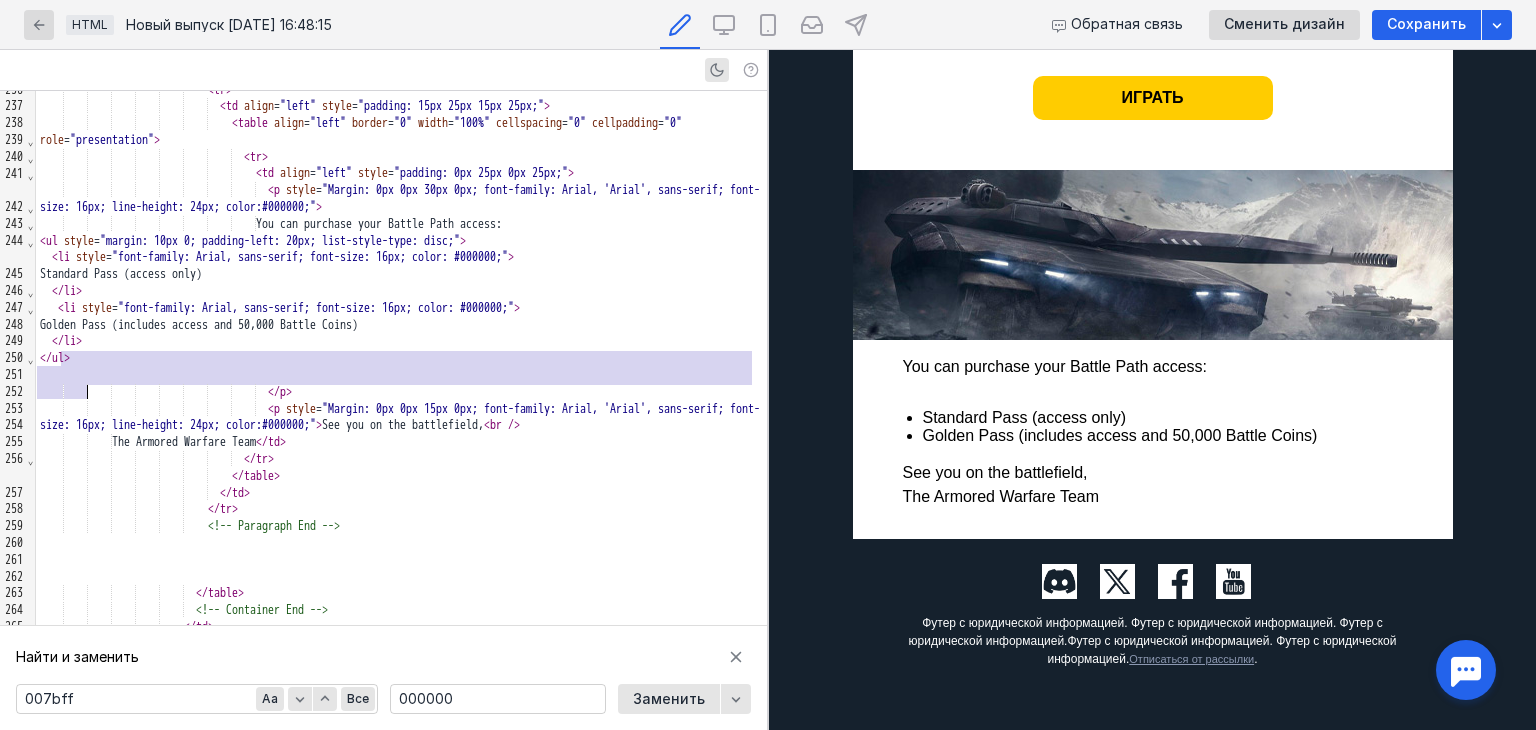 scroll, scrollTop: 1150, scrollLeft: 0, axis: vertical 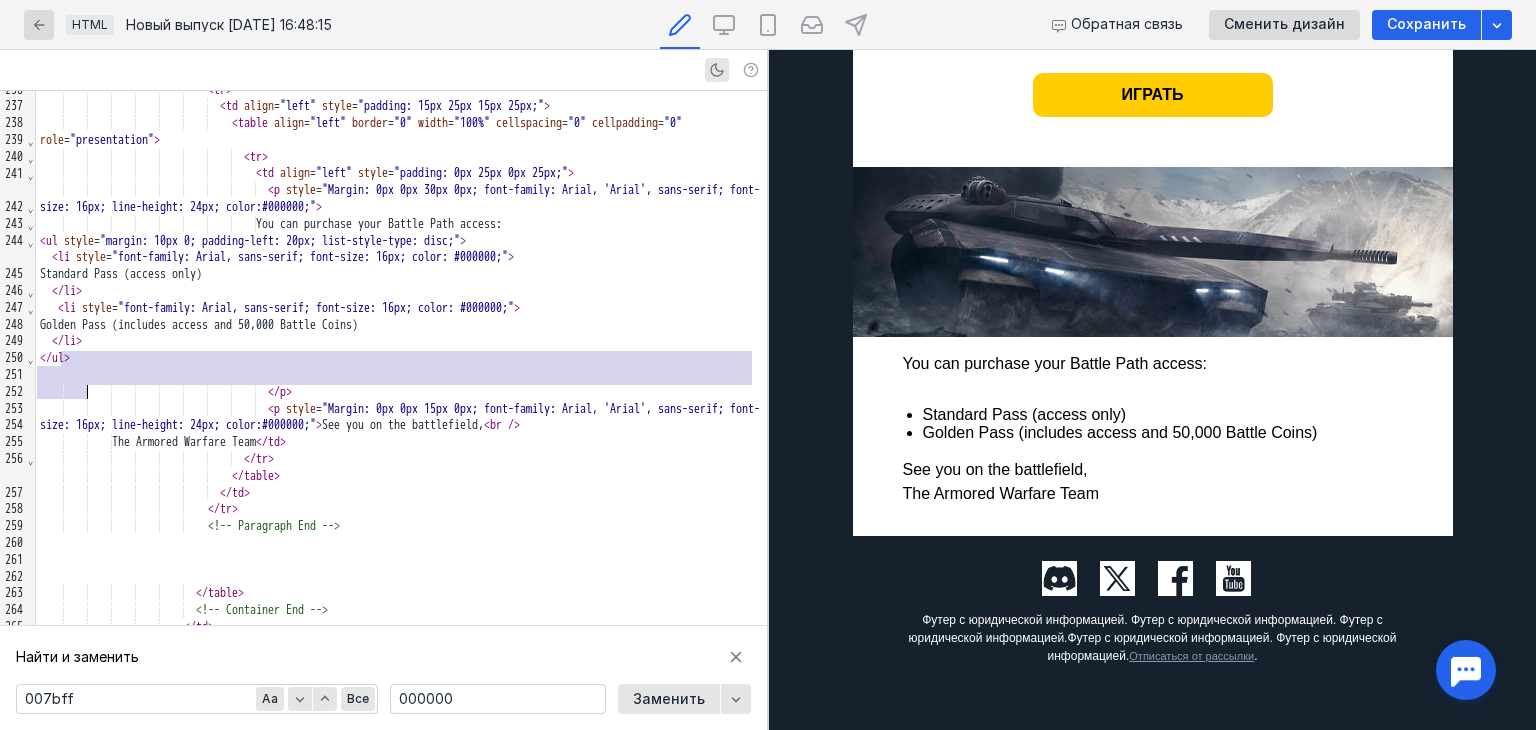 click on "Golden Pass (includes access and 50,000 Battle Coins)" at bounding box center (1163, 433) 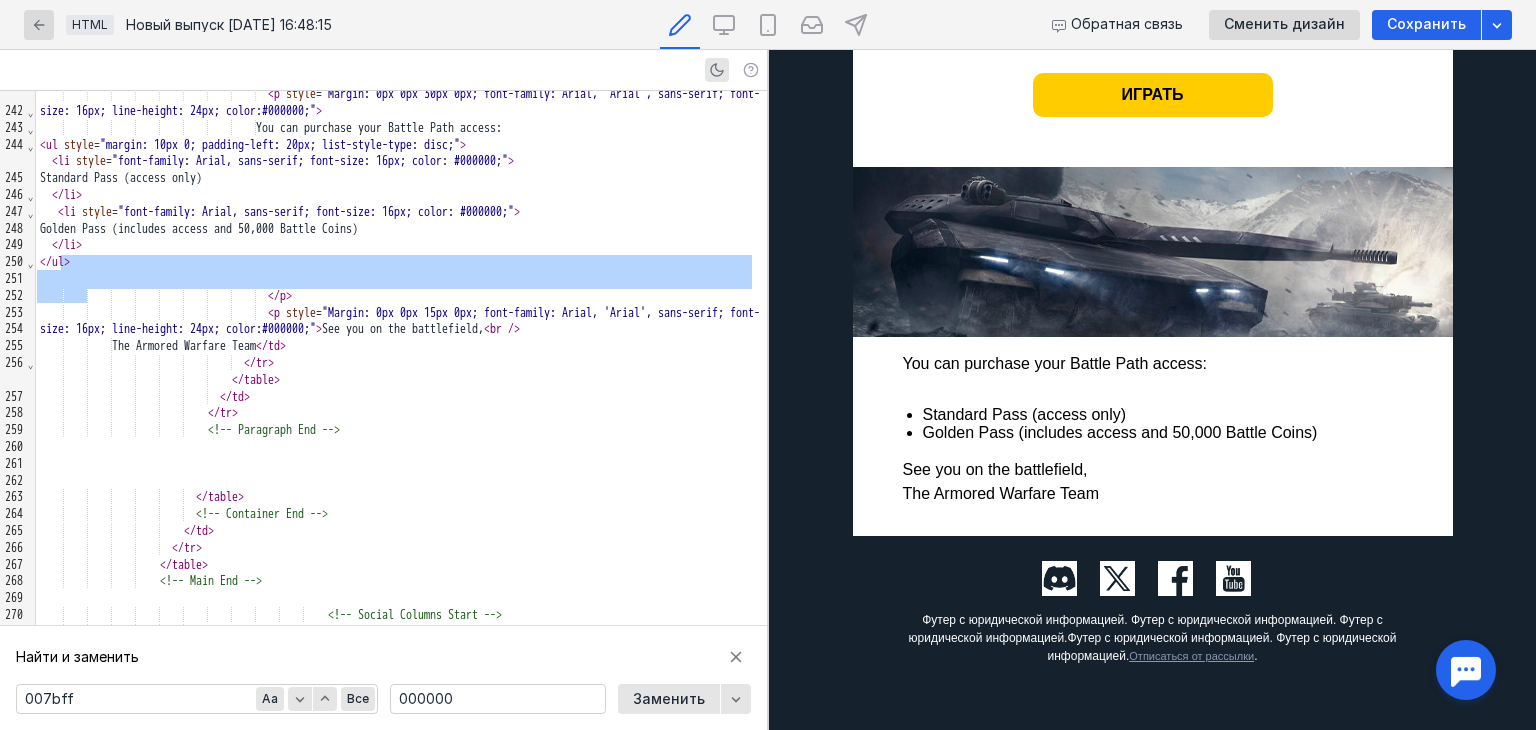 scroll, scrollTop: 4767, scrollLeft: 0, axis: vertical 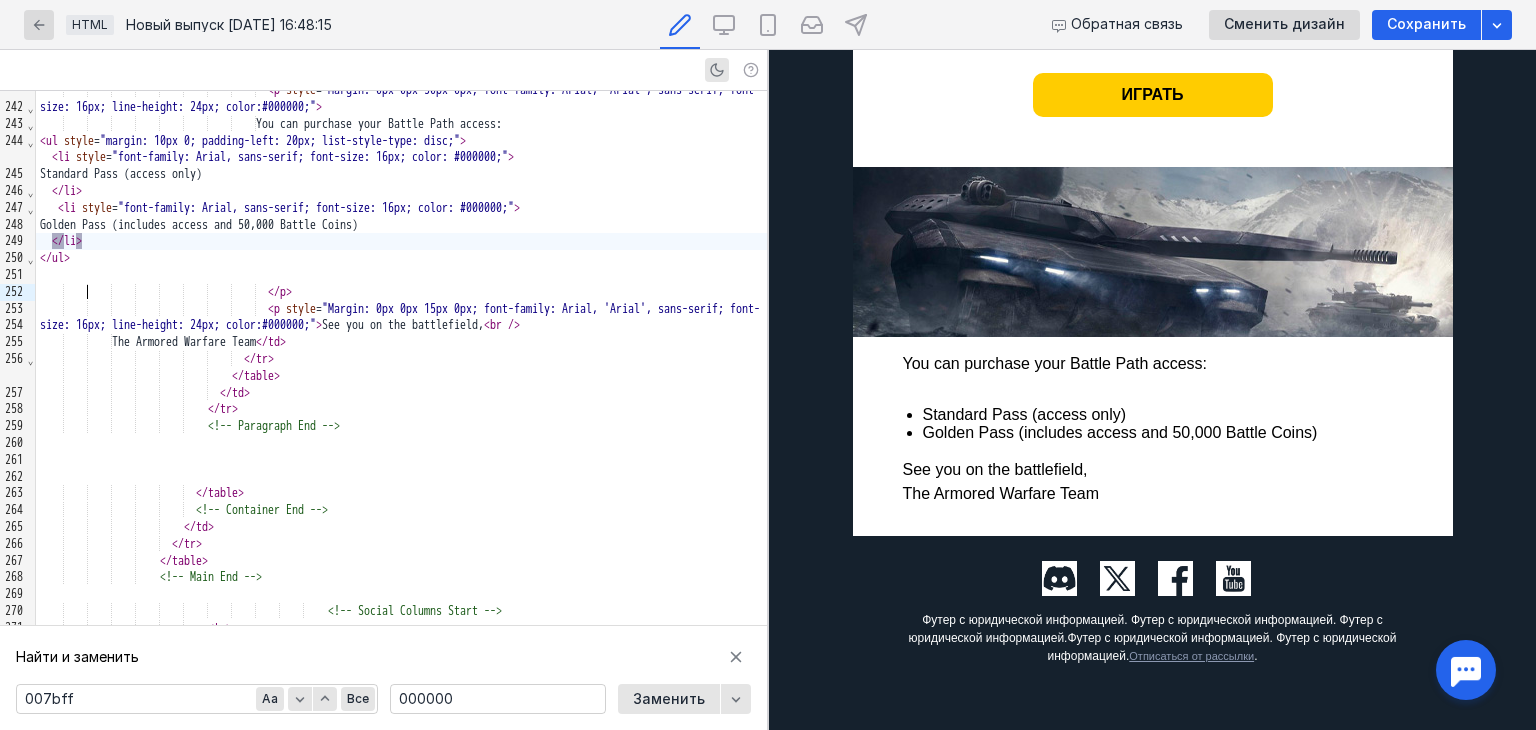 click on "</ li >" at bounding box center [401, 241] 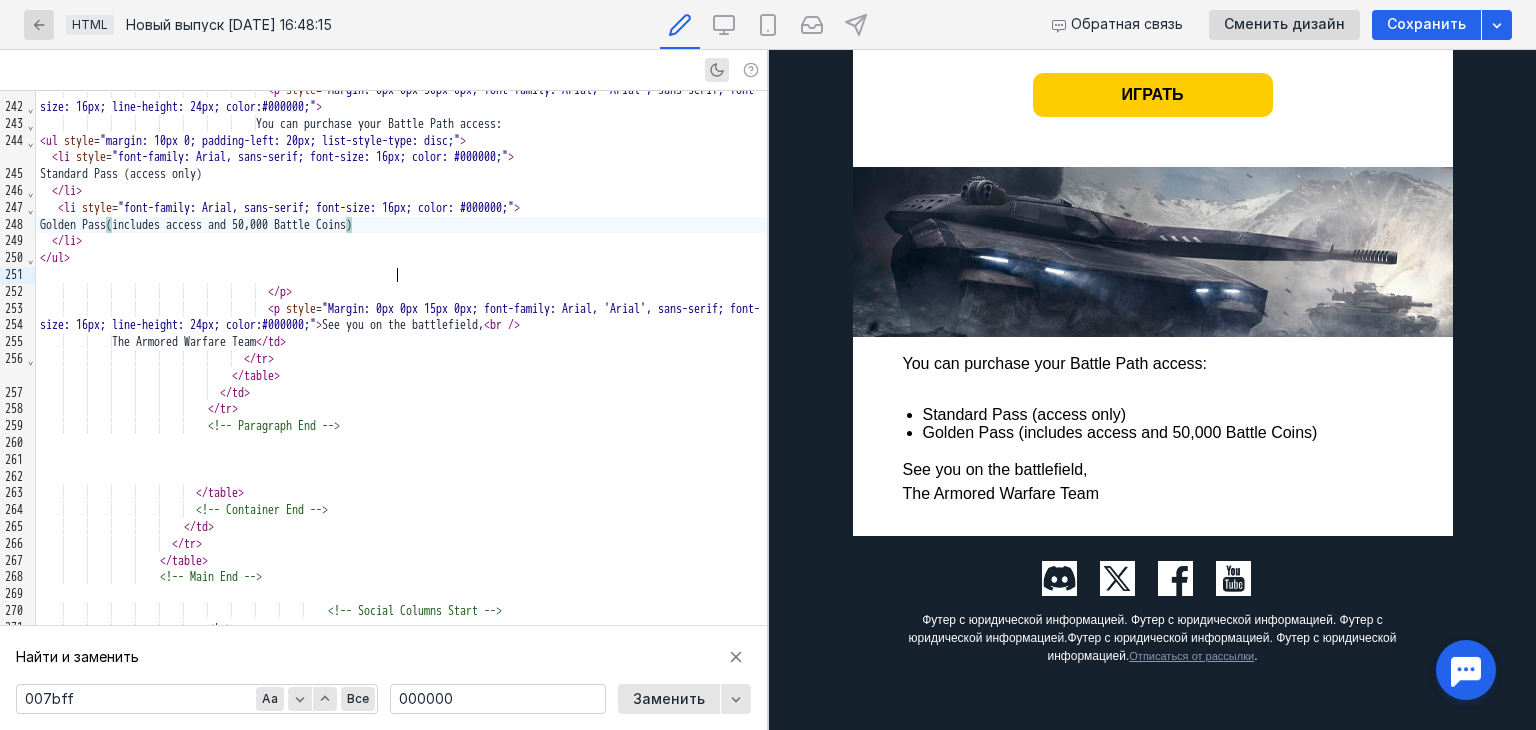 click on "Golden Pass  ( includes access and 50,000 Battle Coins )" at bounding box center [401, 225] 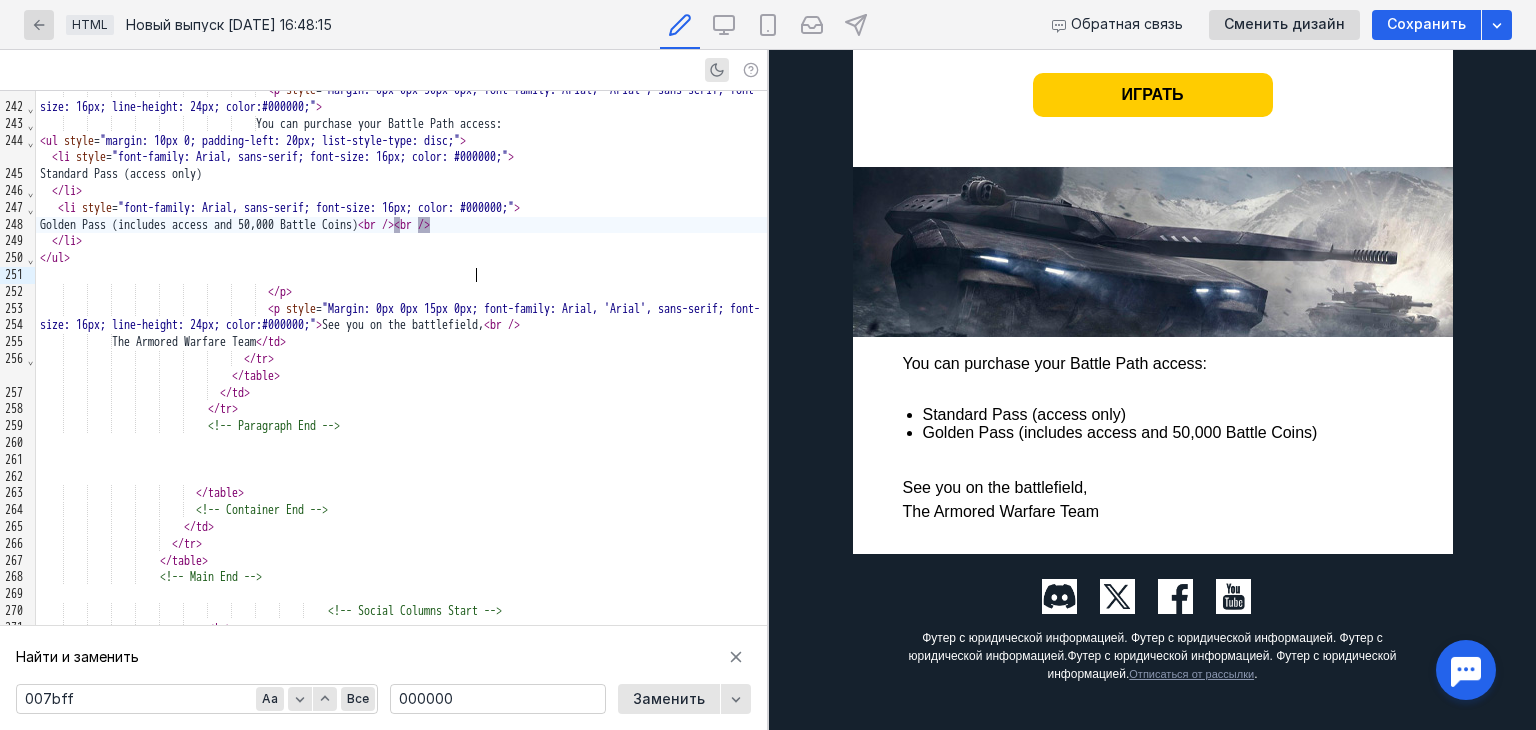 scroll, scrollTop: 1150, scrollLeft: 0, axis: vertical 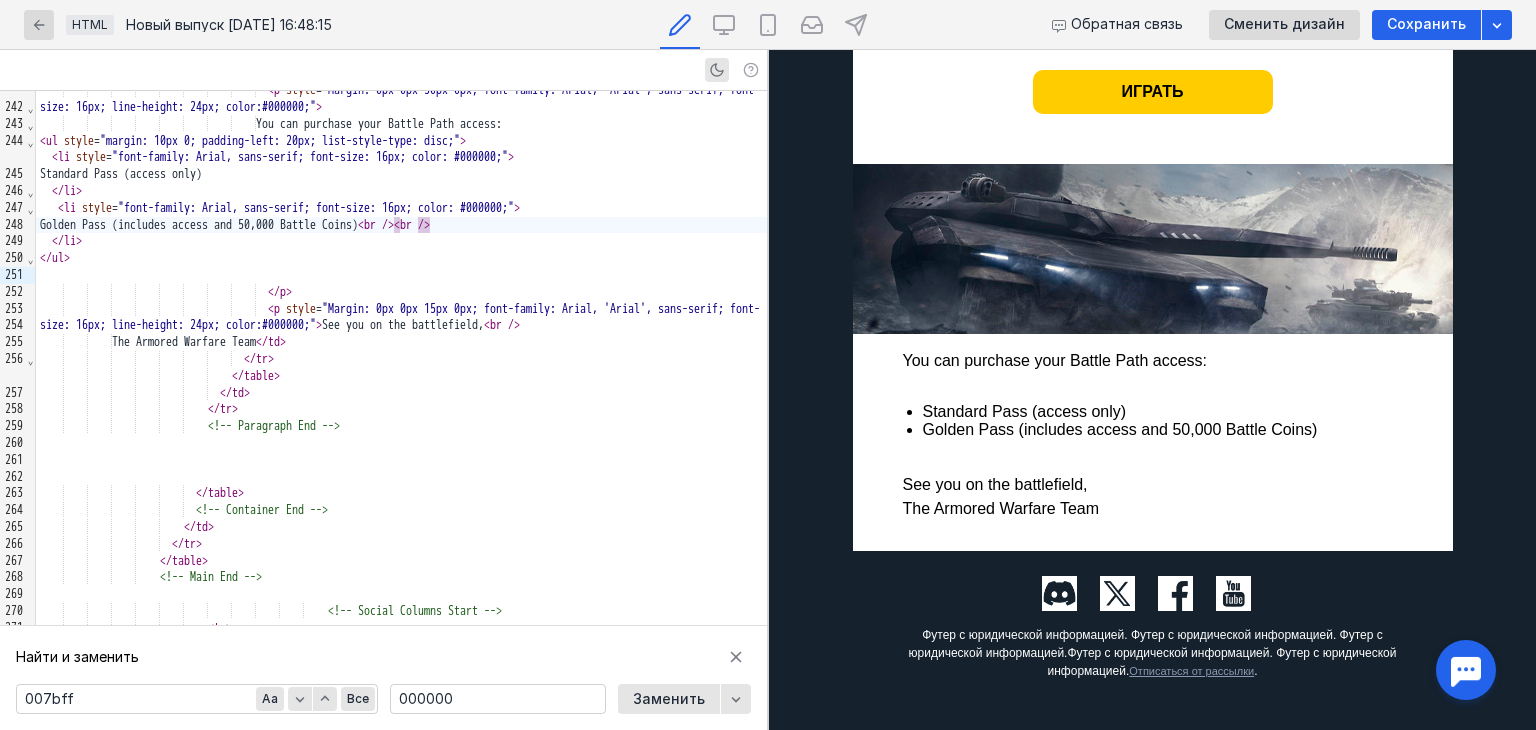 click at bounding box center [1233, 593] 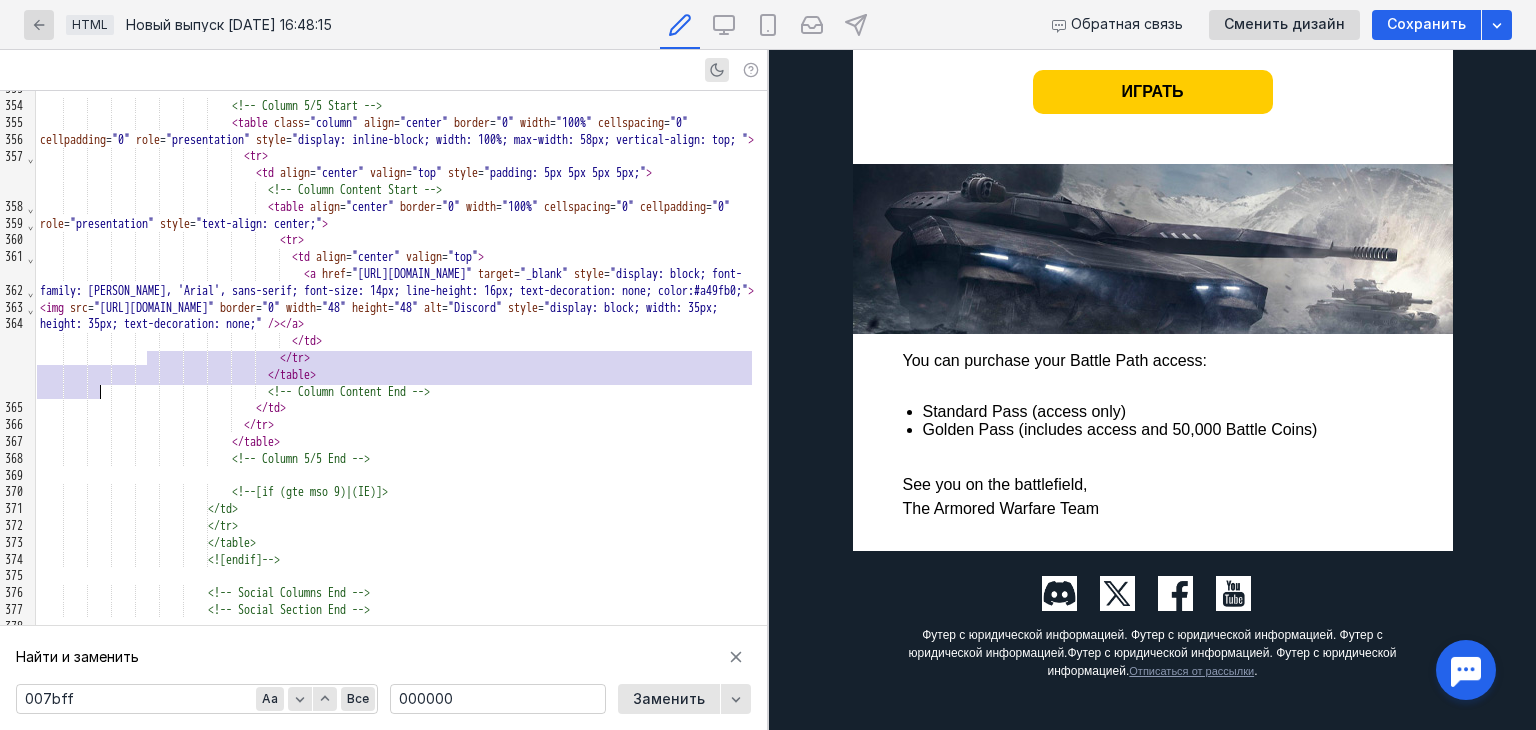 click on ""[URL][DOMAIN_NAME]"" at bounding box center (154, 308) 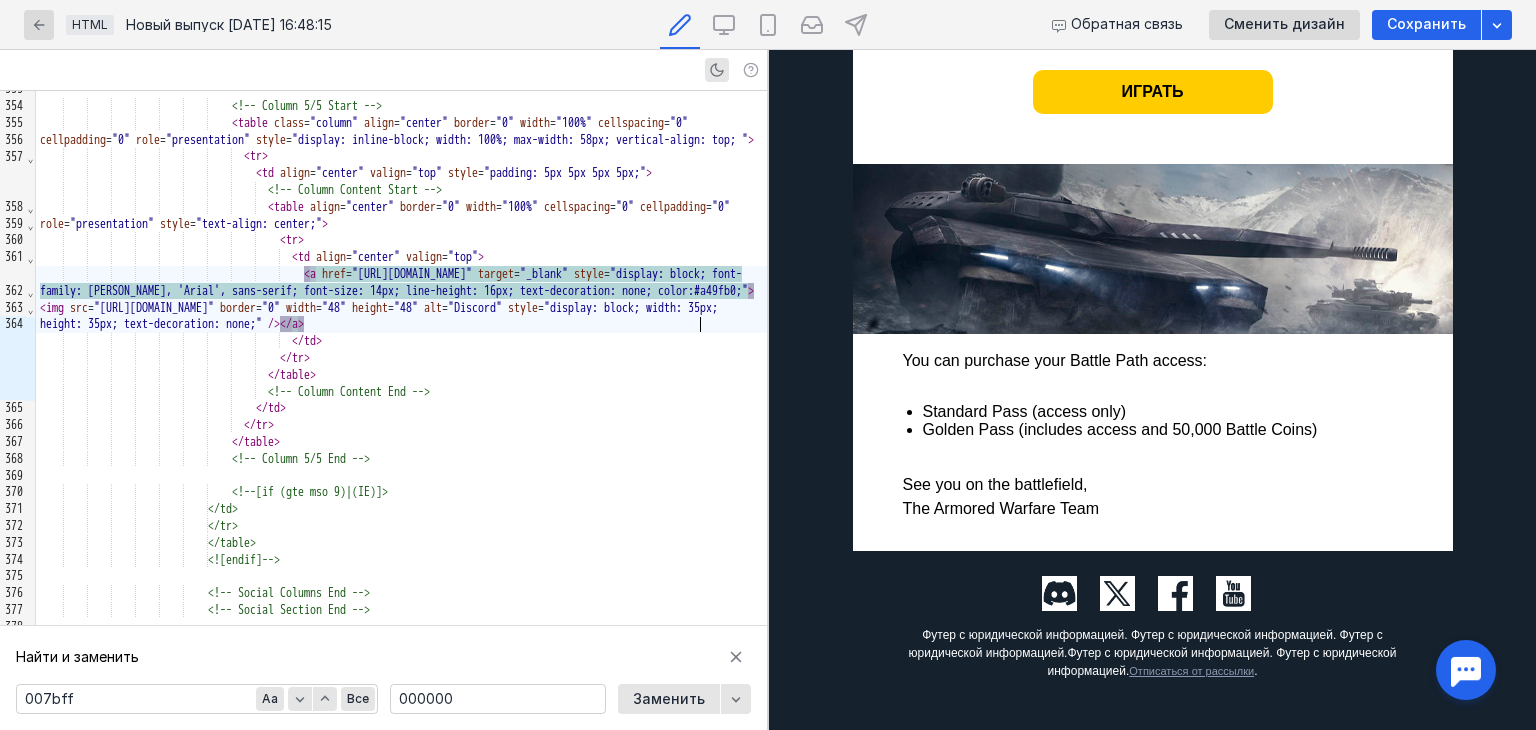 scroll, scrollTop: 1150, scrollLeft: 0, axis: vertical 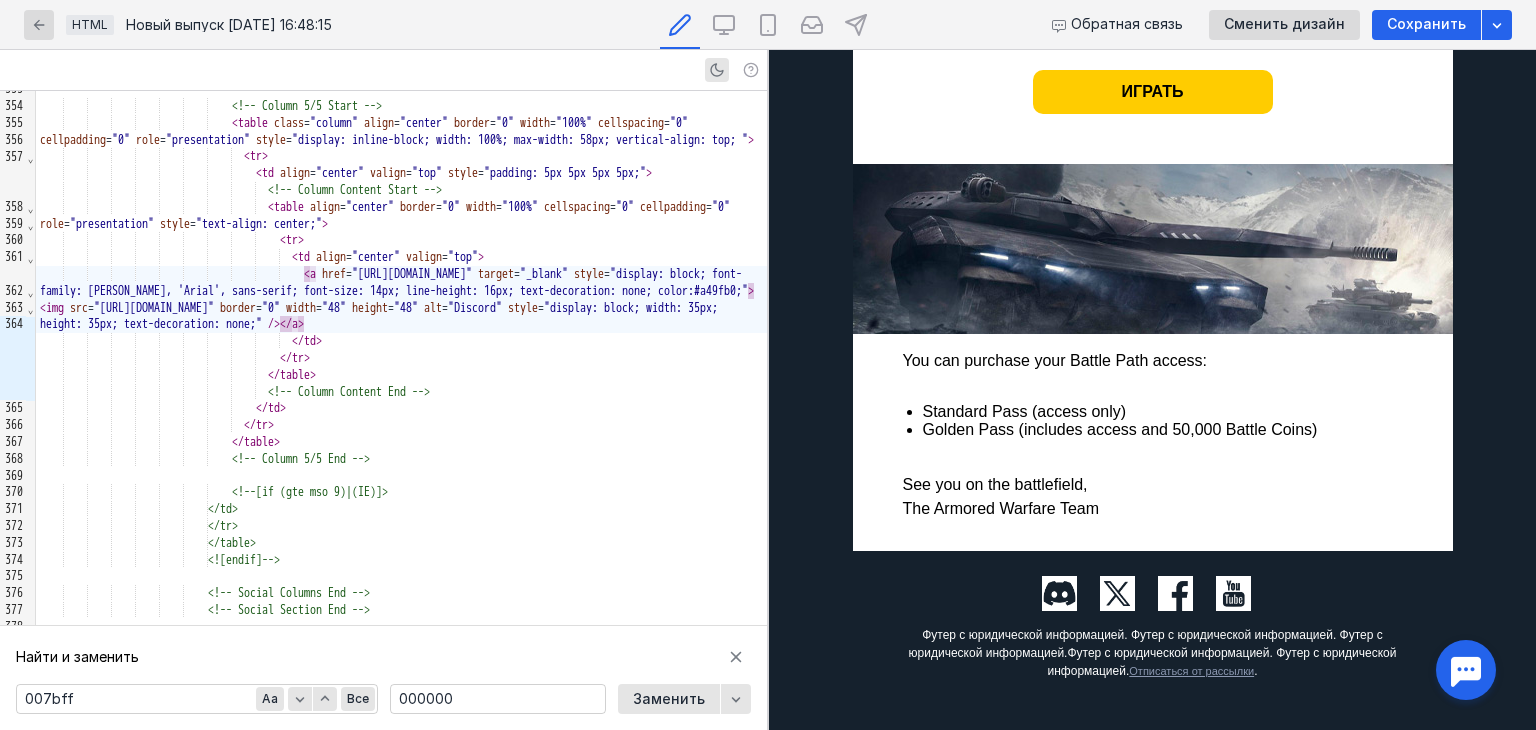 click at bounding box center (1175, 593) 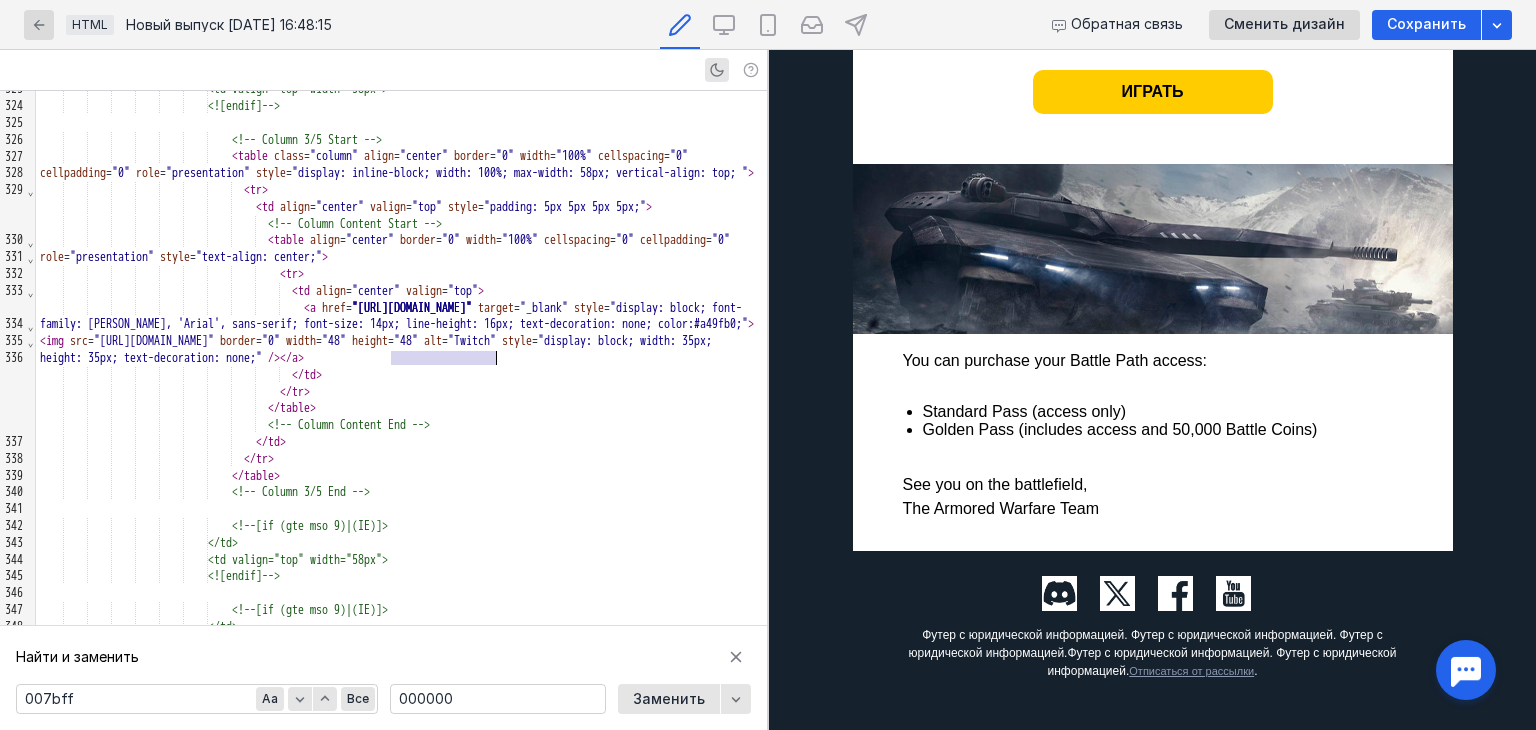 click on ""[URL][DOMAIN_NAME]"" at bounding box center [412, 308] 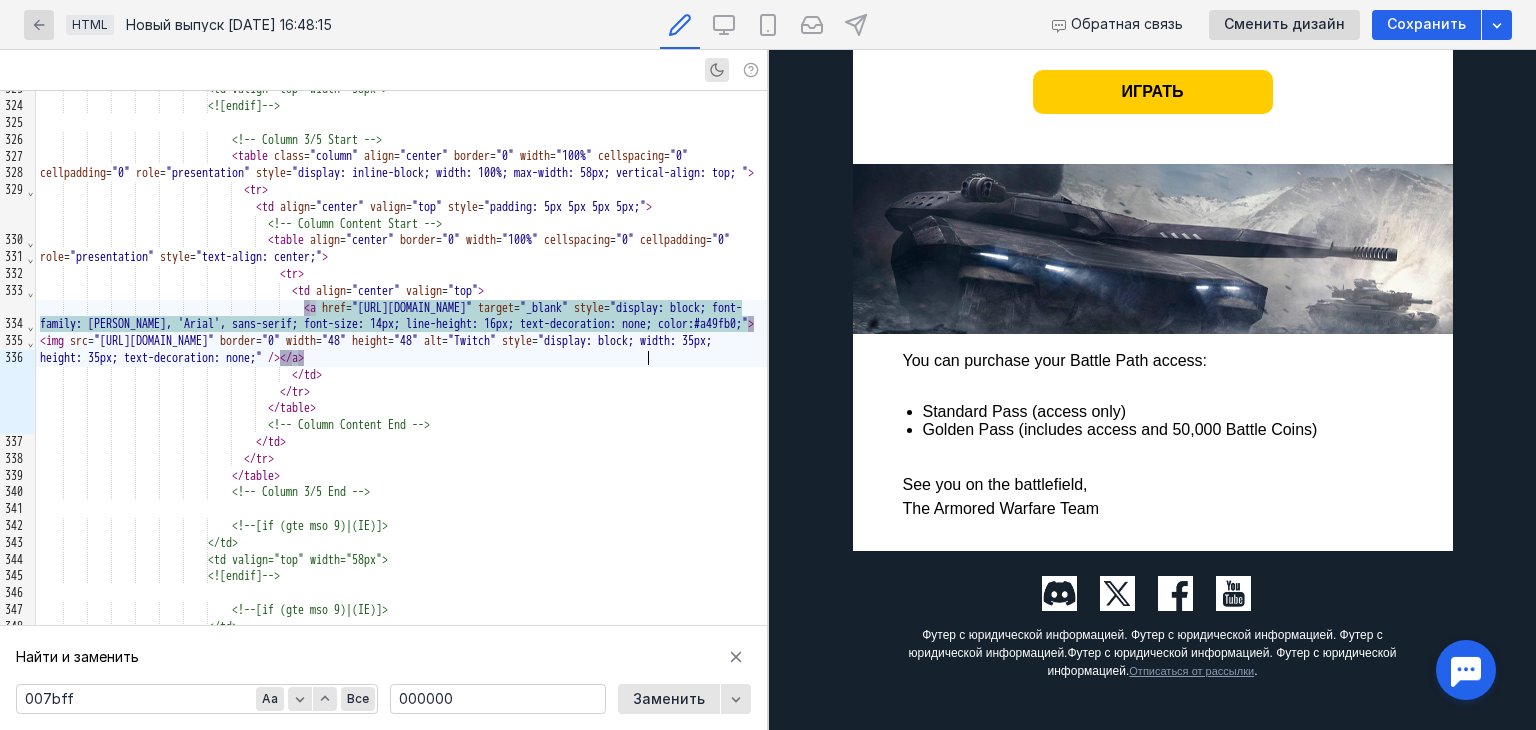 scroll, scrollTop: 1150, scrollLeft: 0, axis: vertical 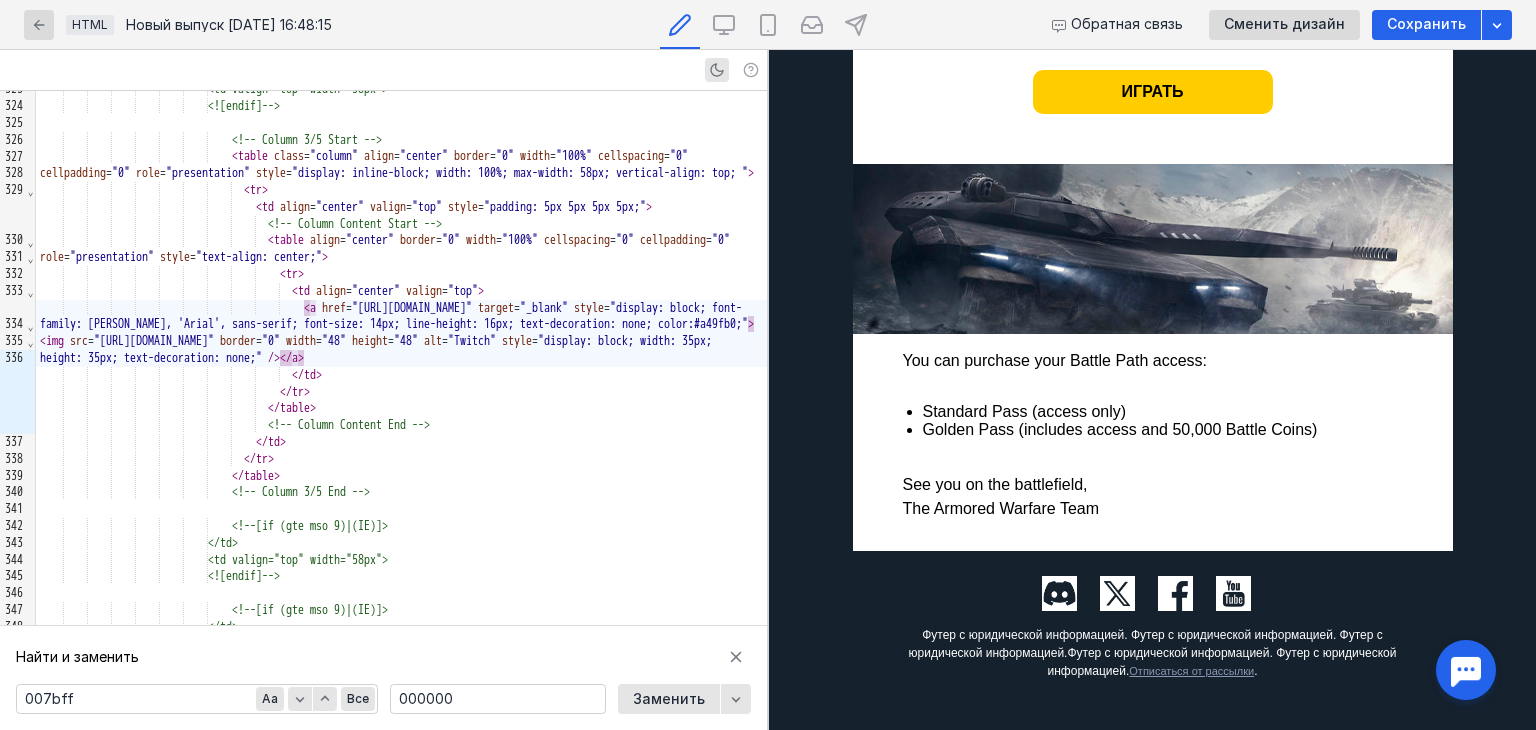 click at bounding box center [1233, 593] 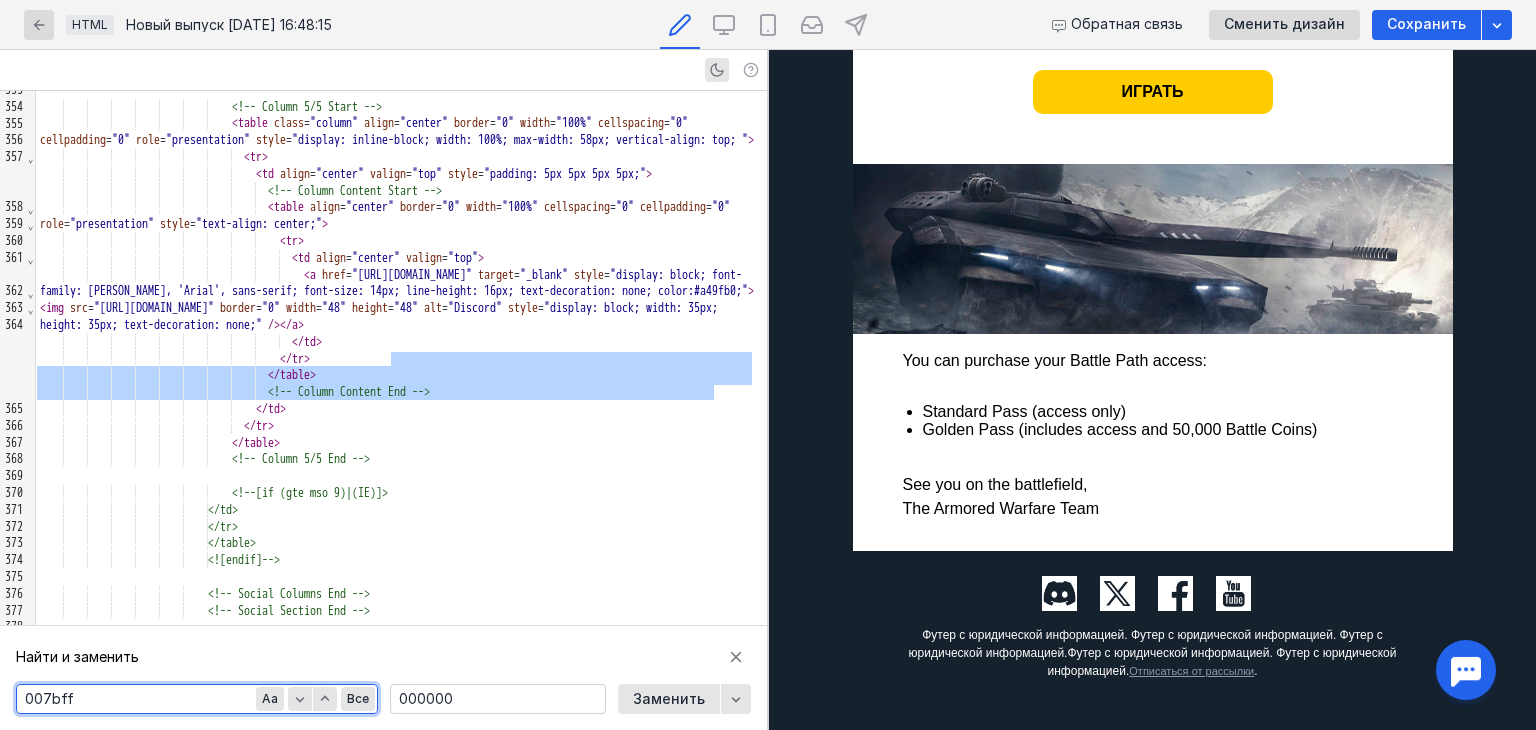 paste on "[URL][DOMAIN_NAME]" 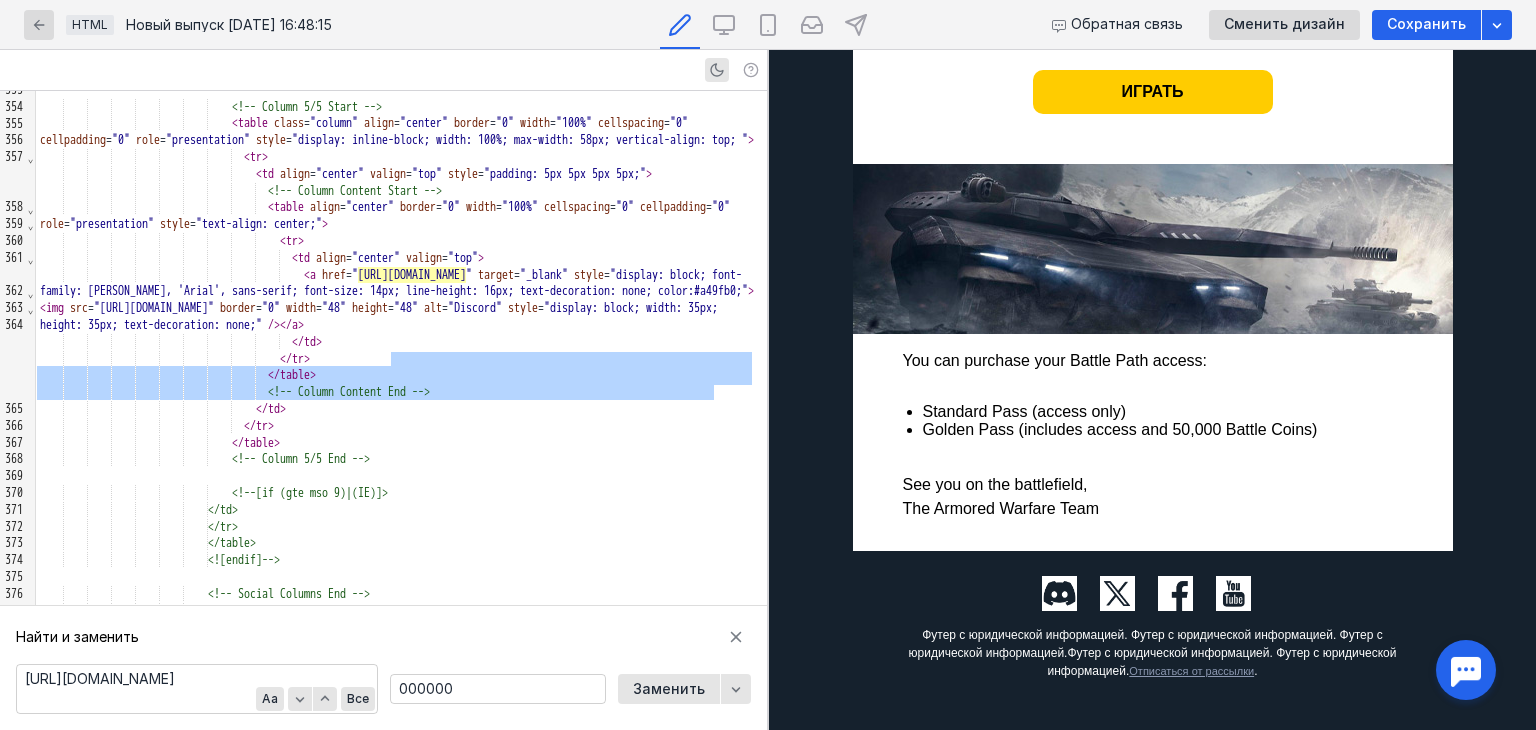 click at bounding box center [1233, 593] 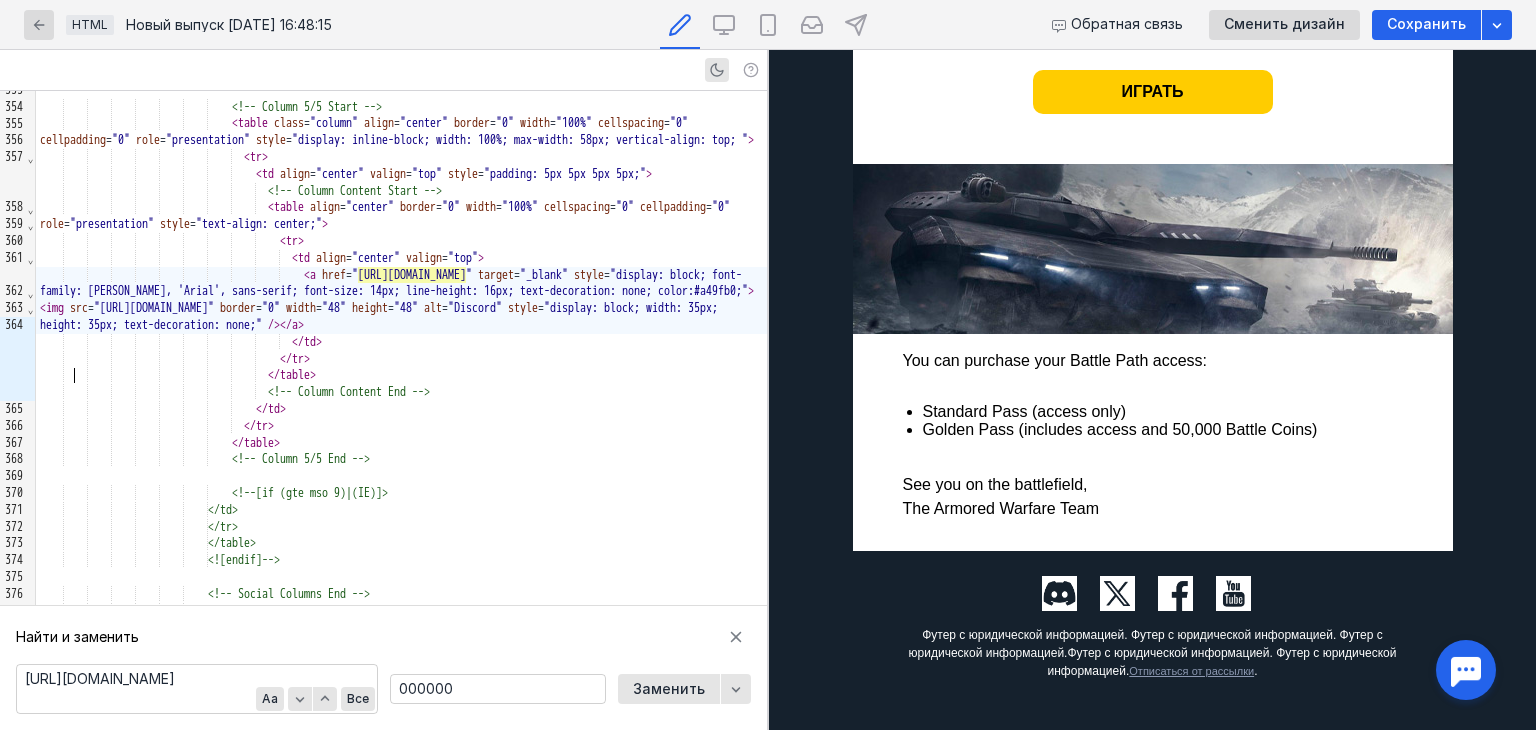 click on ""[URL][DOMAIN_NAME]"" at bounding box center (154, 308) 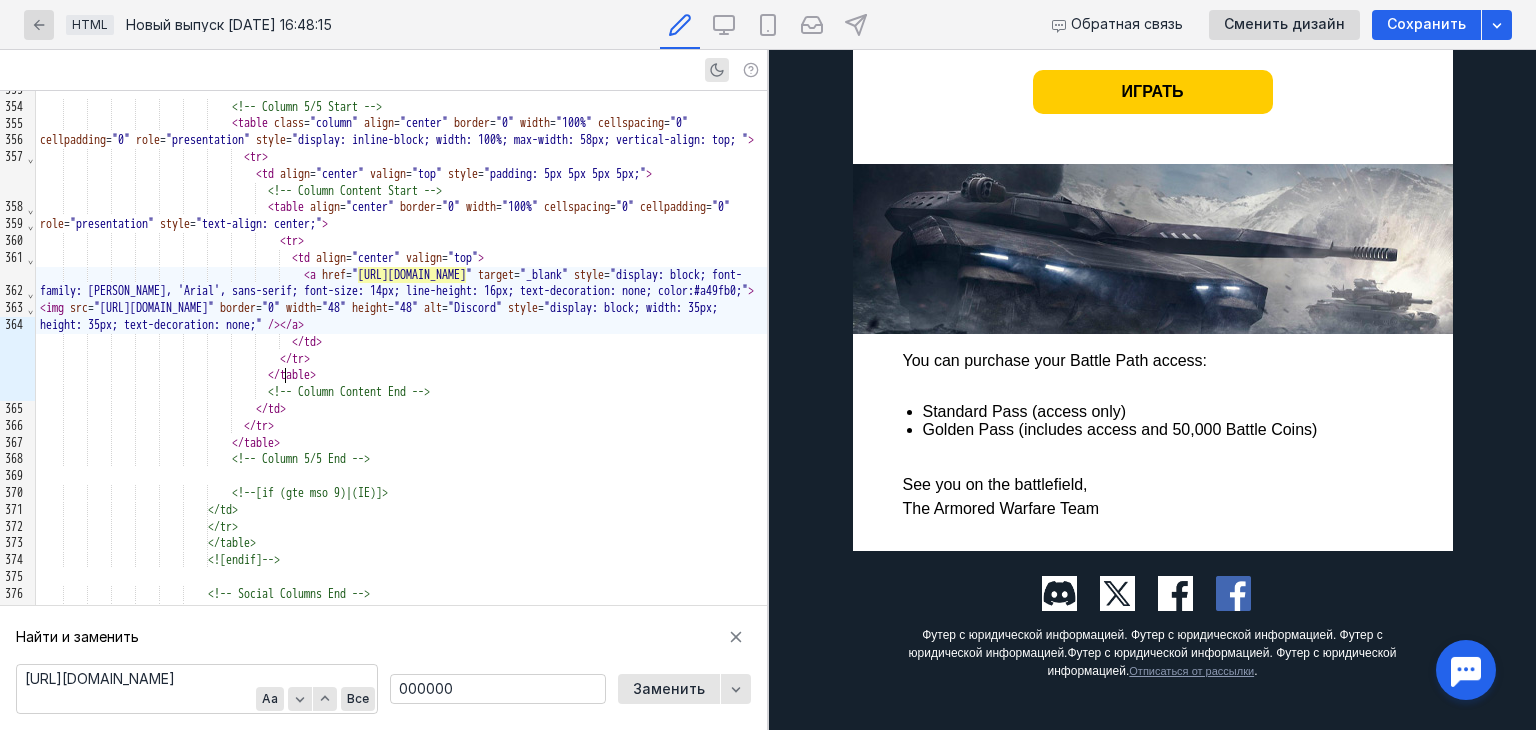 scroll, scrollTop: 1150, scrollLeft: 0, axis: vertical 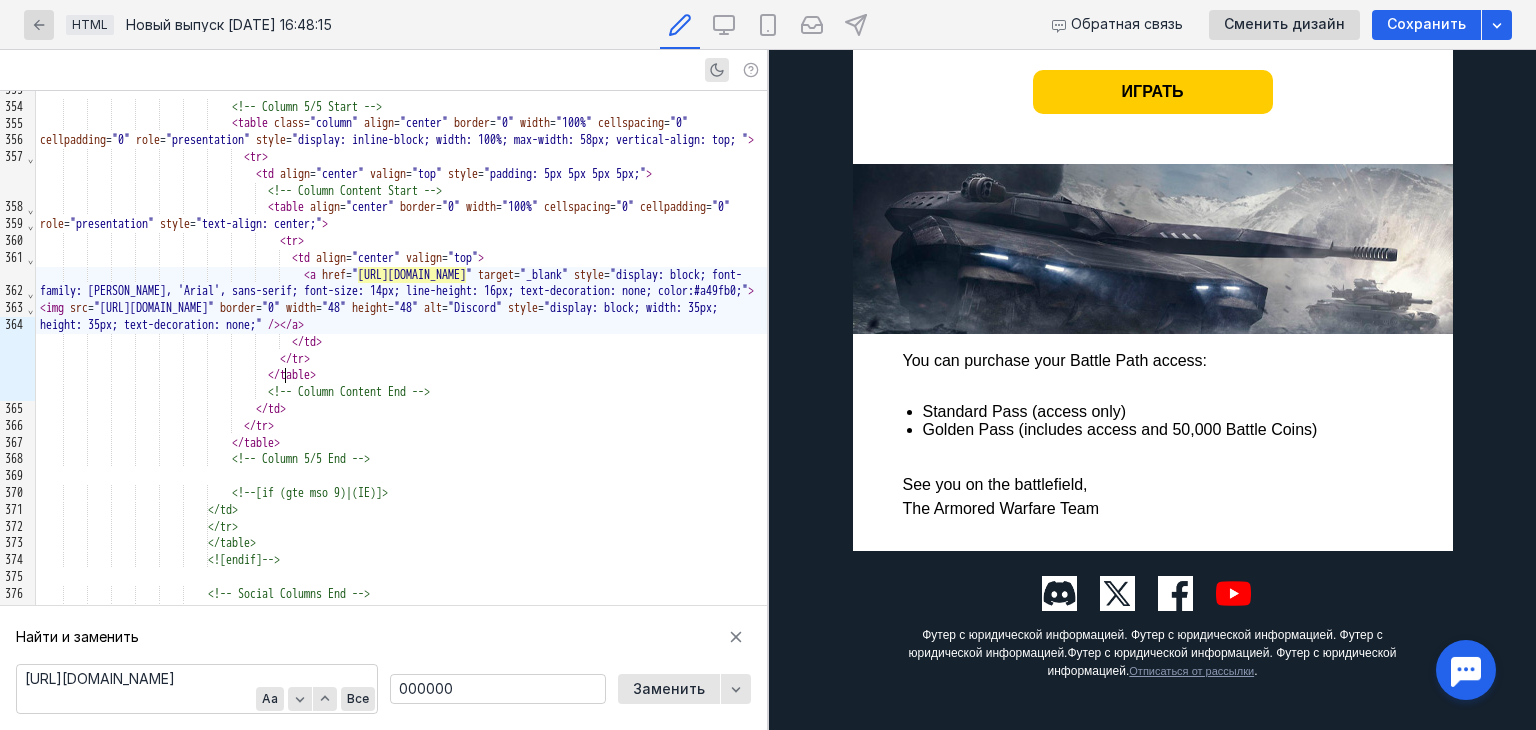 drag, startPoint x: 1172, startPoint y: 606, endPoint x: 1100, endPoint y: 591, distance: 73.545906 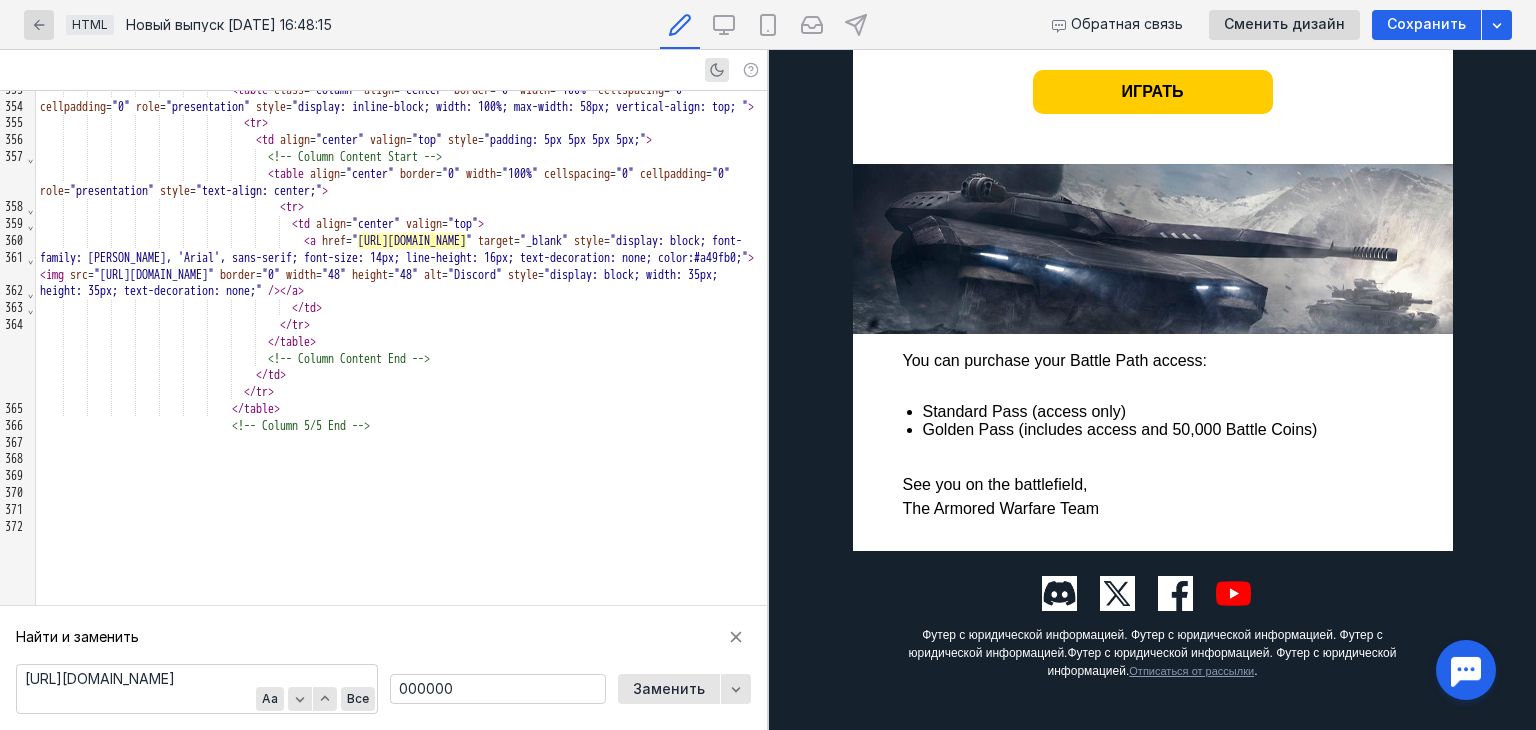 scroll, scrollTop: 6492, scrollLeft: 0, axis: vertical 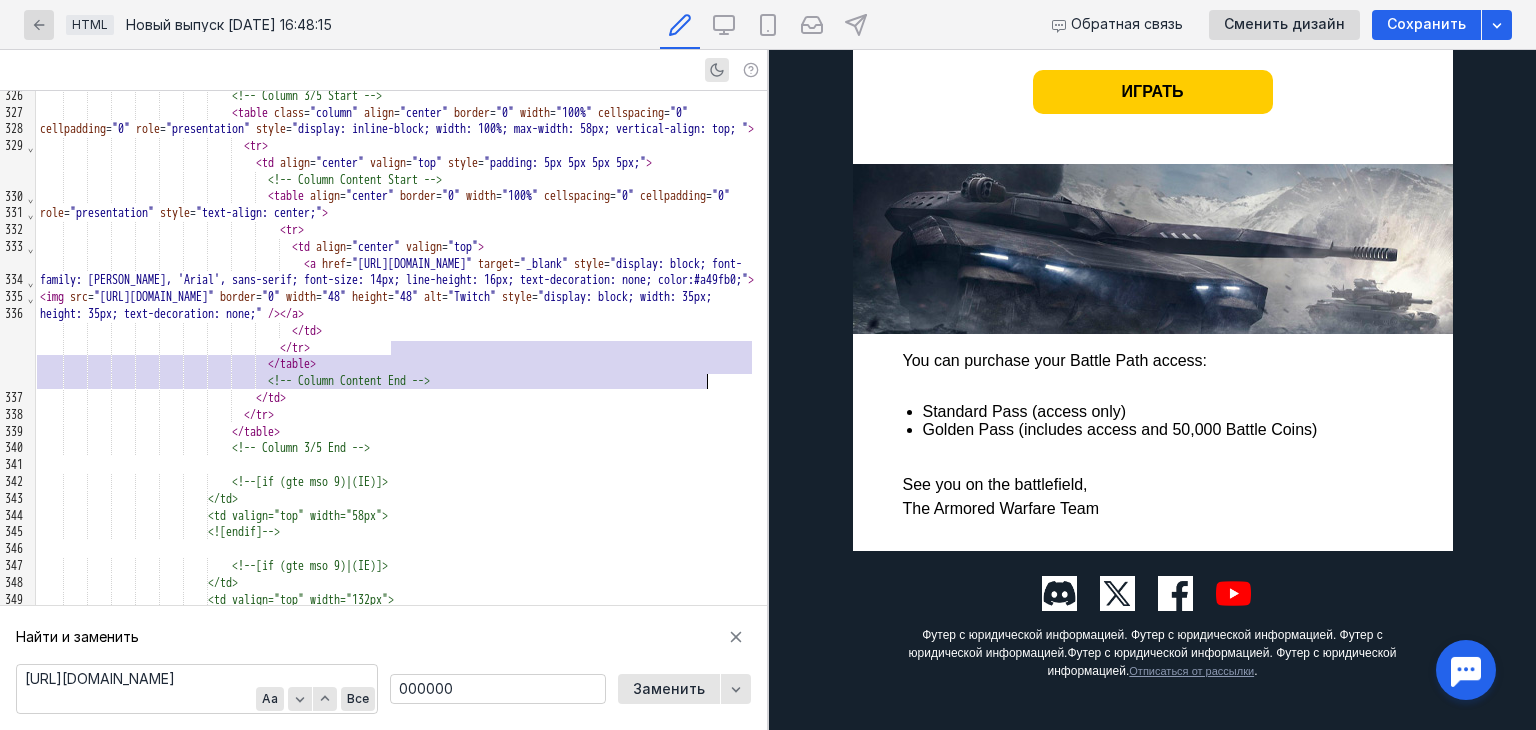 click on ""[URL][DOMAIN_NAME]"" at bounding box center [154, 297] 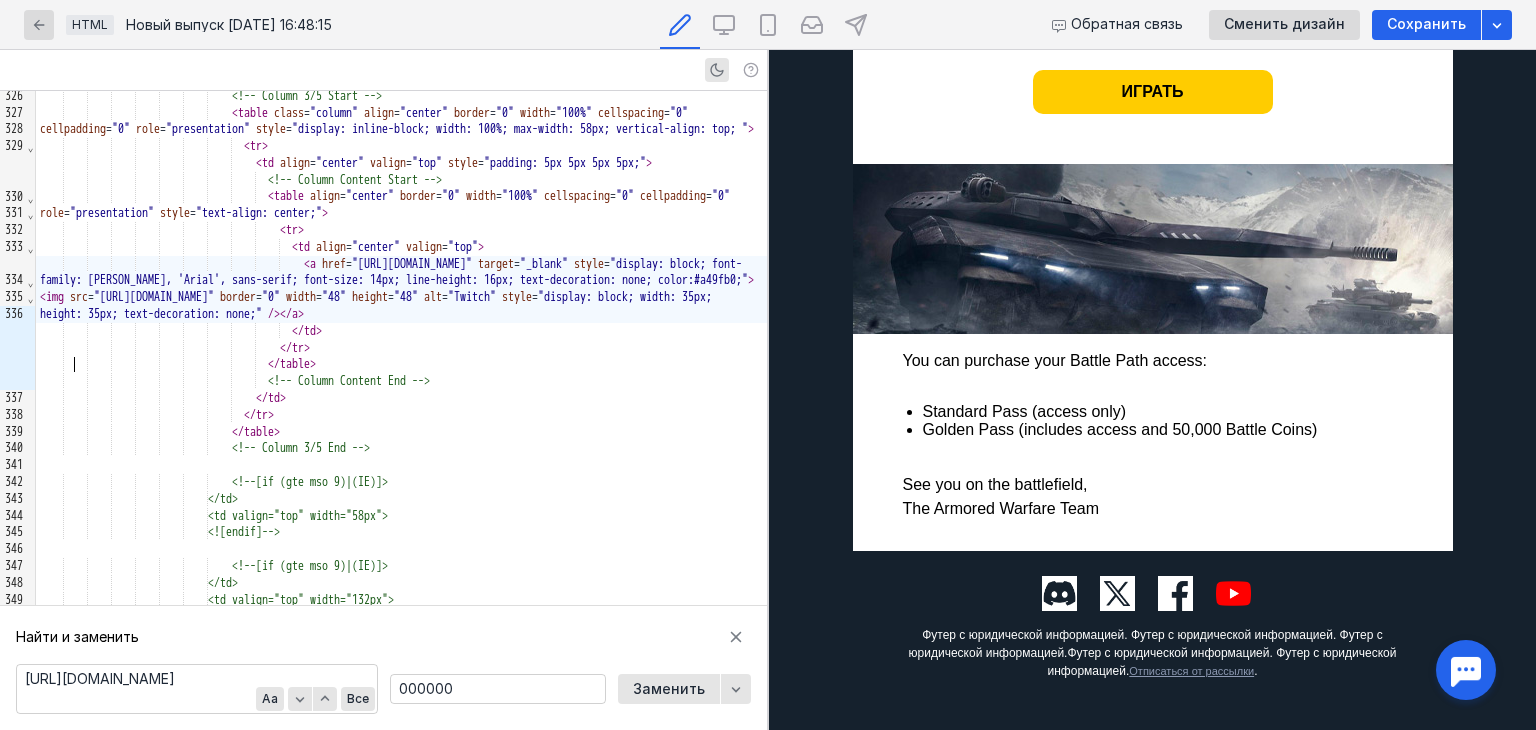 click on ""[URL][DOMAIN_NAME]"" at bounding box center [154, 297] 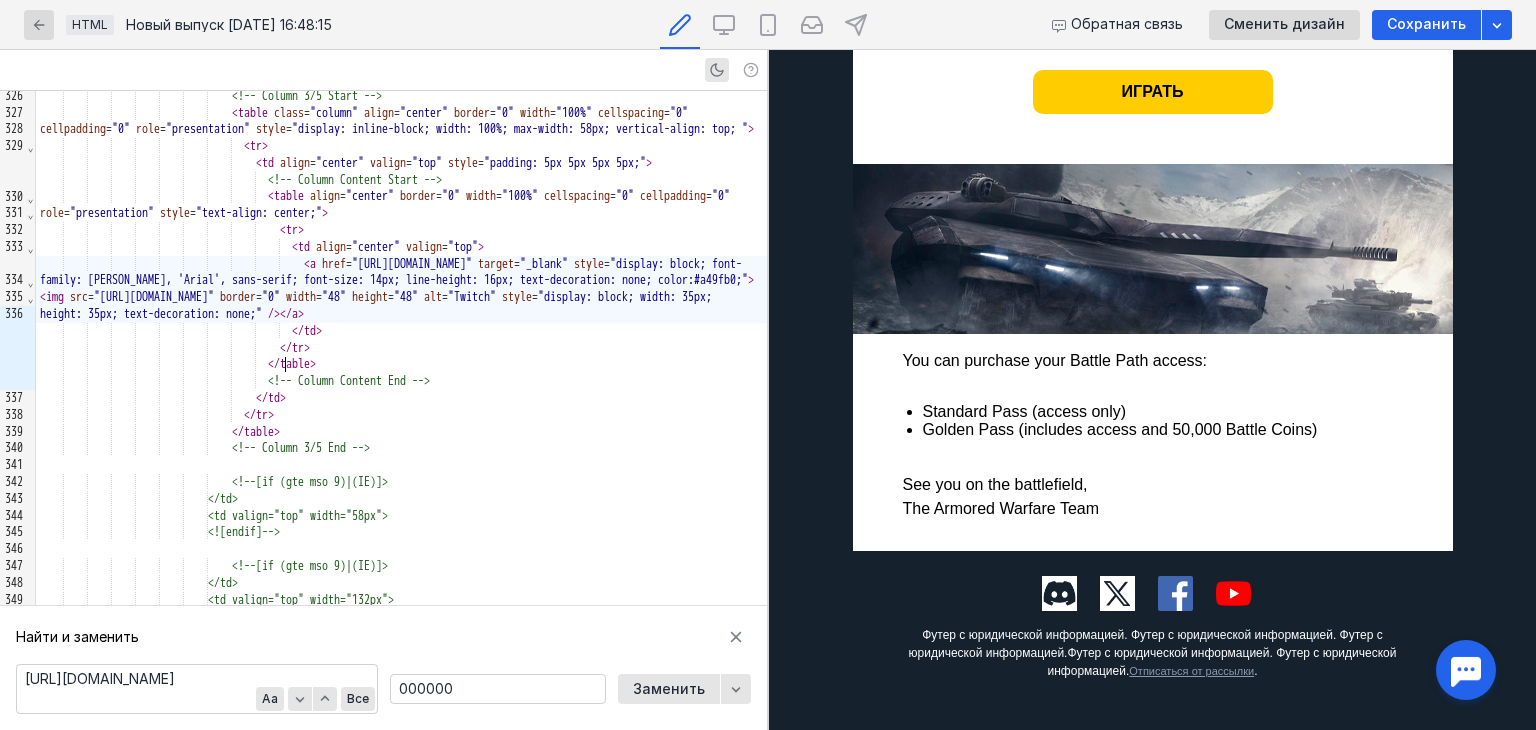 scroll, scrollTop: 1150, scrollLeft: 0, axis: vertical 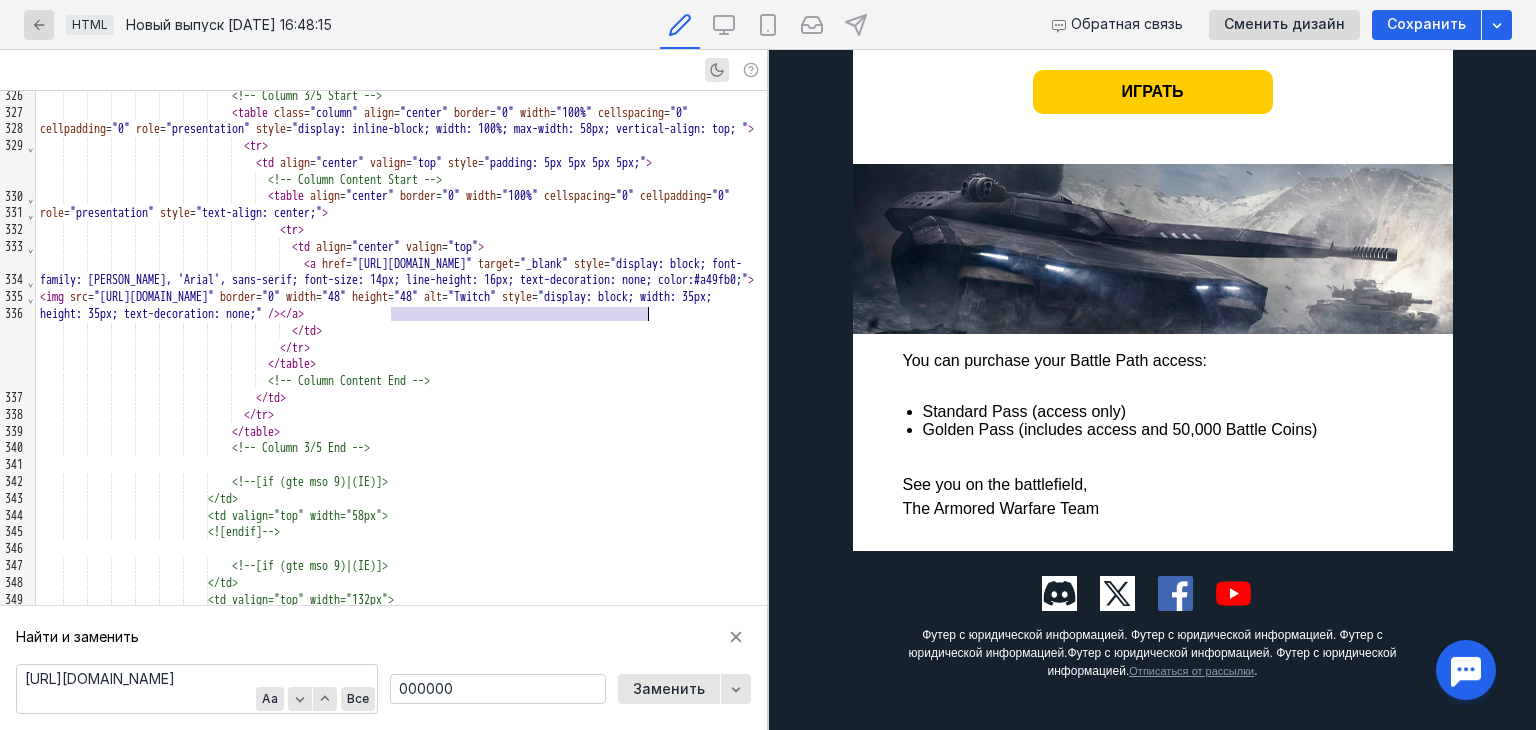 drag, startPoint x: 389, startPoint y: 313, endPoint x: 651, endPoint y: 317, distance: 262.03052 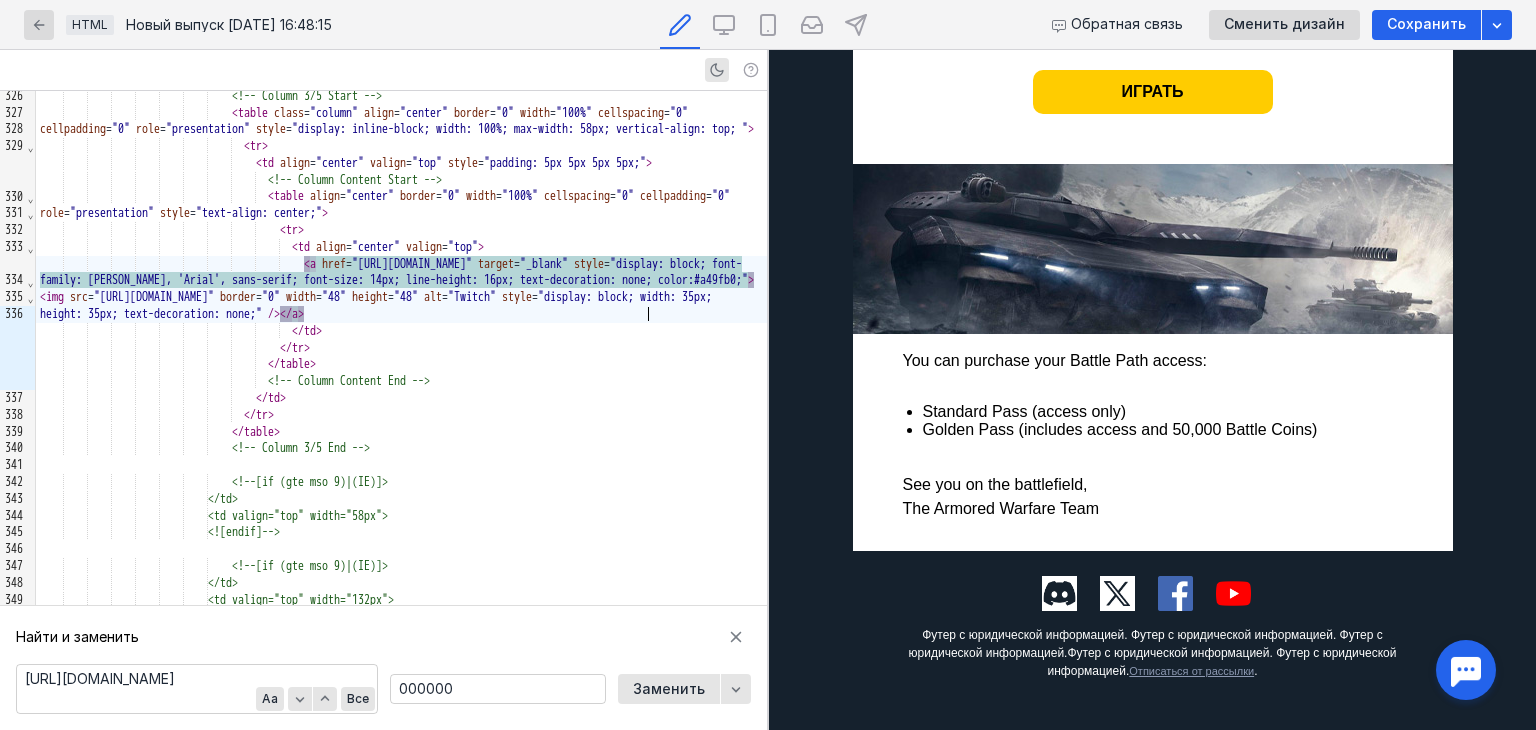 click at bounding box center [1059, 593] 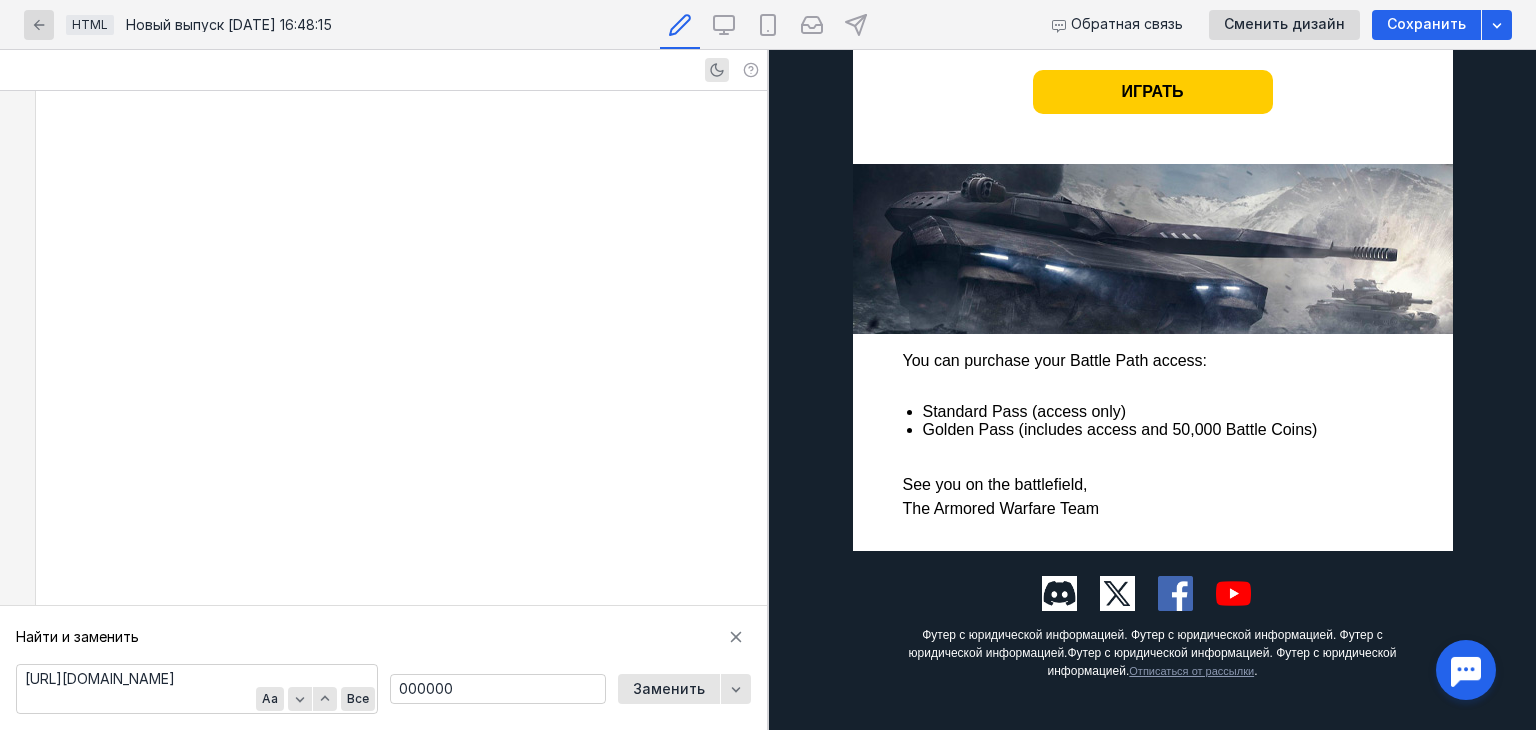 scroll, scrollTop: 5467, scrollLeft: 0, axis: vertical 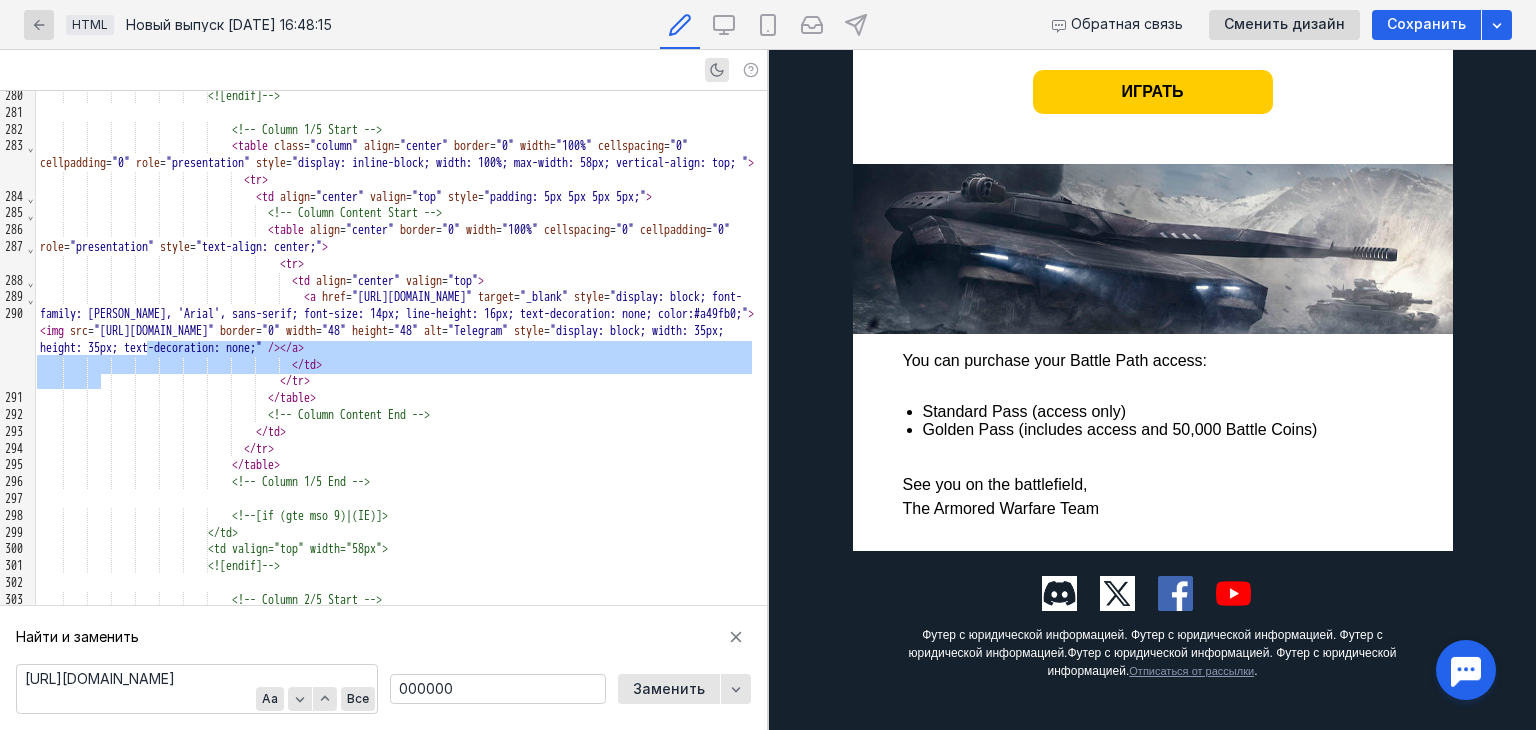 click at bounding box center [1117, 593] 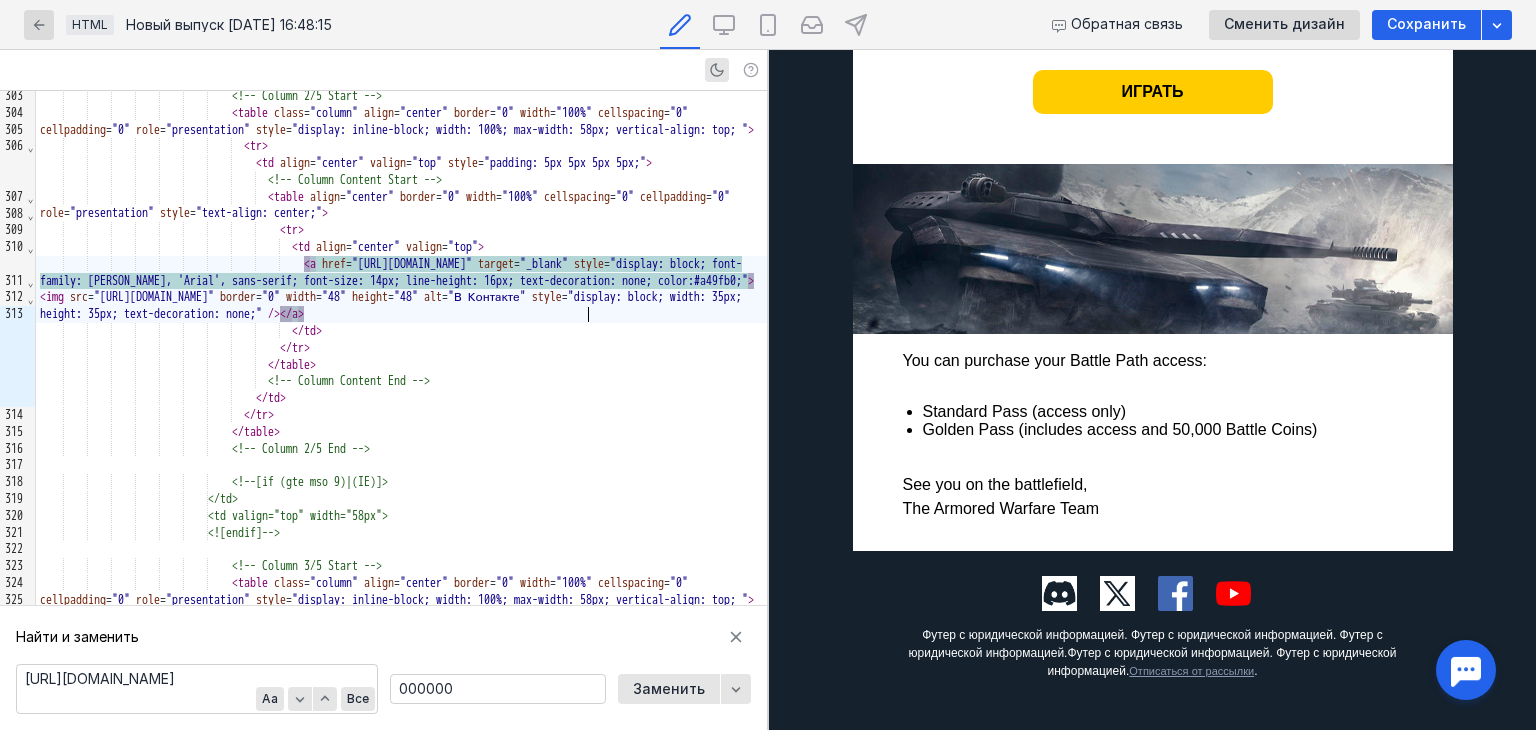 scroll, scrollTop: 1150, scrollLeft: 0, axis: vertical 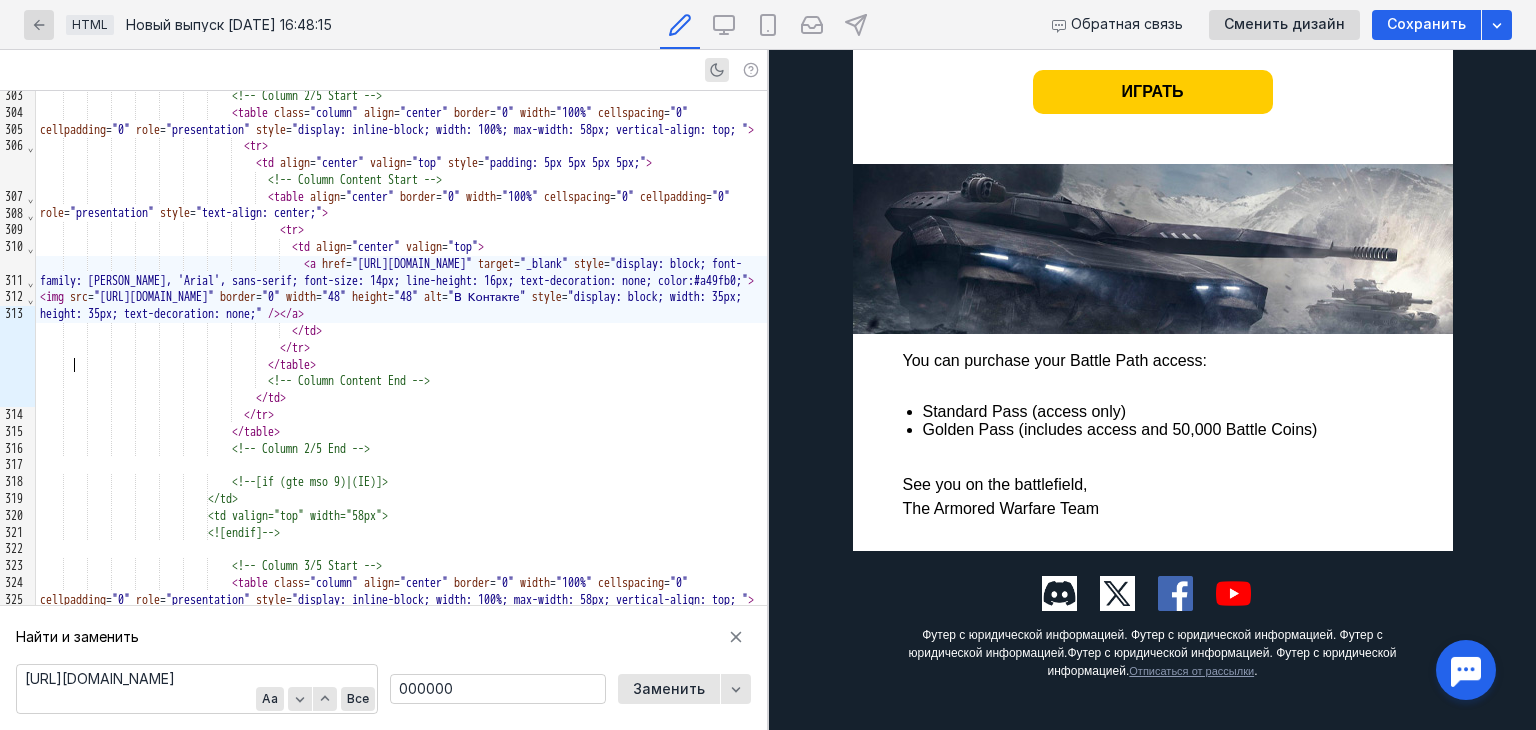 click on ""[URL][DOMAIN_NAME]"" at bounding box center [154, 297] 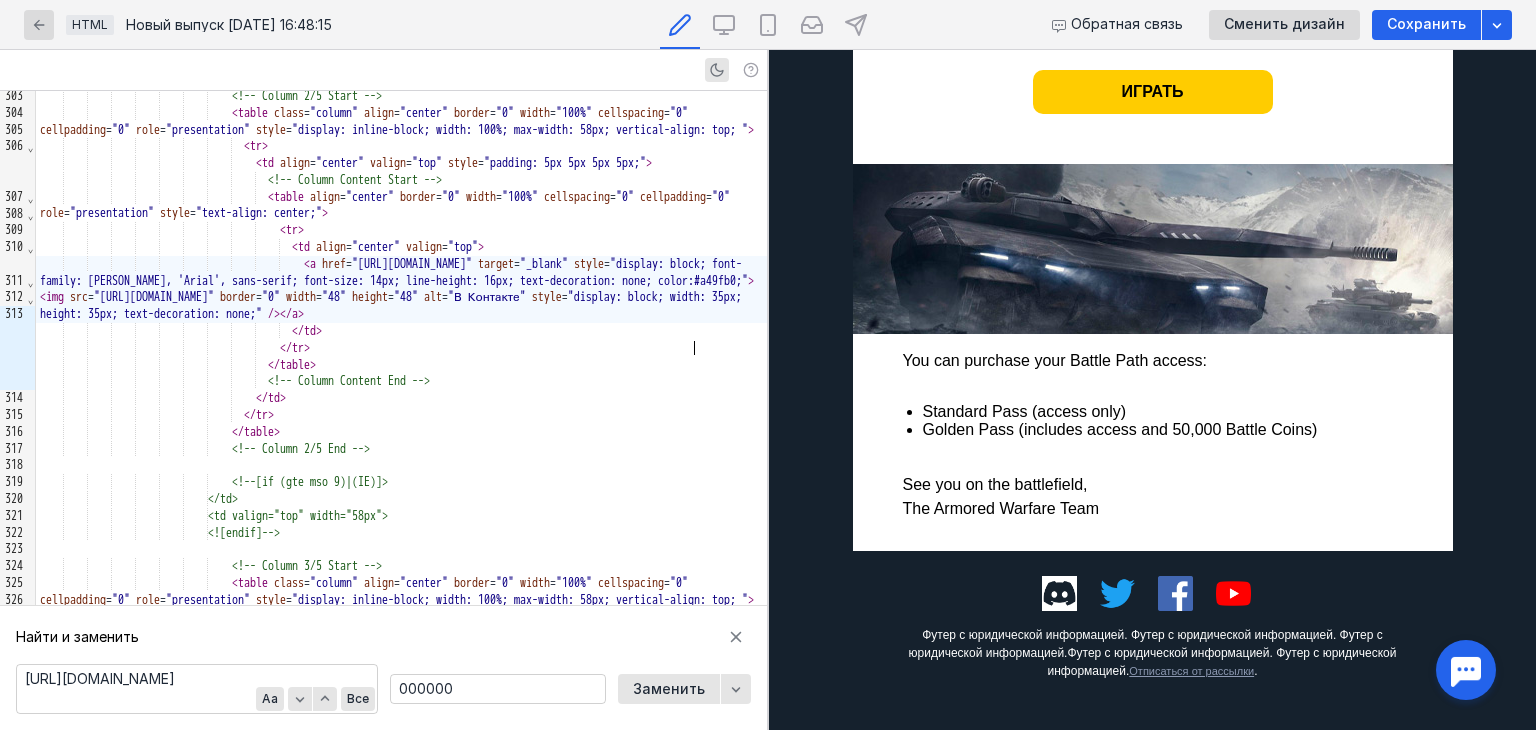 scroll, scrollTop: 1150, scrollLeft: 0, axis: vertical 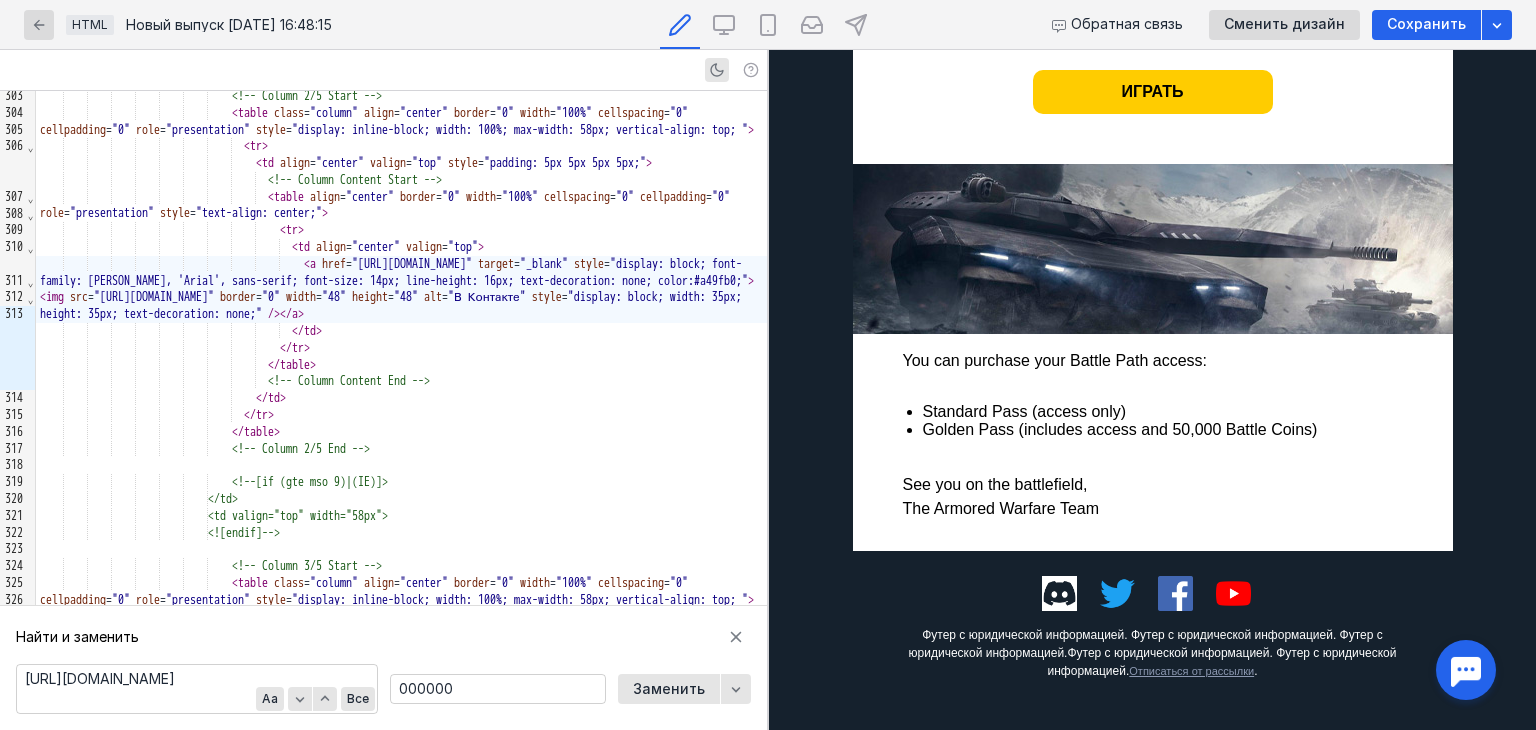 click at bounding box center [1059, 593] 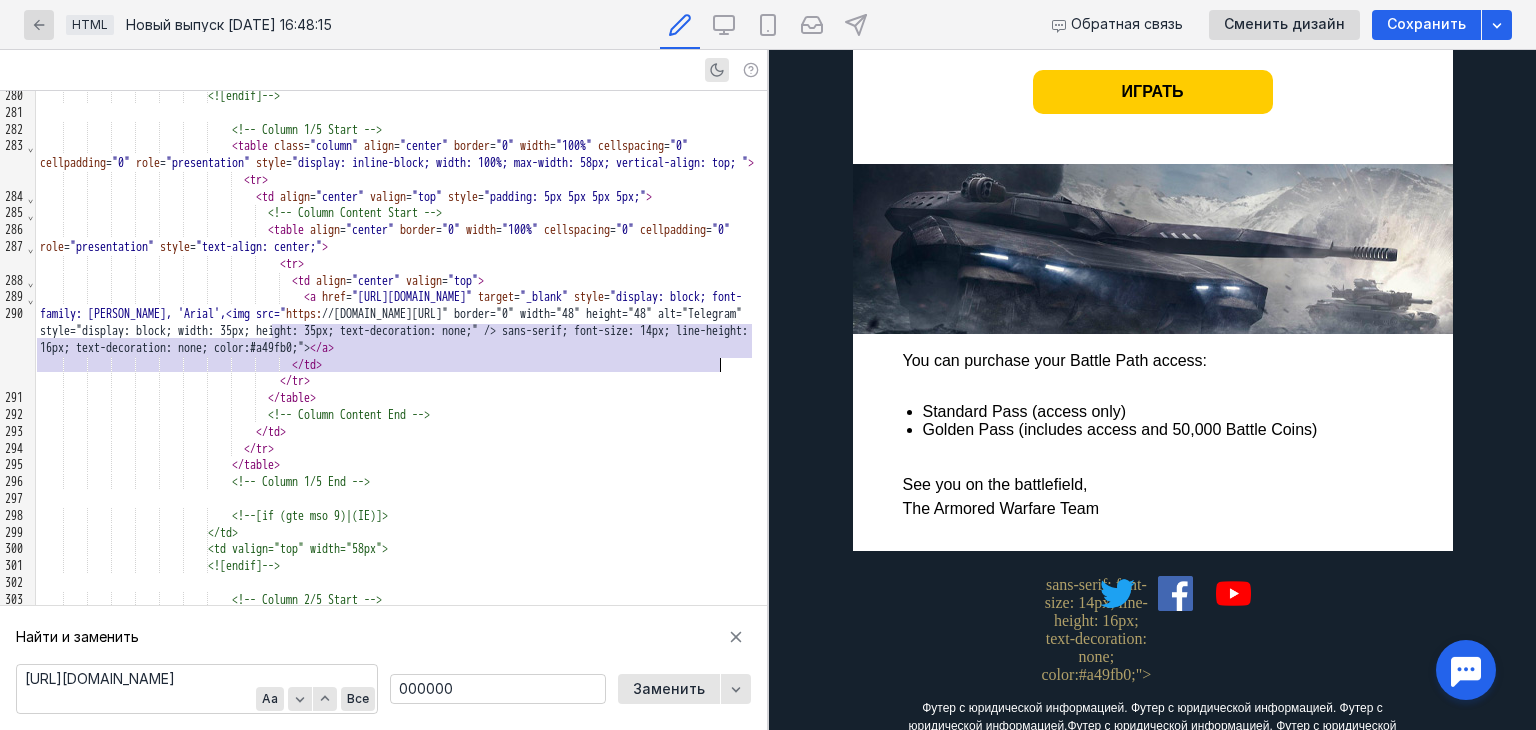 scroll, scrollTop: 1150, scrollLeft: 0, axis: vertical 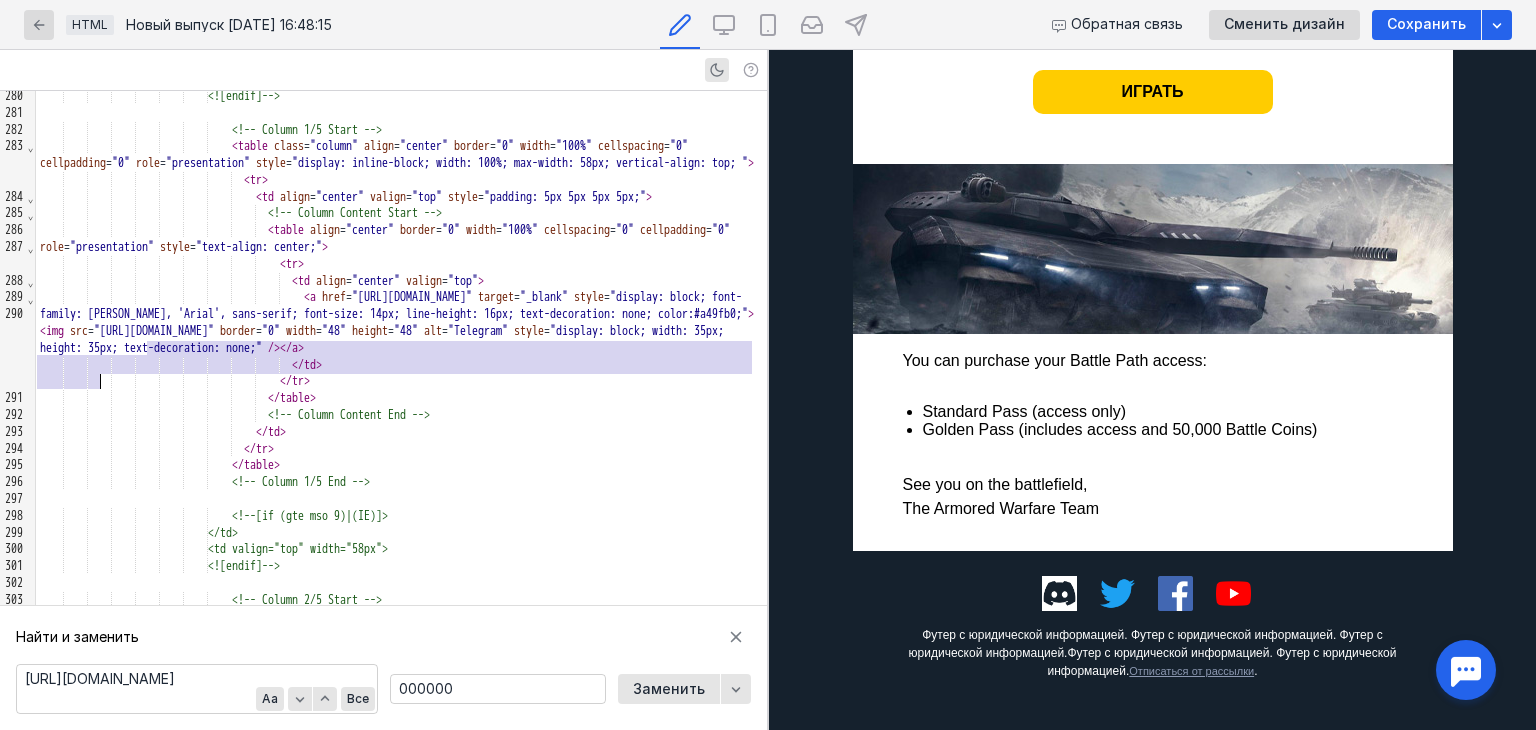 click on ""[URL][DOMAIN_NAME]"" at bounding box center [154, 331] 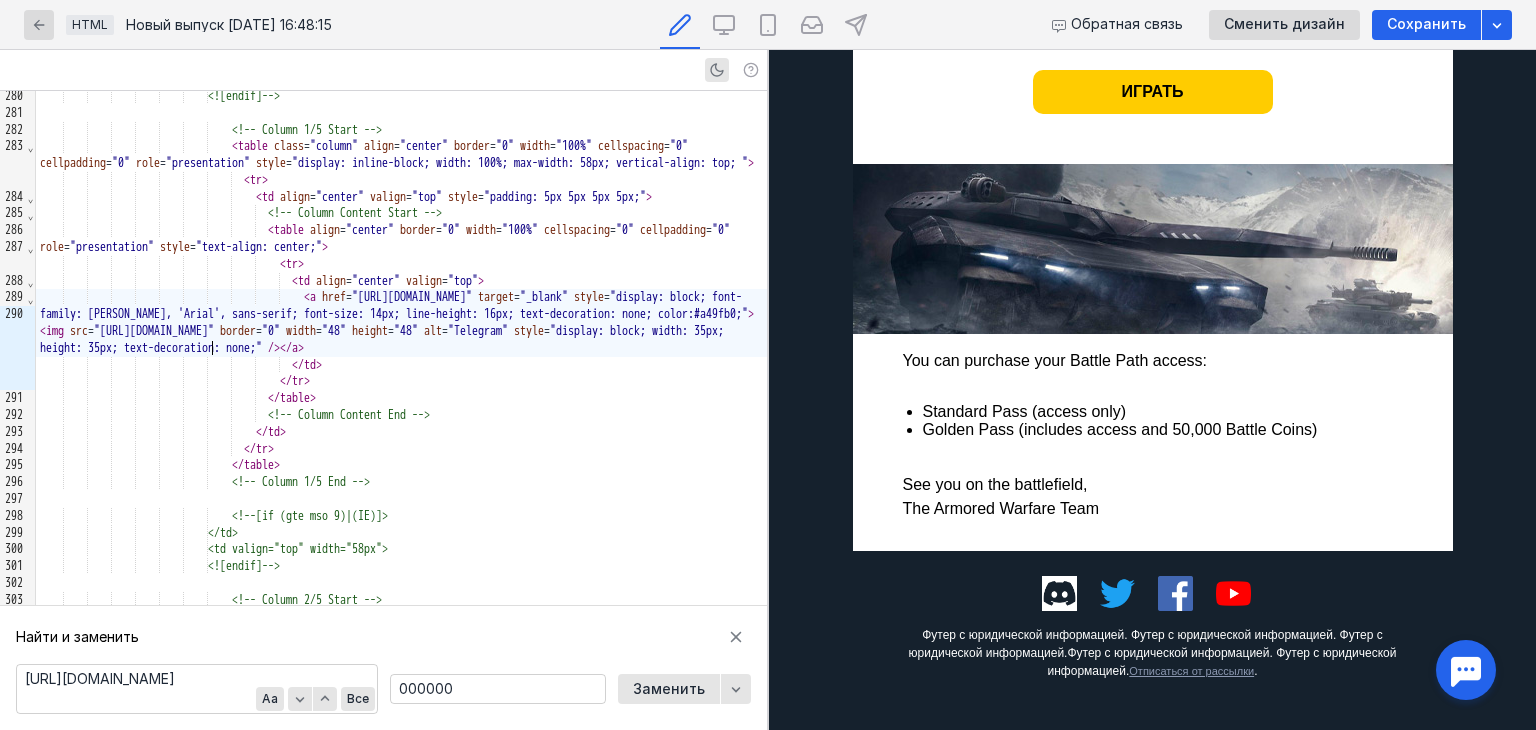 click on ""[URL][DOMAIN_NAME]"" at bounding box center (154, 331) 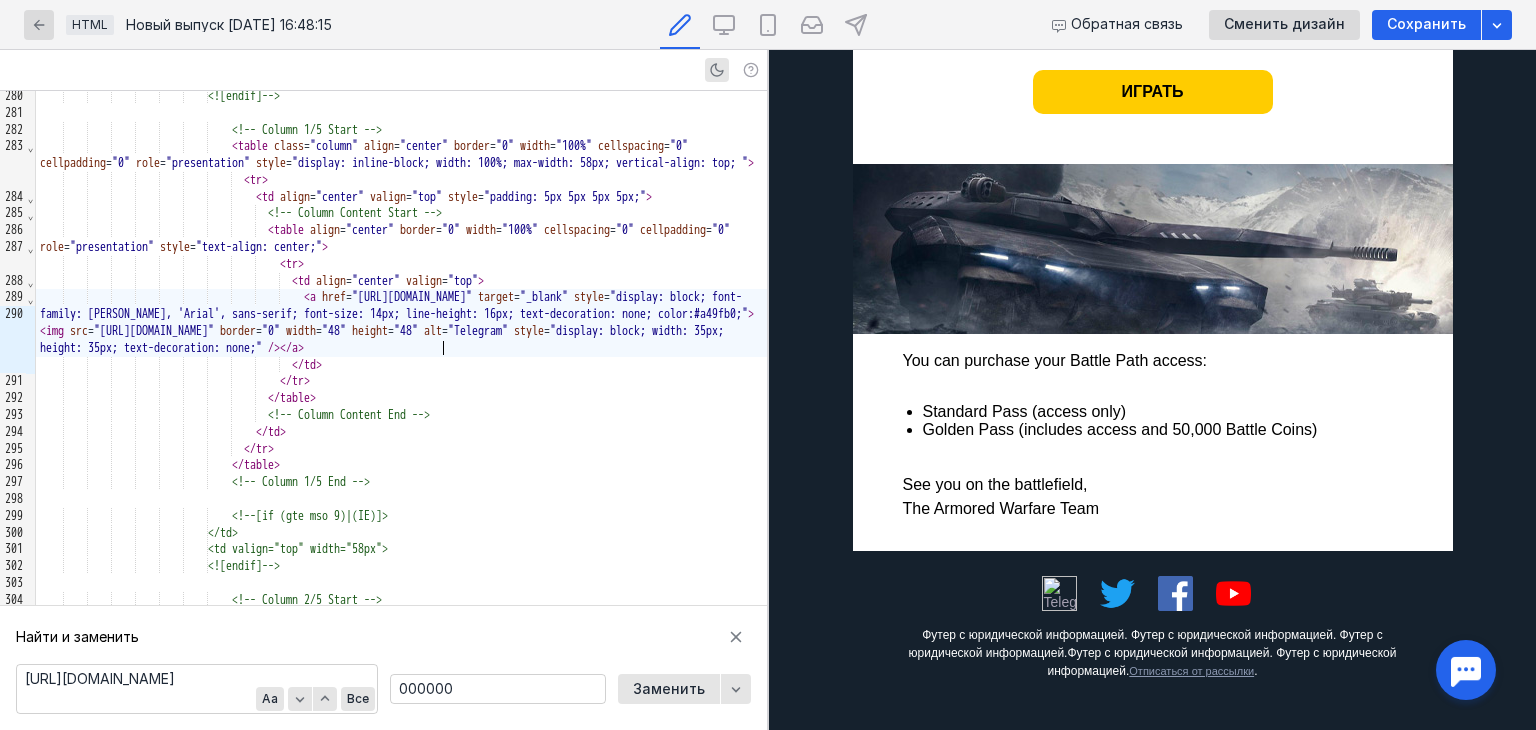 scroll, scrollTop: 1150, scrollLeft: 0, axis: vertical 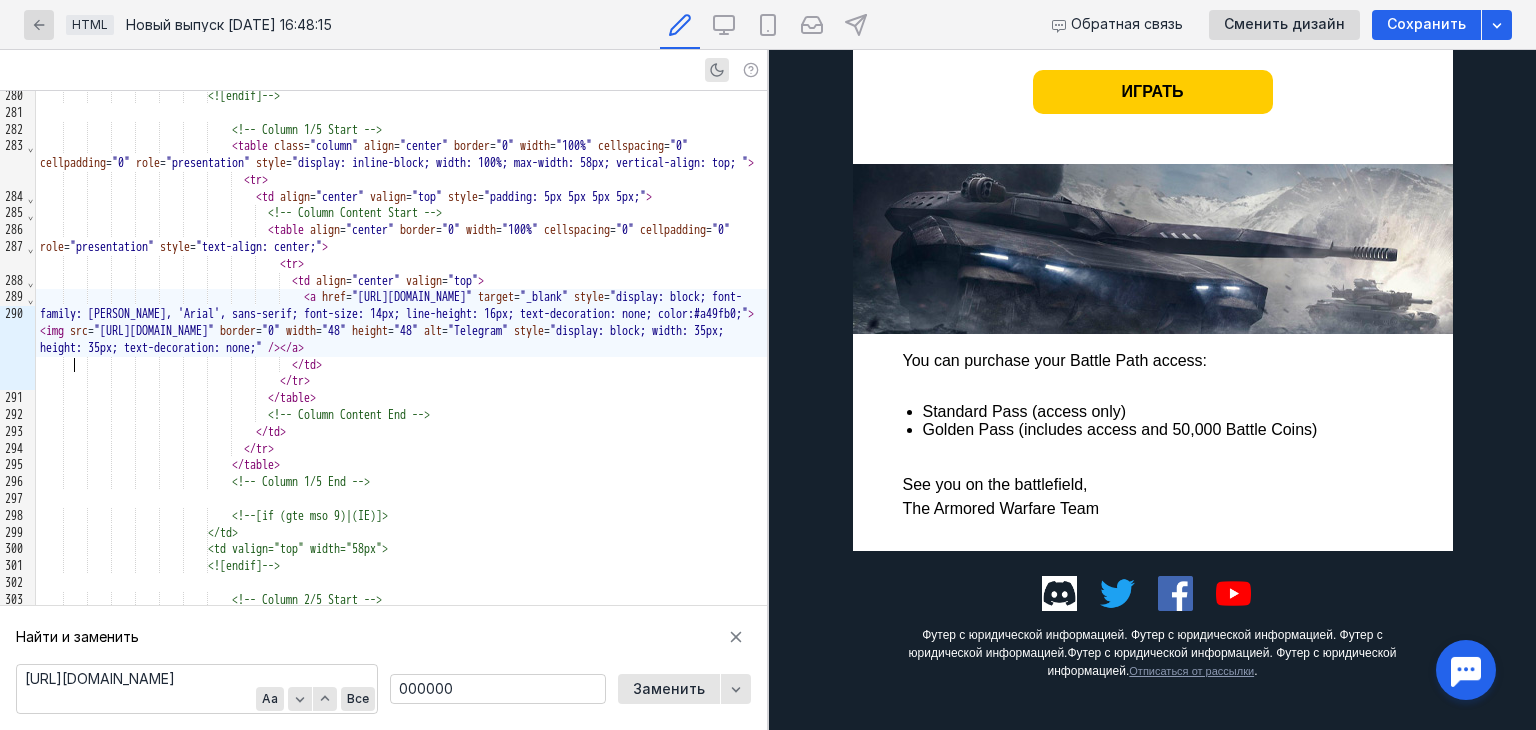 click on ""[URL][DOMAIN_NAME]"" at bounding box center (154, 331) 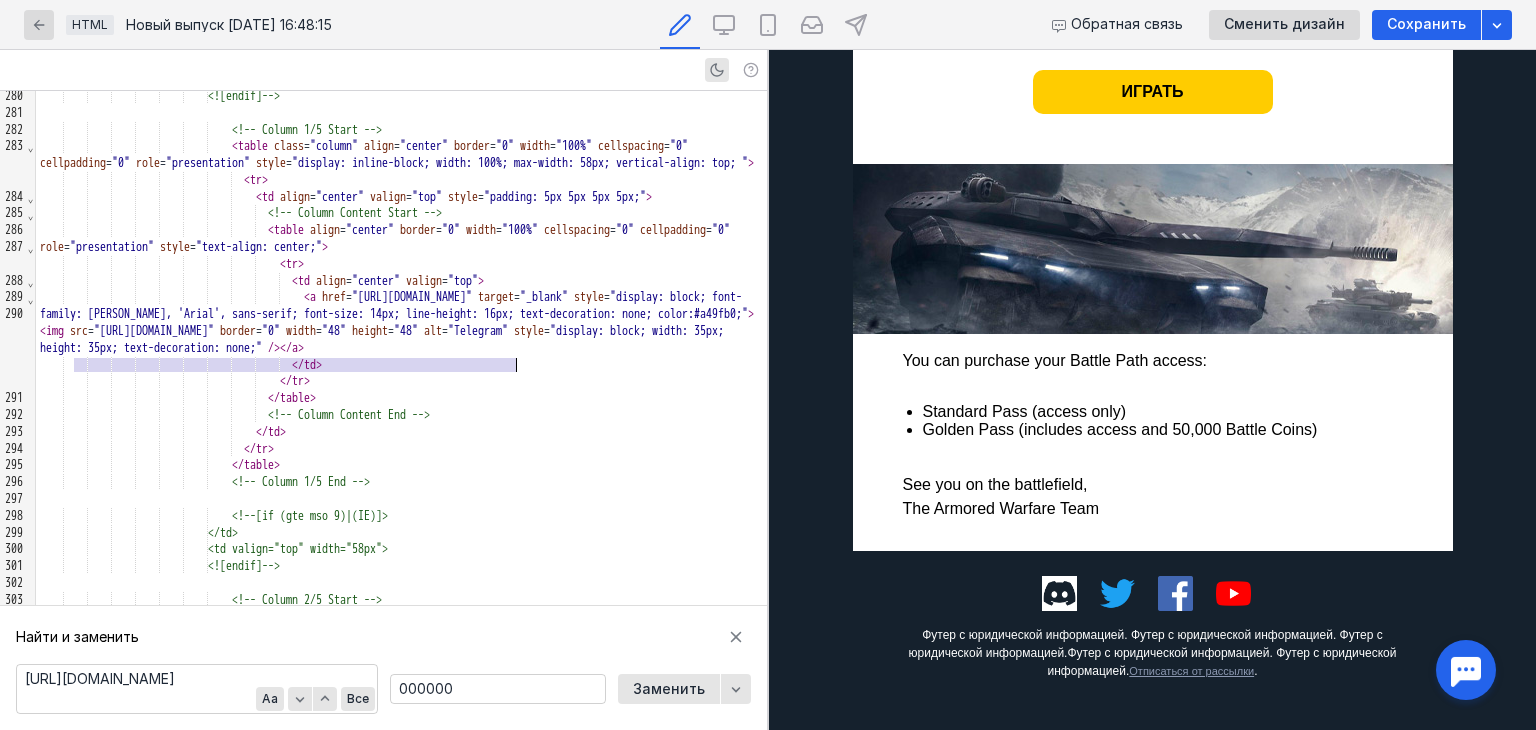 click on ""[URL][DOMAIN_NAME]"" at bounding box center (154, 331) 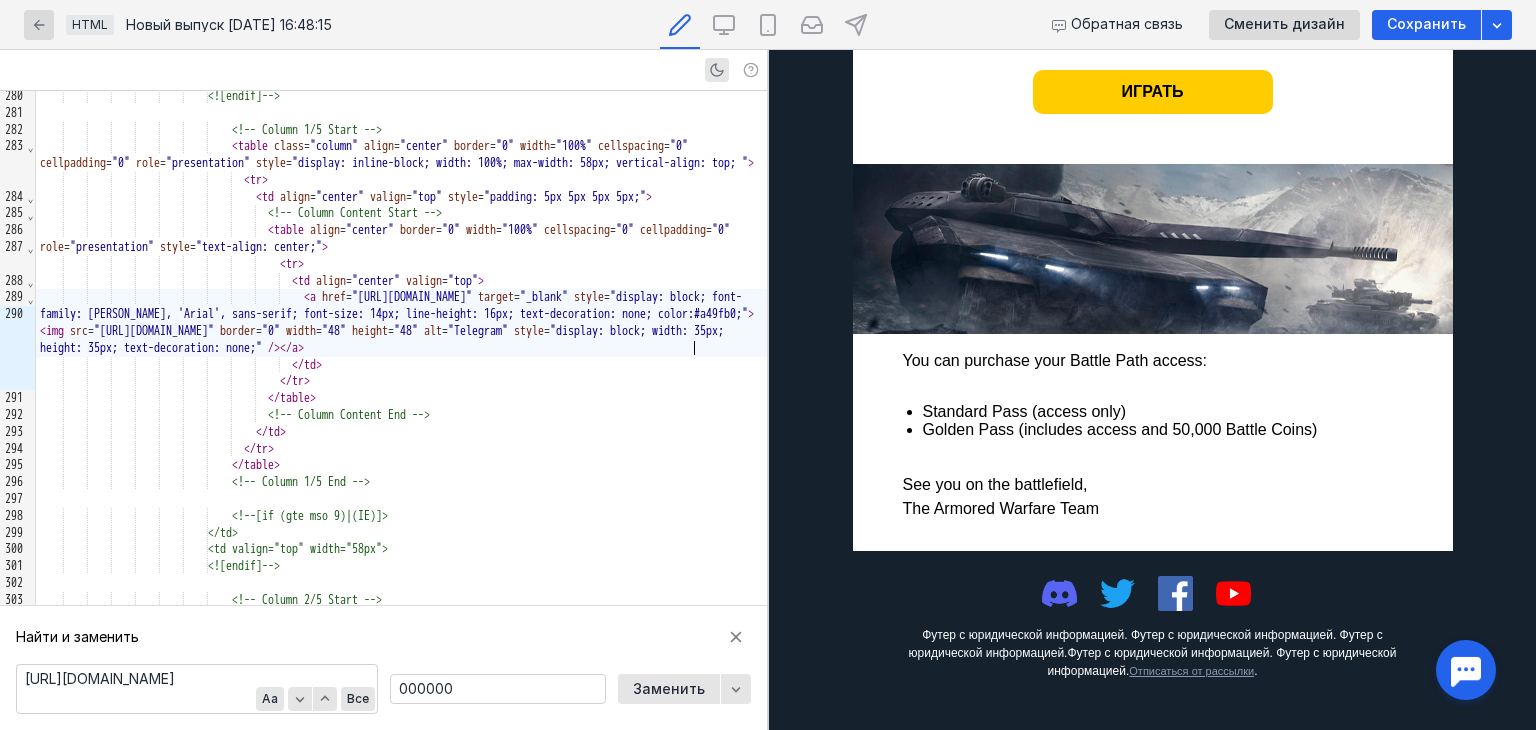 scroll, scrollTop: 1150, scrollLeft: 0, axis: vertical 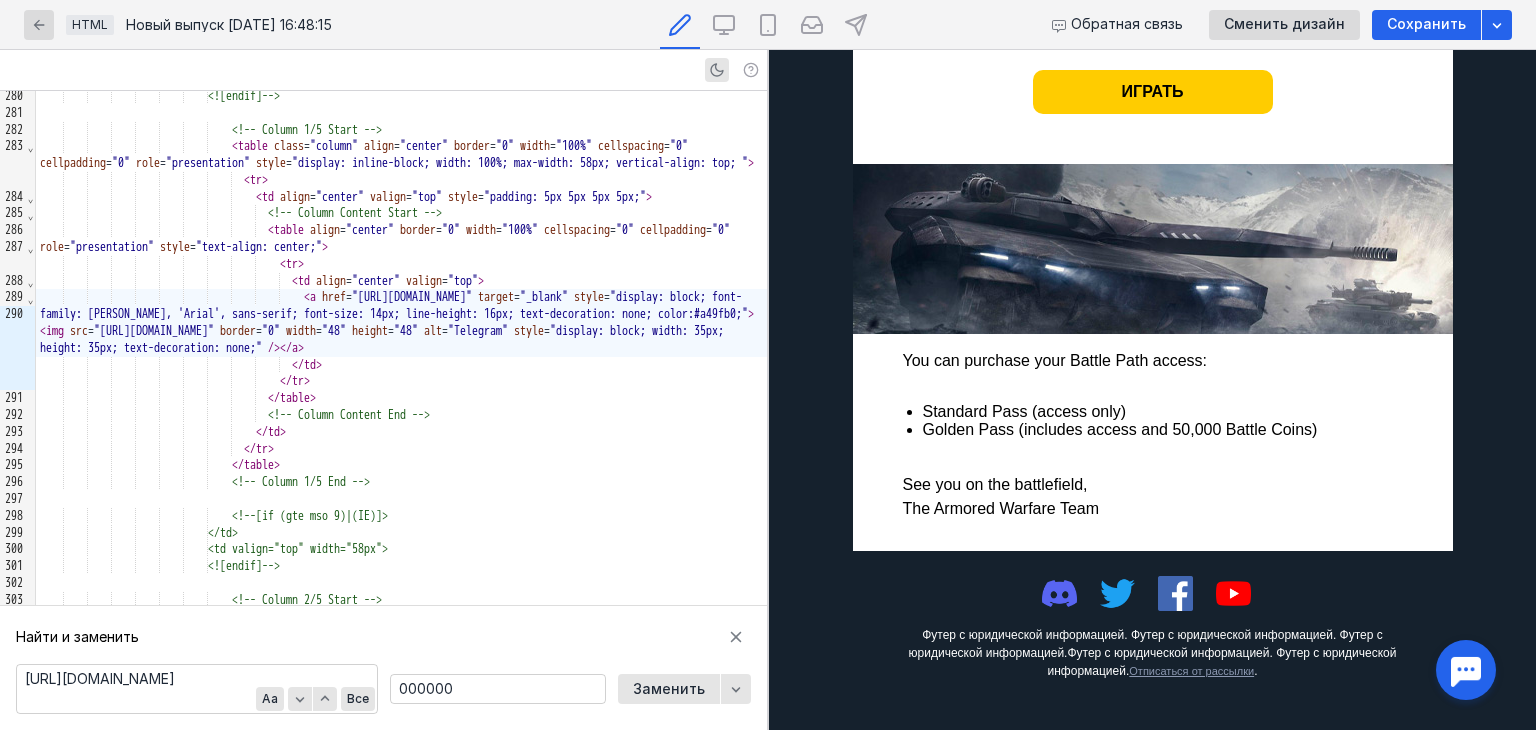 click at bounding box center (1175, 593) 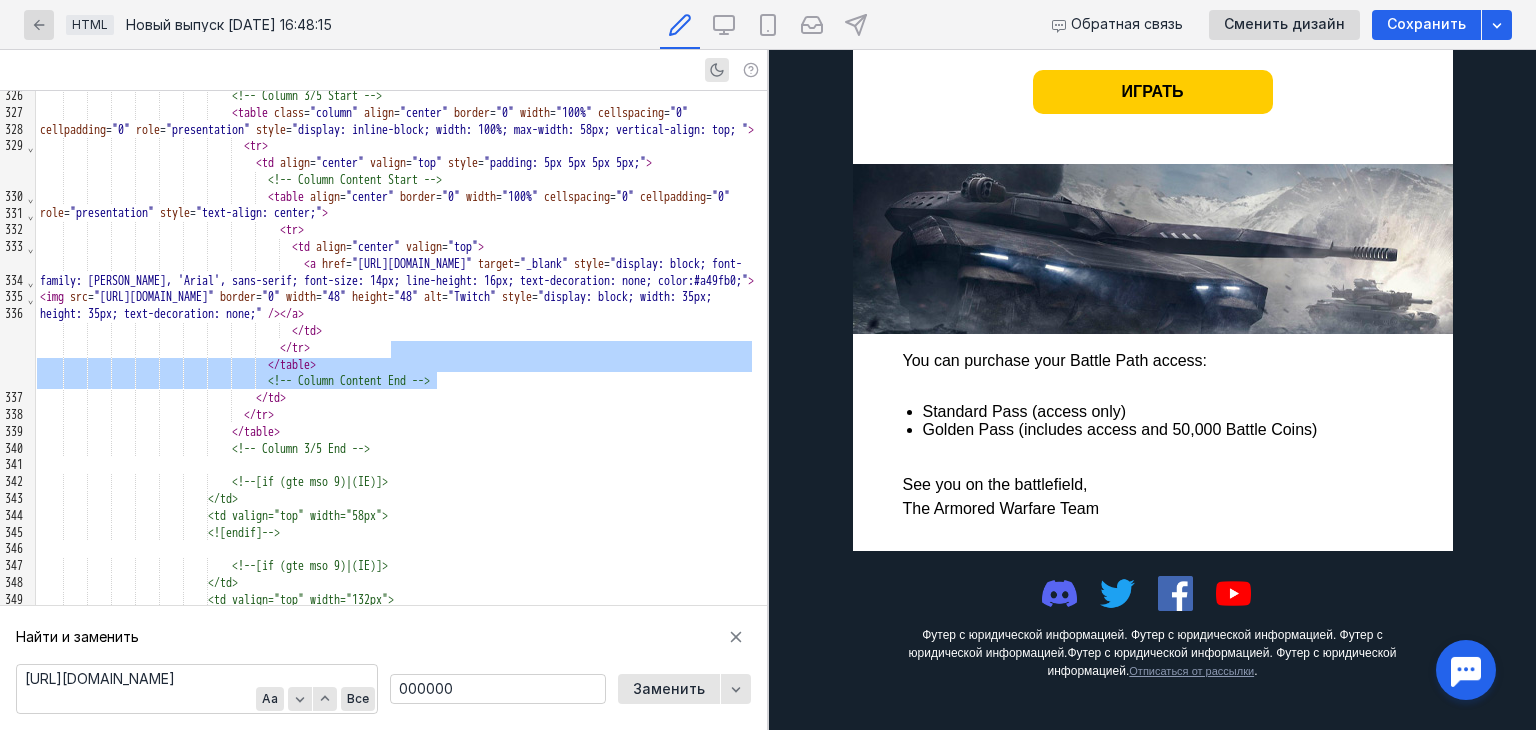 click at bounding box center (1233, 593) 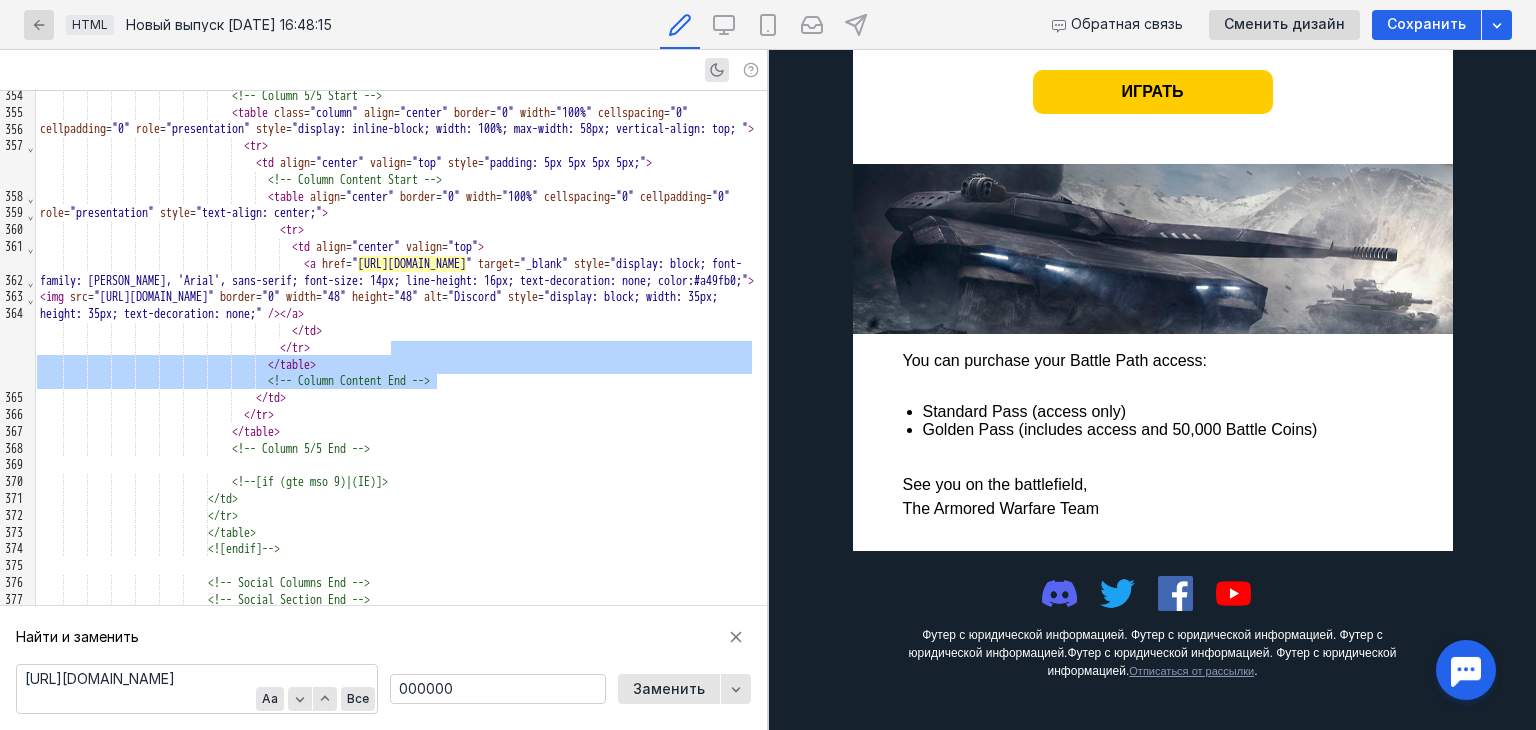 click at bounding box center (1059, 593) 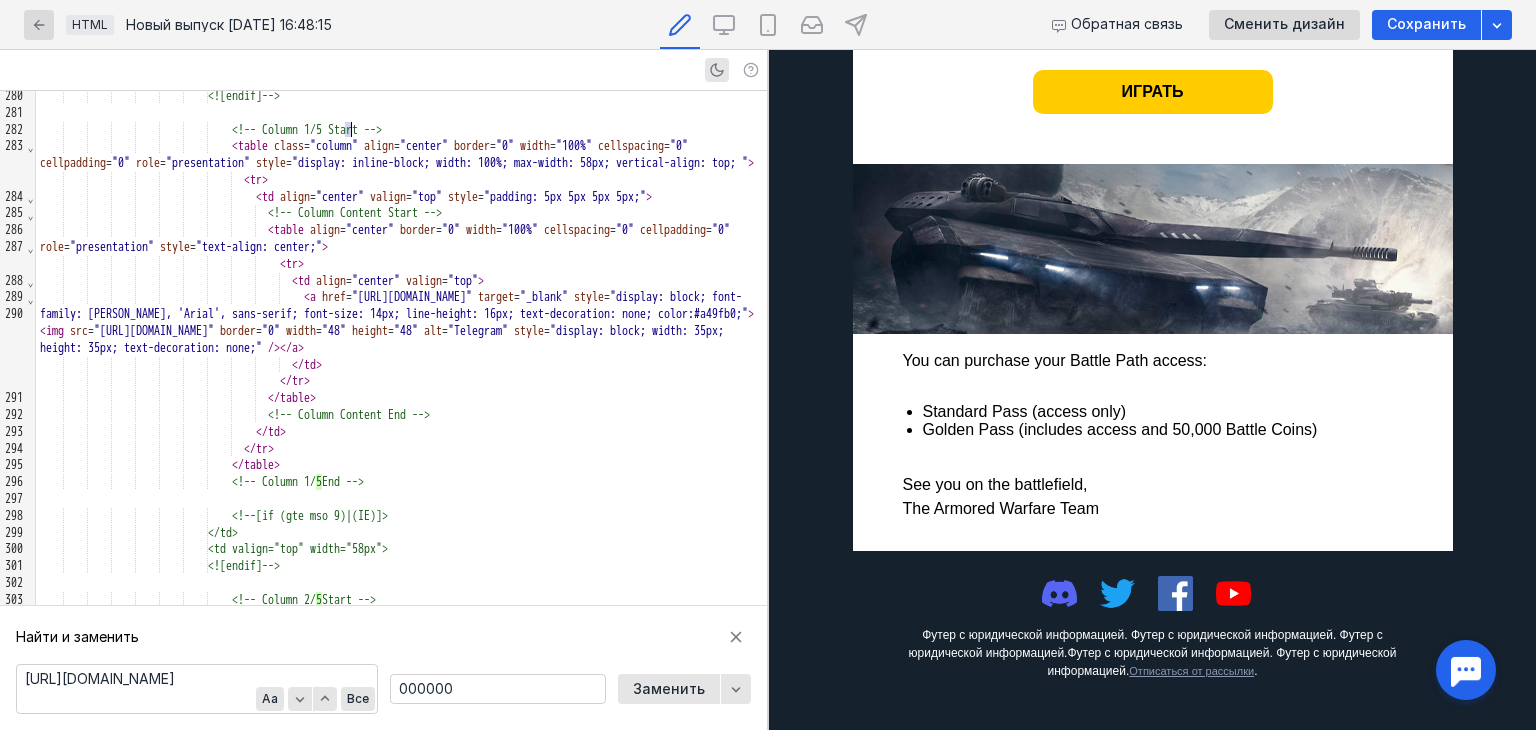 click on "<!-- Column 1/5 Start -->" at bounding box center [307, 130] 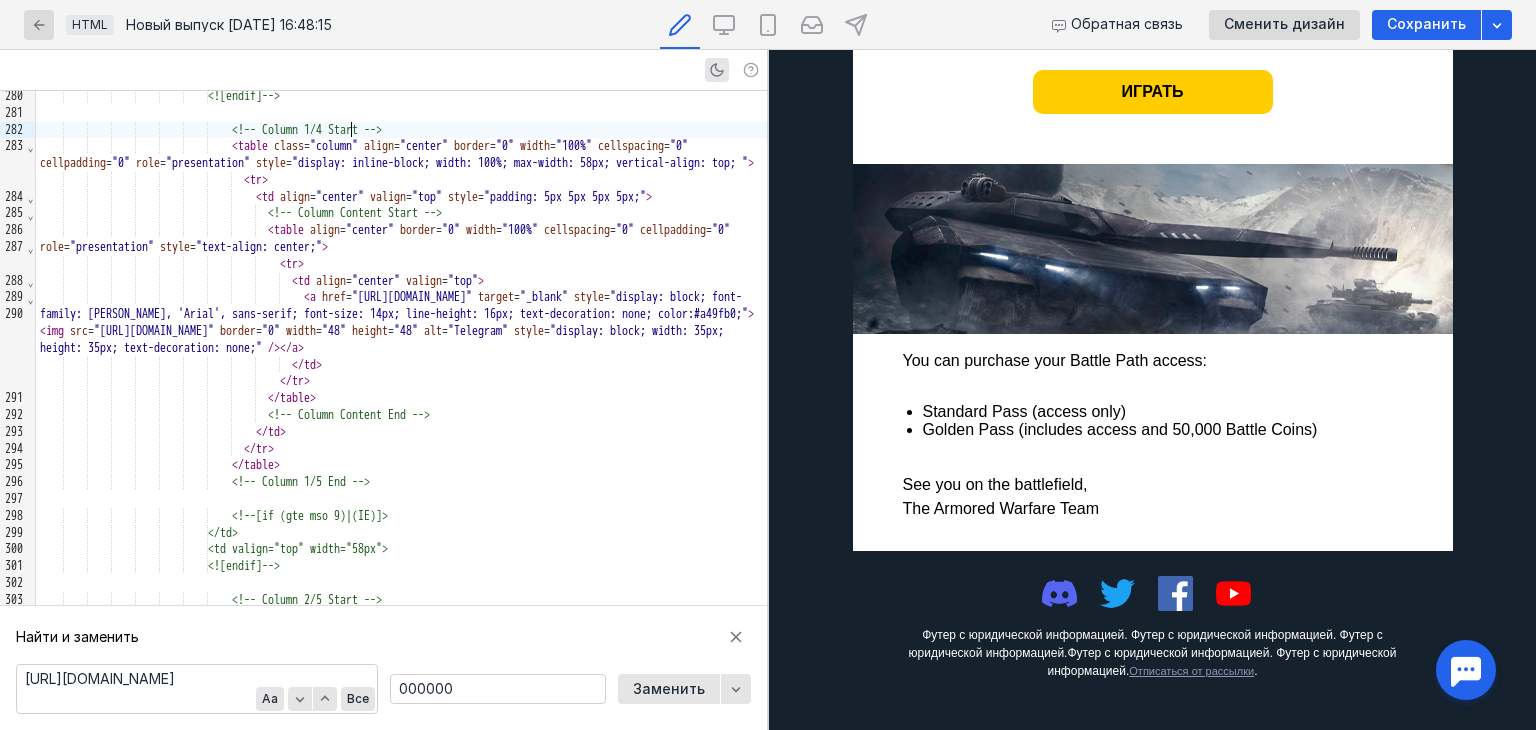 scroll, scrollTop: 1150, scrollLeft: 0, axis: vertical 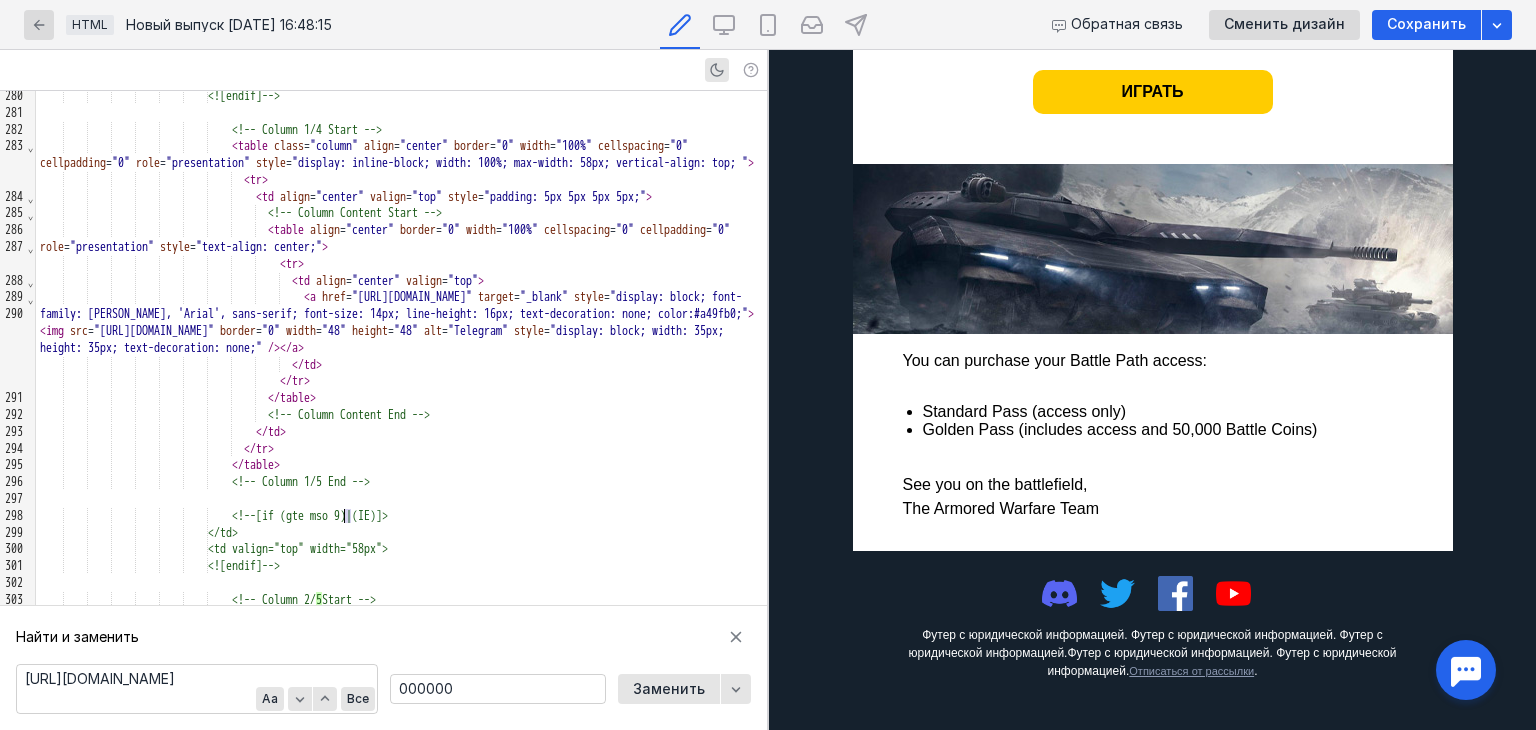 click on "<!-- Column 1/5 End -->" at bounding box center [301, 482] 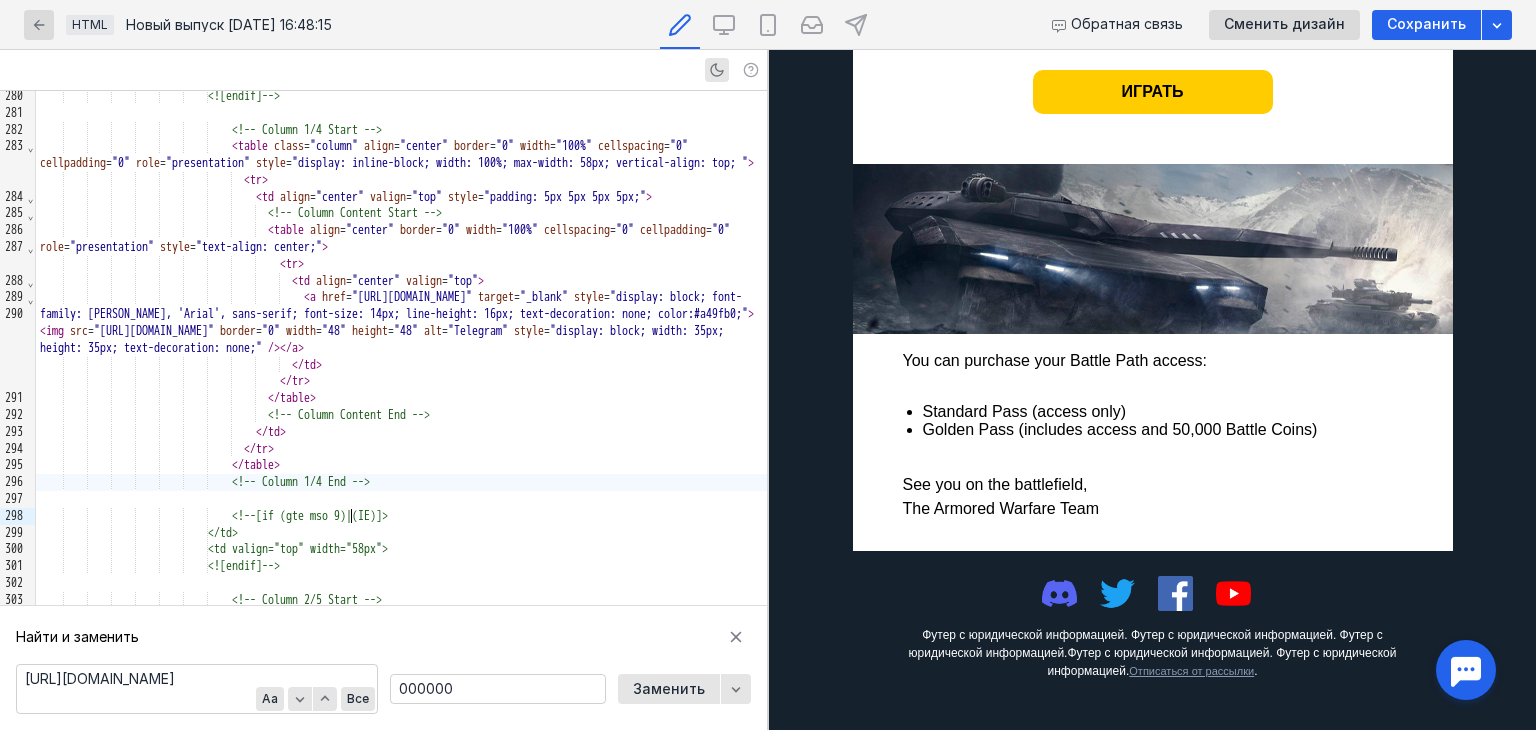 scroll, scrollTop: 1150, scrollLeft: 0, axis: vertical 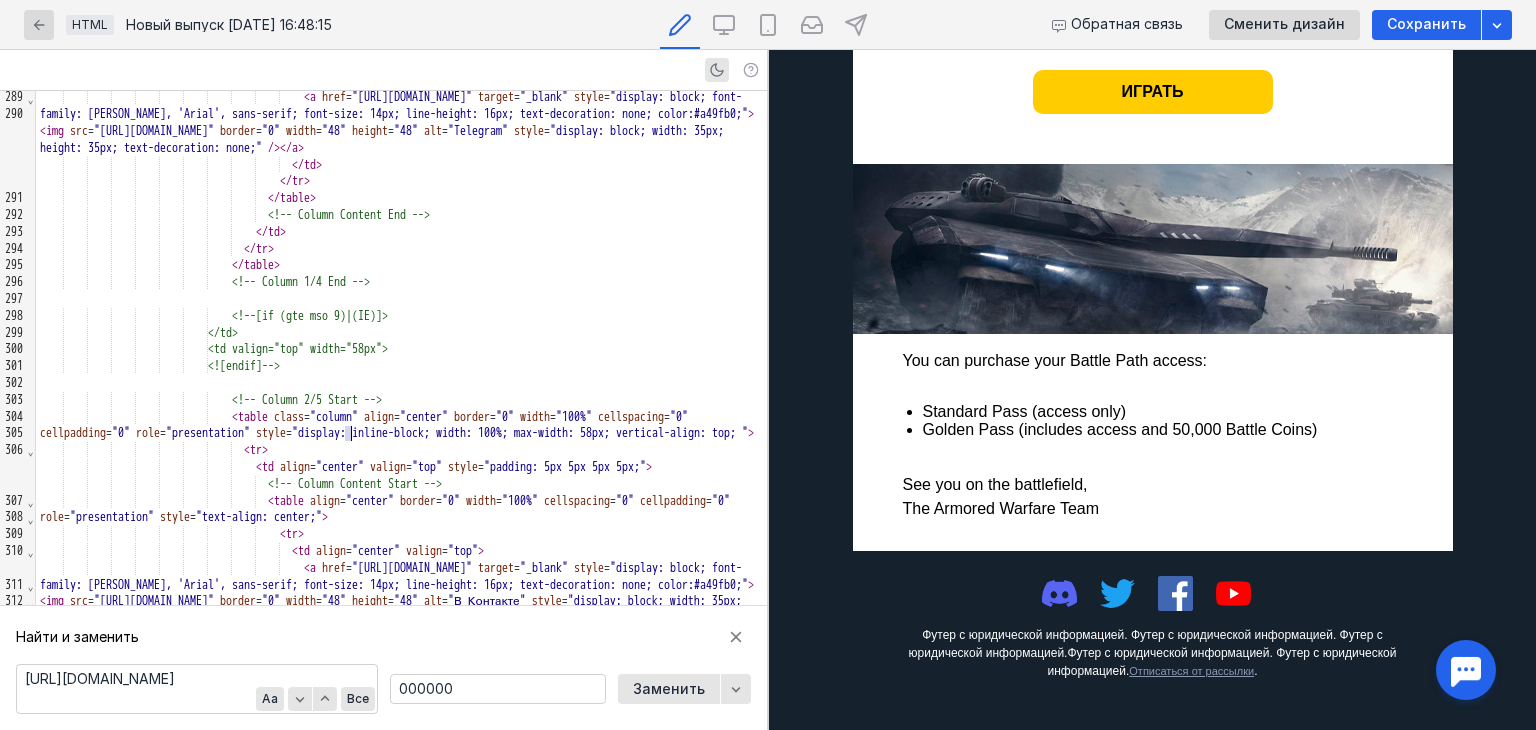 click on "<!-- Column 2/5 Start -->" at bounding box center (307, 400) 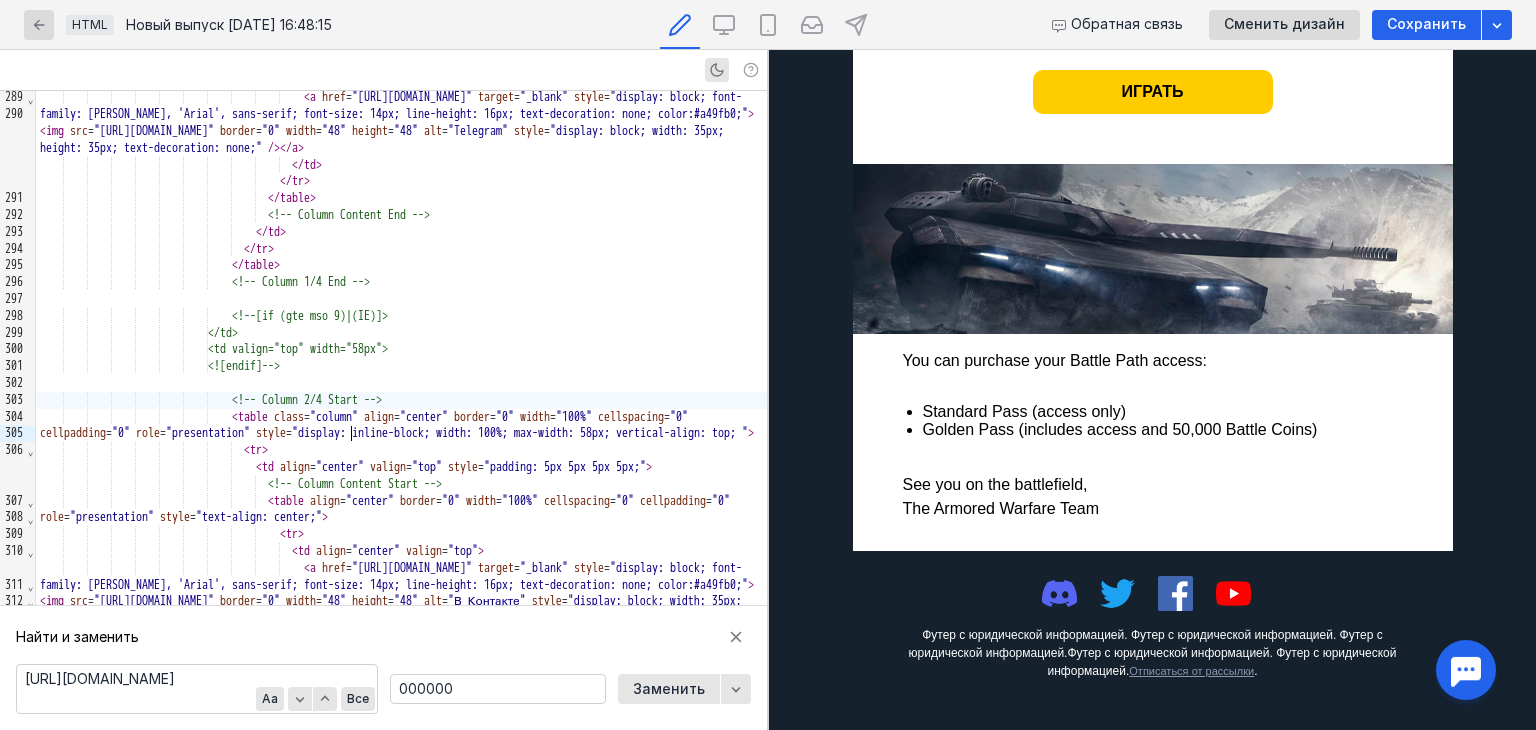 scroll, scrollTop: 1150, scrollLeft: 0, axis: vertical 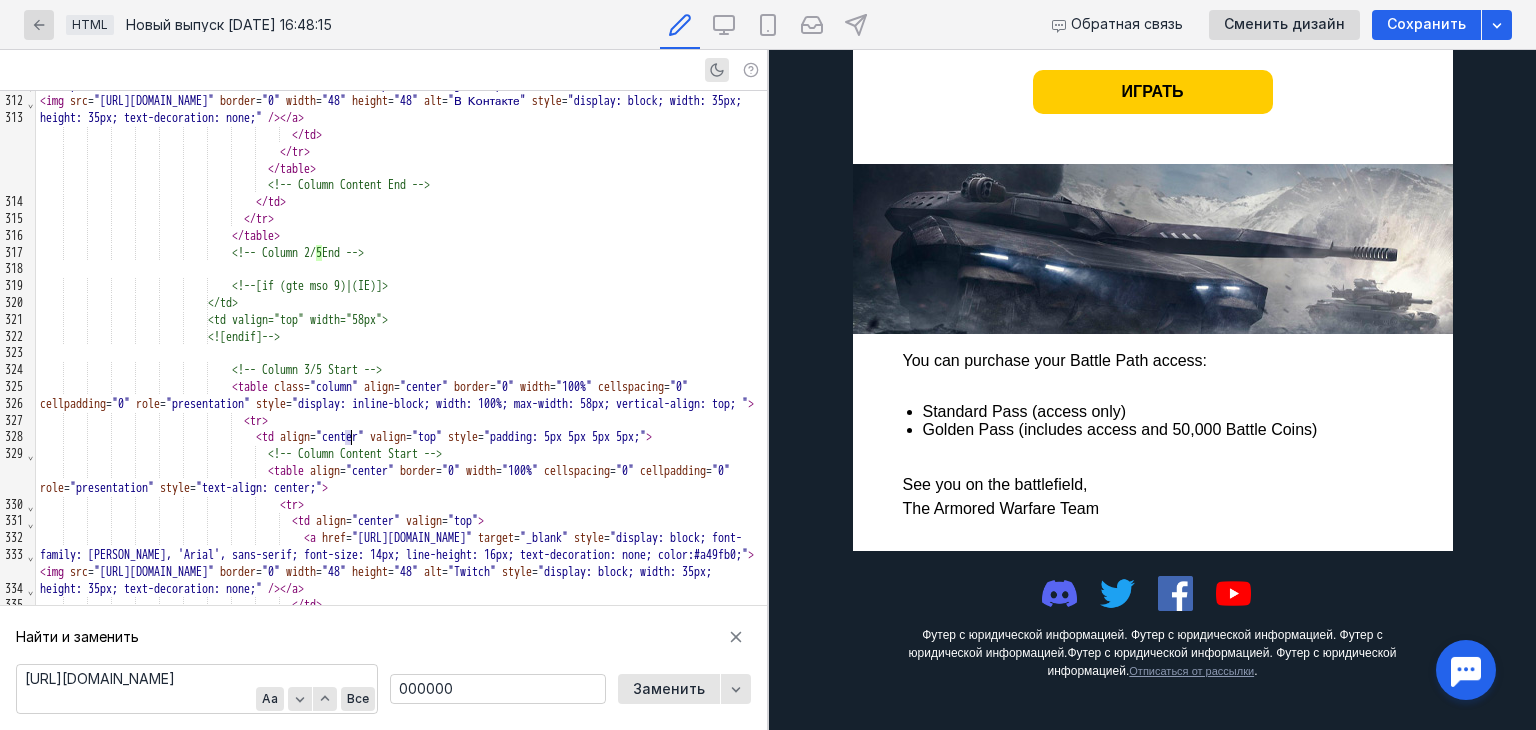 click on "<!-- Column 3/5 Start -->" at bounding box center (307, 370) 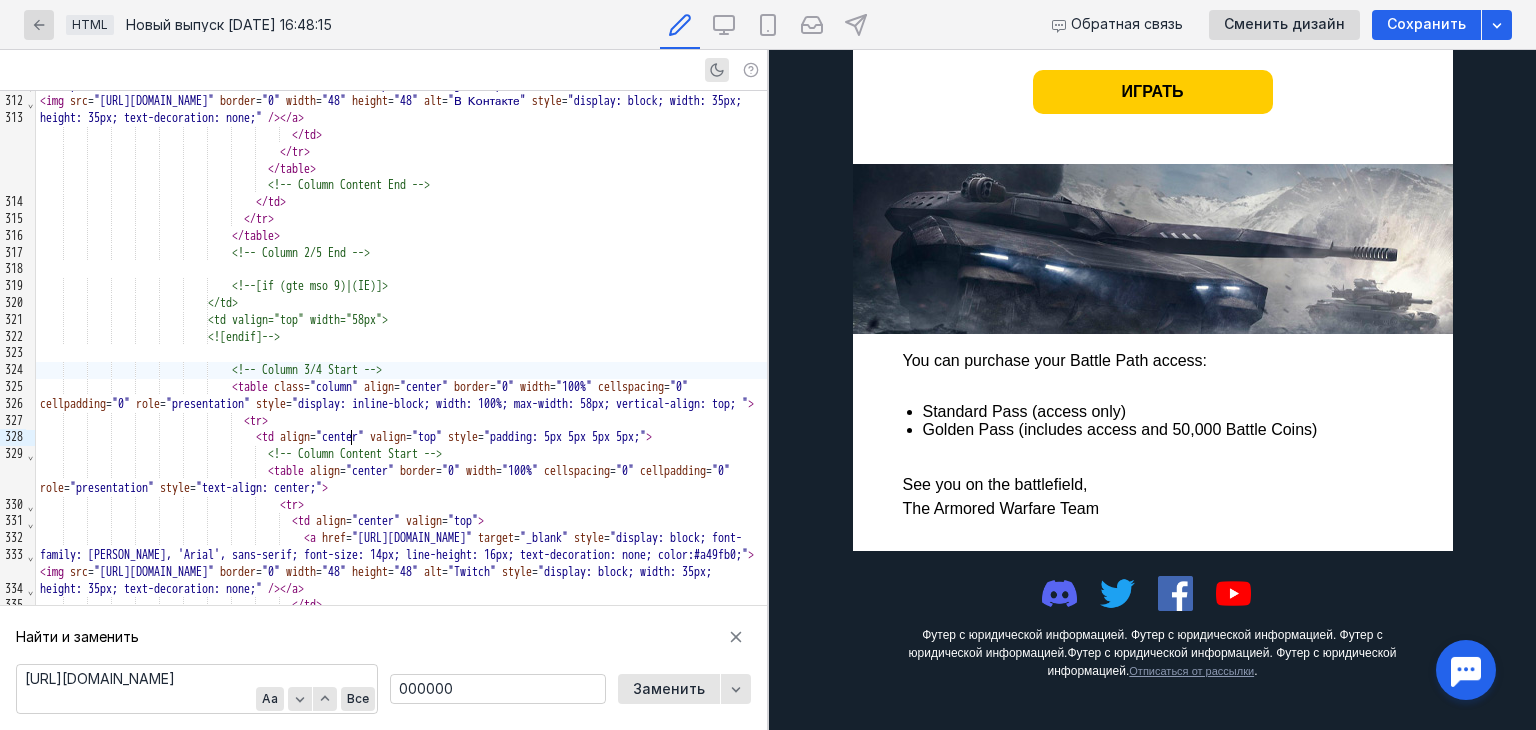 scroll, scrollTop: 1150, scrollLeft: 0, axis: vertical 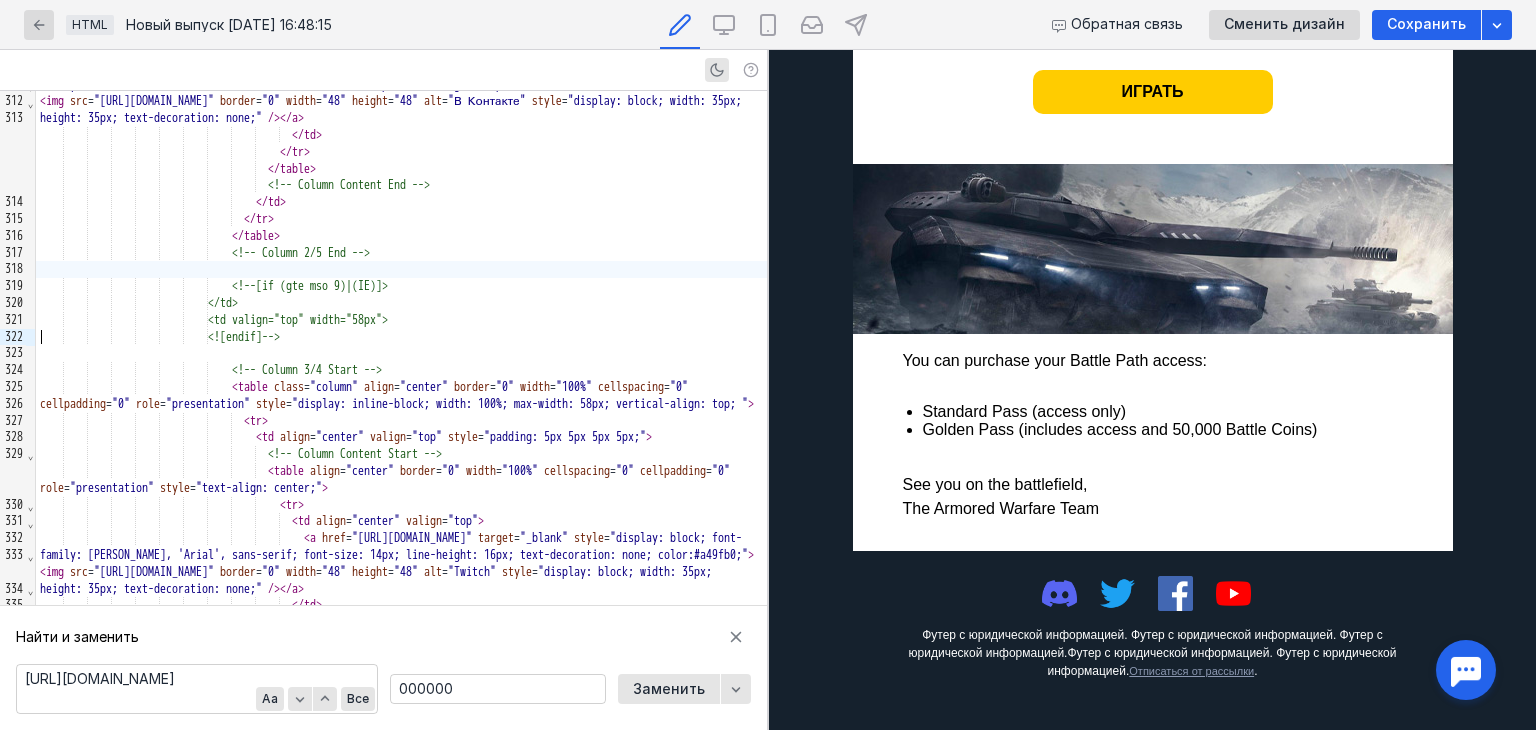 click at bounding box center [401, 269] 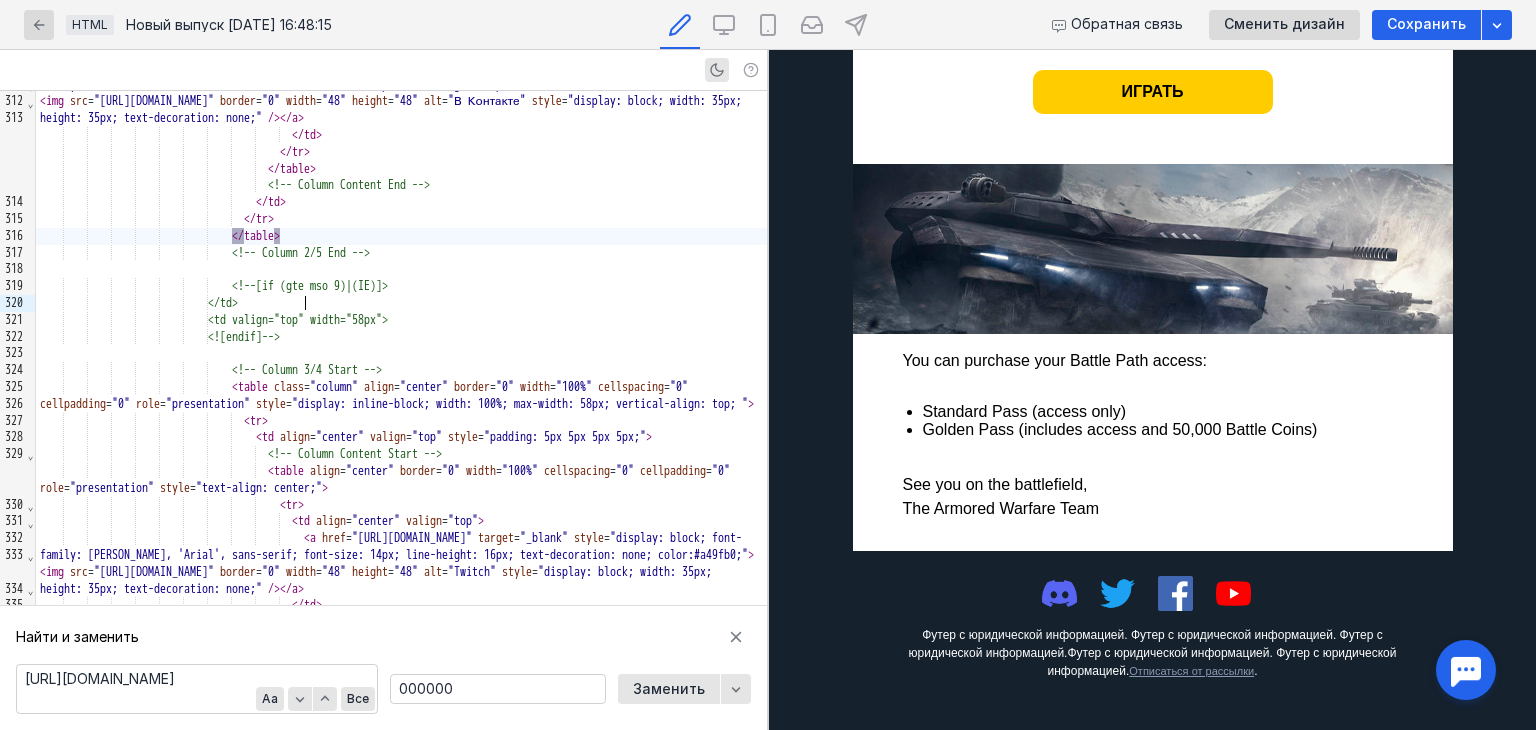 click on "</ table >" at bounding box center (401, 236) 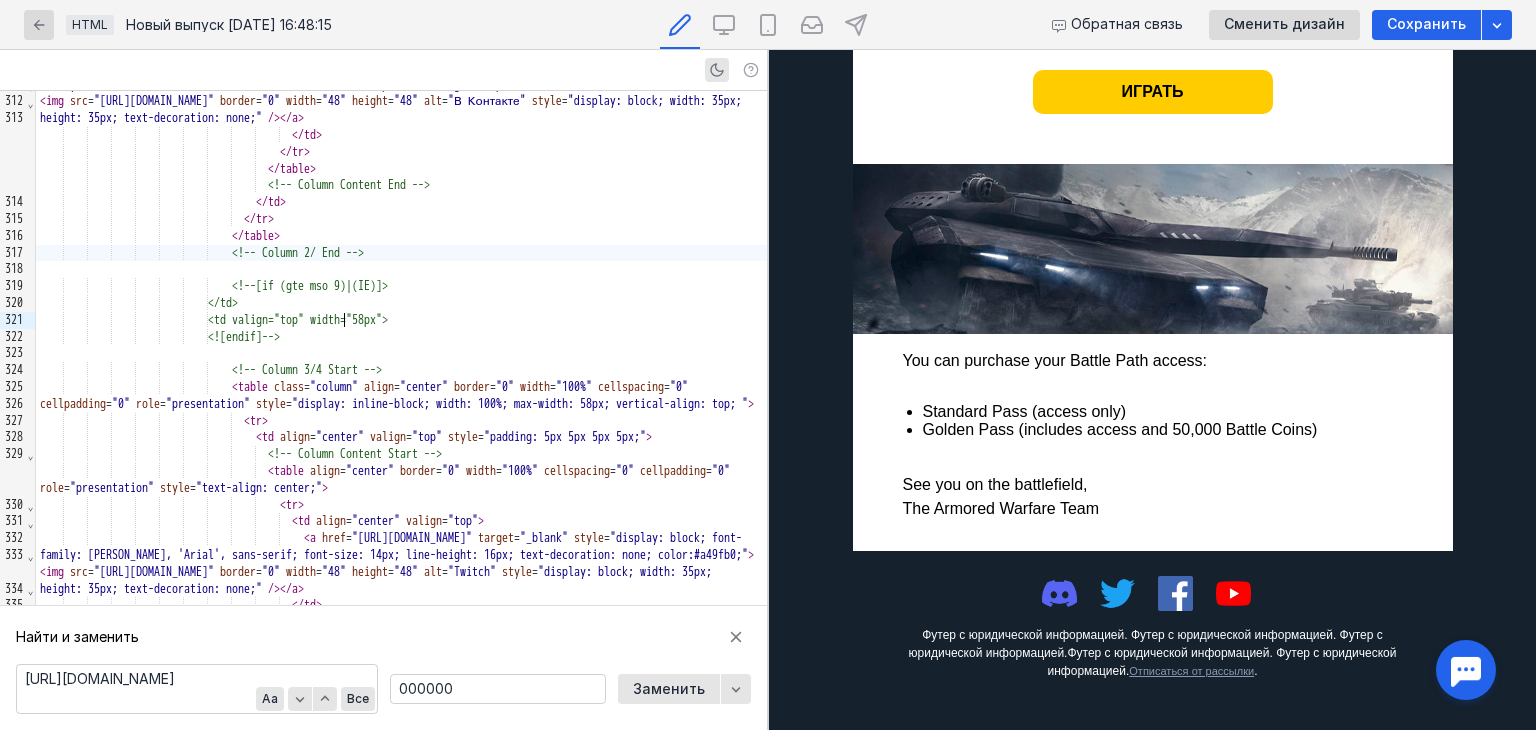 scroll, scrollTop: 1150, scrollLeft: 0, axis: vertical 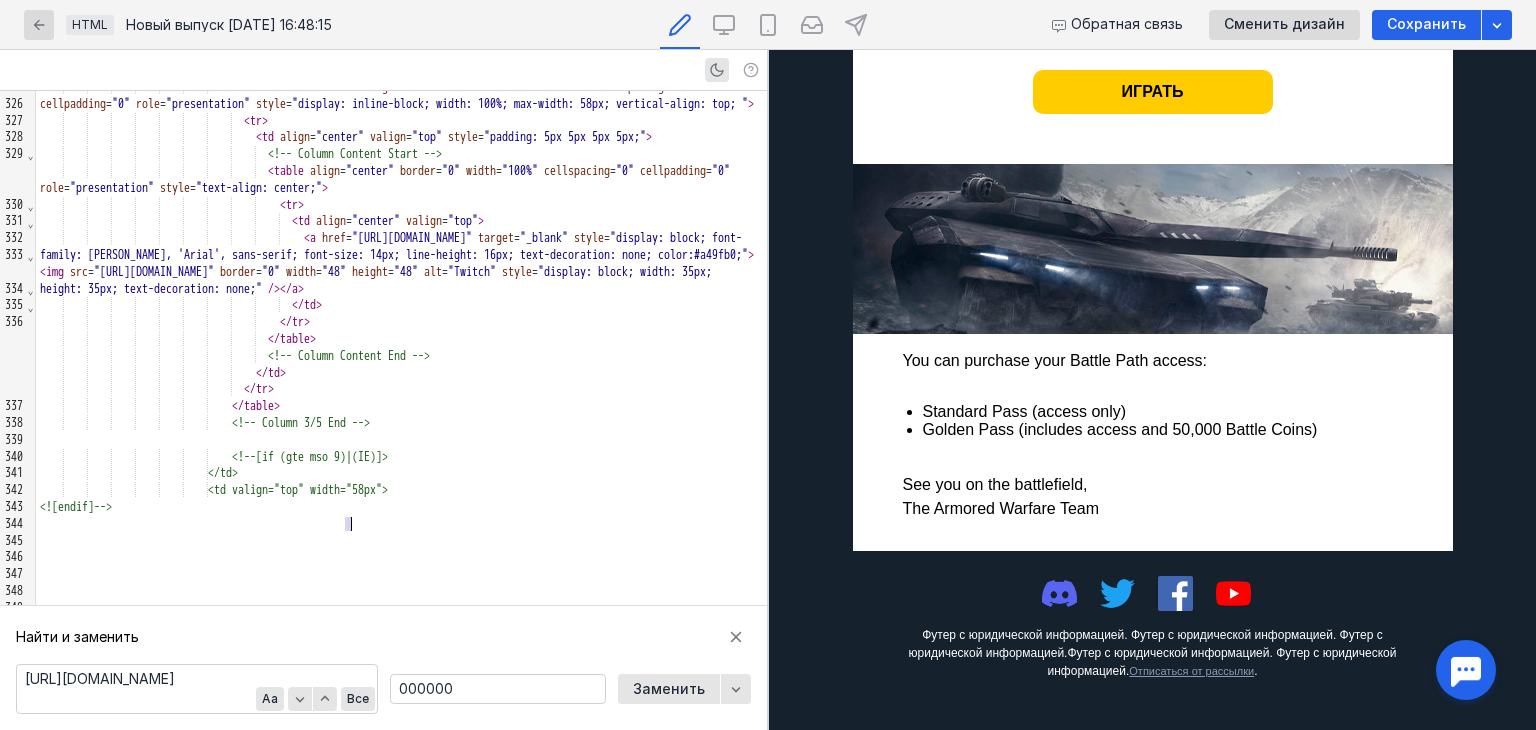 click on "<!-- Column 3/5 End -->" at bounding box center (301, 423) 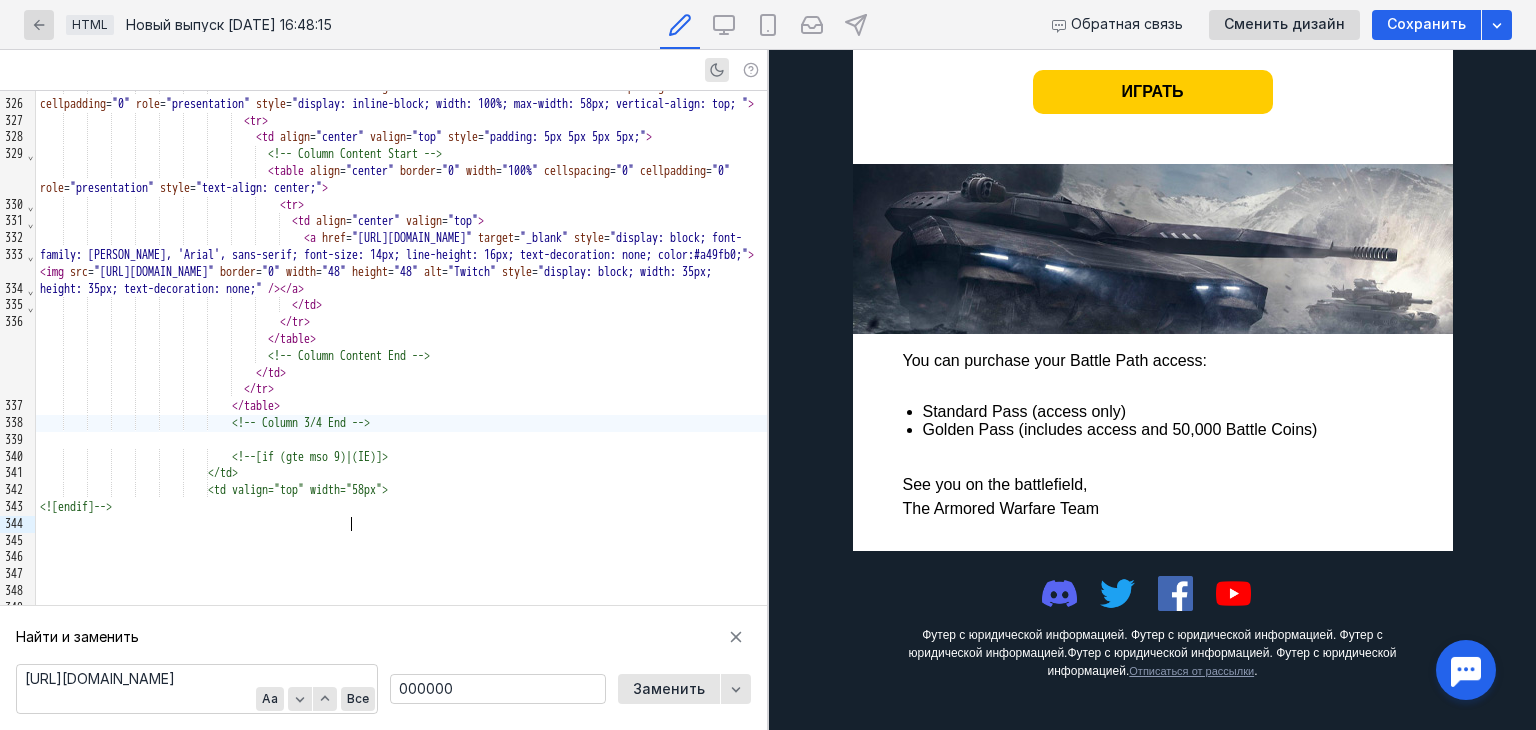 scroll, scrollTop: 1150, scrollLeft: 0, axis: vertical 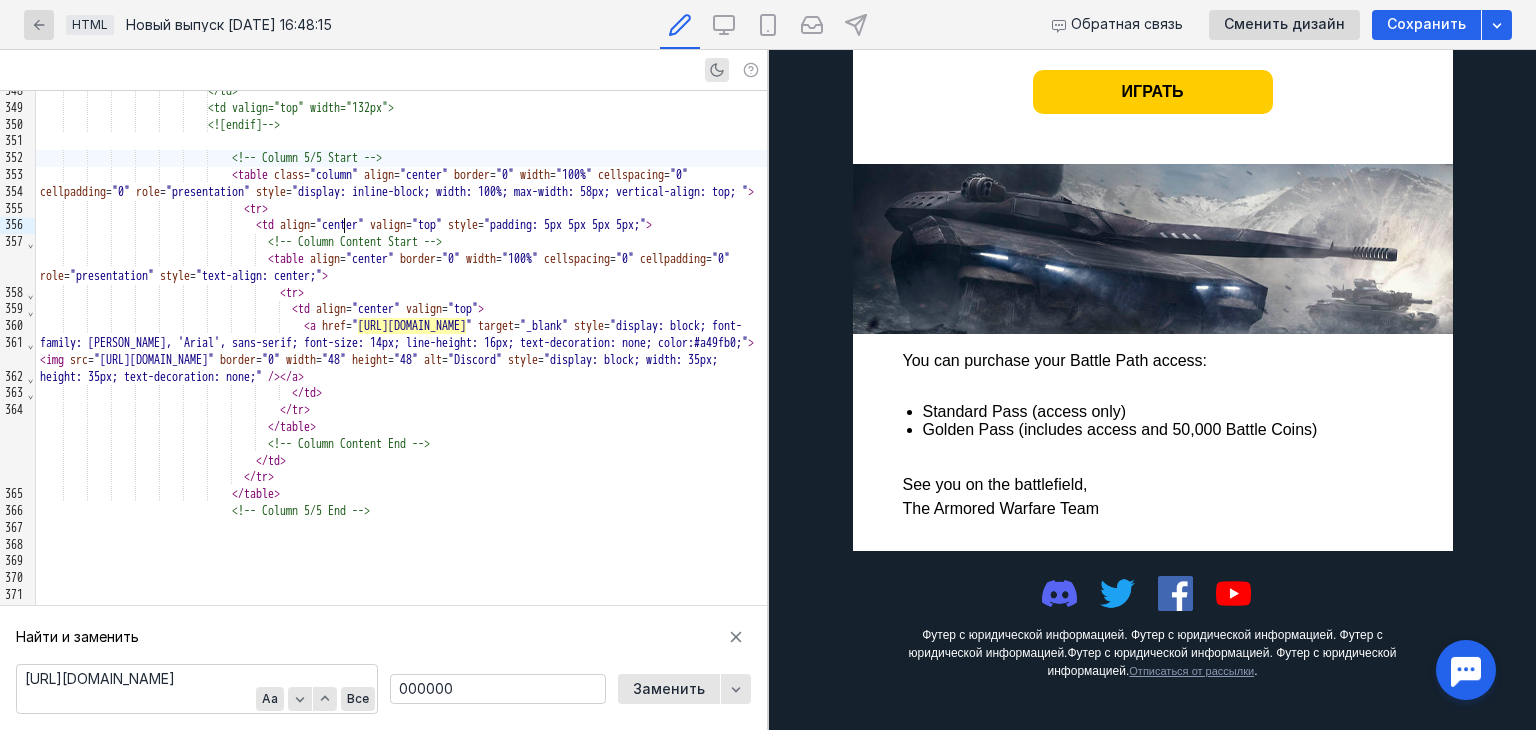 click on "<!-- Column 5/5 Start -->" at bounding box center (401, 158) 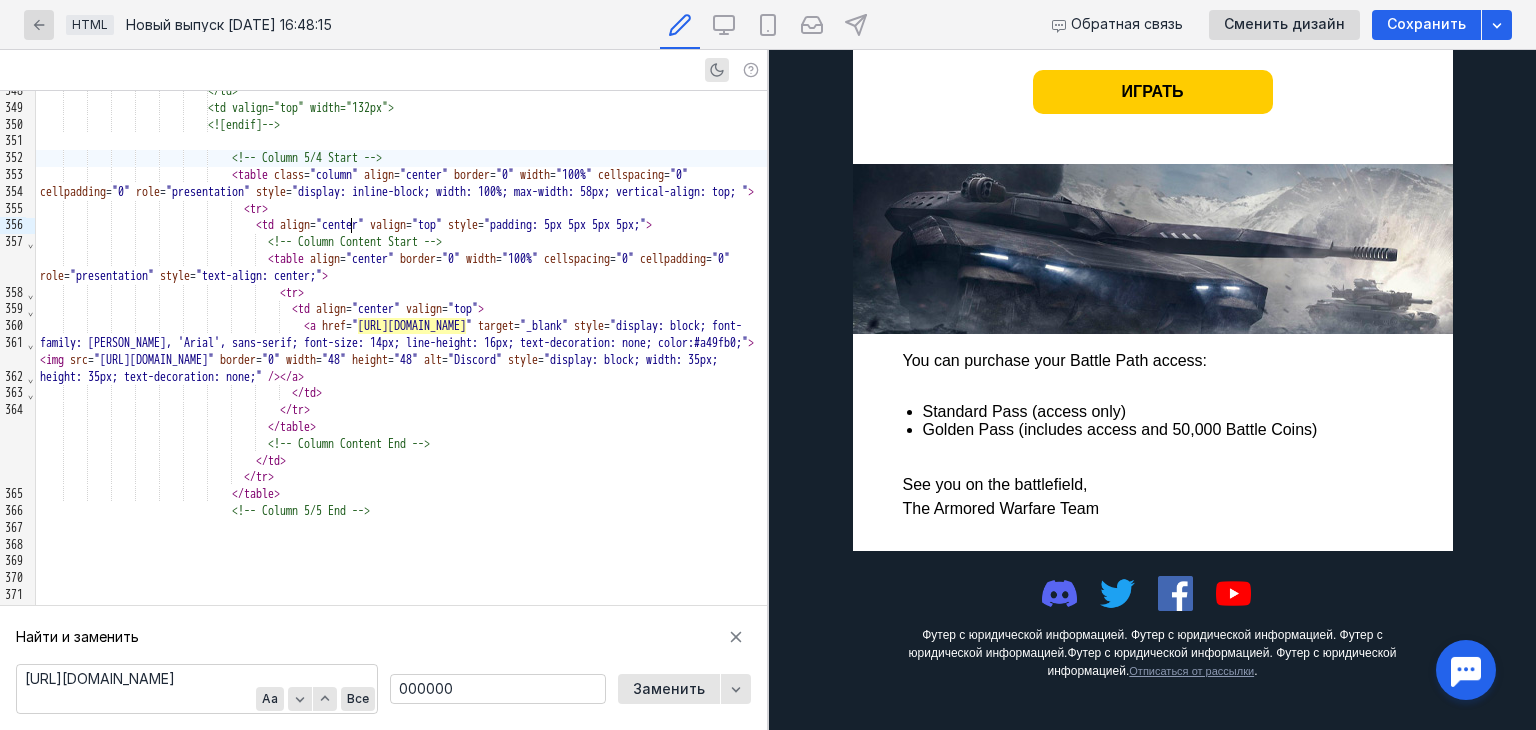 scroll, scrollTop: 1150, scrollLeft: 0, axis: vertical 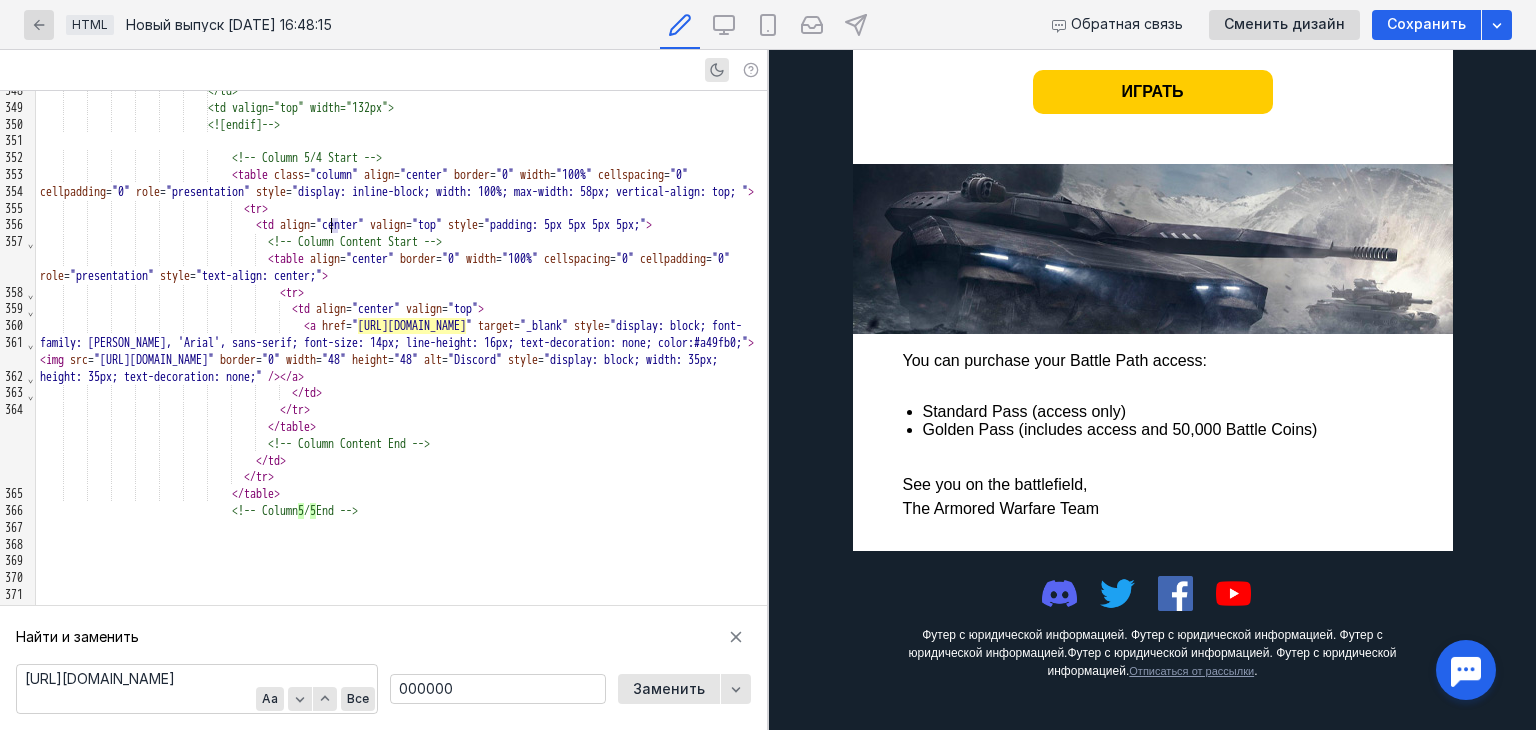 click on "<!-- Column 5/4 Start -->" at bounding box center (307, 158) 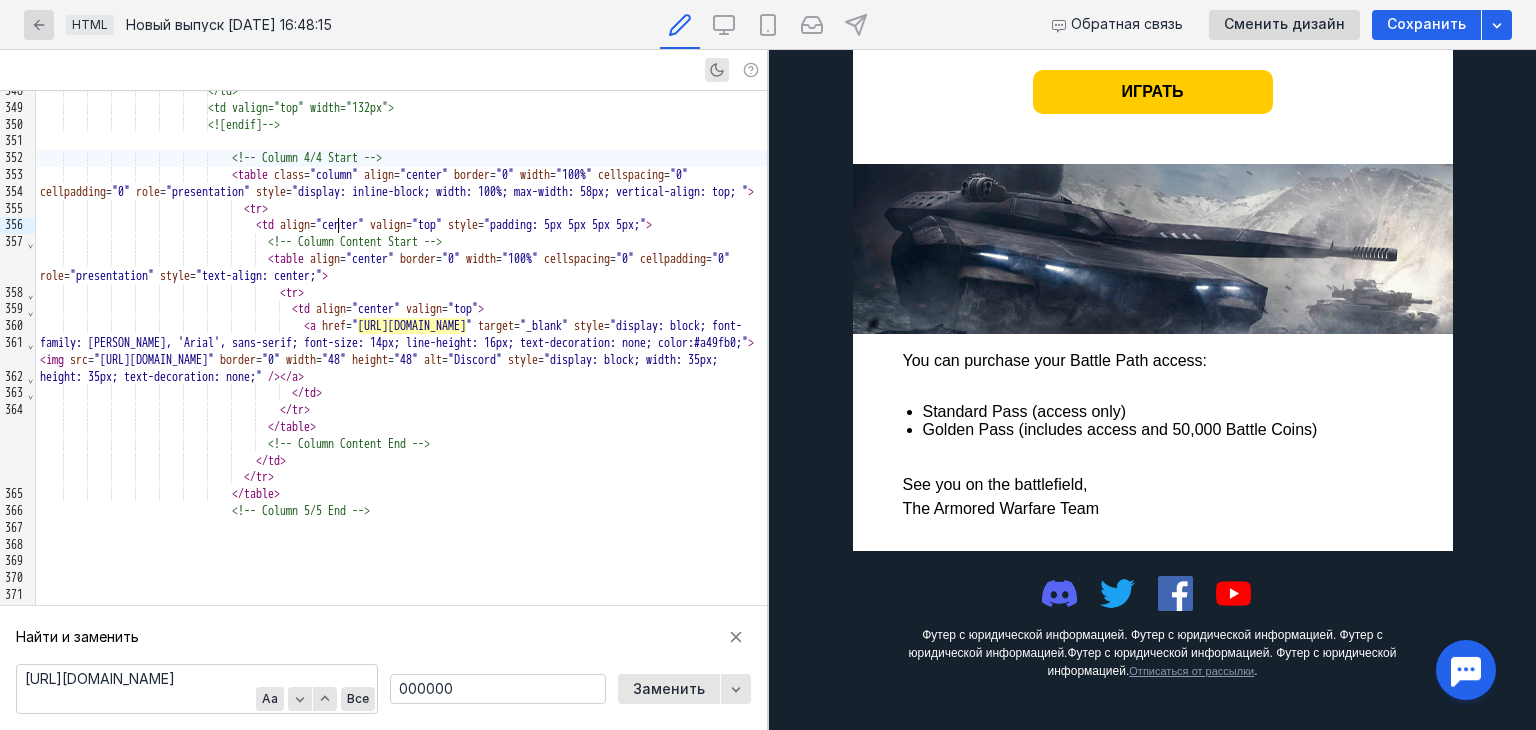 scroll, scrollTop: 1150, scrollLeft: 0, axis: vertical 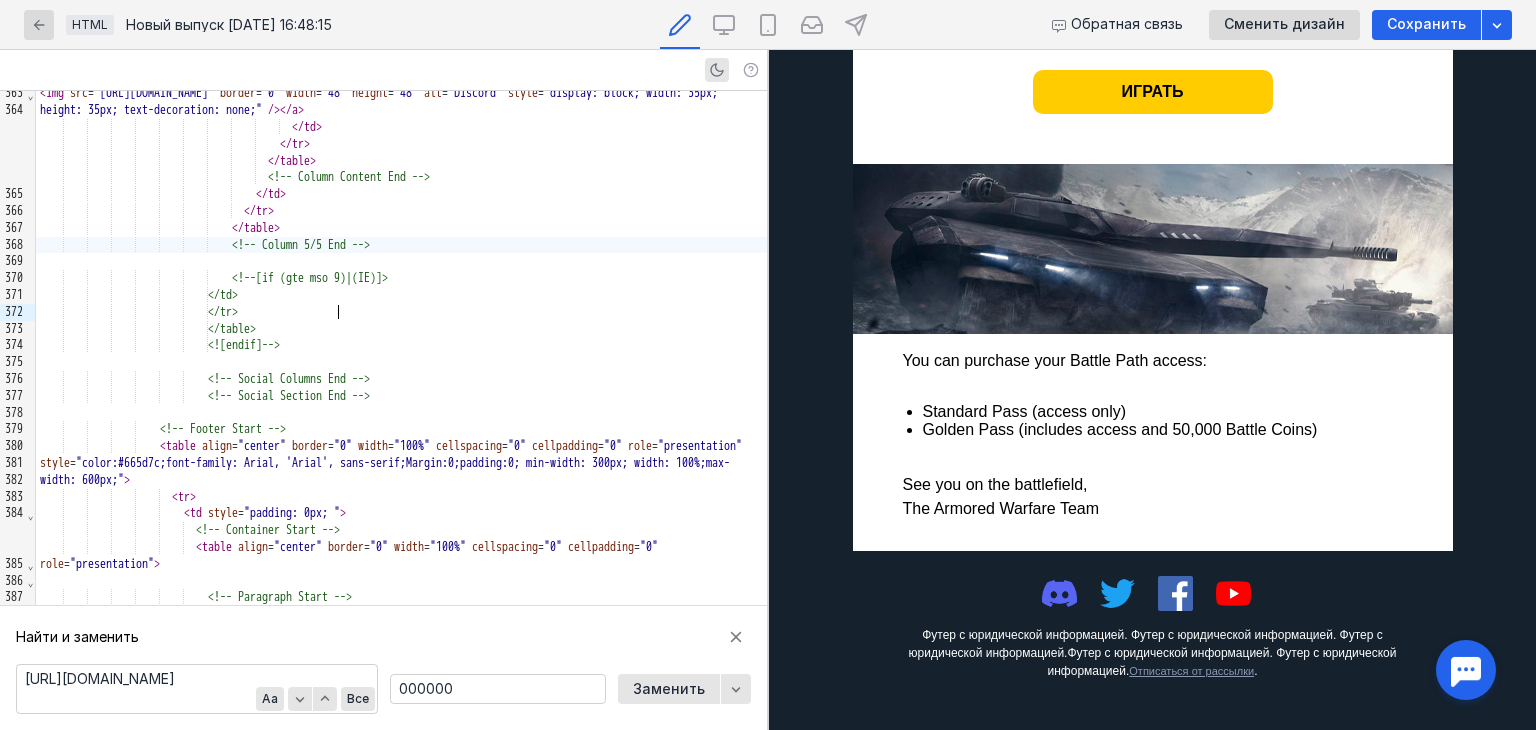 click on "<!-- Column 5/5 End -->" at bounding box center (301, 245) 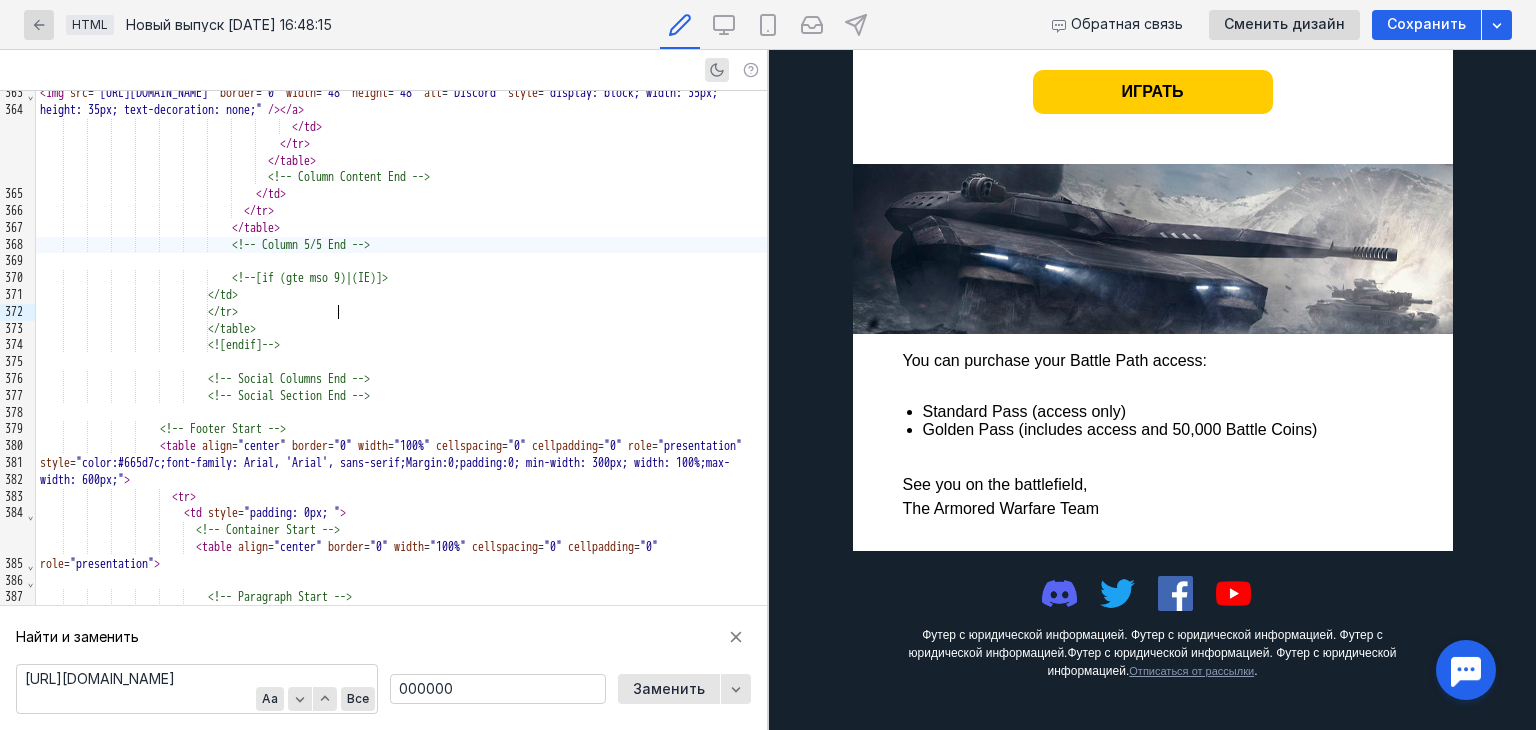 scroll, scrollTop: 1150, scrollLeft: 0, axis: vertical 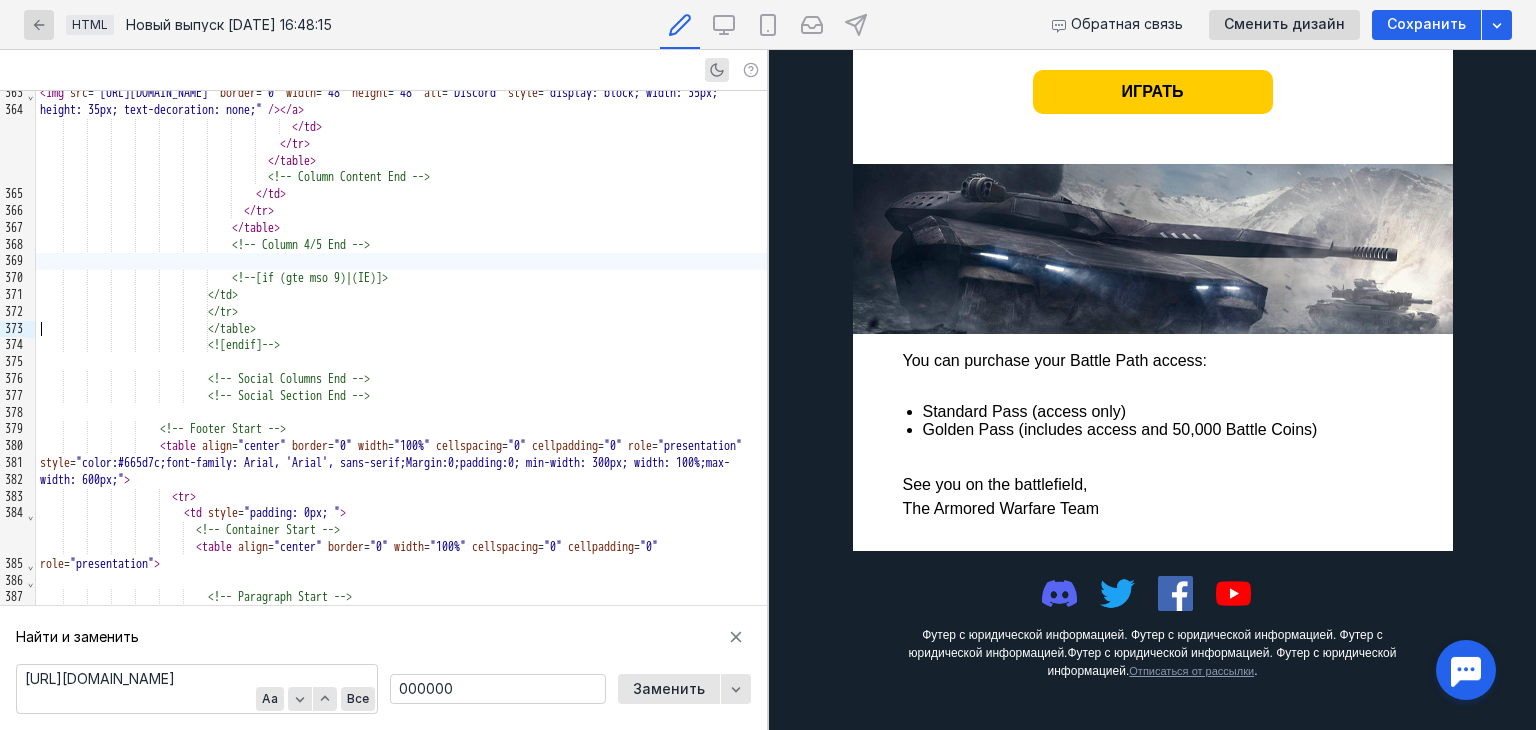 click at bounding box center [401, 261] 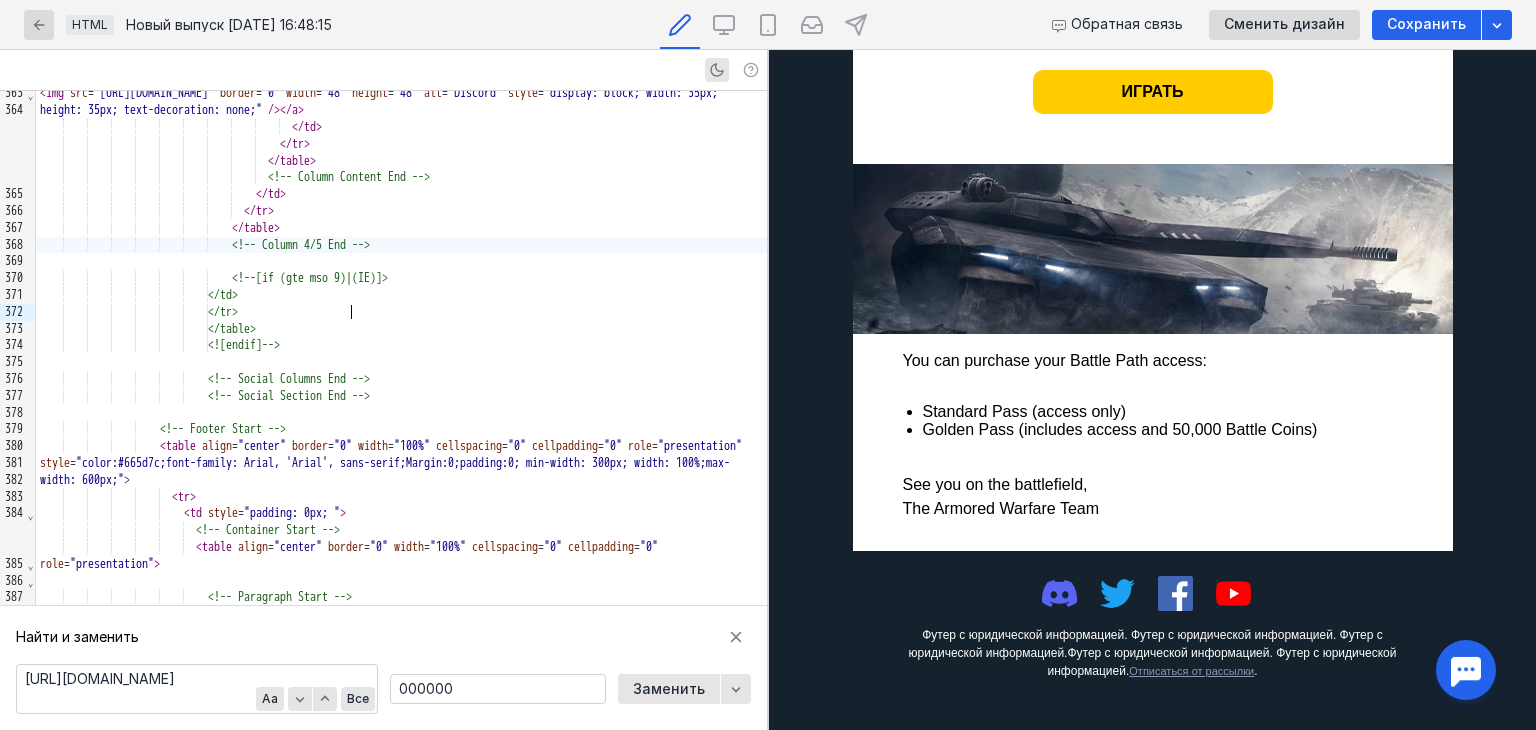 click on "<!-- Column 4/5 End -->" at bounding box center [301, 245] 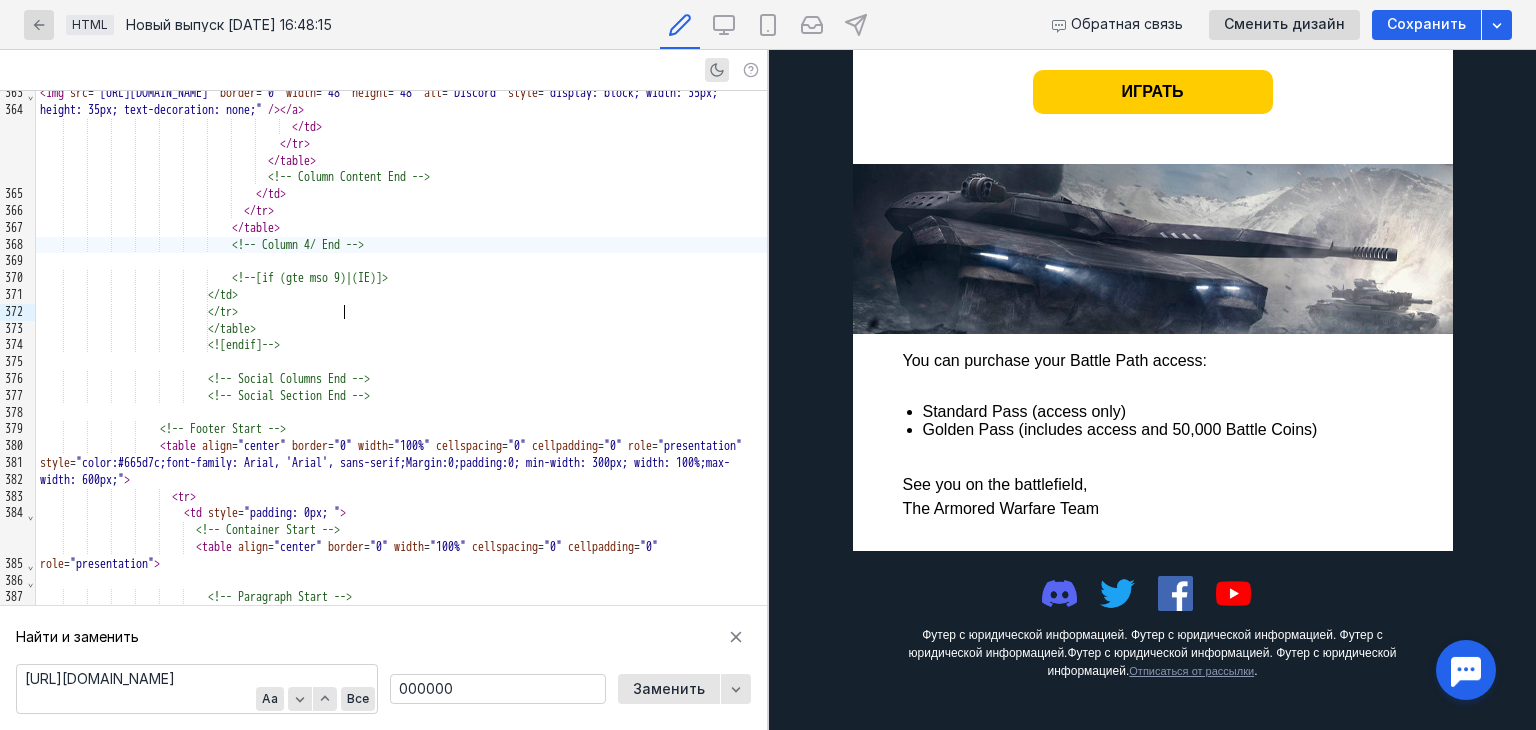 scroll, scrollTop: 1150, scrollLeft: 0, axis: vertical 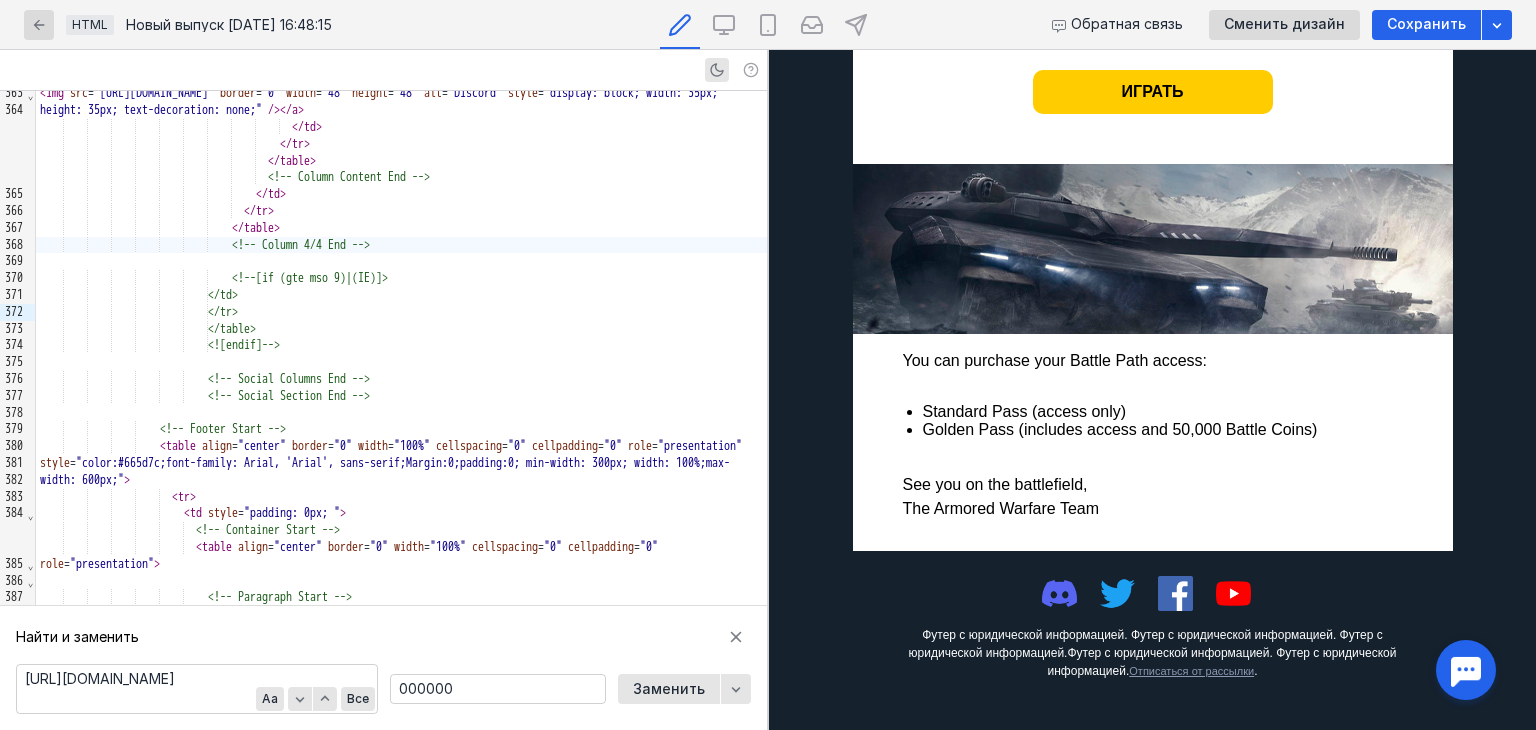 click at bounding box center (1059, 593) 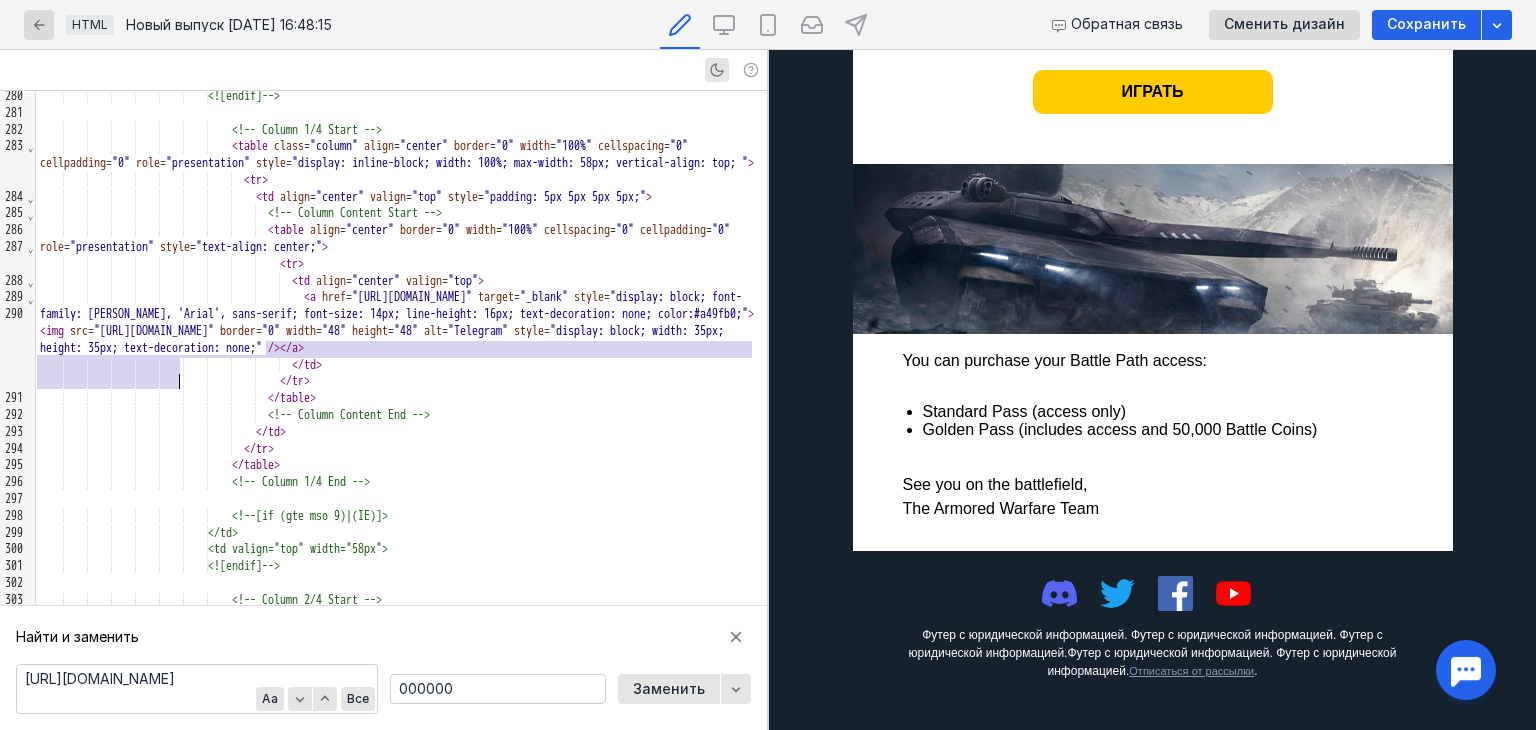 click on ""display: block; width: 35px; height: 35px; text-decoration: none;"" at bounding box center (385, 339) 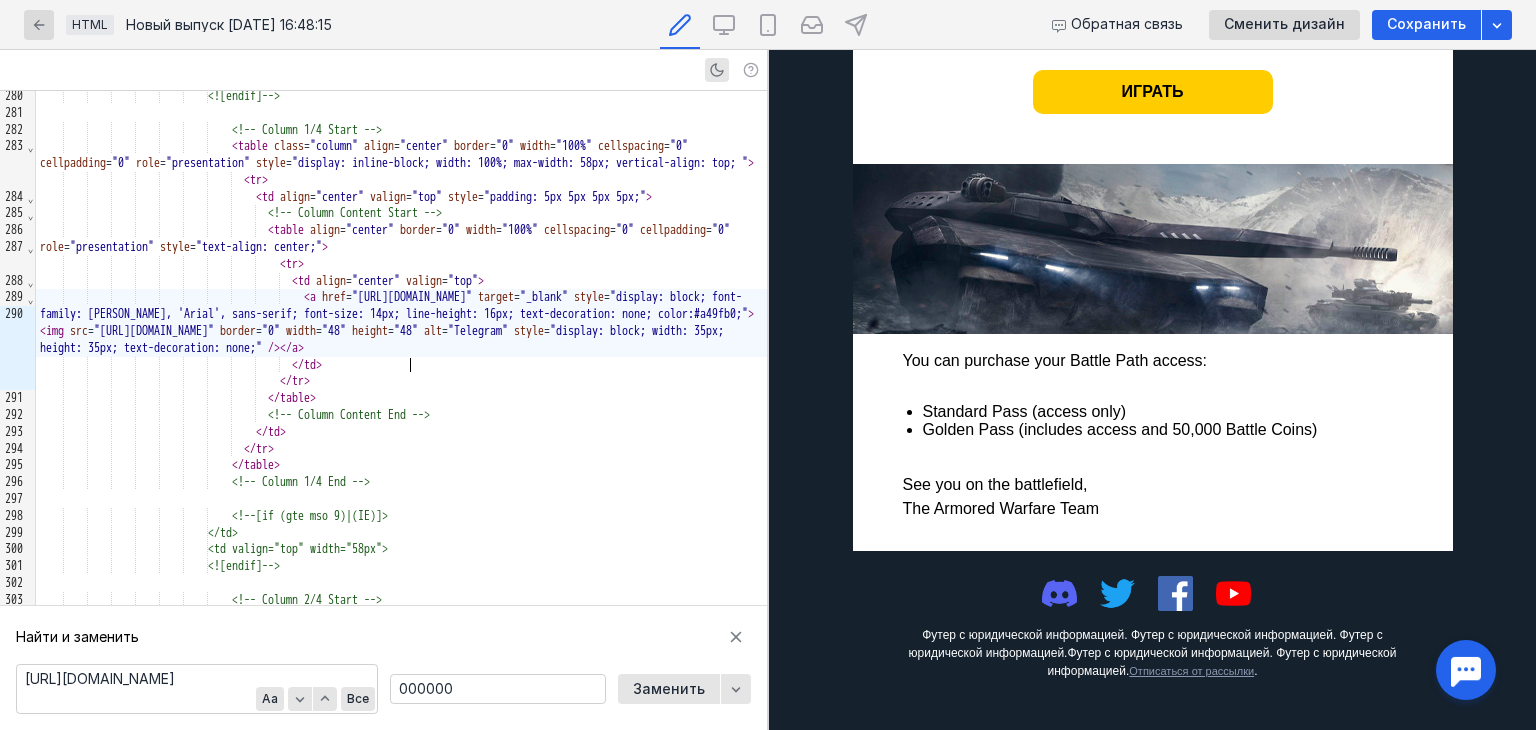 click on ""display: block; width: 35px; height: 35px; text-decoration: none;"" at bounding box center (385, 339) 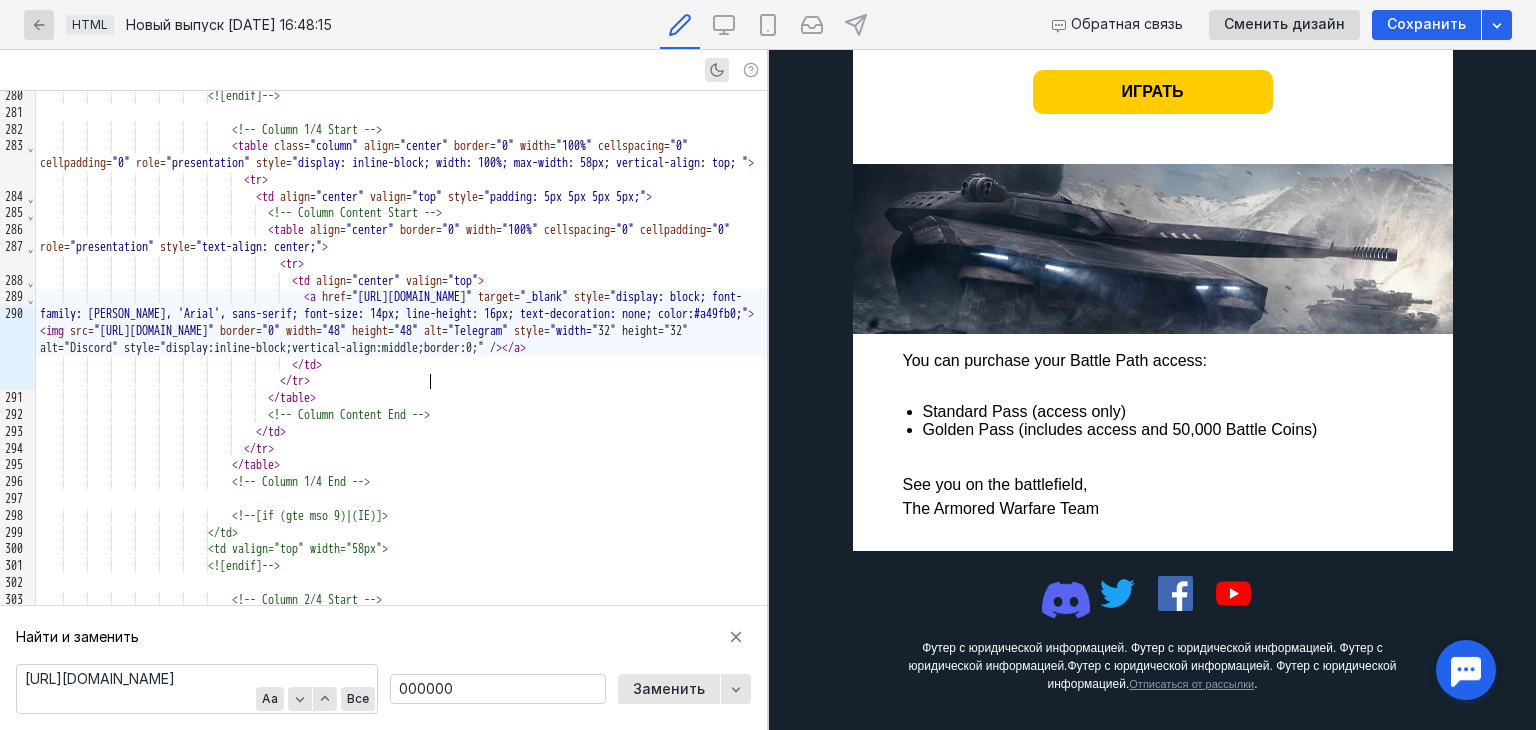 scroll, scrollTop: 1150, scrollLeft: 0, axis: vertical 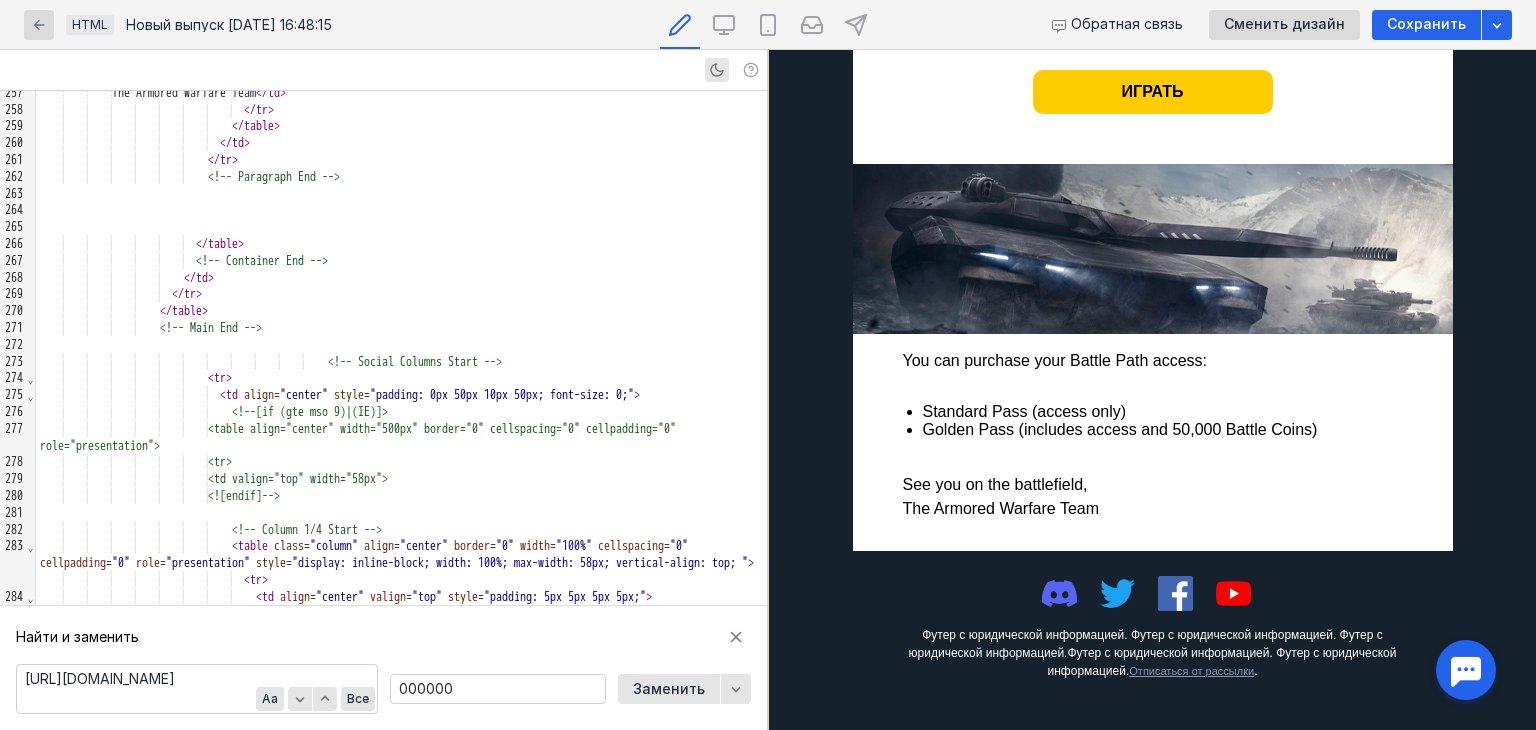 click at bounding box center [401, 345] 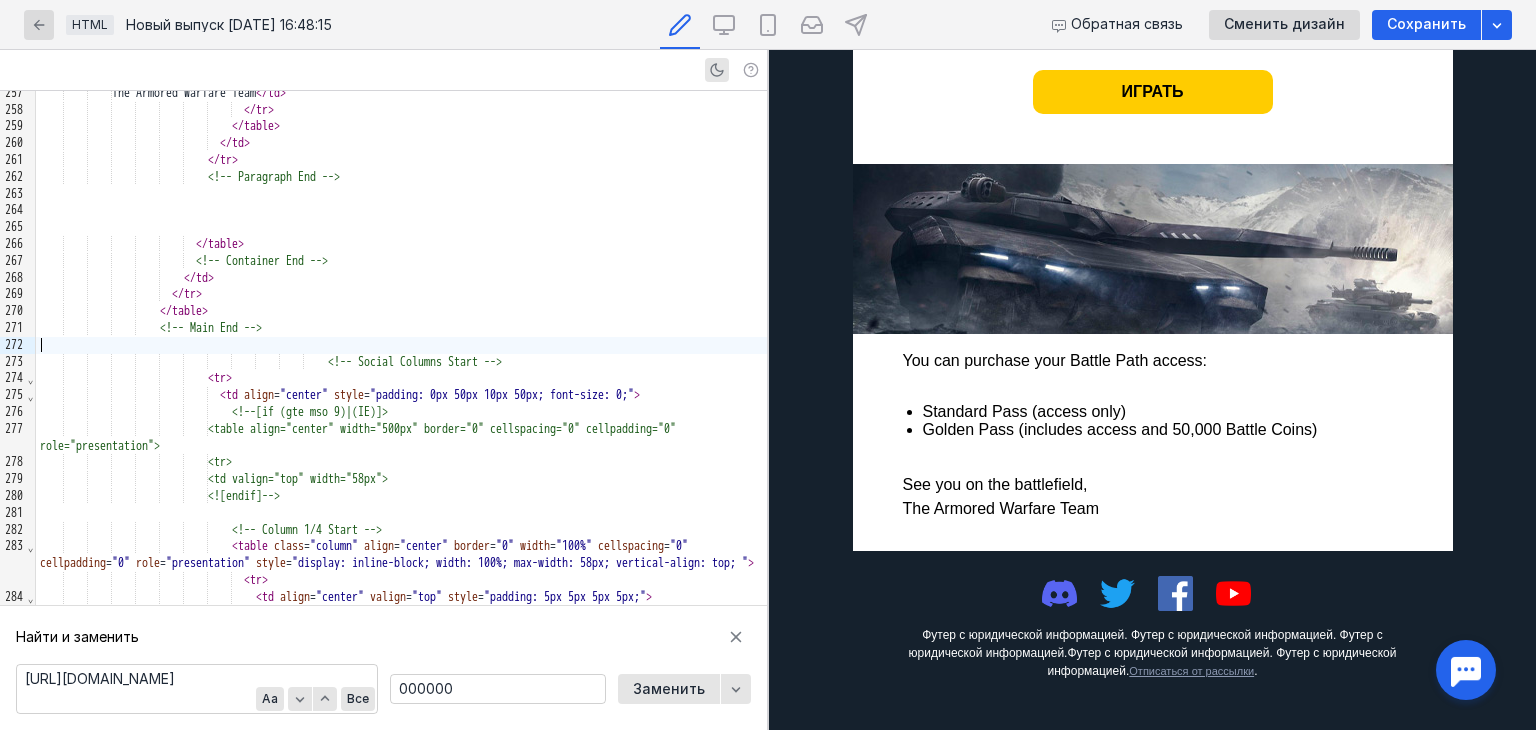 click on "<!-- Social Columns Start -->" at bounding box center [401, 362] 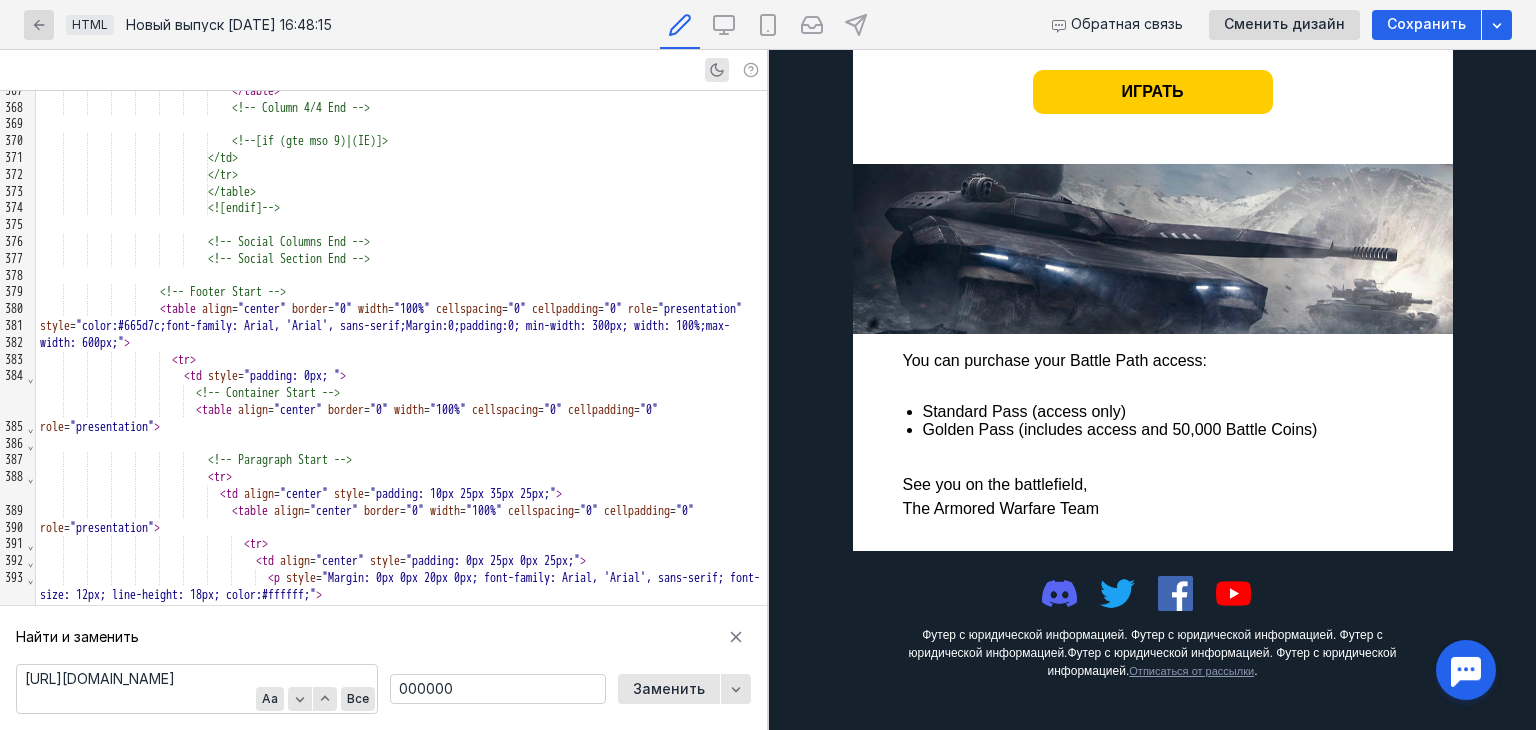 scroll, scrollTop: 7467, scrollLeft: 0, axis: vertical 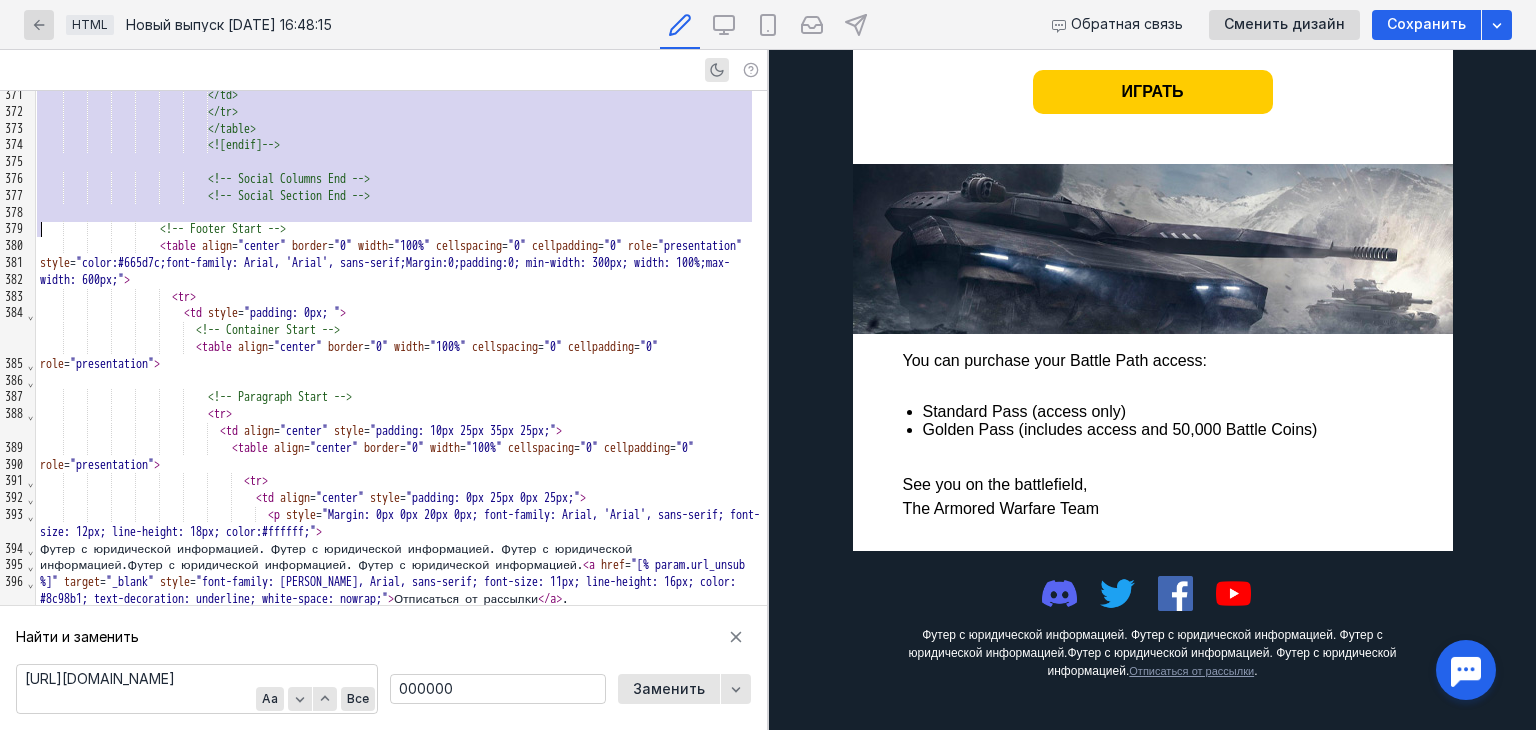 click at bounding box center [401, 162] 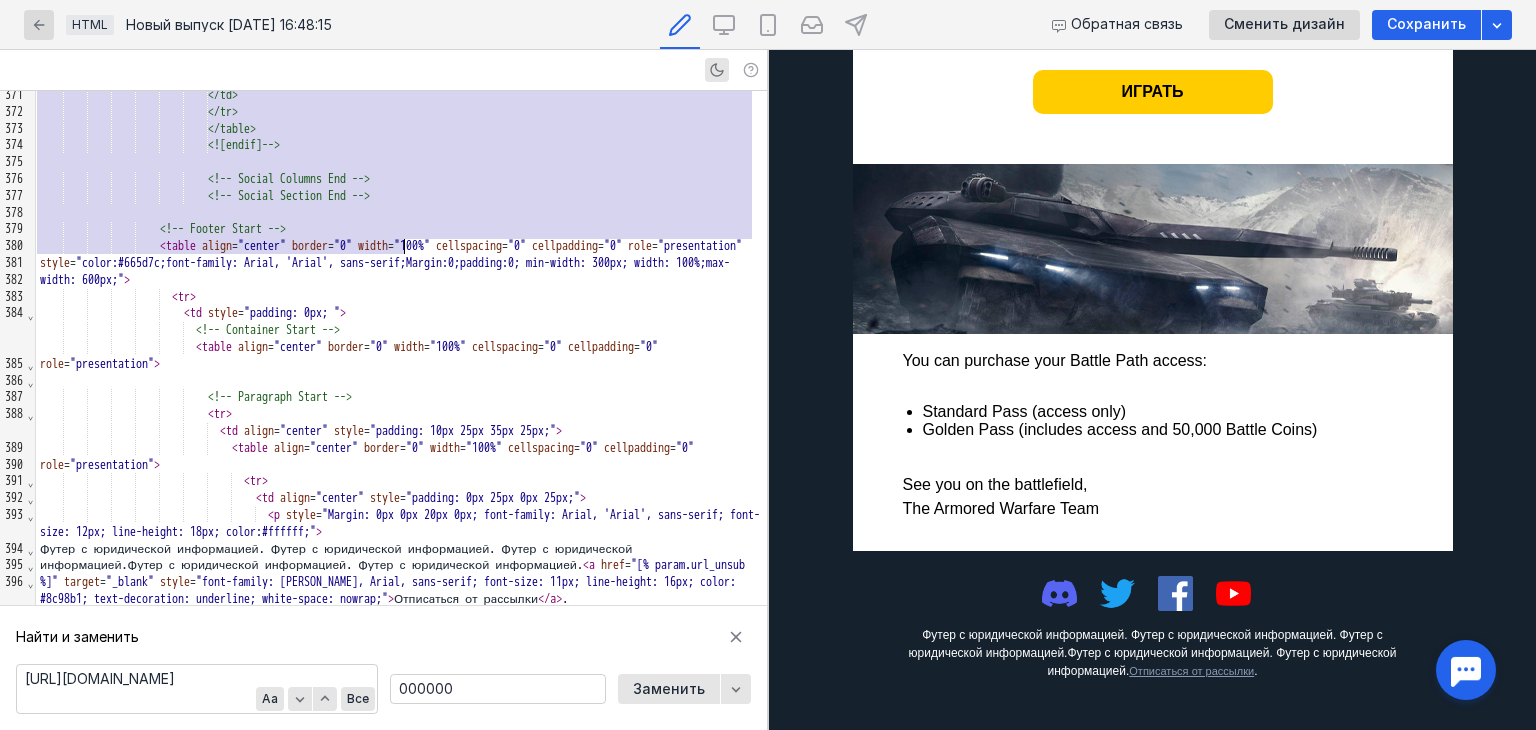 click on "<!-- Social Columns End -->" at bounding box center (401, 179) 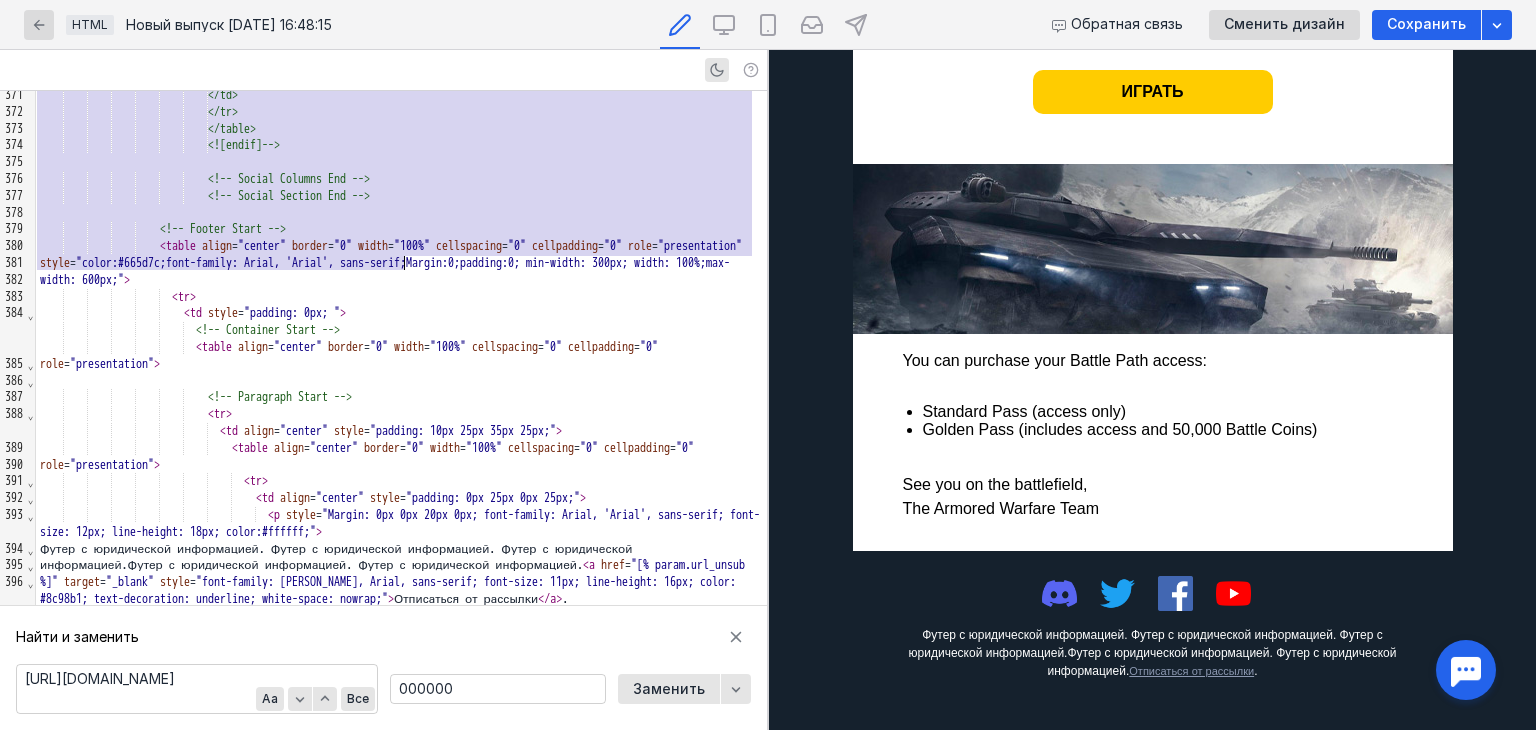 copy on "<!-- Social Columns Start -->                                 <![endif]-->                                               <!-- Column 3/4 Start -->                                               < table   class = "column"   align = "center"   border = "0"   width = "100%"   cellspacing = "0"   cellpadding = "0"   role = "presentation"   style = "display: inline-block; width: 100%; max-width: 58px; vertical-align: top; " >                                                   < tr >                                                     < td   align = "center"   valign = "top"   style = "padding: 5px 5px 5px 5px;" >                                                         <!-- Column Content Start -->                                                         < table   align = "center"   border = "0"   width = "100%"   cellspacing = "0"   cellpadding = "0"   role = "presentation"   style = "text-align: center;" >                                                           < tr >                                           ..." 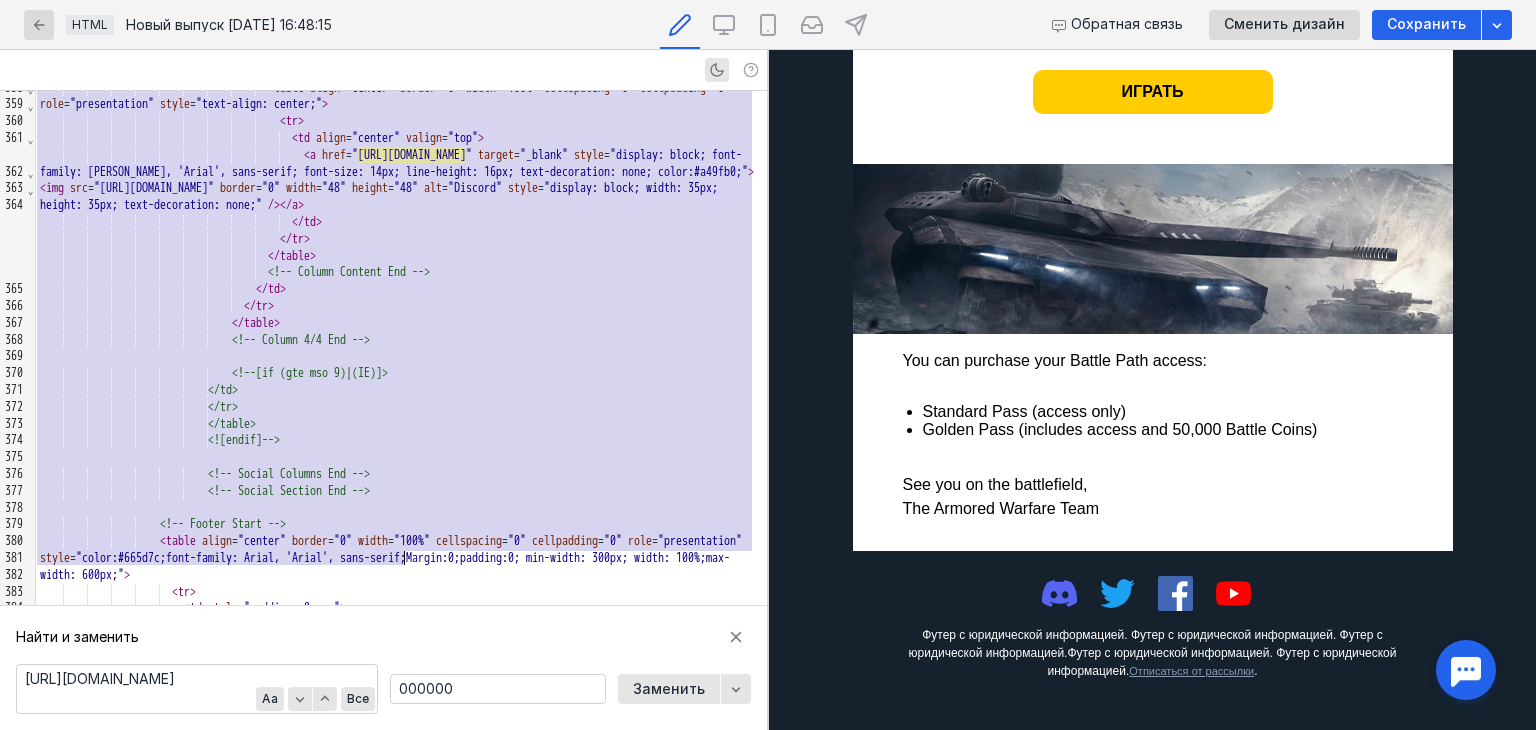 scroll, scrollTop: 7167, scrollLeft: 0, axis: vertical 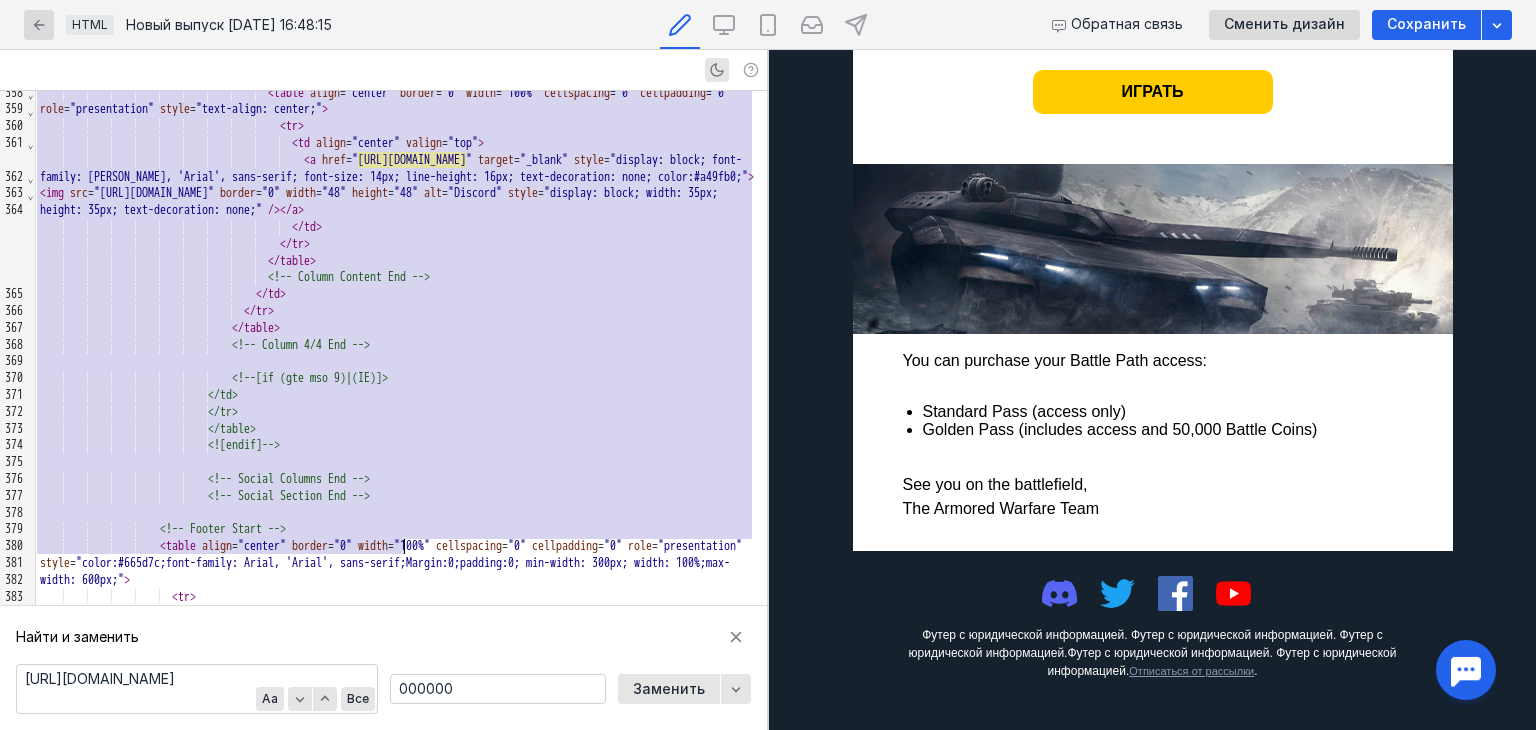 click on "<!-- Social Columns End -->" at bounding box center [401, 479] 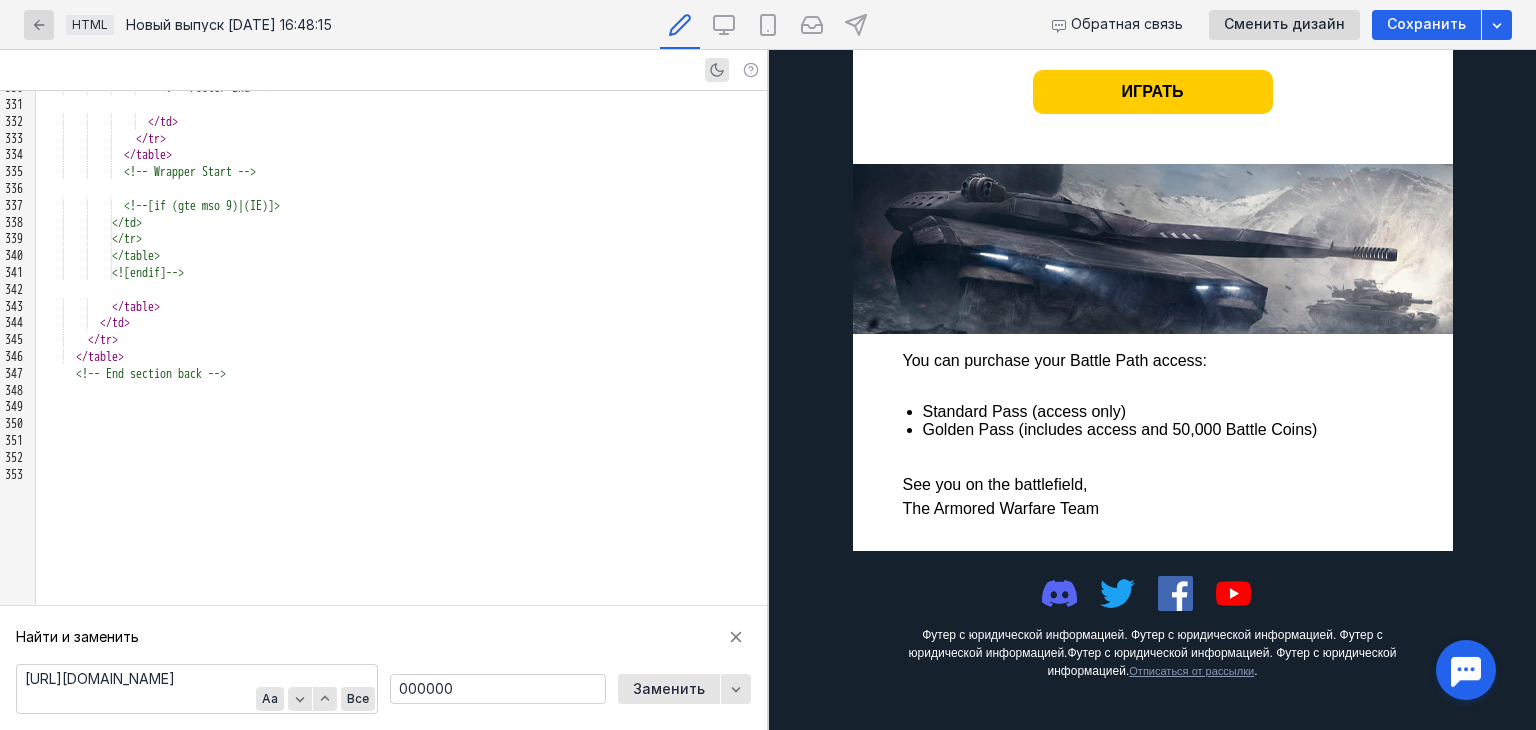 scroll, scrollTop: 5896, scrollLeft: 0, axis: vertical 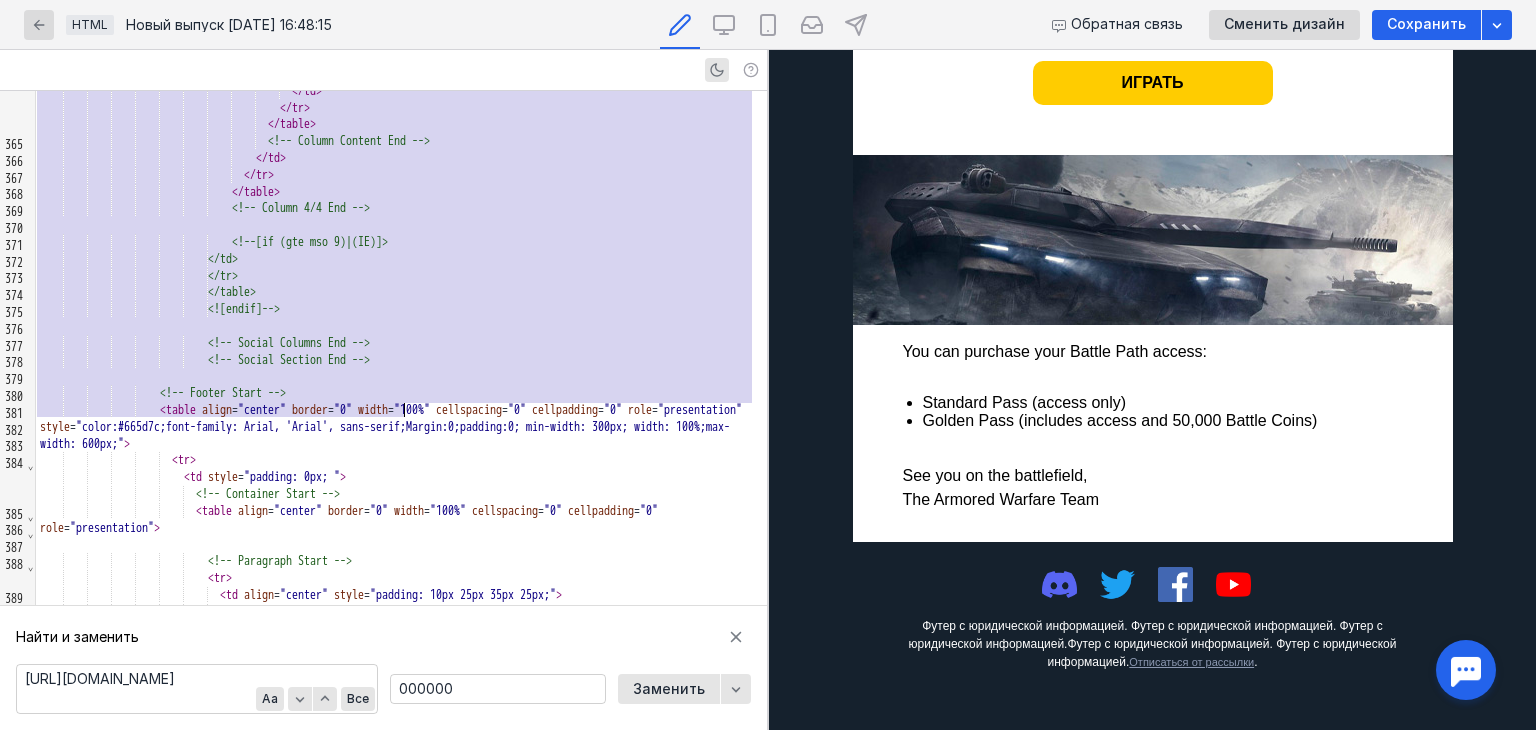 click on "<!-- Social Section End -->" at bounding box center [401, 360] 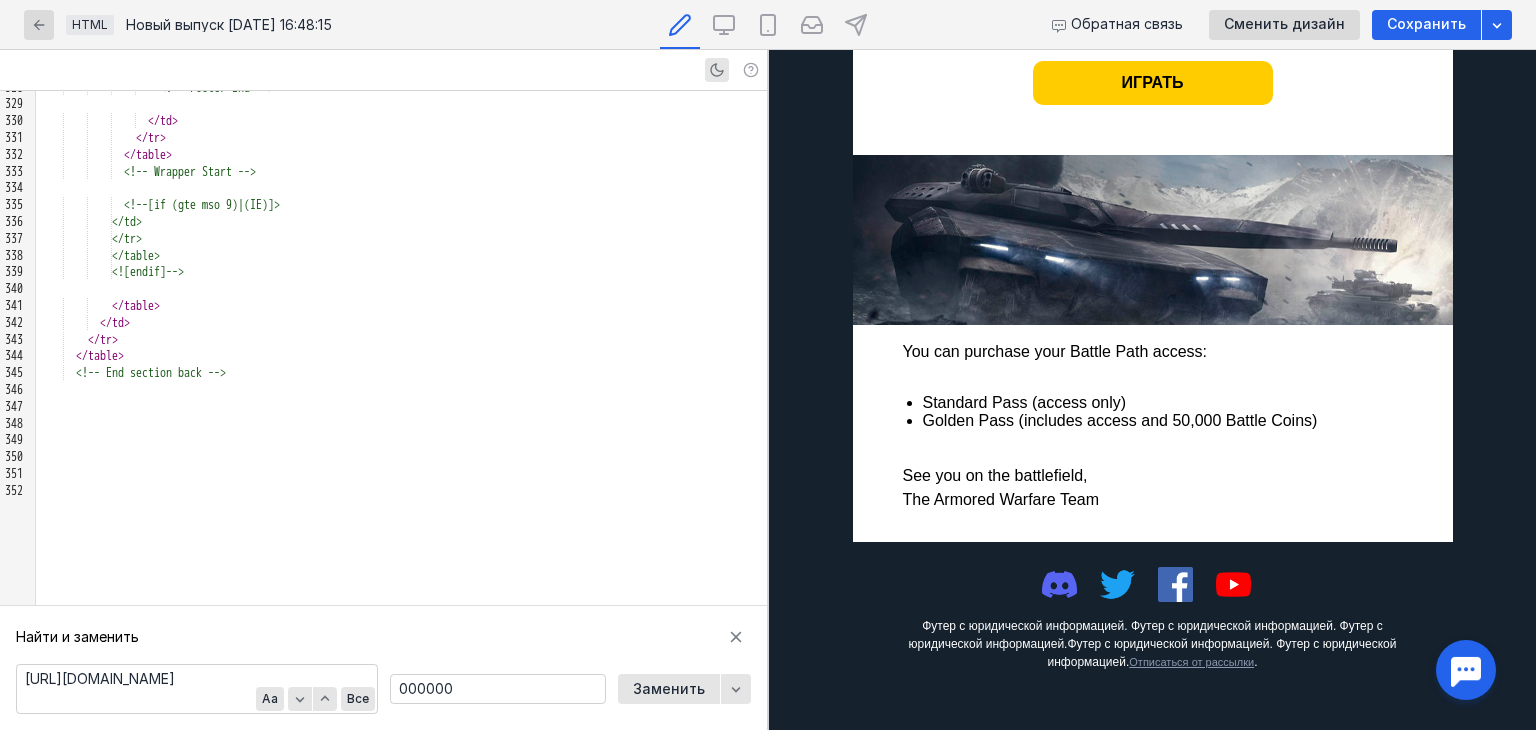 scroll, scrollTop: 5880, scrollLeft: 0, axis: vertical 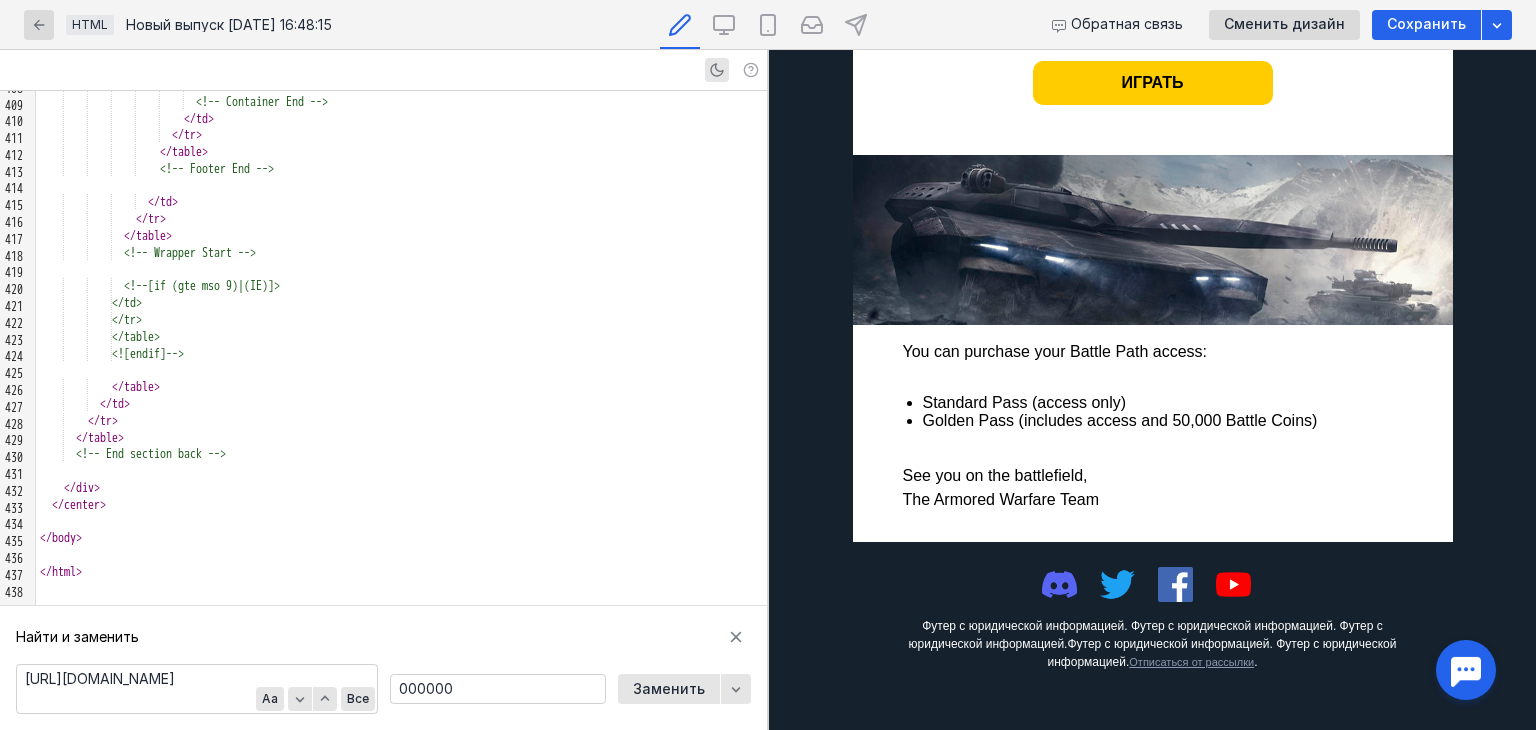 click on "</ div >" at bounding box center [401, 488] 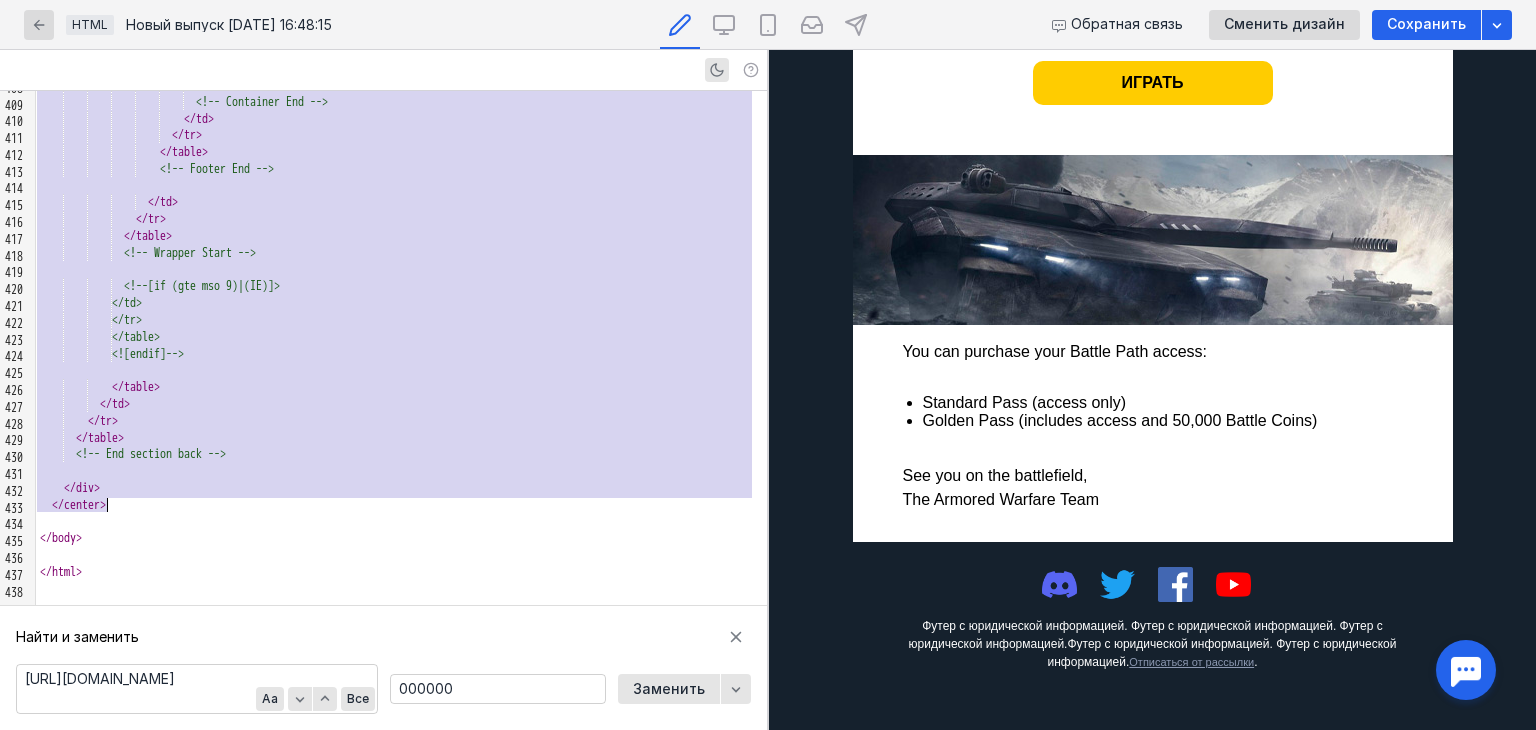 click on "</ center >" at bounding box center (401, 505) 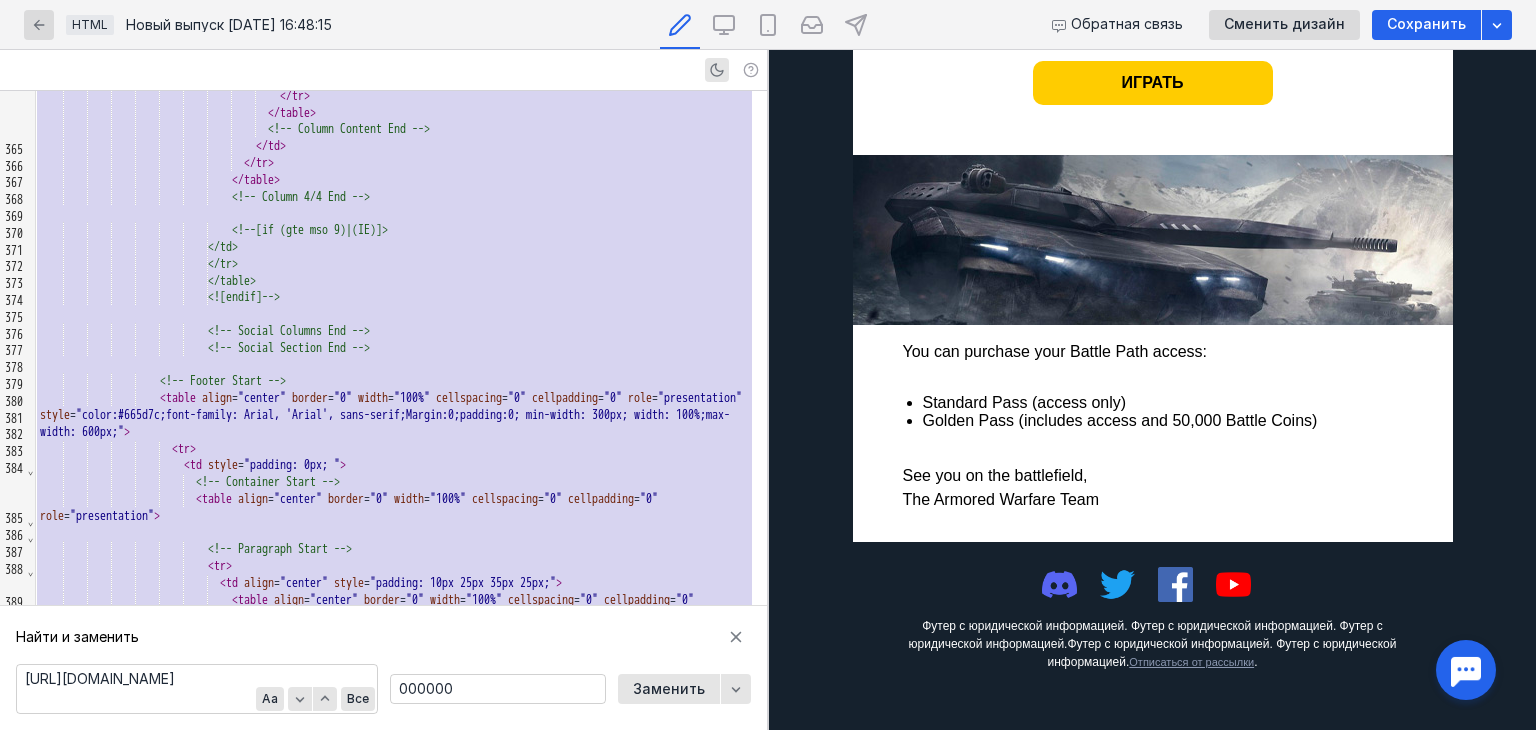 scroll, scrollTop: 7279, scrollLeft: 0, axis: vertical 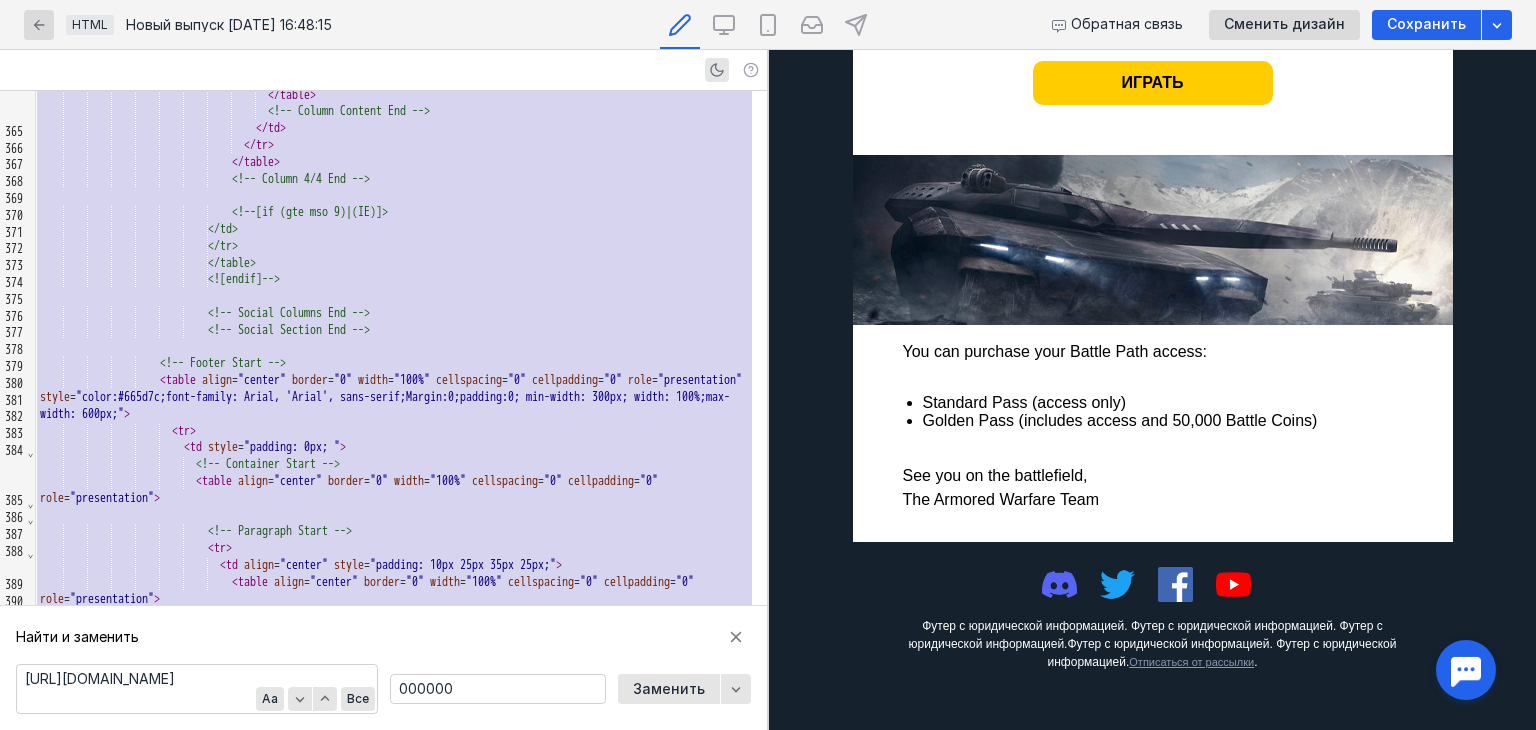 click on "<!-- Social Section End -->" at bounding box center (401, 330) 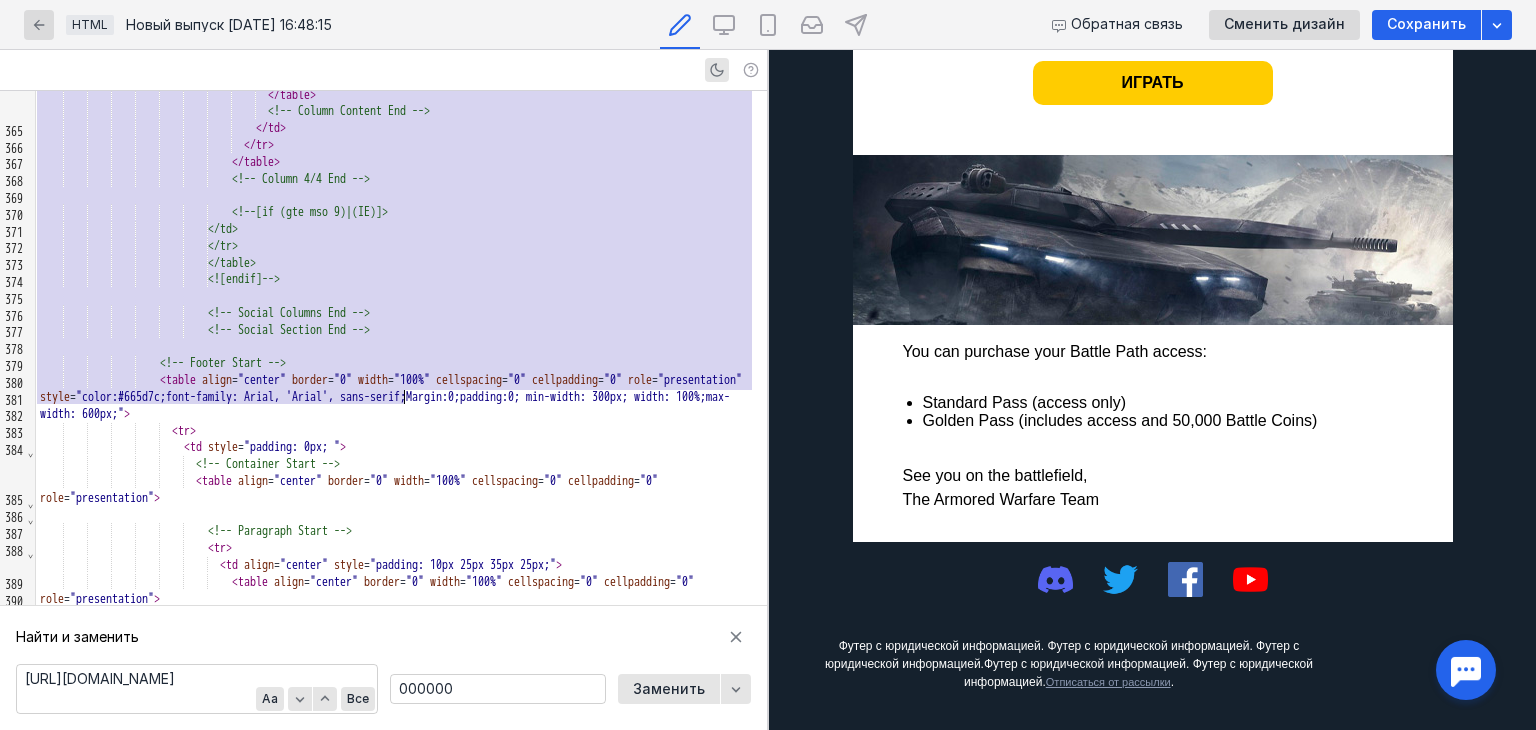 scroll, scrollTop: 5896, scrollLeft: 0, axis: vertical 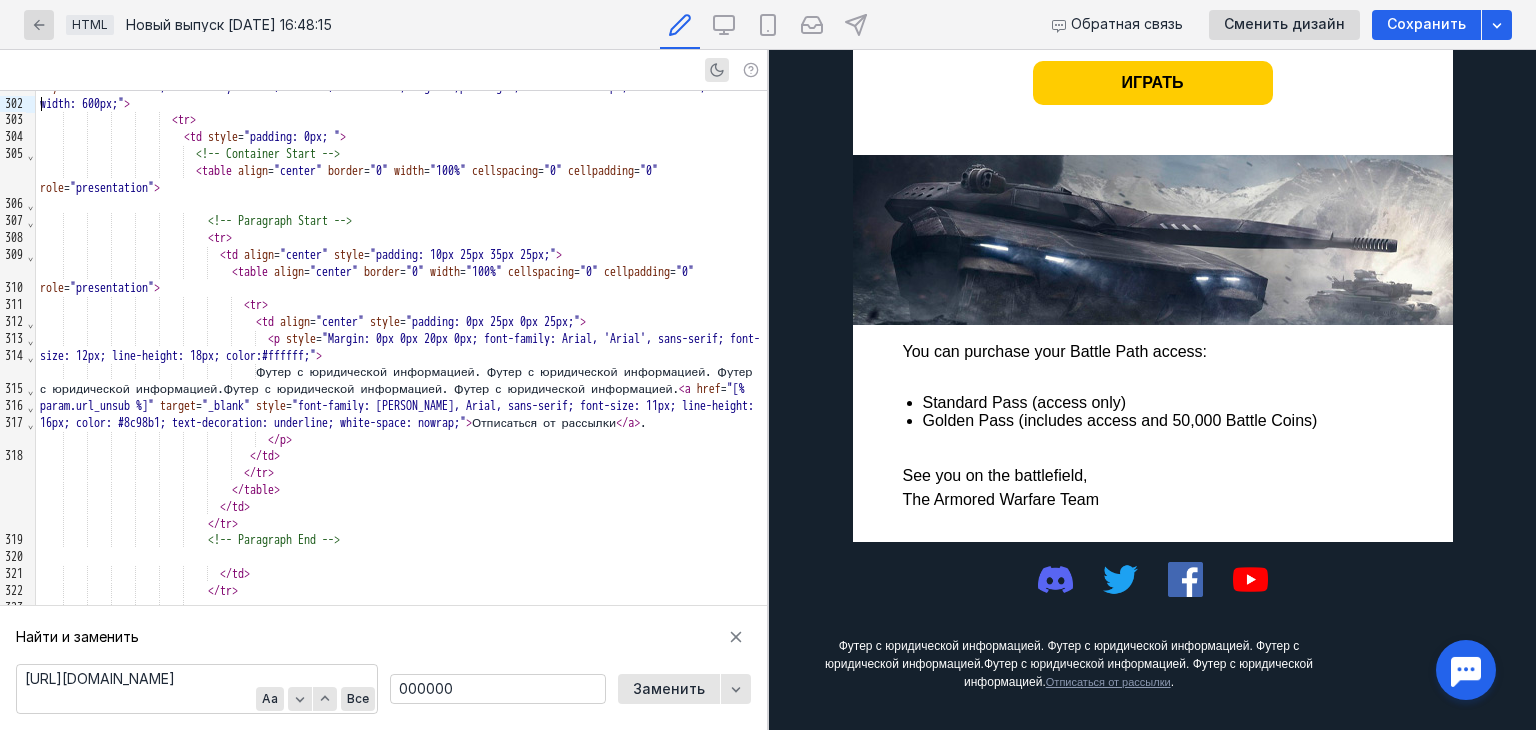 click at bounding box center (1250, 579) 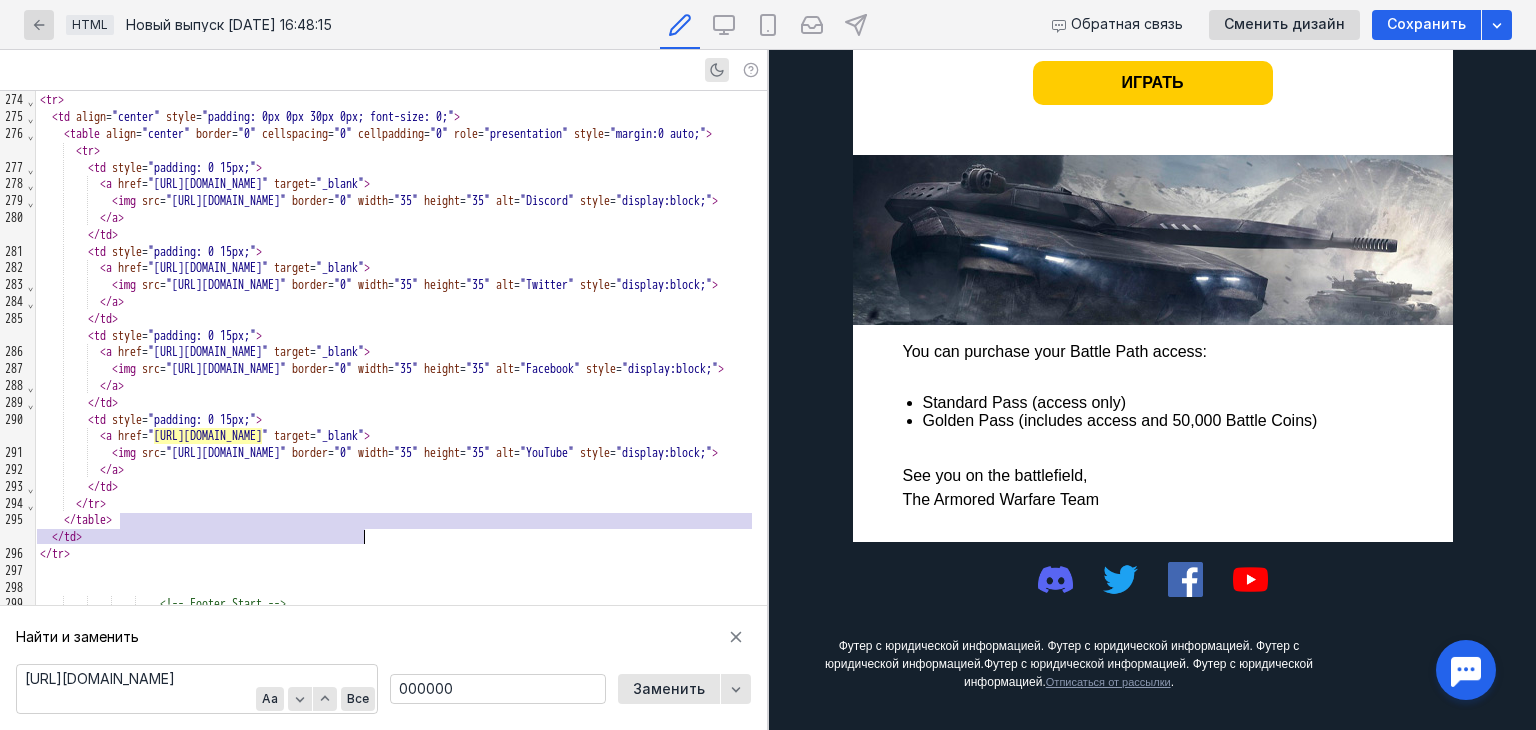 scroll, scrollTop: 5317, scrollLeft: 0, axis: vertical 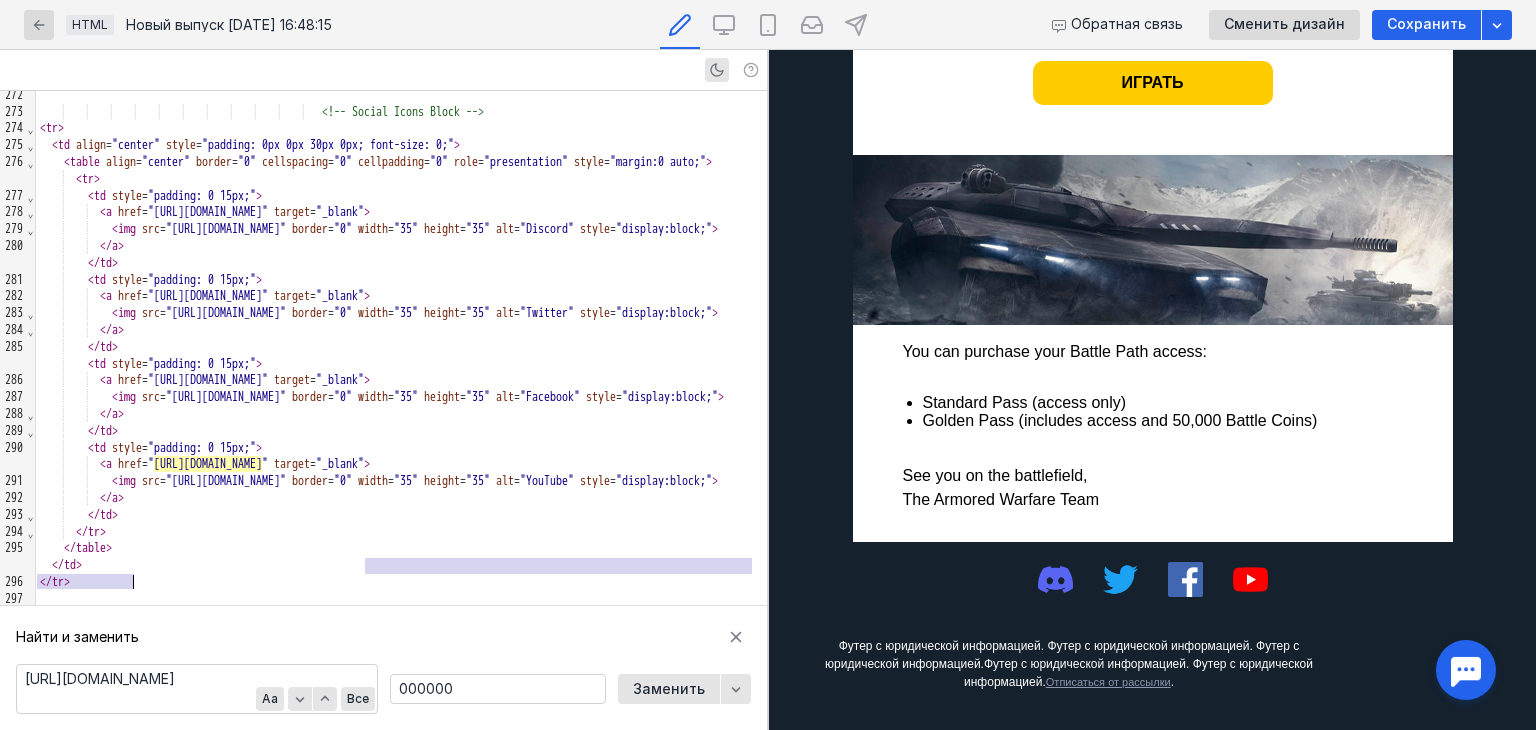click on "<!-- Main End -->                                                                      <!-- Social Icons Block --> < tr >    < td   align = "center"   style = "padding: 0px 0px 30px 0px; font-size: 0;" >      < table   align = "center"   border = "0"   cellspacing = "0"   cellpadding = "0"   role = "presentation"   style = "margin:0 auto;" >         < tr >           < td   style = "padding: 0 15px;" >               < a   href = "[URL][DOMAIN_NAME]"   target = "_blank" >                 < img   src = "[URL][DOMAIN_NAME]"   border = "0"   width = "35"   height = "35"   alt = "Discord"   style = "display:block;" >               </ a >           </ td >           < td   style = "padding: 0 15px;" >               < a   href = "[URL][DOMAIN_NAME]"   target = "_blank" >                 < img   src = "[URL][DOMAIN_NAME]"   border = "0"   width = "35"   height = "35"   alt = "Twitter"   style = >" at bounding box center (401, -1762) 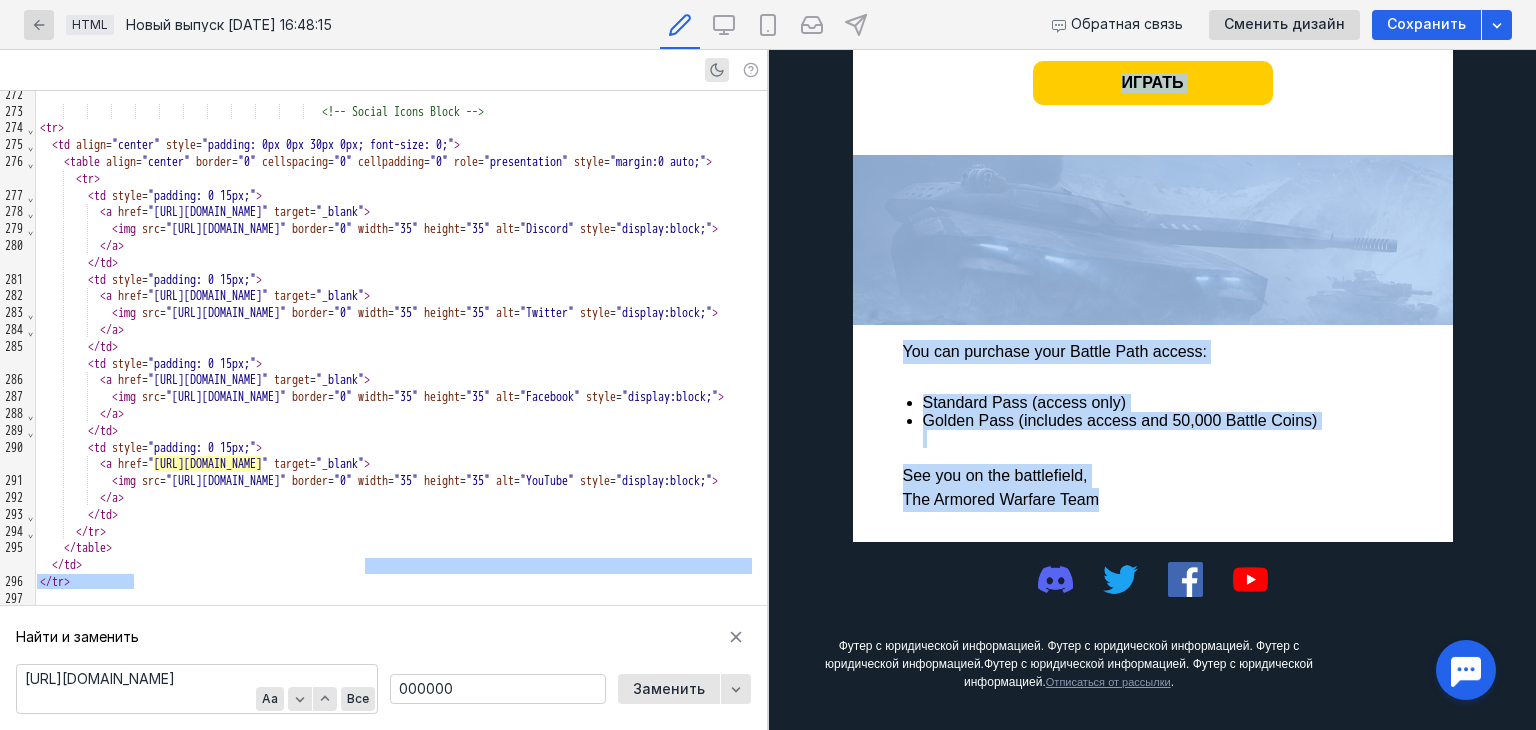drag, startPoint x: 1280, startPoint y: 561, endPoint x: 1310, endPoint y: 586, distance: 39.051247 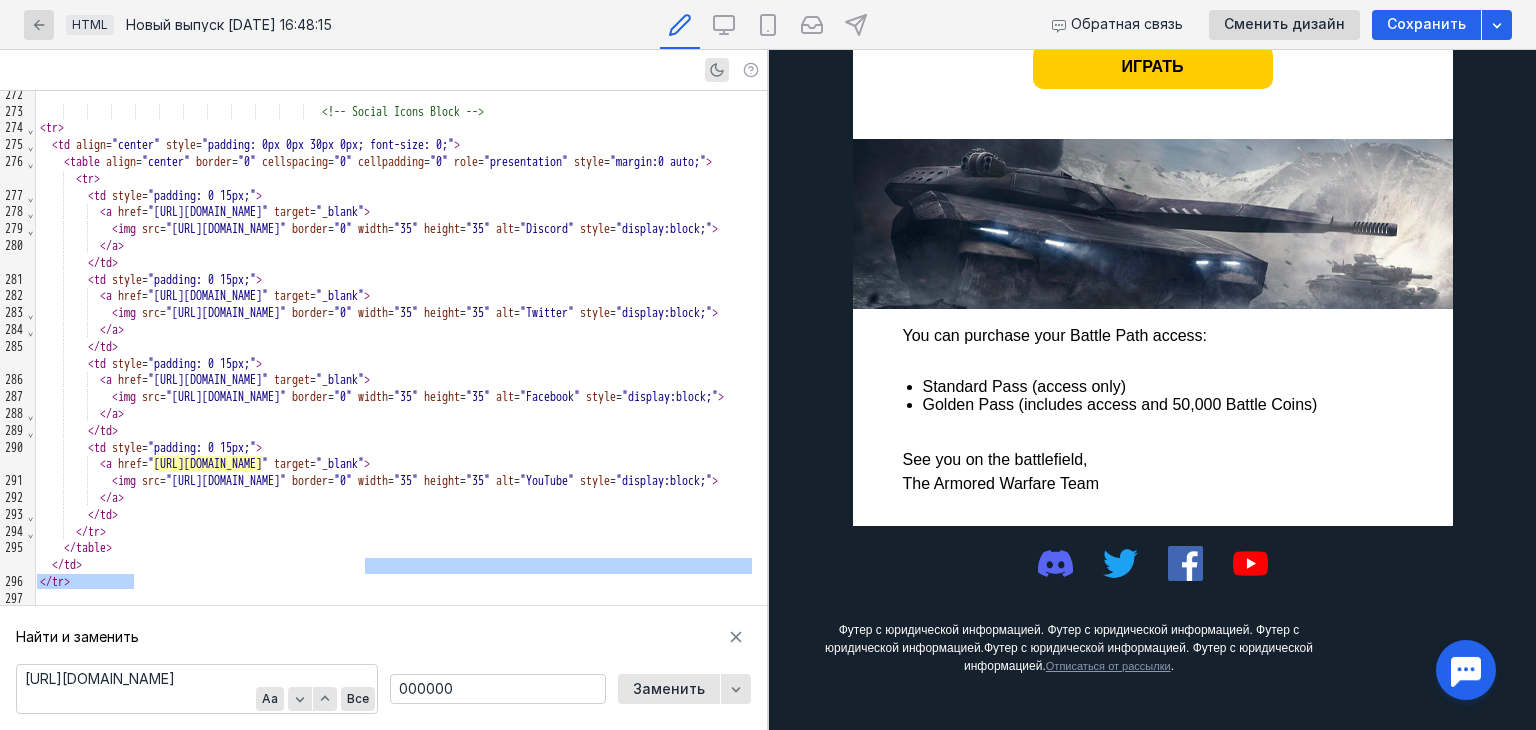 scroll, scrollTop: 1179, scrollLeft: 0, axis: vertical 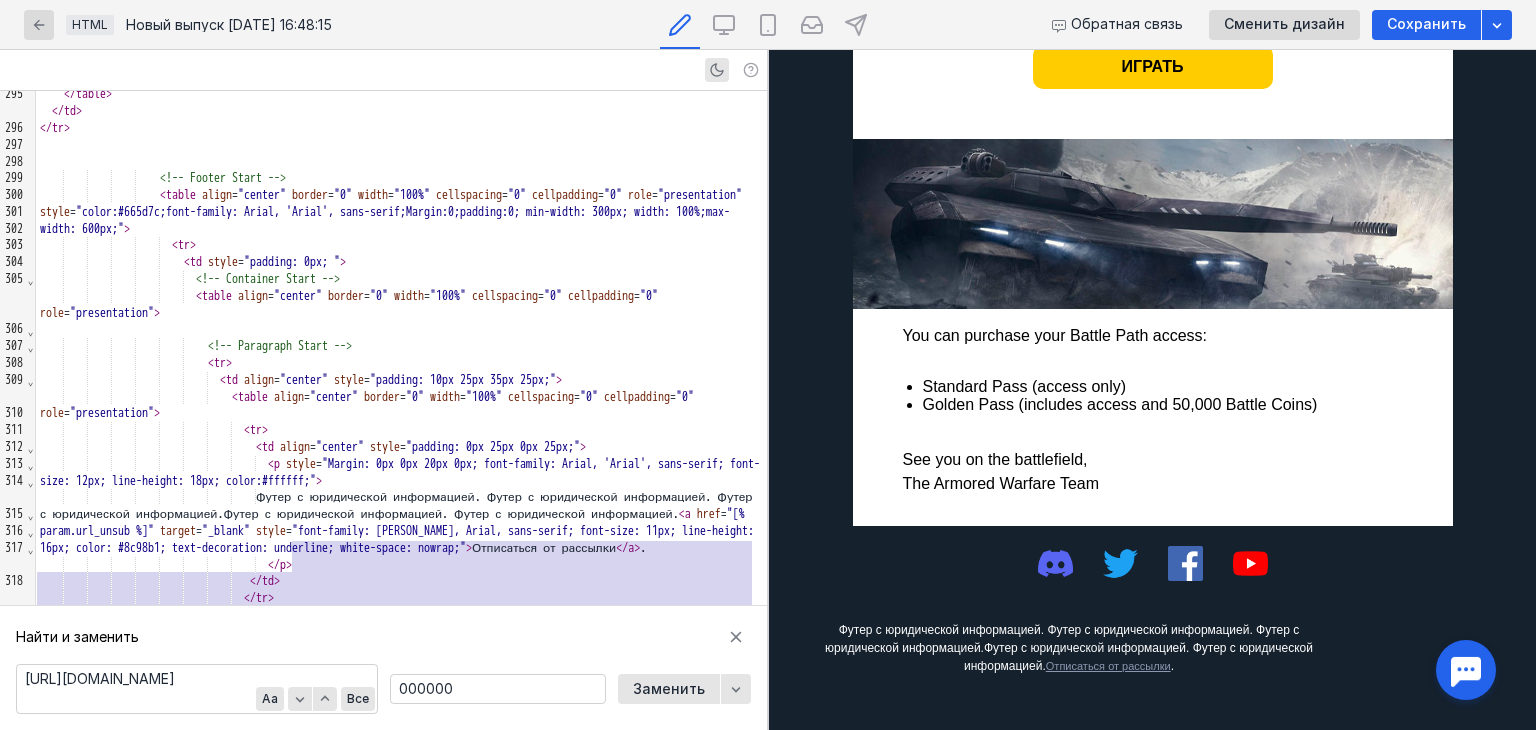 click at bounding box center (401, 162) 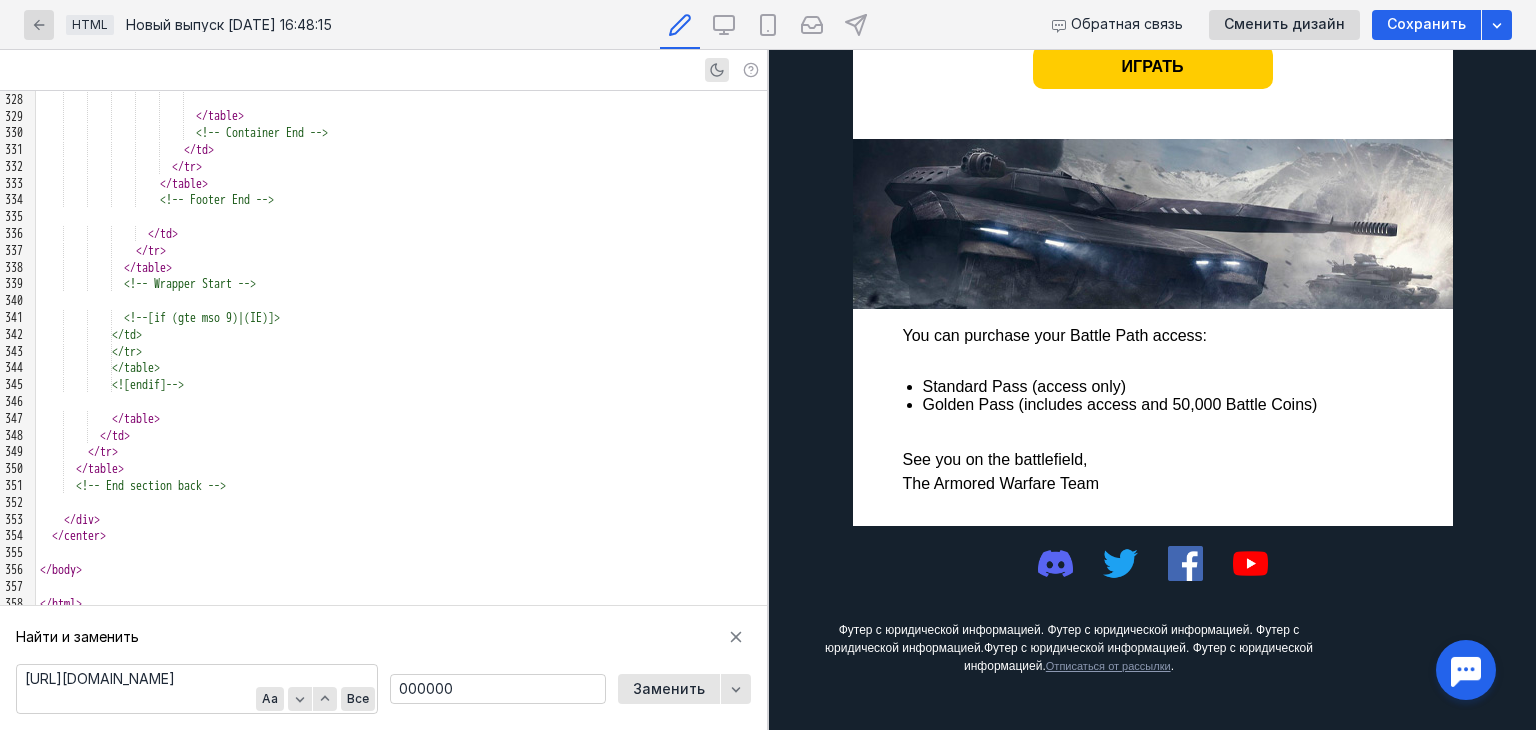 scroll, scrollTop: 6516, scrollLeft: 0, axis: vertical 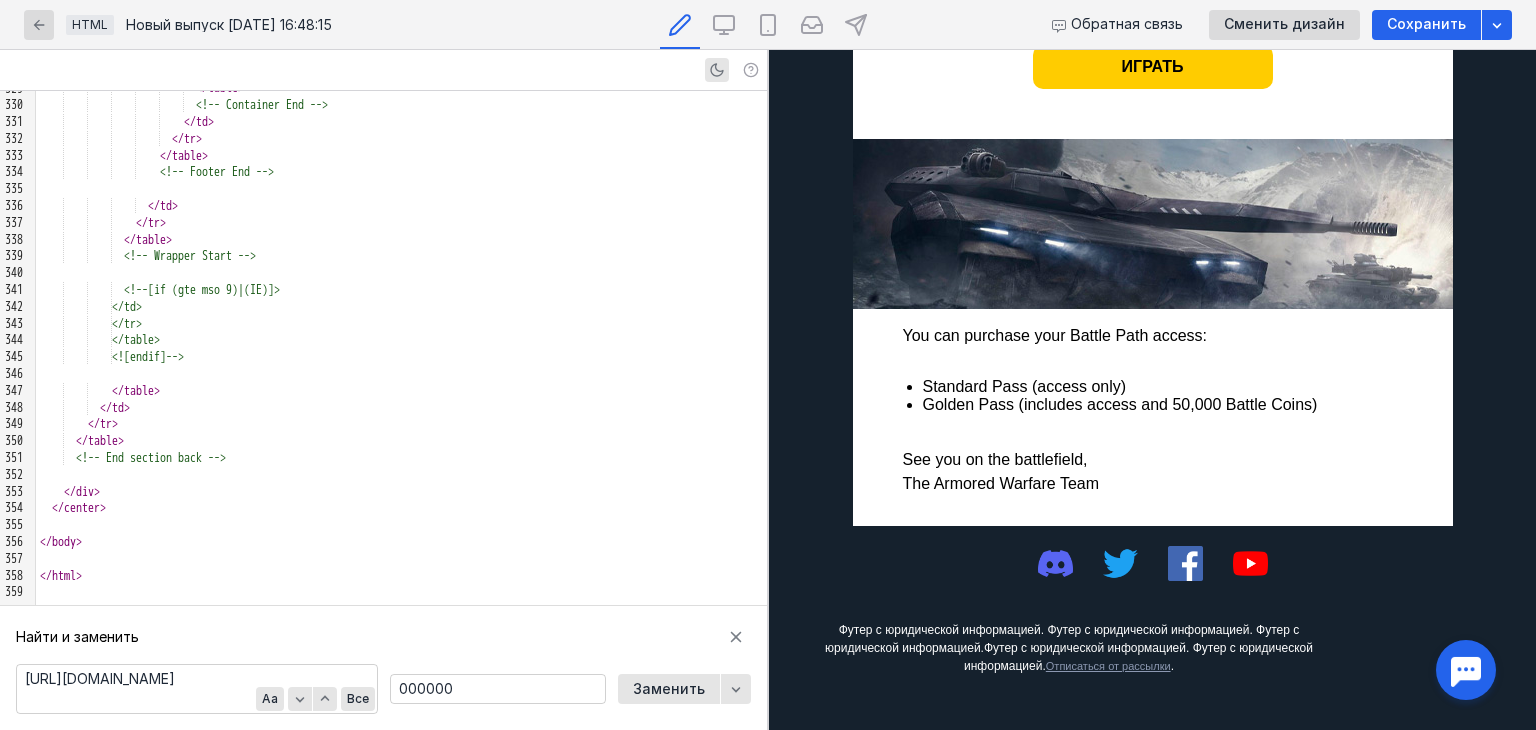 click at bounding box center (401, 525) 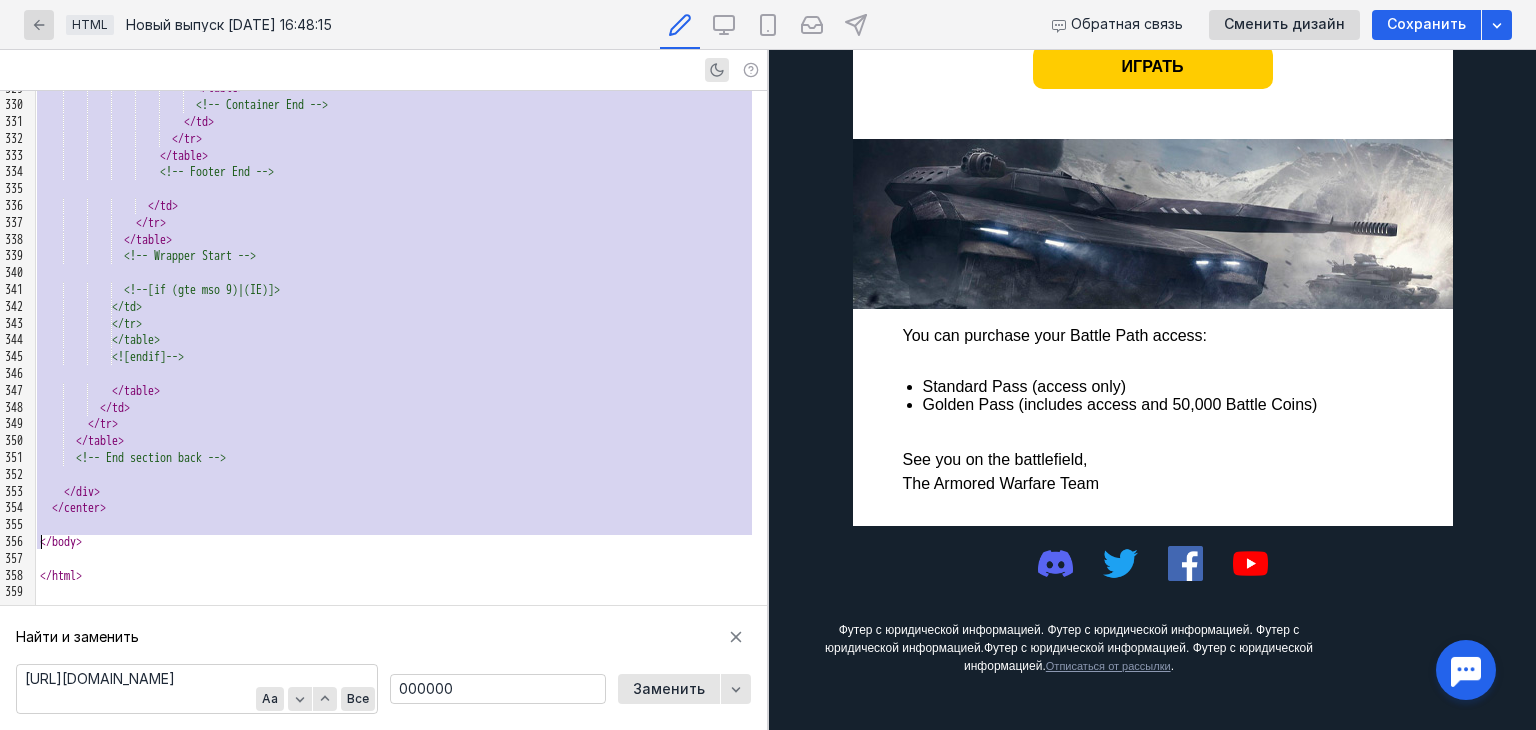 copy on "<!-- Footer Start -->                             < table   align = "center"   border = "0"   width = "100%"   cellspacing = "0"   cellpadding = "0"   role = "presentation"   style = "color:#665d7c;font-family: Arial, 'Arial', sans-serif;Margin:0;padding:0; min-width: 300px; width: 100%;max-width: 600px;" >                                 < tr >                                   < td   style = "padding: 0px; " >                                       <!-- Container Start -->                                       < table   align = "center"   border = "0"   width = "100%"   cellspacing = "0"   cellpadding = "0"   role = "presentation" >                                         <!-- Paragraph Start -->                                         < tr >                                             < td   align = "center"   style = "padding: 10px 25px 35px 25px;" >                                               < table   align = "center"   border = "0"   width = "100%"   cellspacing = "0"   ..." 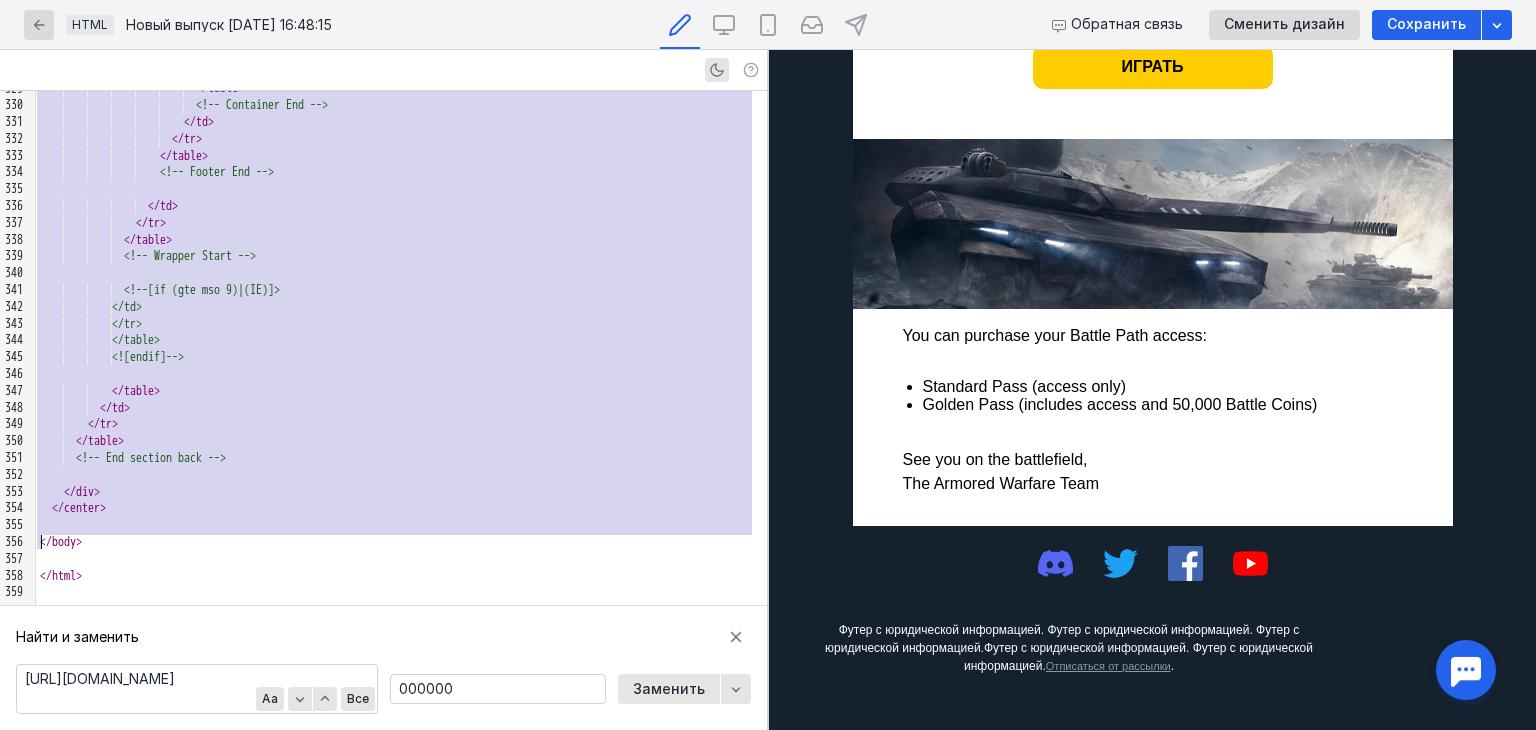 click on "Футер с юридической информацией. Футер с юридической информацией. Футер с юридической информацией.Футер с юридической информацией. Футер с юридической информацией.  Отписаться от рассылки ." at bounding box center (1069, 648) 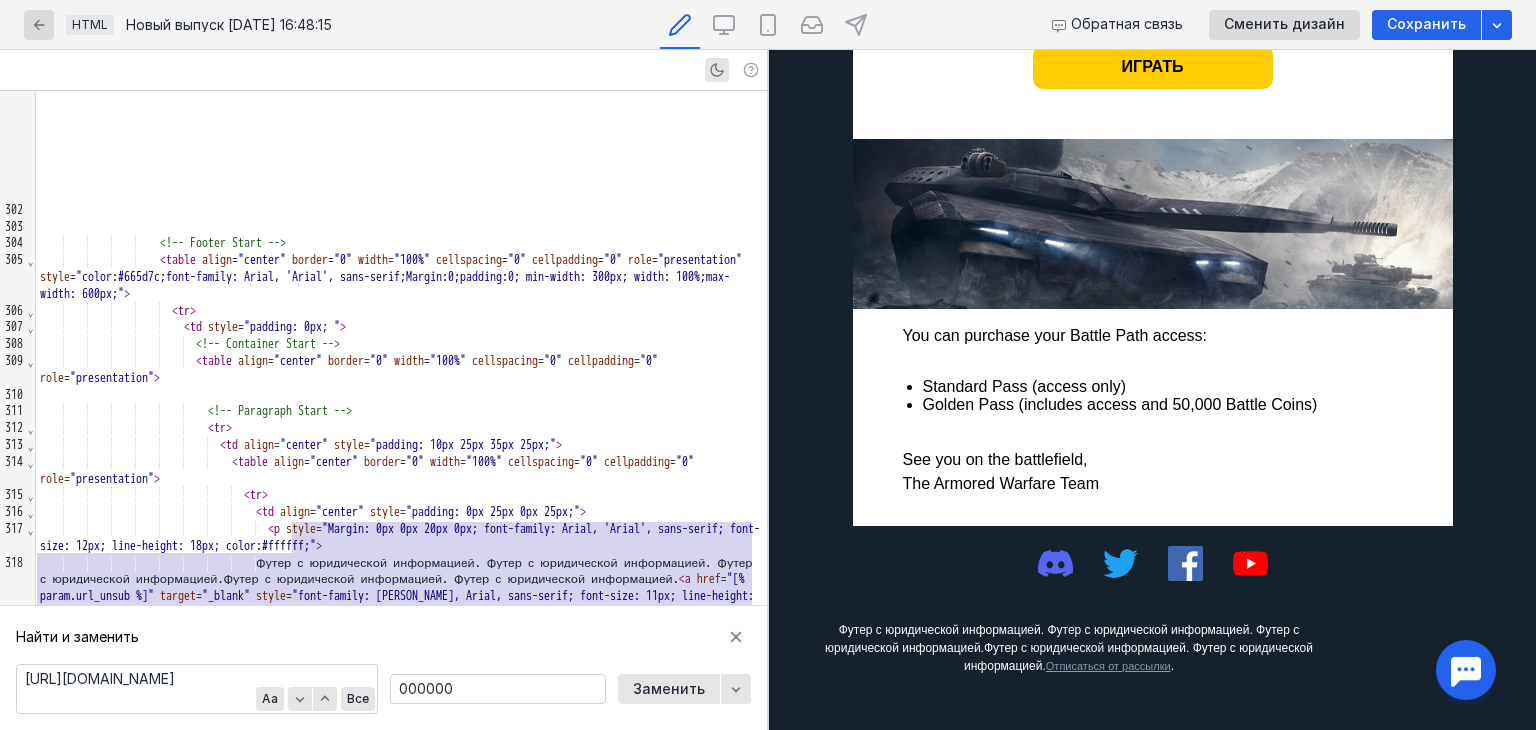 scroll, scrollTop: 5771, scrollLeft: 0, axis: vertical 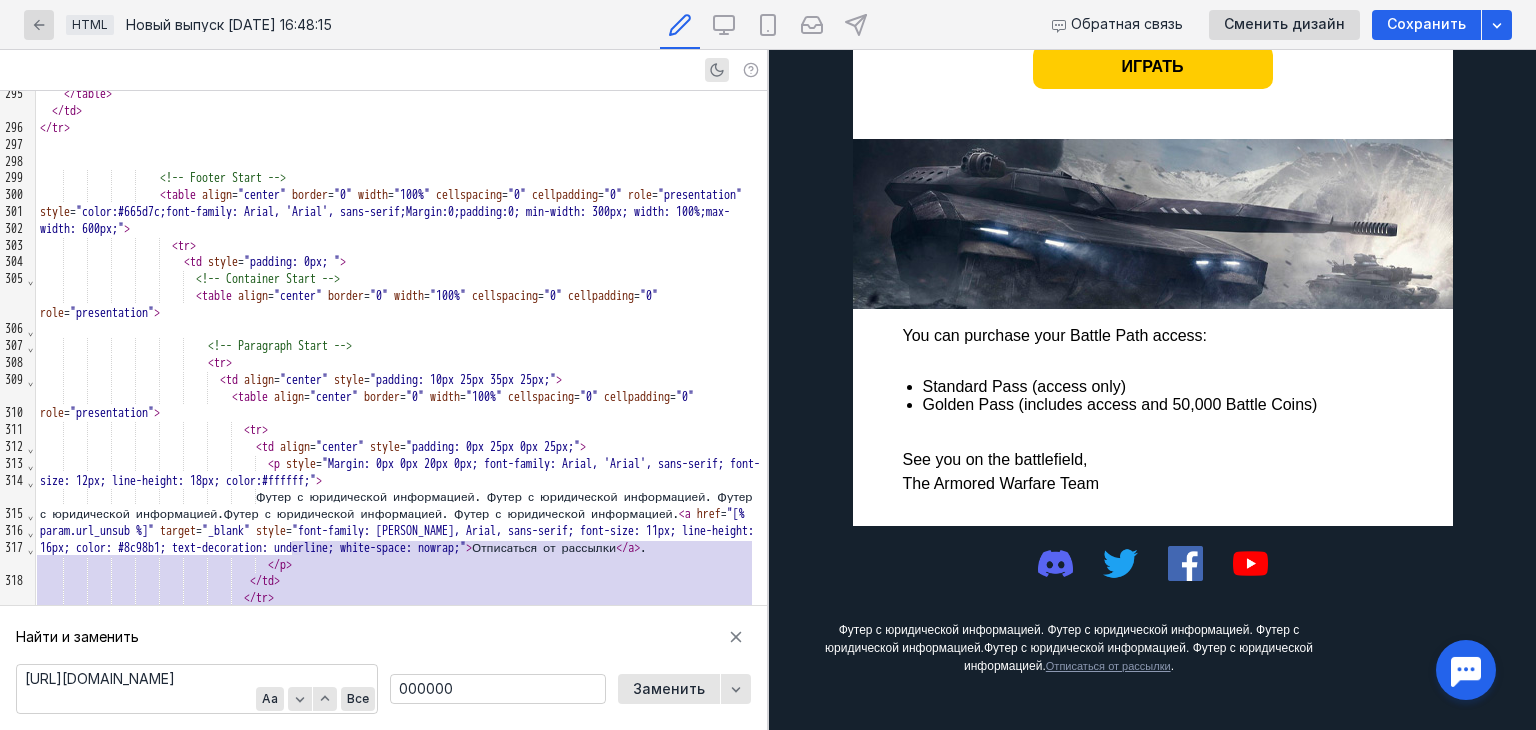 click on "<!-- Footer Start -->" at bounding box center [401, 178] 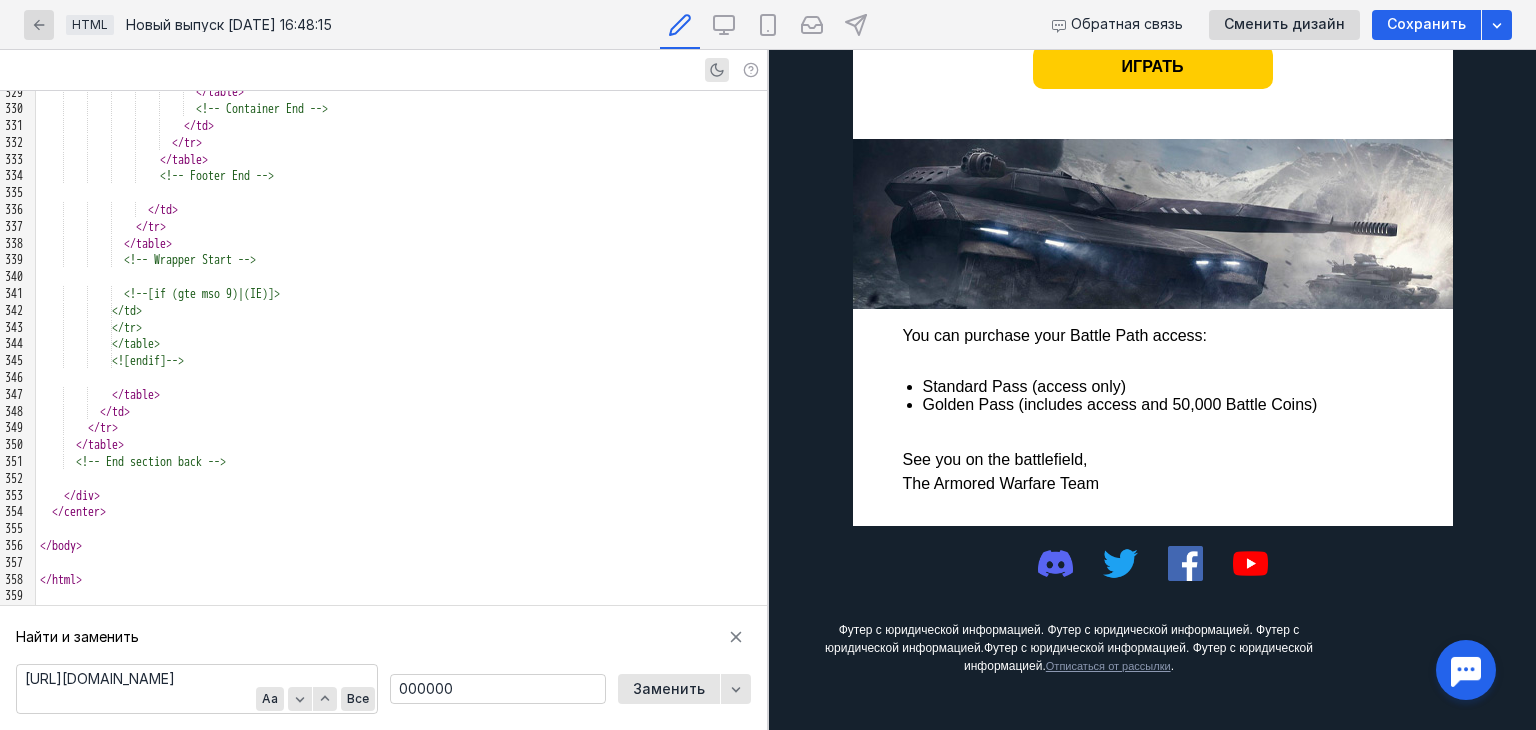 scroll, scrollTop: 6516, scrollLeft: 0, axis: vertical 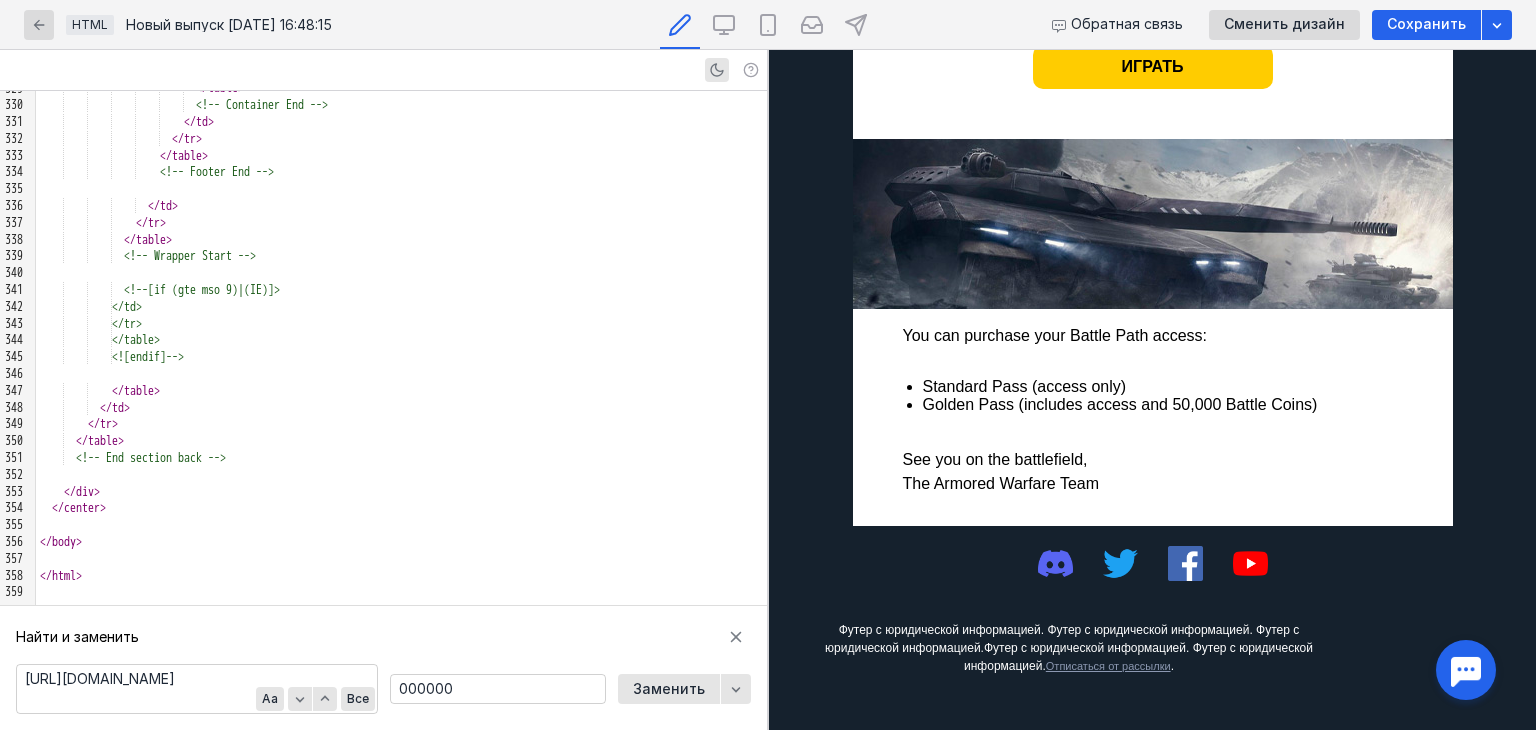 click on "</ center >" at bounding box center (401, 508) 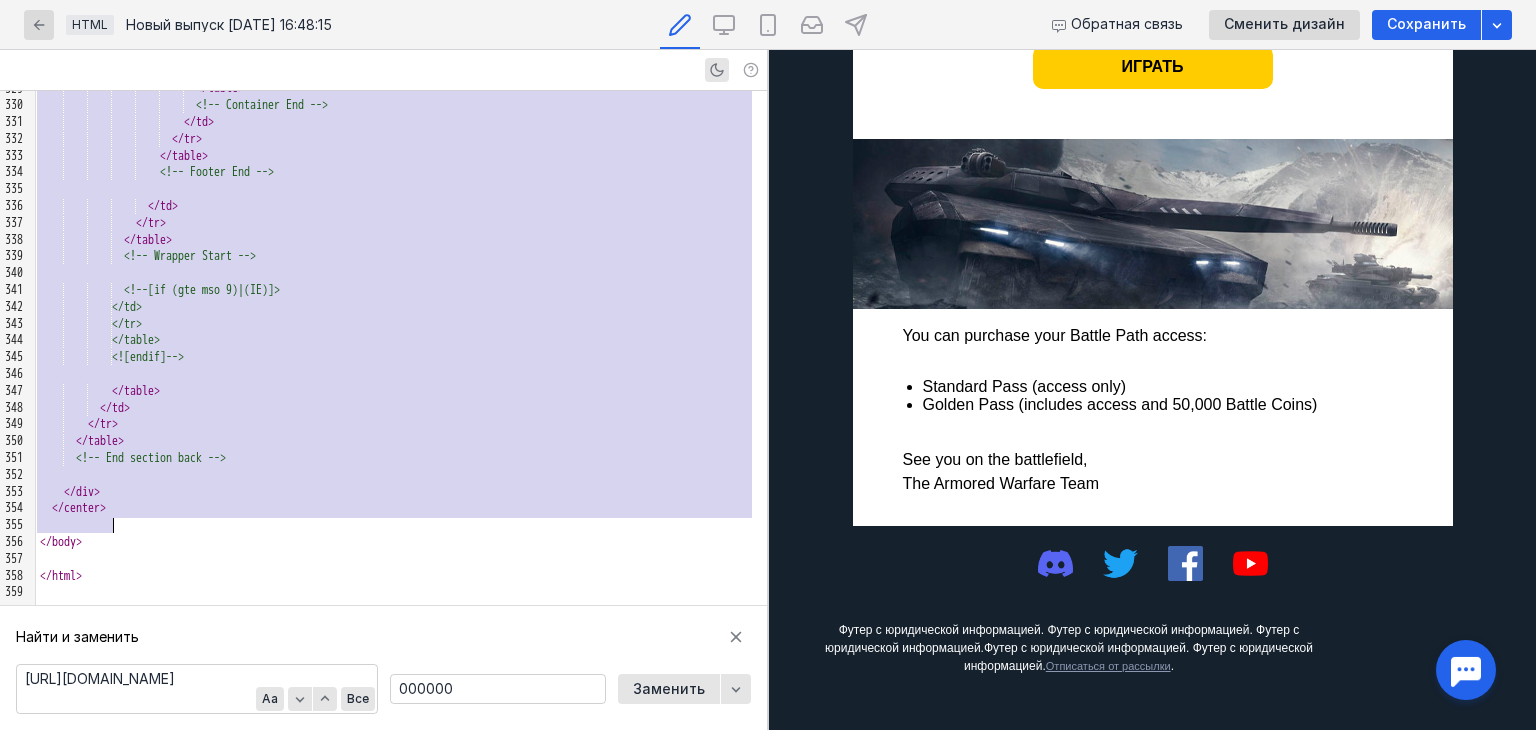 scroll, scrollTop: 5776, scrollLeft: 0, axis: vertical 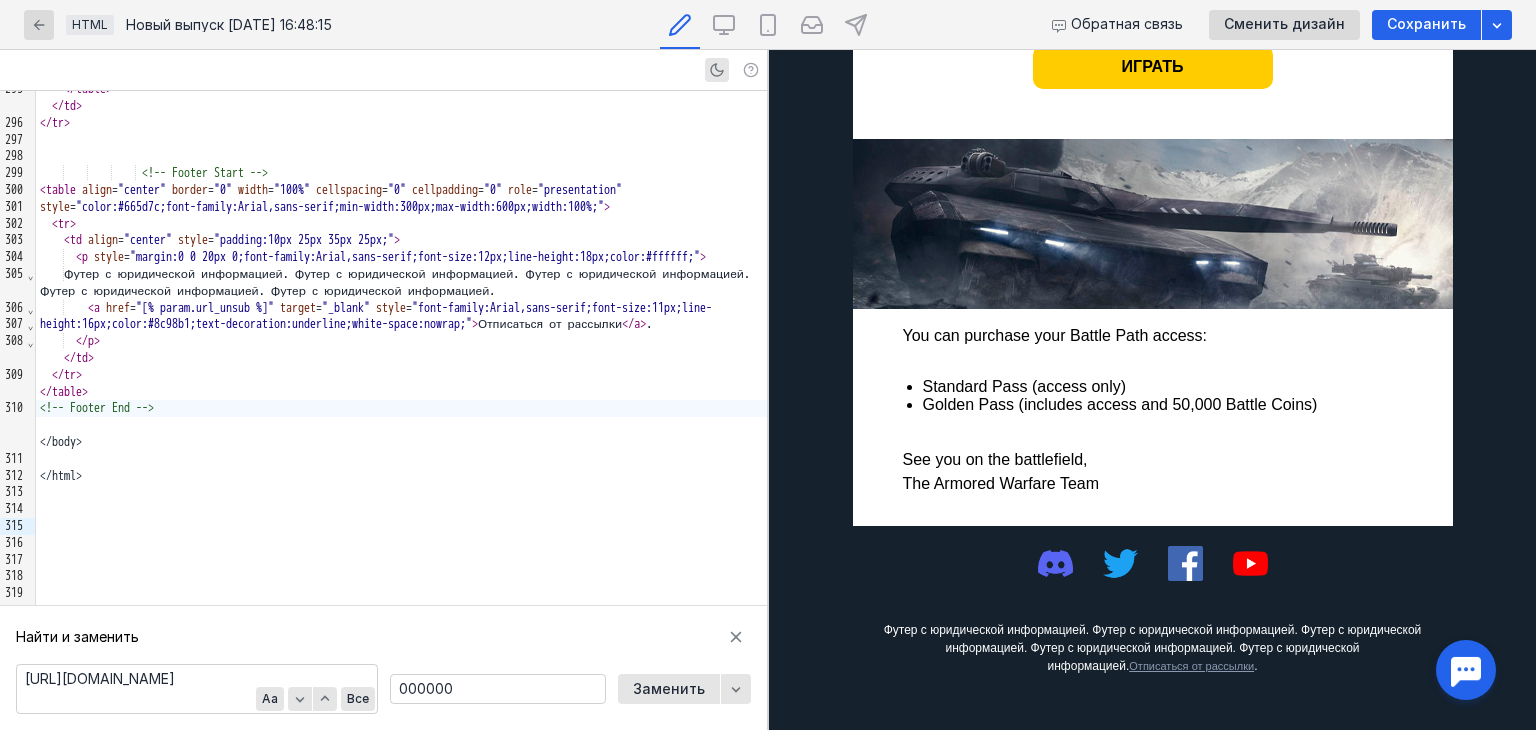click at bounding box center (1185, 563) 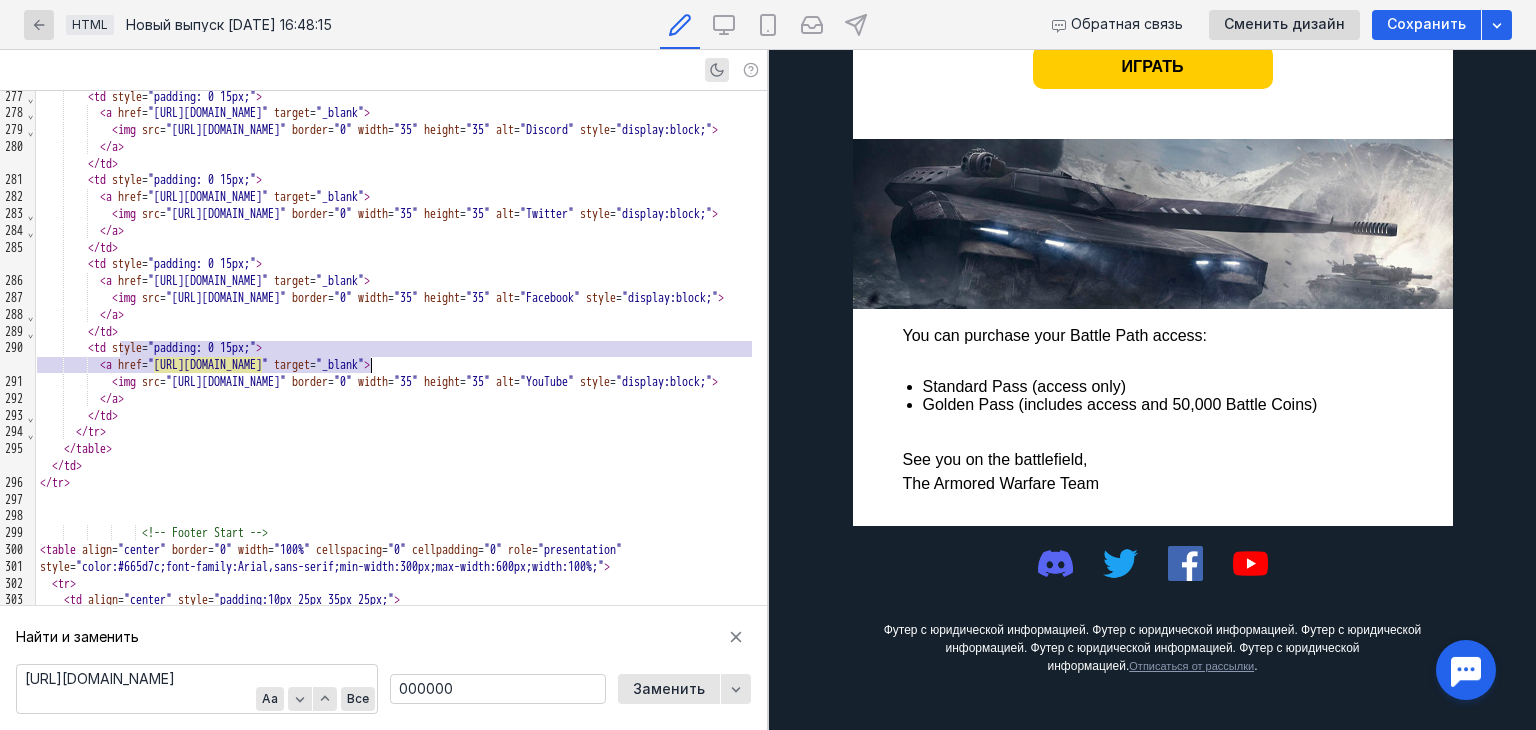 click on "Футер с юридической информацией. Футер с юридической информацией. Футер с юридической информацией. Футер с юридической информацией. Футер с юридической информацией.
Отписаться от рассылки ." at bounding box center [1153, 648] 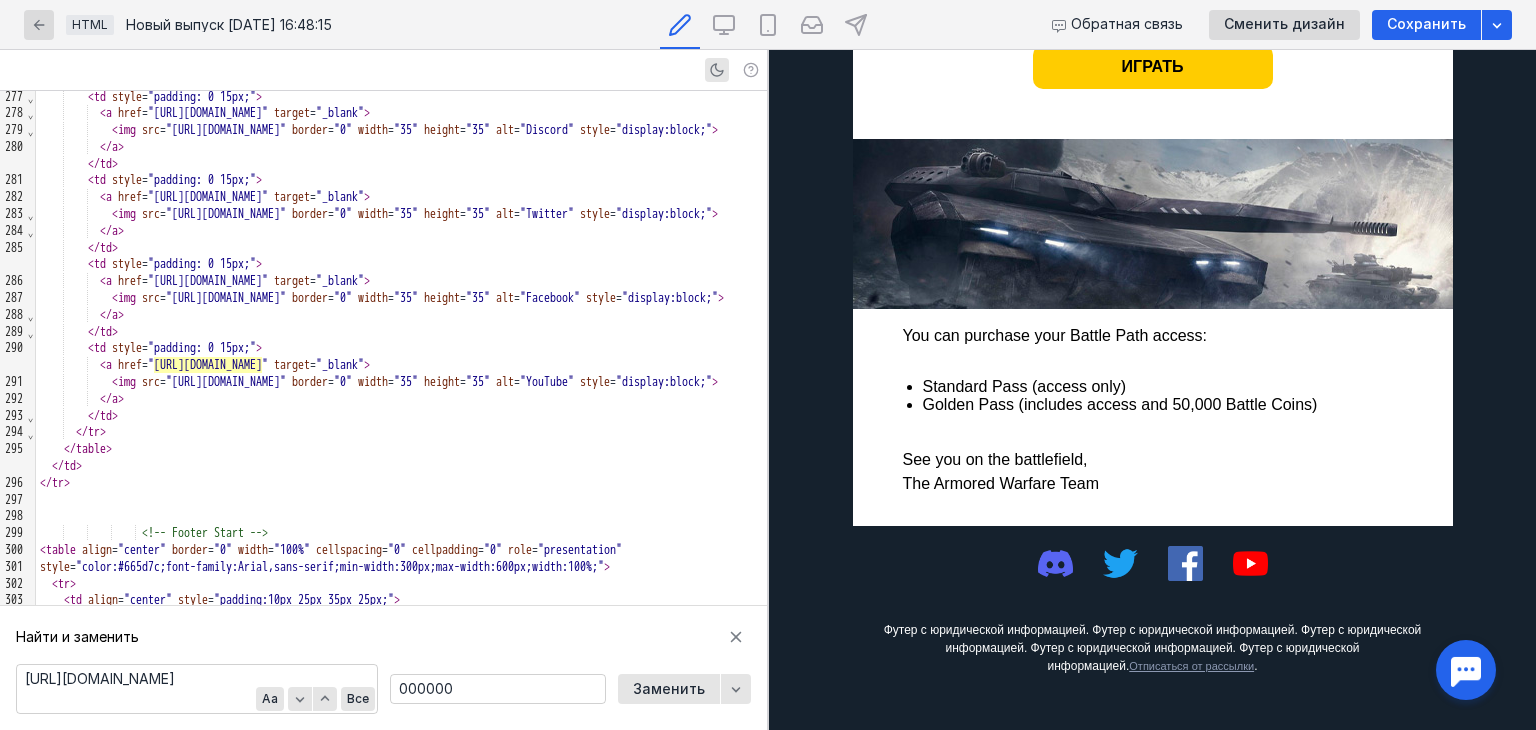 scroll, scrollTop: 5769, scrollLeft: 0, axis: vertical 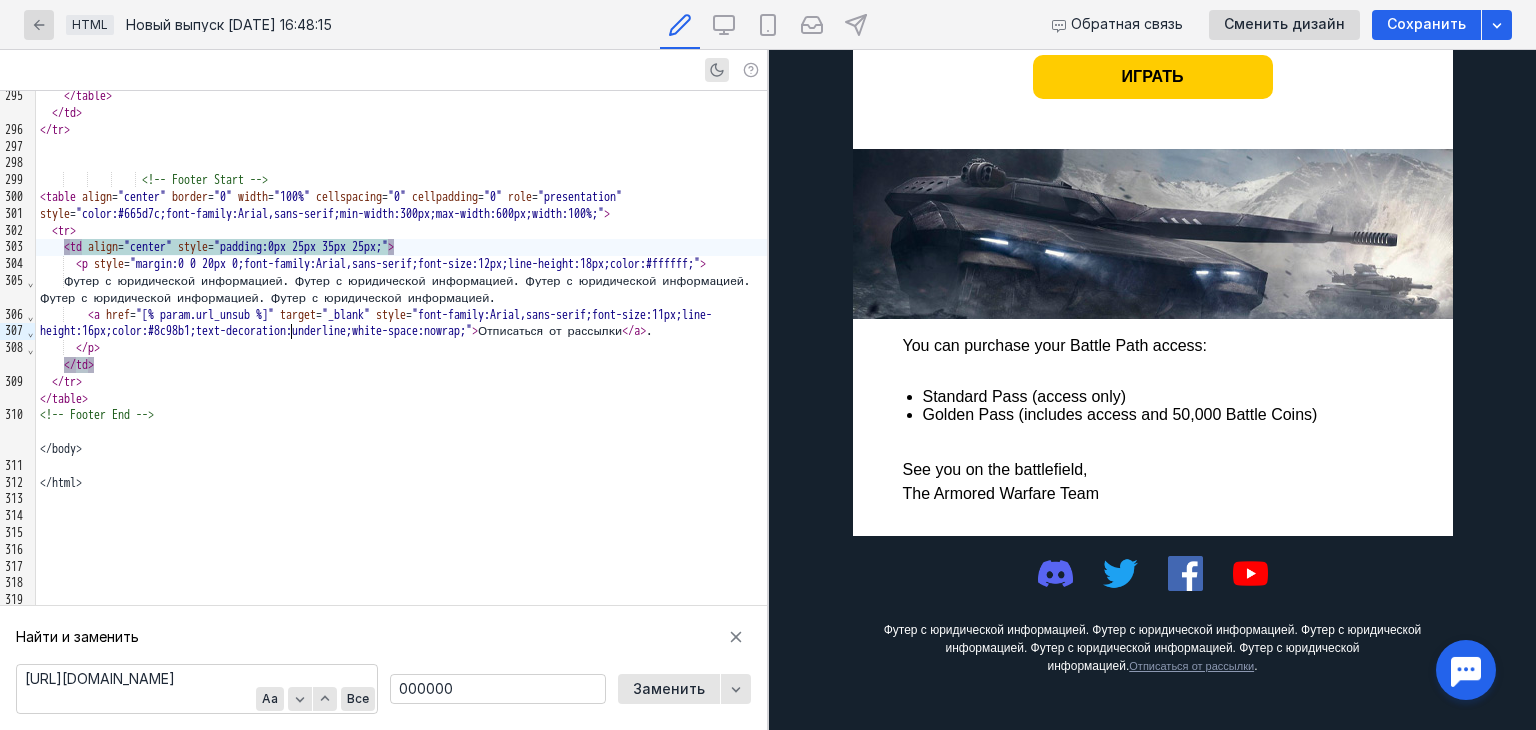 click at bounding box center [1055, 573] 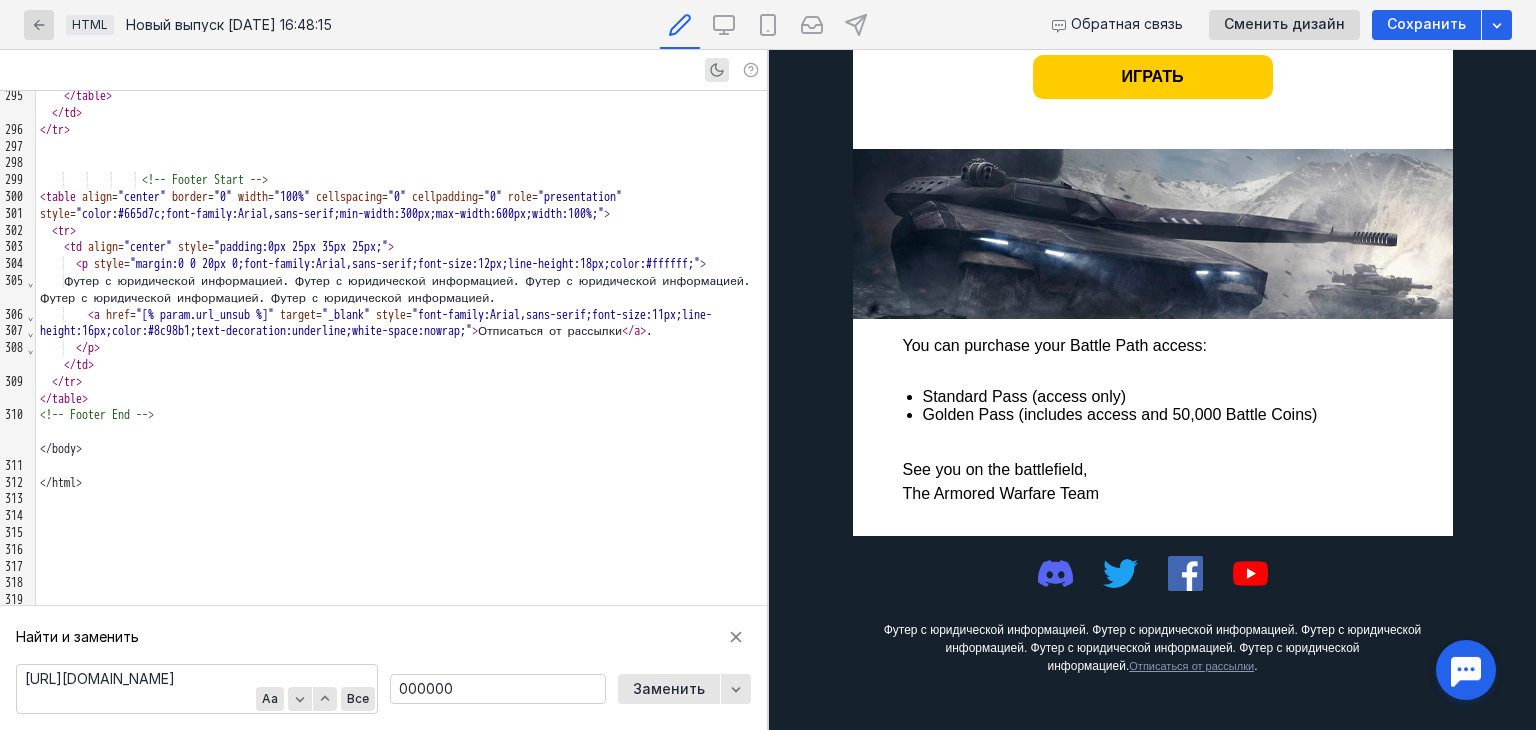 scroll, scrollTop: 5215, scrollLeft: 0, axis: vertical 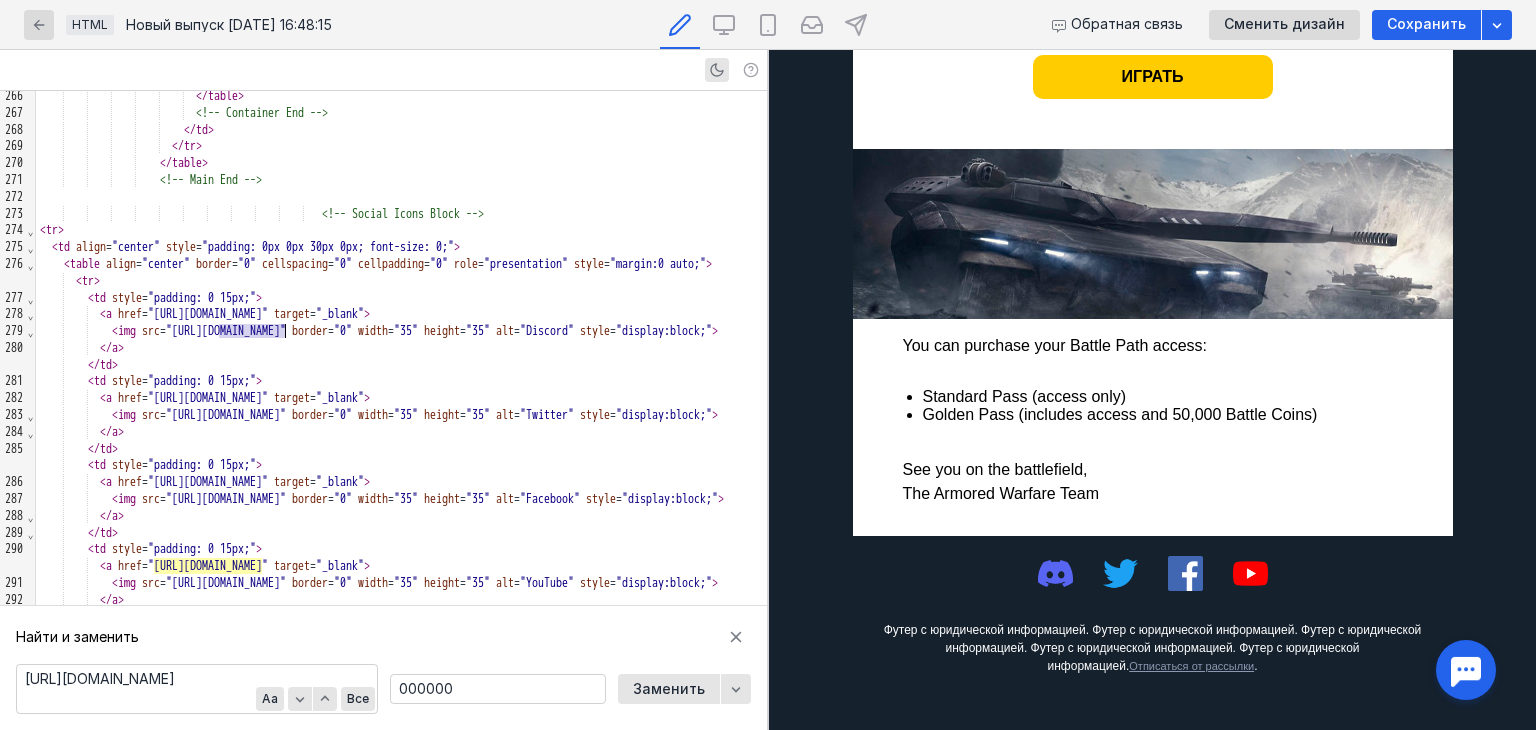 click at bounding box center [1120, 573] 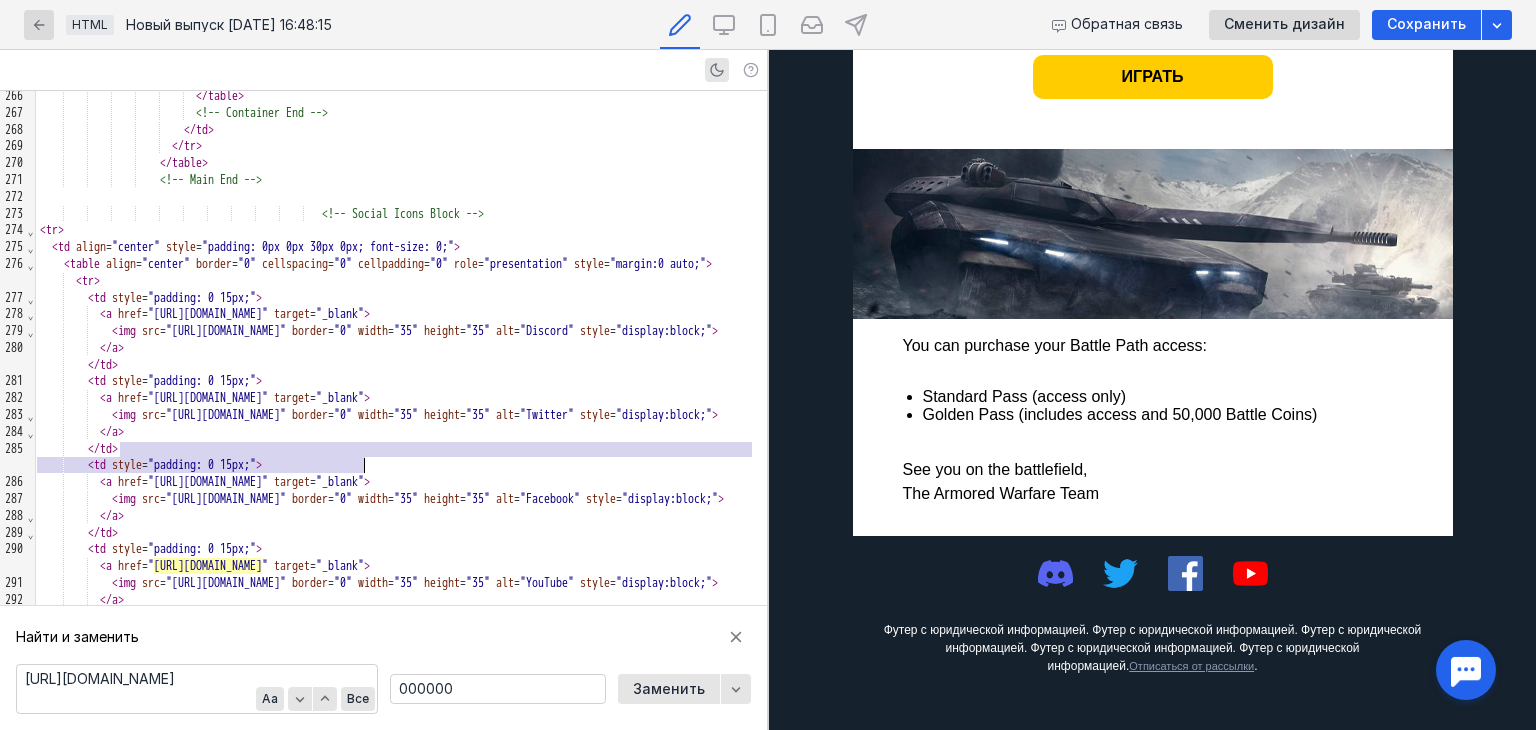 scroll, scrollTop: 5316, scrollLeft: 0, axis: vertical 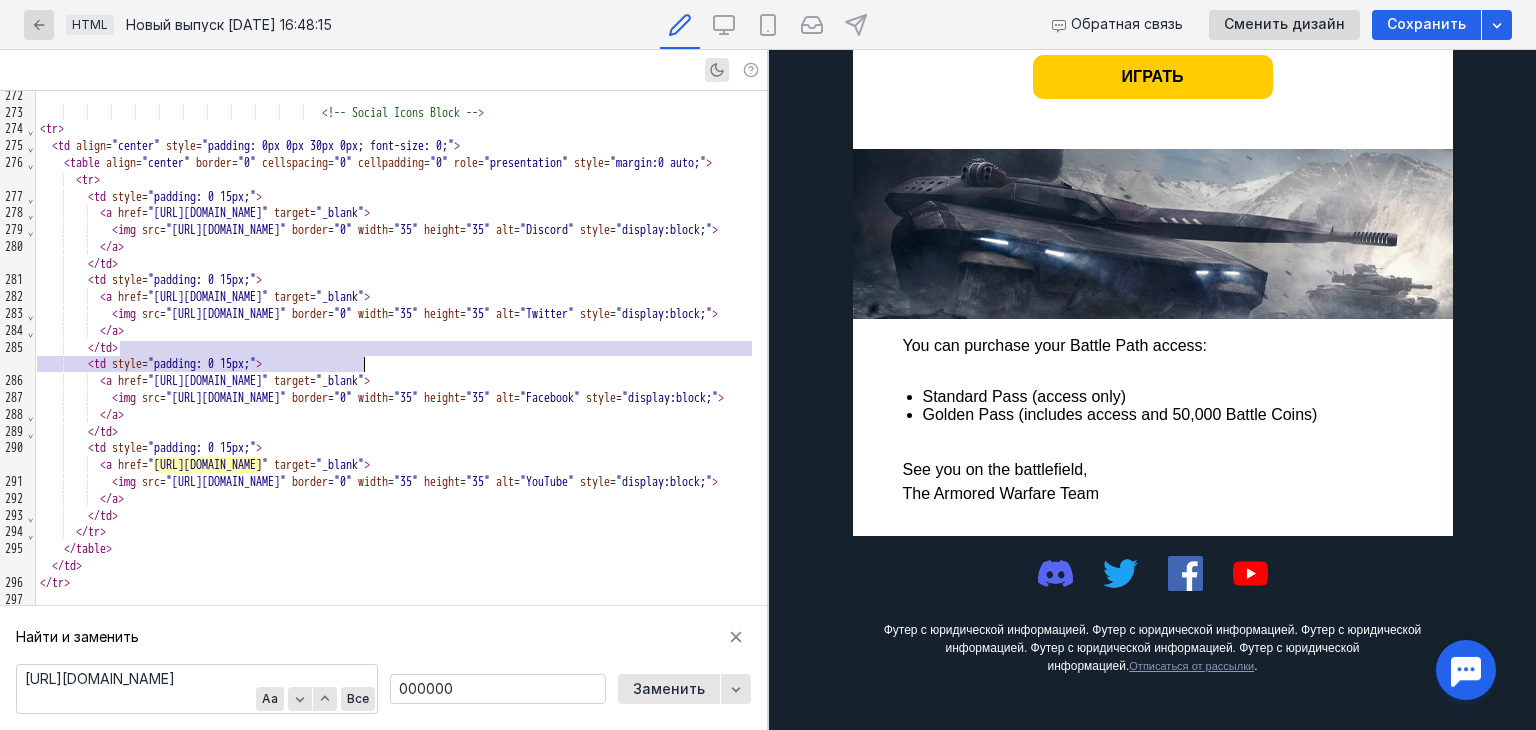click on "Футер с юридической информацией. Футер с юридической информацией. Футер с юридической информацией. Футер с юридической информацией. Футер с юридической информацией.
Отписаться от рассылки ." at bounding box center [1153, 648] 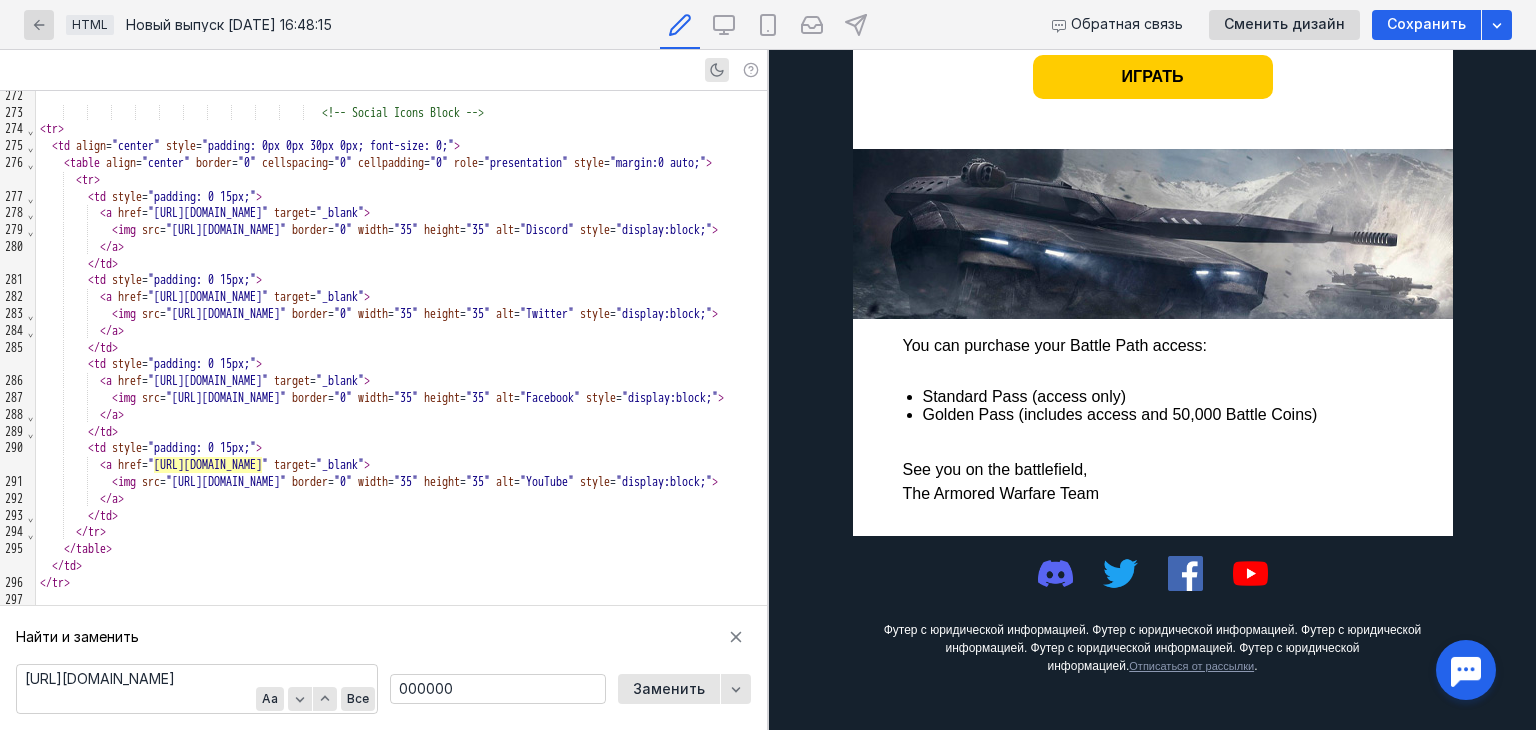 scroll, scrollTop: 5769, scrollLeft: 0, axis: vertical 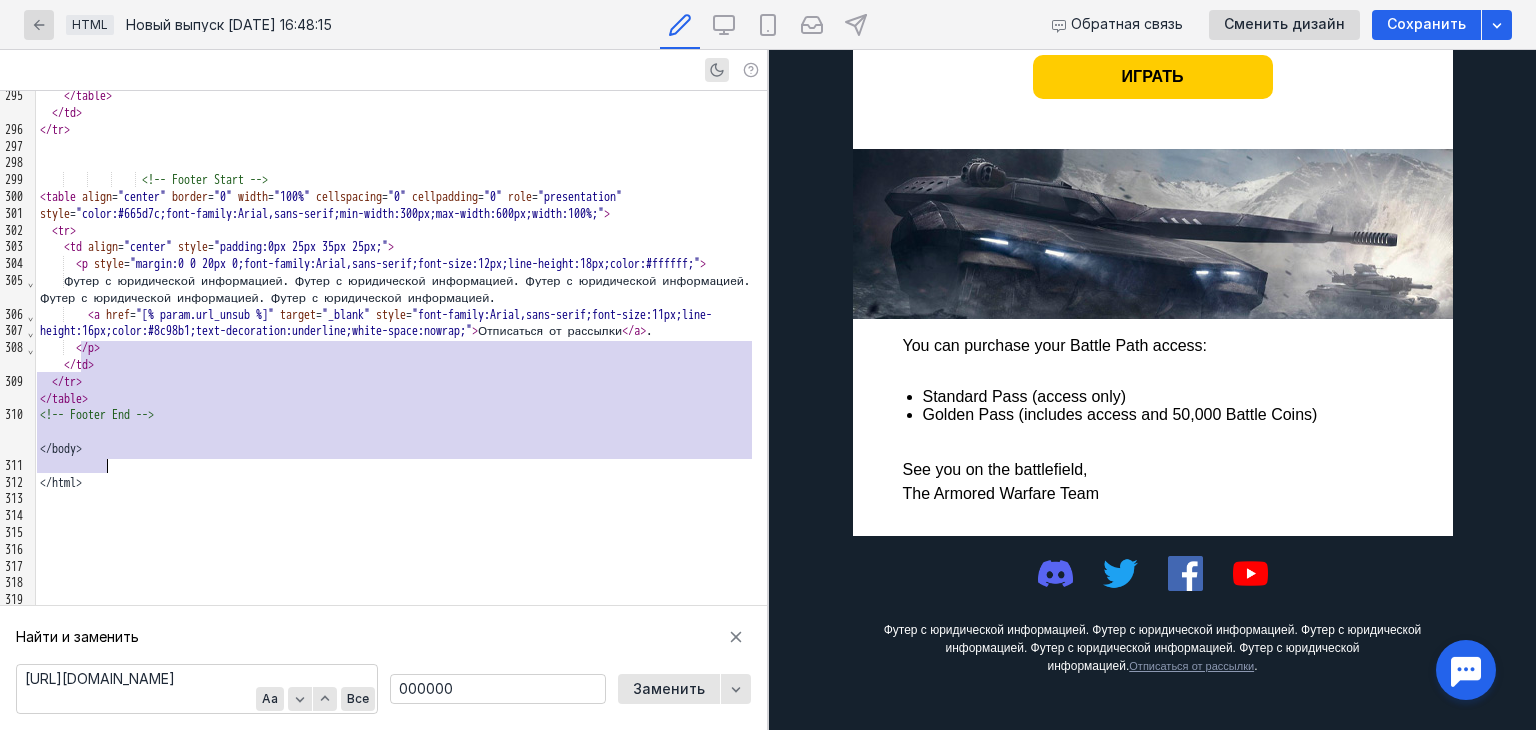 click on "Футер с юридической информацией. Футер с юридической информацией. Футер с юридической информацией. Футер с юридической информацией. Футер с юридической информацией." at bounding box center (401, 290) 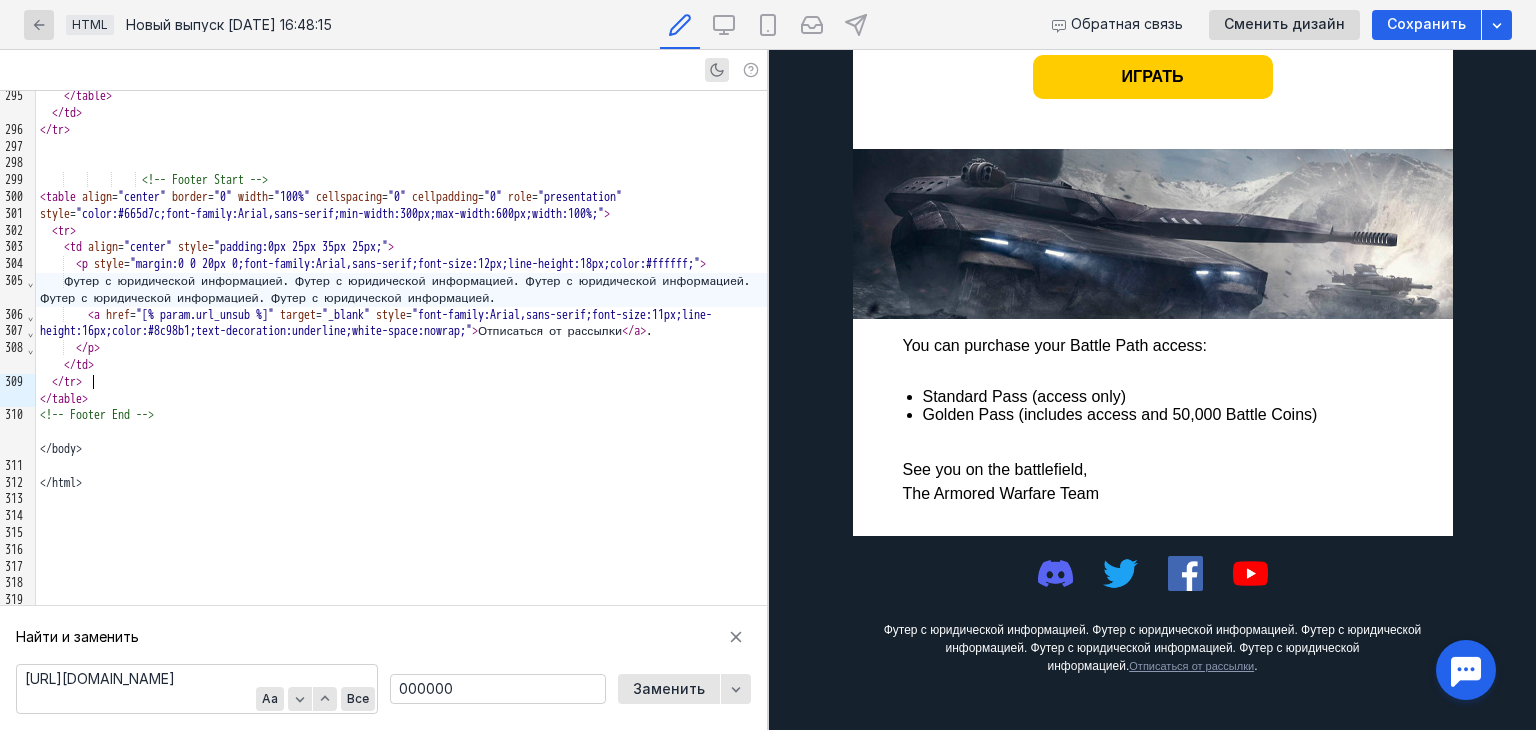 click on "Футер с юридической информацией. Футер с юридической информацией. Футер с юридической информацией. Футер с юридической информацией. Футер с юридической информацией." at bounding box center [401, 290] 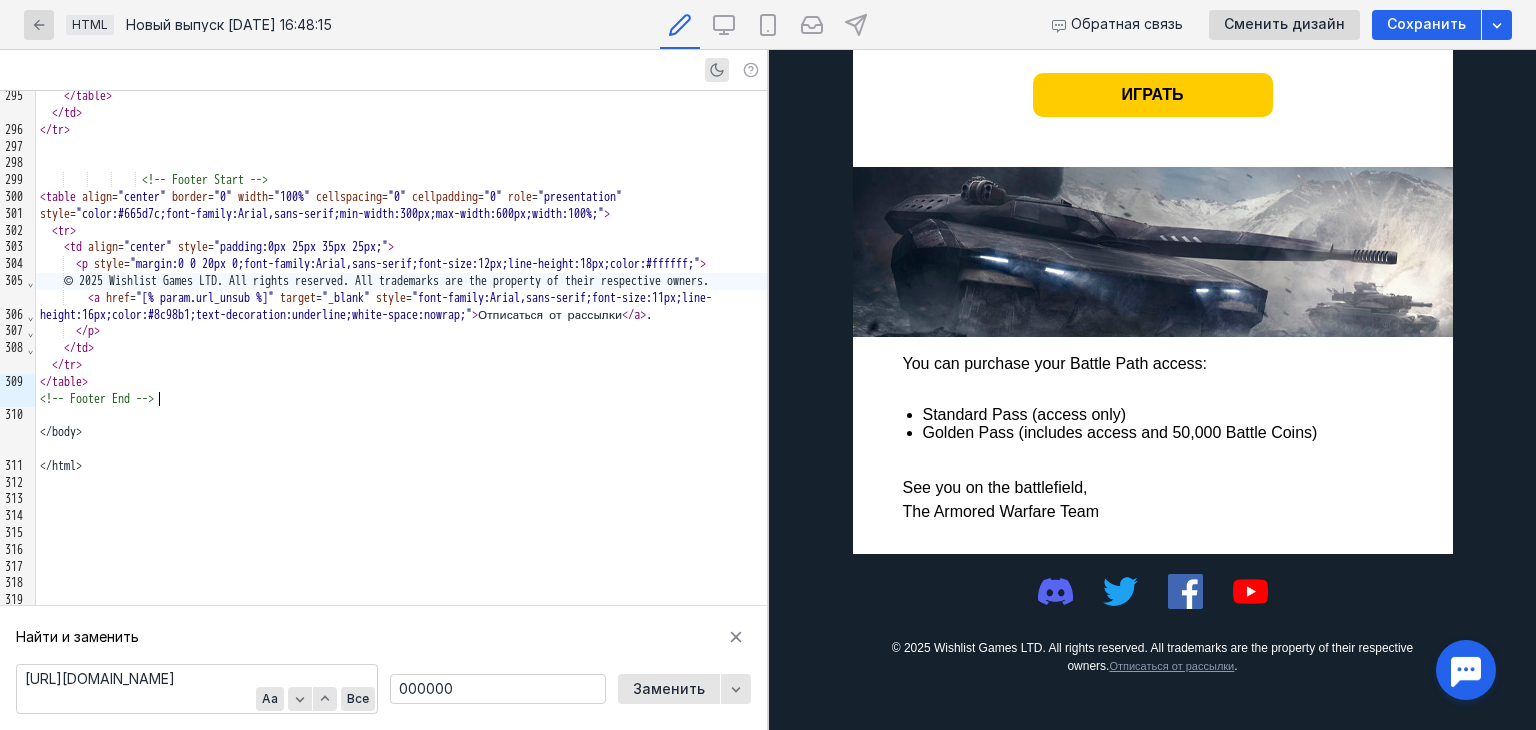 scroll, scrollTop: 1151, scrollLeft: 0, axis: vertical 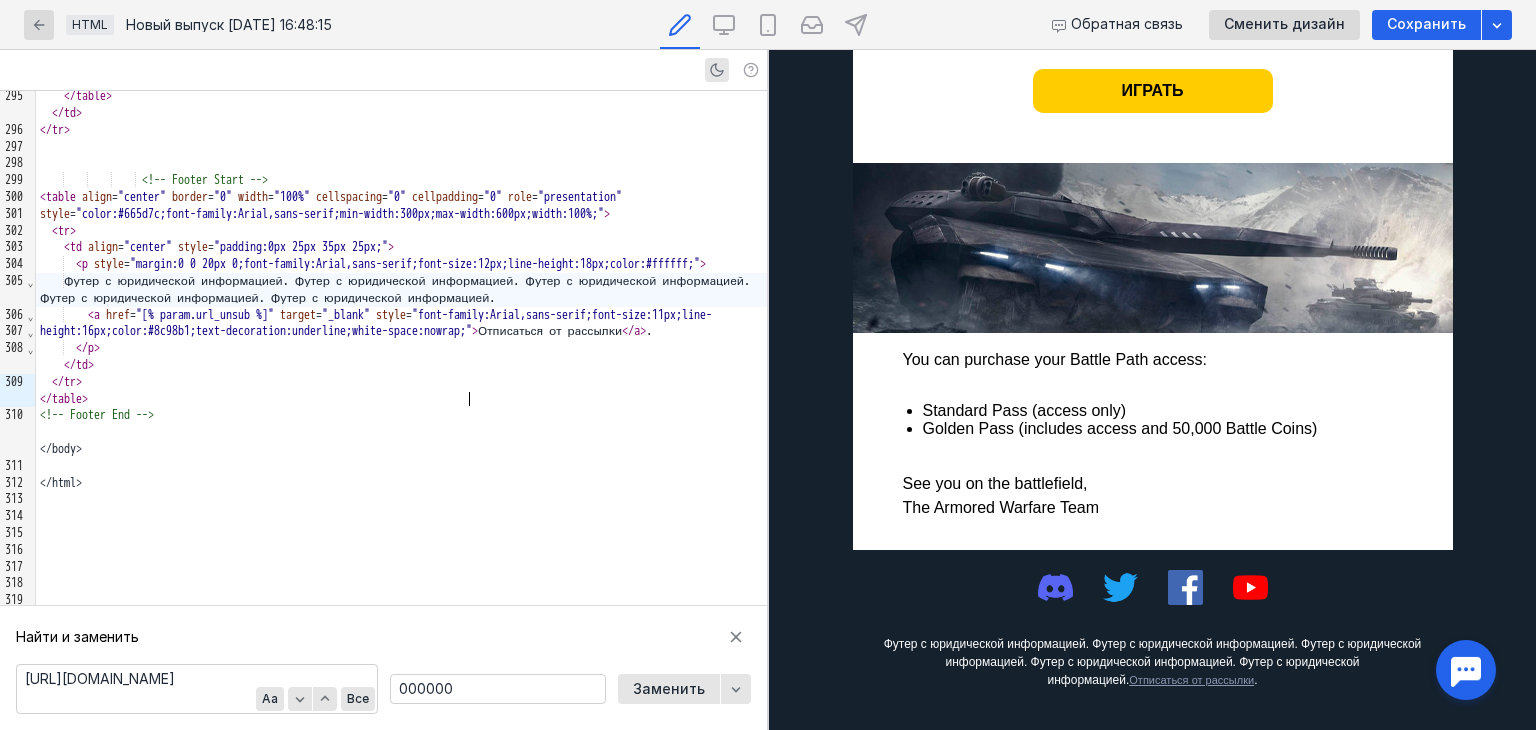 click on "Футер с юридической информацией. Футер с юридической информацией. Футер с юридической информацией. Футер с юридической информацией. Футер с юридической информацией." at bounding box center [401, 290] 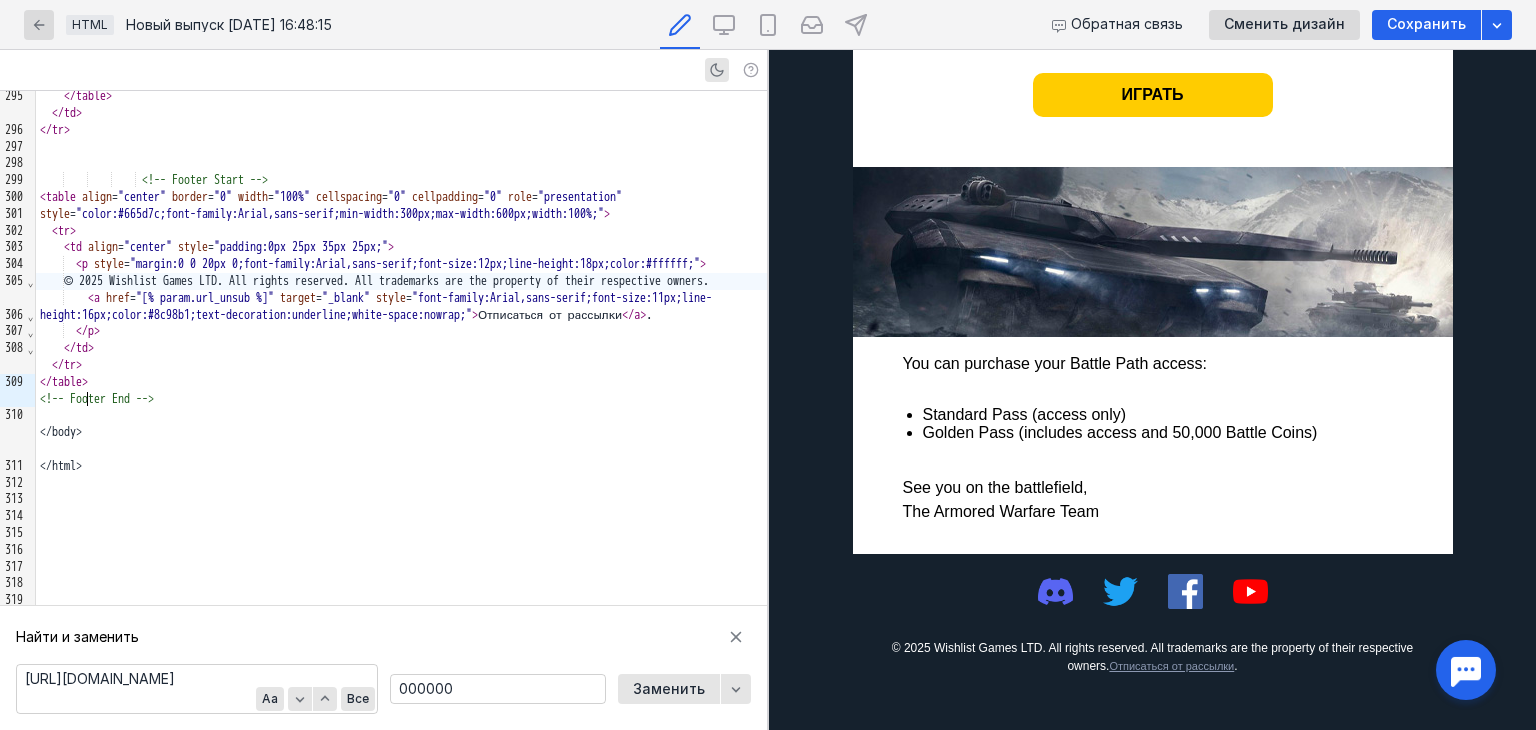 scroll, scrollTop: 1151, scrollLeft: 0, axis: vertical 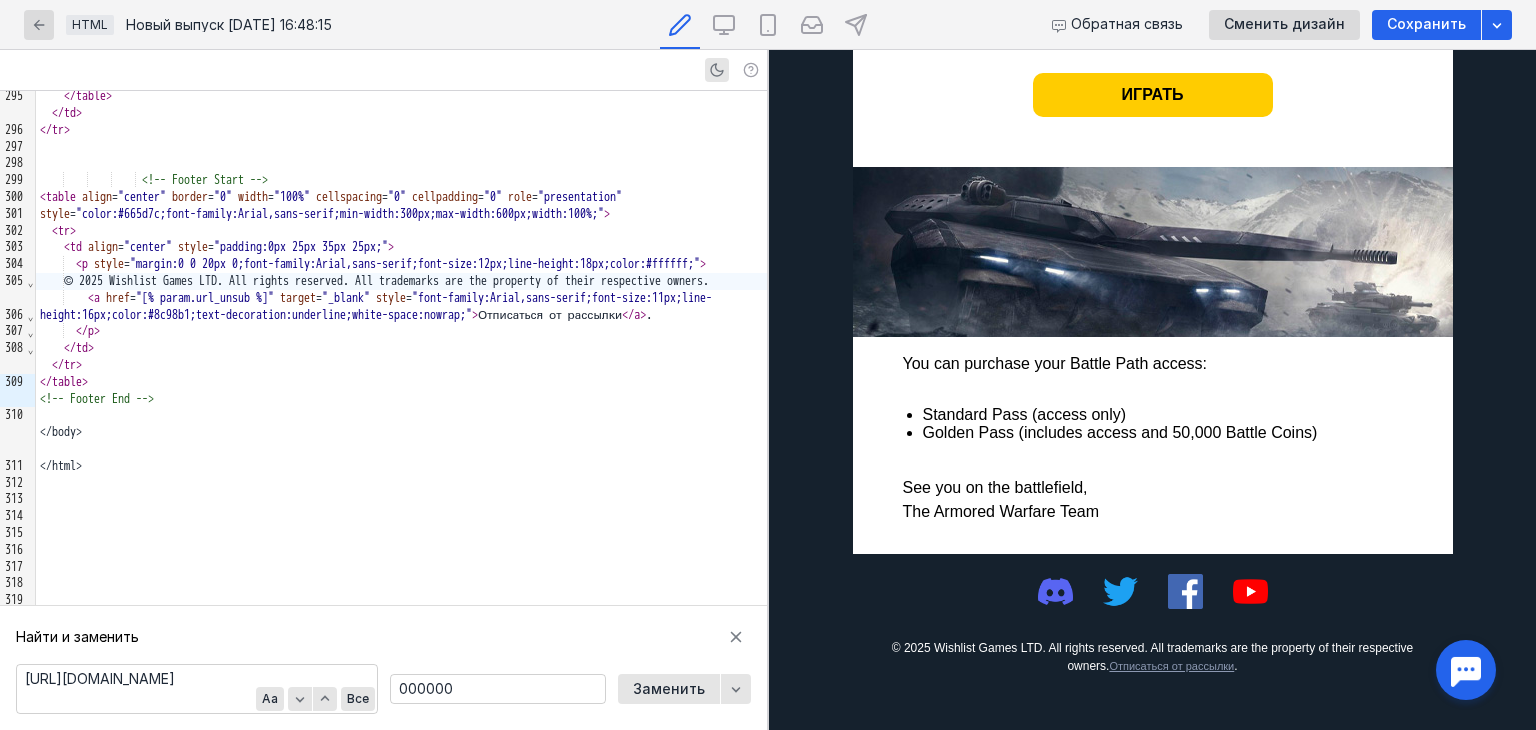 click on "Отписаться от рассылки" at bounding box center (1171, 666) 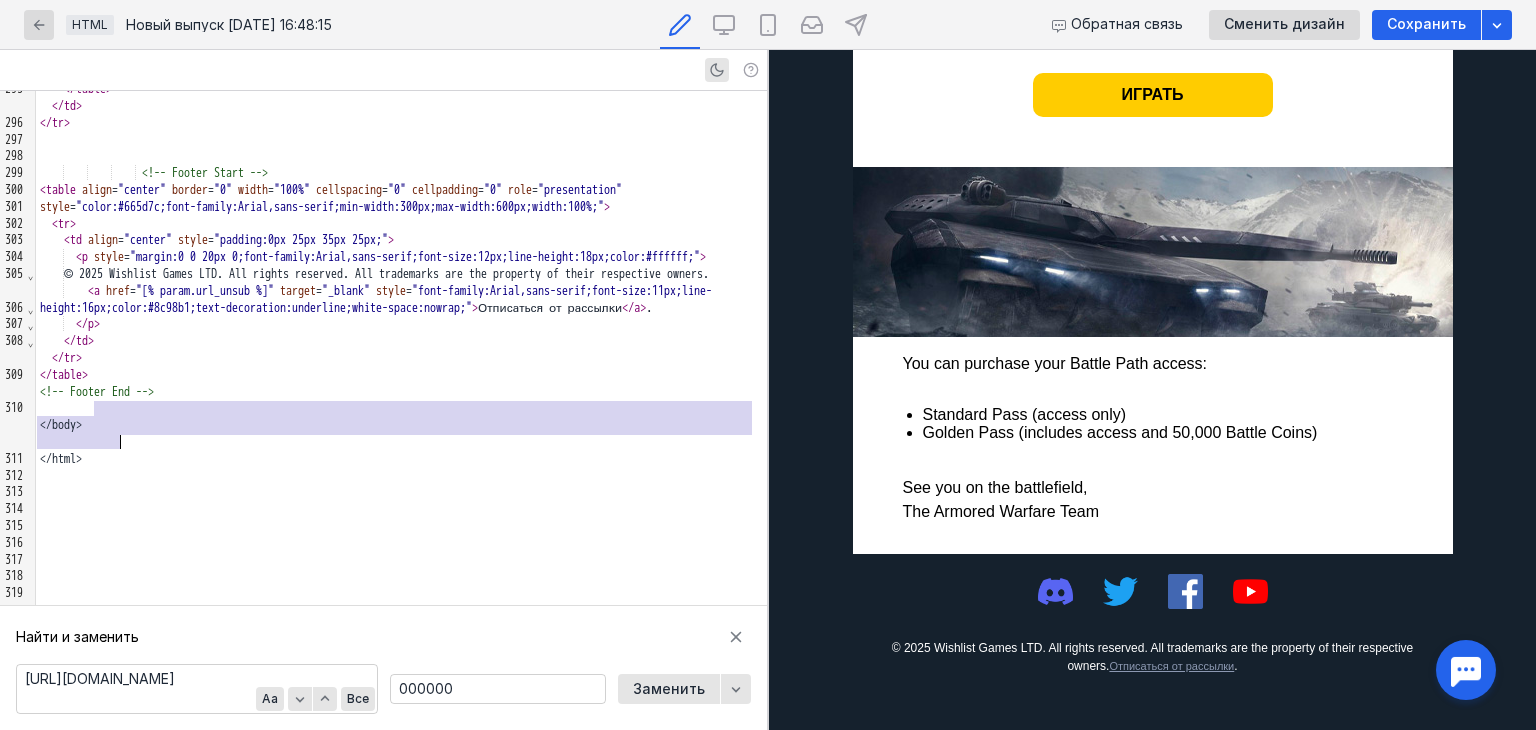 click on "< a   href = "[% param.url_unsub %]"   target = "_blank"   style = "font-family:Arial,sans-serif;font-size:11px;line-height:16px;color:#8c98b1;text-decoration:underline;white-space:nowrap;" > Отписаться от рассылки </ a > ." at bounding box center (401, 300) 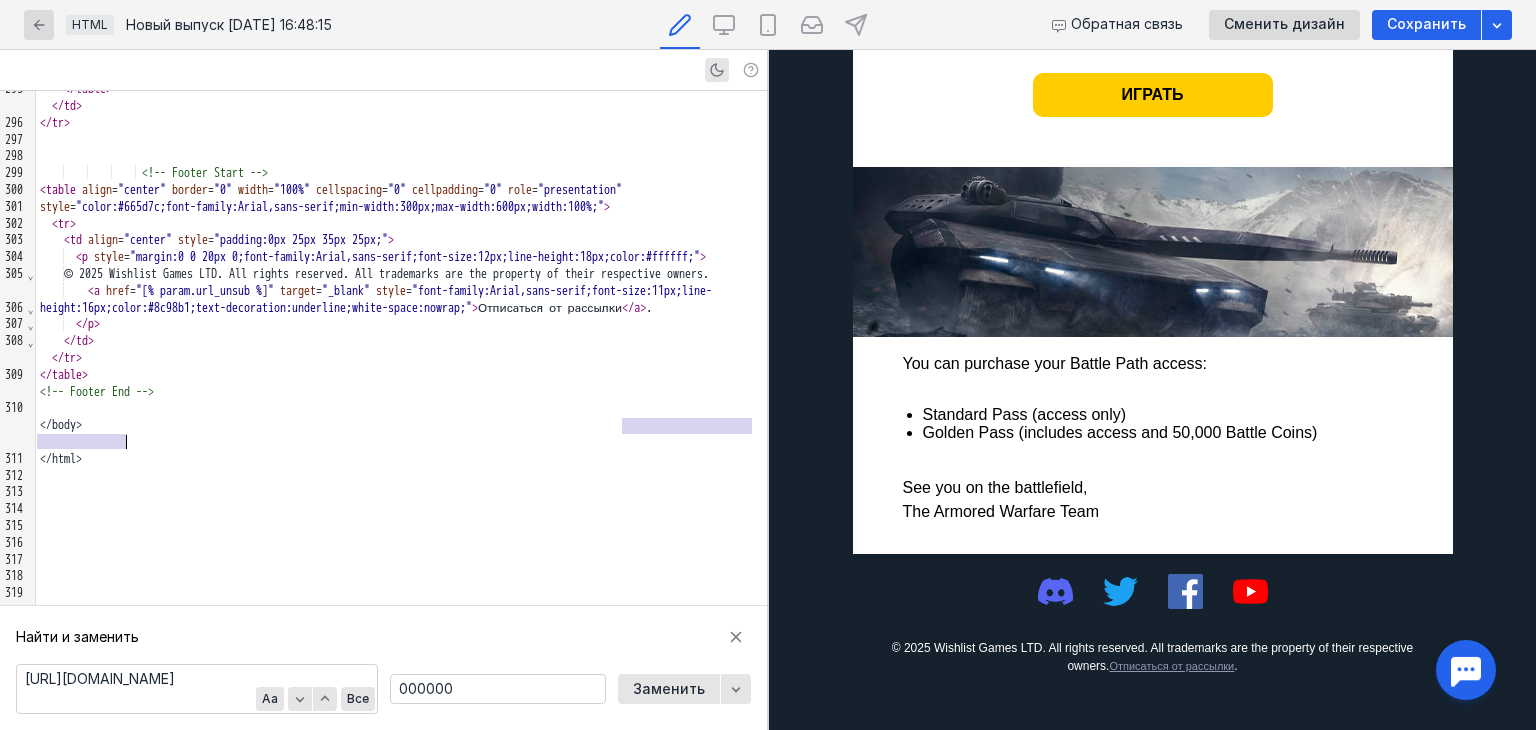 click on "< a   href = "[% param.url_unsub %]"   target = "_blank"   style = "font-family:Arial,sans-serif;font-size:11px;line-height:16px;color:#8c98b1;text-decoration:underline;white-space:nowrap;" > Отписаться от рассылки </ a > ." at bounding box center (401, 300) 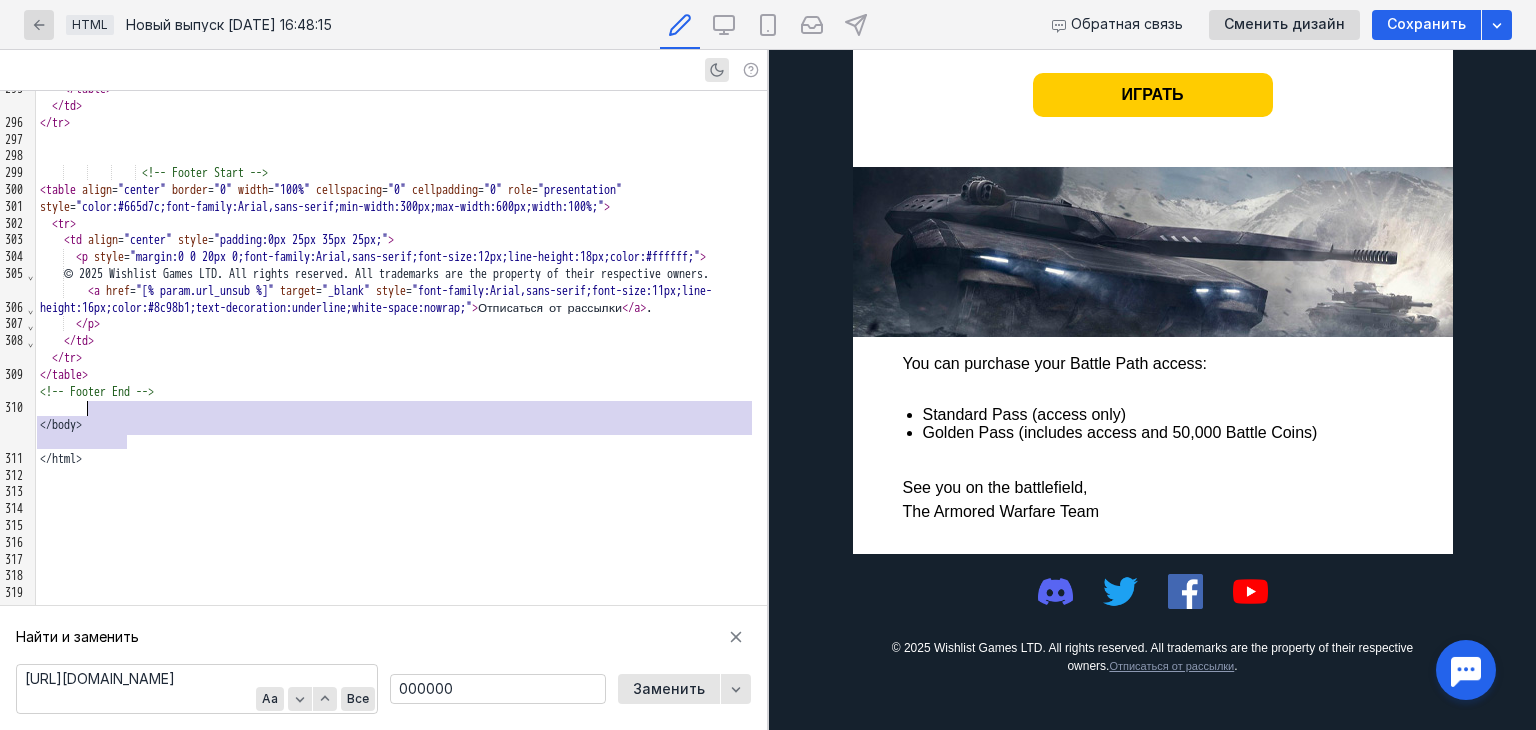 click on "< a   href = "[% param.url_unsub %]"   target = "_blank"   style = "font-family:Arial,sans-serif;font-size:11px;line-height:16px;color:#8c98b1;text-decoration:underline;white-space:nowrap;" > Отписаться от рассылки </ a > ." at bounding box center [401, 300] 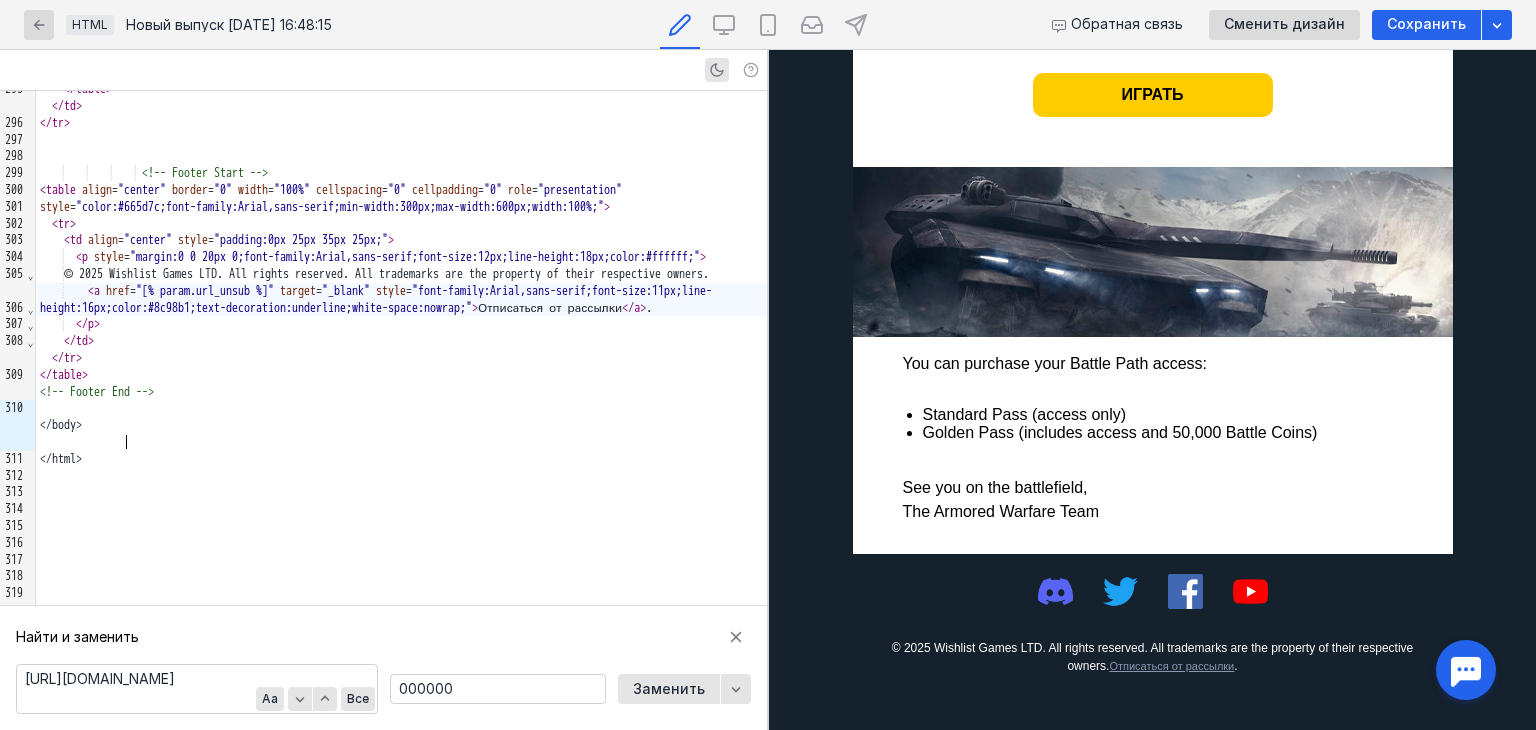 click on "< a   href = "[% param.url_unsub %]"   target = "_blank"   style = "font-family:Arial,sans-serif;font-size:11px;line-height:16px;color:#8c98b1;text-decoration:underline;white-space:nowrap;" > Отписаться от рассылки </ a > ." at bounding box center [401, 300] 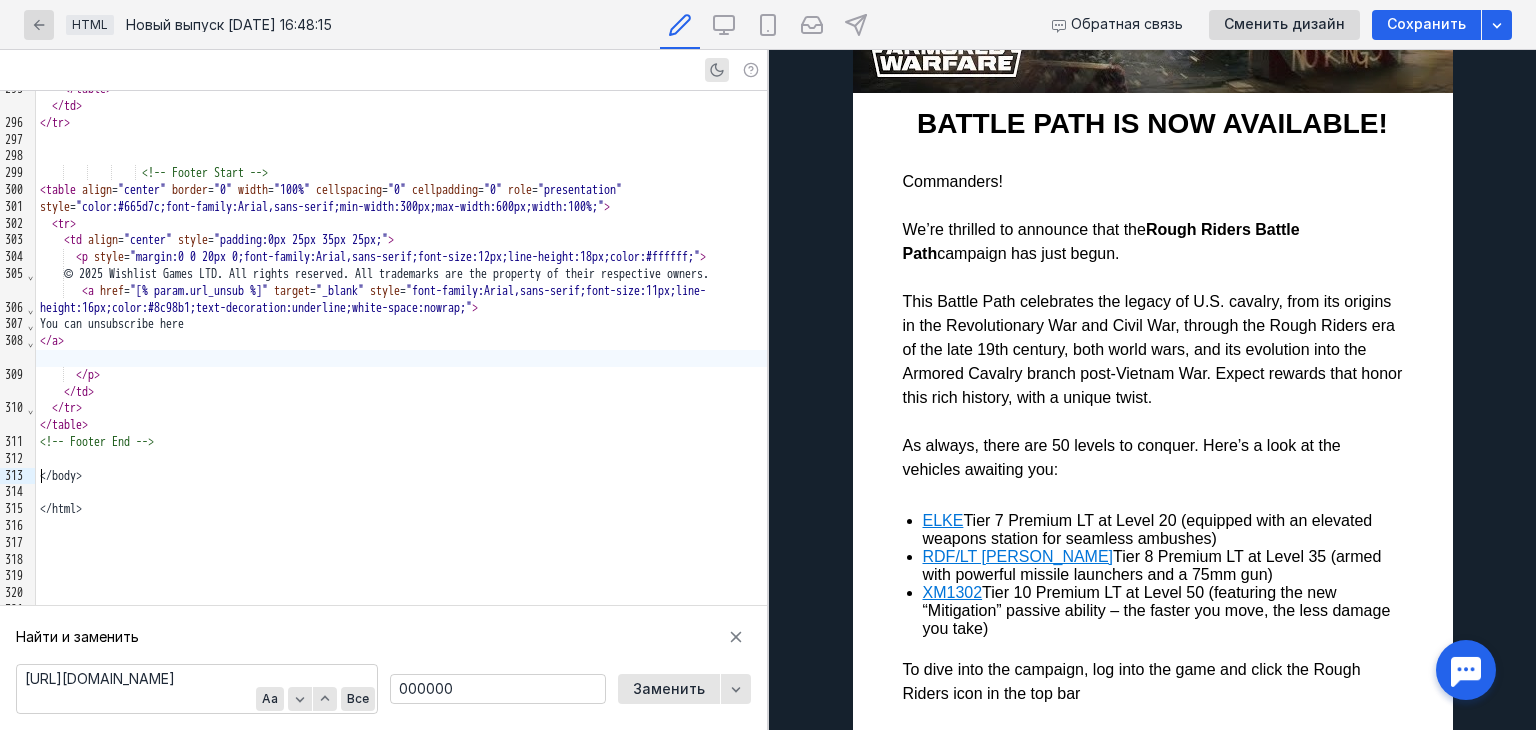 scroll, scrollTop: 451, scrollLeft: 0, axis: vertical 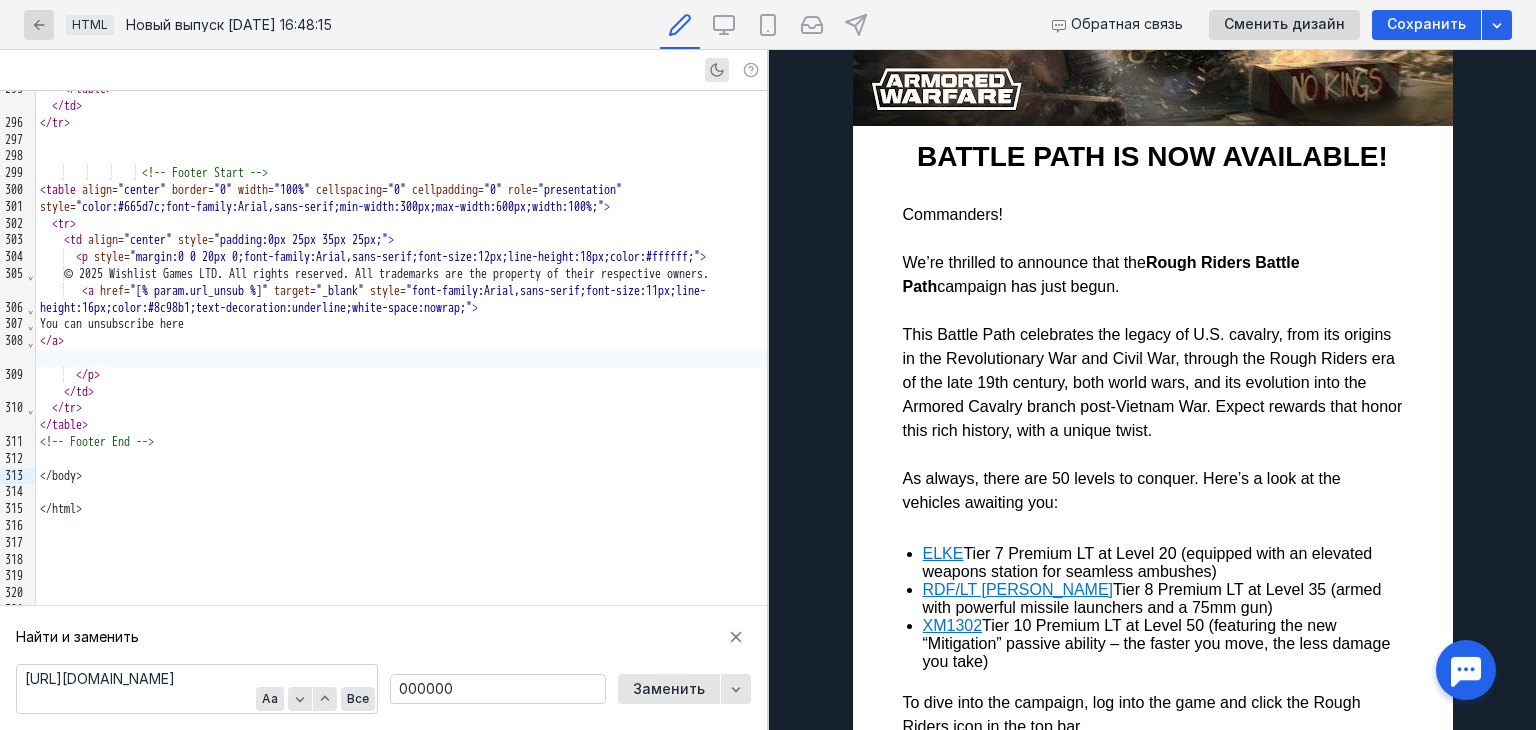 click on "Commanders!
We’re thrilled to announce that the  Rough Riders Battle Path  campaign has just begun.
This Battle Path celebrates the legacy of [DEMOGRAPHIC_DATA] cavalry, from its origins in the Revolutionary War and Civil War, through the Rough Riders era of the late 19th century, both world wars, and its evolution into the Armored Cavalry branch post-Vietnam War. Expect rewards that honor this rich history, with a unique twist.
As always, there are 50 levels to conquer. Here’s a look at the vehicles awaiting you:" at bounding box center (1153, 359) 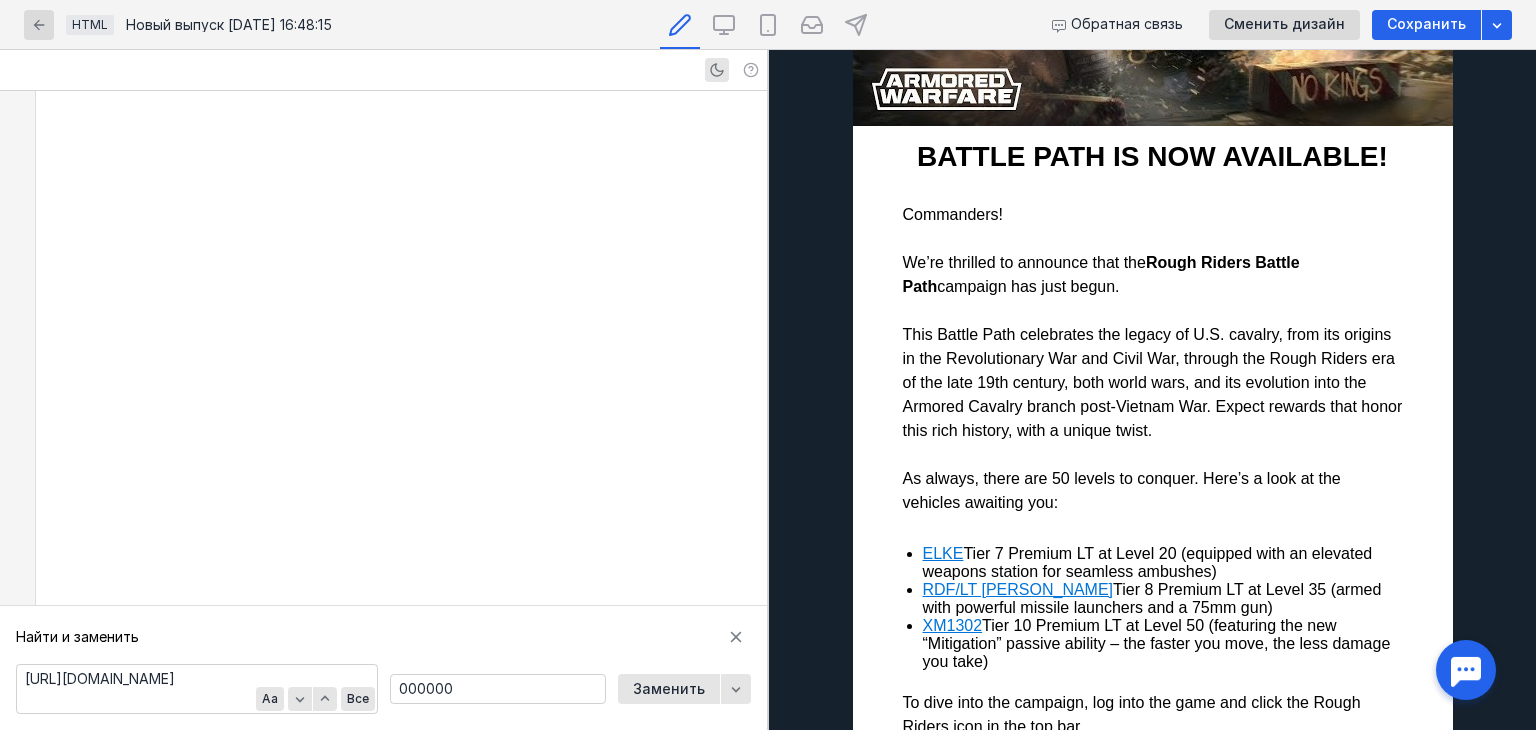 scroll, scrollTop: 2896, scrollLeft: 0, axis: vertical 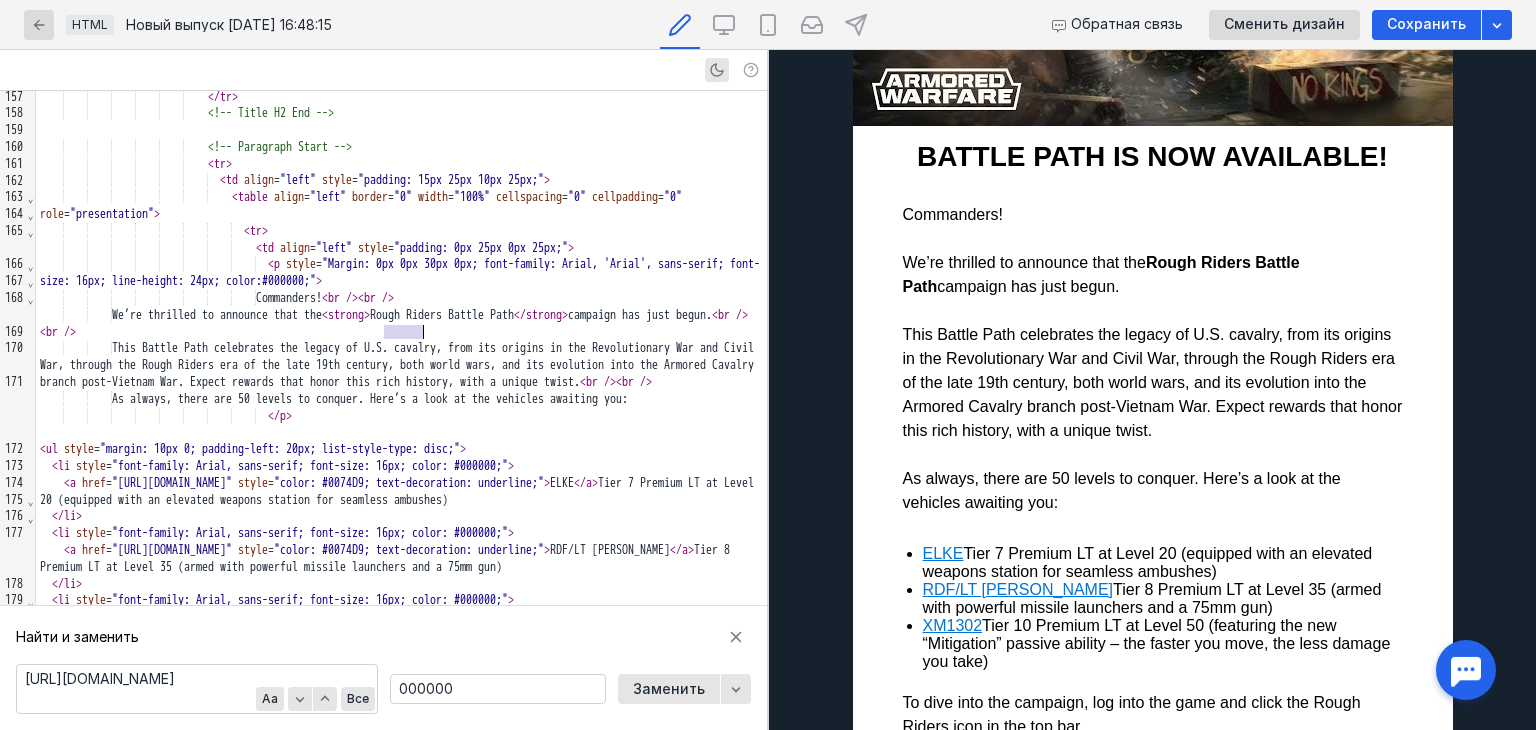 drag, startPoint x: 383, startPoint y: 330, endPoint x: 421, endPoint y: 332, distance: 38.052597 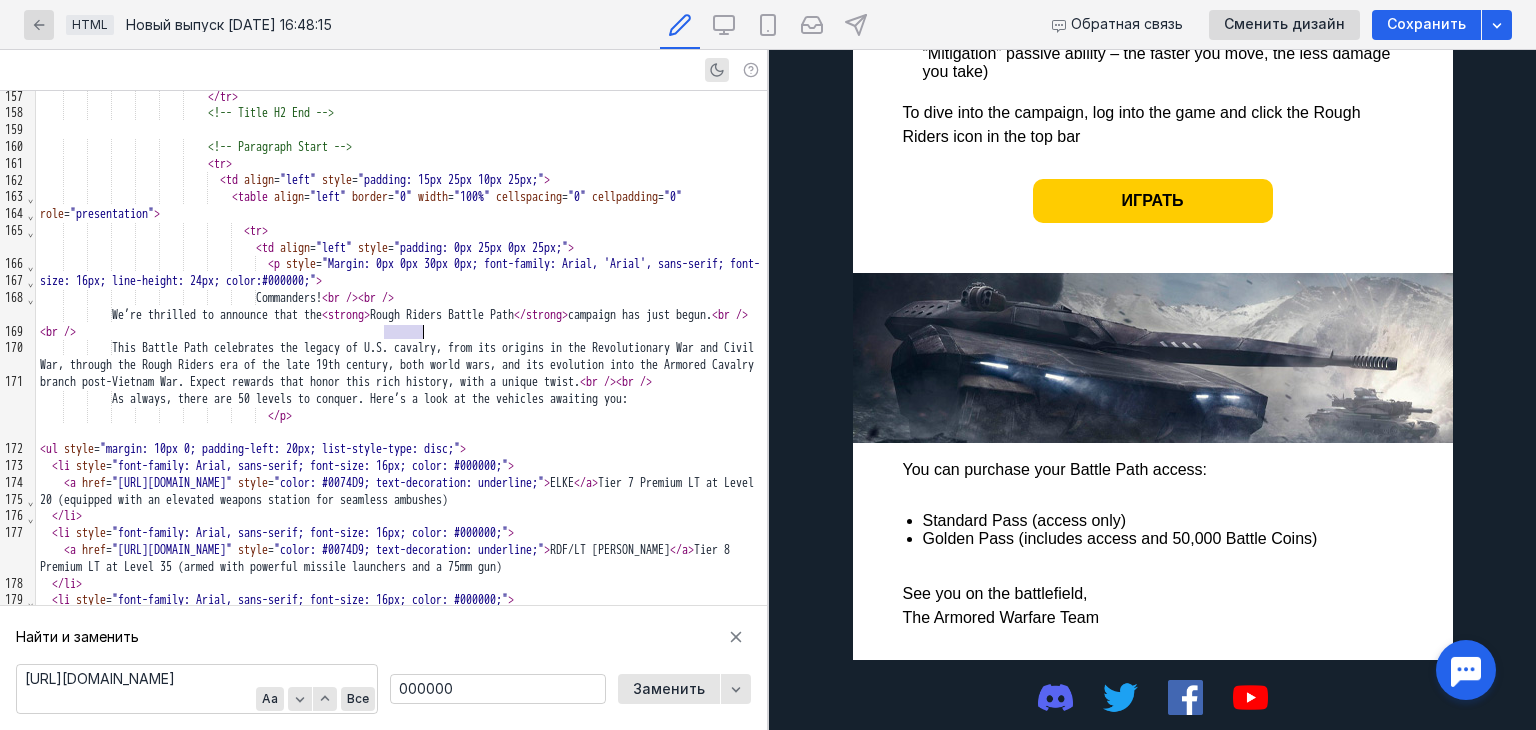 scroll, scrollTop: 1151, scrollLeft: 0, axis: vertical 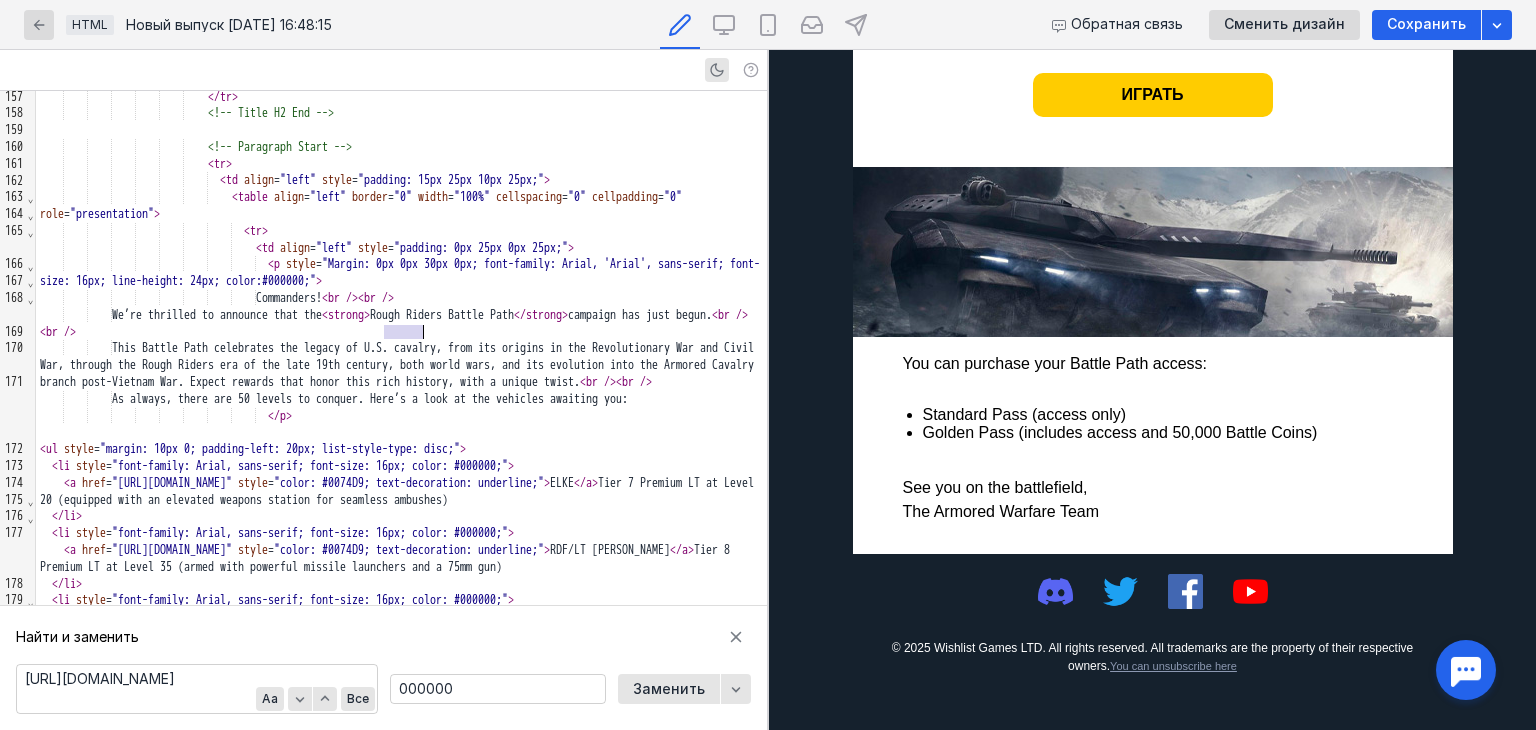 click on "© 2025 Wishlist Games LTD. All rights reserved. All trademarks are the property of their respective owners.
You can unsubscribe here" at bounding box center (1153, 657) 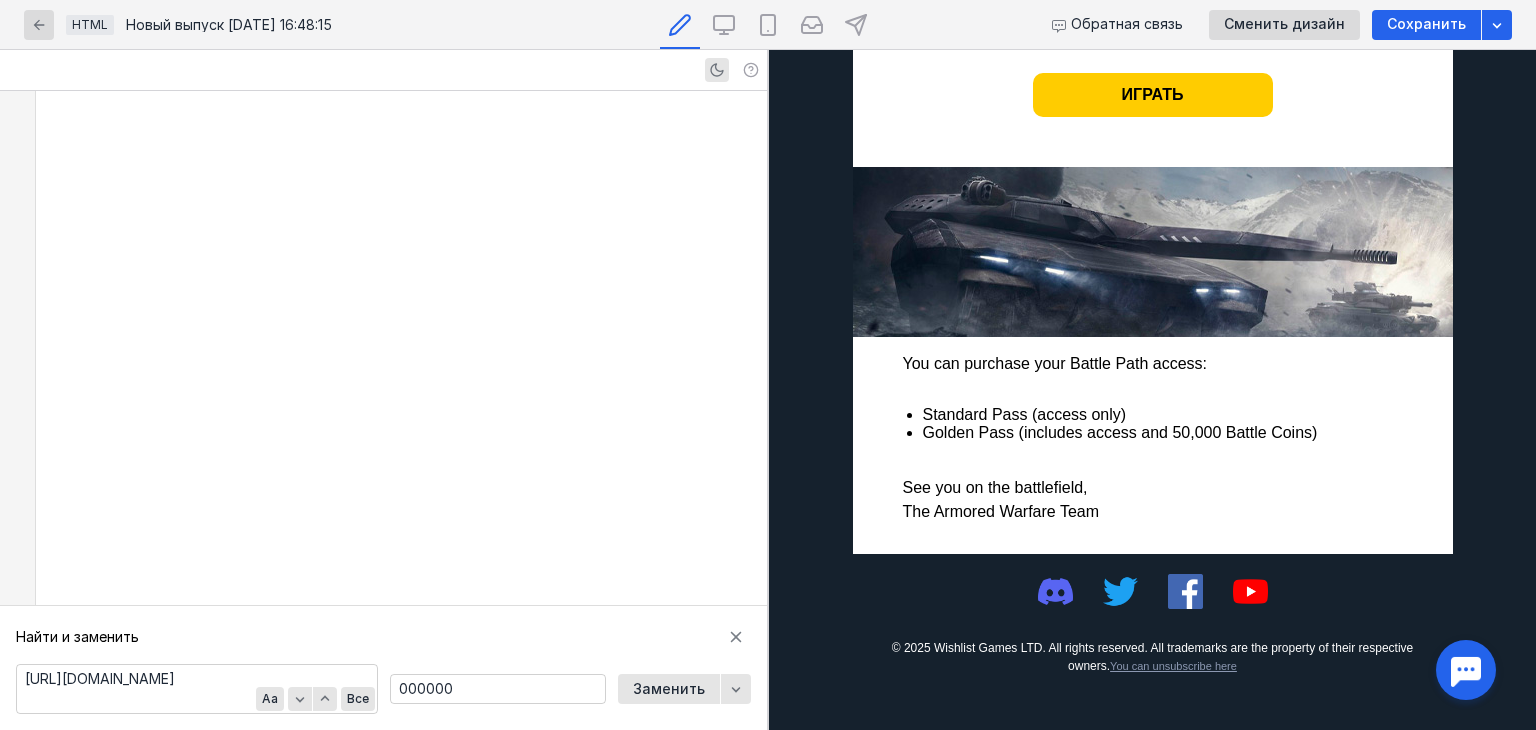 scroll, scrollTop: 5769, scrollLeft: 0, axis: vertical 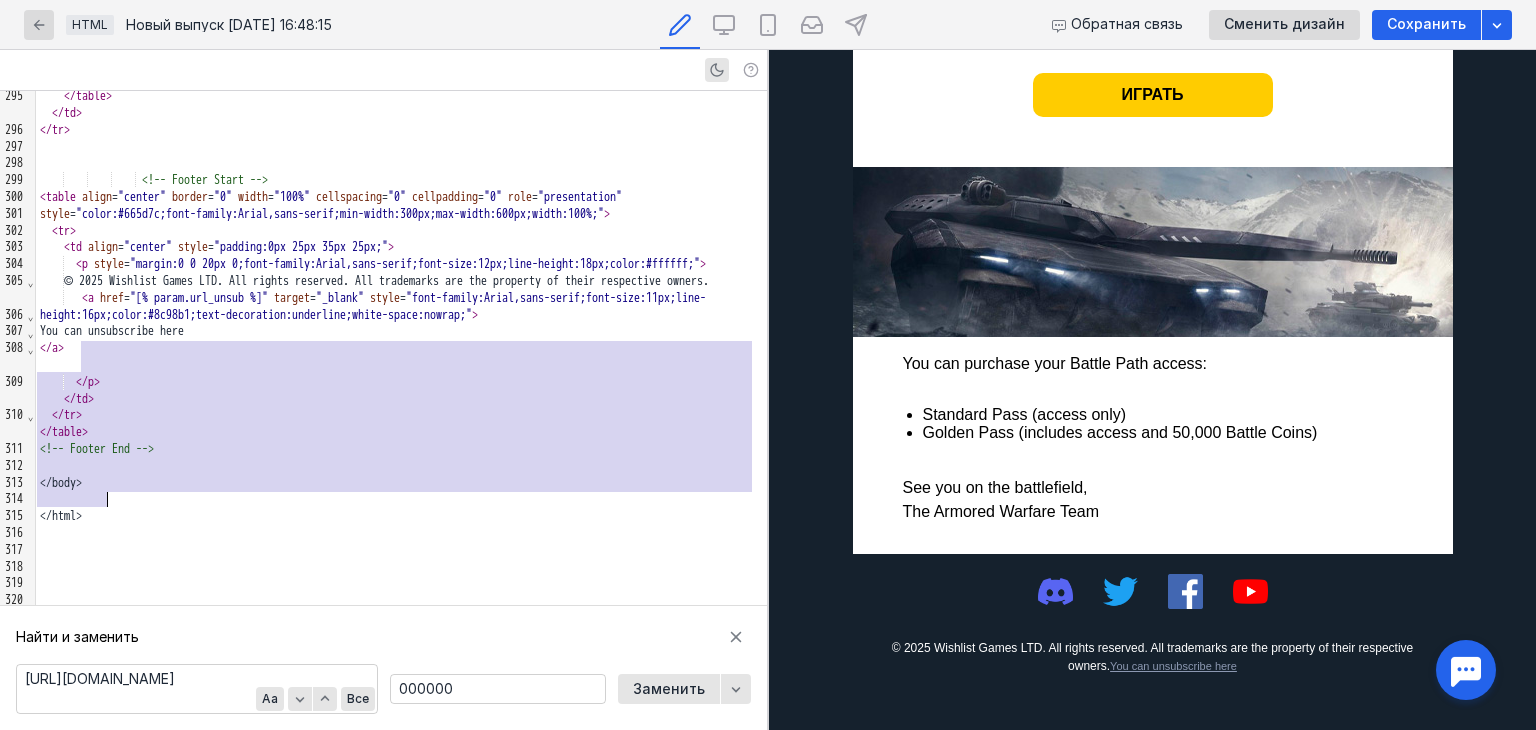 click on "< a   href = "[% param.url_unsub %]"   target = "_blank"   style = "font-family:Arial,sans-serif;font-size:11px;line-height:16px;color:#8c98b1;text-decoration:underline;white-space:nowrap;" >" at bounding box center (401, 307) 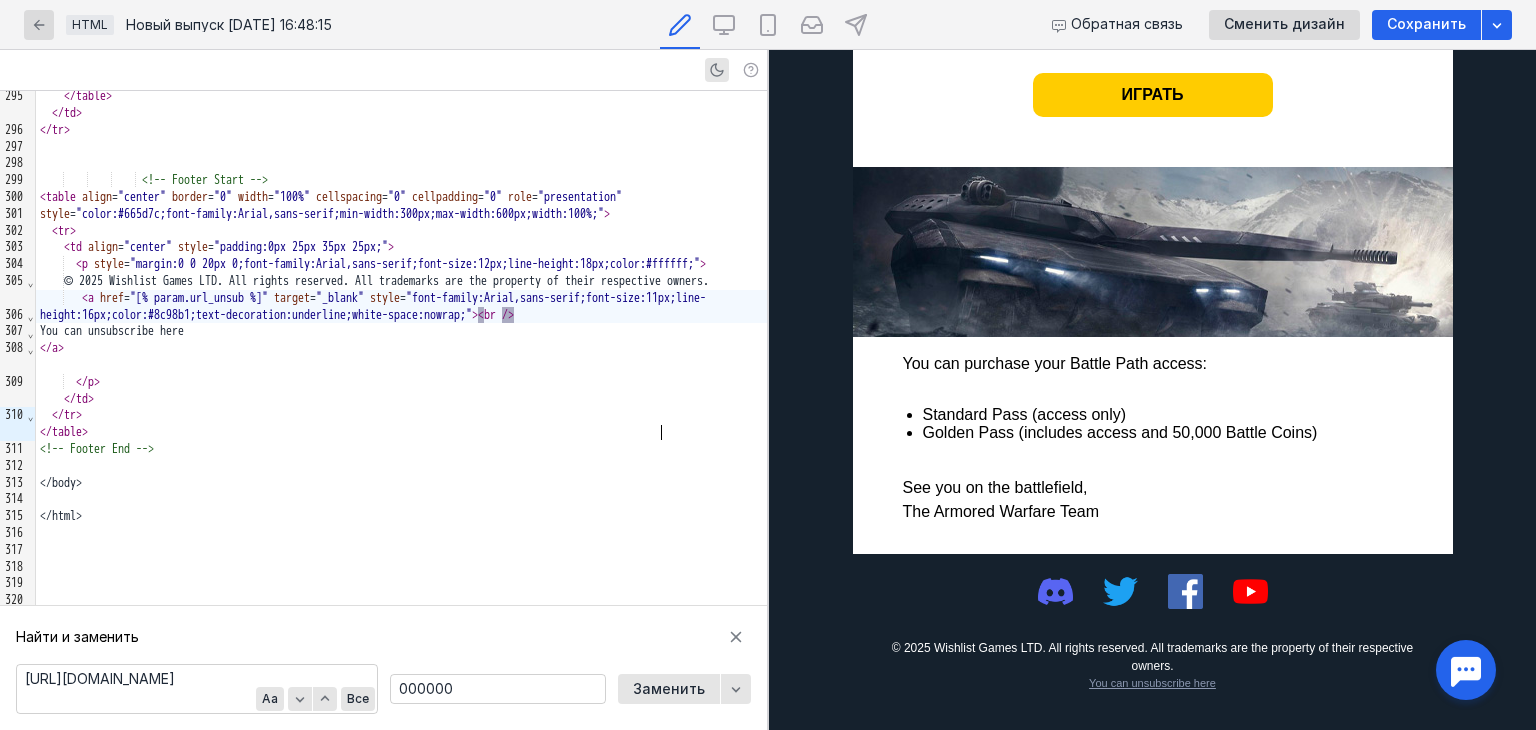 scroll, scrollTop: 1151, scrollLeft: 0, axis: vertical 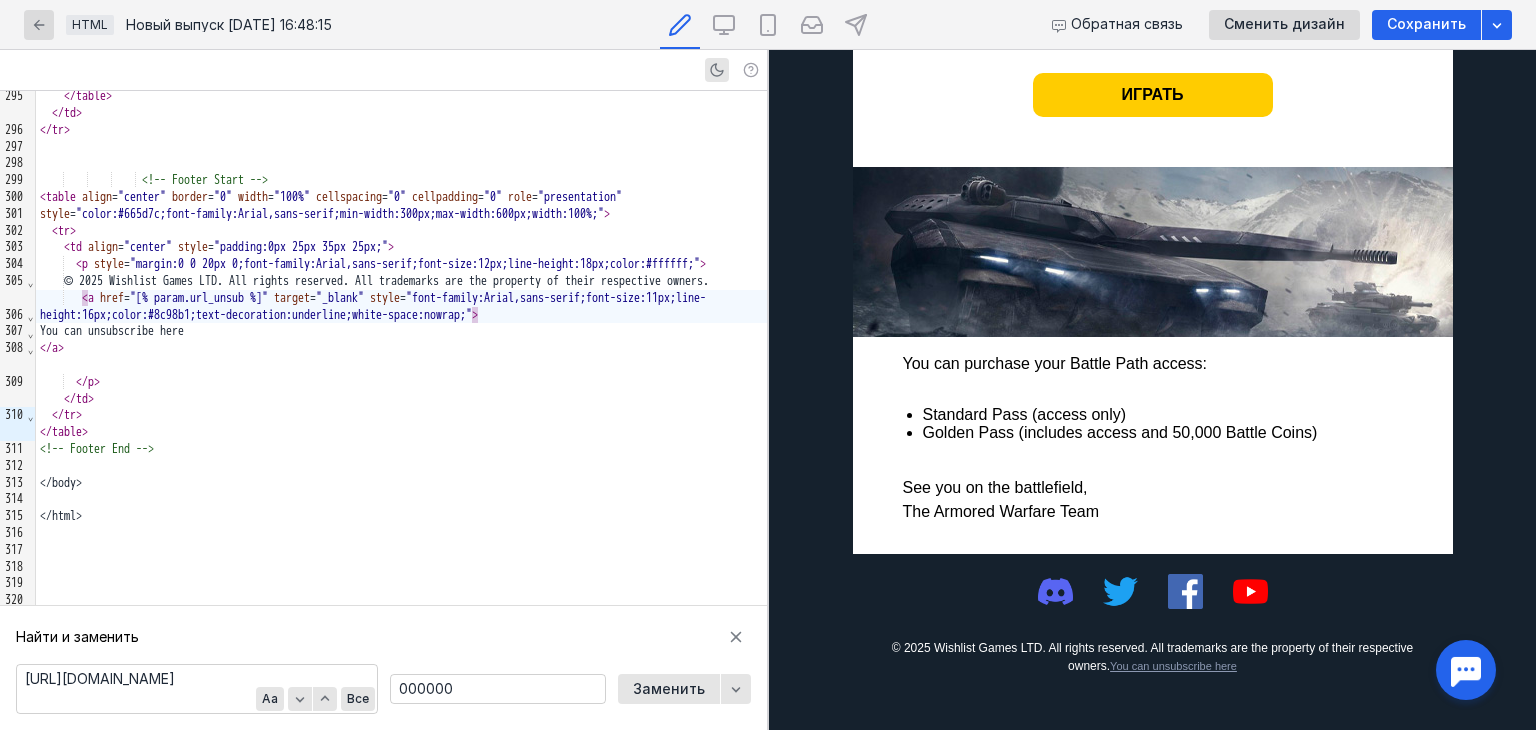 click on "You can unsubscribe here" at bounding box center [1173, 666] 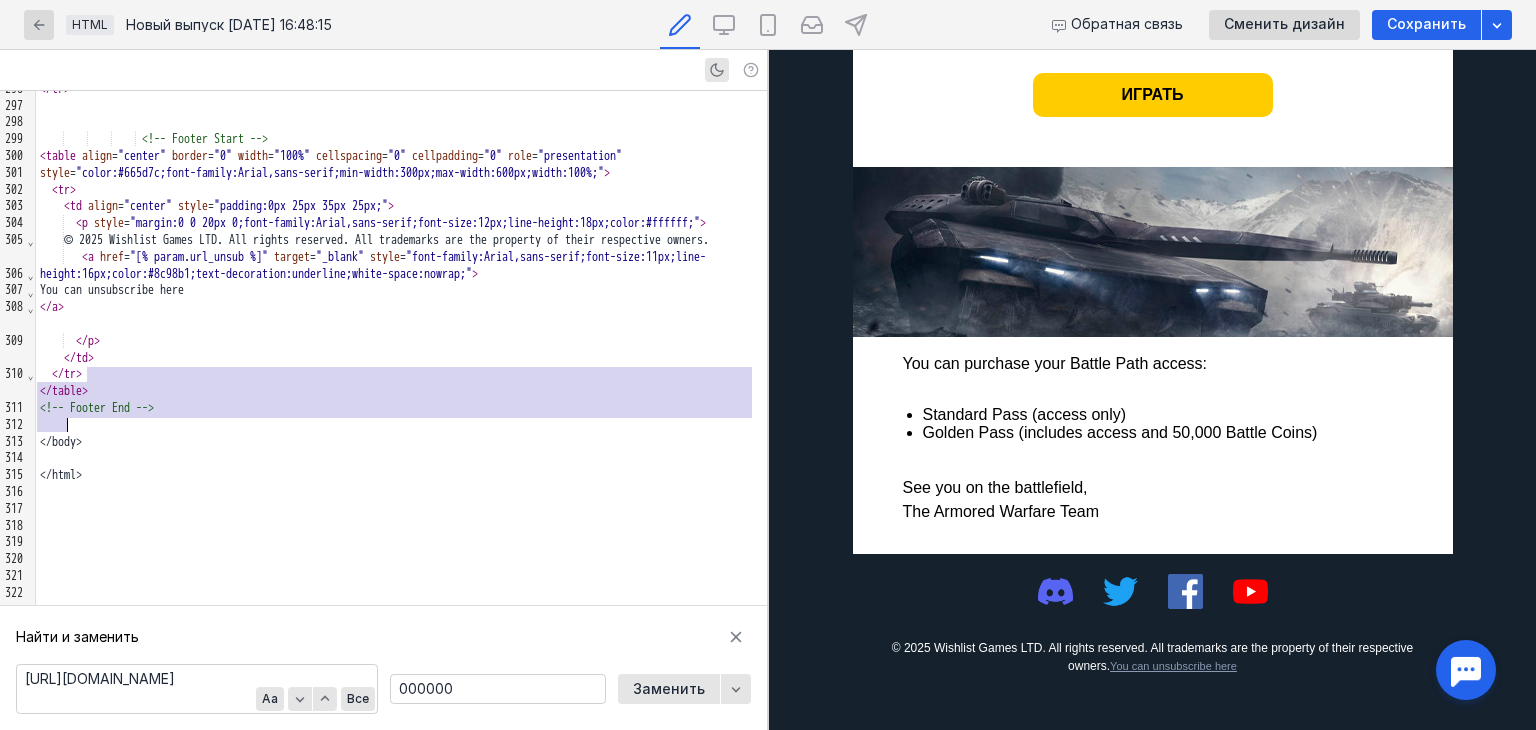 click on "<" at bounding box center (85, 257) 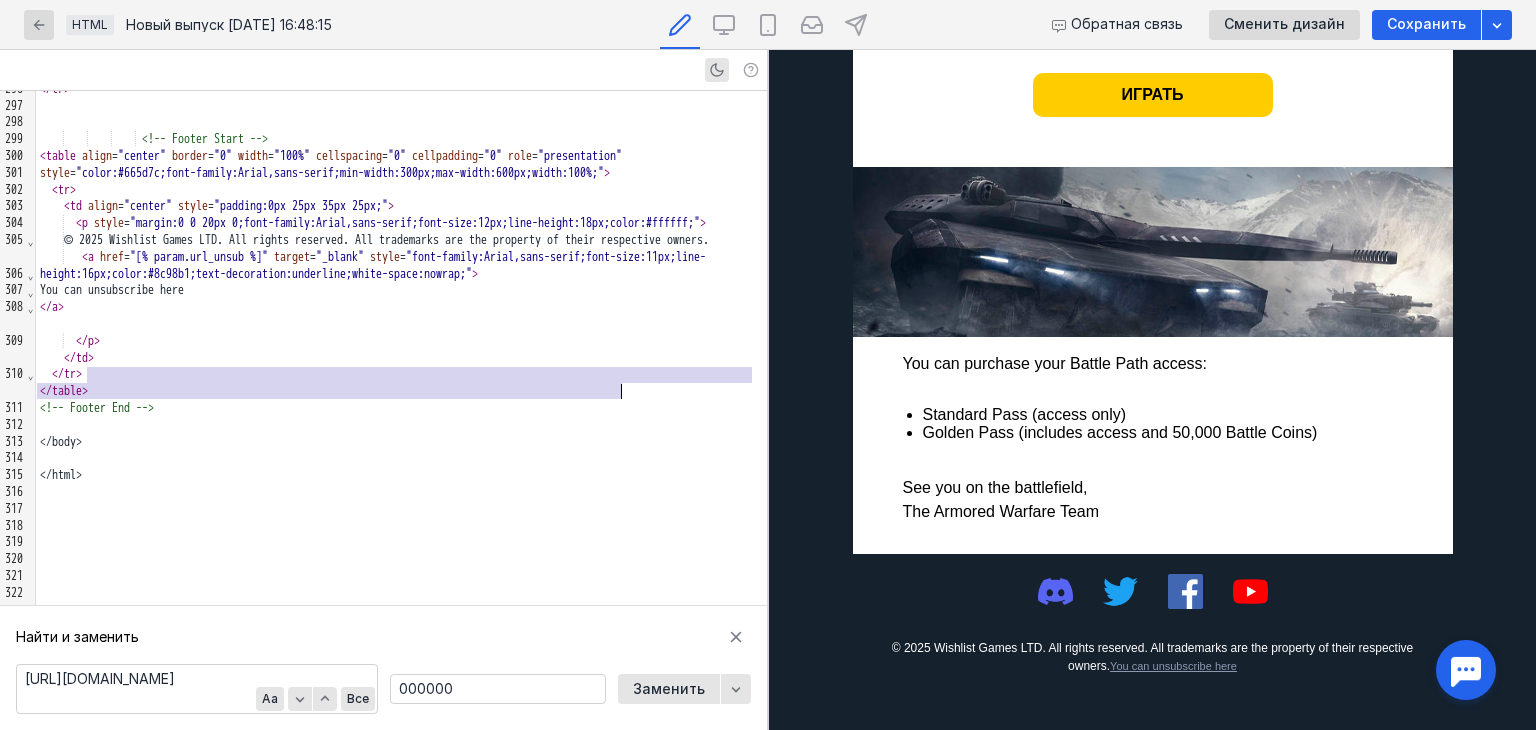 click on "< a   href = "[% param.url_unsub %]"   target = "_blank"   style = "font-family:Arial,sans-serif;font-size:11px;line-height:16px;color:#8c98b1;text-decoration:underline;white-space:nowrap;" >" at bounding box center (401, 266) 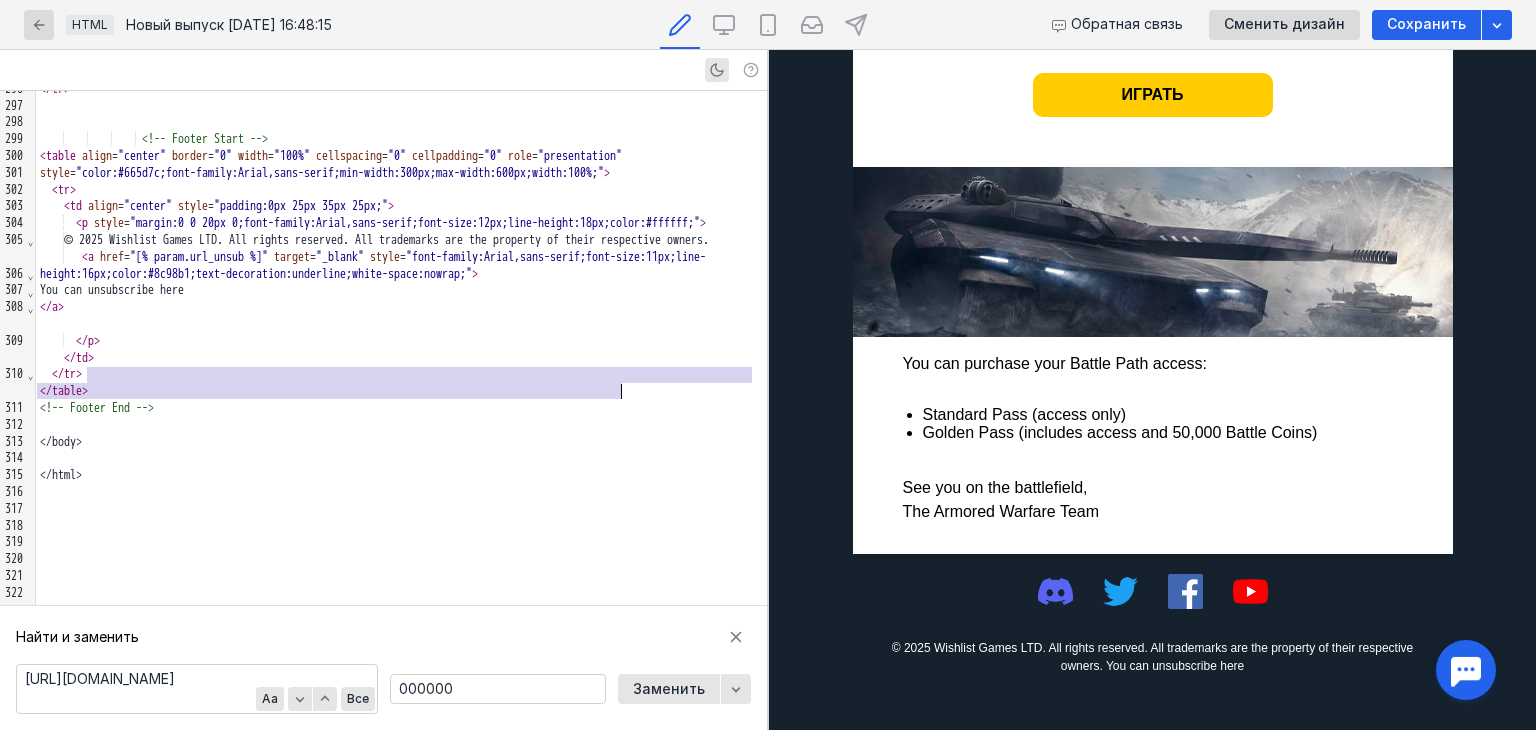 scroll, scrollTop: 5793, scrollLeft: 0, axis: vertical 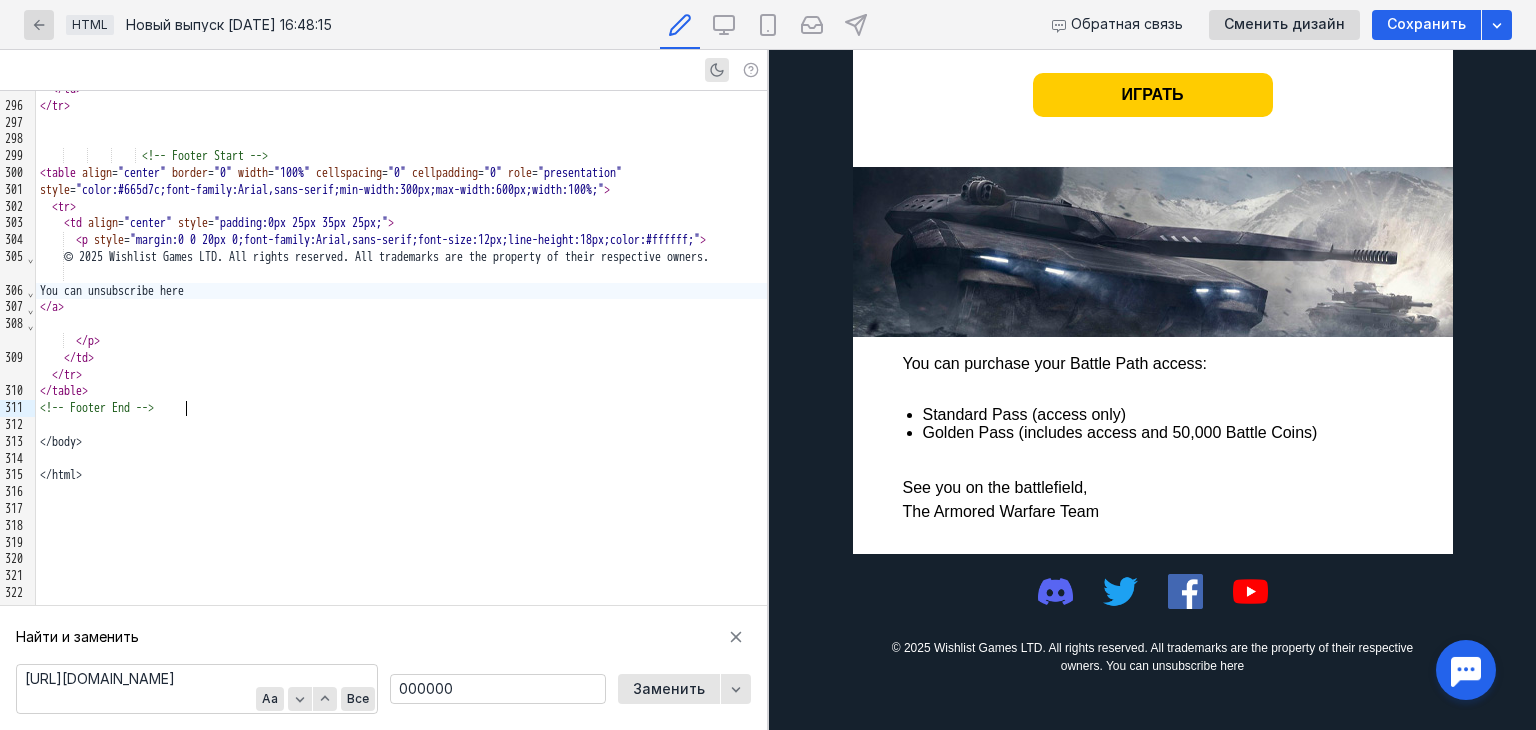click on "You can unsubscribe here" at bounding box center (401, 291) 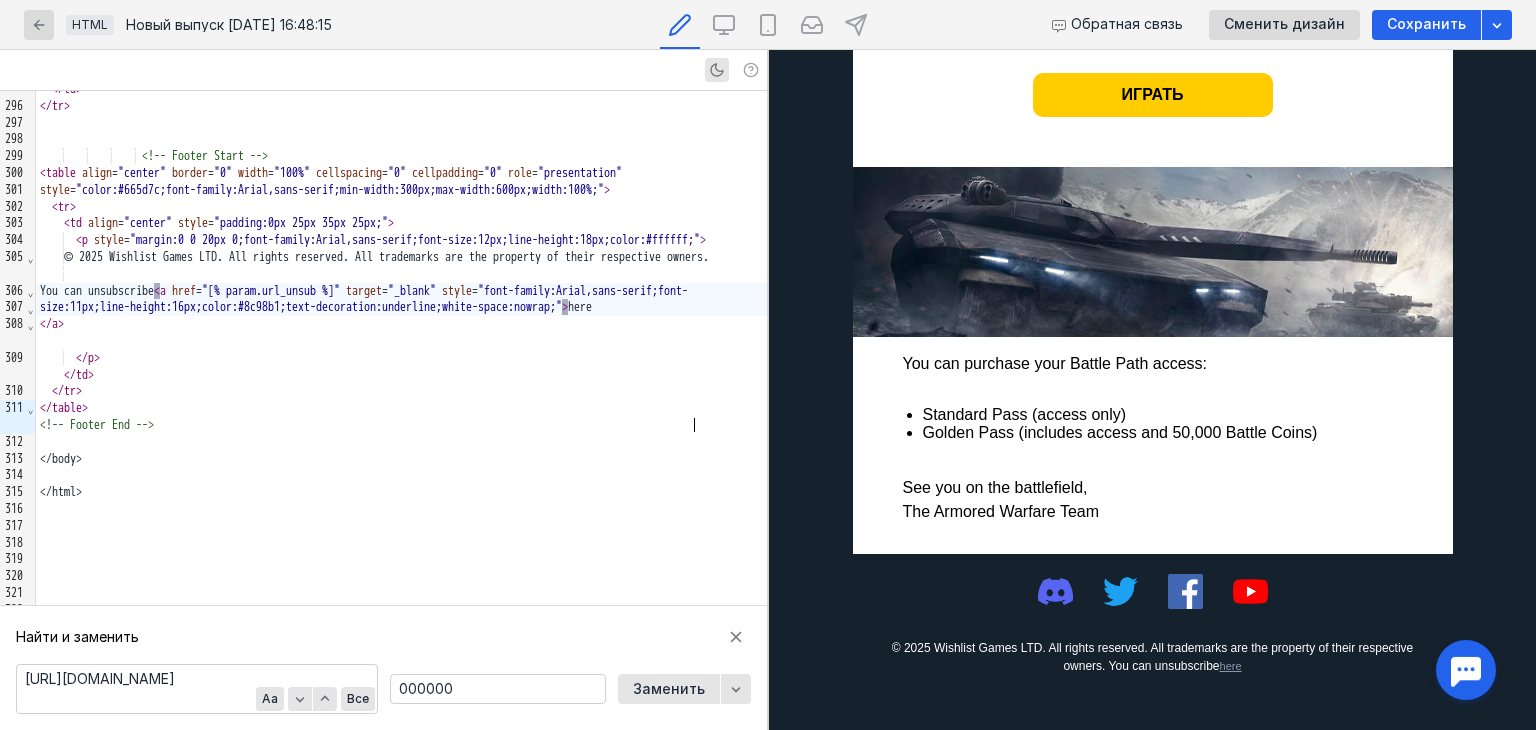scroll, scrollTop: 5810, scrollLeft: 0, axis: vertical 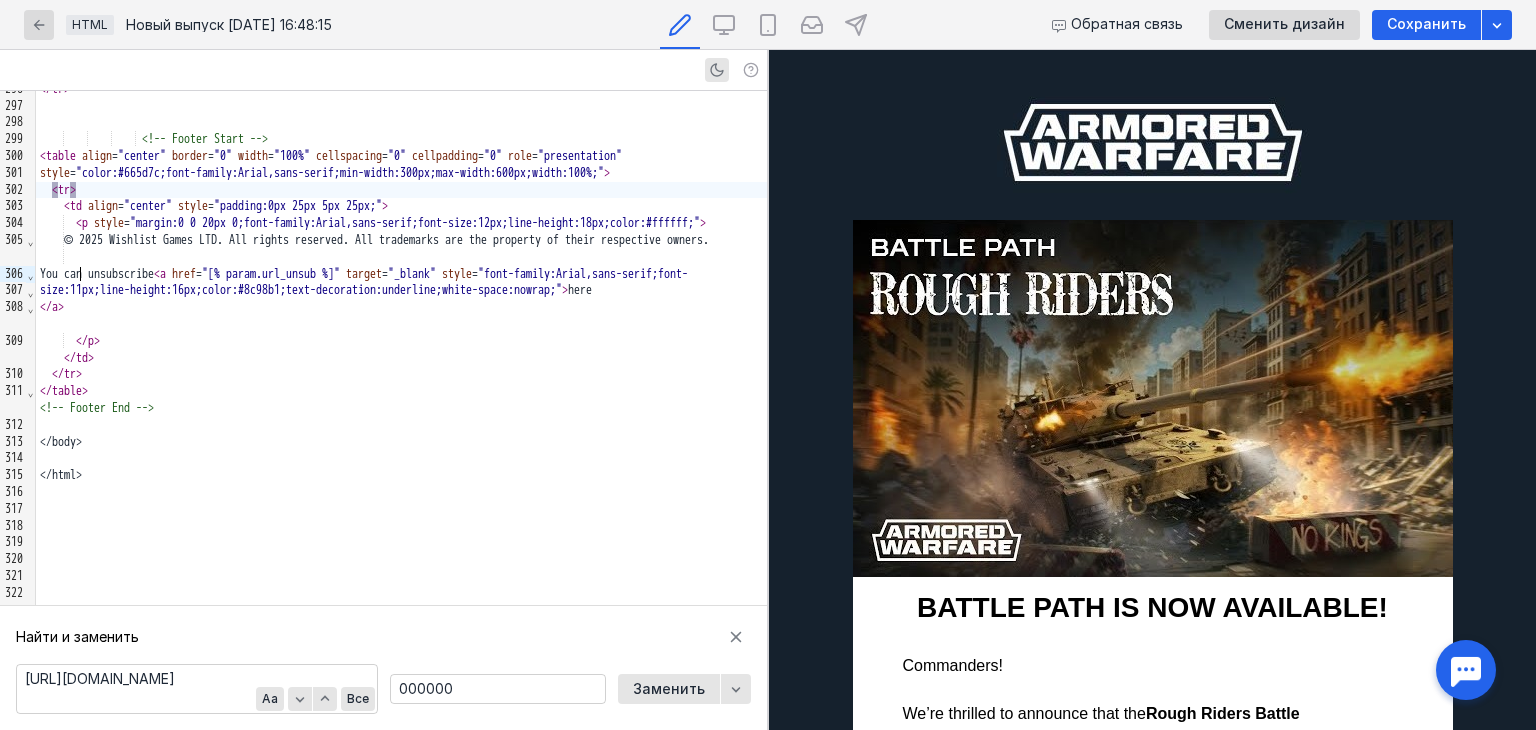click on "< tr >" at bounding box center [401, 190] 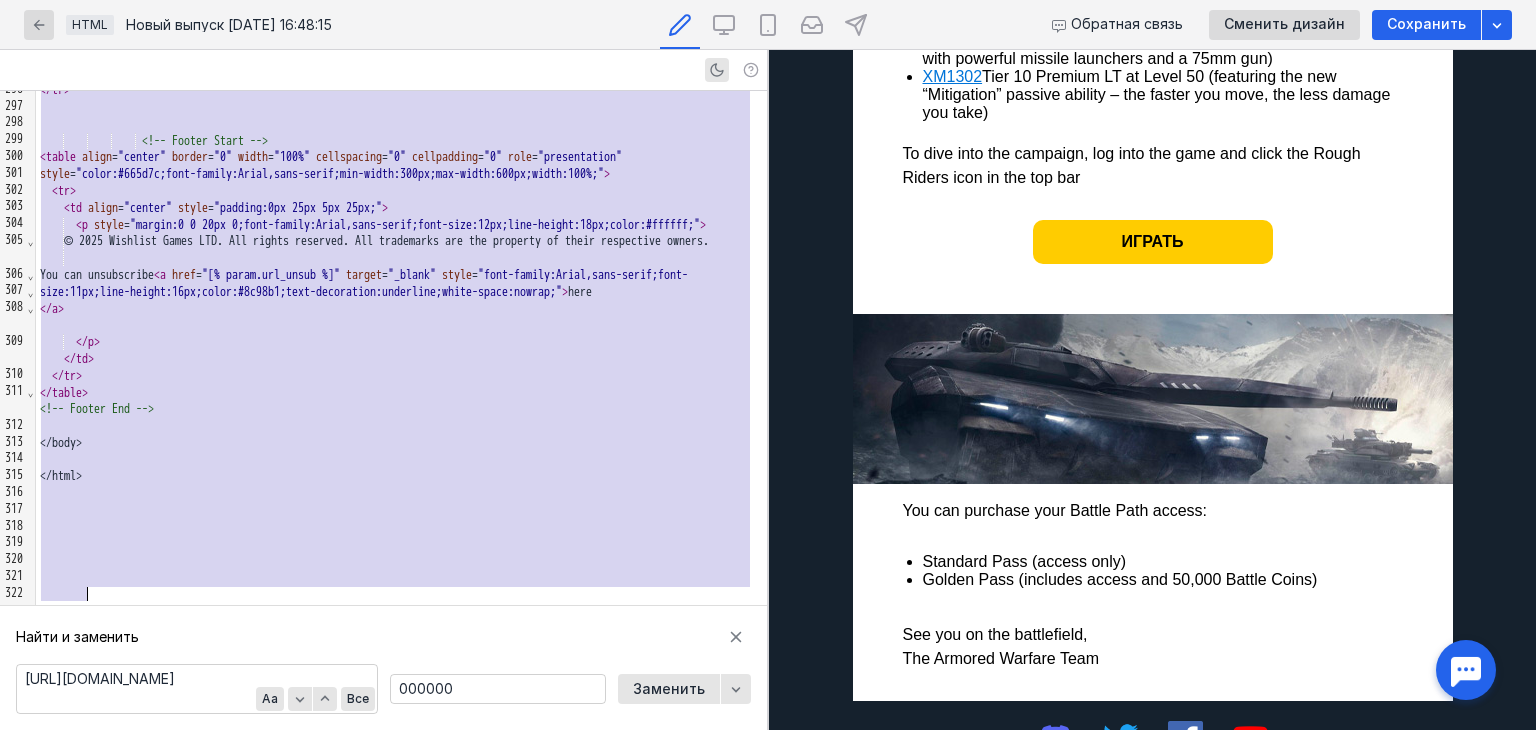 scroll, scrollTop: 1120, scrollLeft: 0, axis: vertical 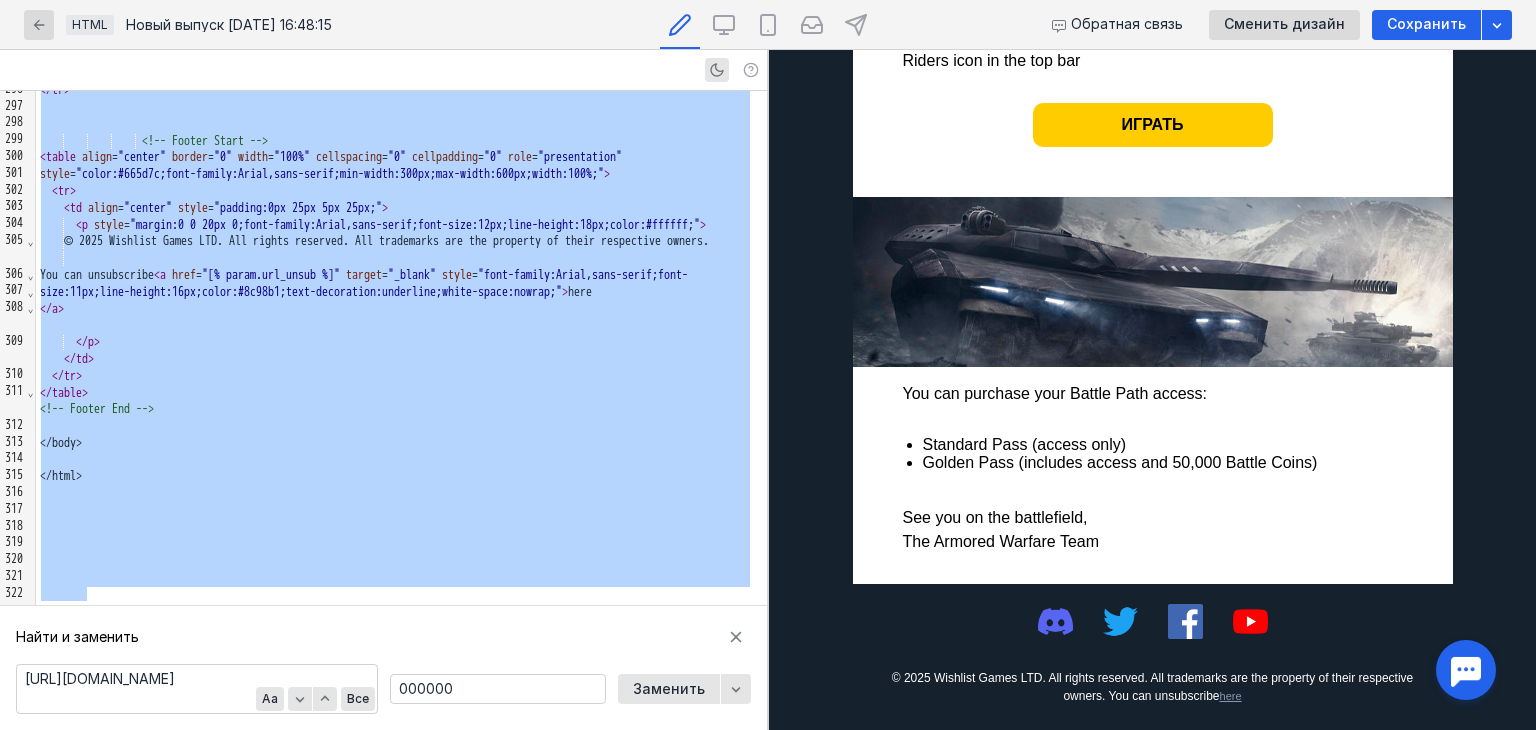 click on "Играть" at bounding box center [1153, 125] 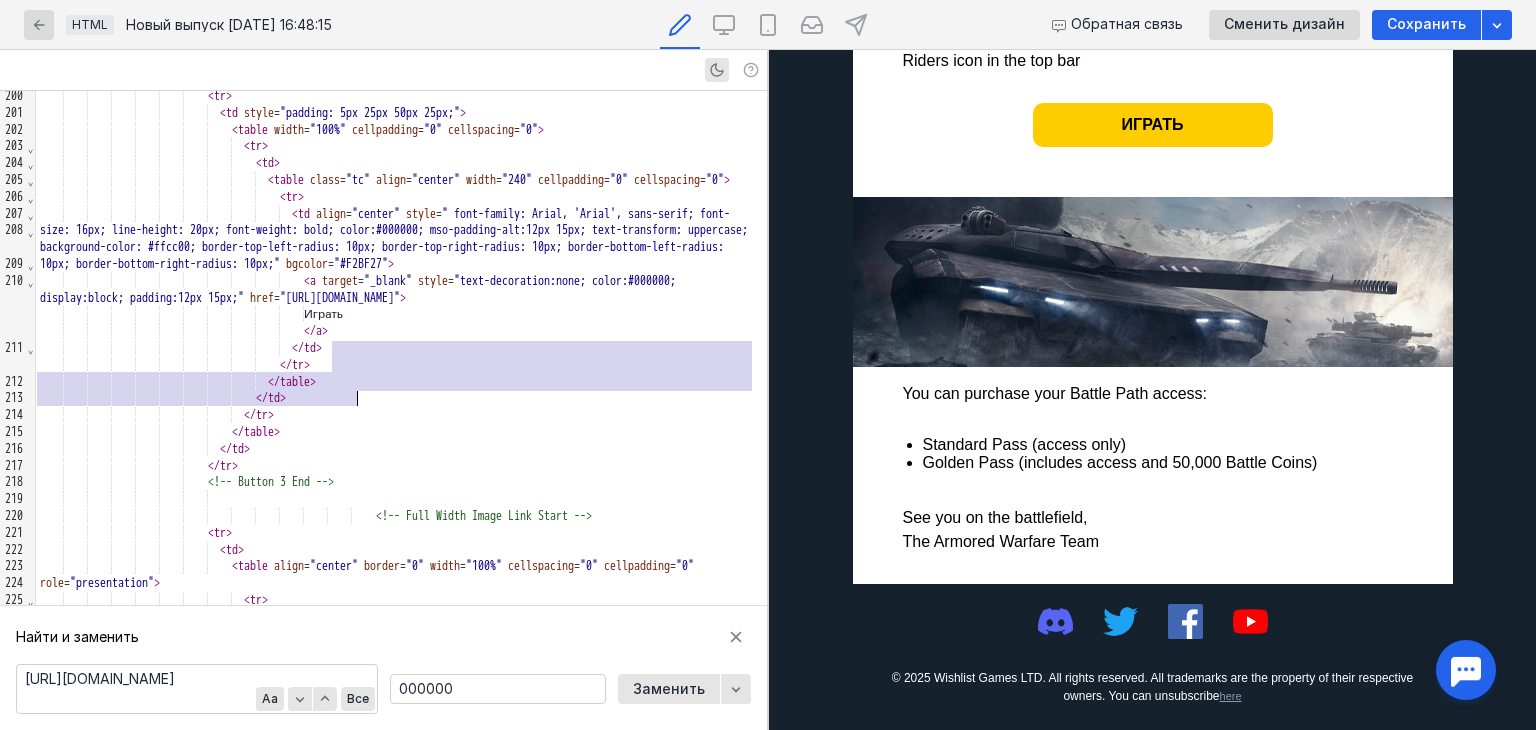 click on "Играть" at bounding box center (401, 314) 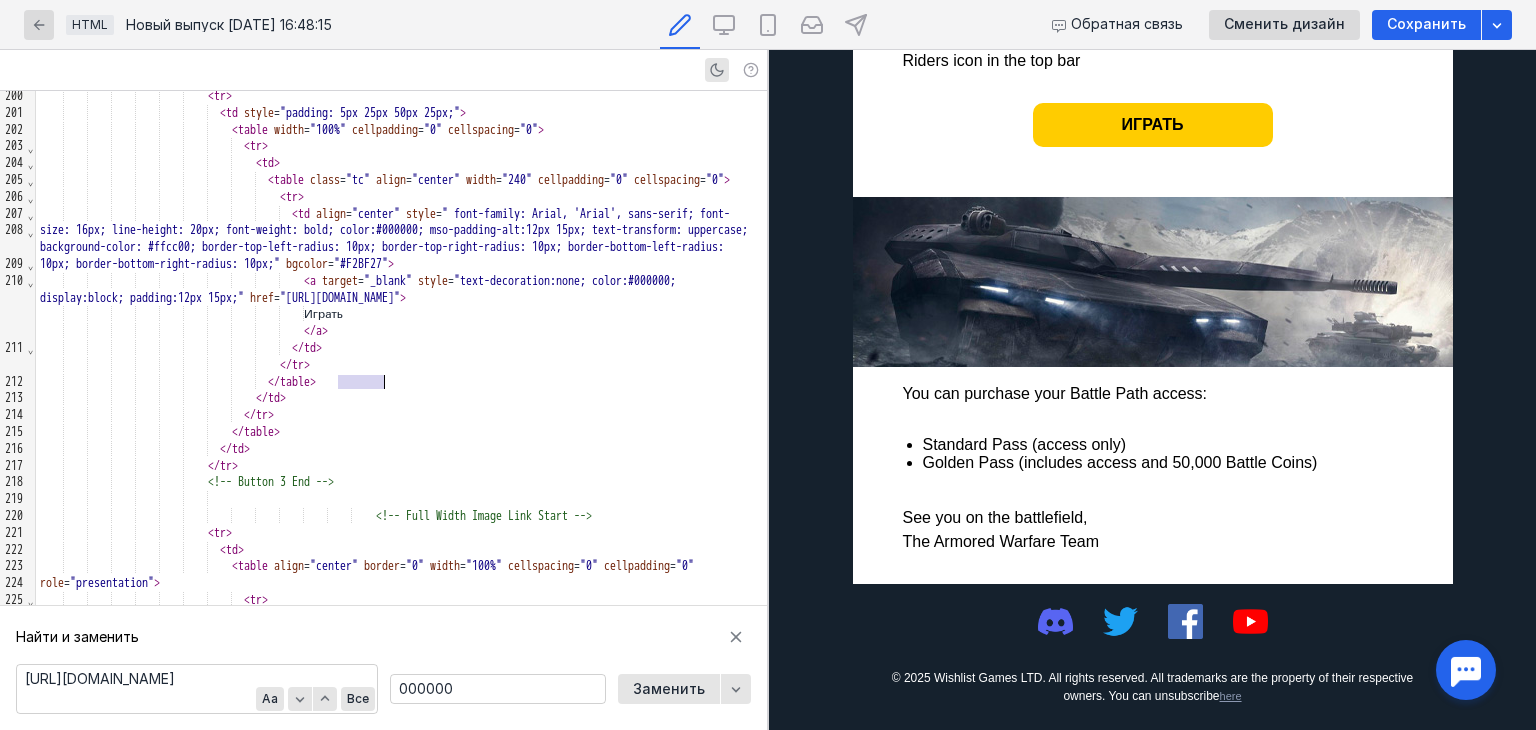 click on "Играть" at bounding box center (401, 314) 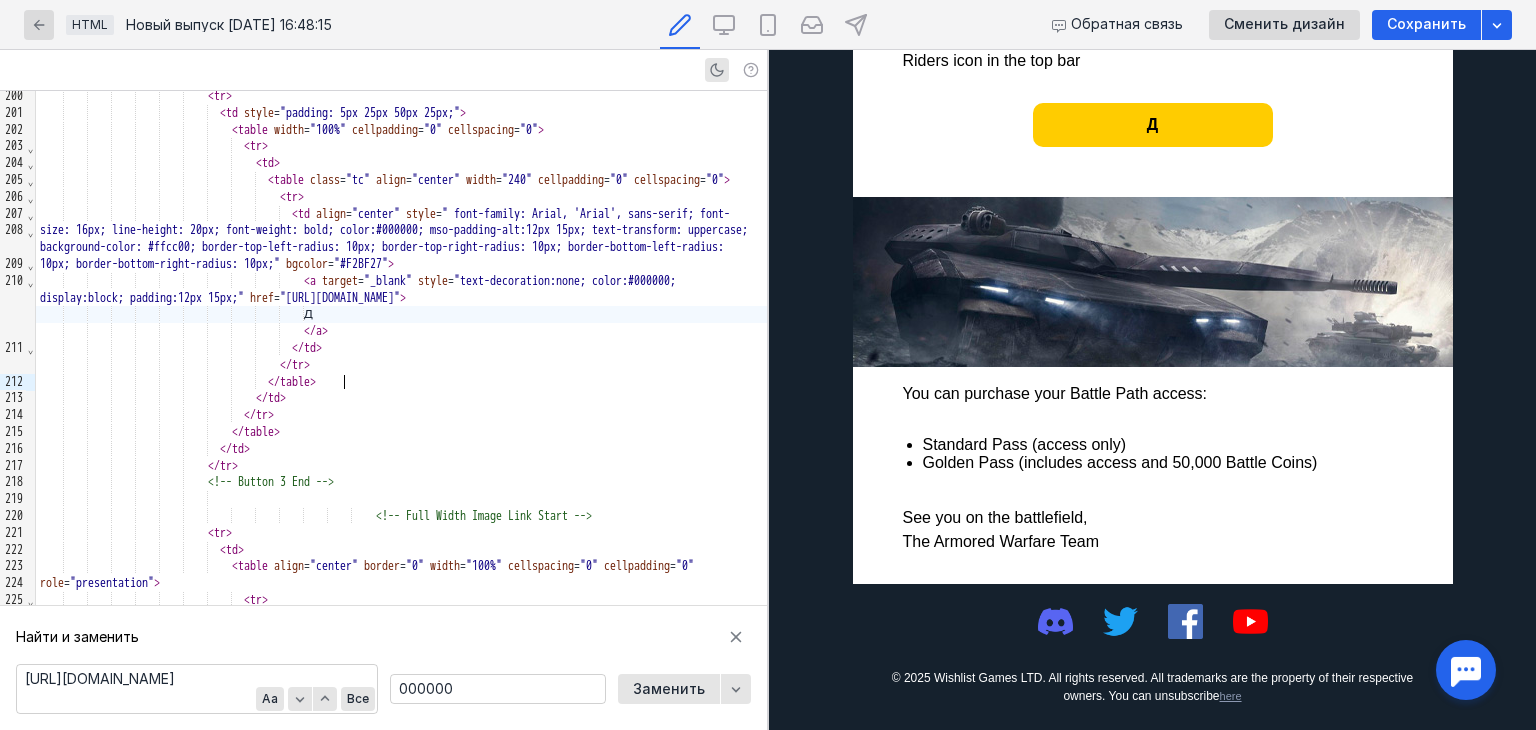 scroll, scrollTop: 1120, scrollLeft: 0, axis: vertical 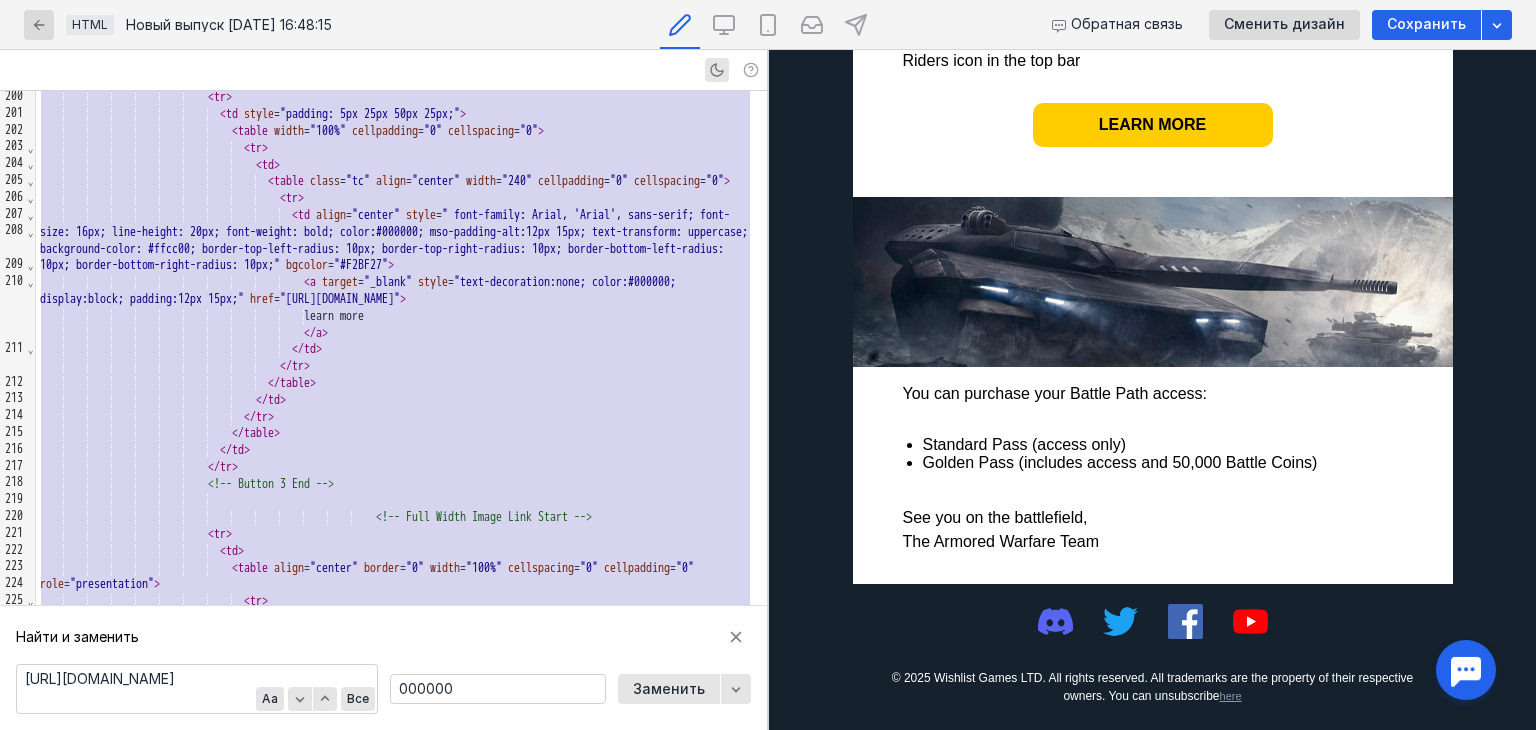 click on "learn more" at bounding box center [1153, 125] 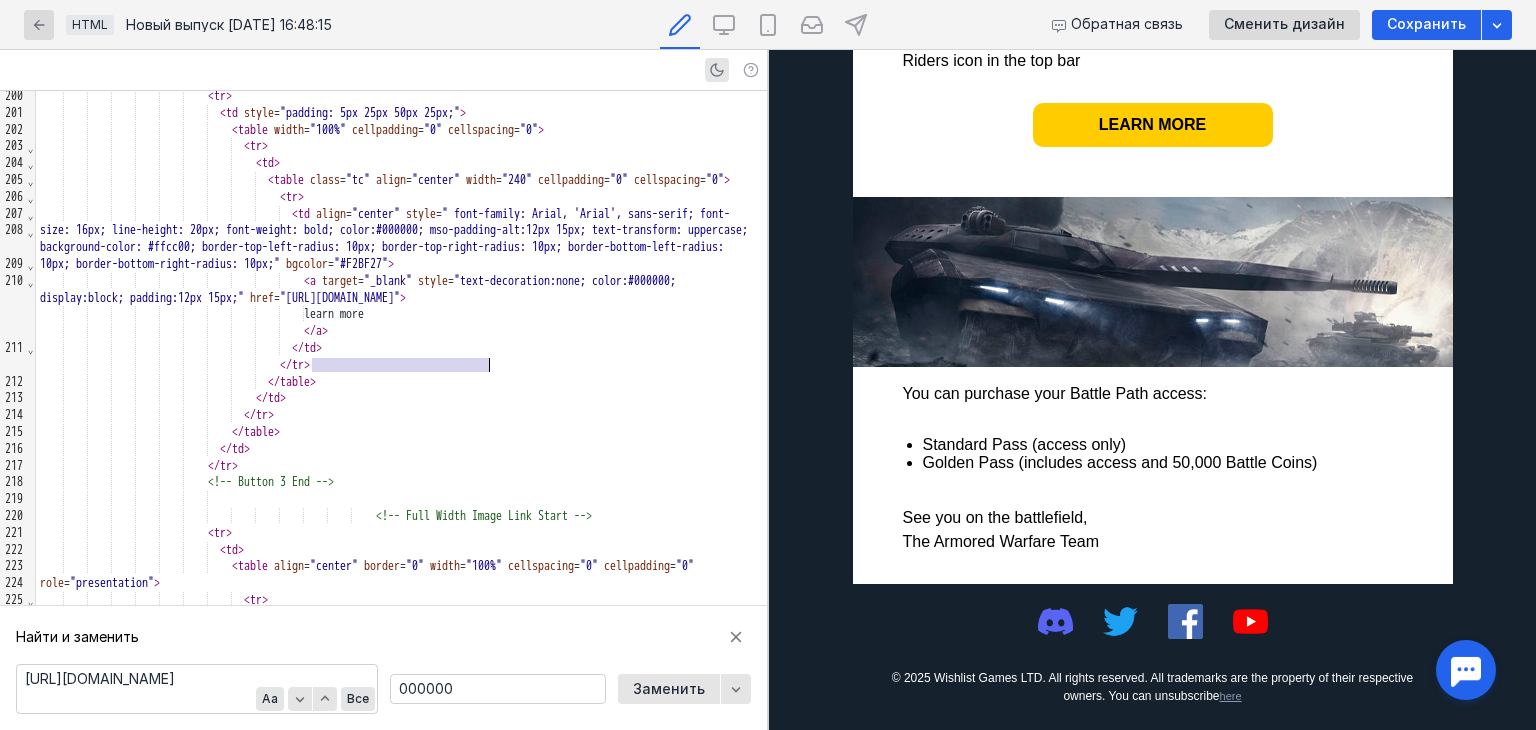 scroll, scrollTop: 1120, scrollLeft: 0, axis: vertical 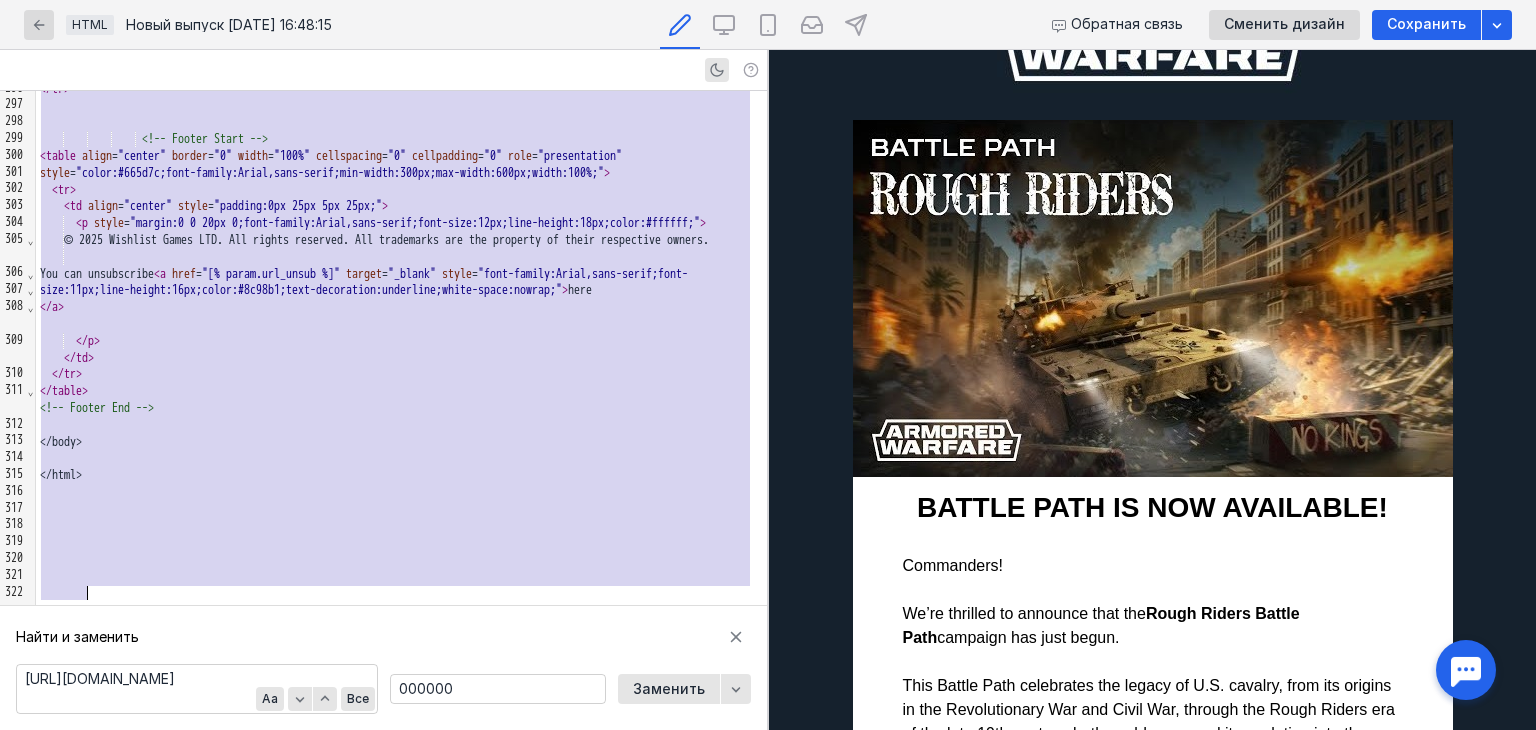 click on "< p   style = "margin:0 0 20px 0;font-family:Arial,sans-serif;font-size:12px;line-height:18px;color:#ffffff;" >" at bounding box center [401, 223] 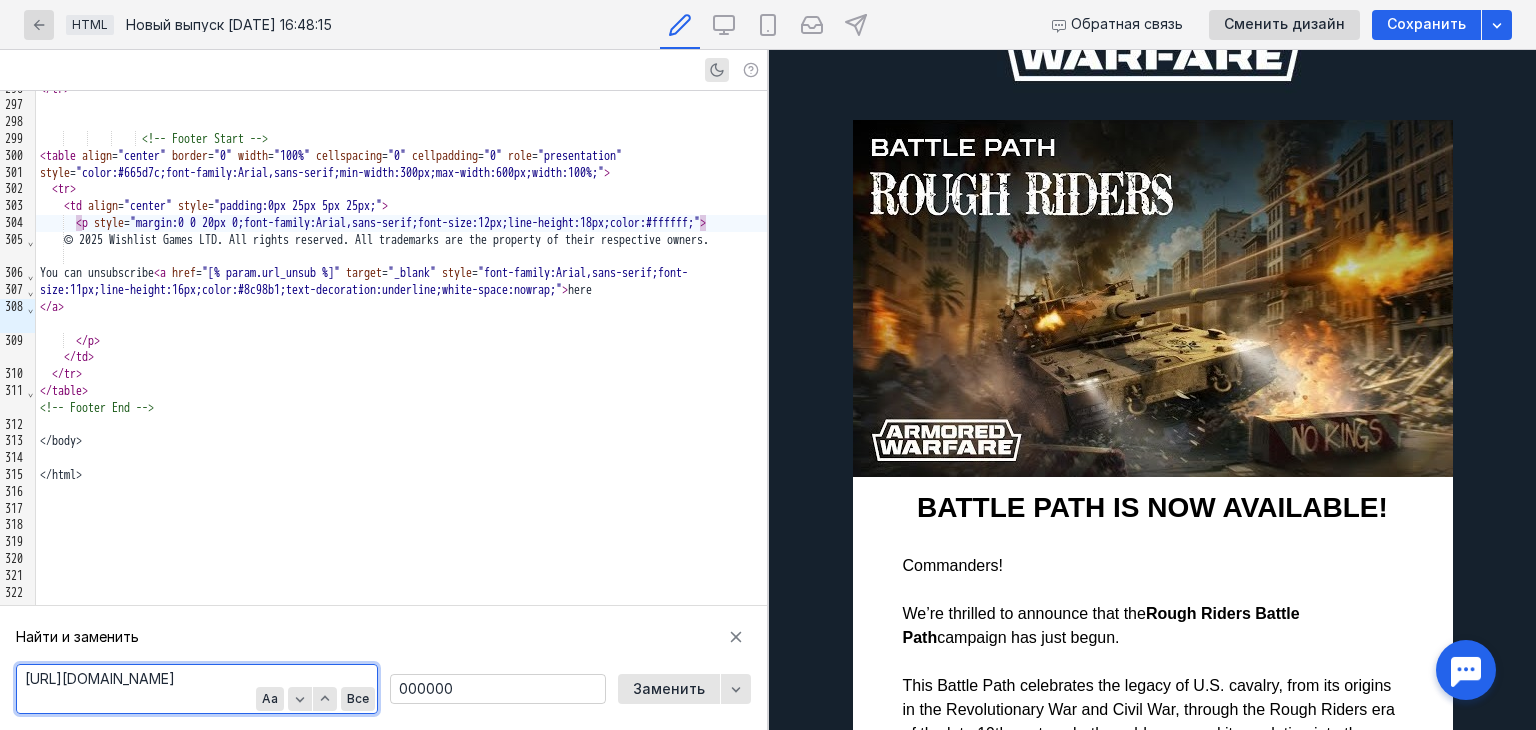 paste on "background-color: #15212dortant;" 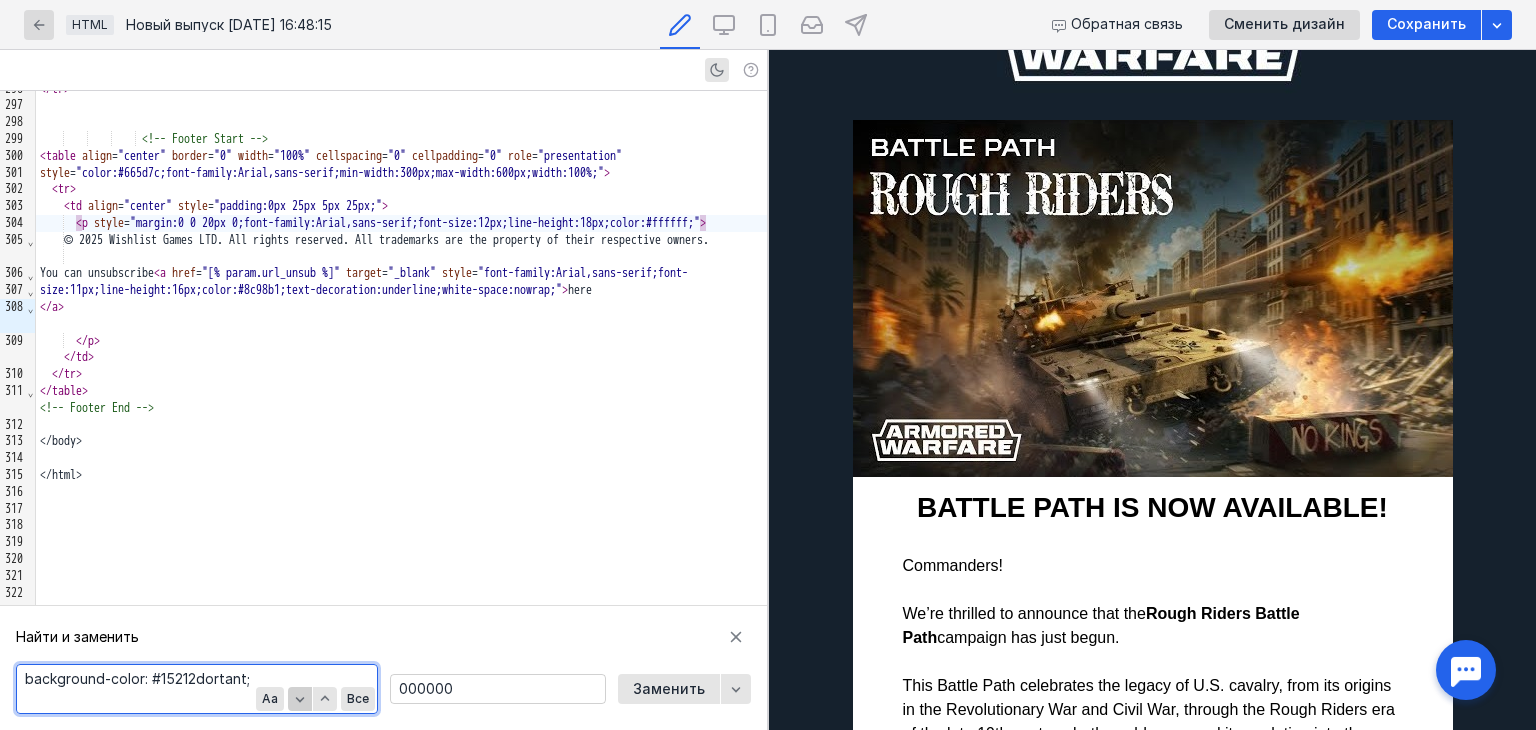 click at bounding box center [300, 699] 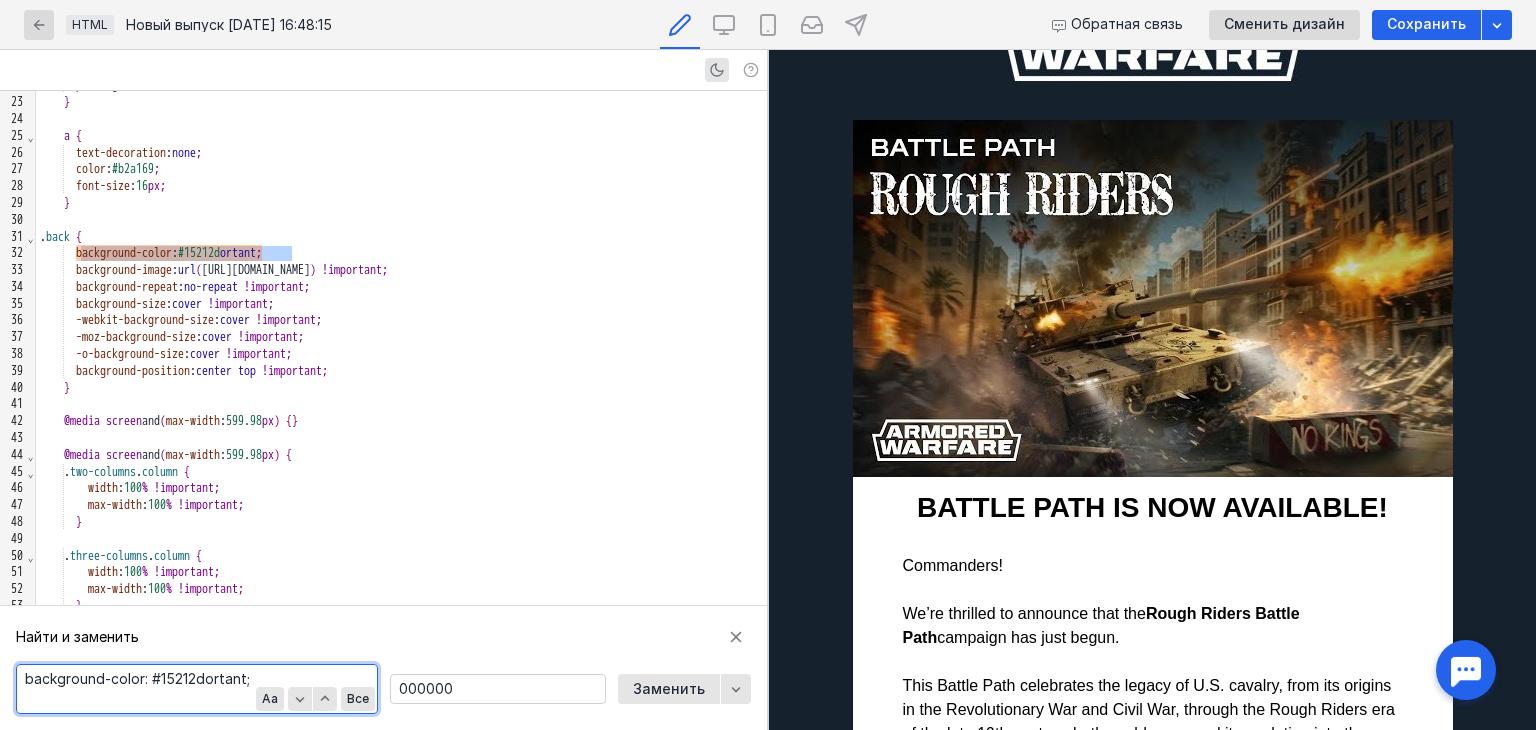 scroll, scrollTop: 354, scrollLeft: 0, axis: vertical 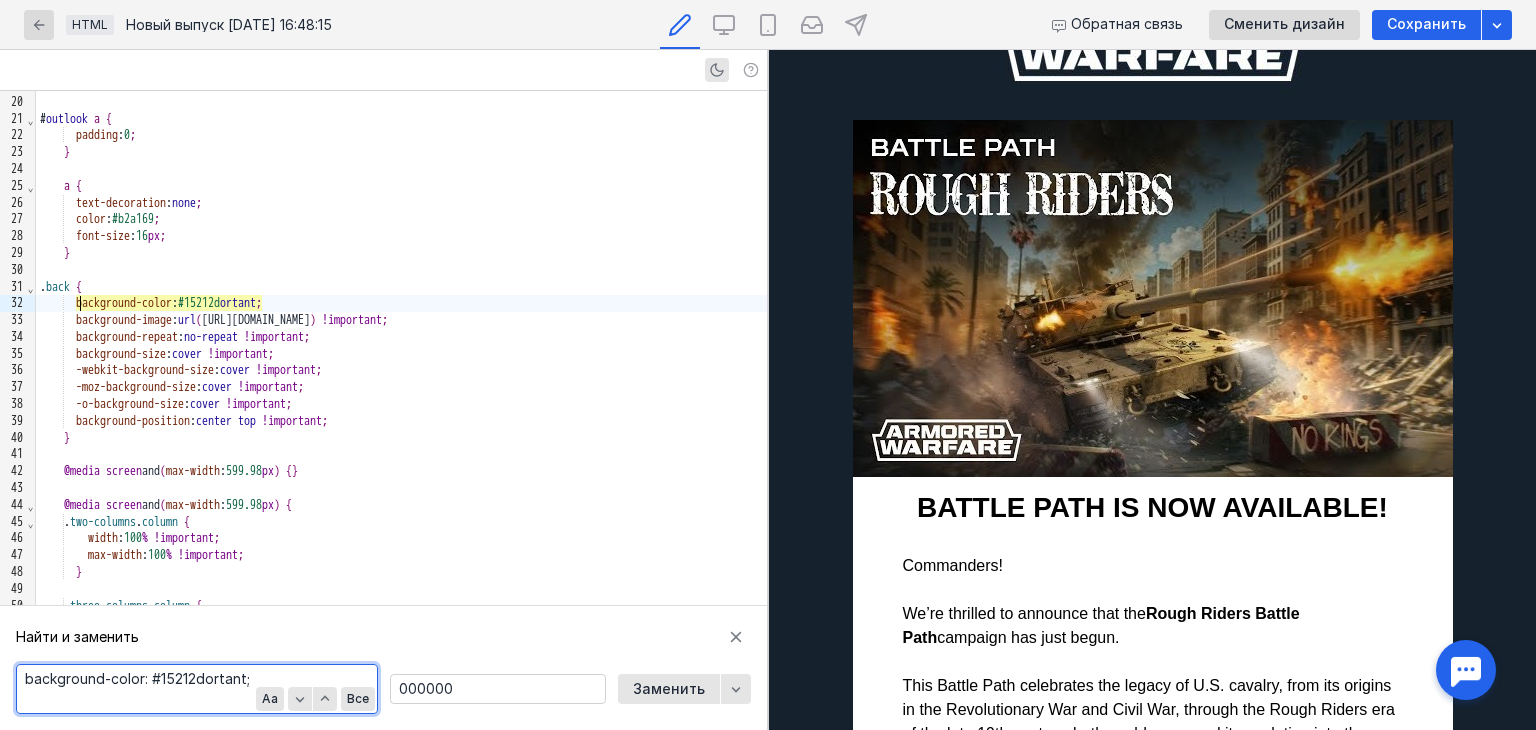 click on "background-color :  #15212d ortant ;" at bounding box center (401, 303) 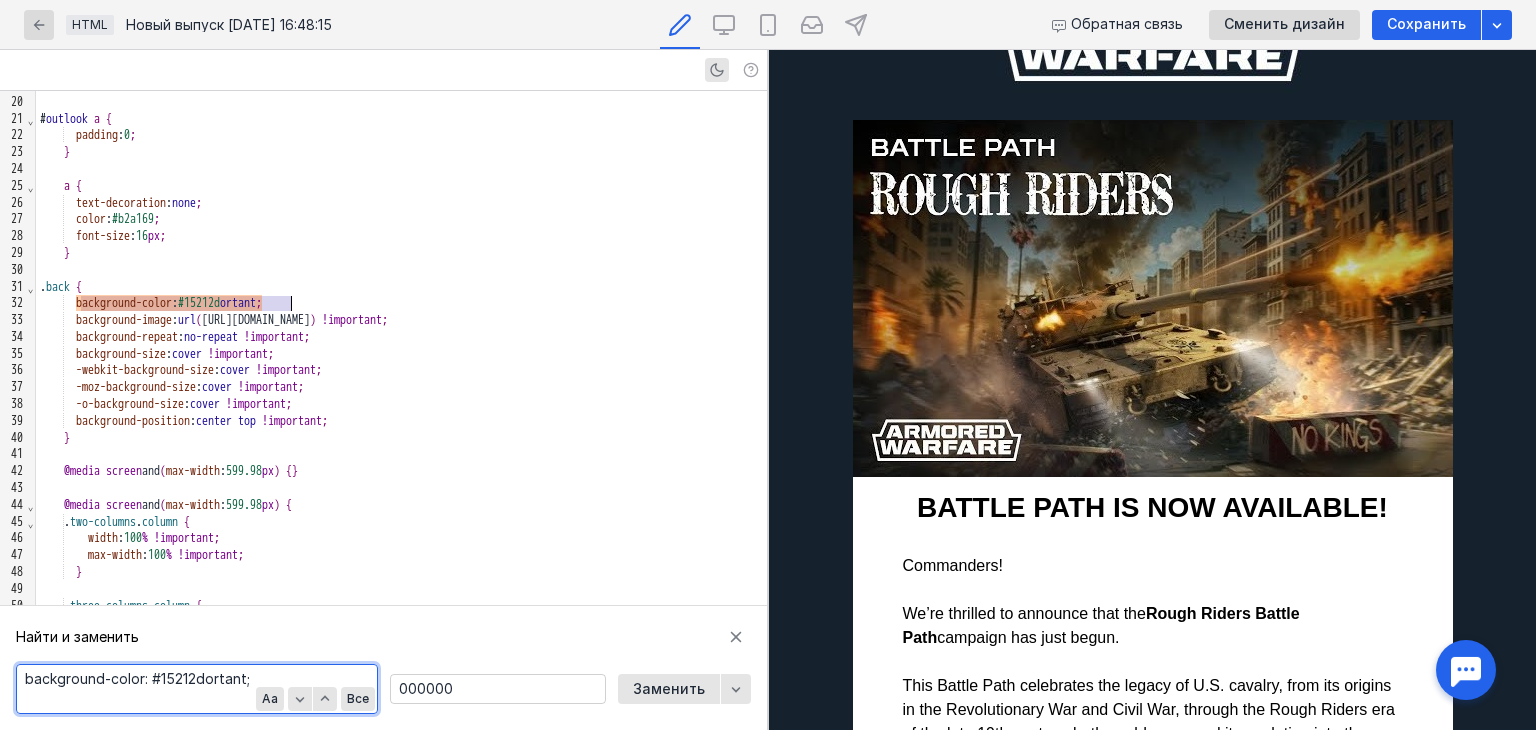 click on "background-color :  #15212d ortant ;" at bounding box center (401, 303) 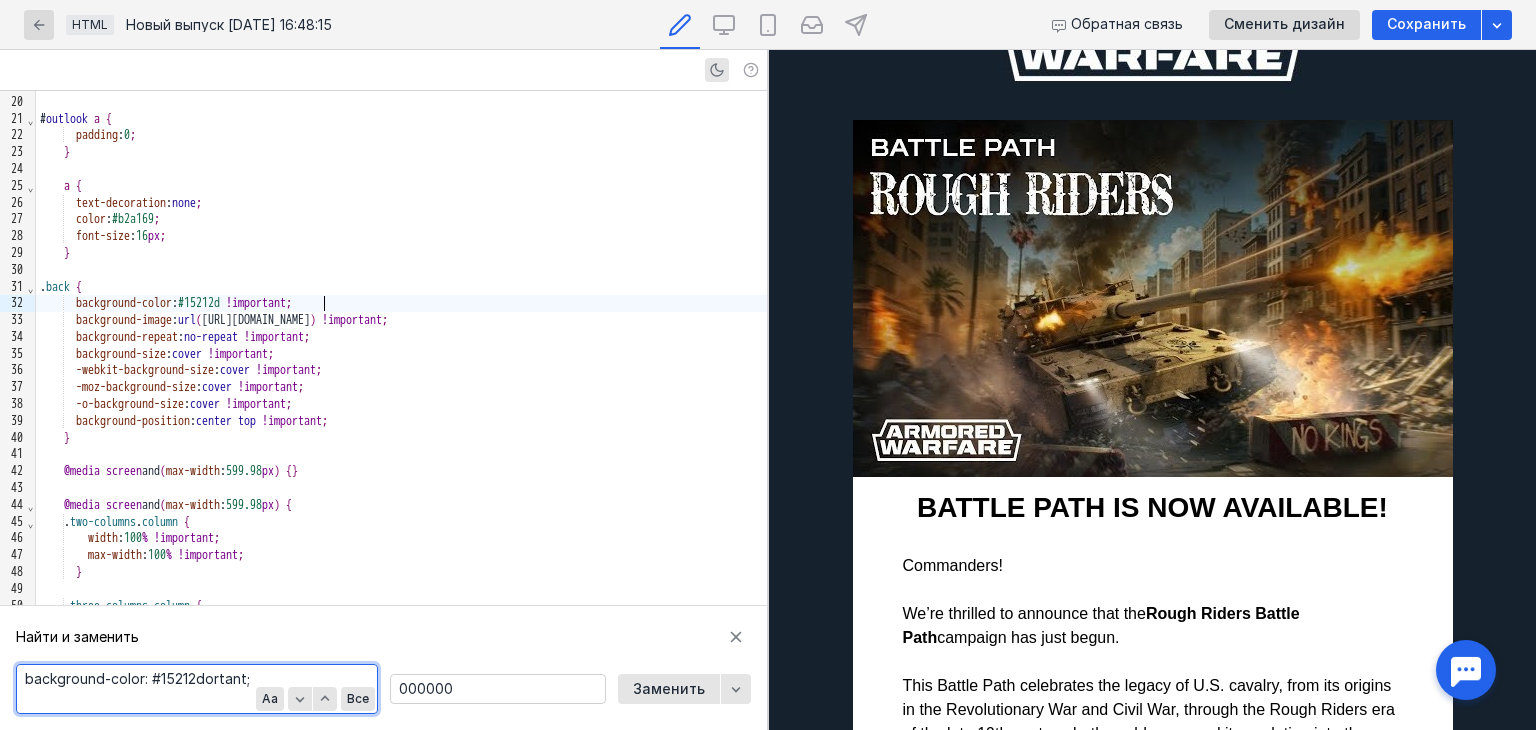 click on "background-color: #15212dortant;" at bounding box center [197, 689] 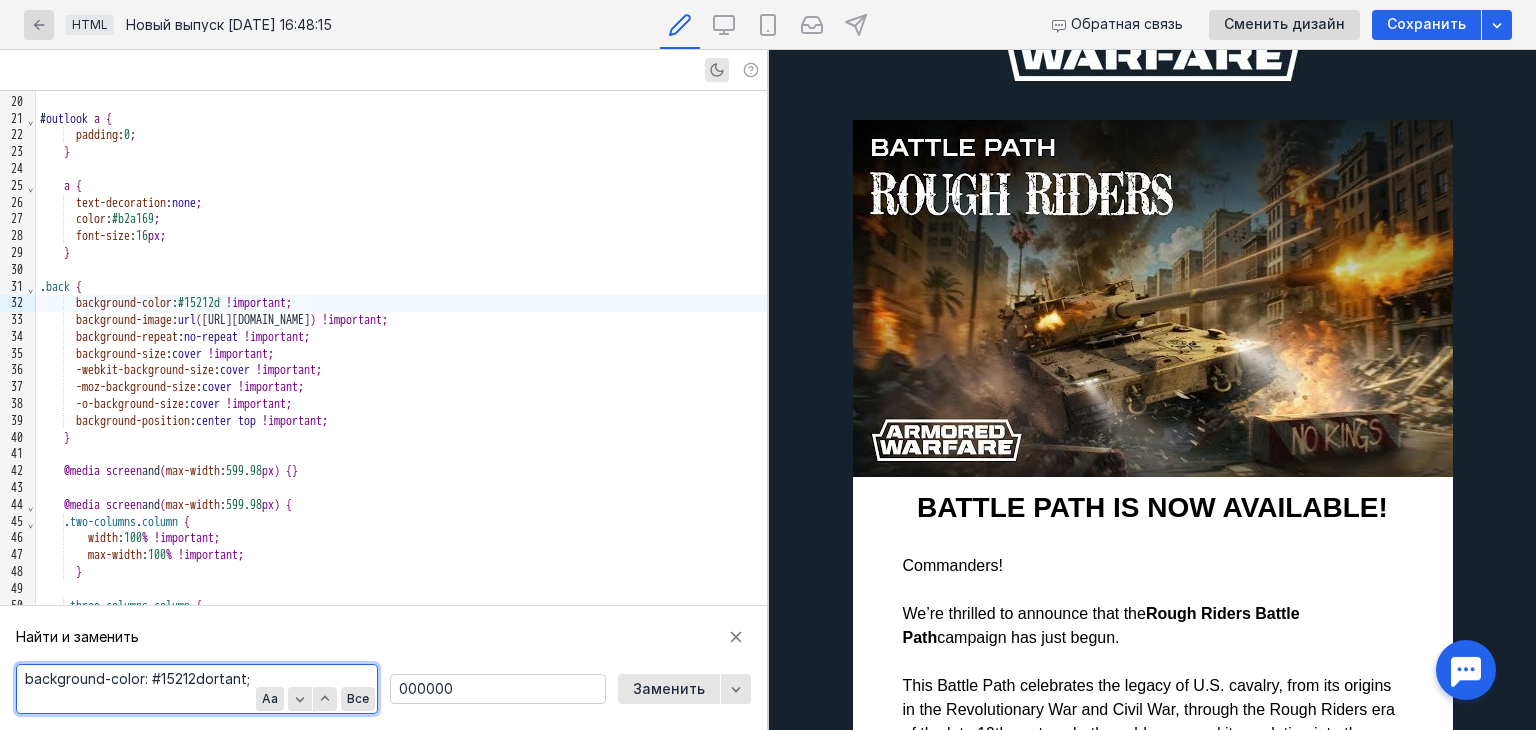 paste on "icon in the top bar" 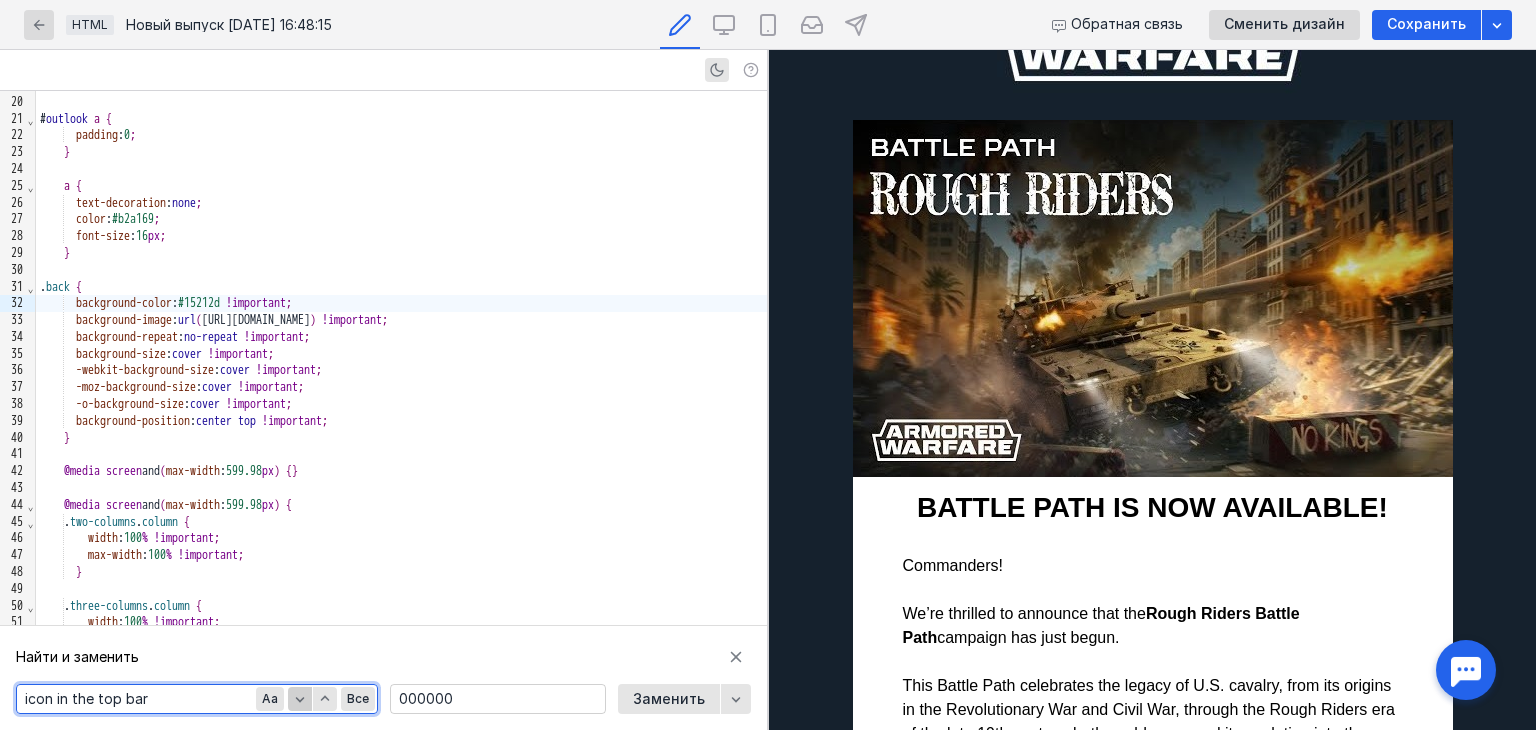 click 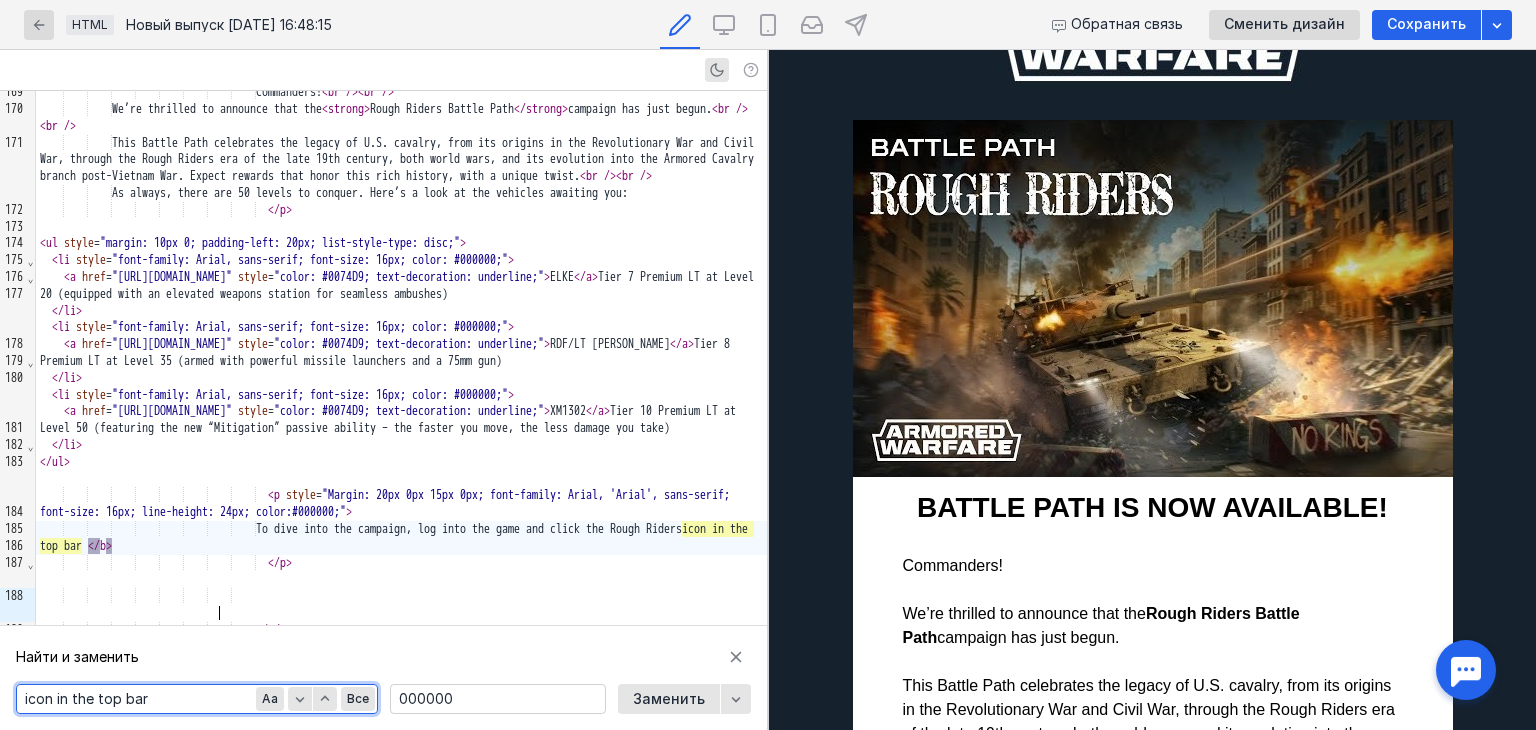 click on "</" at bounding box center [94, 546] 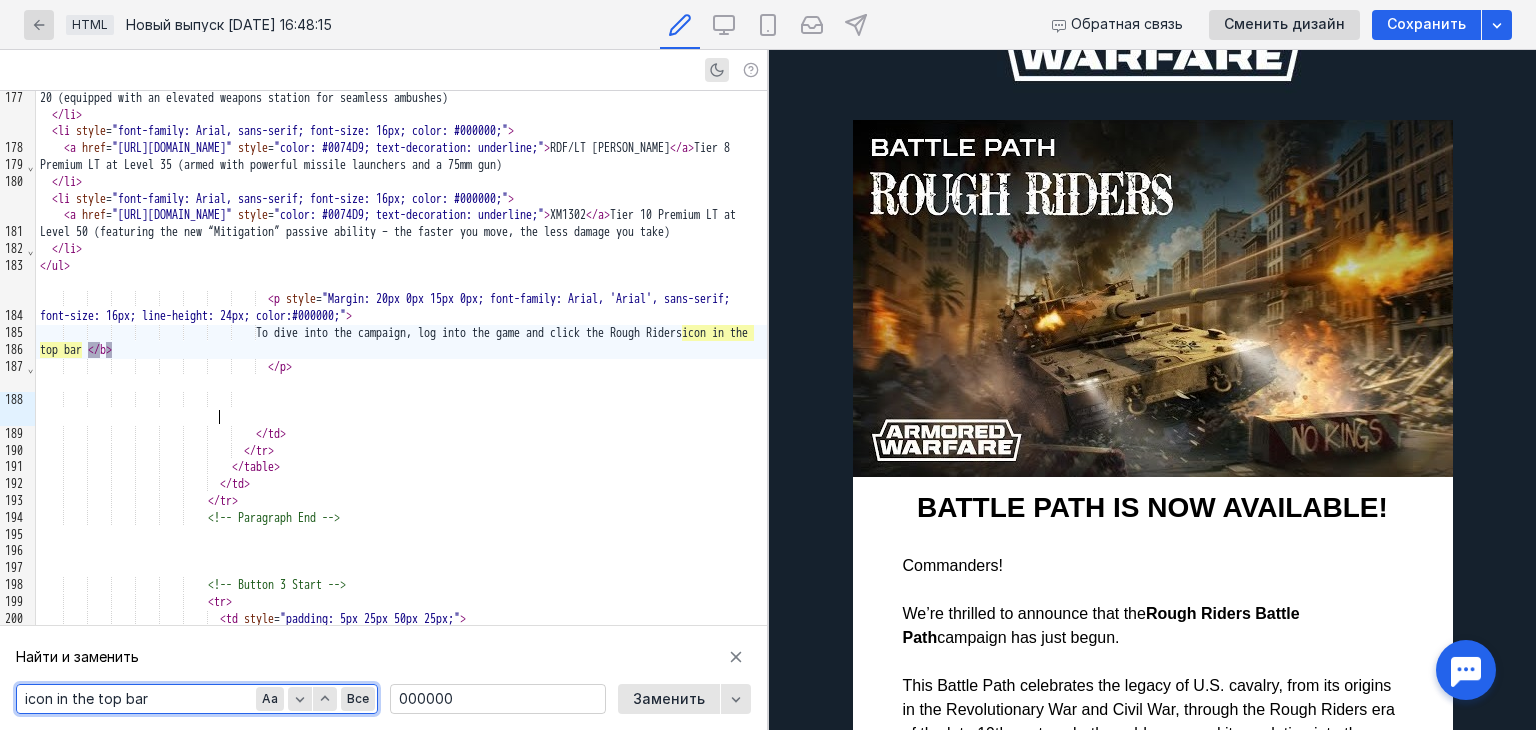 scroll, scrollTop: 3789, scrollLeft: 0, axis: vertical 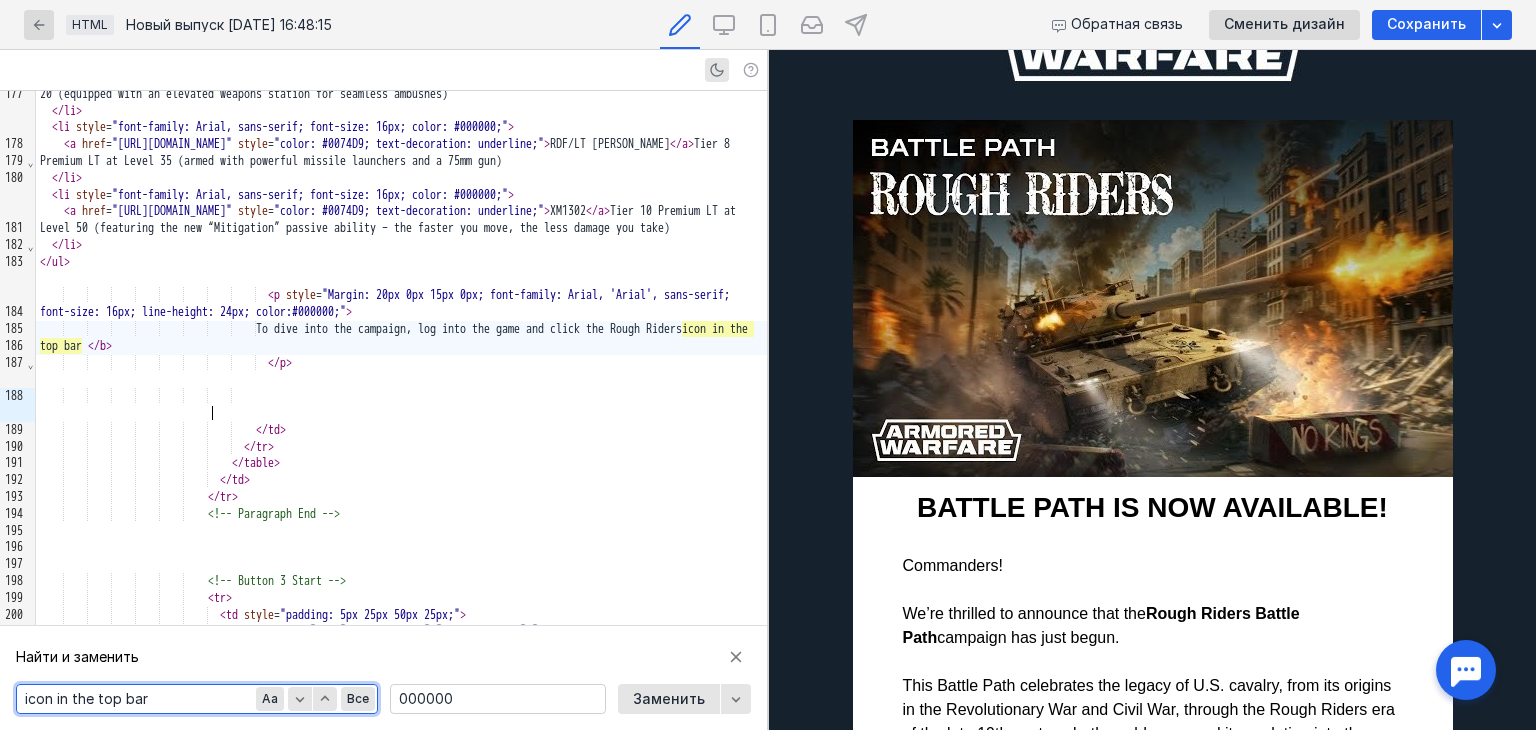 click on "To dive into the campaign, log into the game and click the Rough Riders  icon in the top bar   </ b >" at bounding box center [401, 338] 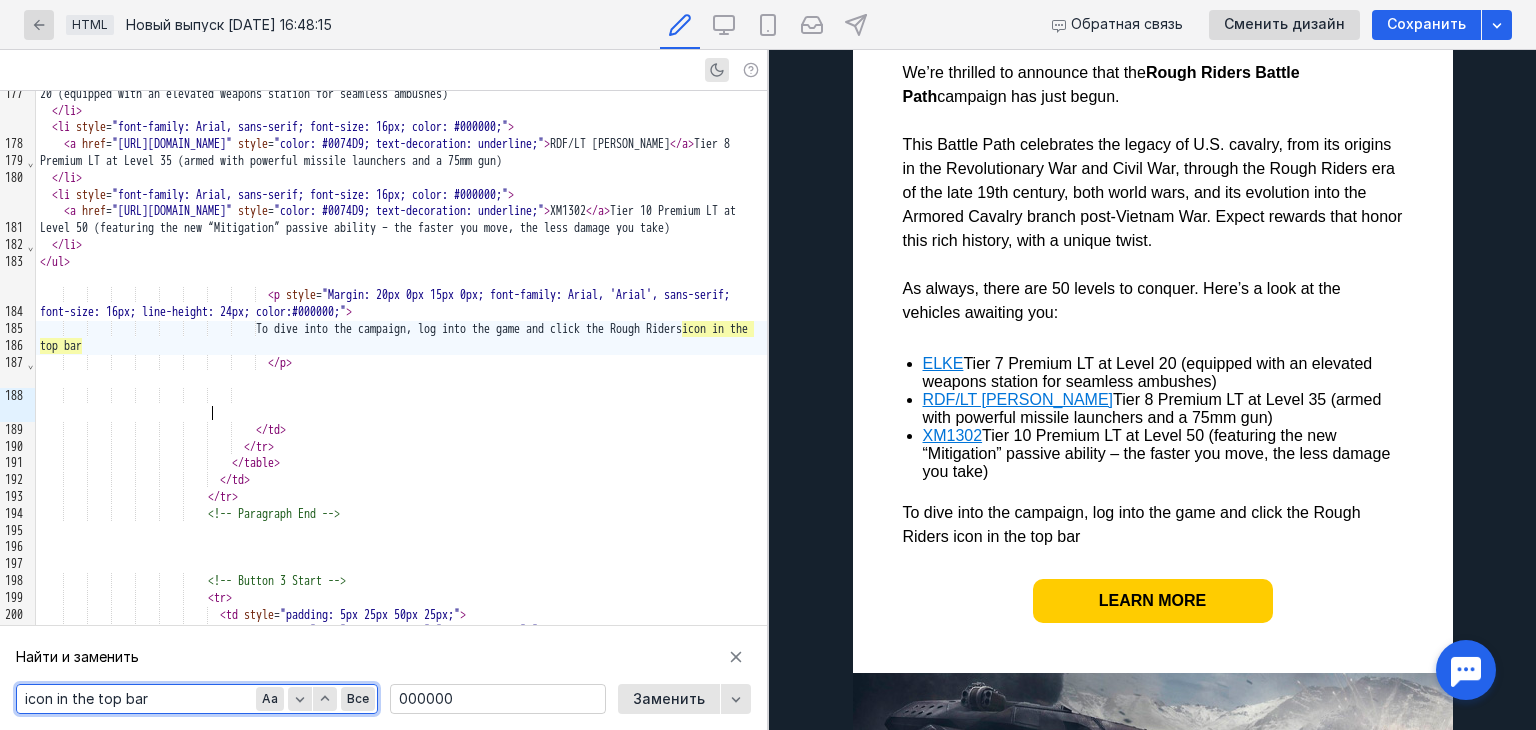 scroll, scrollTop: 700, scrollLeft: 0, axis: vertical 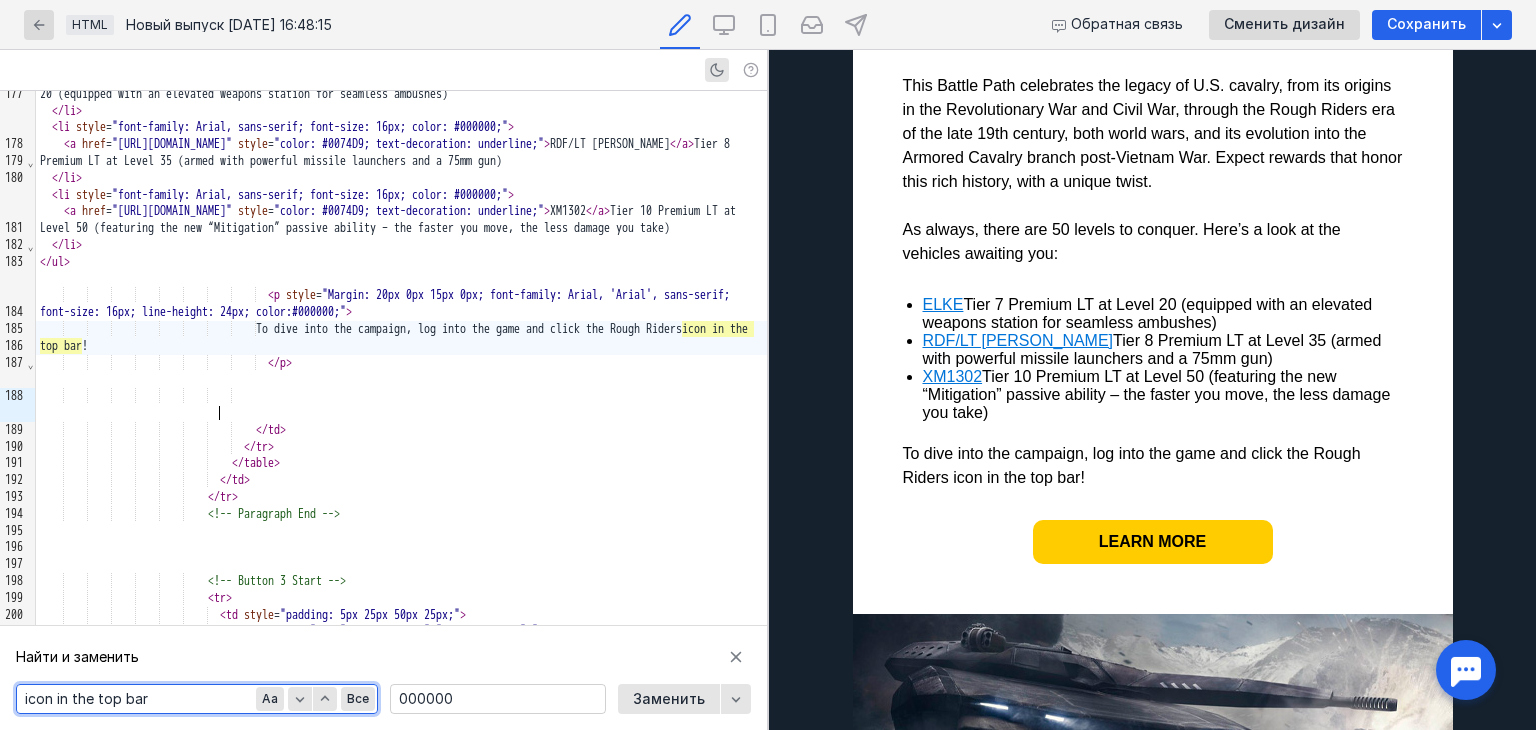 click on "icon in the top bar" at bounding box center [197, 699] 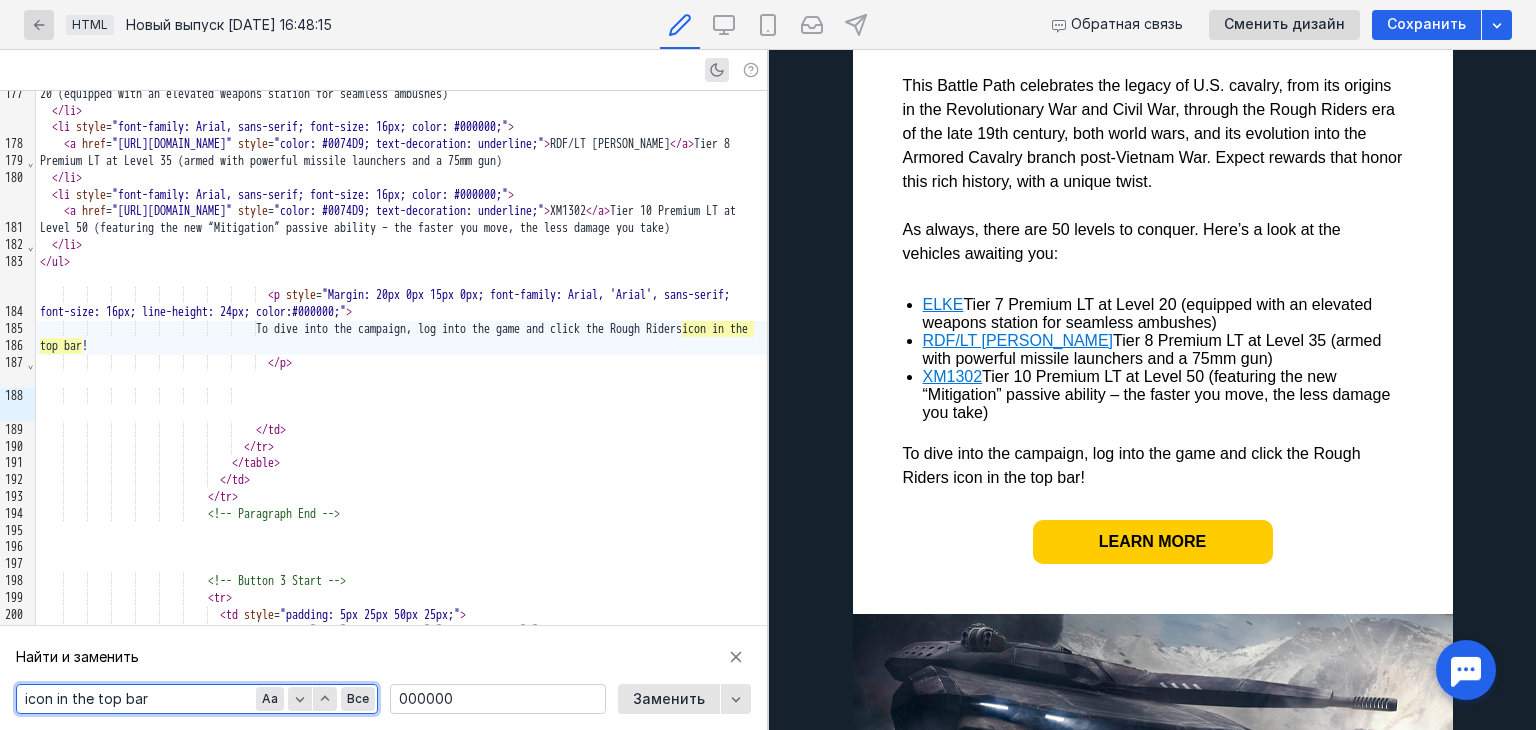 paste on "Margin:0" 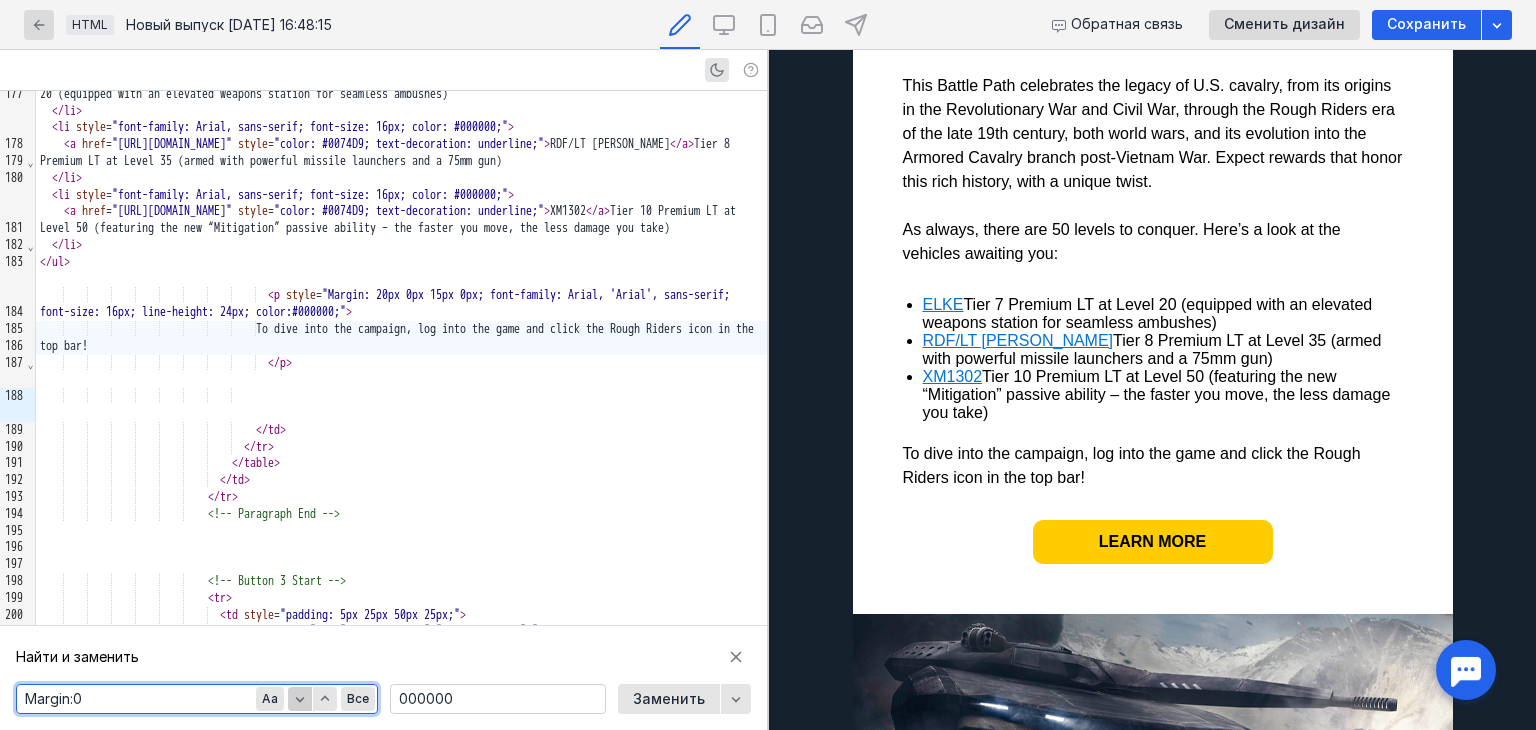 click 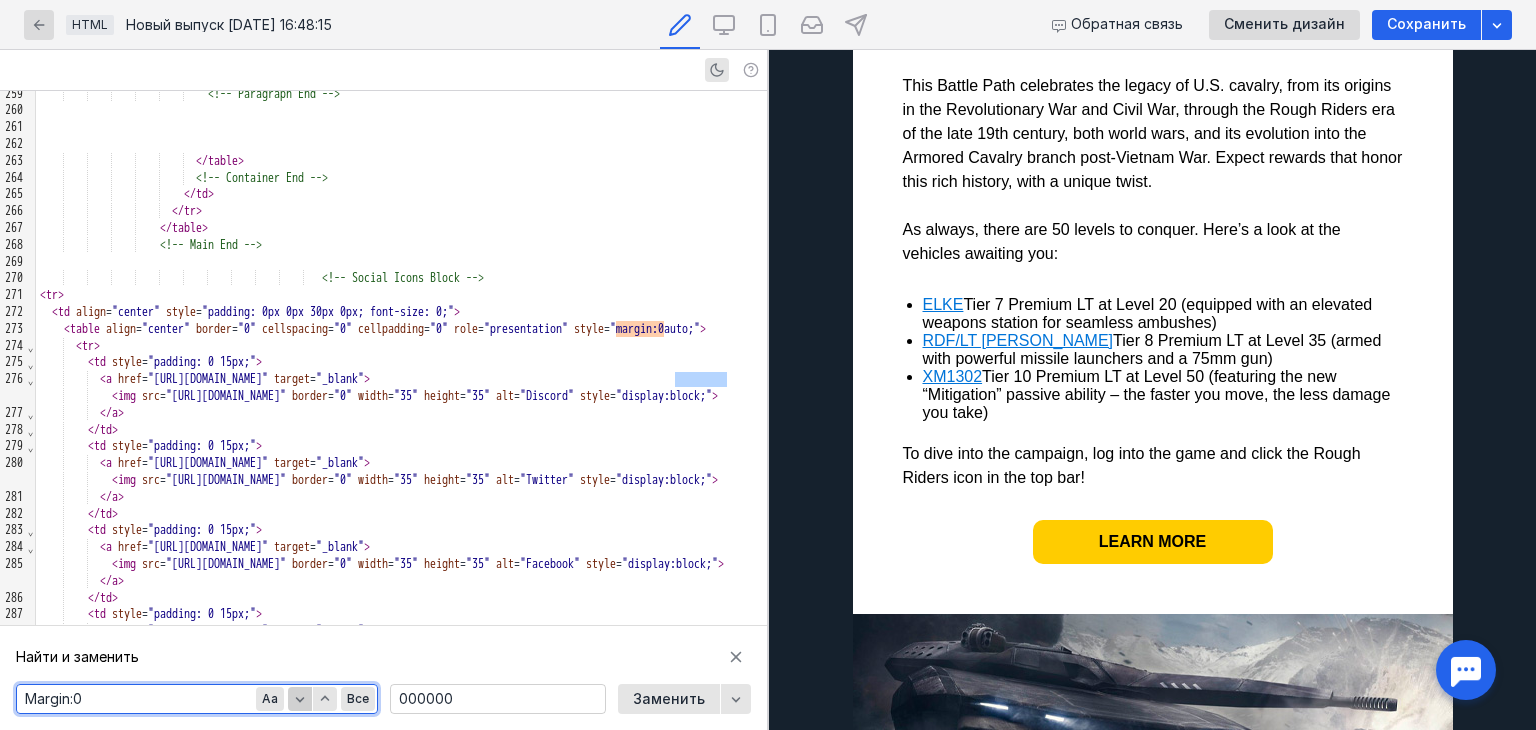 click 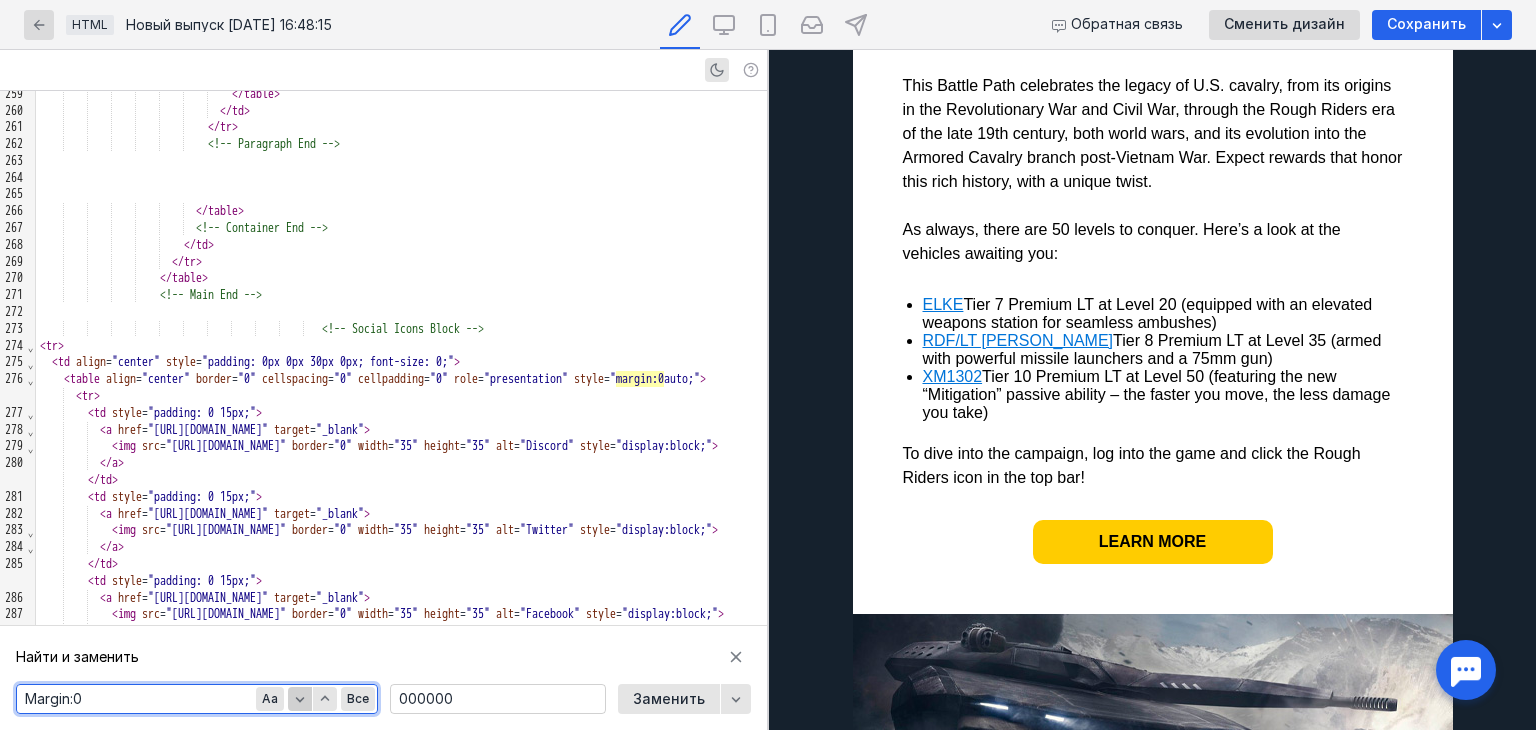 scroll, scrollTop: 5975, scrollLeft: 0, axis: vertical 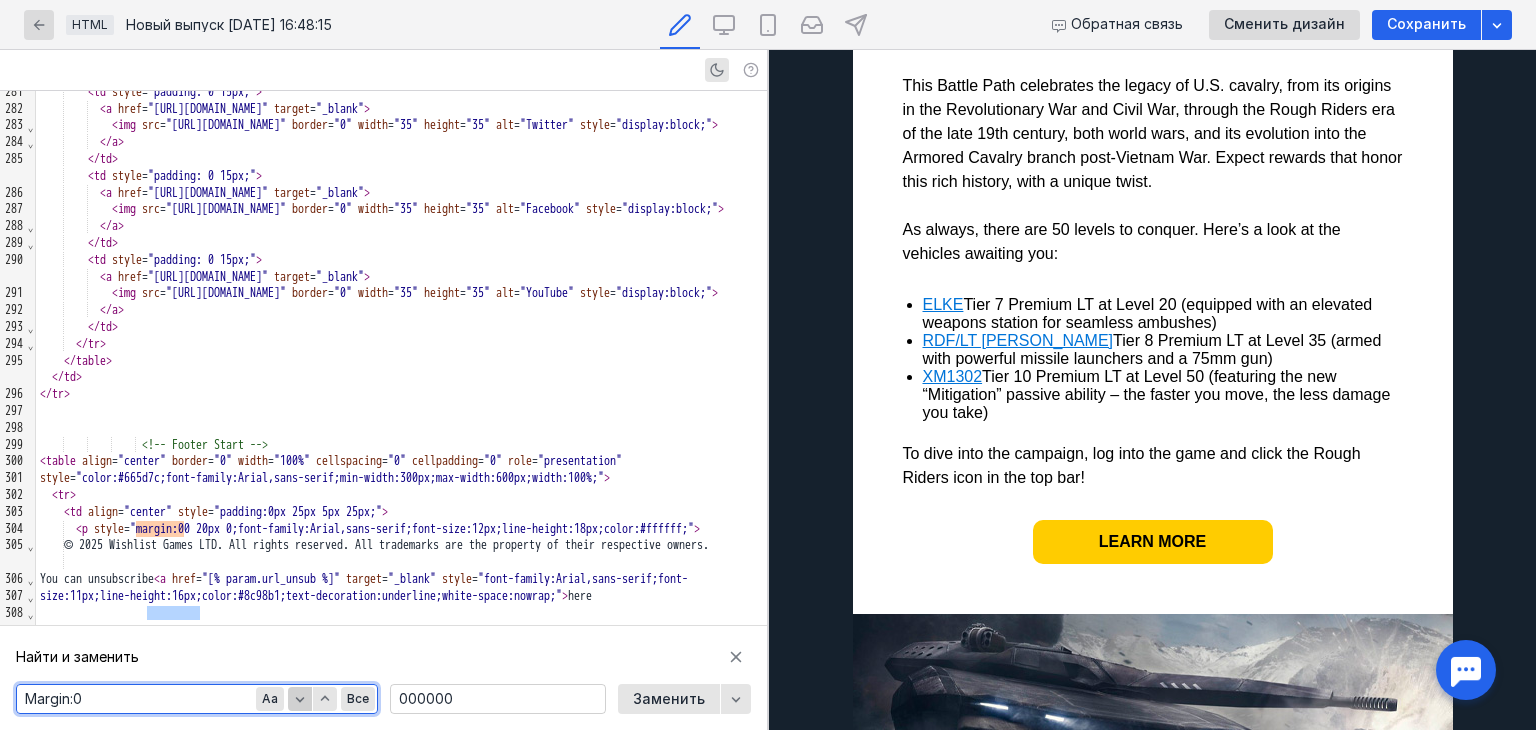 click 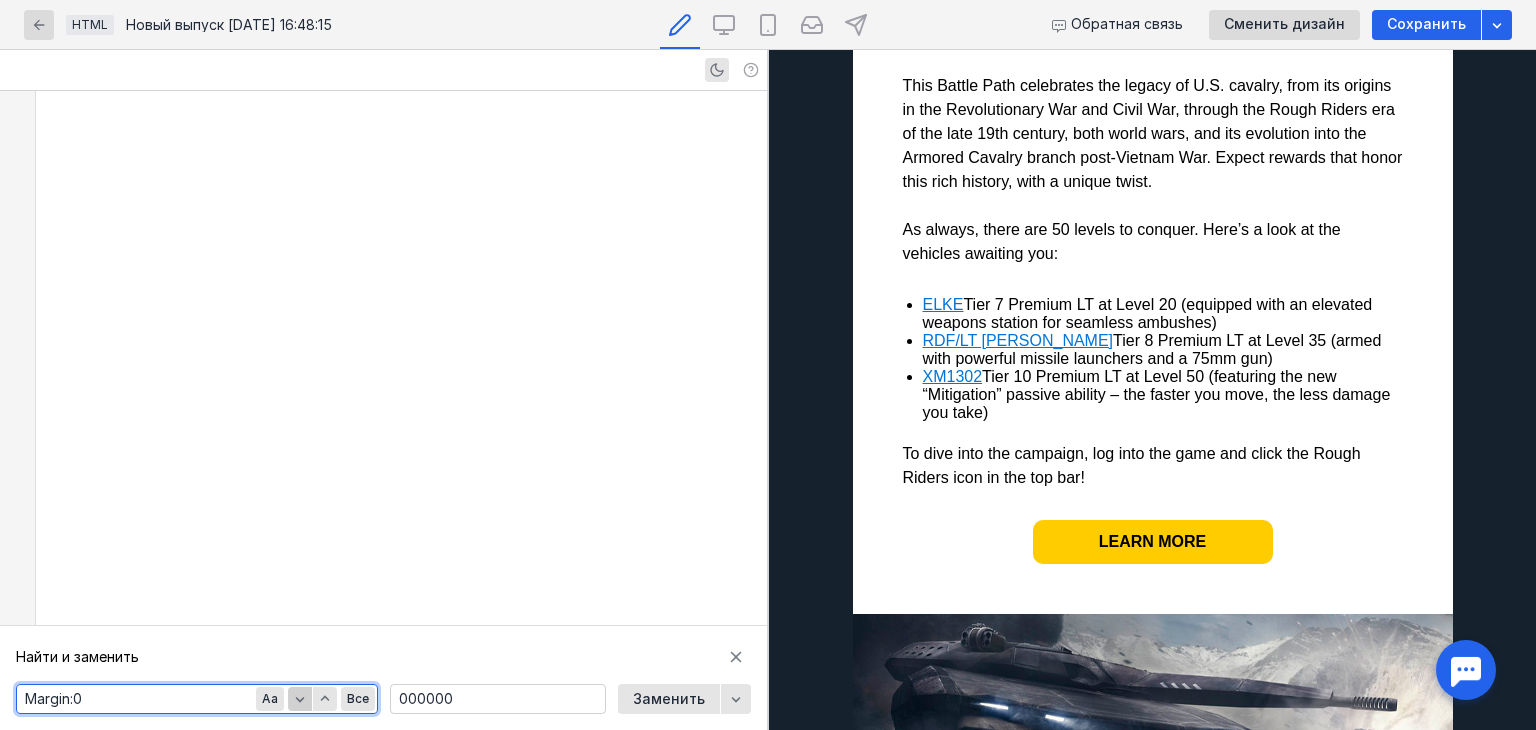 scroll, scrollTop: 1243, scrollLeft: 0, axis: vertical 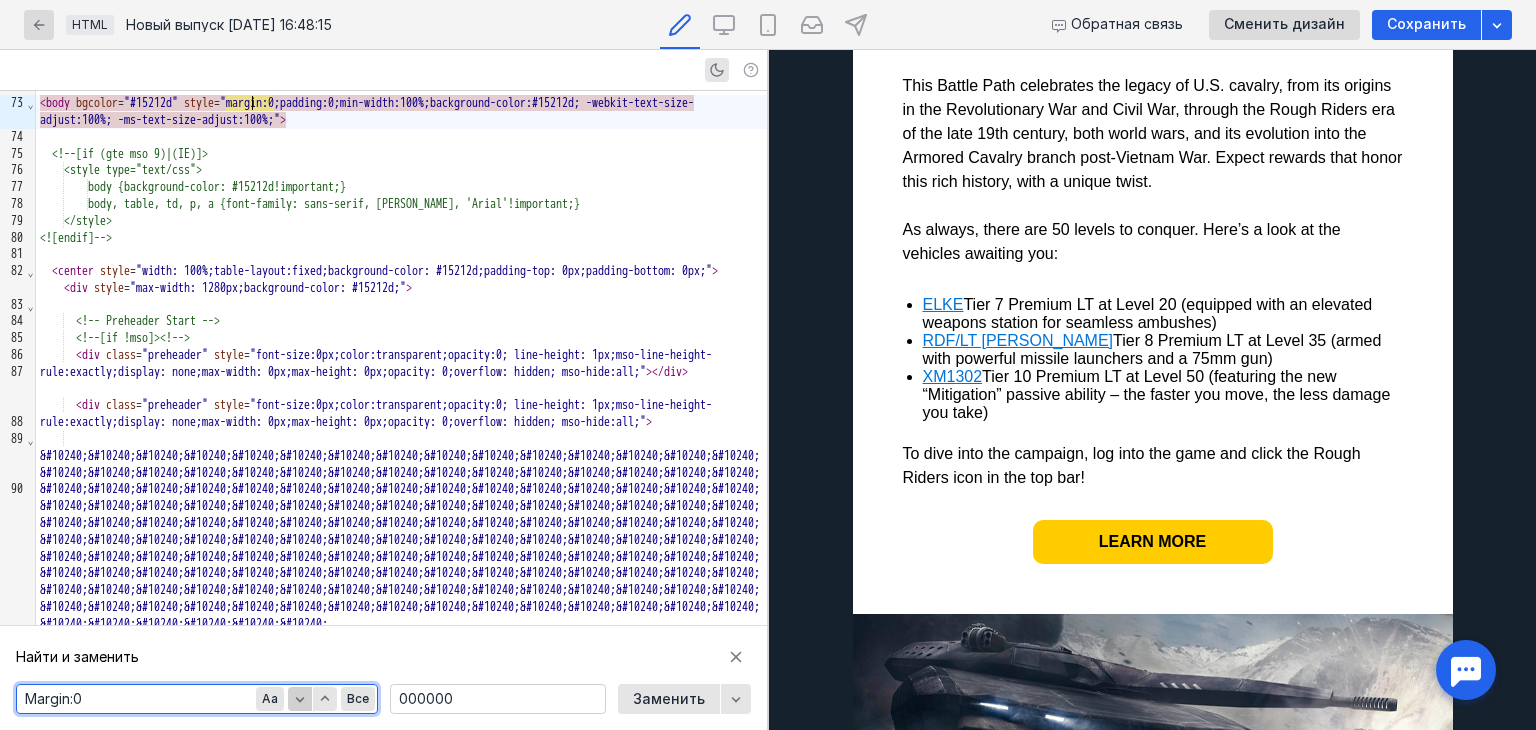 click 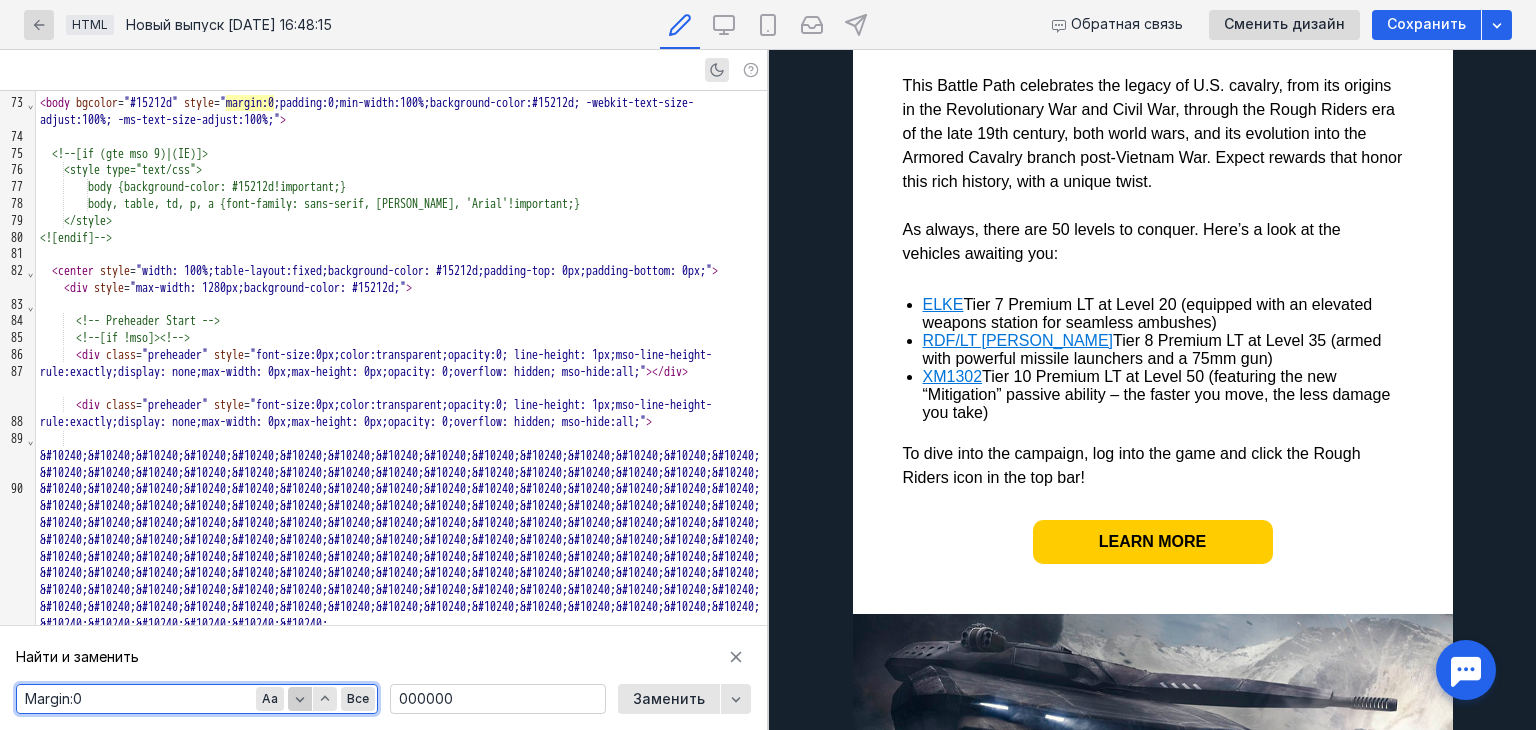 scroll, scrollTop: 1842, scrollLeft: 0, axis: vertical 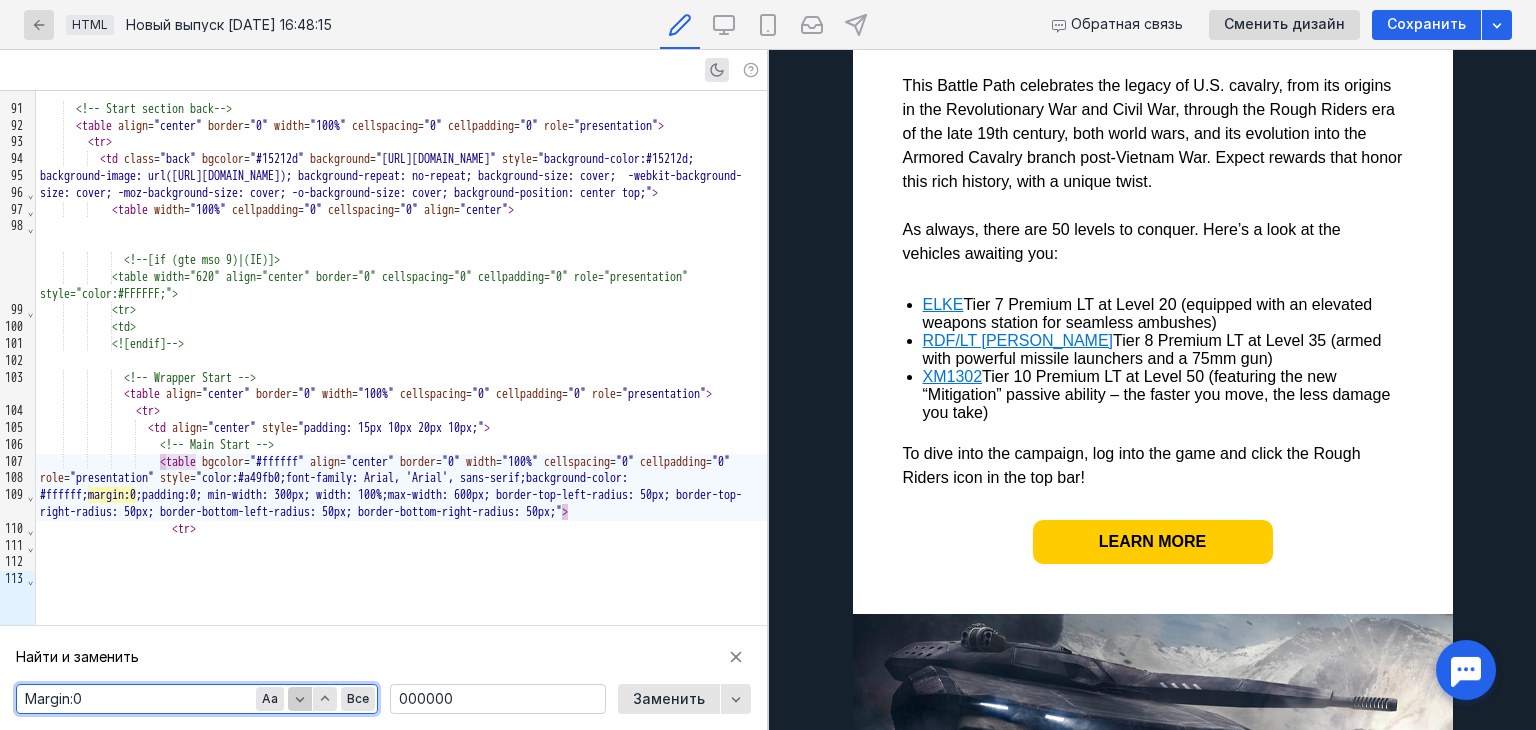 click at bounding box center [300, 699] 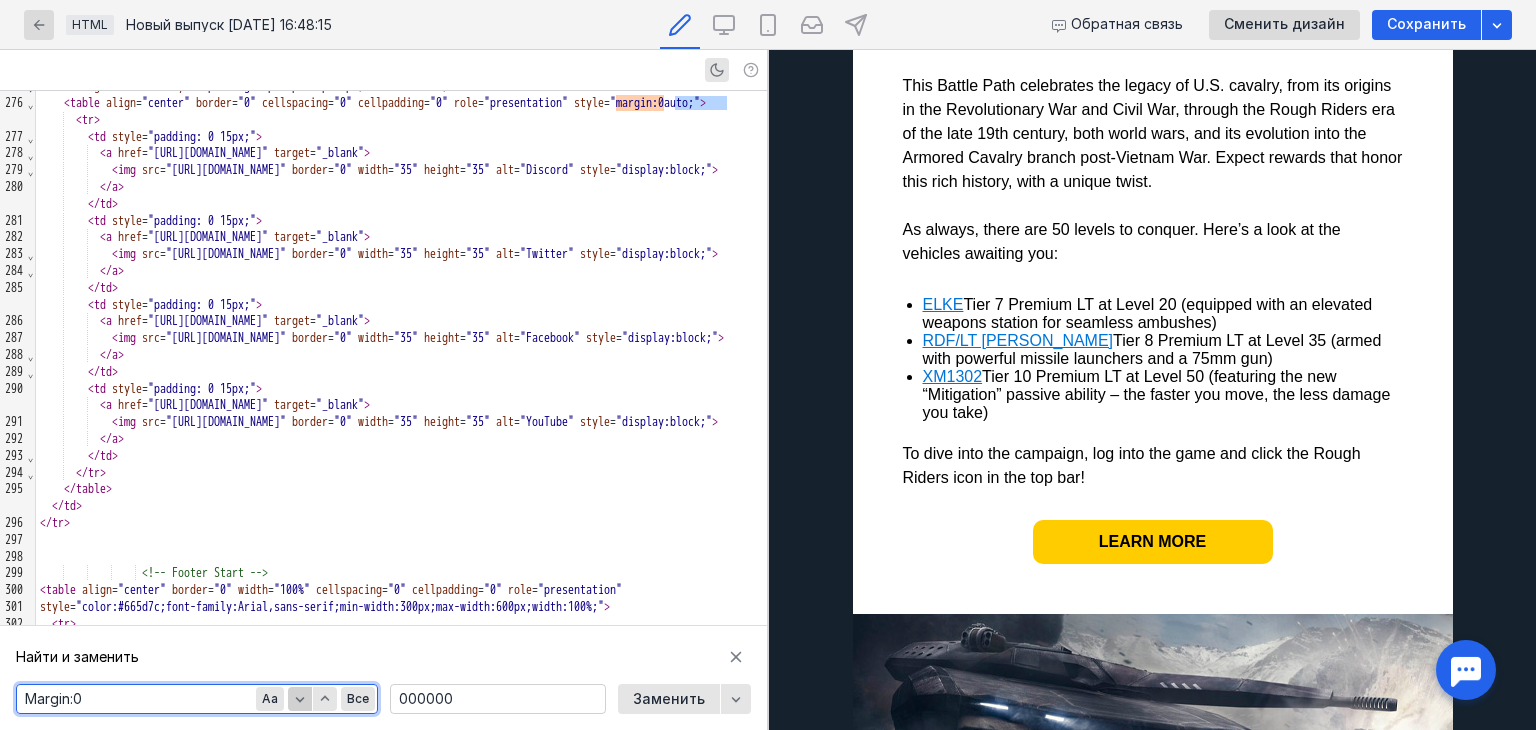 click at bounding box center (300, 699) 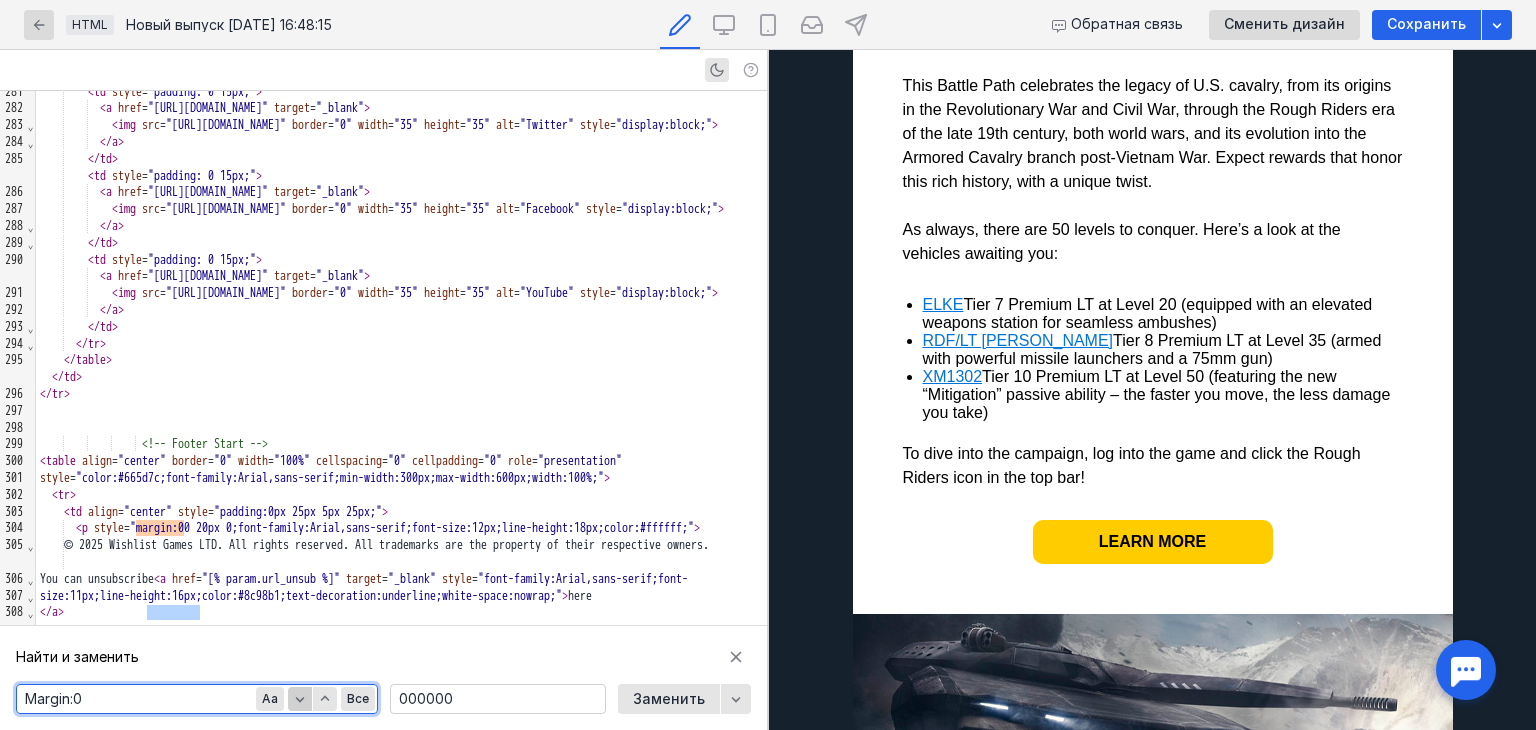 click at bounding box center [300, 699] 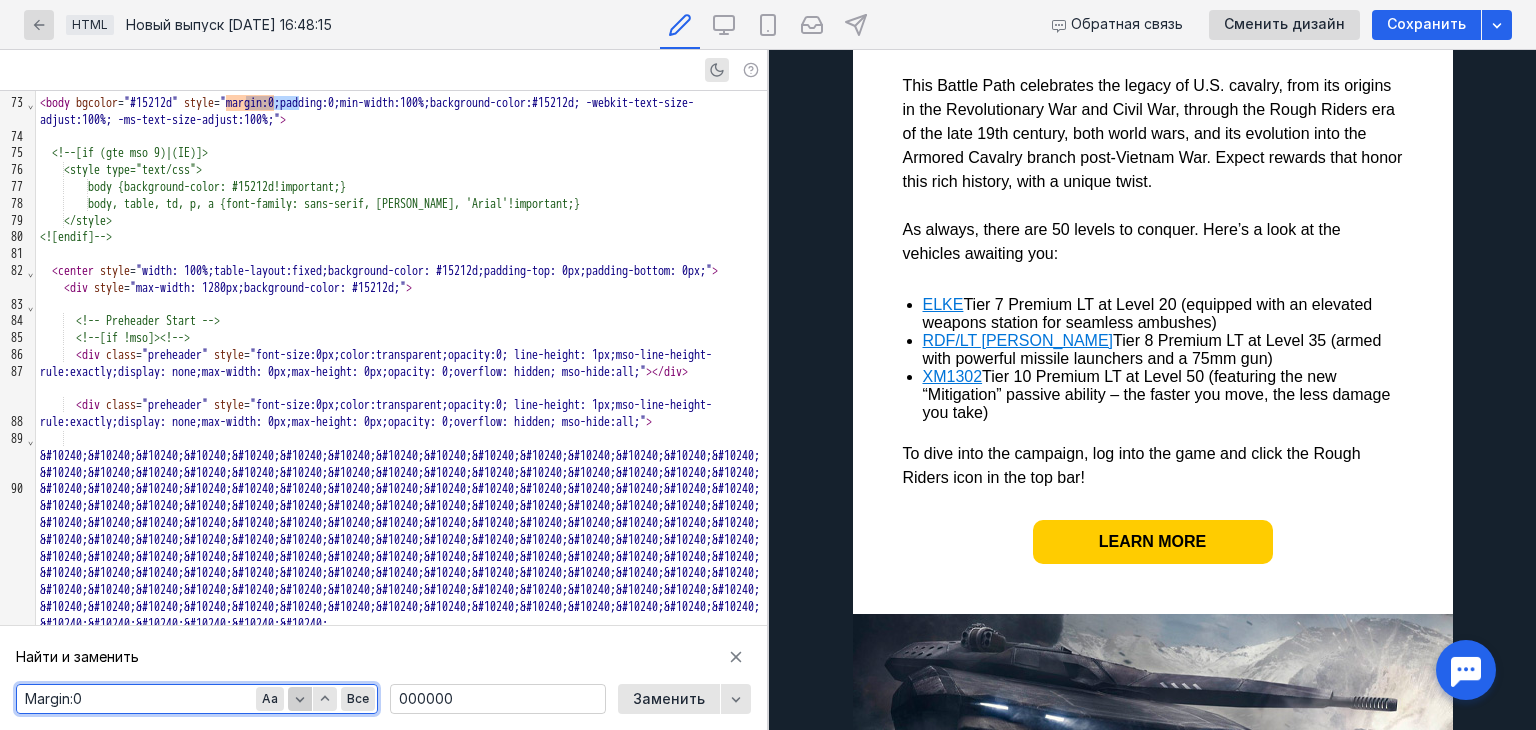 click at bounding box center (300, 699) 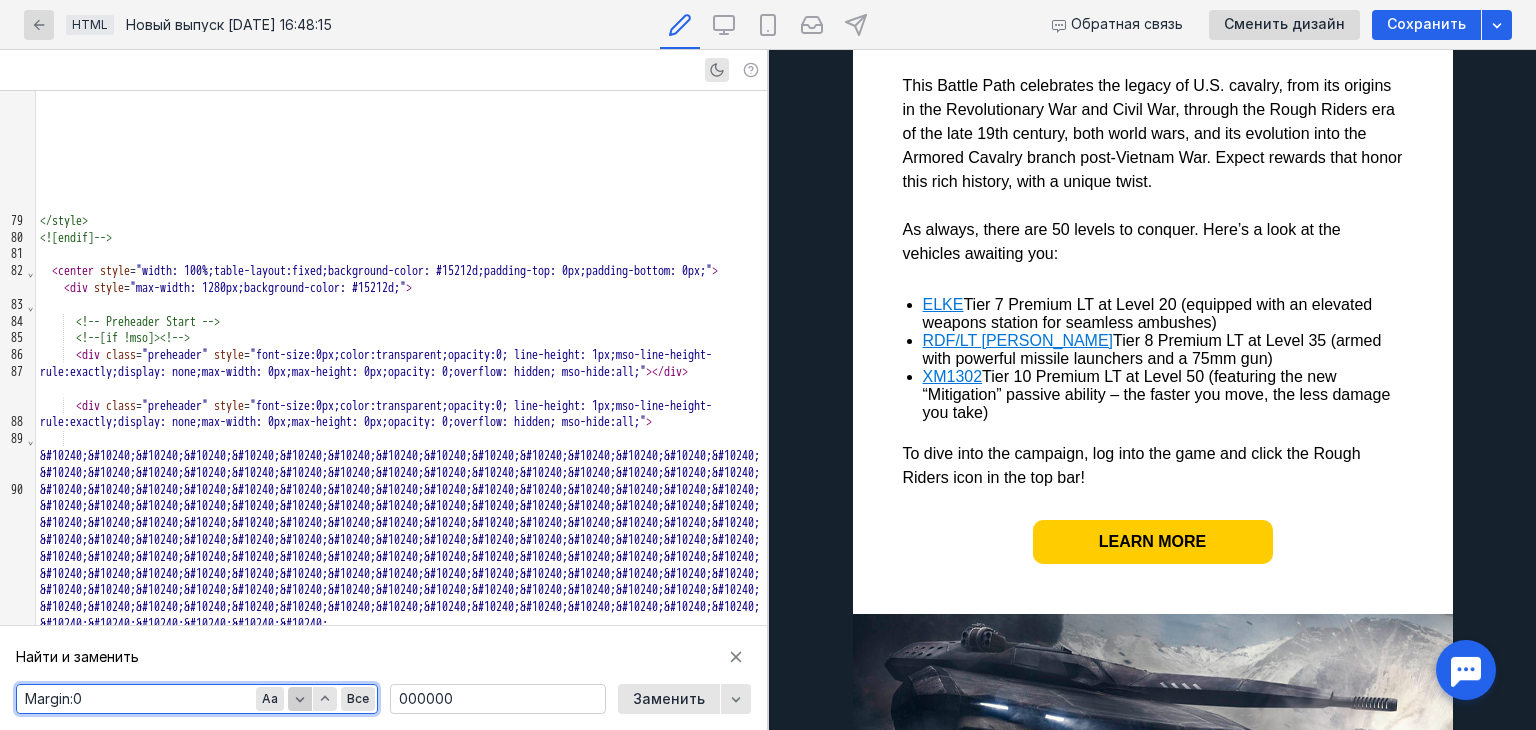 scroll, scrollTop: 1842, scrollLeft: 0, axis: vertical 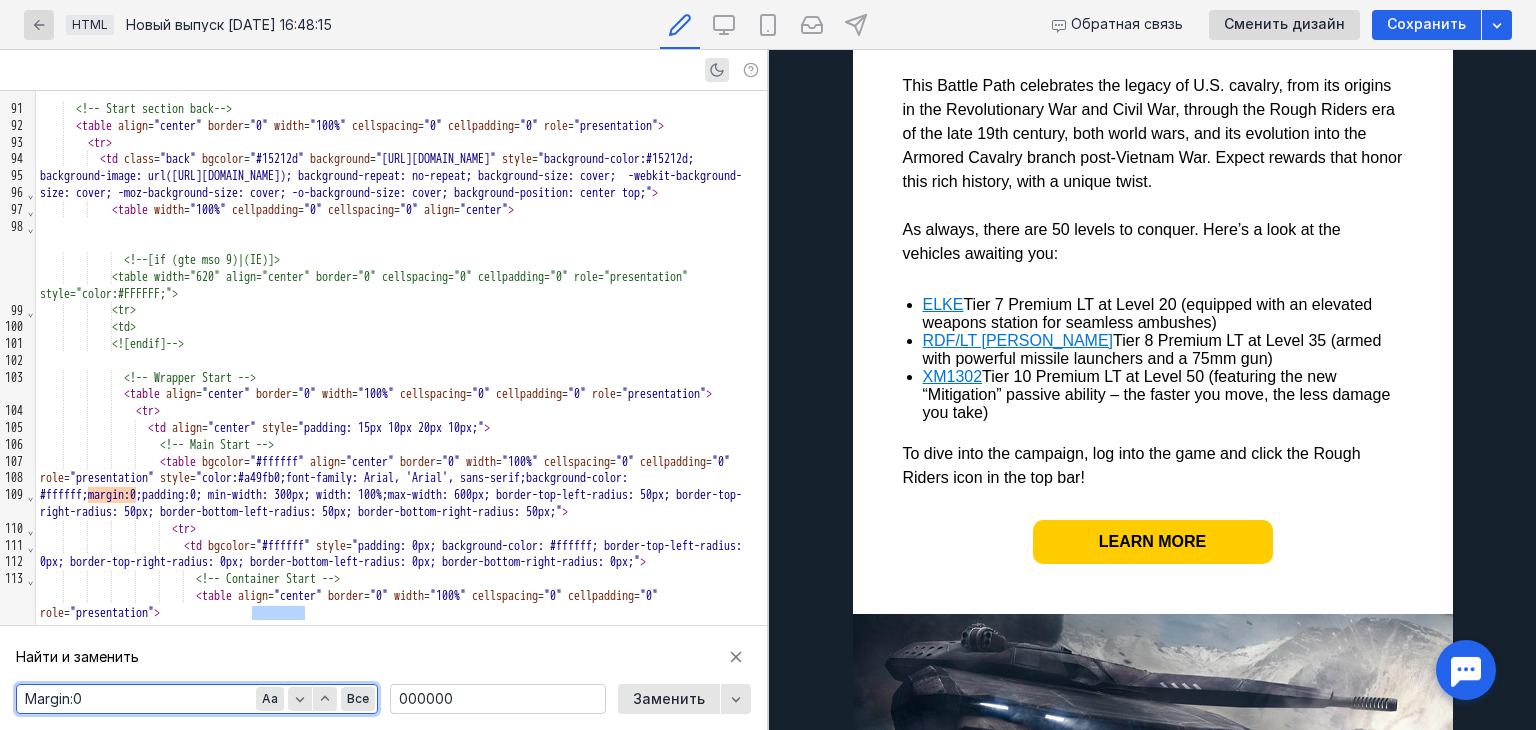 click on "<![endif]-->" at bounding box center (401, 344) 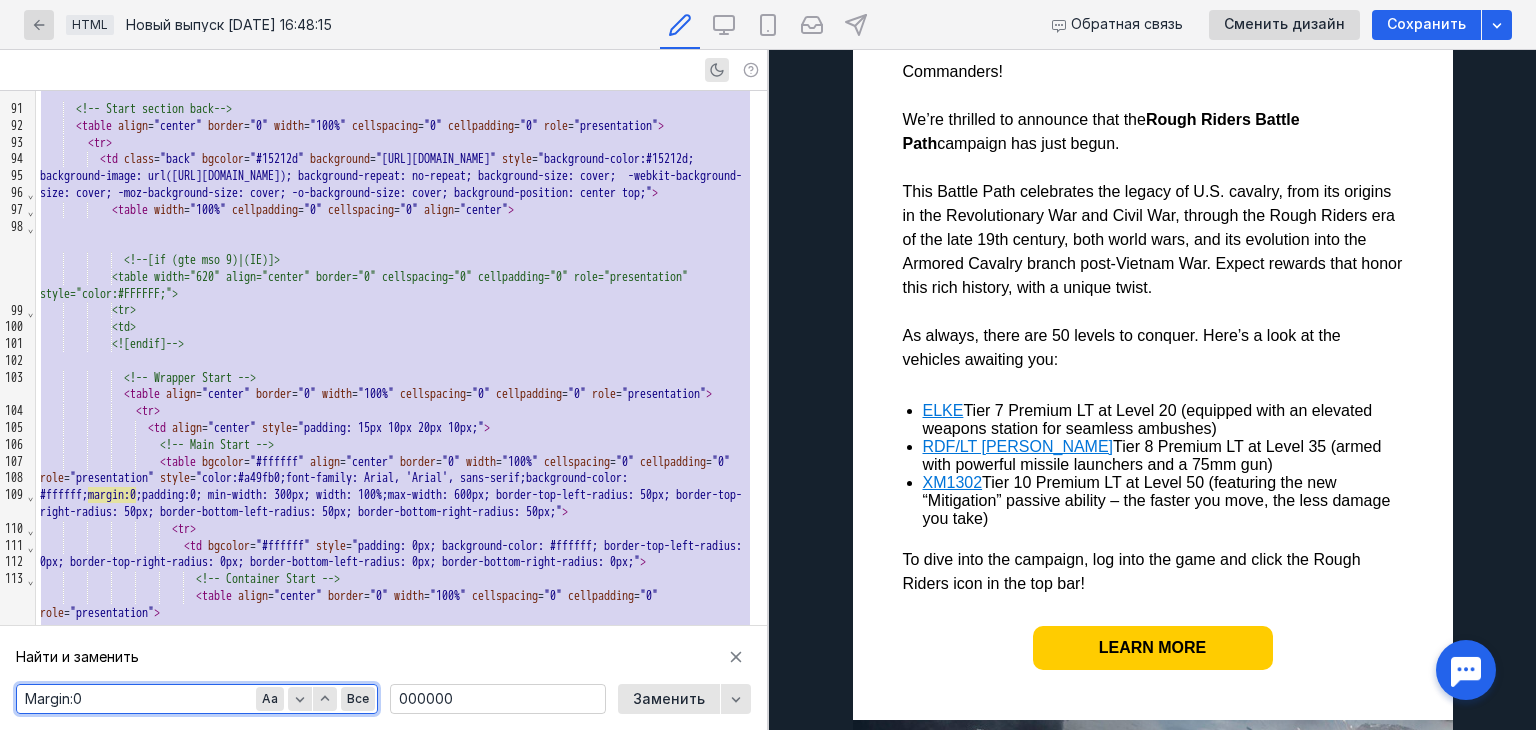 scroll, scrollTop: 700, scrollLeft: 0, axis: vertical 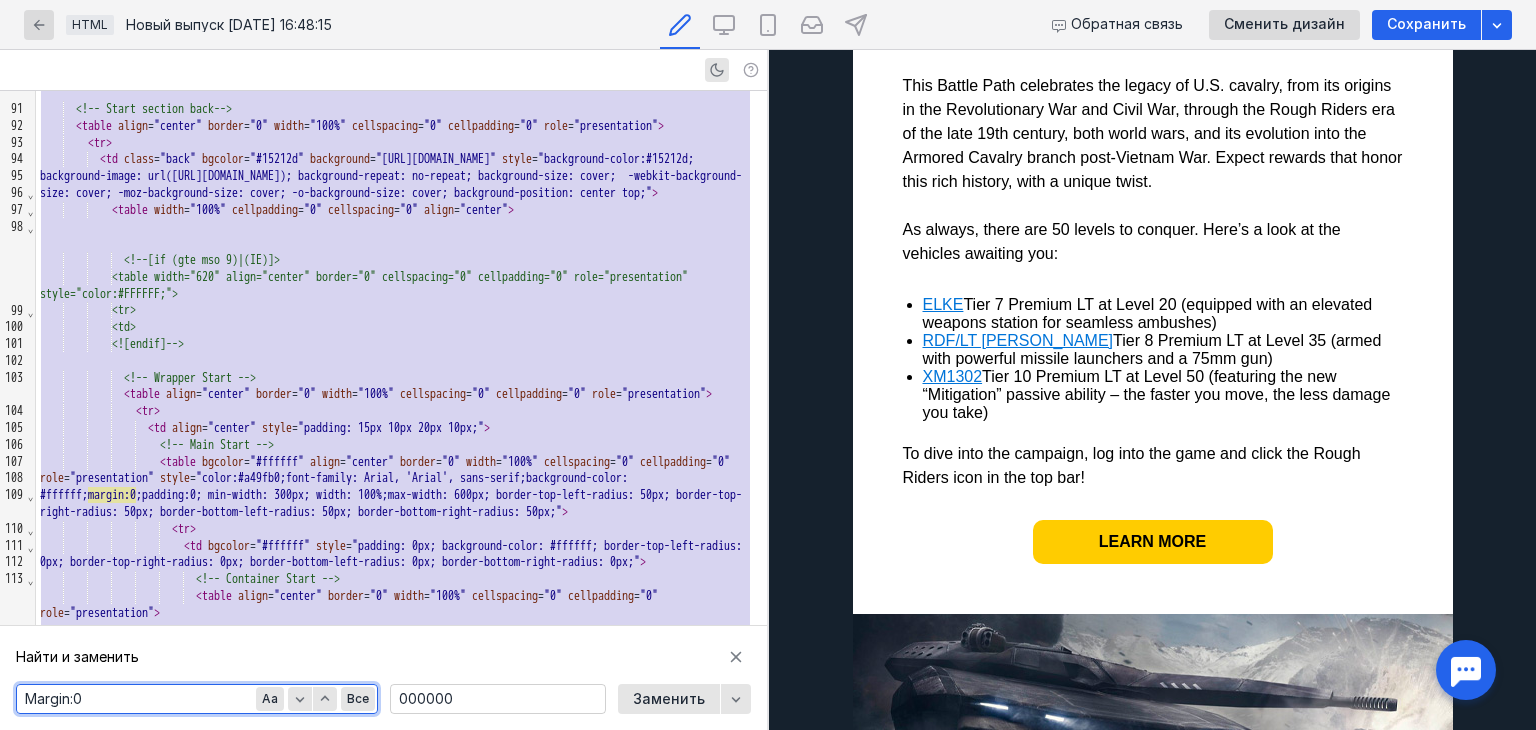 click at bounding box center (773, 390) 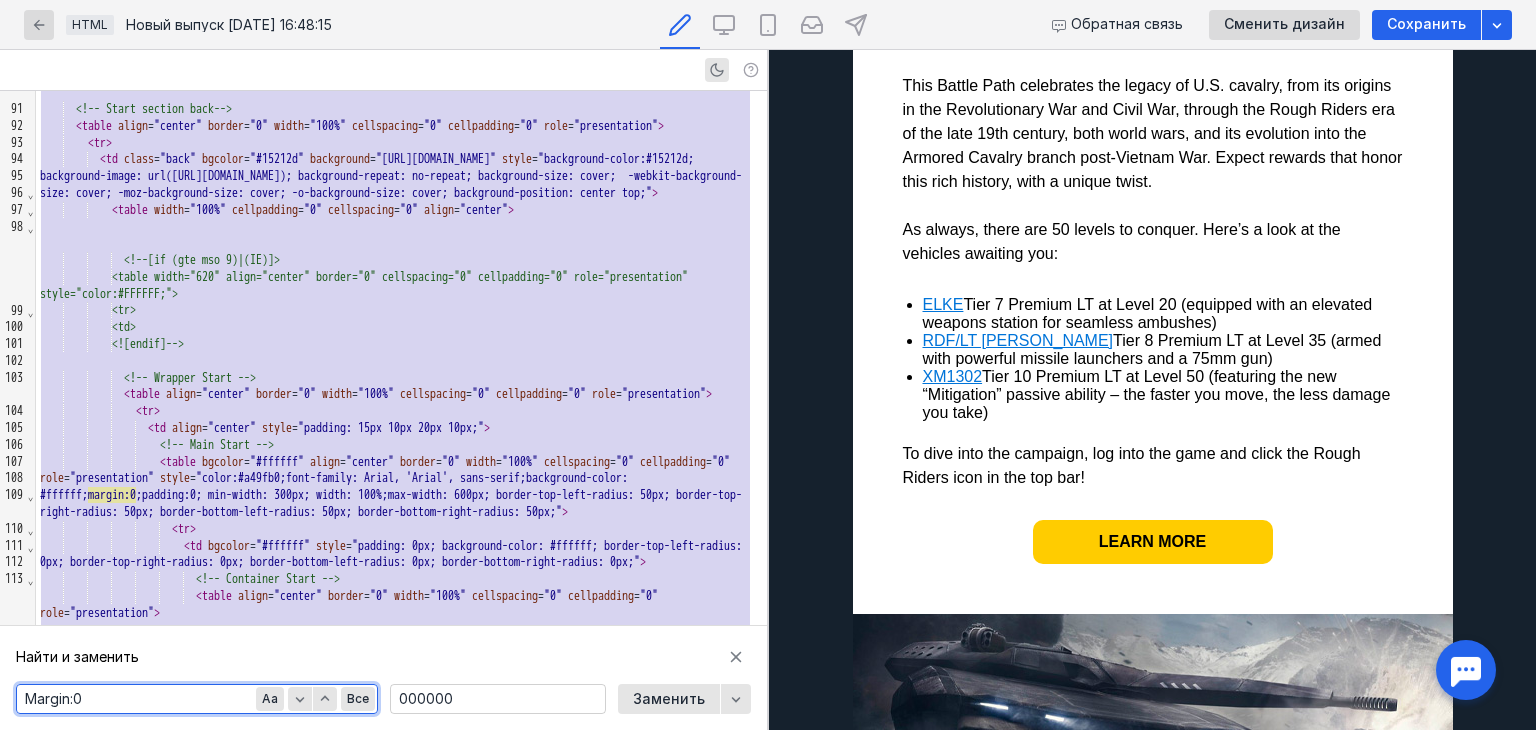click on "< table   align = "center"   border = "0"   width = "100%"   cellspacing = "0"   cellpadding = "0"   role = "presentation" >" at bounding box center [401, 394] 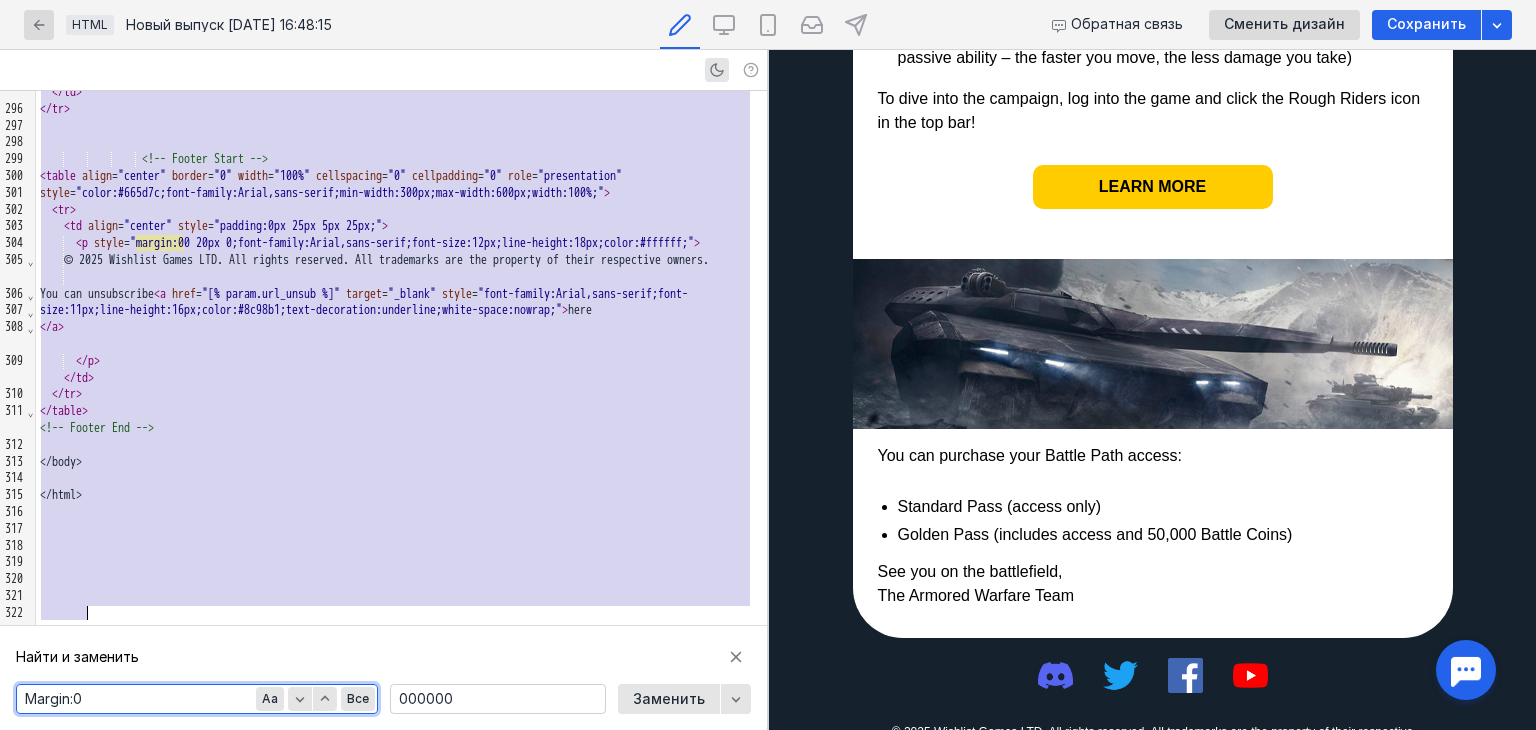 scroll, scrollTop: 3203, scrollLeft: 0, axis: vertical 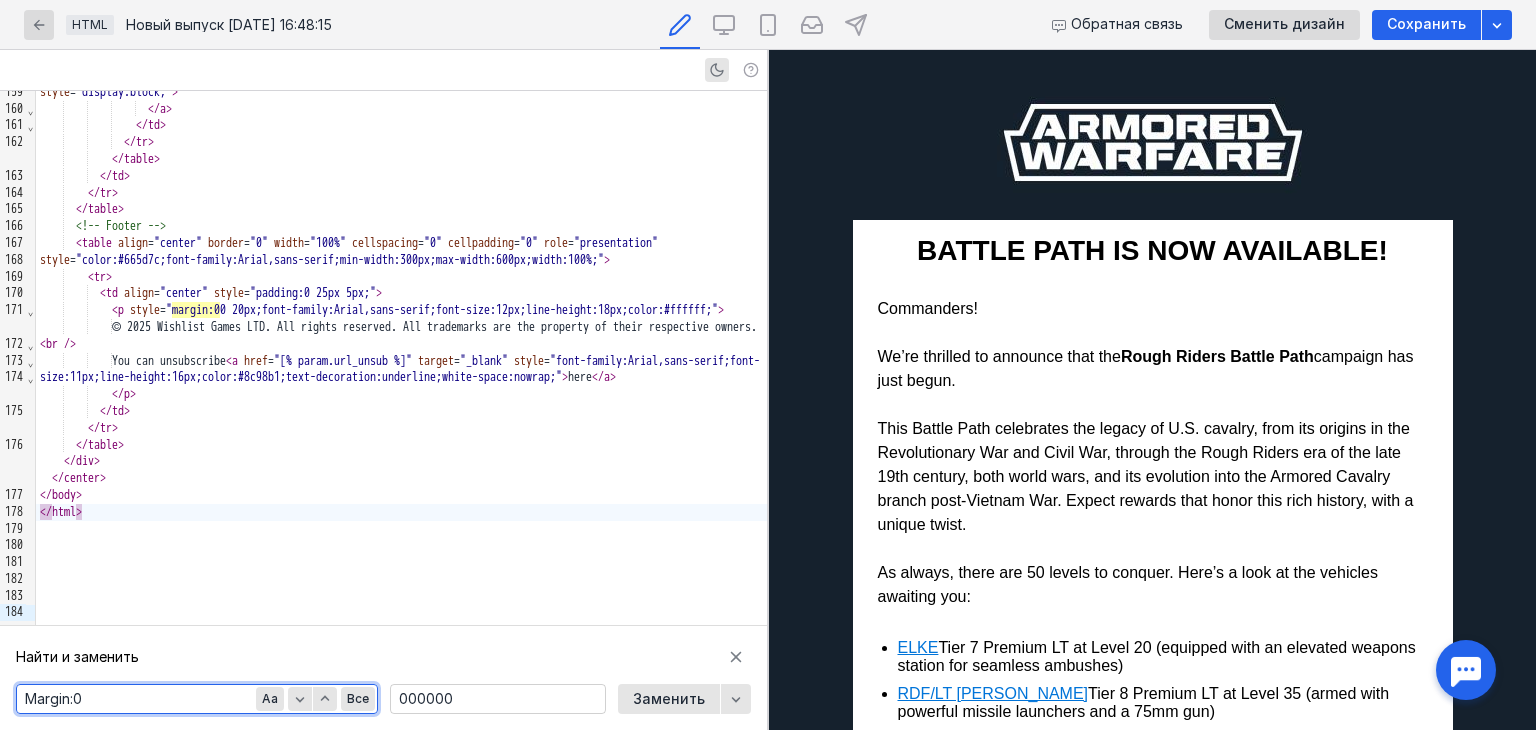 click at bounding box center [1153, 142] 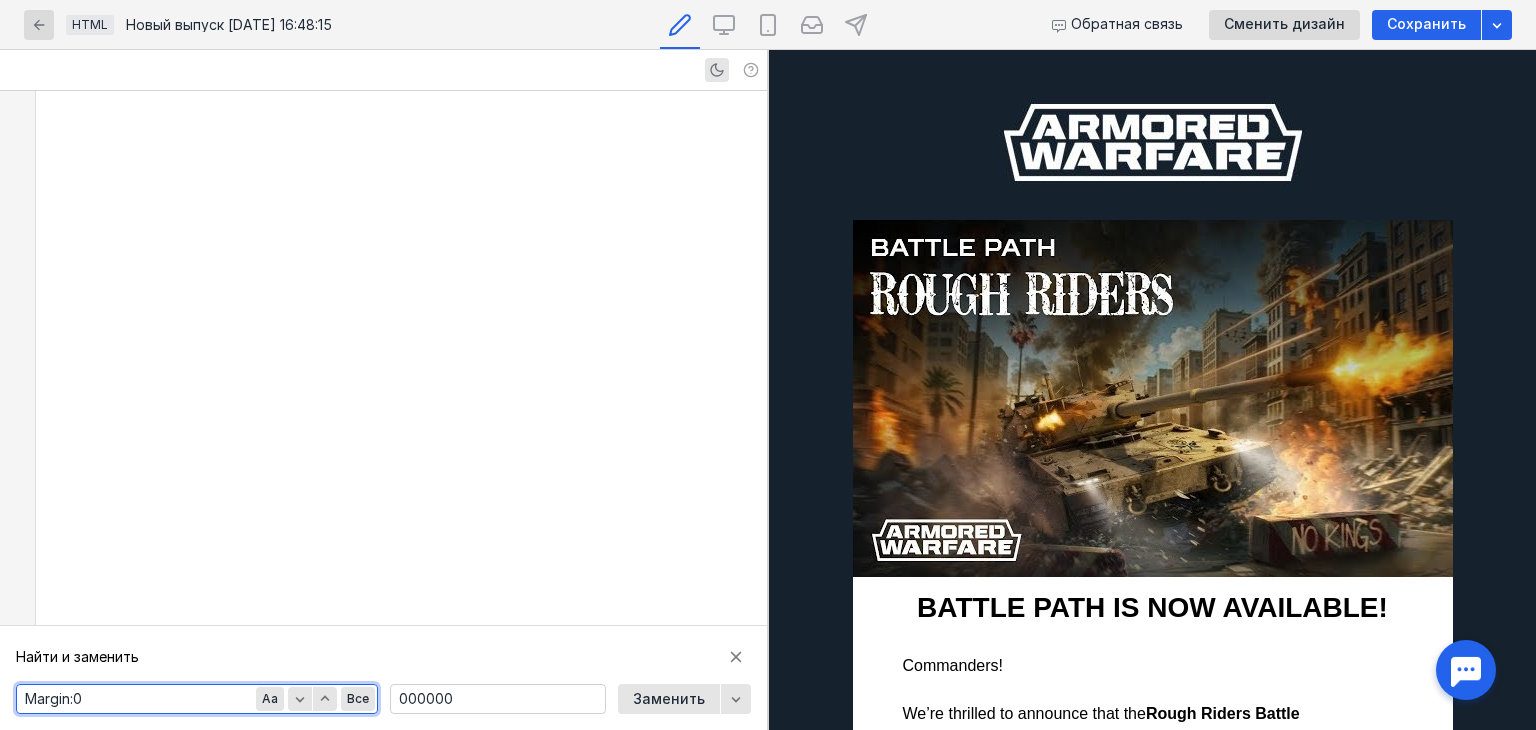 scroll, scrollTop: 5469, scrollLeft: 0, axis: vertical 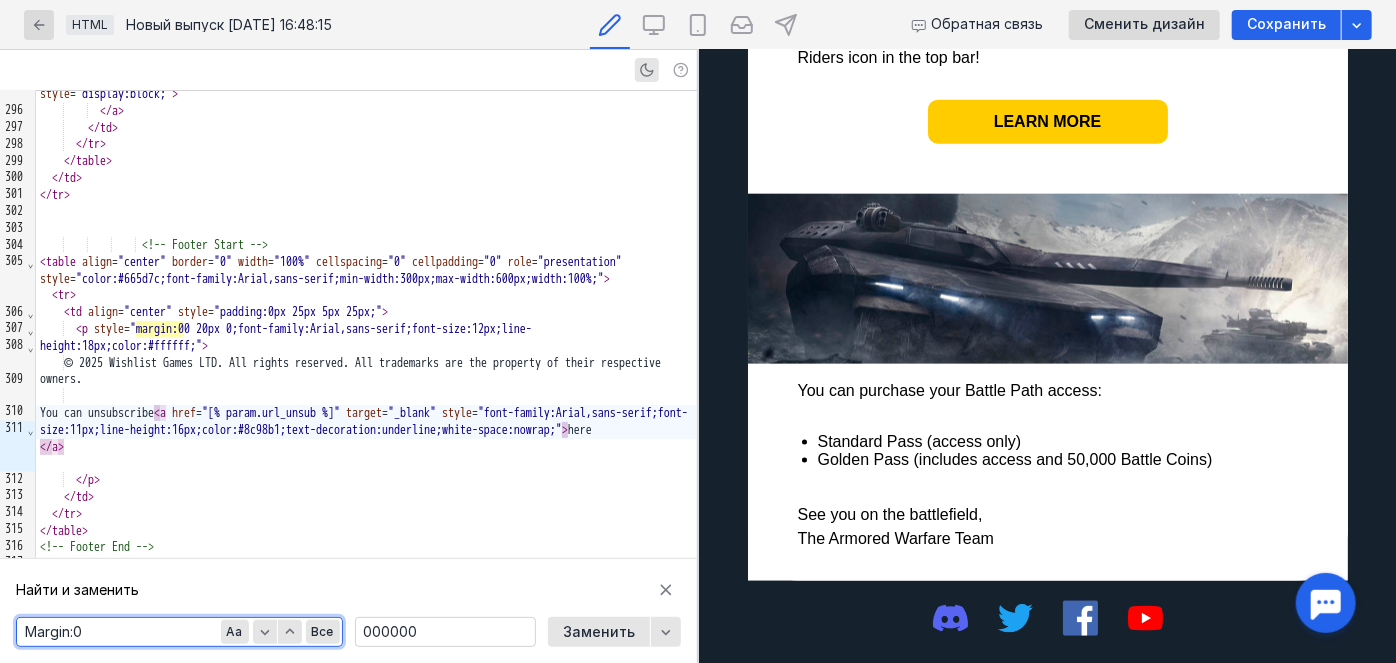 click on "Margin:0" at bounding box center (179, 632) 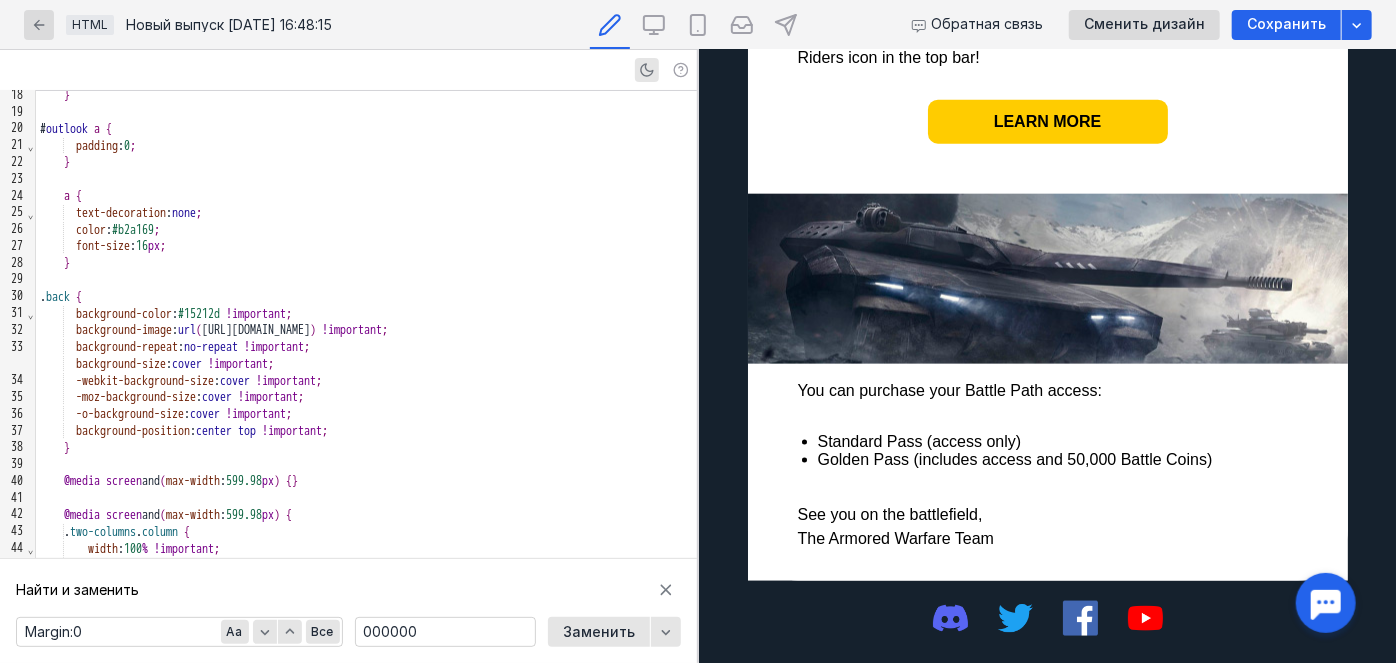 scroll, scrollTop: 0, scrollLeft: 0, axis: both 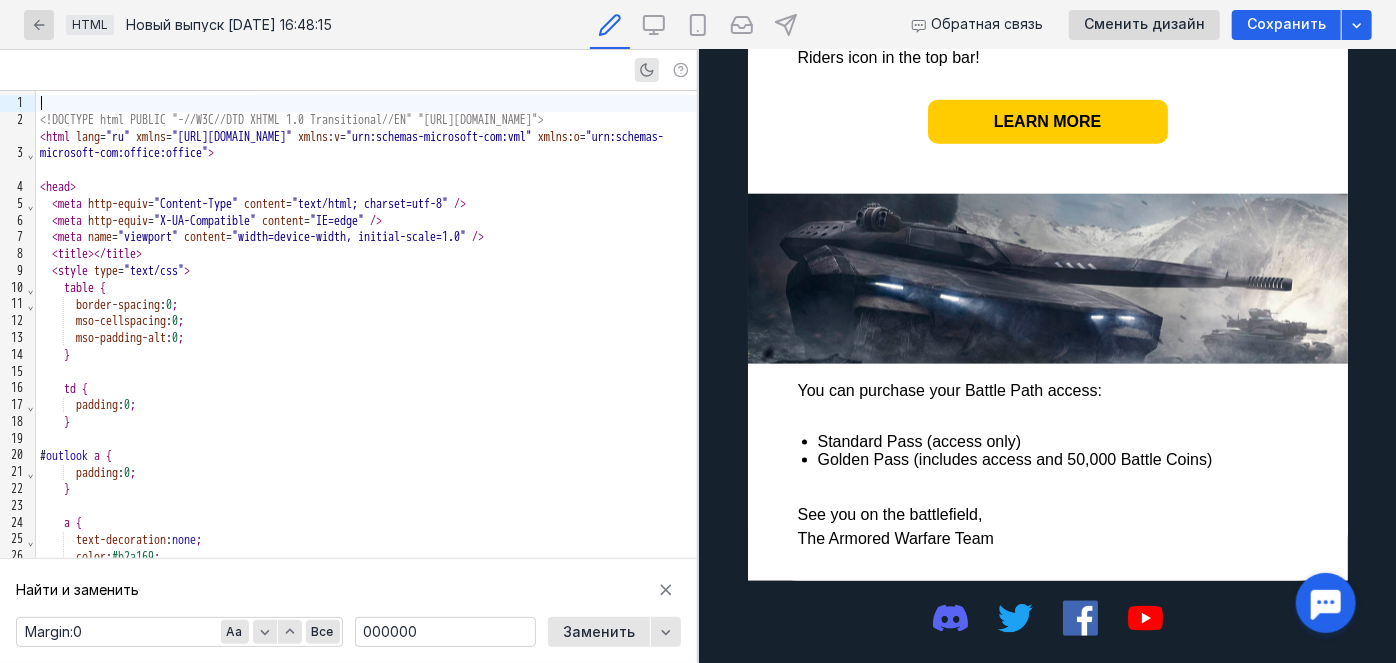 click at bounding box center [366, 103] 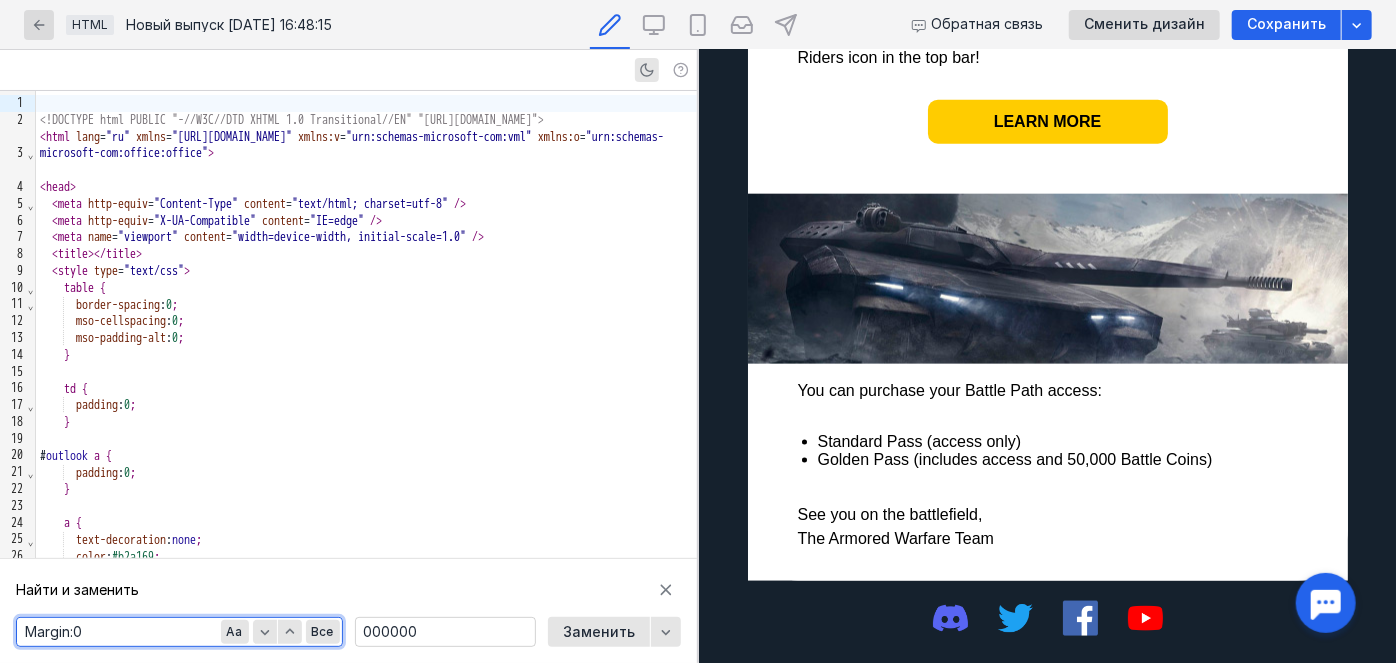 type on "к" 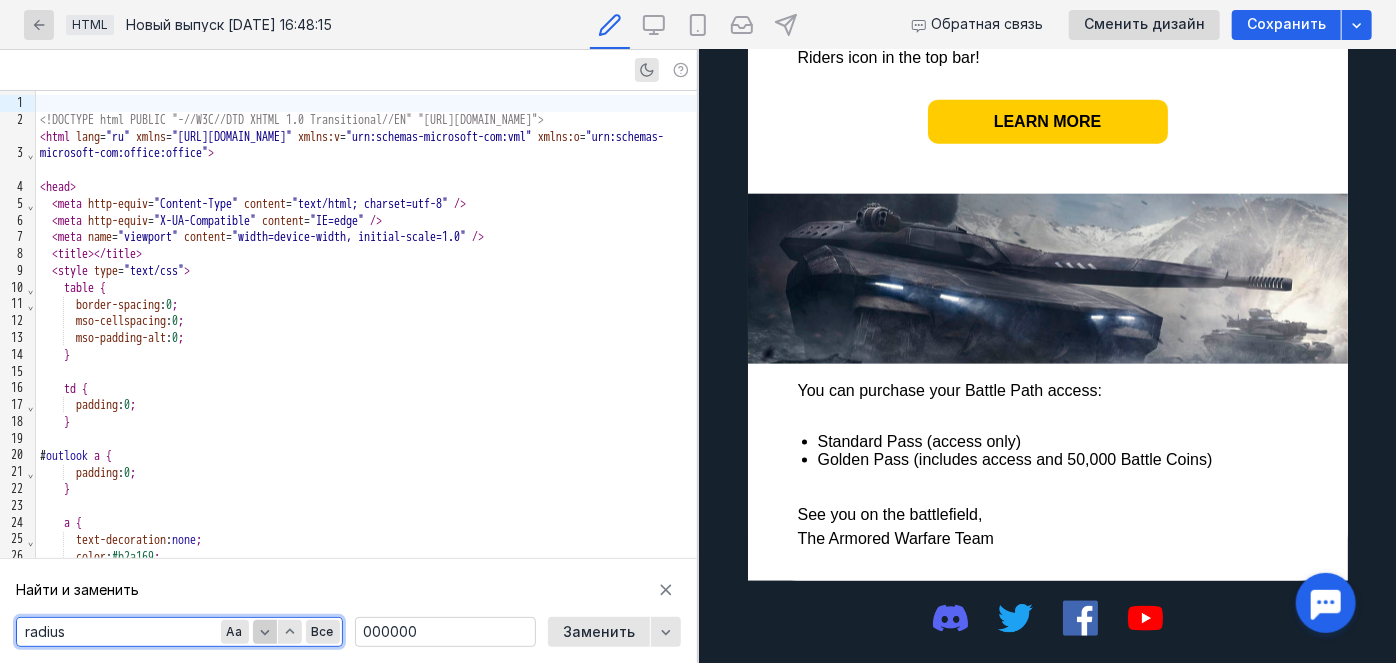 type on "radius" 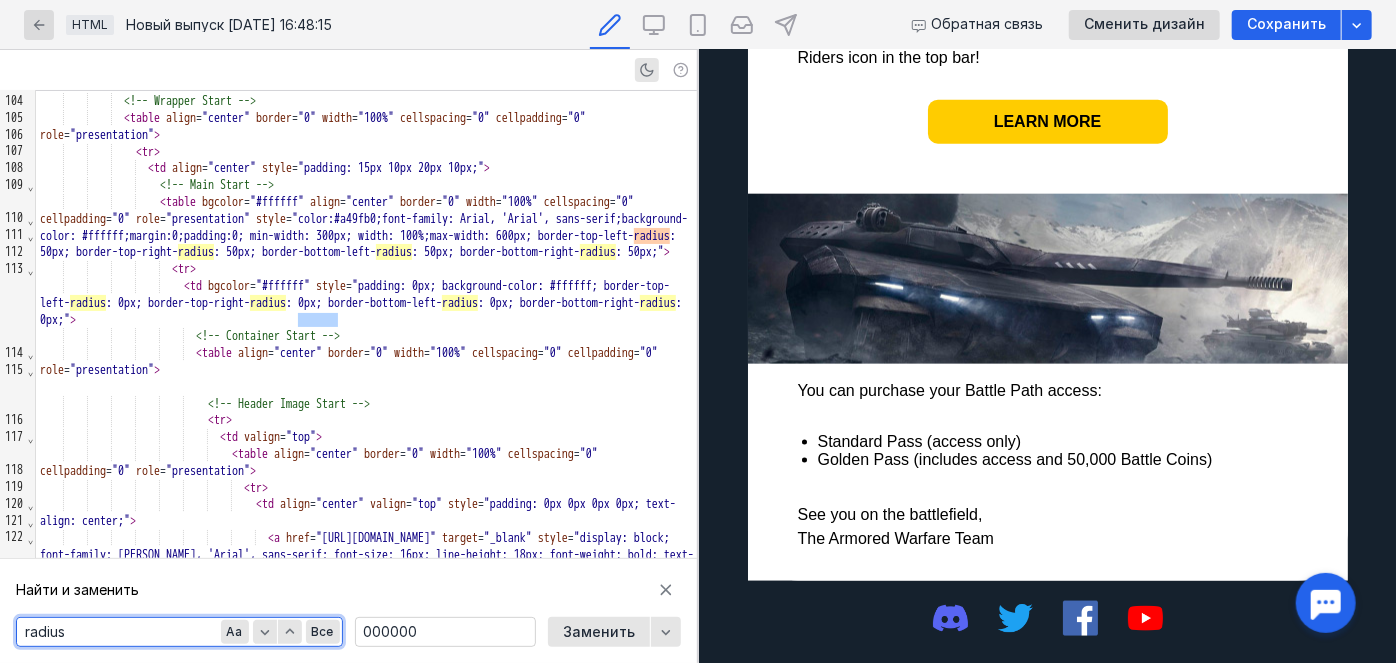 scroll, scrollTop: 2247, scrollLeft: 0, axis: vertical 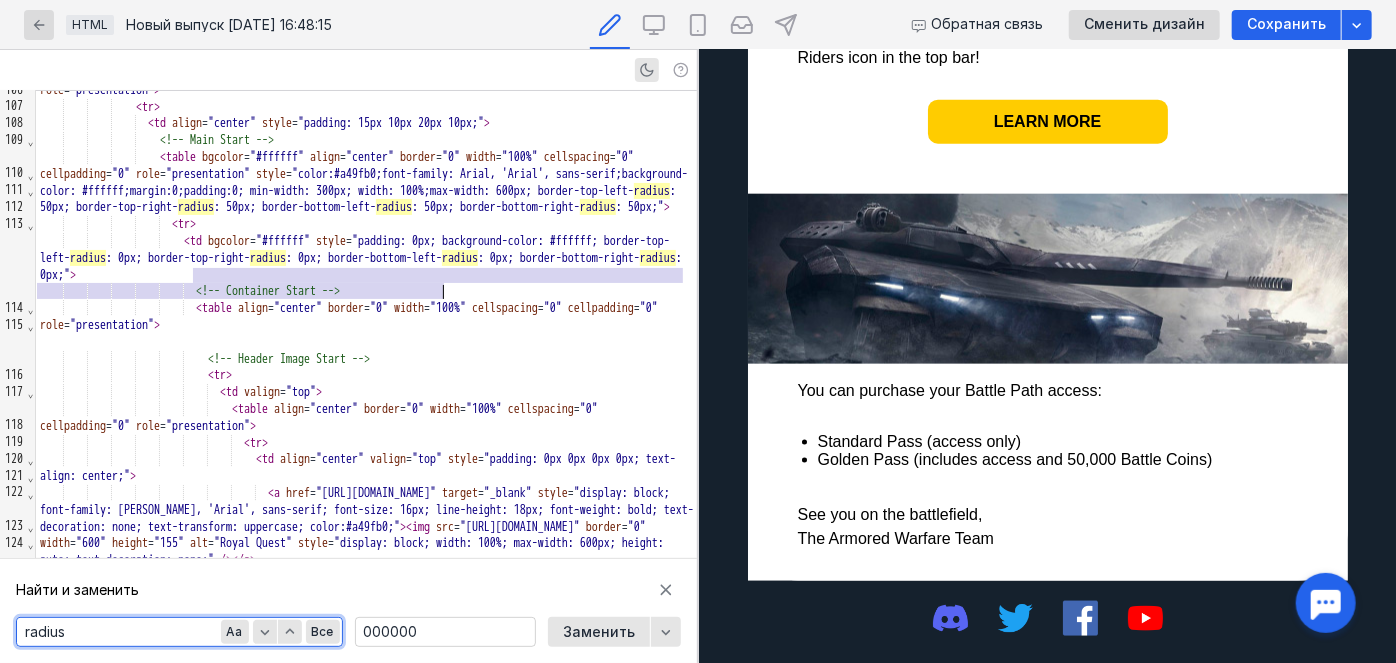 click on "< table   bgcolor = "#ffffff"   align = "center"   border = "0"   width = "100%"   cellspacing = "0"   cellpadding = "0"   role = "presentation"   style = "color:#a49fb0;font-family: Arial, 'Arial', sans-serif;background-color: #ffffff;margin:0;padding:0; min-width: 300px; width: 100%;max-width: 600px; border-top-left- radius : 50px; border-top-right- radius : 50px; border-bottom-left- radius : 50px; border-bottom-right- radius : 50px;" >" at bounding box center [366, 182] 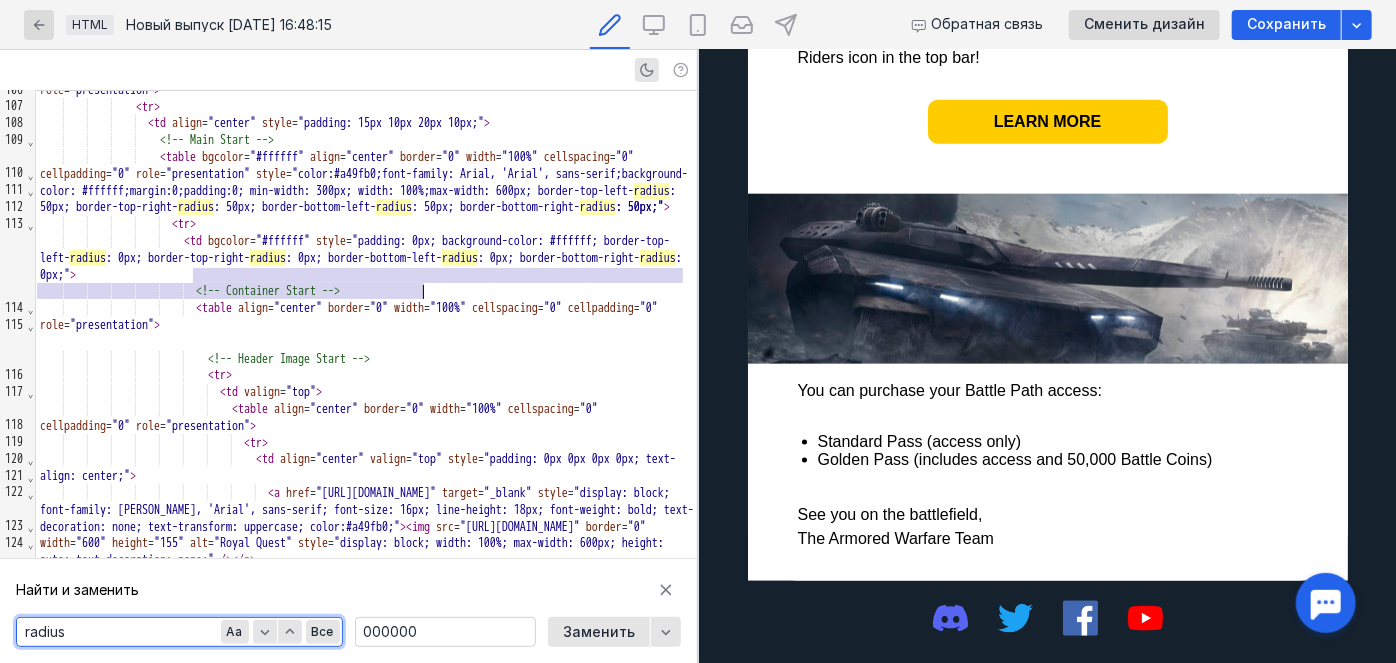 click on ": 50px;"" at bounding box center (640, 207) 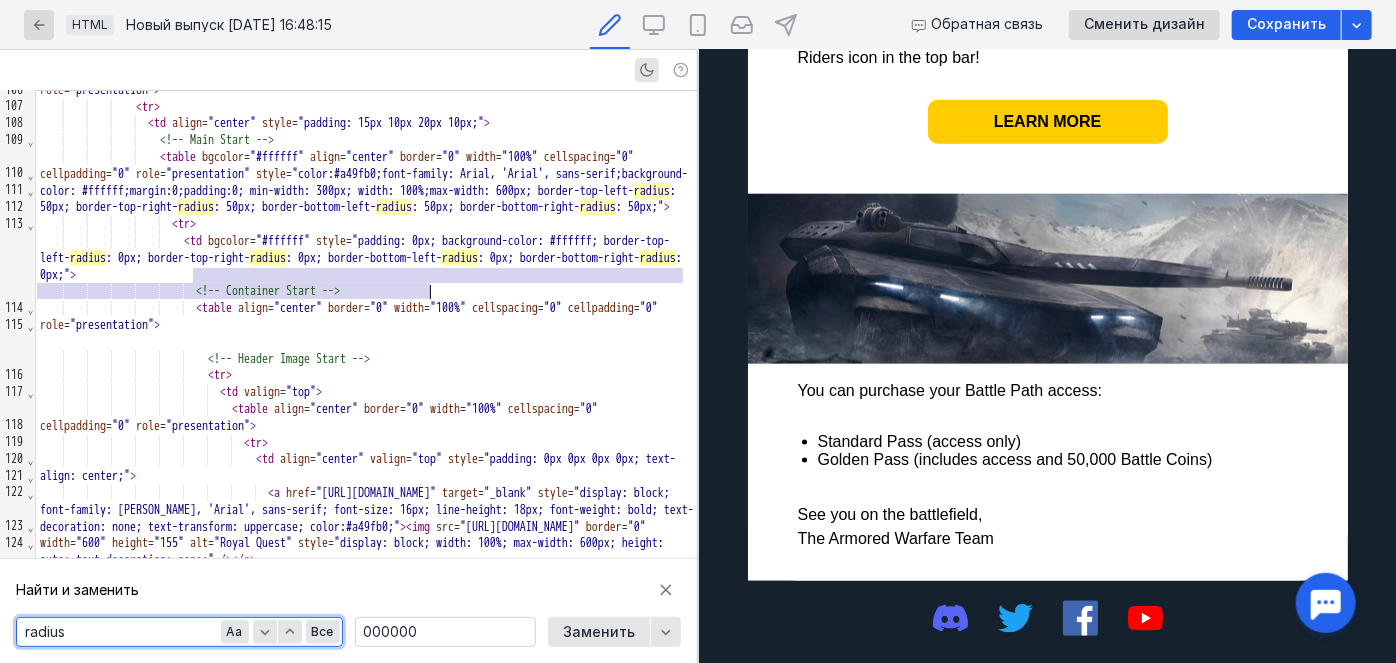 click on ": 50px;"" at bounding box center [640, 207] 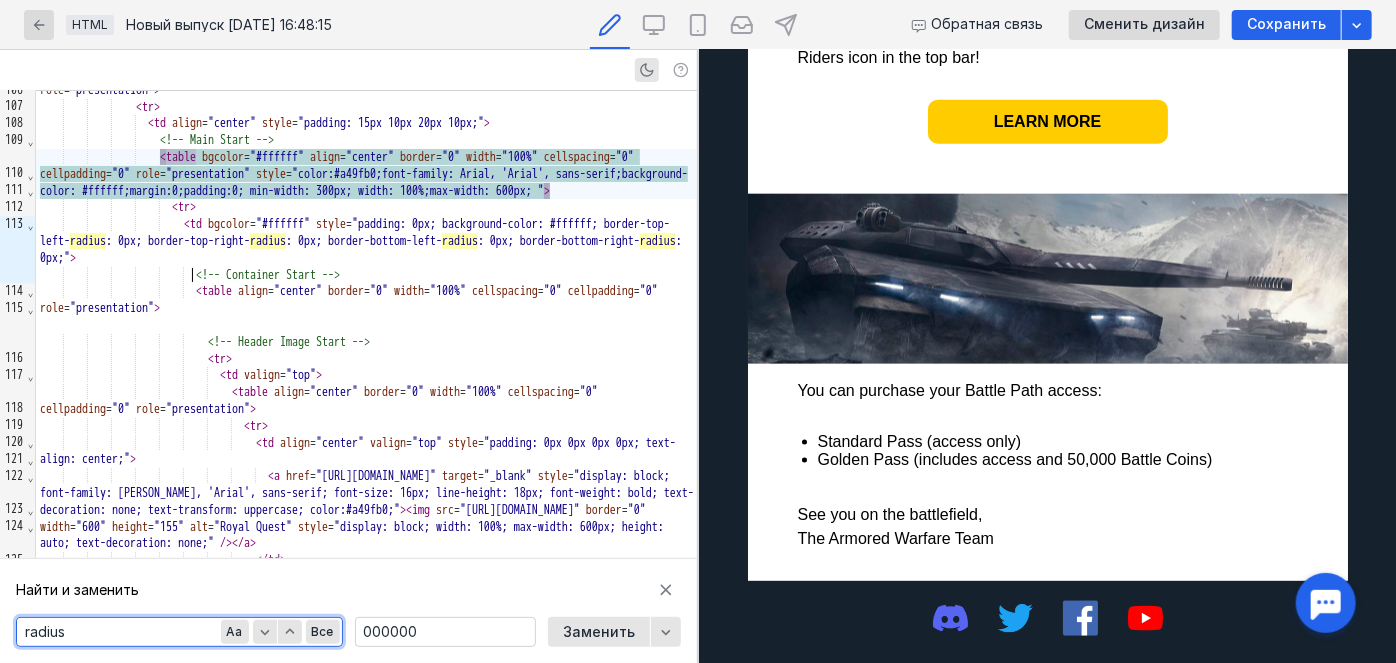 scroll, scrollTop: 1120, scrollLeft: 0, axis: vertical 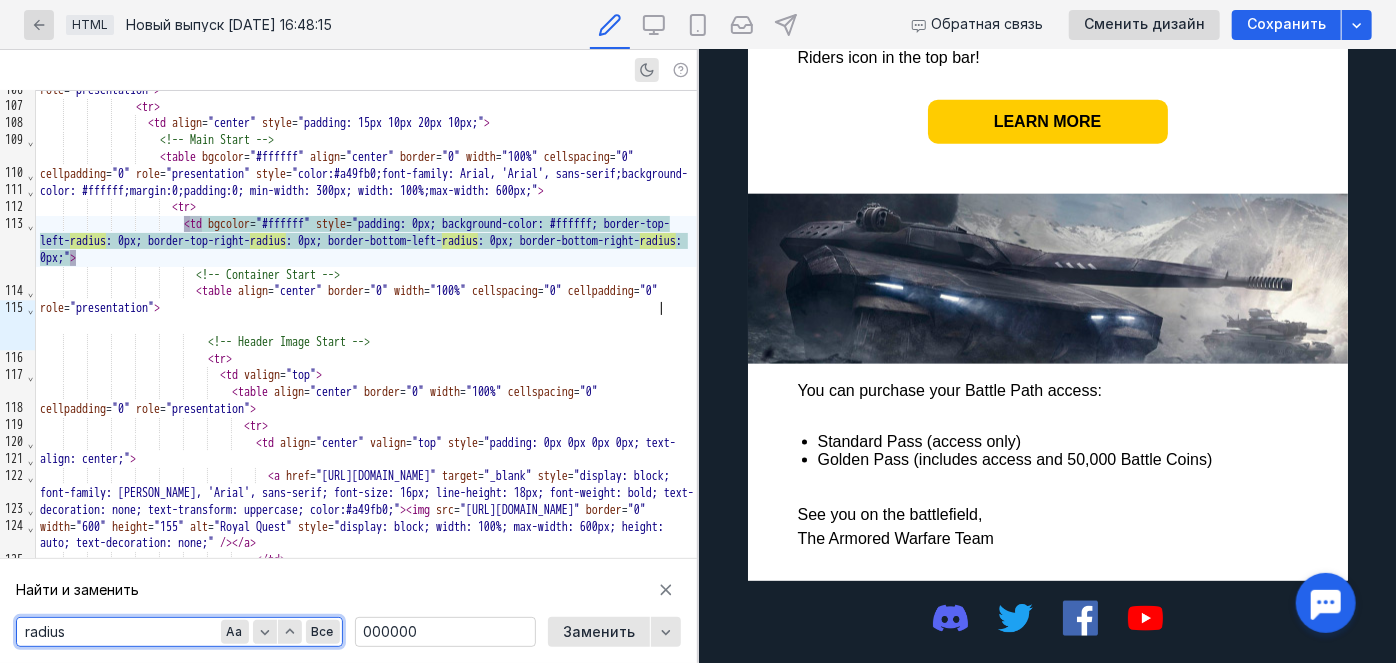 click on "< td   bgcolor = "#ffffff"   style = "padding: 0px; background-color: #ffffff; border-top-left- radius : 0px; border-top-right- radius : 0px; border-bottom-left- radius : 0px; border-bottom-right- radius : 0px;" >" at bounding box center (366, 241) 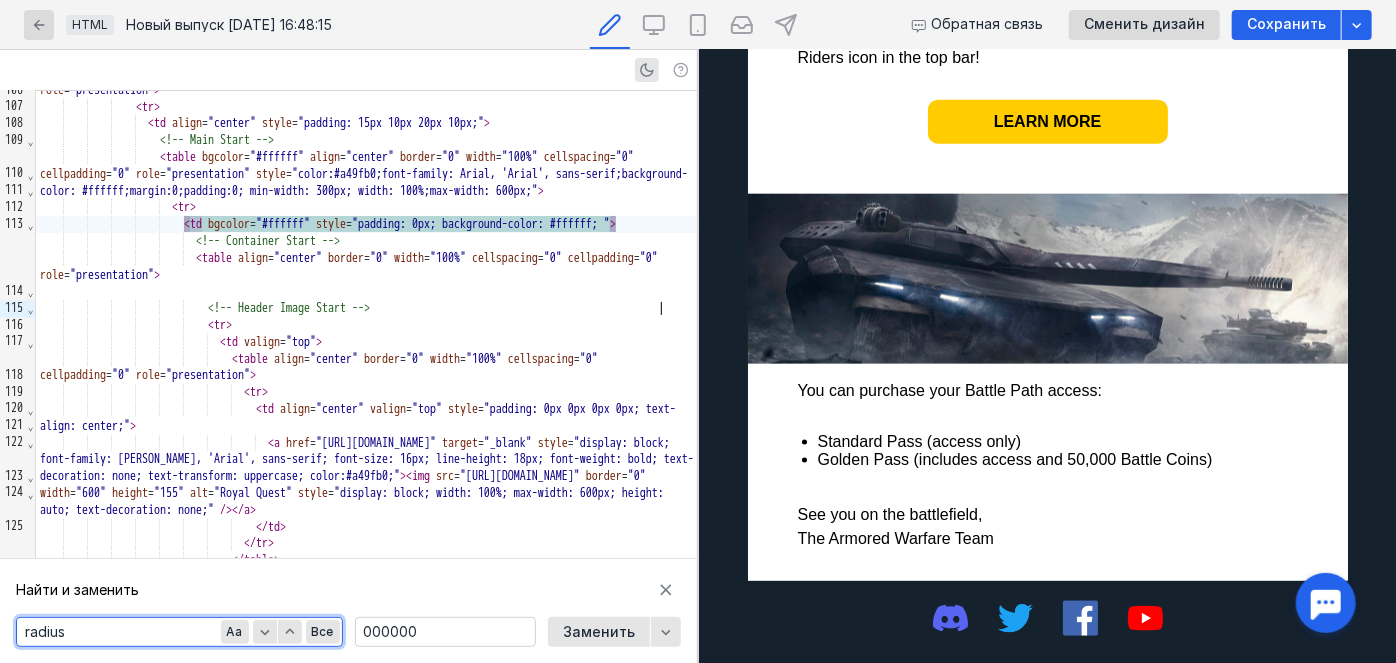 scroll, scrollTop: 1120, scrollLeft: 0, axis: vertical 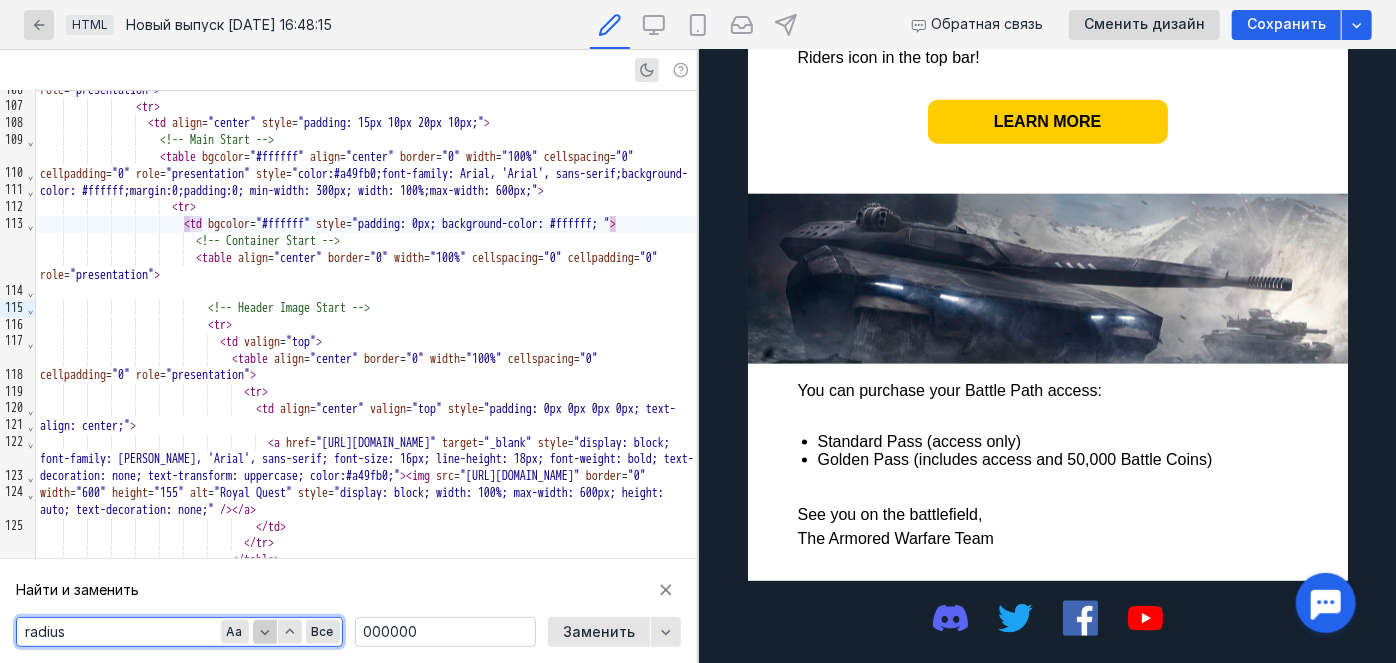 click 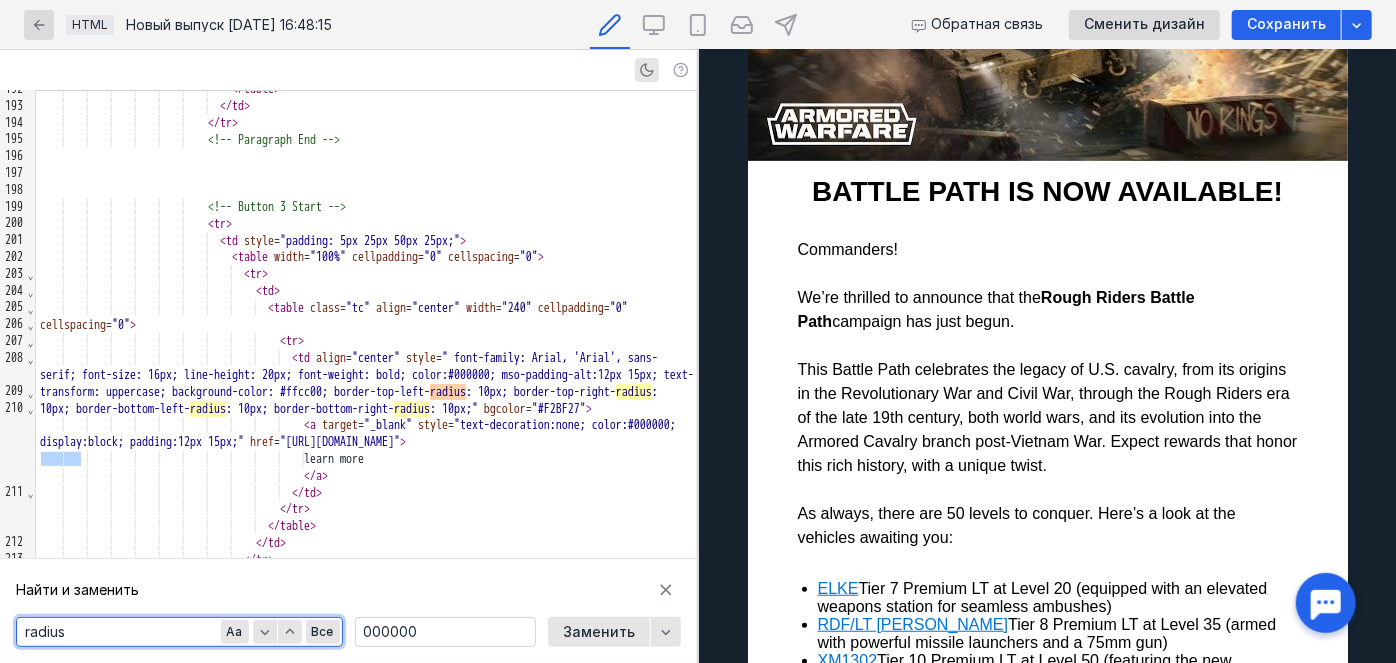 scroll, scrollTop: 393, scrollLeft: 0, axis: vertical 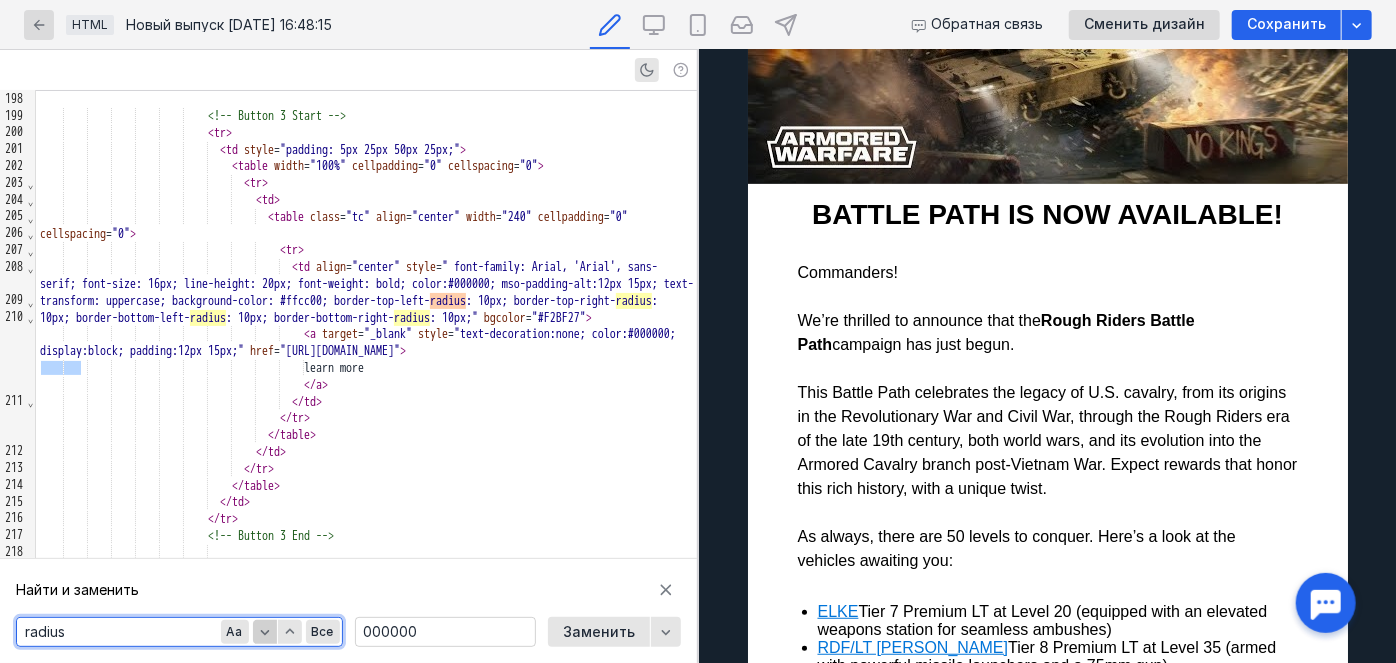 click 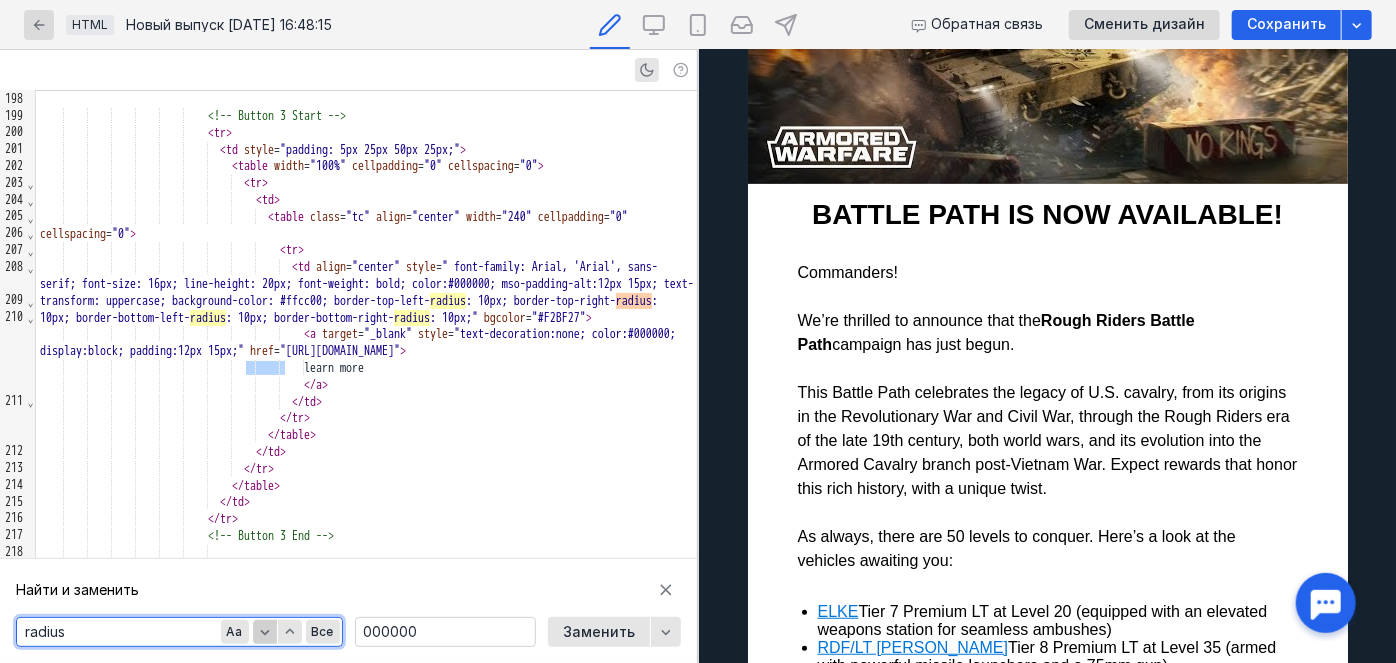 click 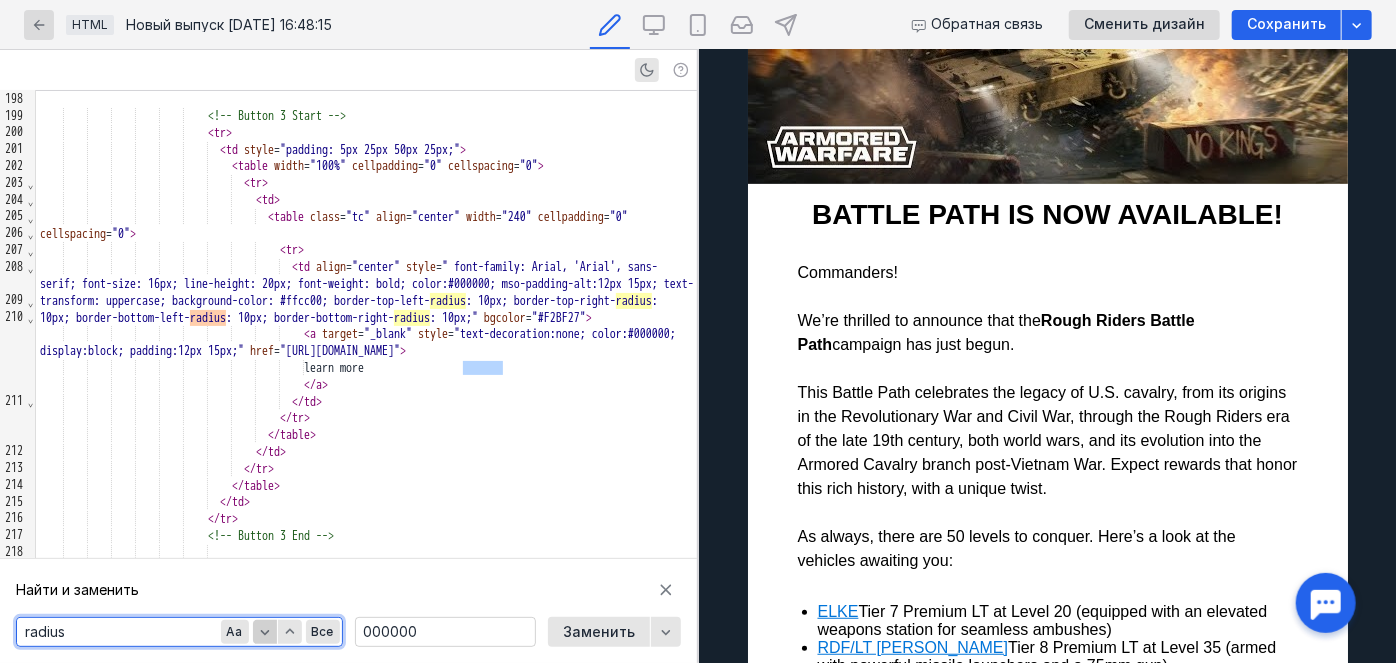 click 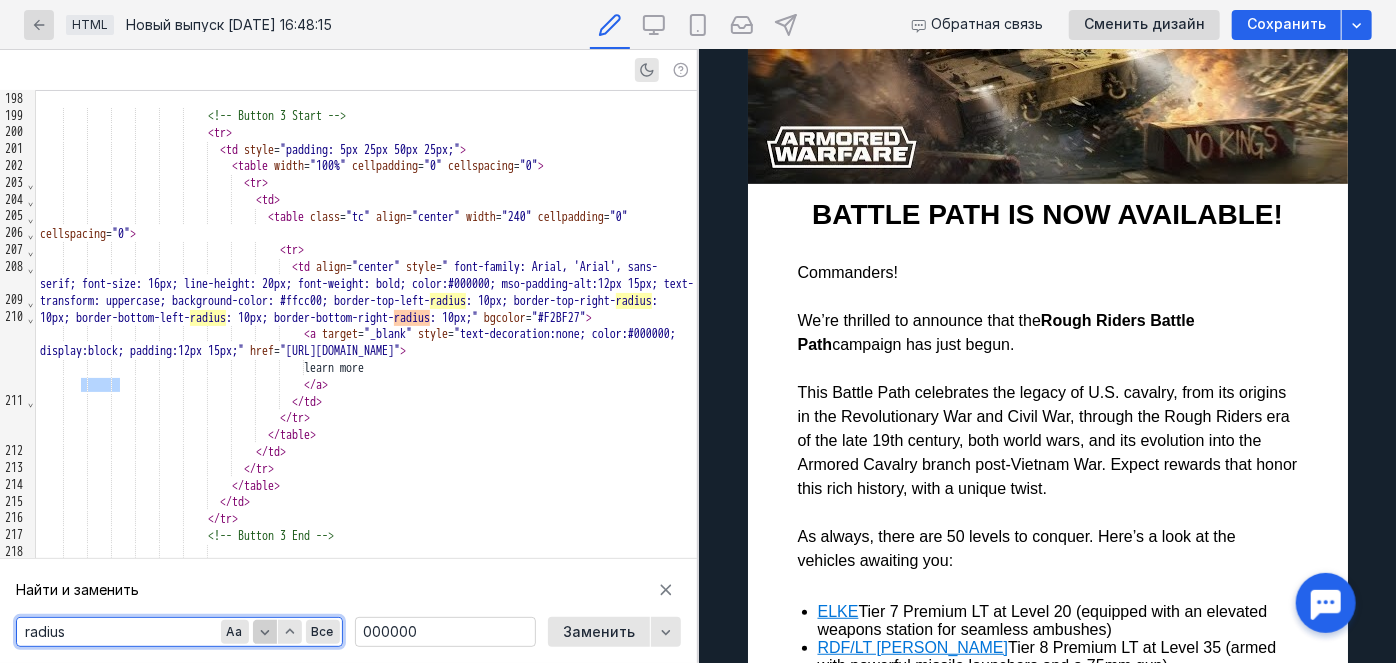 click 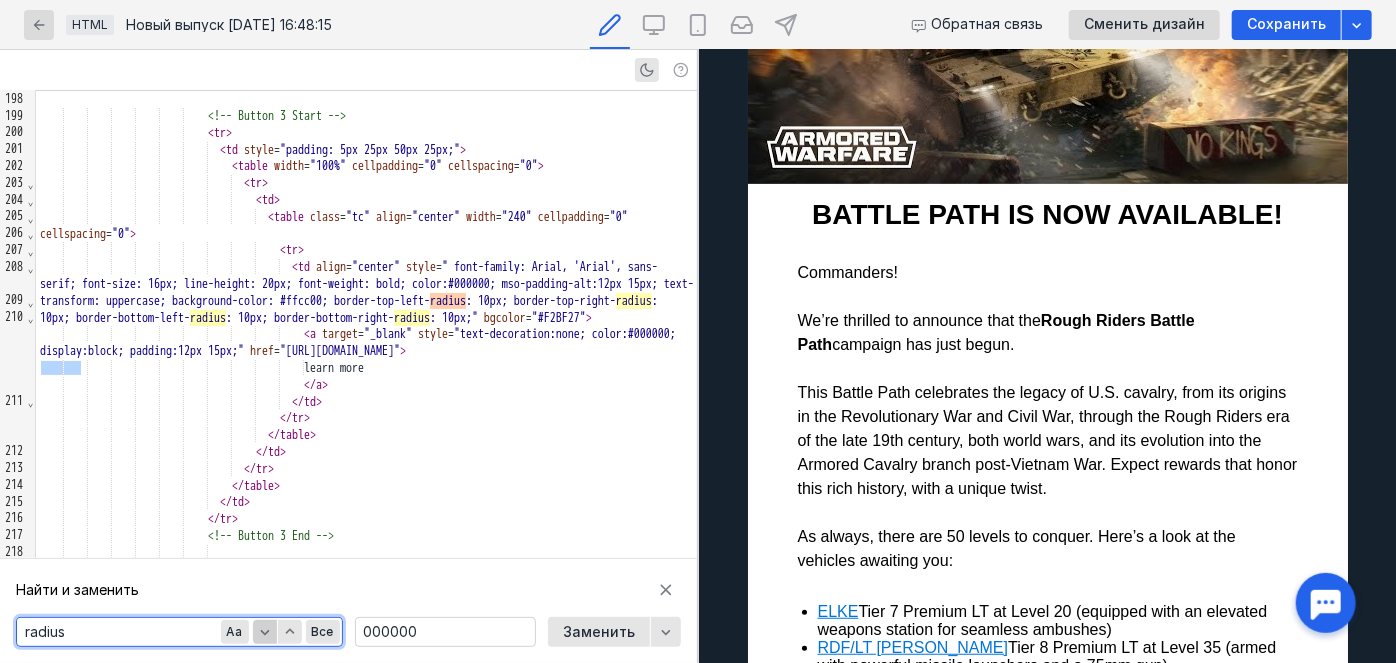 click 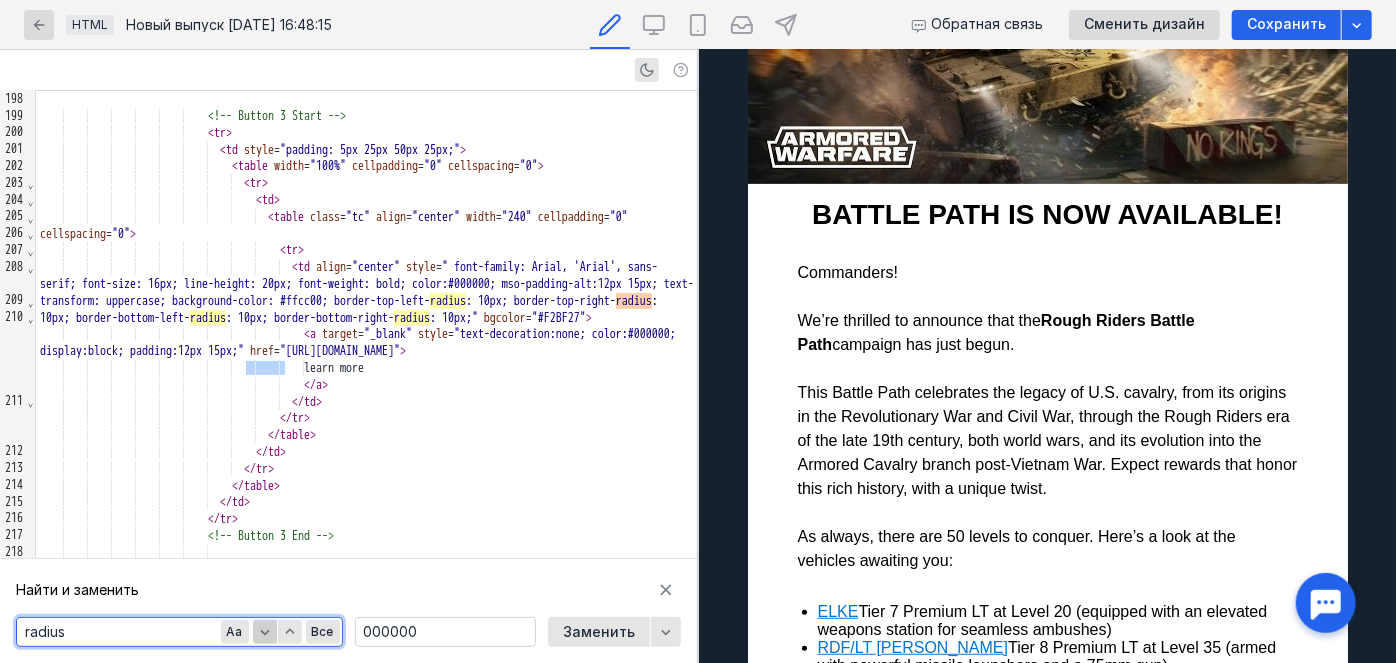 click 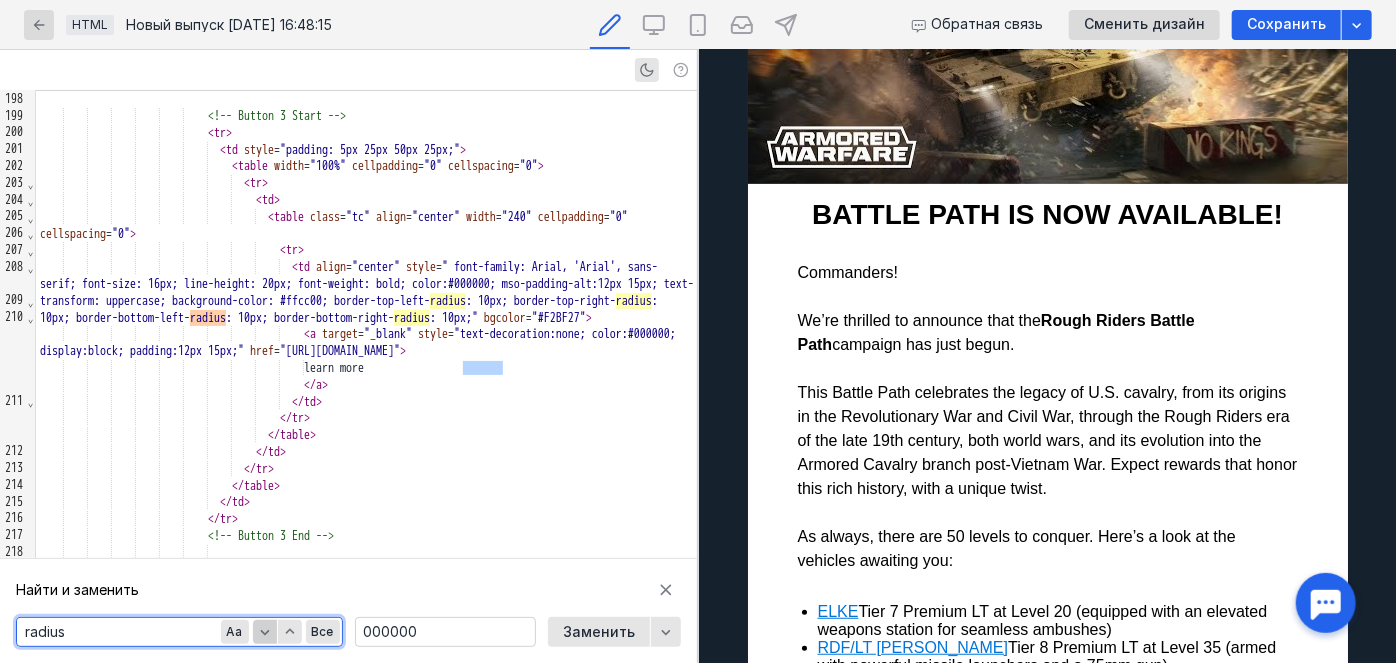 click 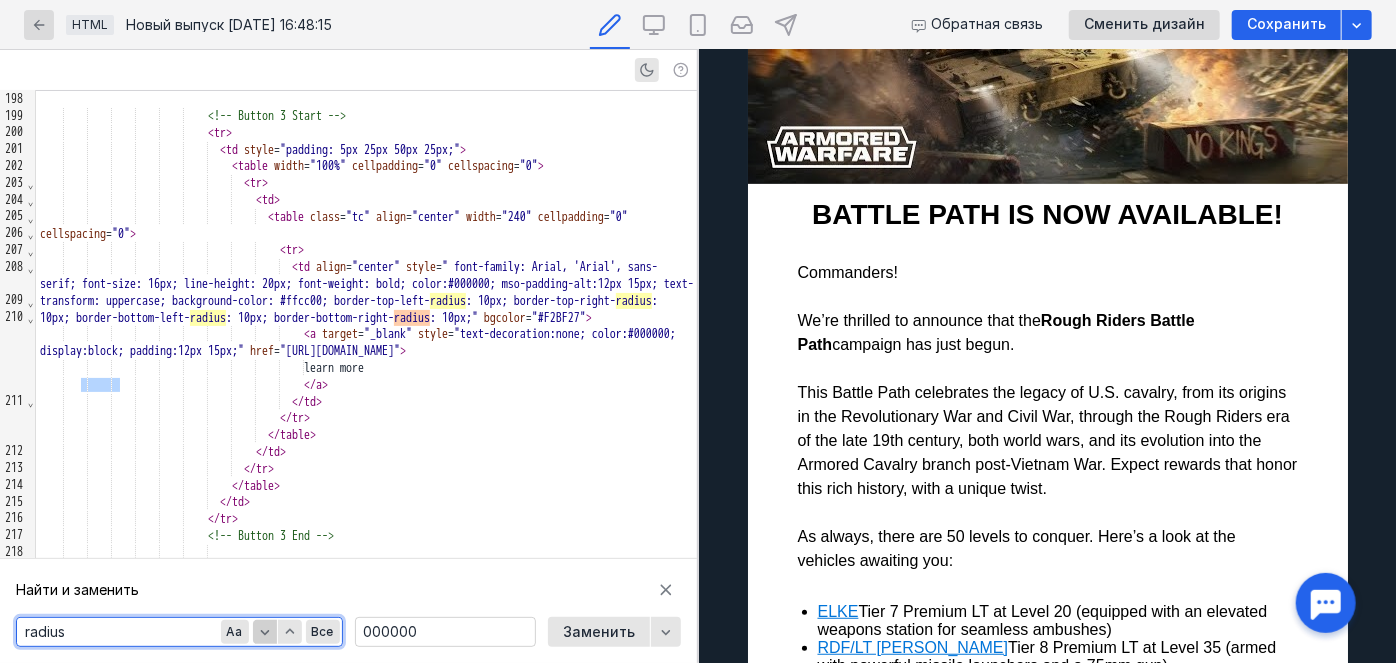 click 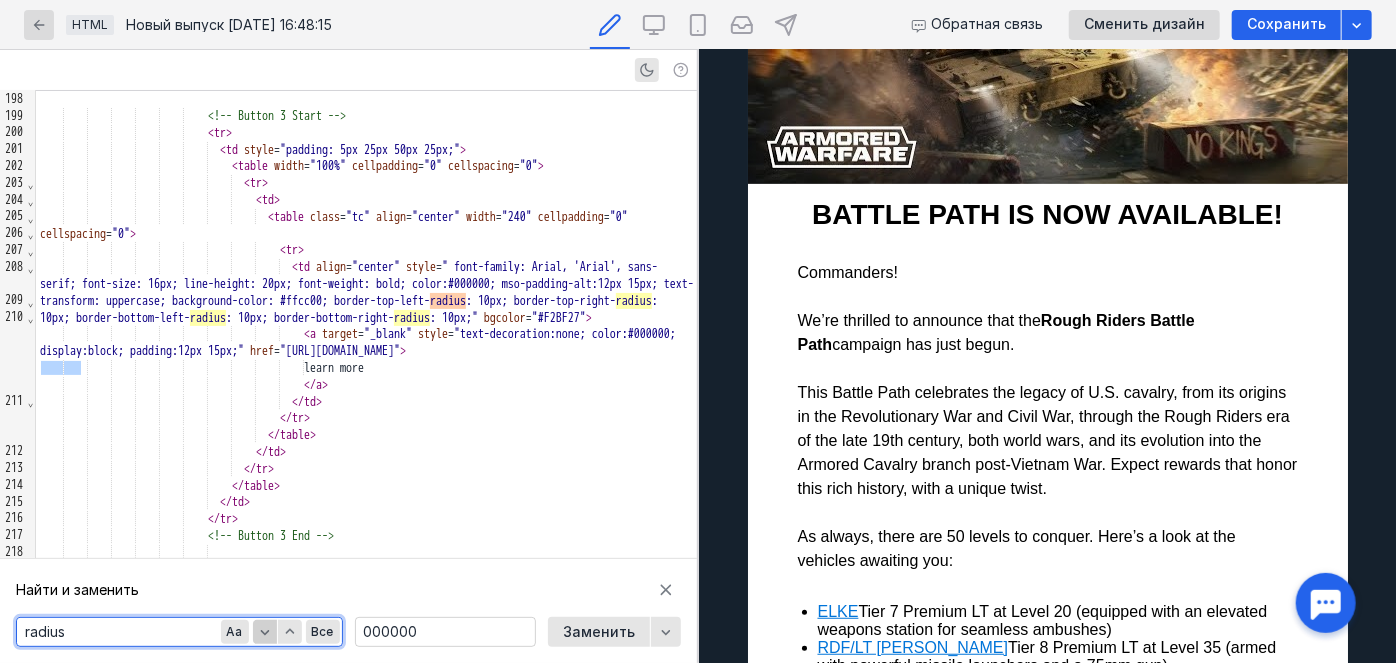 click 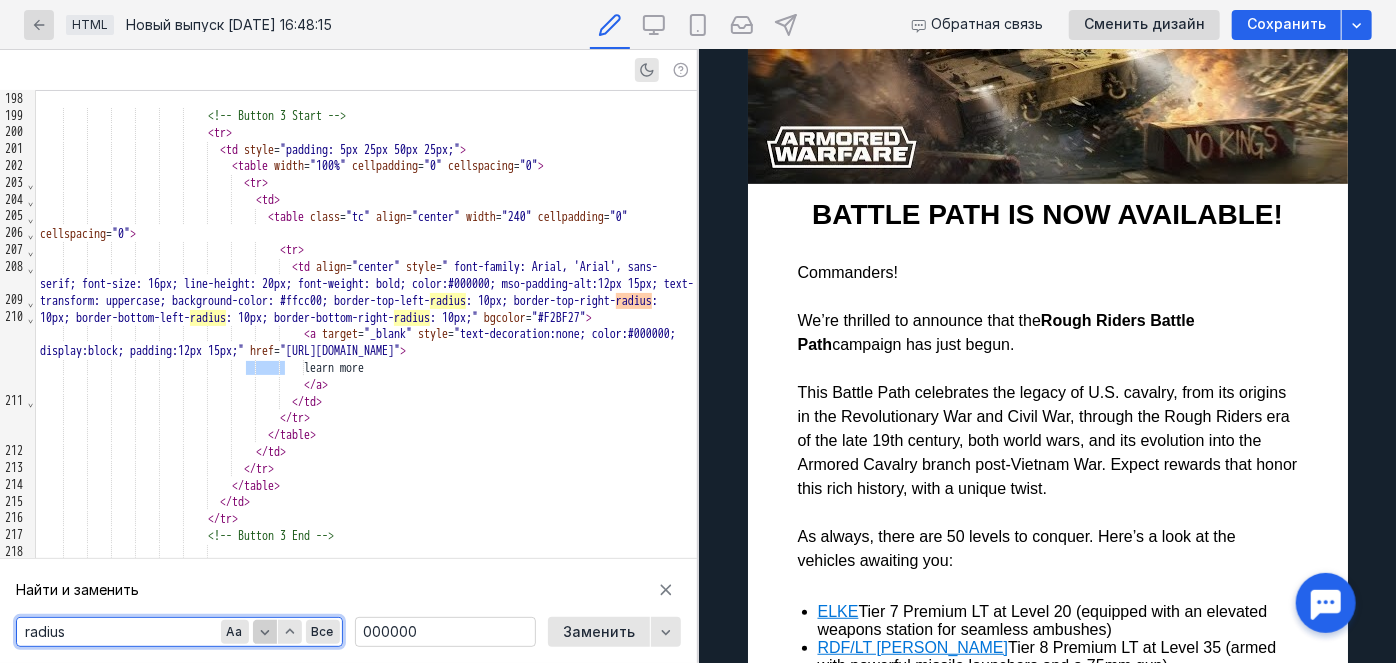 click 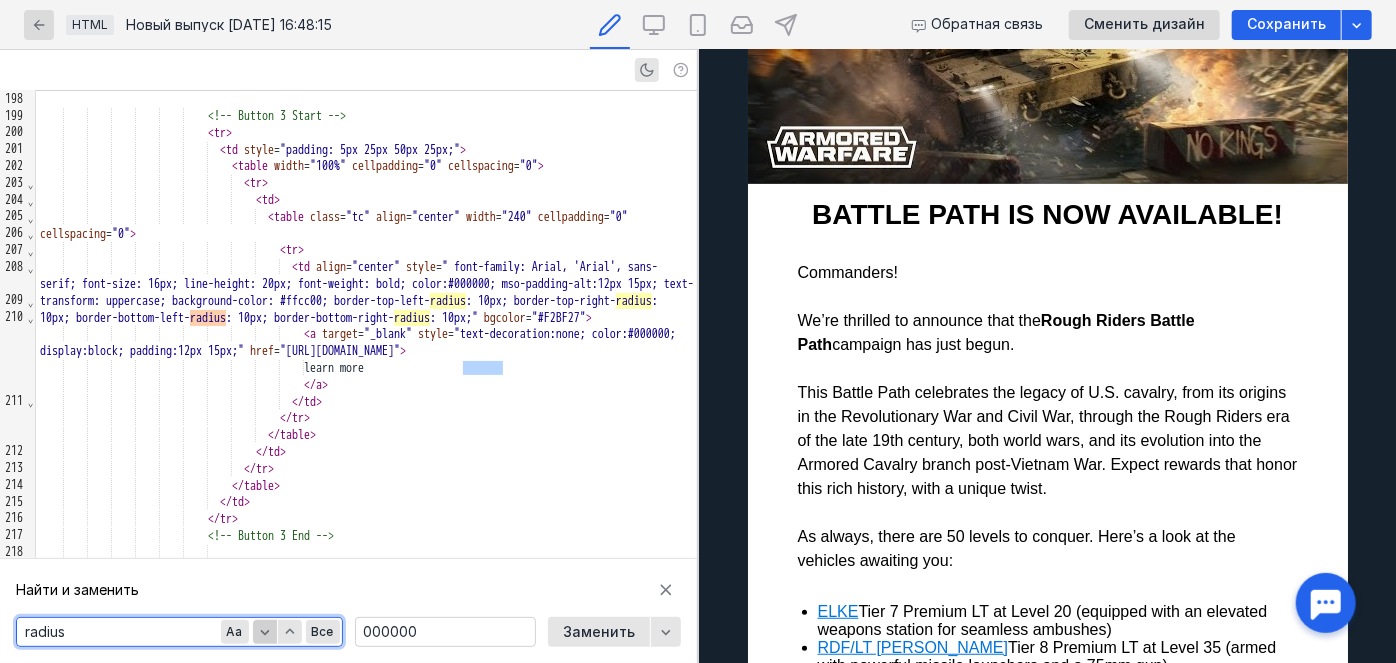 click 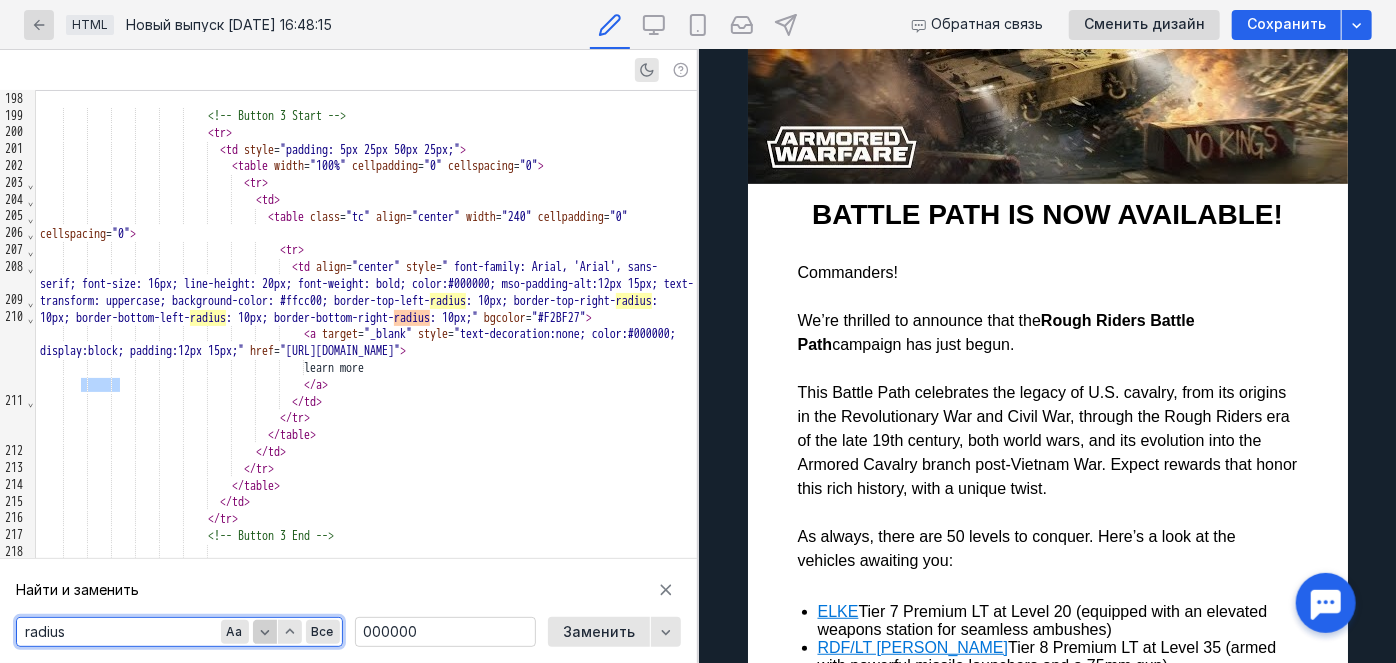 click 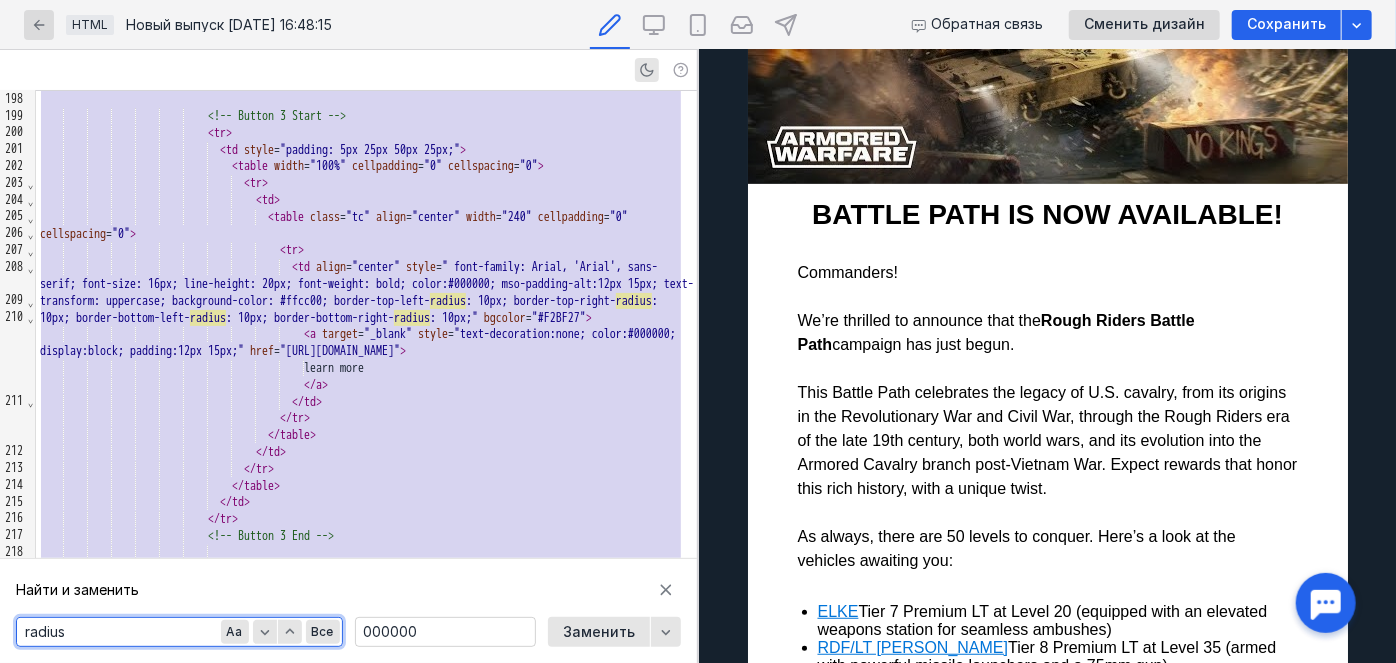 click on "< a   target = "_blank"   style = "text-decoration:none; color:#000000; display:block; padding:12px 15px;"   href = "[URL][DOMAIN_NAME]" >" at bounding box center (366, 343) 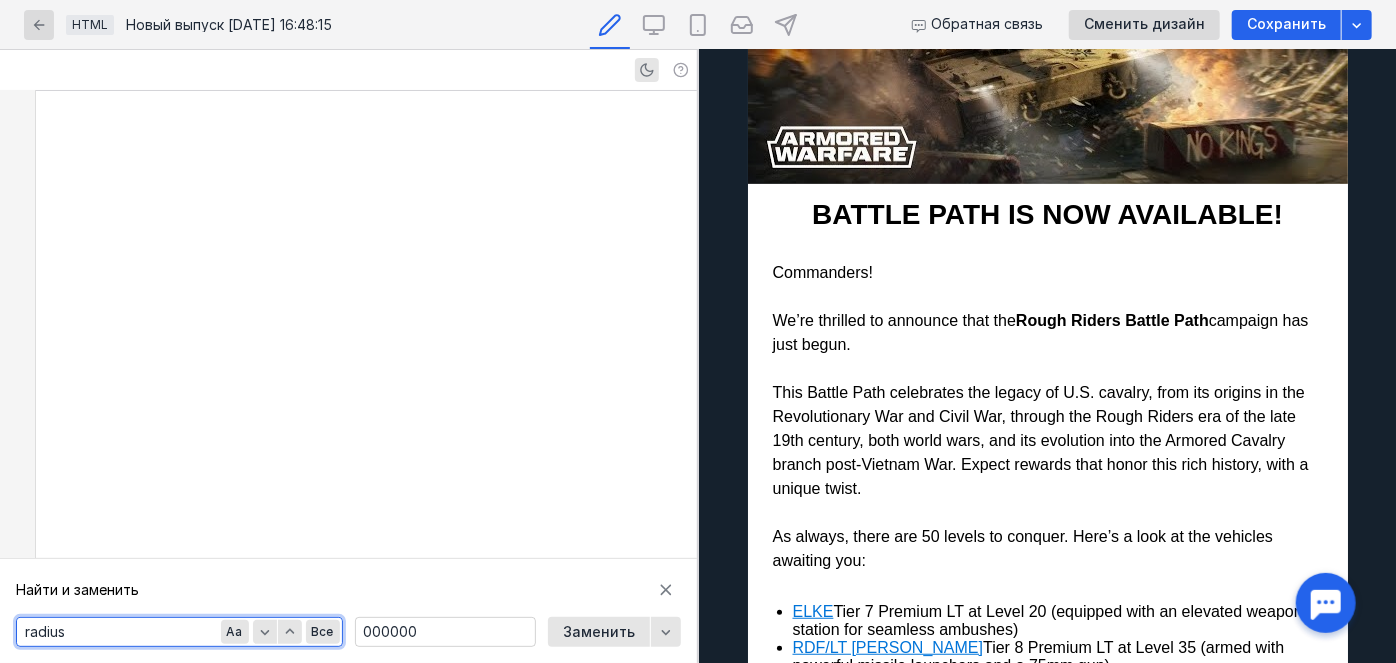 scroll, scrollTop: 5451, scrollLeft: 0, axis: vertical 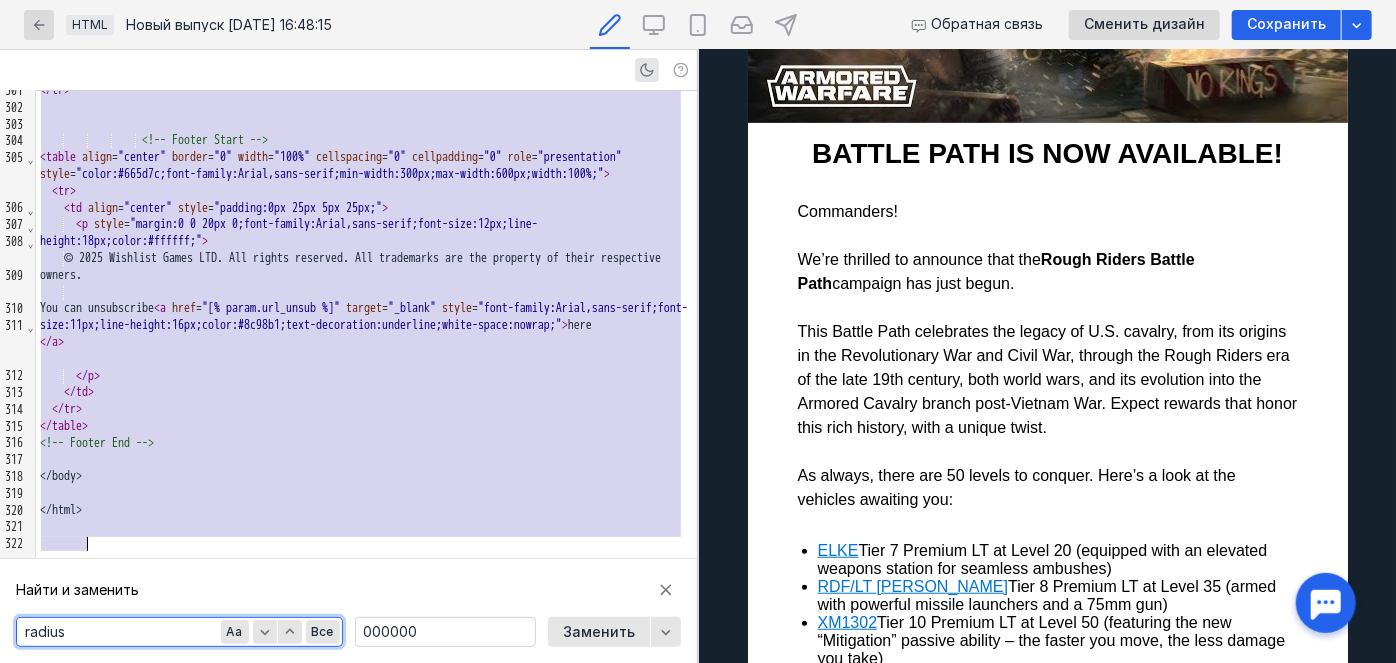 click on "Commanders!
We’re thrilled to announce that the  Rough Riders Battle Path  campaign has just begun.
This Battle Path celebrates the legacy of [DEMOGRAPHIC_DATA] cavalry, from its origins in the Revolutionary War and Civil War, through the Rough Riders era of the late 19th century, both world wars, and its evolution into the Armored Cavalry branch post-Vietnam War. Expect rewards that honor this rich history, with a unique twist.
As always, there are 50 levels to conquer. Here’s a look at the vehicles awaiting you:" at bounding box center [1047, 355] 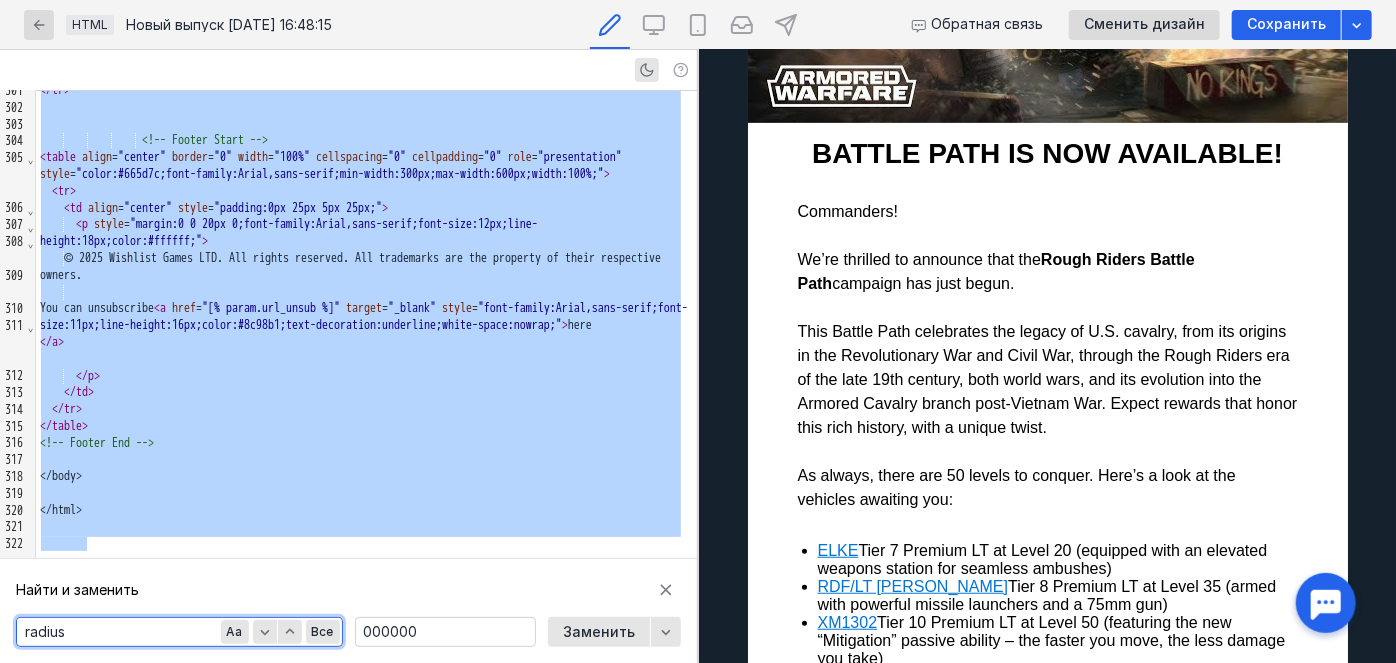 click on "Commanders!
We’re thrilled to announce that the  Rough Riders Battle Path  campaign has just begun.
This Battle Path celebrates the legacy of [DEMOGRAPHIC_DATA] cavalry, from its origins in the Revolutionary War and Civil War, through the Rough Riders era of the late 19th century, both world wars, and its evolution into the Armored Cavalry branch post-Vietnam War. Expect rewards that honor this rich history, with a unique twist.
As always, there are 50 levels to conquer. Here’s a look at the vehicles awaiting you:" at bounding box center [1047, 355] 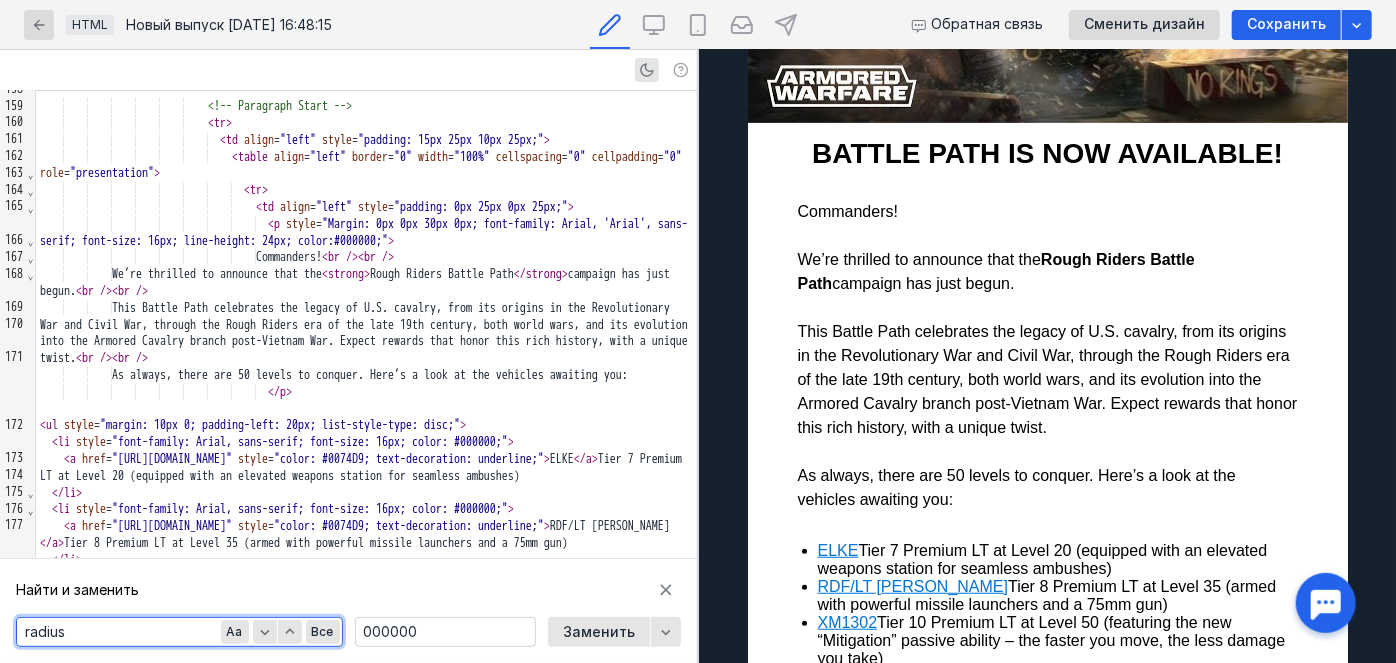 scroll, scrollTop: 3013, scrollLeft: 0, axis: vertical 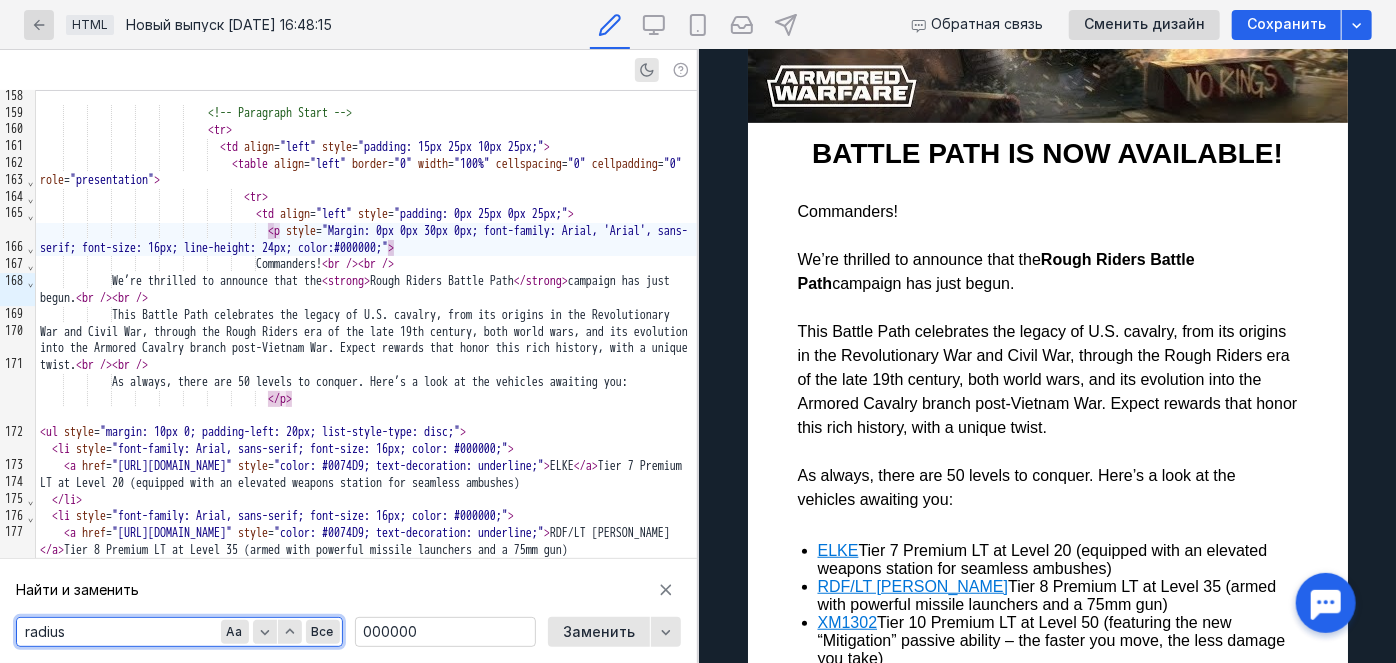 drag, startPoint x: 1059, startPoint y: 269, endPoint x: 1360, endPoint y: 349, distance: 311.44983 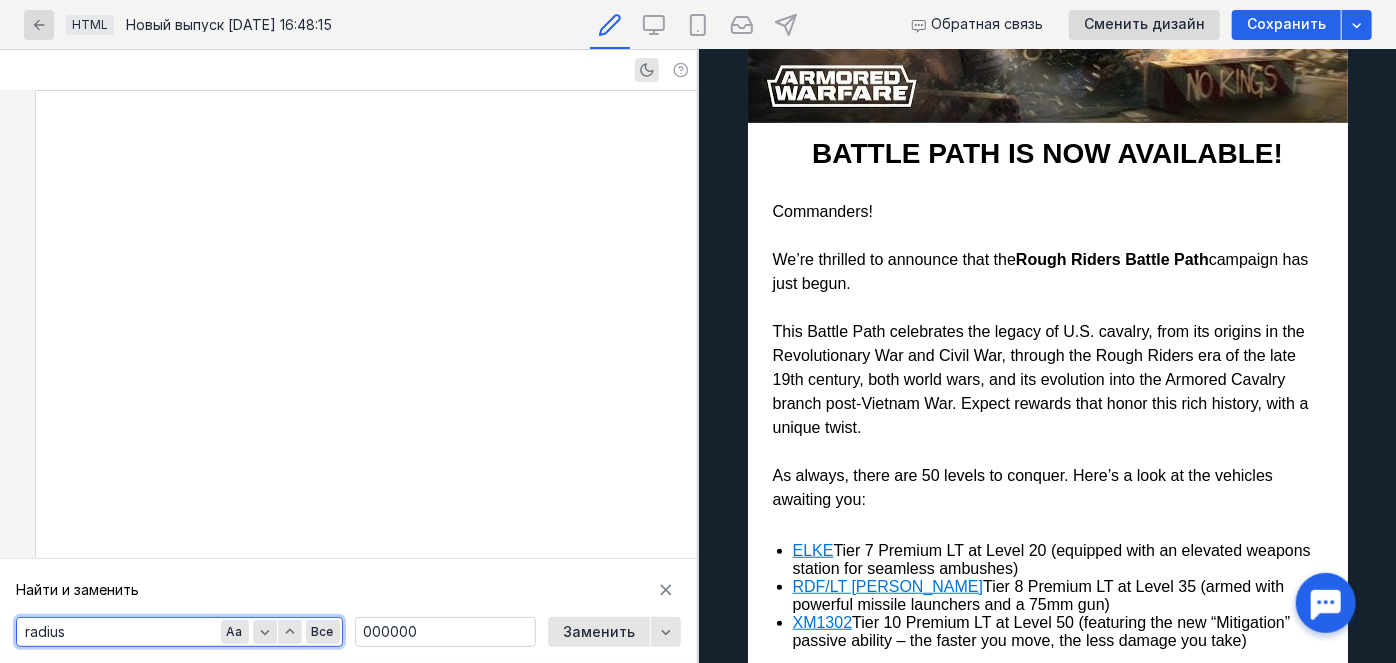 scroll, scrollTop: 5451, scrollLeft: 0, axis: vertical 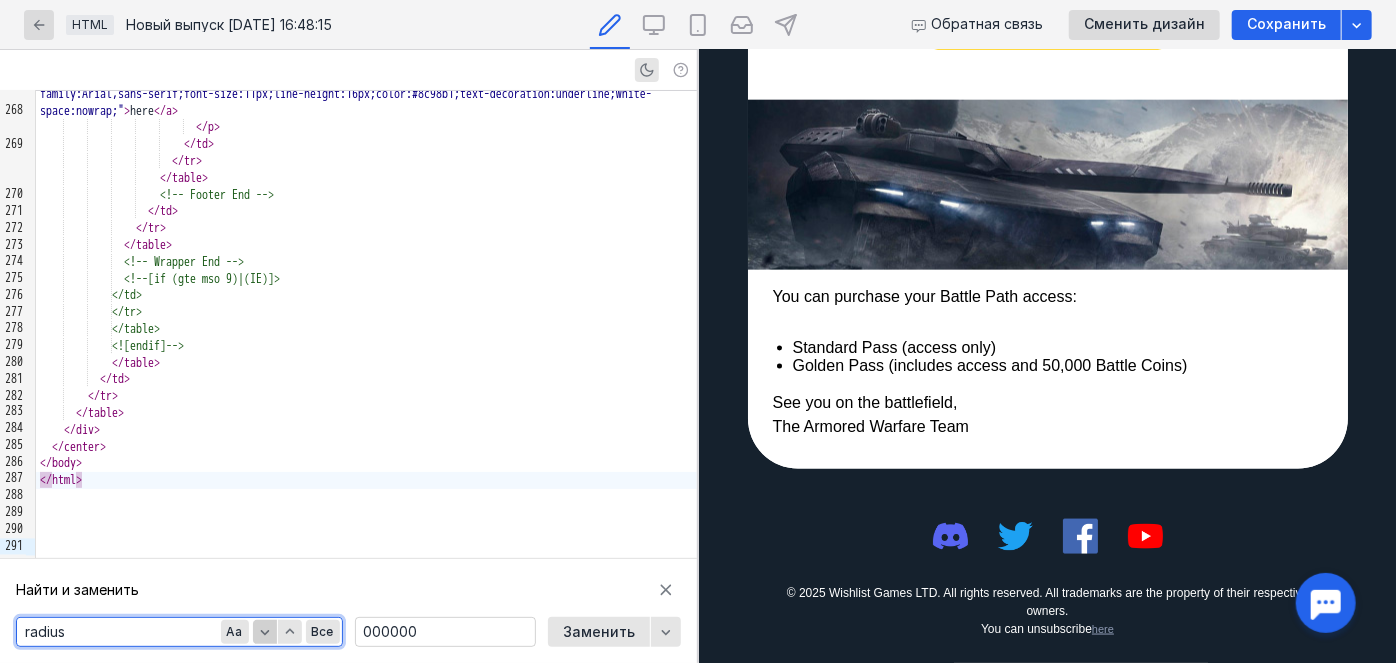 click 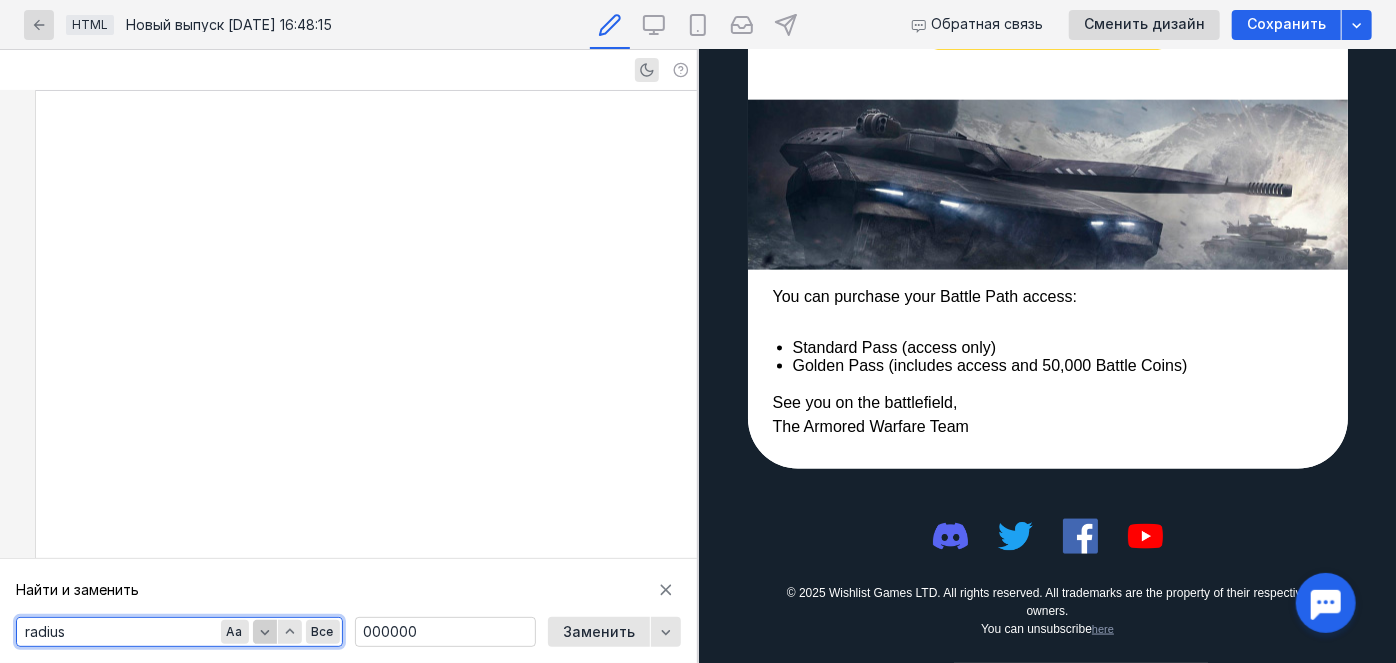 scroll, scrollTop: 1353, scrollLeft: 0, axis: vertical 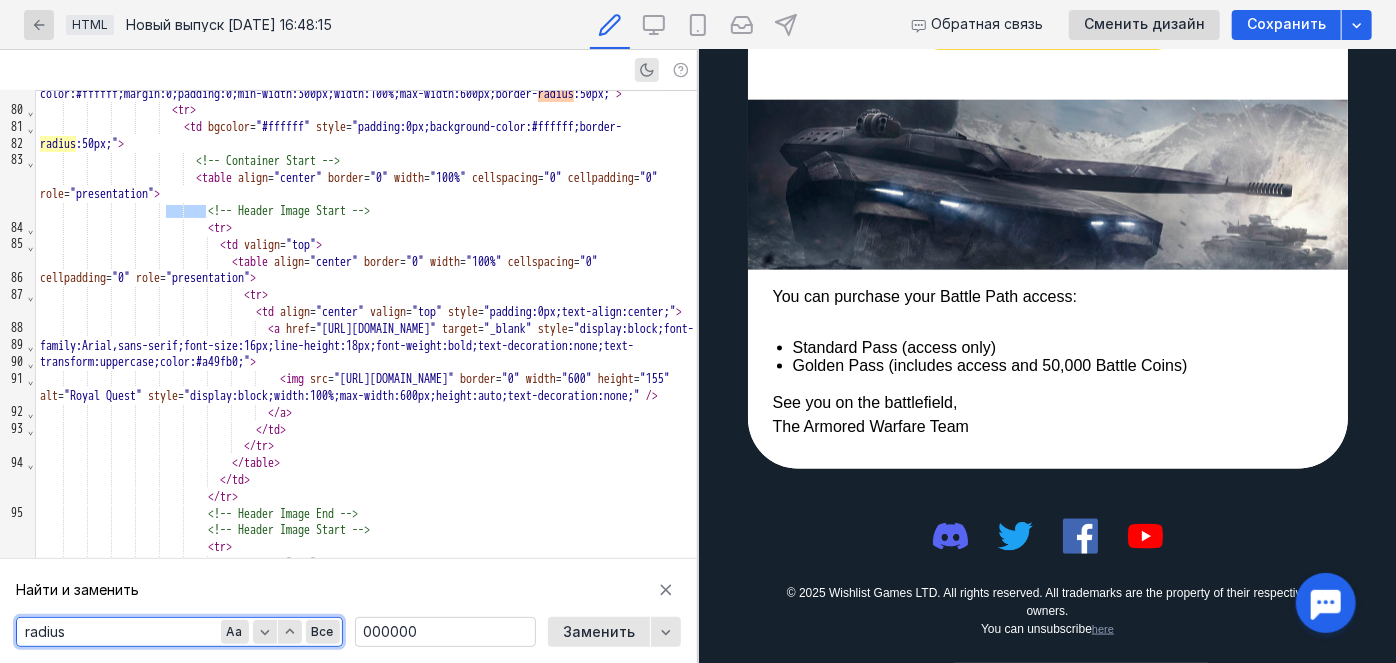 drag, startPoint x: 267, startPoint y: 628, endPoint x: 272, endPoint y: 475, distance: 153.08168 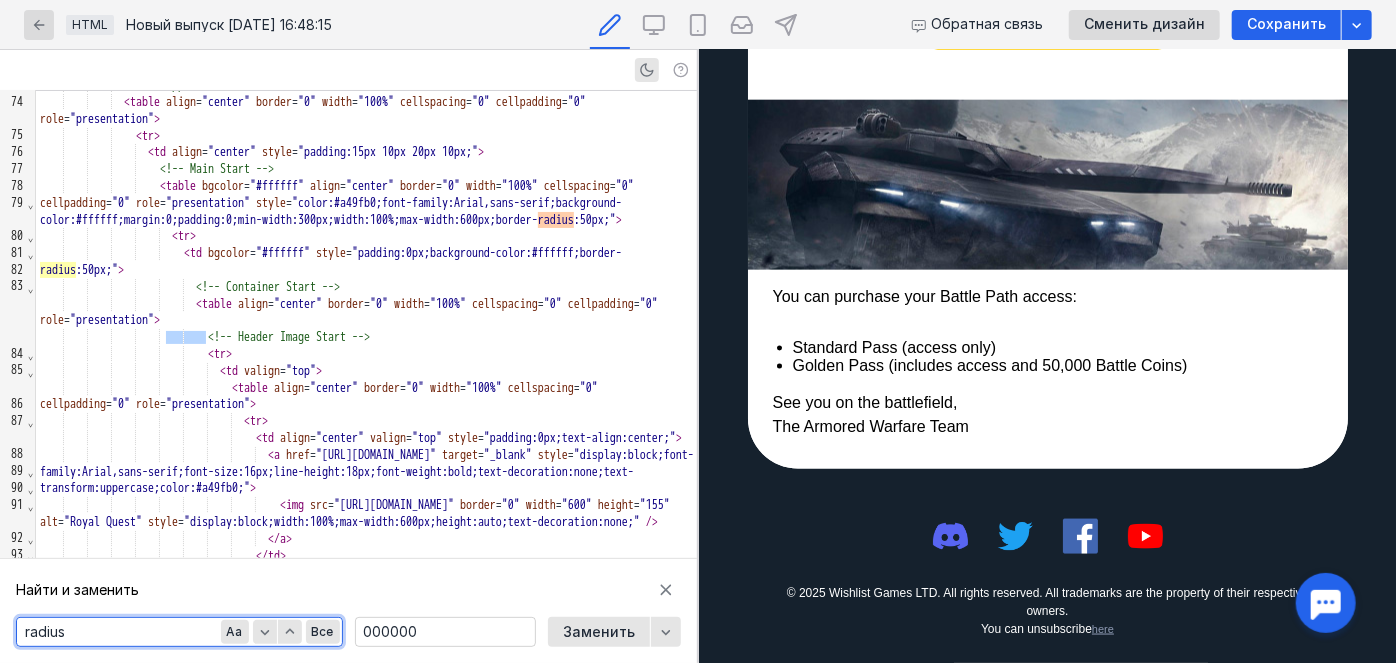 scroll, scrollTop: 1171, scrollLeft: 0, axis: vertical 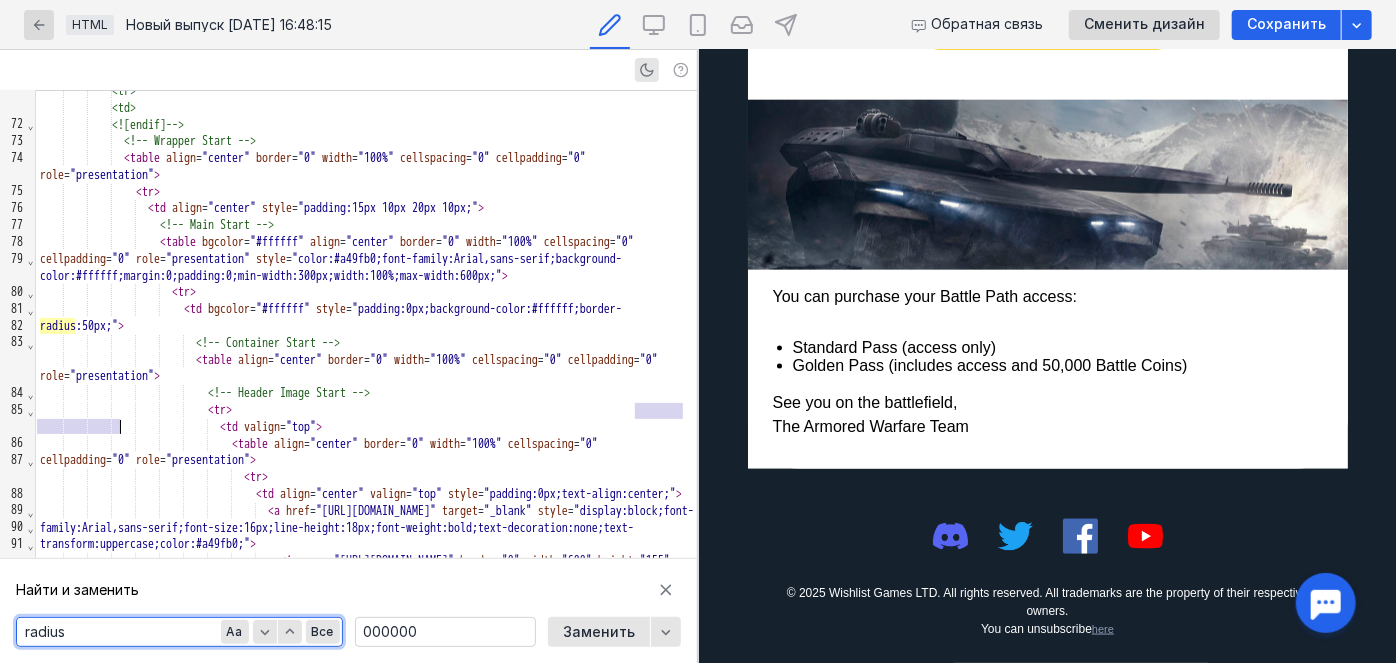 drag, startPoint x: 633, startPoint y: 410, endPoint x: 120, endPoint y: 430, distance: 513.3897 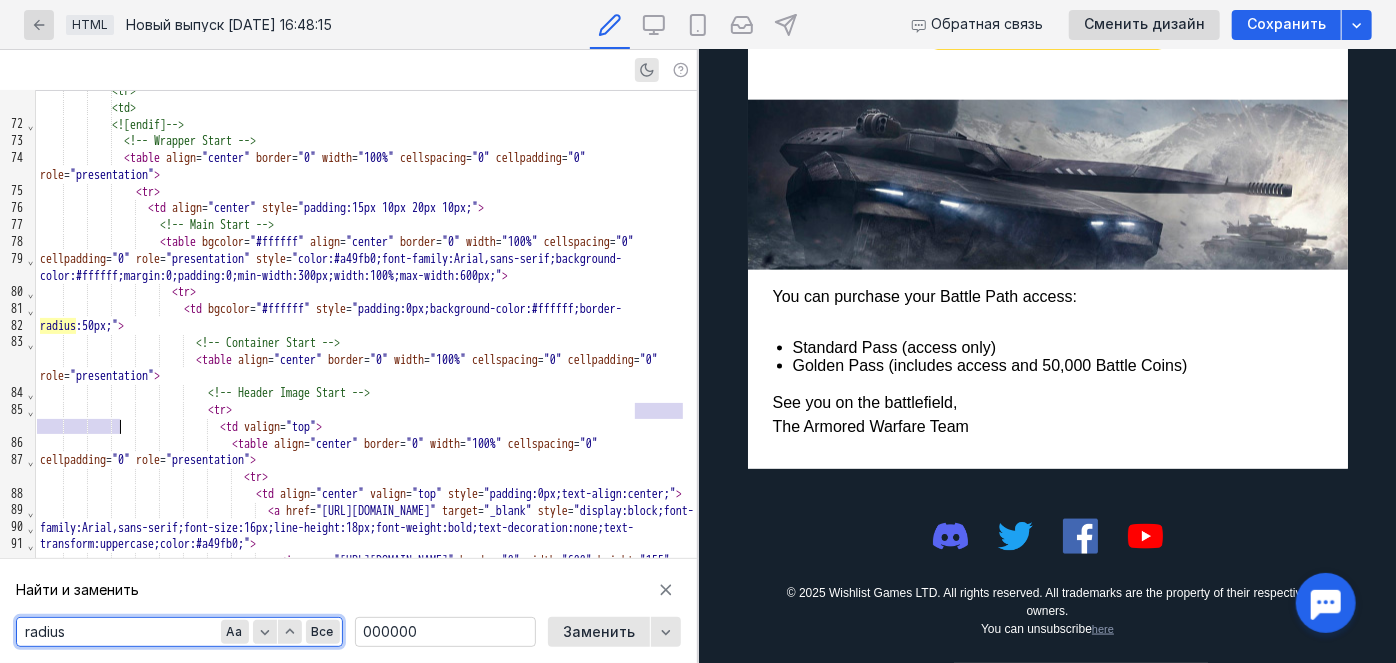 scroll, scrollTop: 1208, scrollLeft: 0, axis: vertical 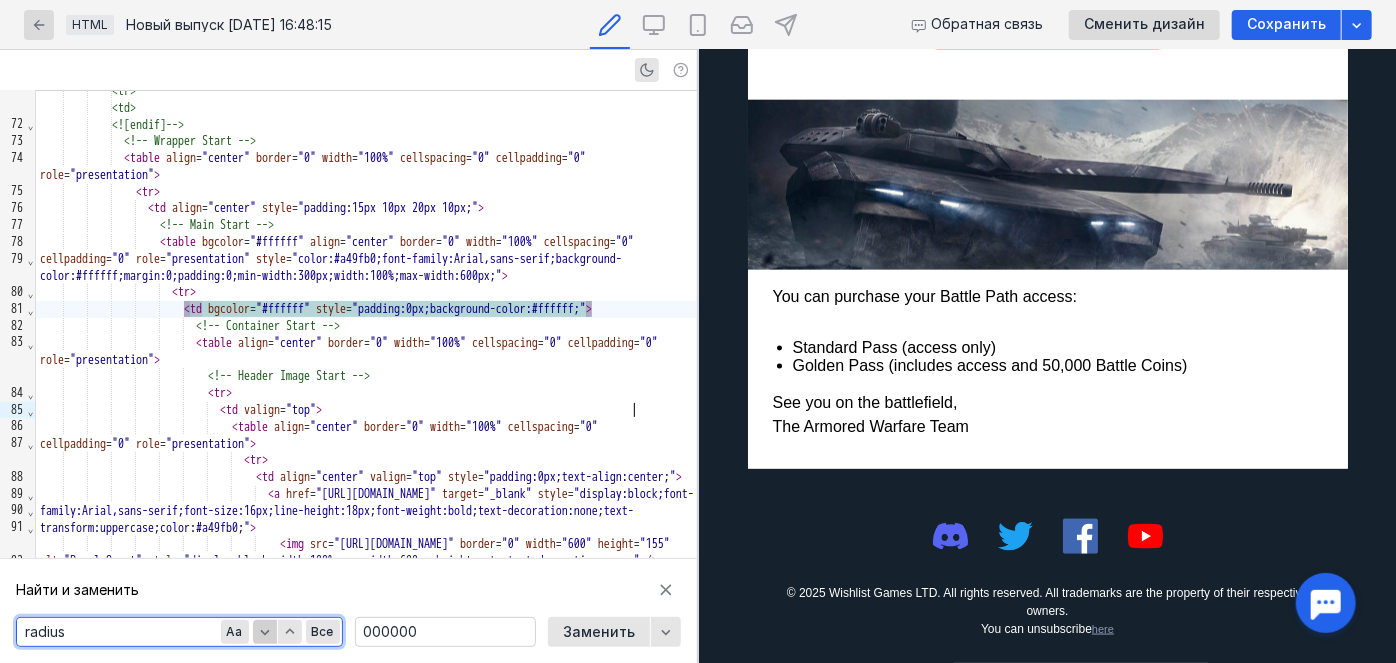 click 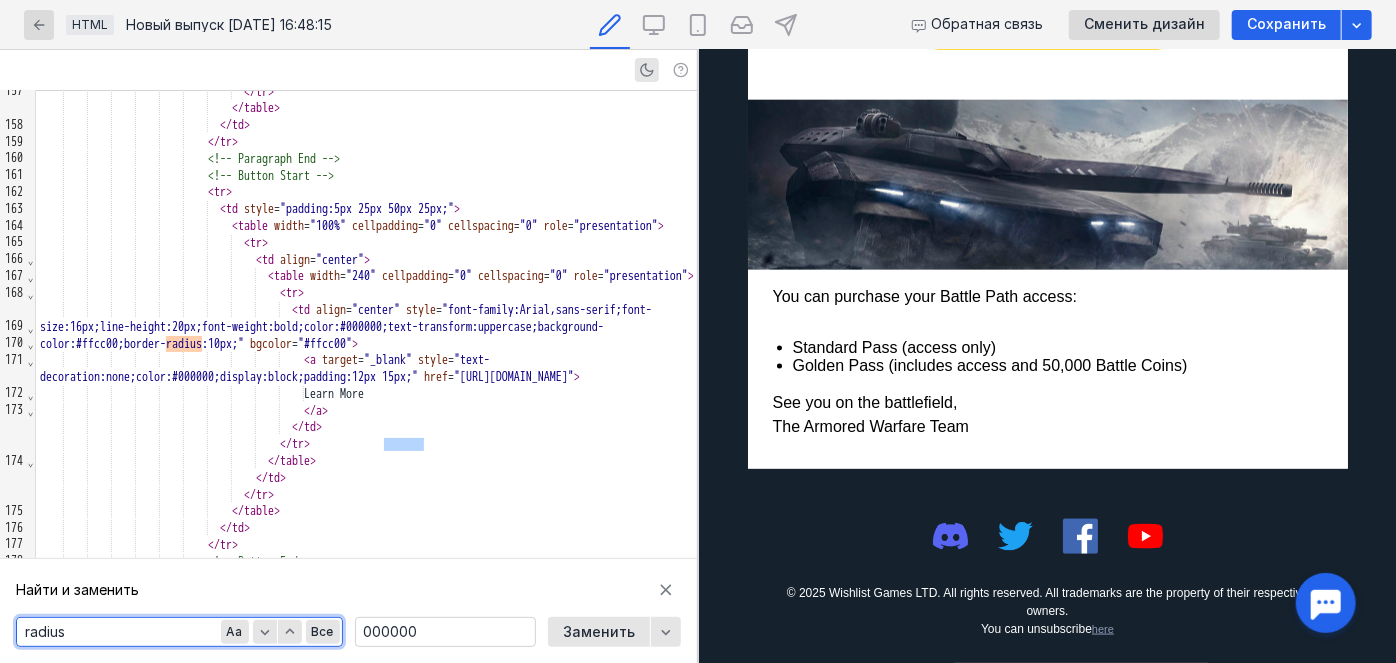 scroll, scrollTop: 3416, scrollLeft: 0, axis: vertical 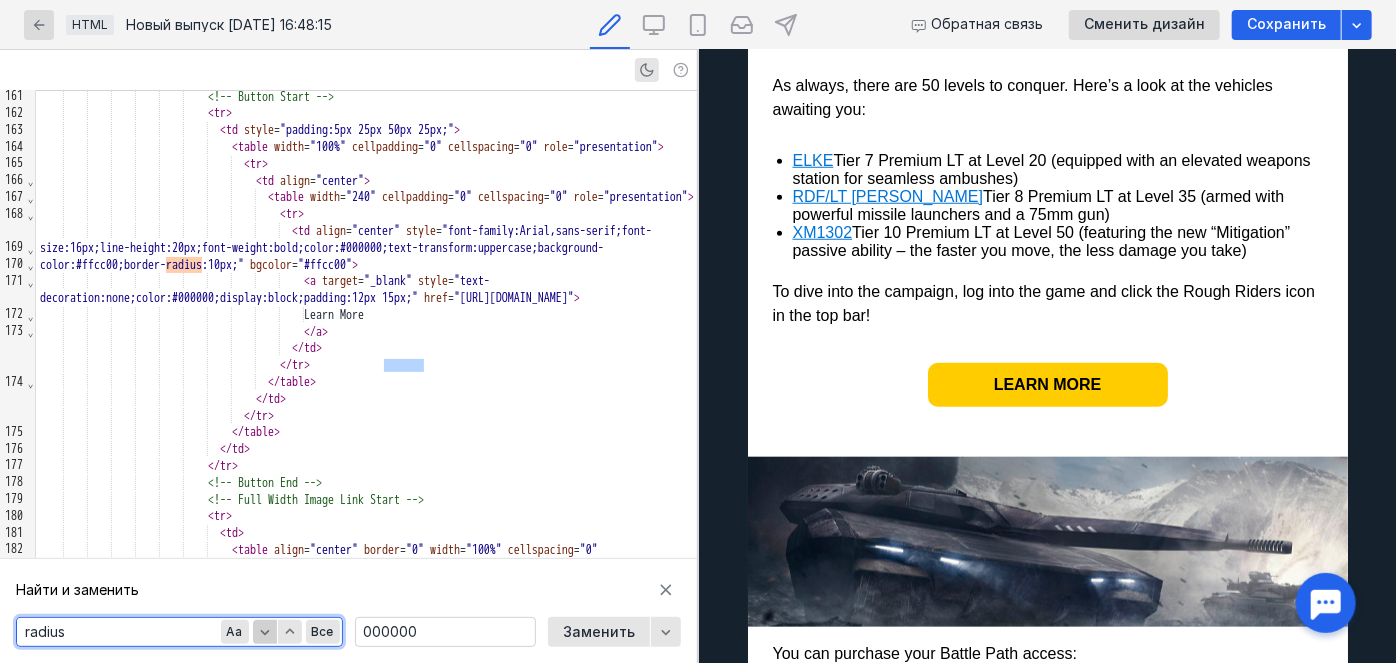 click 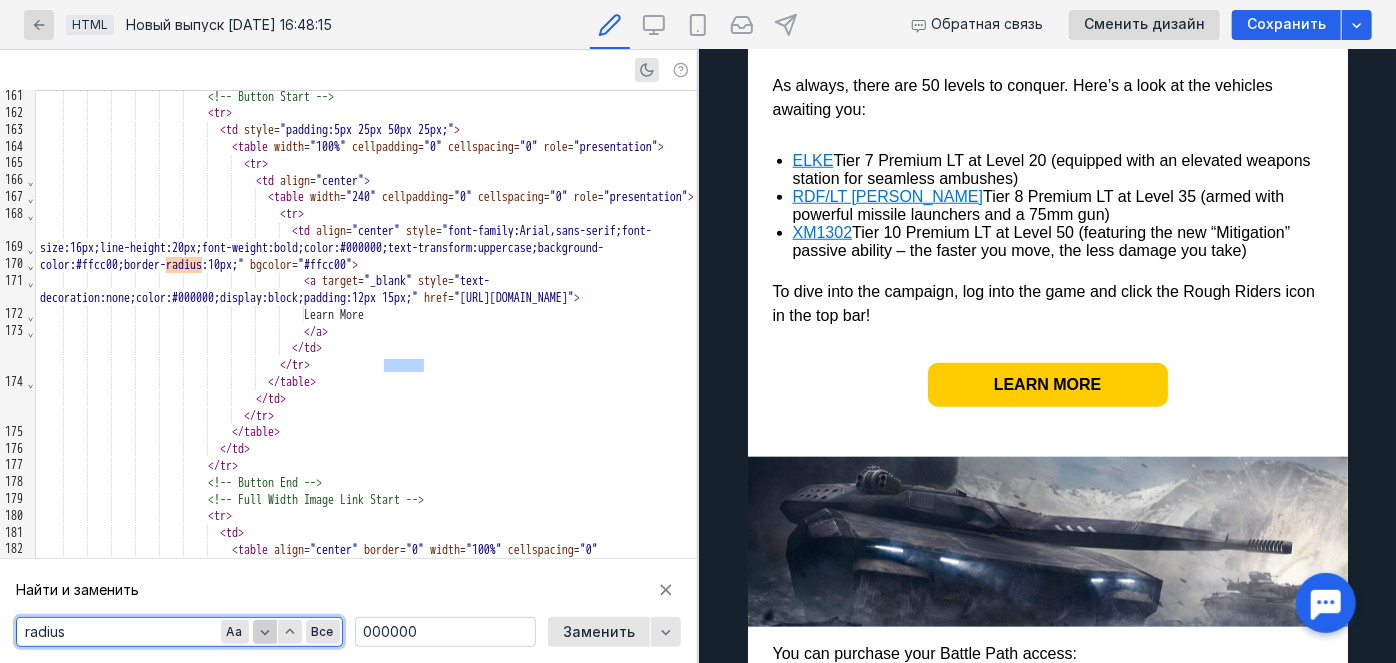 click 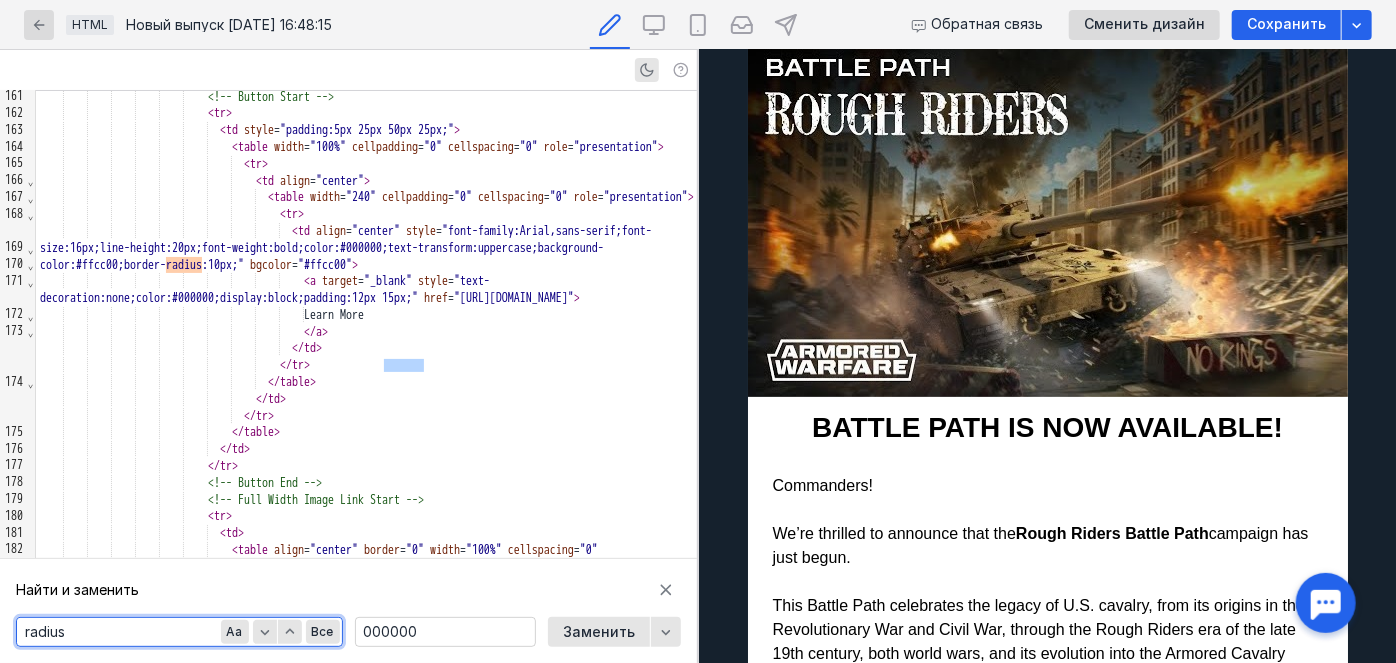 scroll, scrollTop: 181, scrollLeft: 0, axis: vertical 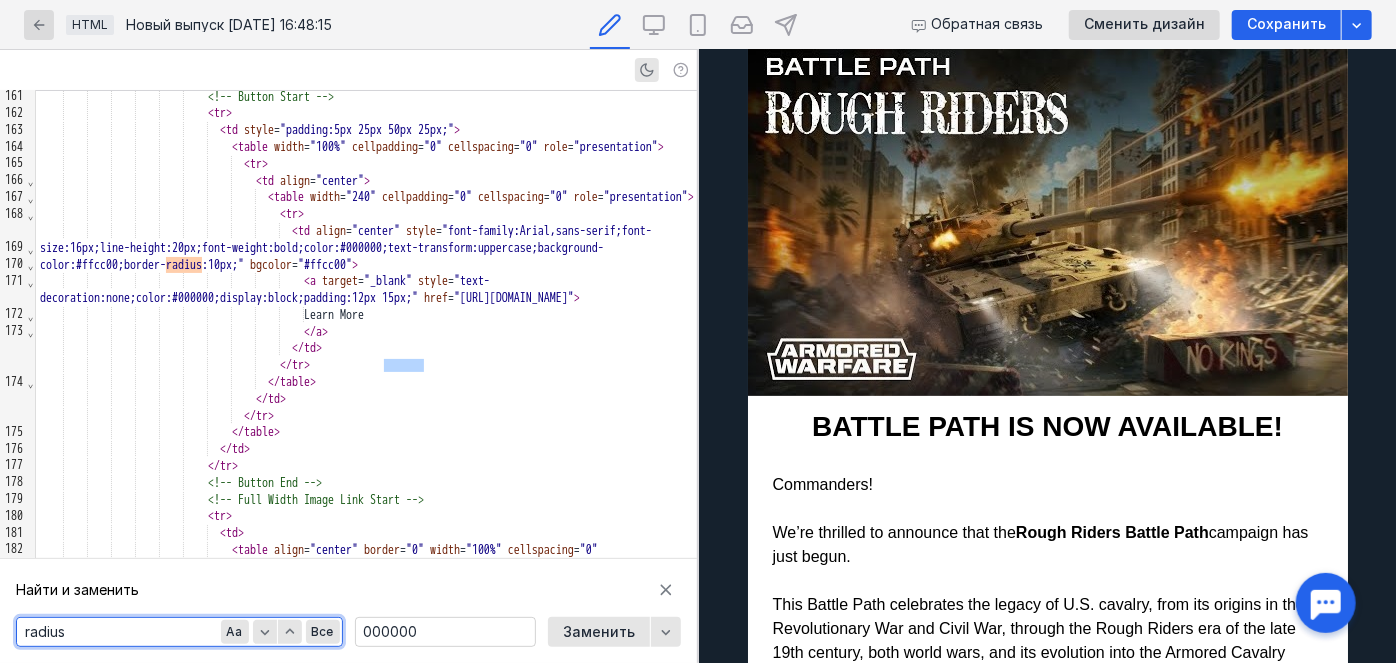 click on "Commanders!
We’re thrilled to announce that the  Rough Riders Battle Path  campaign has just begun.
This Battle Path celebrates the legacy of [DEMOGRAPHIC_DATA] cavalry, from its origins in the Revolutionary War and Civil War, through the Rough Riders era of the late 19th century, both world wars, and its evolution into the Armored Cavalry branch post-Vietnam War. Expect rewards that honor this rich history, with a unique twist.
As always, there are 50 levels to conquer. Here’s a look at the vehicles awaiting you:" at bounding box center [1047, 628] 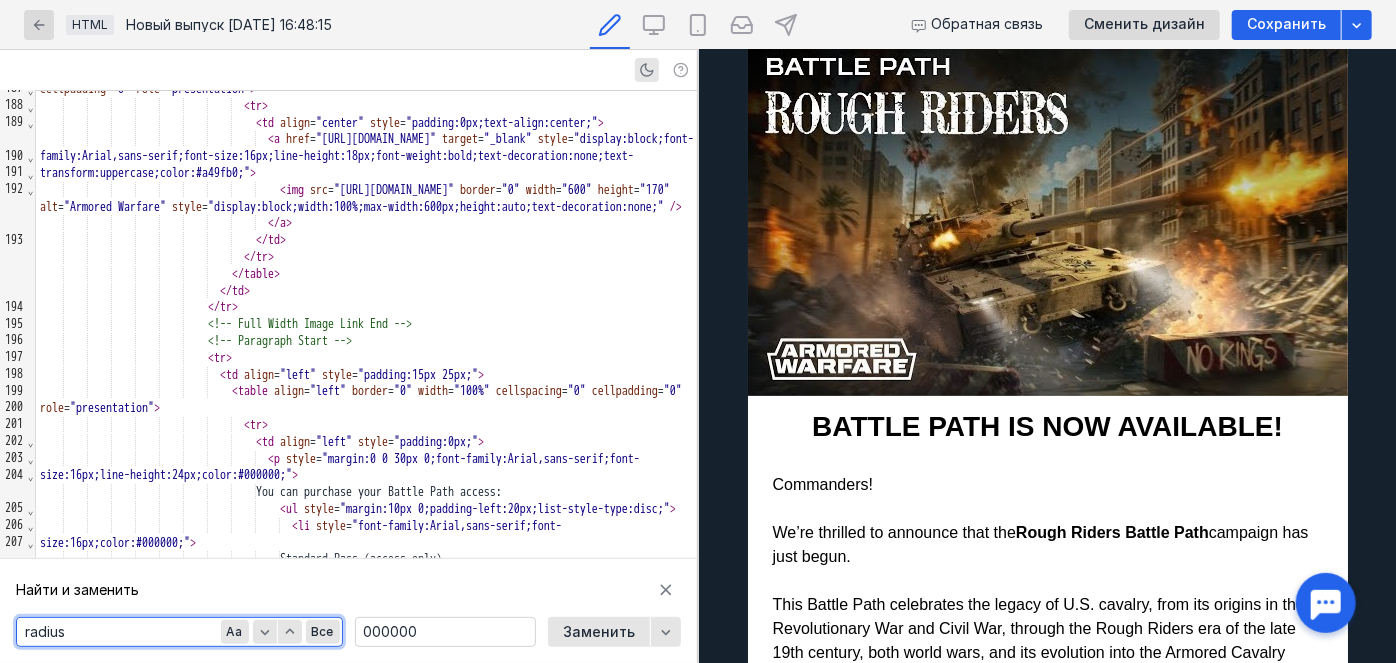 scroll, scrollTop: 4870, scrollLeft: 0, axis: vertical 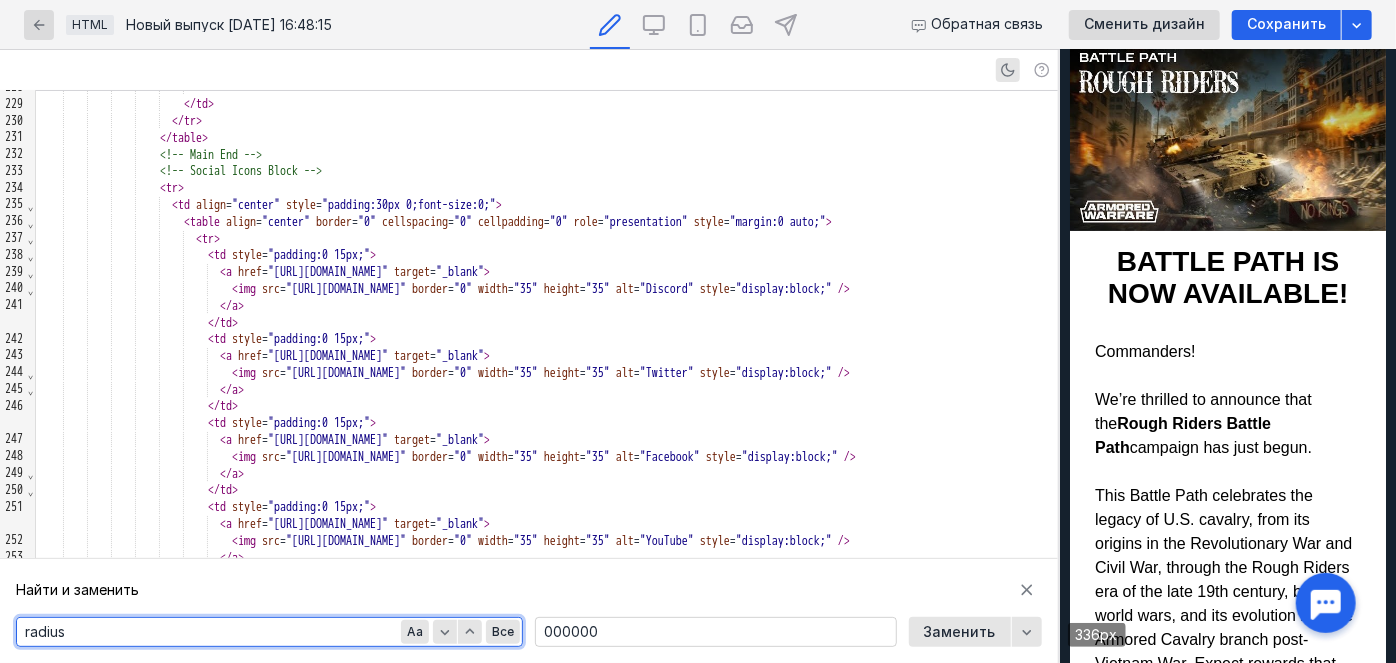 drag, startPoint x: 698, startPoint y: 399, endPoint x: 1059, endPoint y: 417, distance: 361.4485 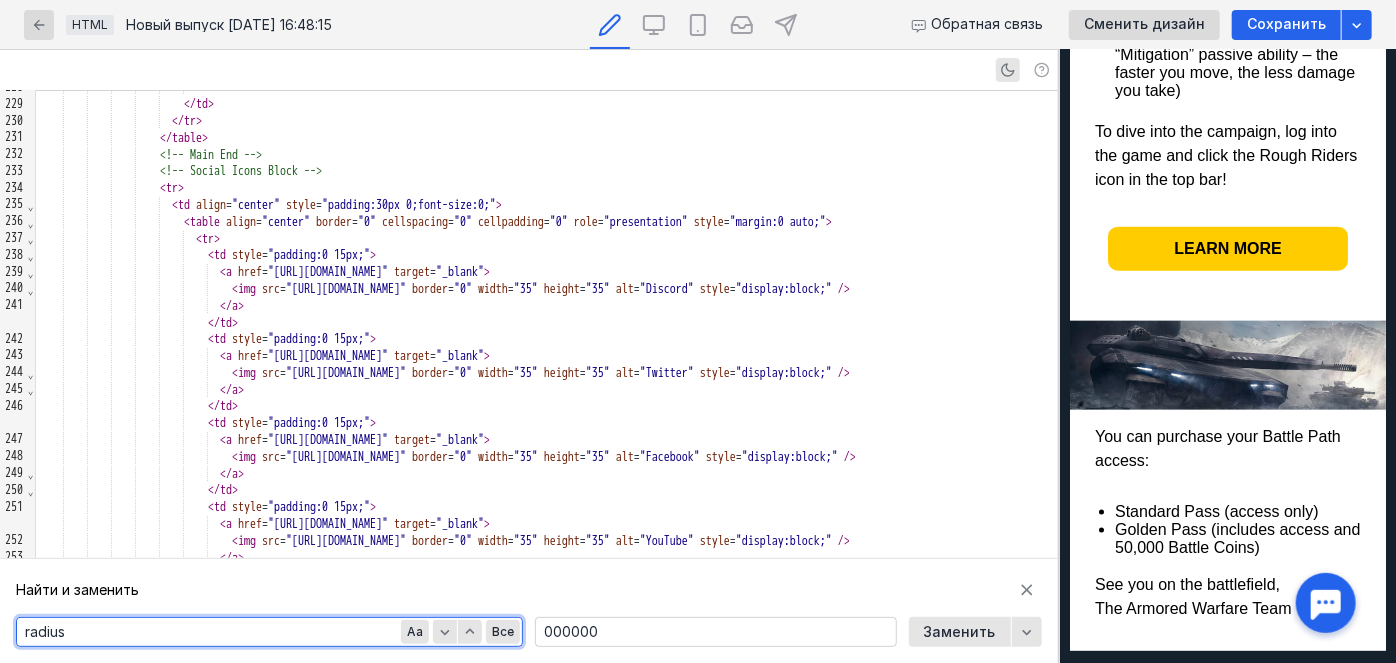 scroll, scrollTop: 1133, scrollLeft: 0, axis: vertical 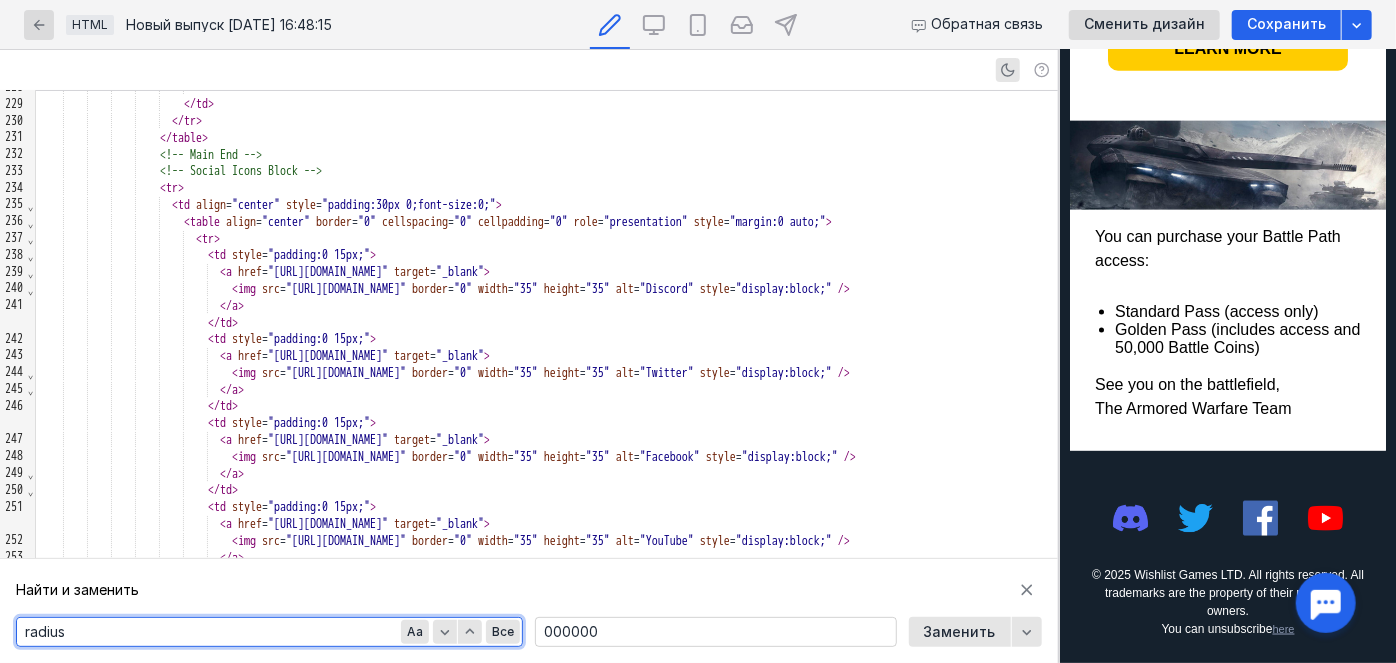 click on "You can purchase your Battle Path access:" at bounding box center (1227, 248) 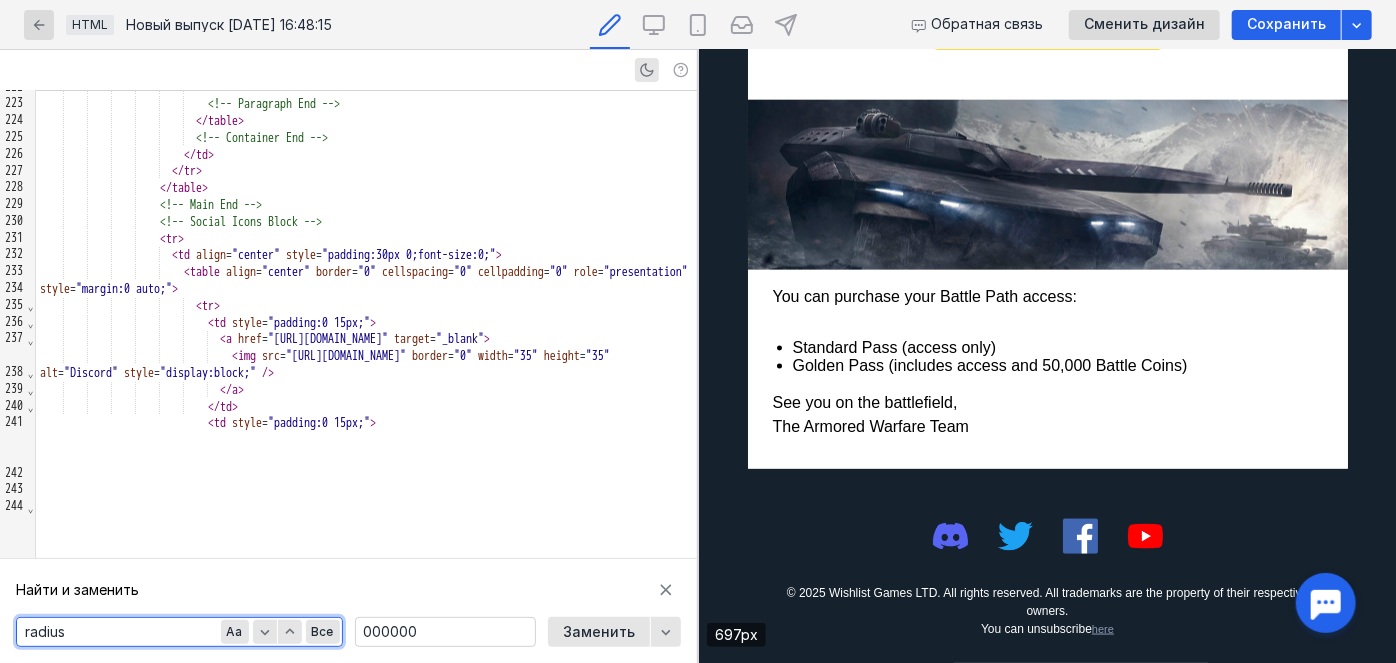 scroll, scrollTop: 1185, scrollLeft: 0, axis: vertical 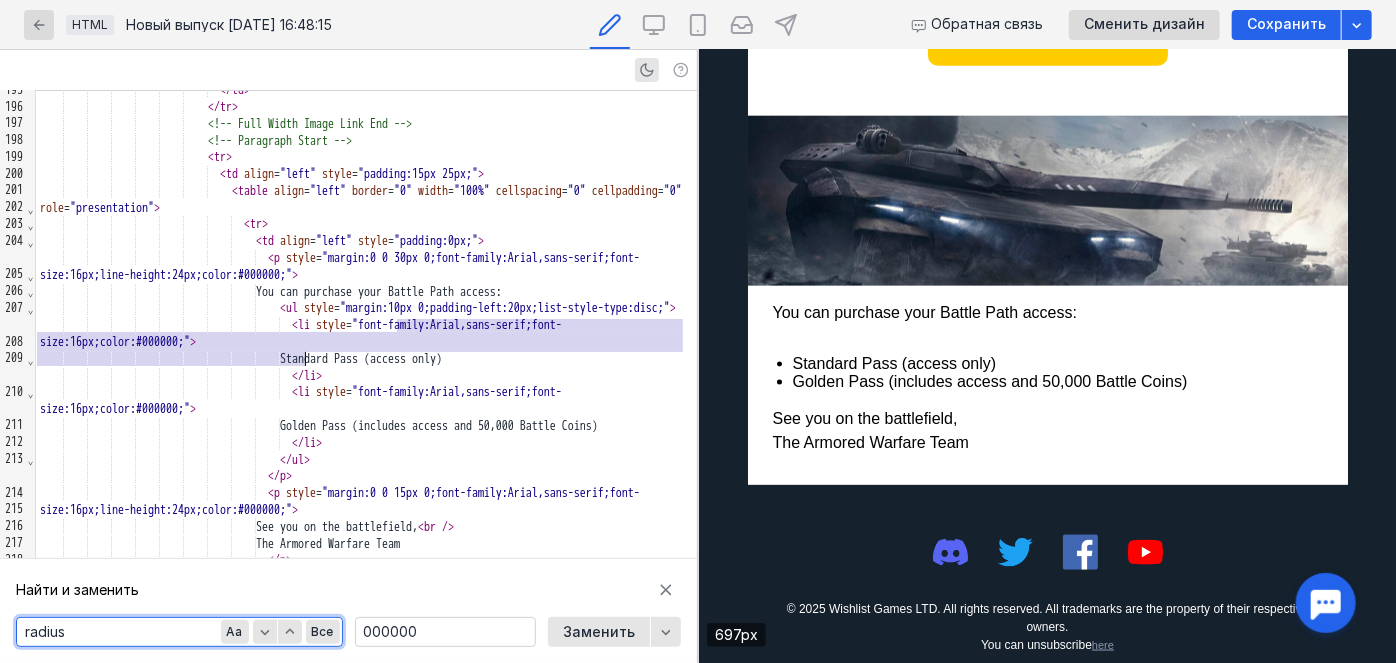 click on "You can purchase your Battle Path access:" at bounding box center (366, 292) 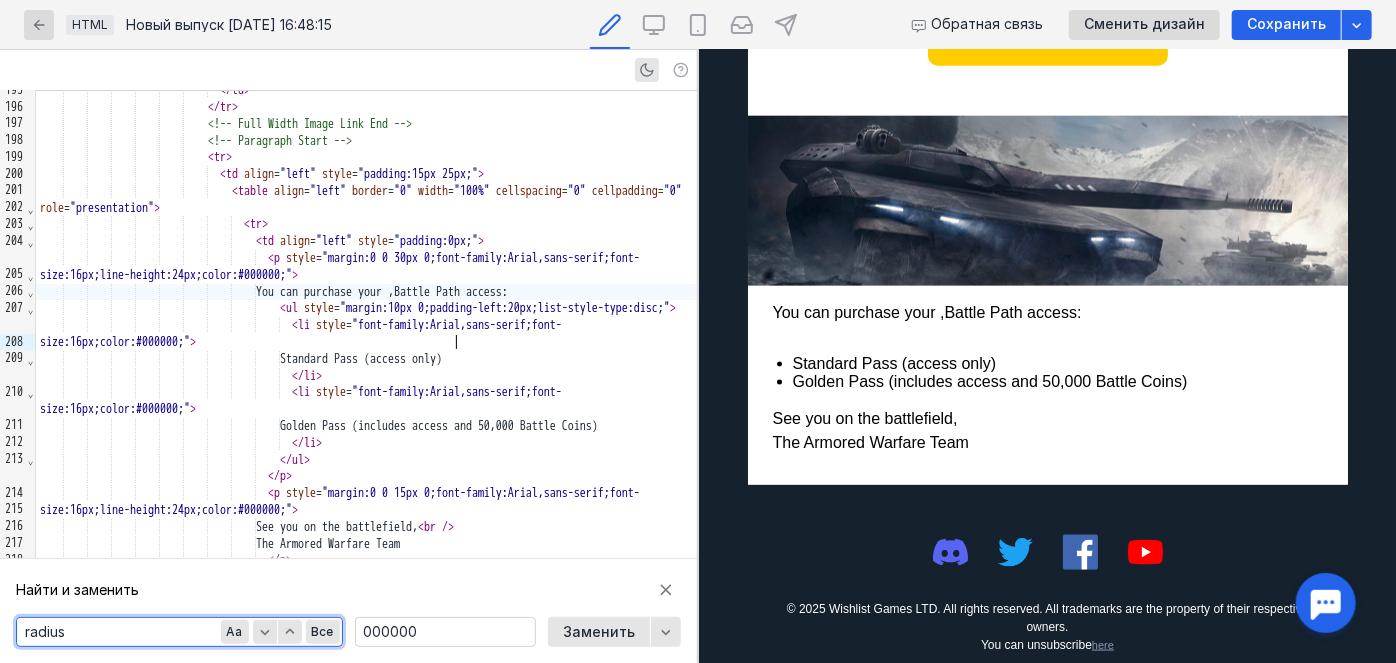 scroll, scrollTop: 1185, scrollLeft: 0, axis: vertical 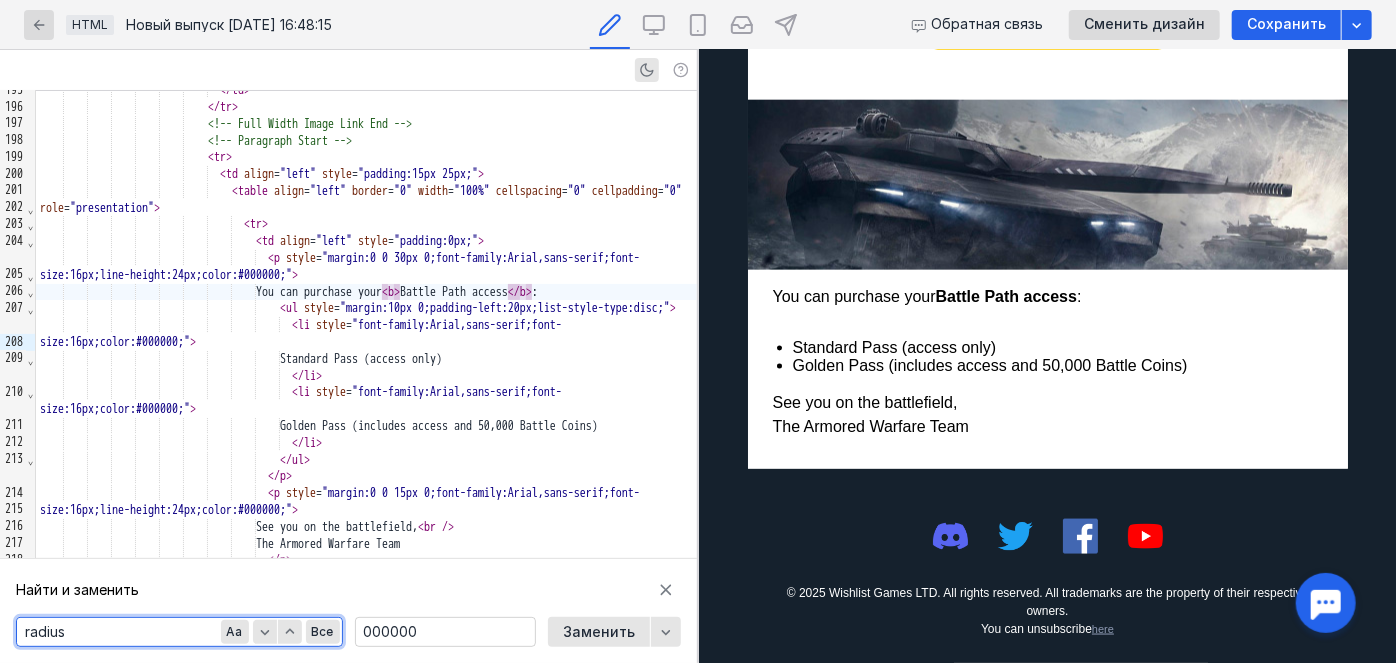 click on "© 2025 Wishlist Games LTD. All rights reserved. All trademarks are the property of their respective owners.
You can unsubscribe  here" at bounding box center (1047, 610) 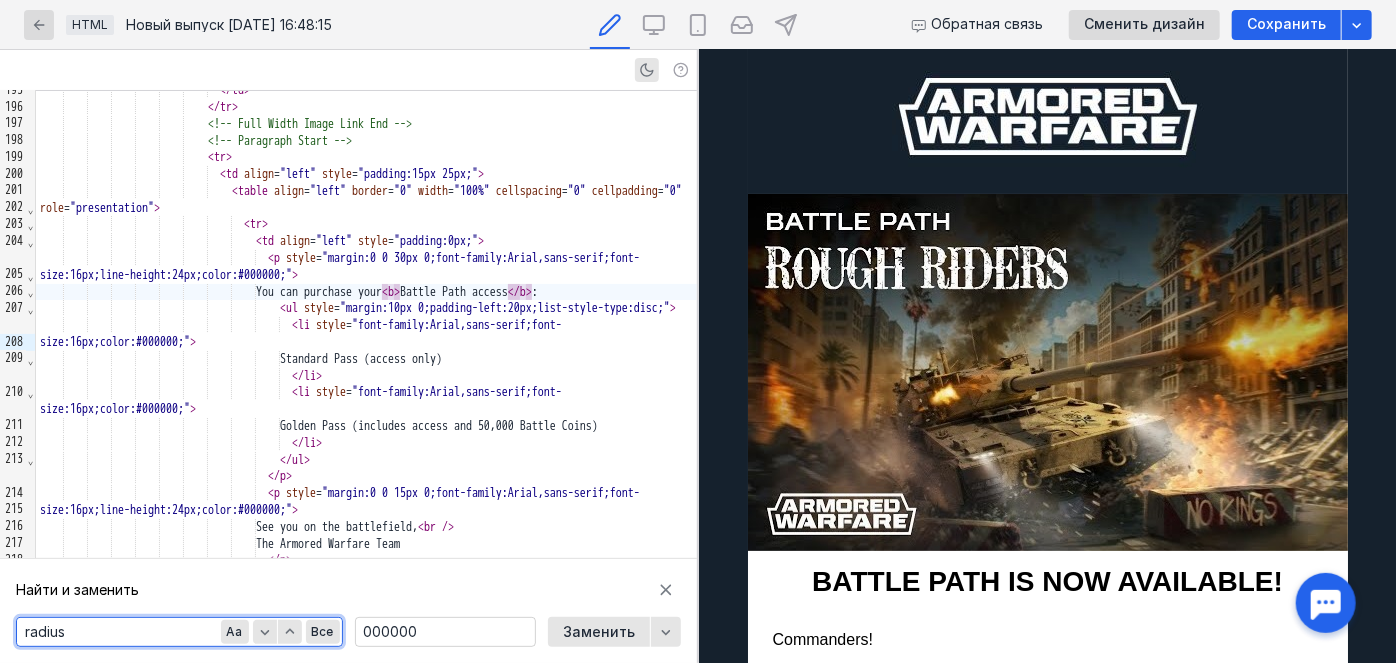 click at bounding box center (1047, 371) 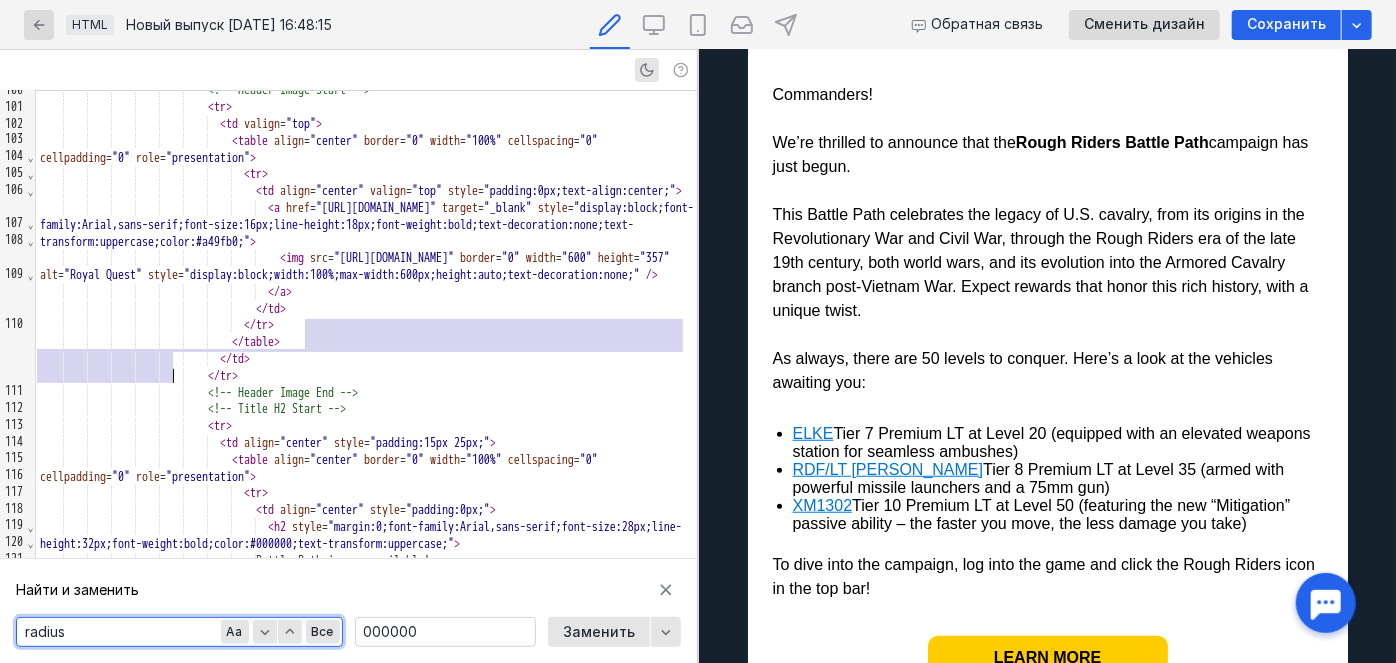click on "Commanders!
We’re thrilled to announce that the  Rough Riders Battle Path  campaign has just begun.
This Battle Path celebrates the legacy of [DEMOGRAPHIC_DATA] cavalry, from its origins in the Revolutionary War and Civil War, through the Rough Riders era of the late 19th century, both world wars, and its evolution into the Armored Cavalry branch post-Vietnam War. Expect rewards that honor this rich history, with a unique twist.
As always, there are 50 levels to conquer. Here’s a look at the vehicles awaiting you:" at bounding box center (1047, 238) 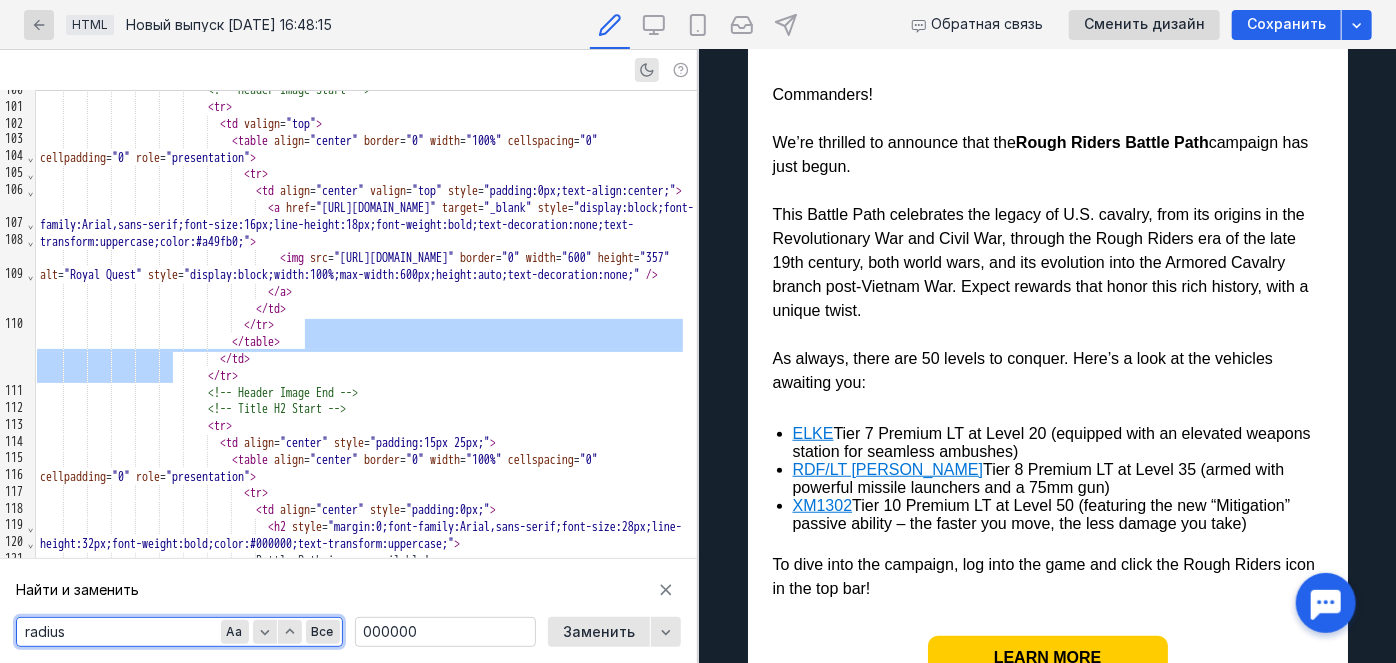 click on "Commanders!
We’re thrilled to announce that the  Rough Riders Battle Path  campaign has just begun.
This Battle Path celebrates the legacy of [DEMOGRAPHIC_DATA] cavalry, from its origins in the Revolutionary War and Civil War, through the Rough Riders era of the late 19th century, both world wars, and its evolution into the Armored Cavalry branch post-Vietnam War. Expect rewards that honor this rich history, with a unique twist.
As always, there are 50 levels to conquer. Here’s a look at the vehicles awaiting you:" at bounding box center (1047, 238) 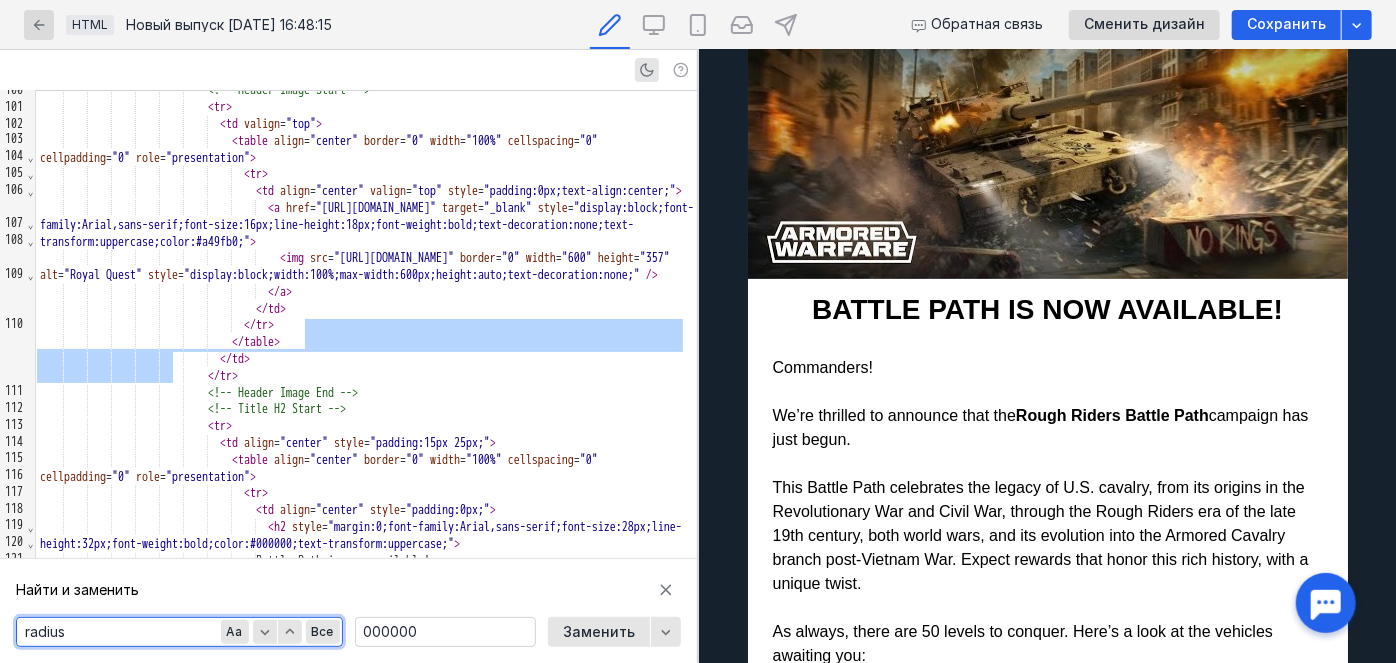 click on "Battle Path is now available!" at bounding box center [1047, 309] 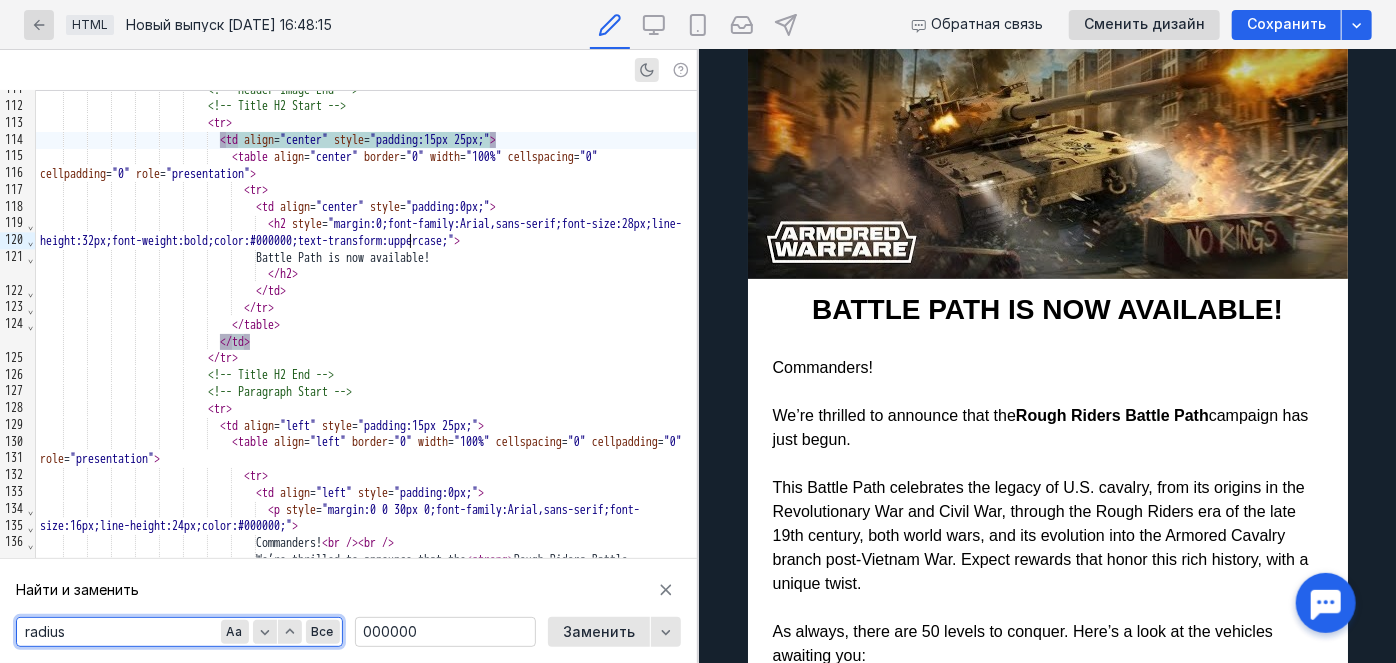 click on ""padding:15px 25px;"" at bounding box center [430, 140] 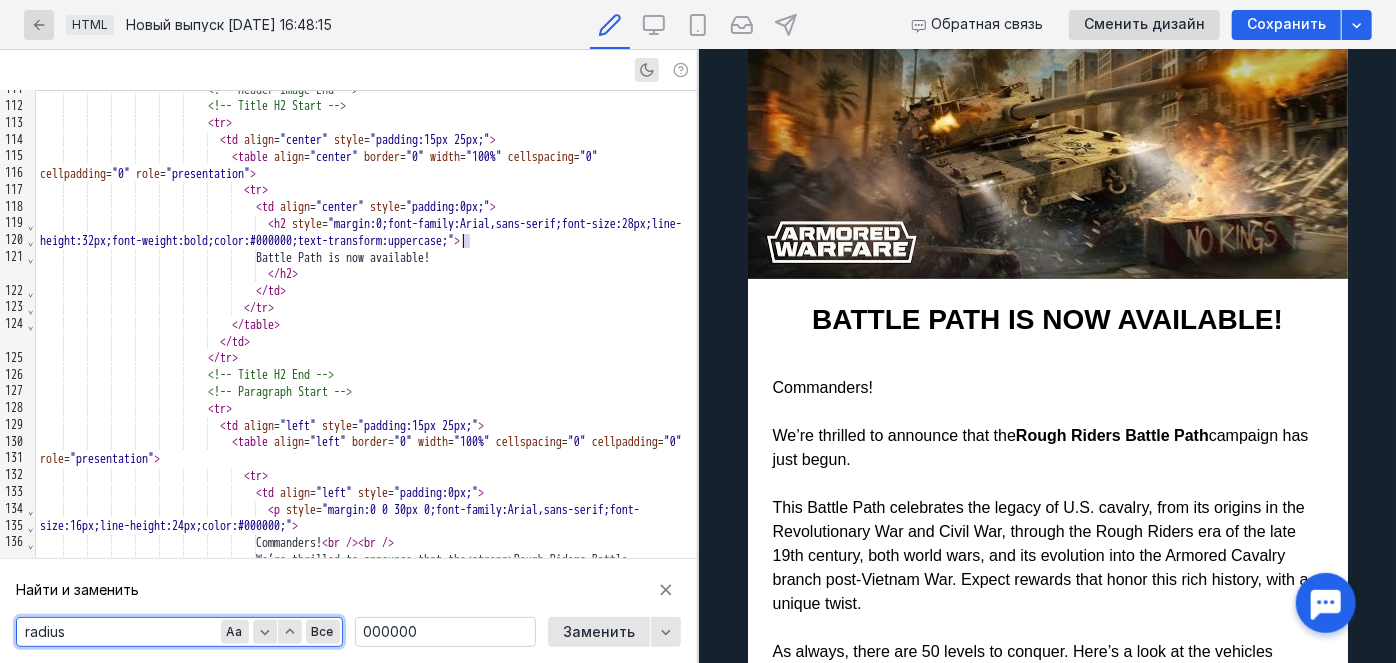 scroll, scrollTop: 298, scrollLeft: 0, axis: vertical 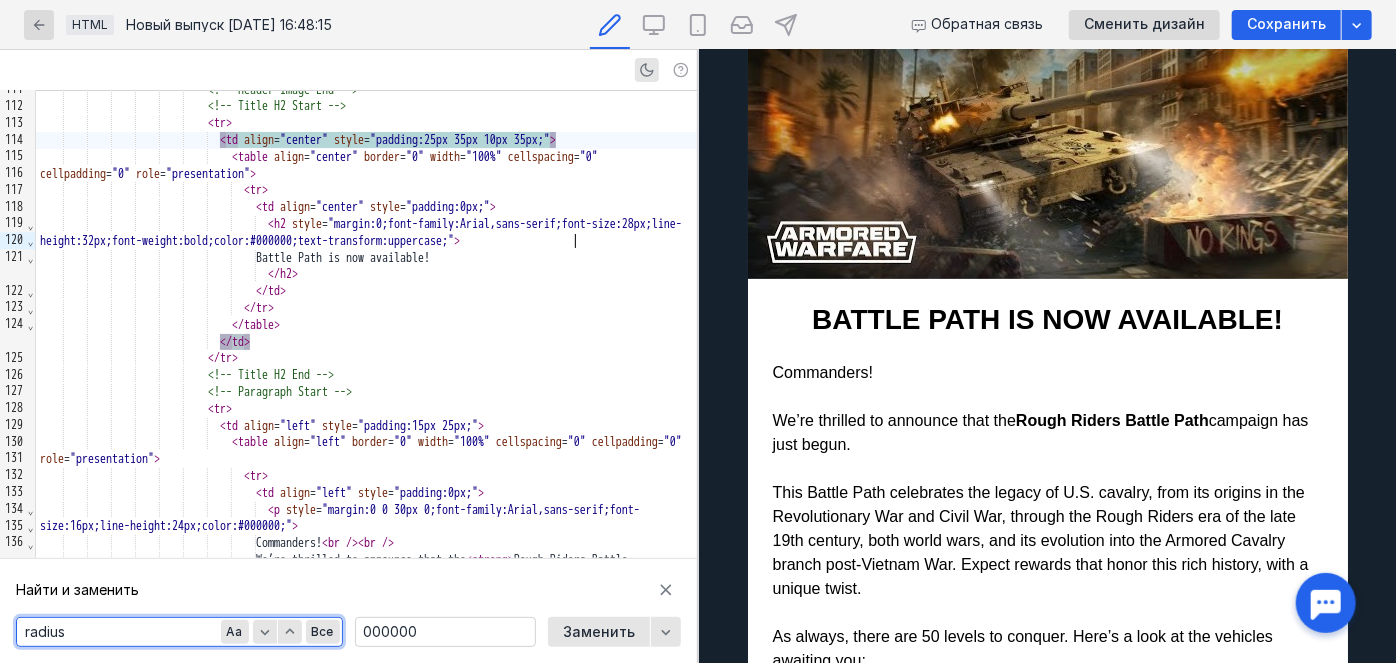 click on ""padding:25px 35px 10px 35px;"" at bounding box center (460, 140) 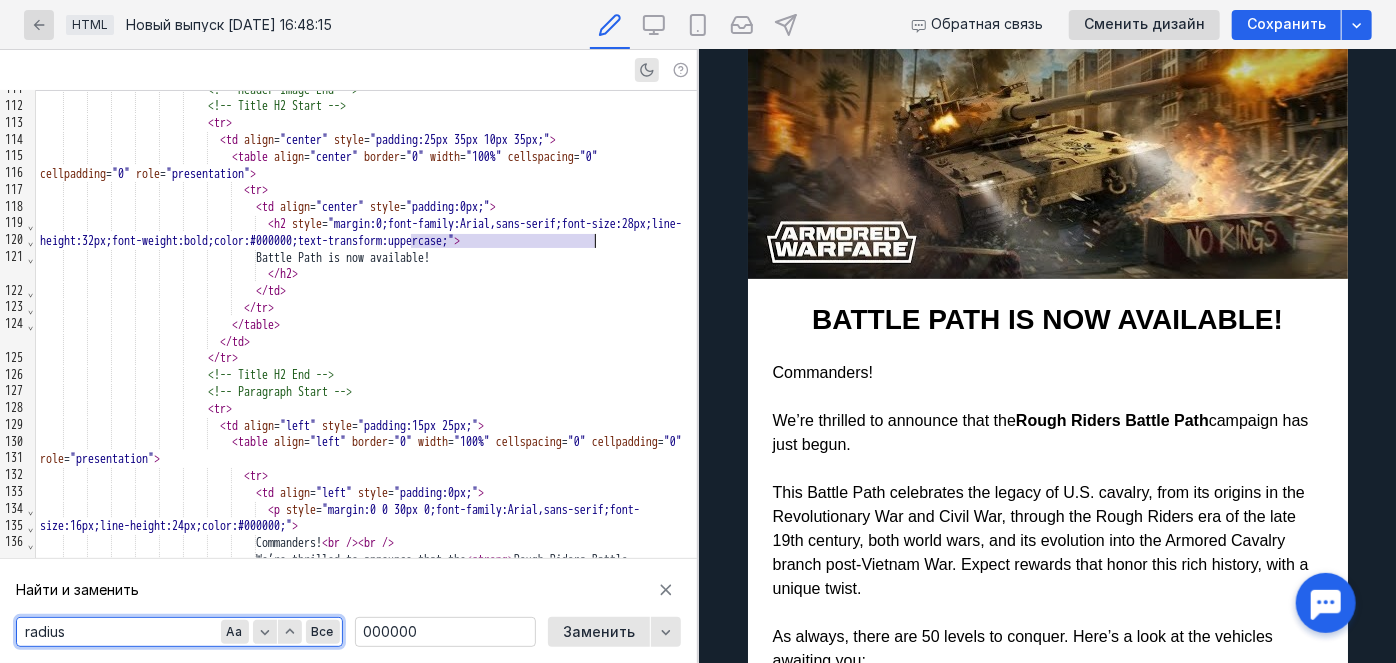 click on "Battle Path is now available!" at bounding box center (1047, 319) 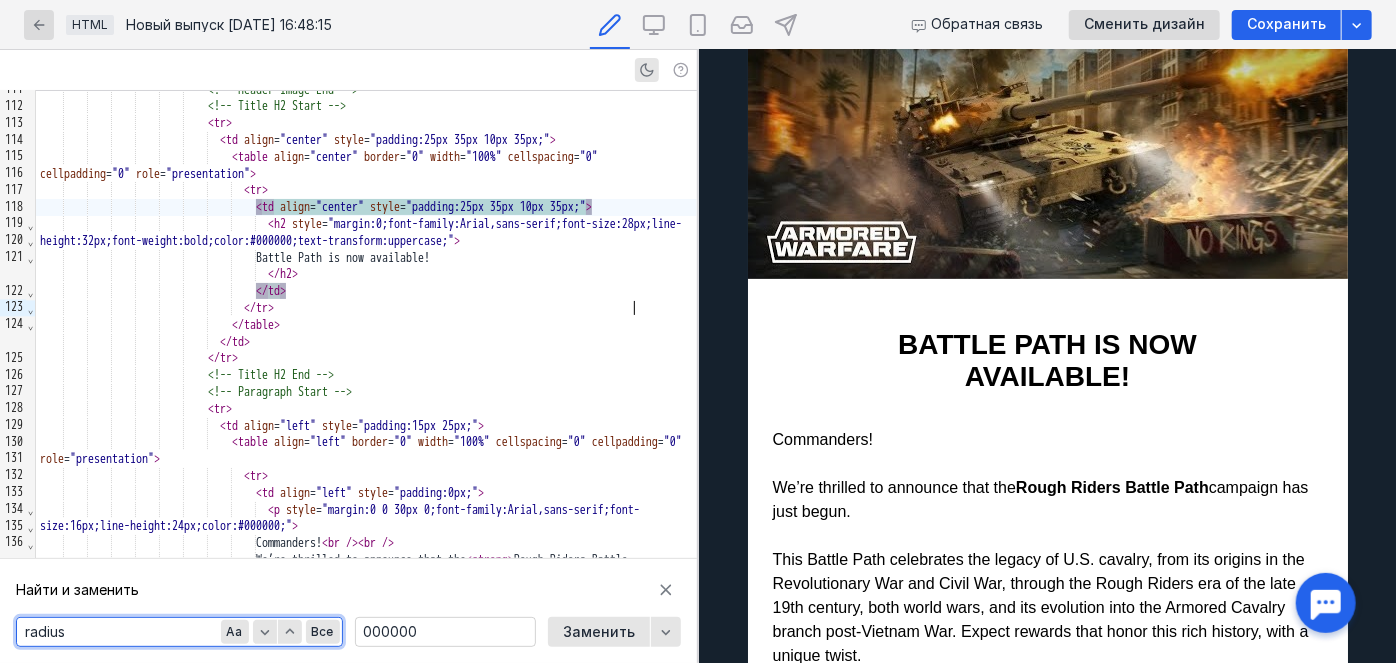 scroll, scrollTop: 298, scrollLeft: 0, axis: vertical 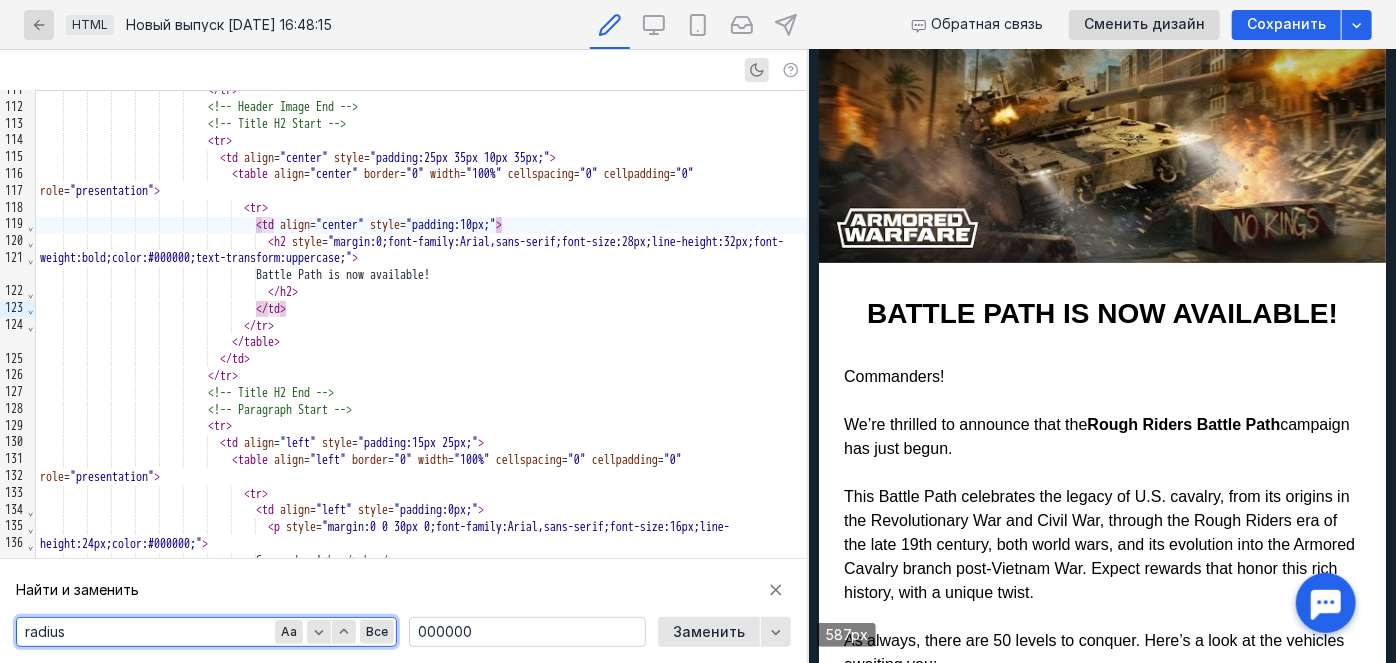 drag, startPoint x: 701, startPoint y: 420, endPoint x: 808, endPoint y: 456, distance: 112.89375 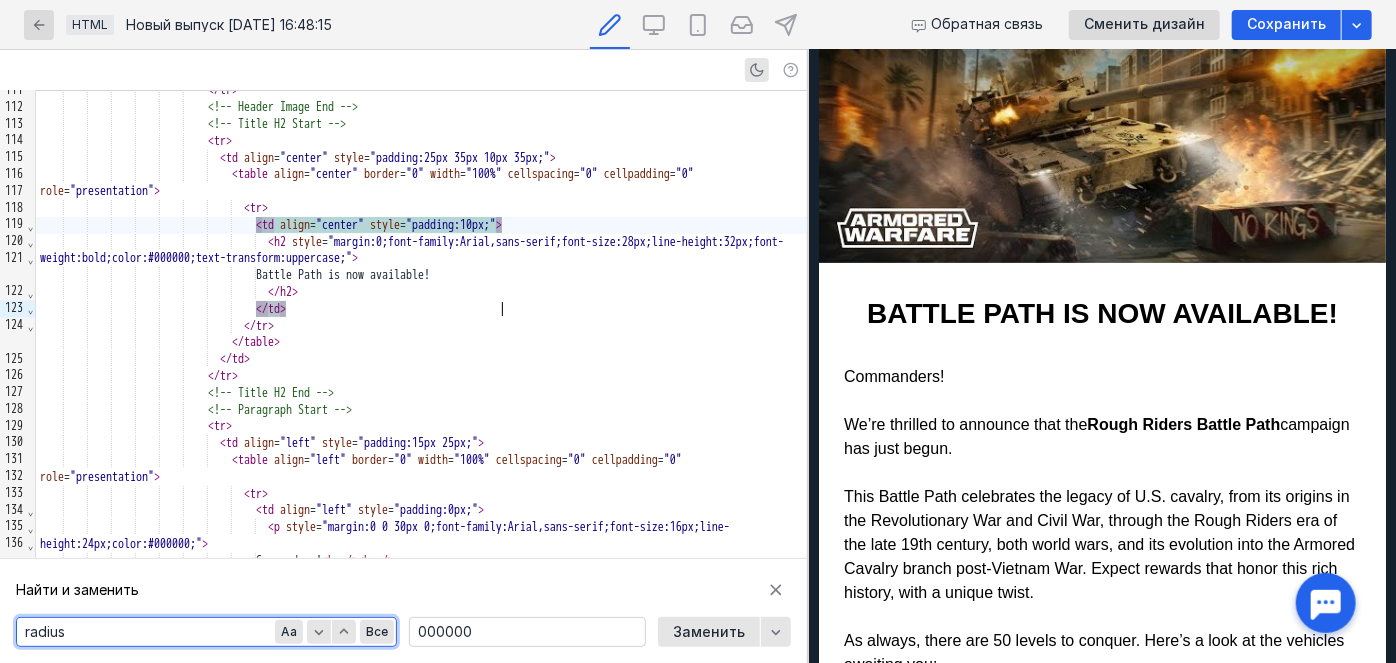 click on ""padding:10px;"" at bounding box center [451, 225] 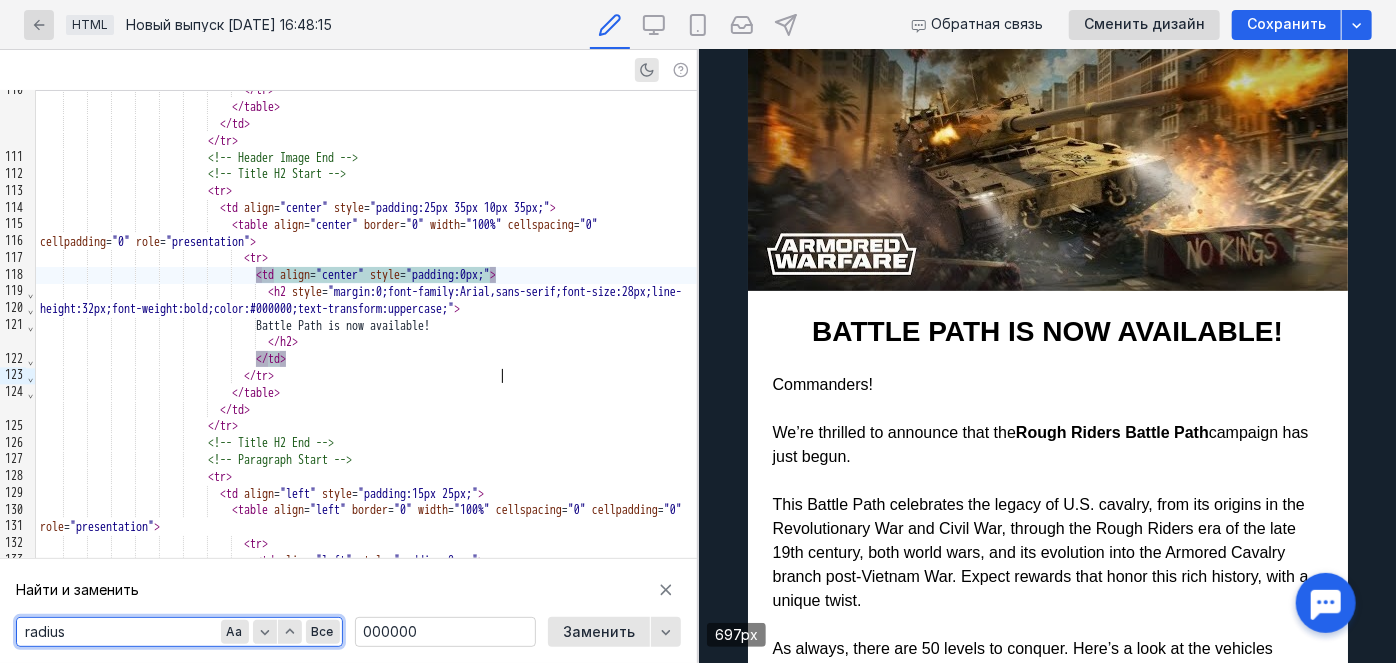 scroll, scrollTop: 286, scrollLeft: 0, axis: vertical 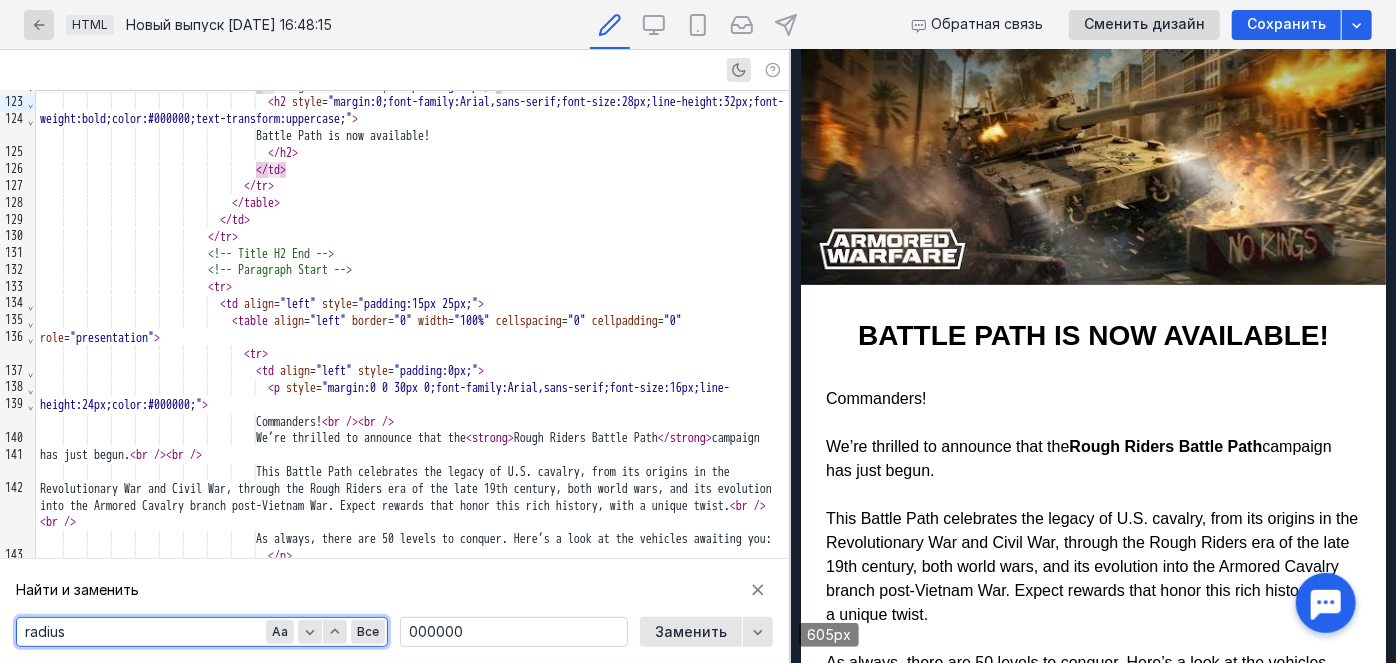 drag, startPoint x: 704, startPoint y: 505, endPoint x: 790, endPoint y: 513, distance: 86.37129 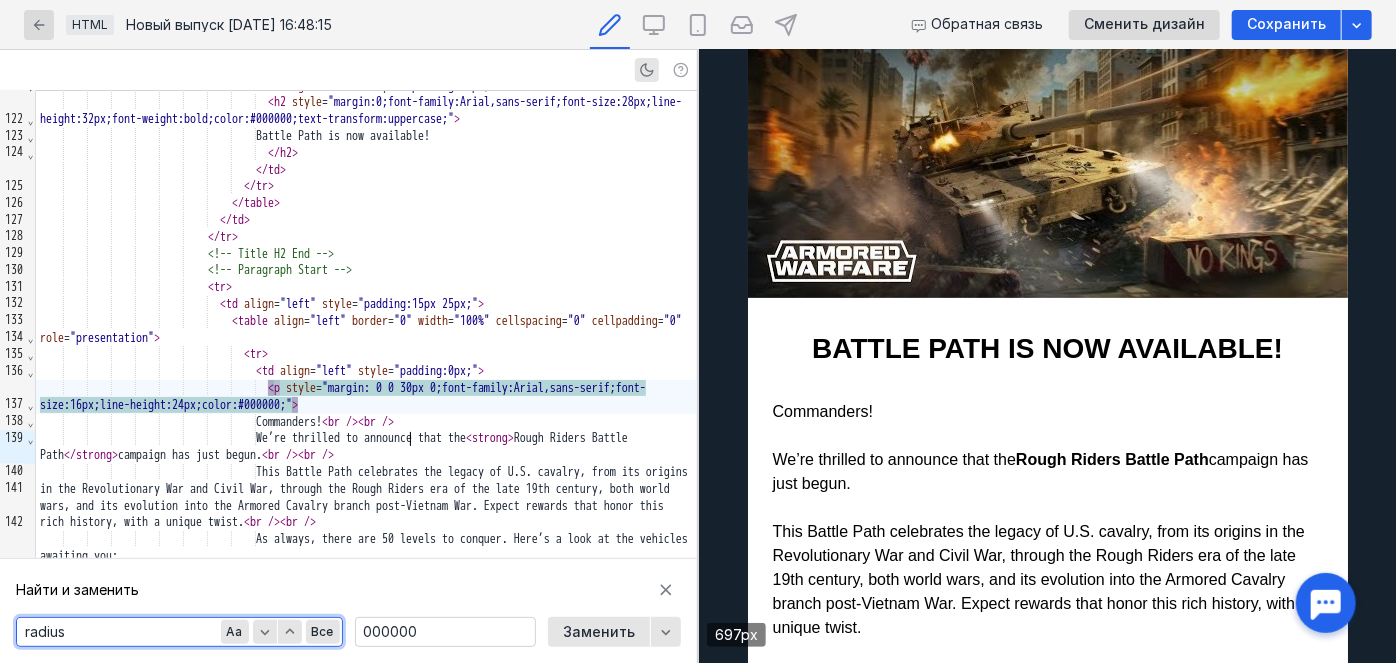 scroll, scrollTop: 279, scrollLeft: 0, axis: vertical 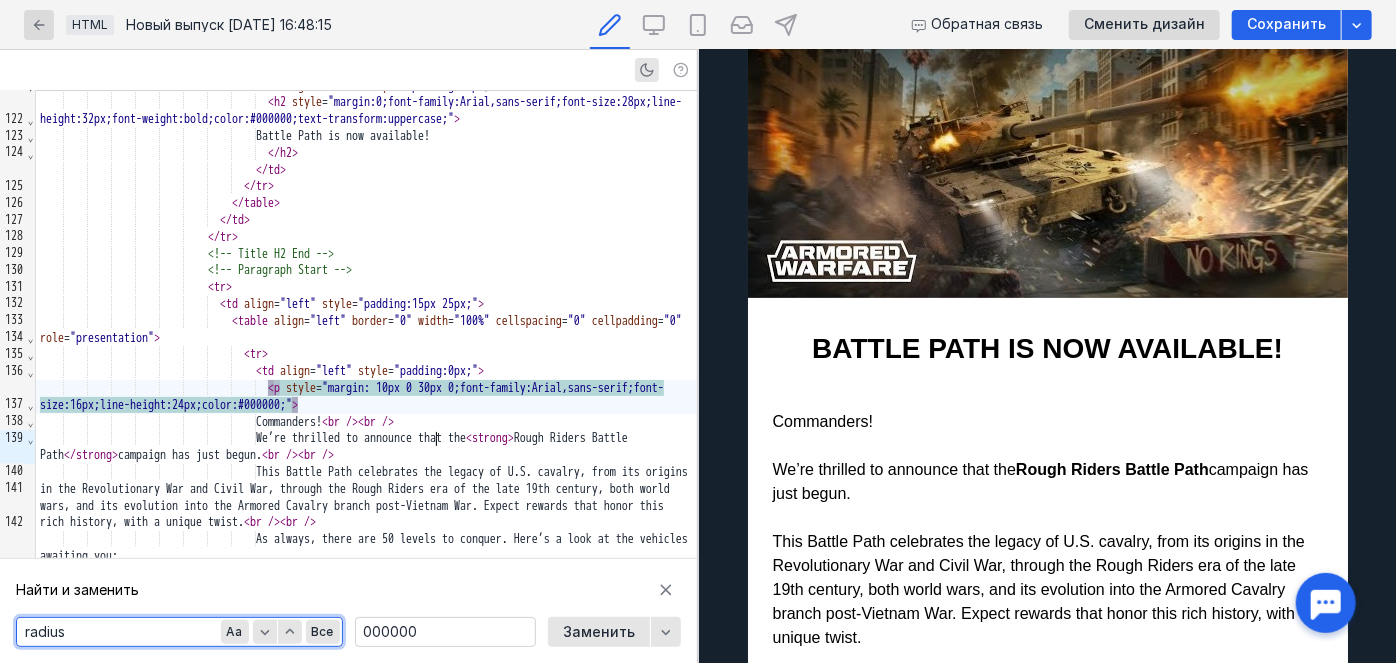 click on ""margin: 10px 0 30px 0;font-family:Arial,sans-serif;font-size:16px;line-height:24px;color:#000000;"" at bounding box center [352, 396] 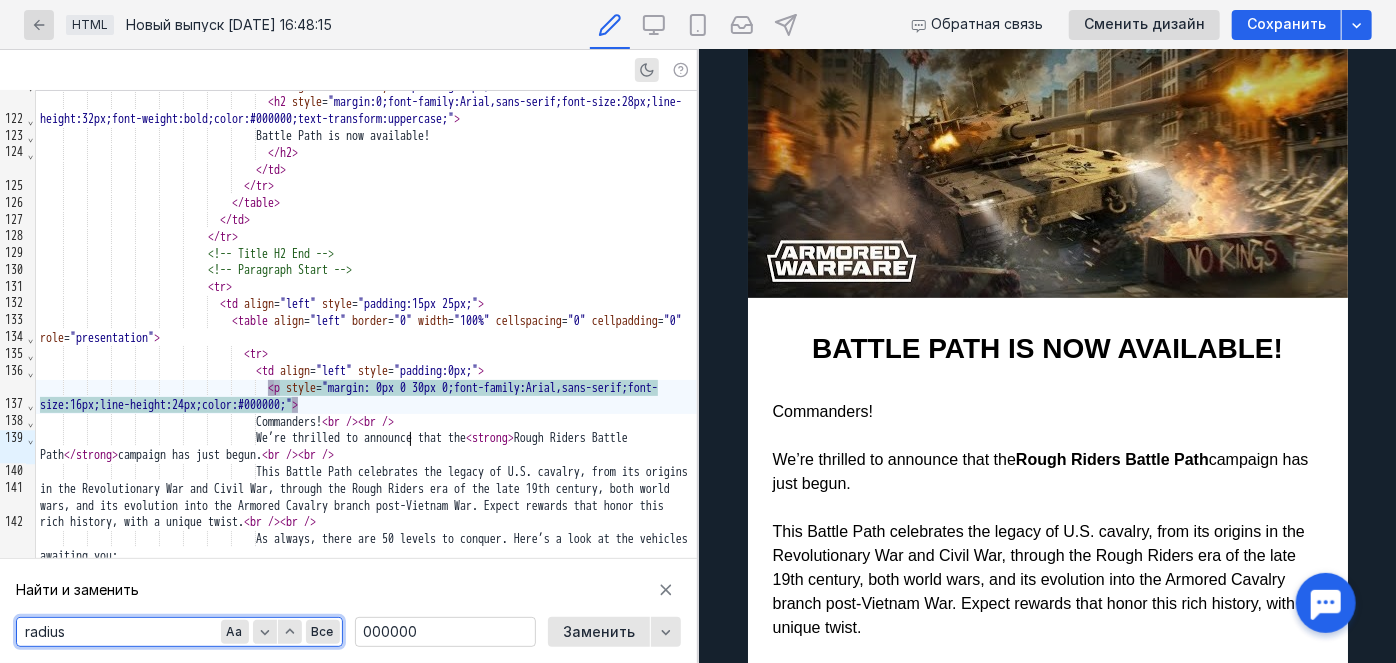 scroll, scrollTop: 279, scrollLeft: 0, axis: vertical 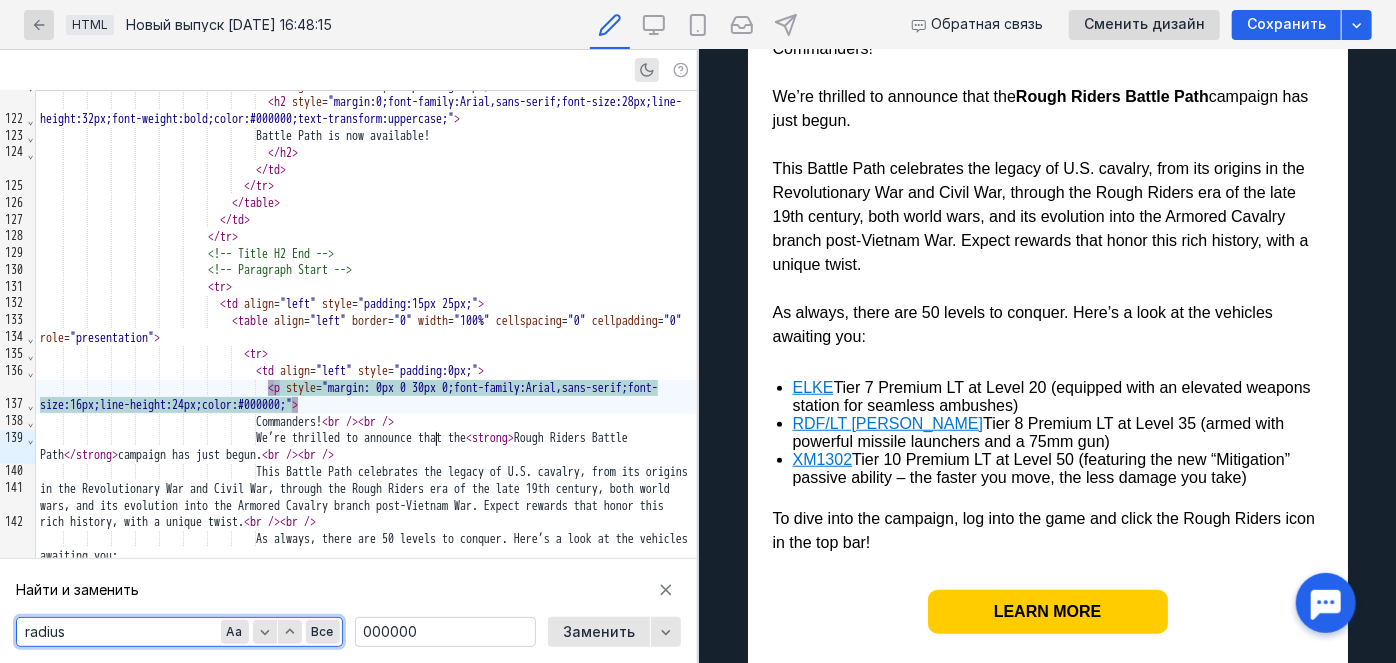 click on ""margin: 0px 0 30px 0;font-family:Arial,sans-serif;font-size:16px;line-height:24px;color:#000000;"" at bounding box center [349, 396] 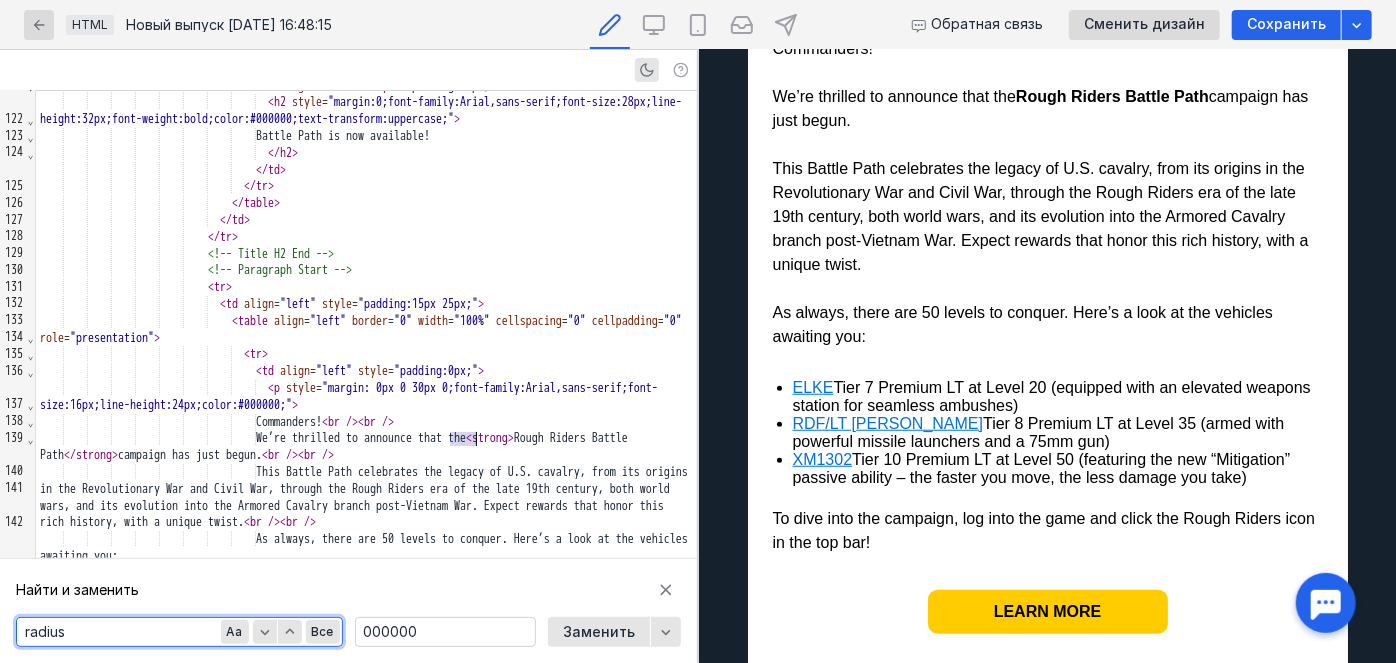 drag, startPoint x: 451, startPoint y: 439, endPoint x: 474, endPoint y: 441, distance: 23.086792 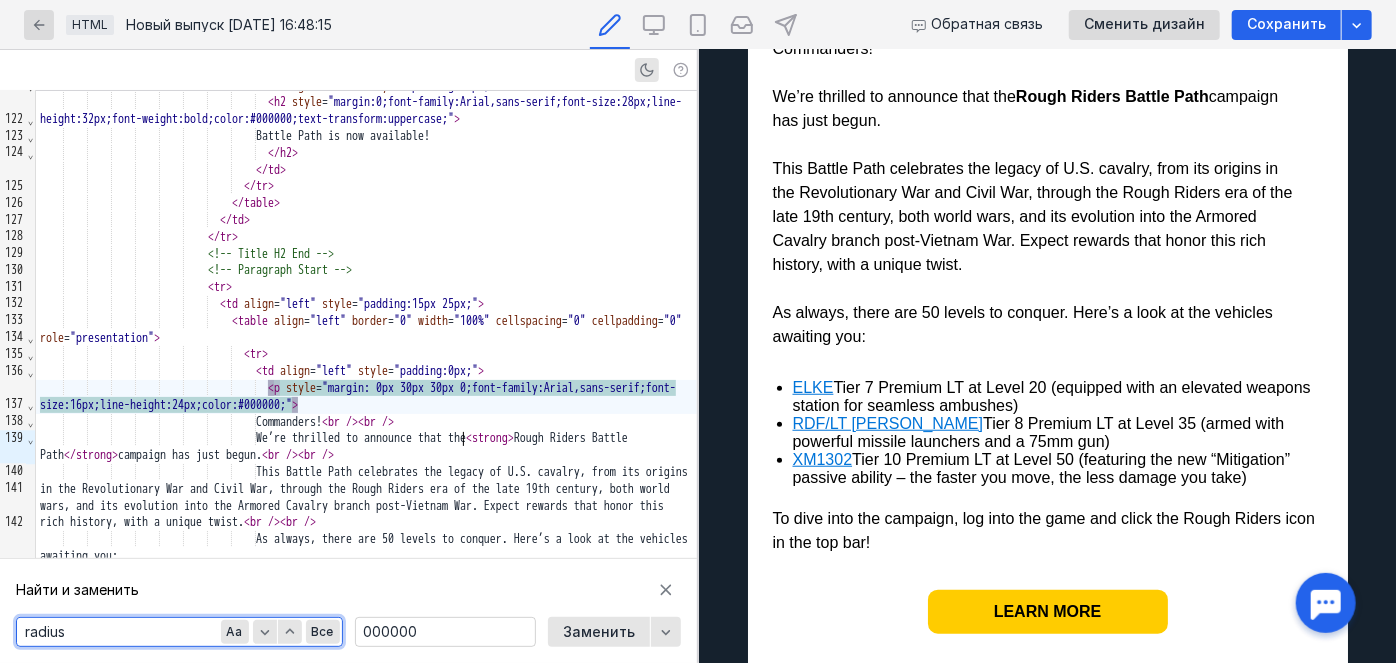 scroll, scrollTop: 642, scrollLeft: 0, axis: vertical 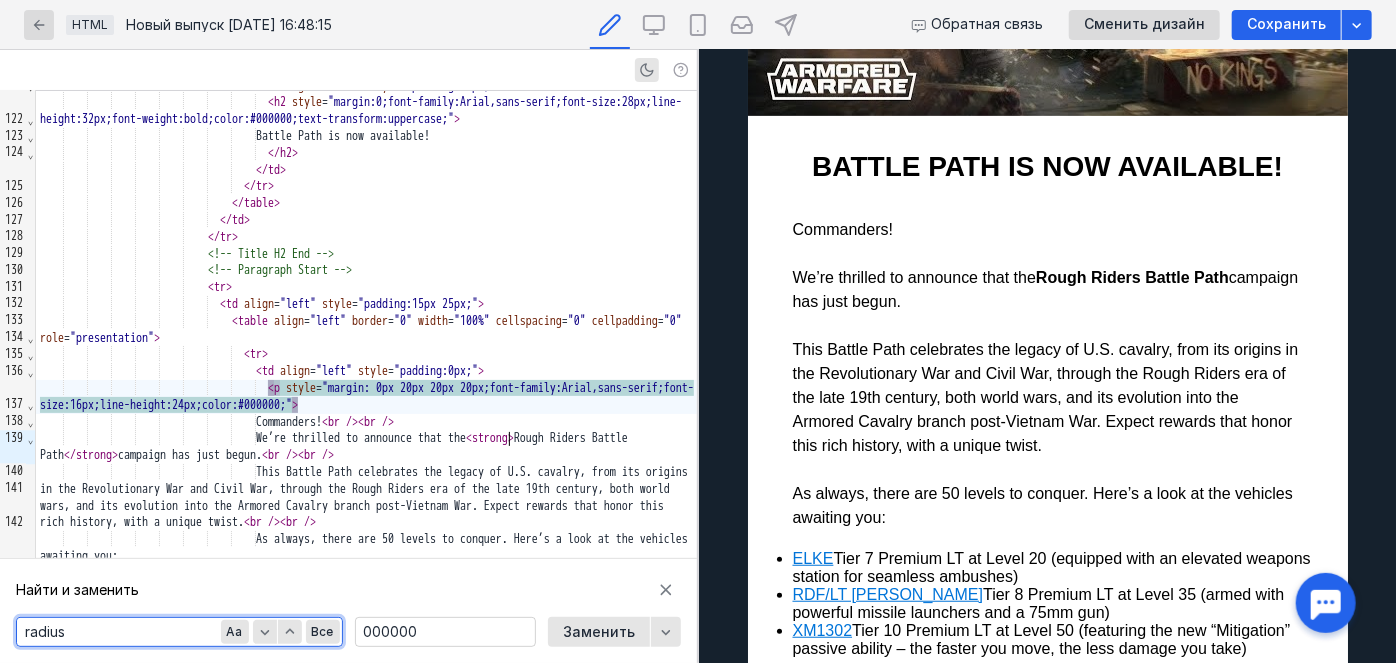 click on ""margin: 0px 20px 20px 20px;font-family:Arial,sans-serif;font-size:16px;line-height:24px;color:#000000;"" at bounding box center (367, 396) 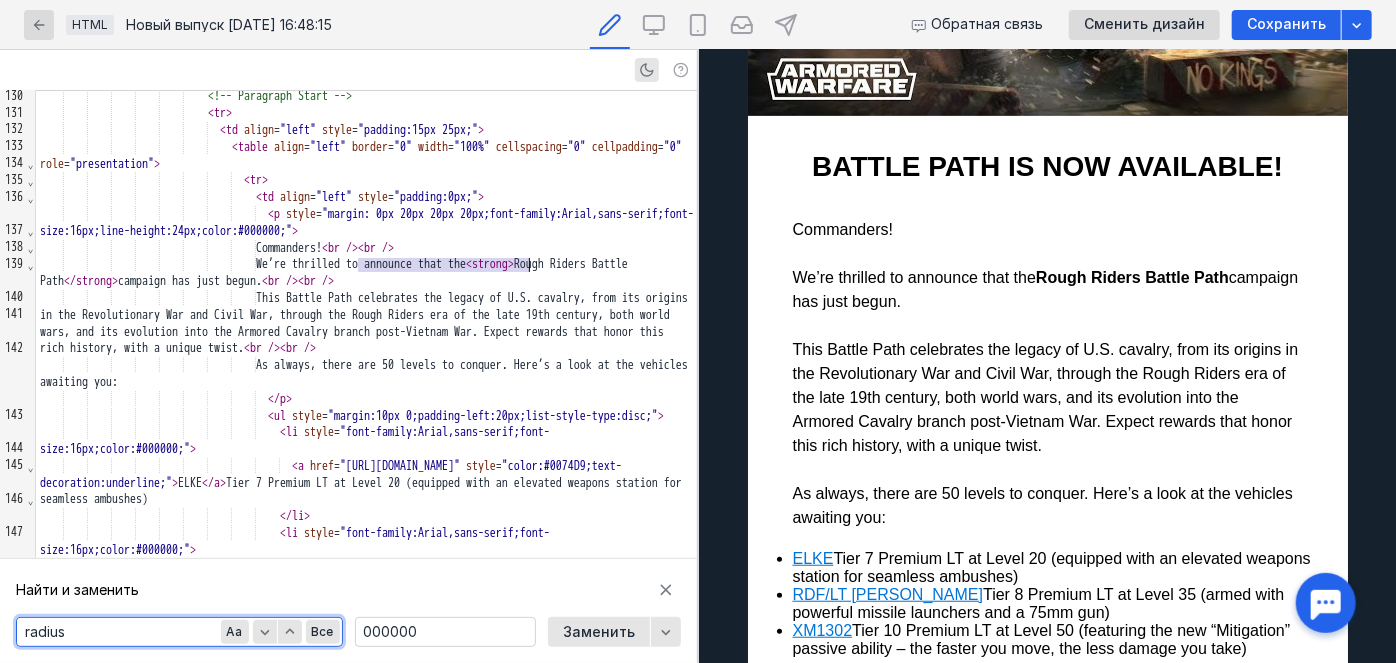 scroll, scrollTop: 2533, scrollLeft: 0, axis: vertical 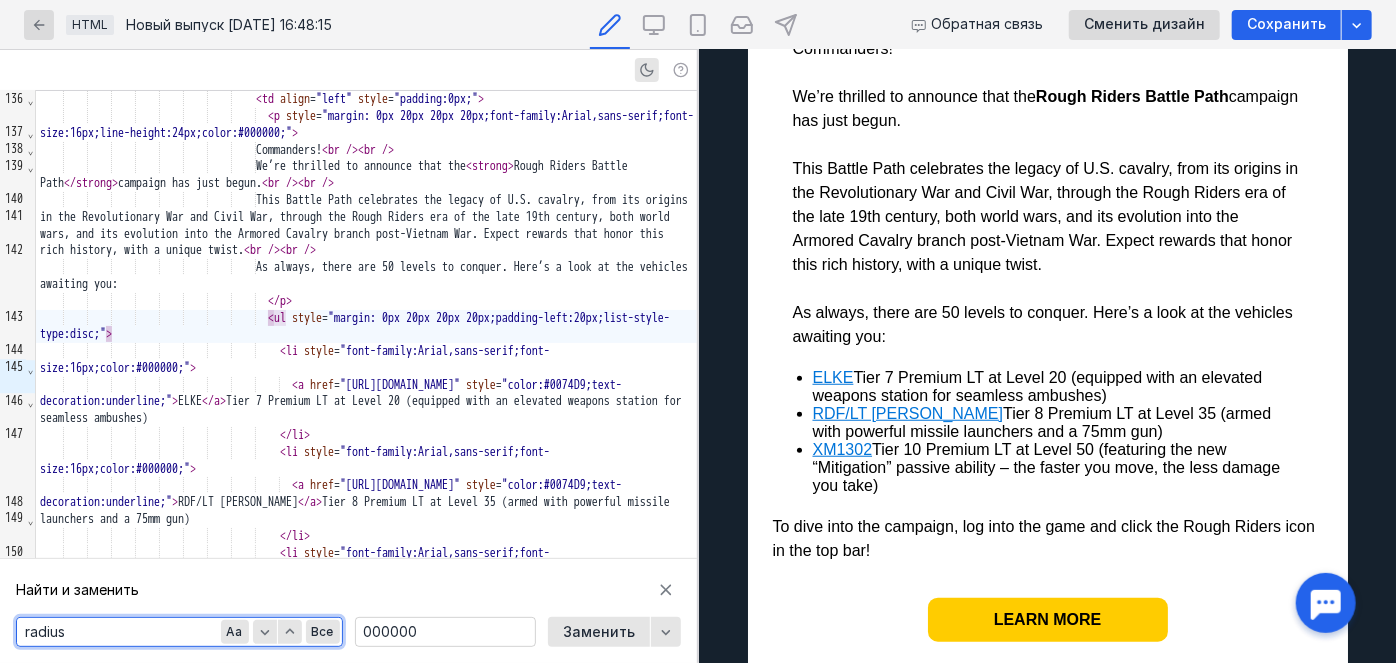 click on "To dive into the campaign, log into the game and click the Rough Riders icon in the top bar!" at bounding box center [1047, 538] 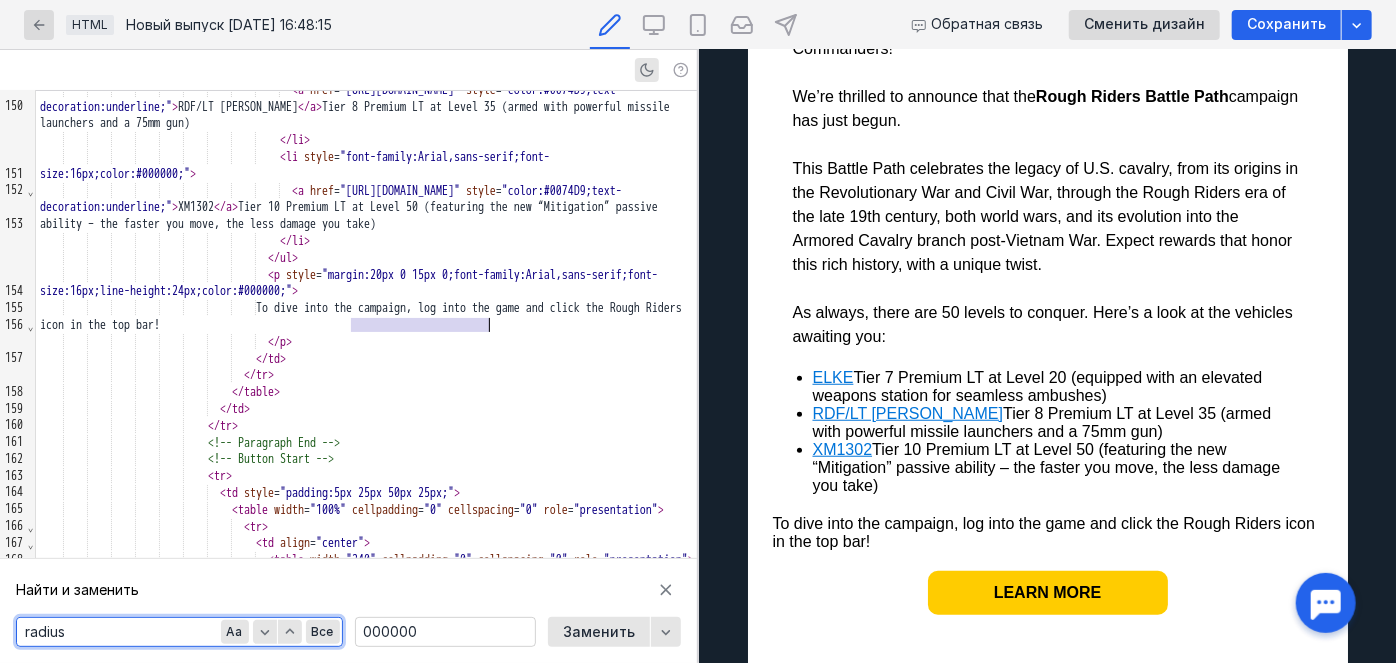scroll, scrollTop: 642, scrollLeft: 0, axis: vertical 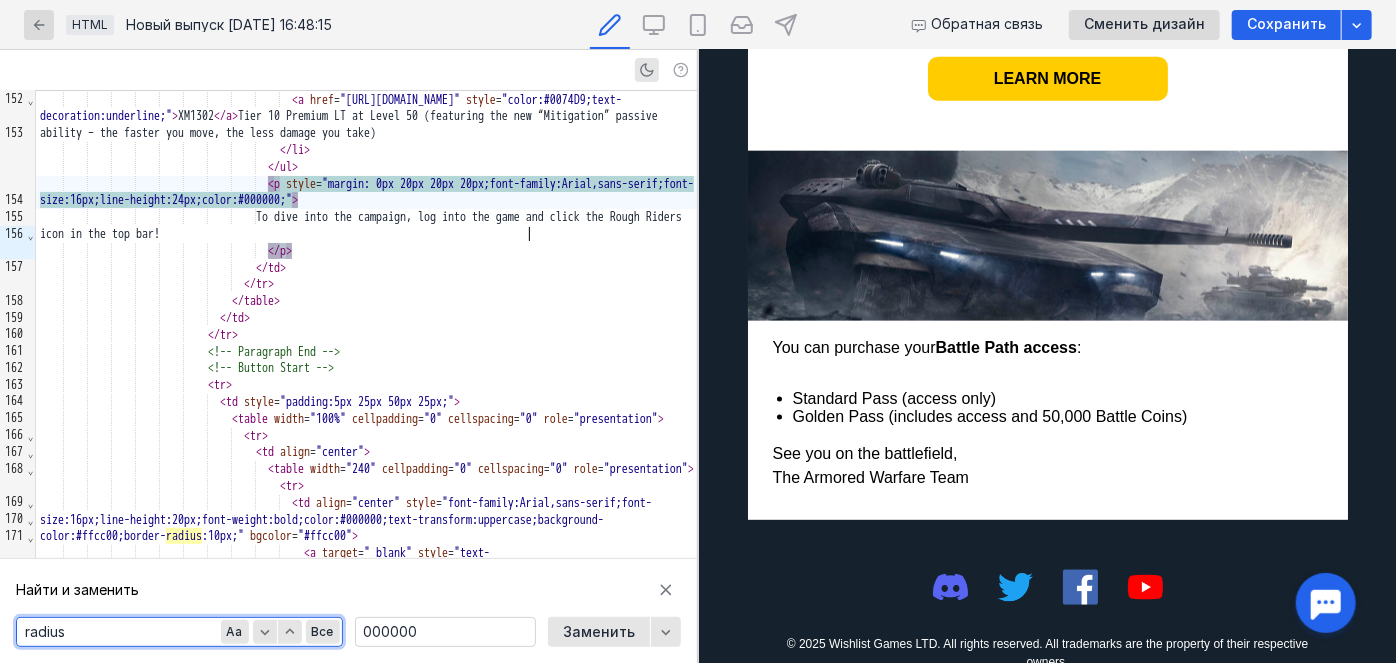 click on "You can purchase your  Battle Path access :" at bounding box center [1047, 347] 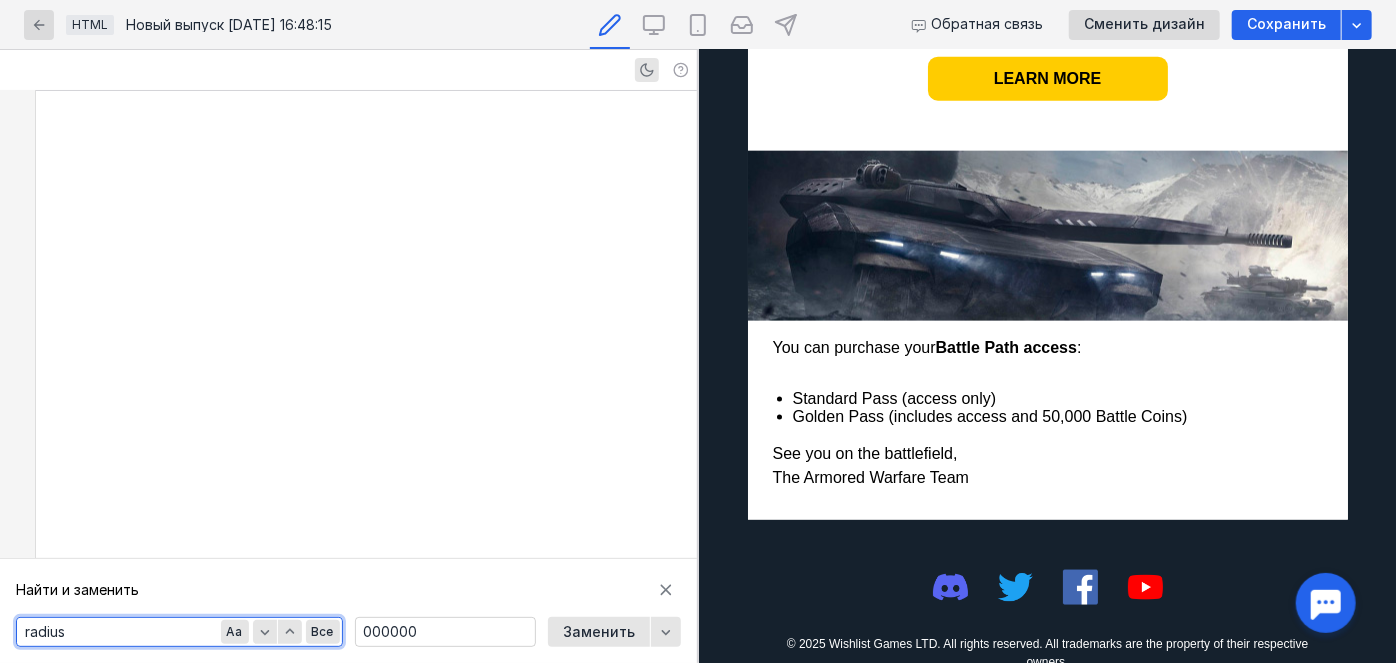 scroll, scrollTop: 4195, scrollLeft: 0, axis: vertical 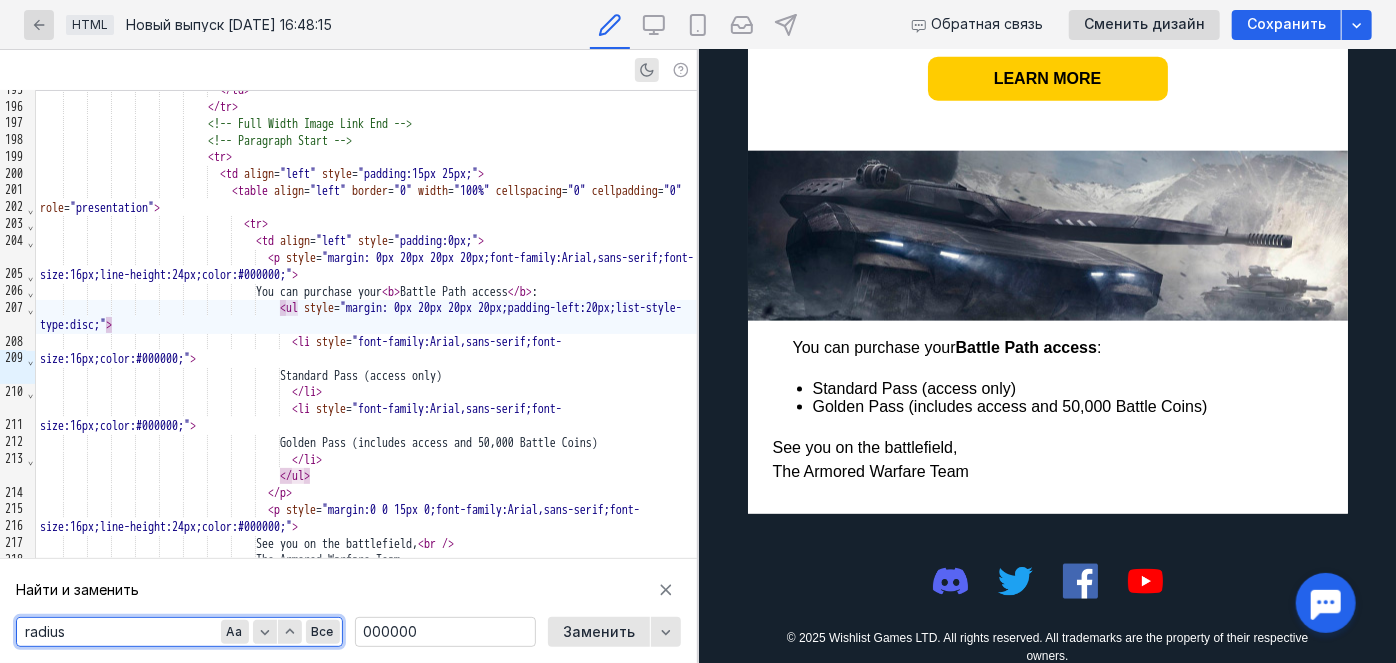click on "See you on the battlefield,
The Armored Warfare Team" at bounding box center [1047, 459] 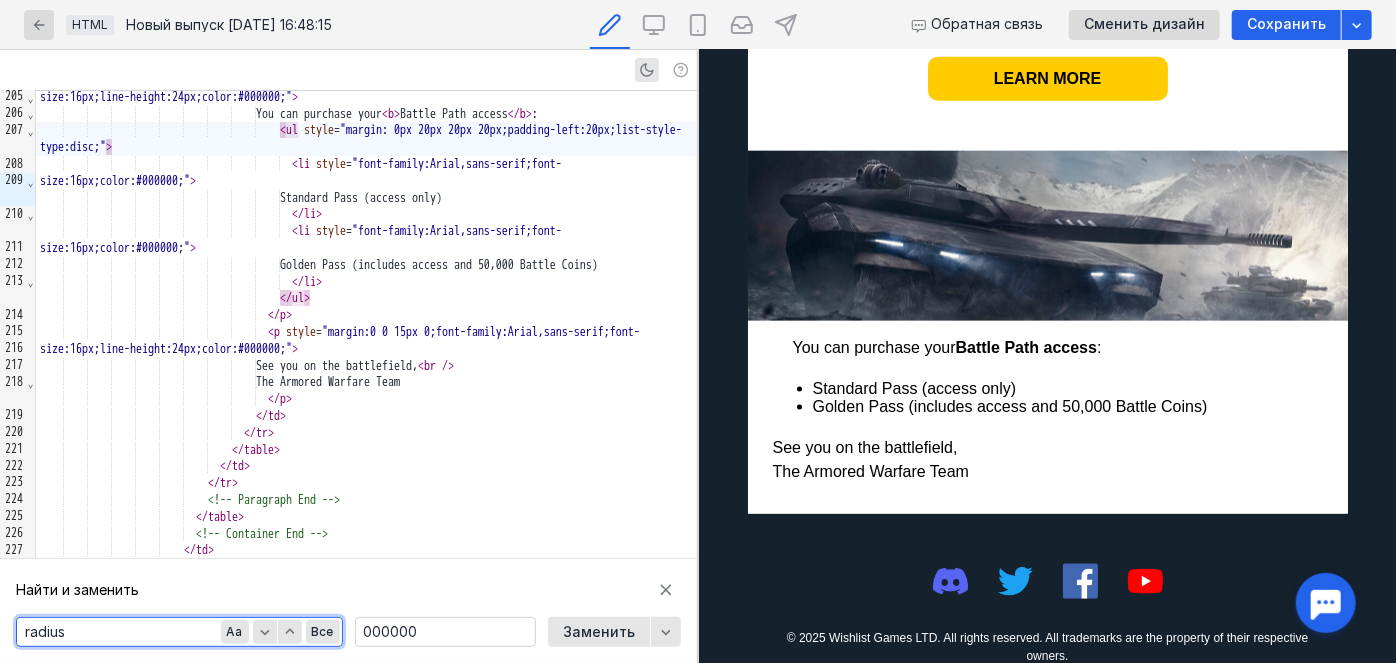 scroll, scrollTop: 4377, scrollLeft: 0, axis: vertical 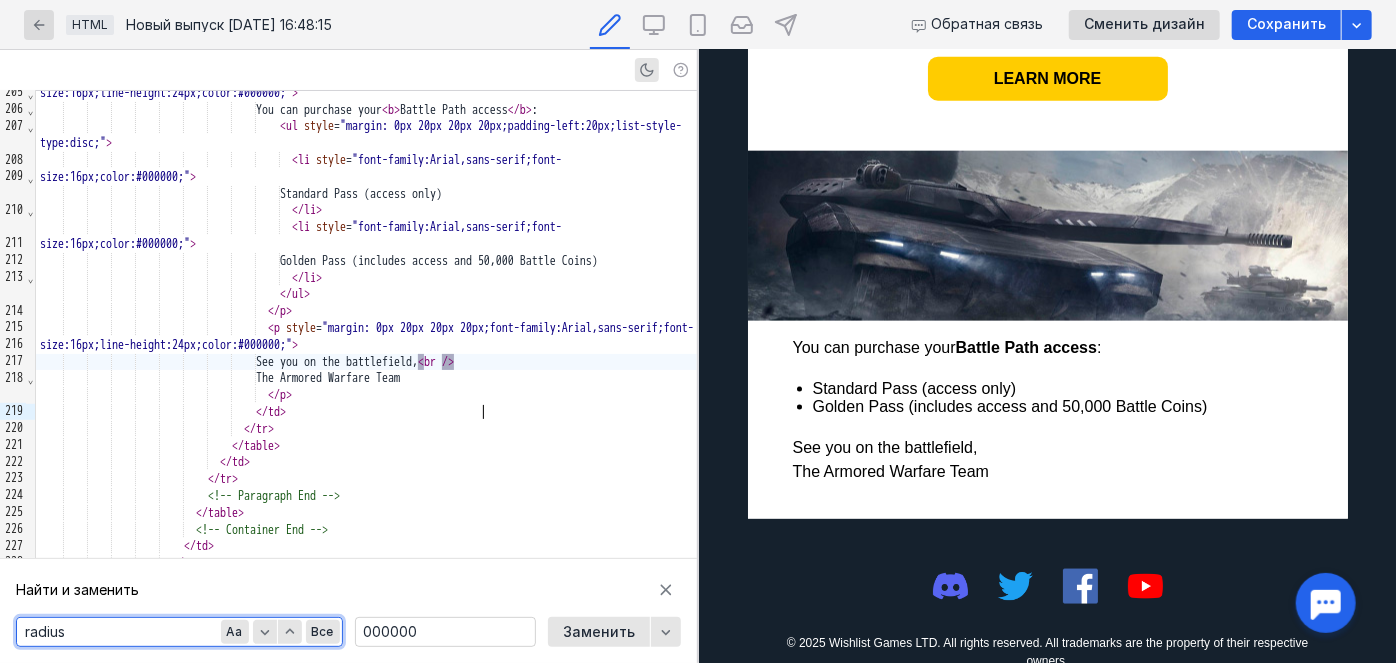 click on "<" at bounding box center (421, 362) 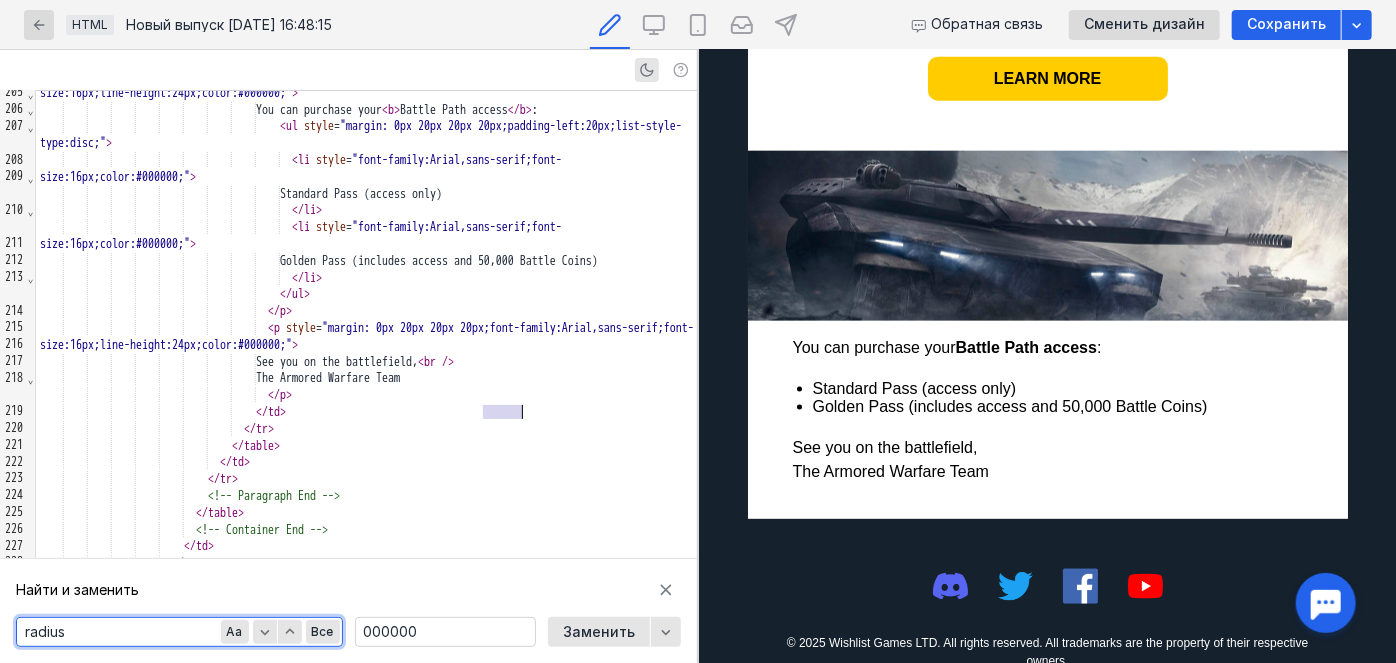 click on "Golden Pass (includes access and 50,000 Battle Coins)" at bounding box center (1057, 406) 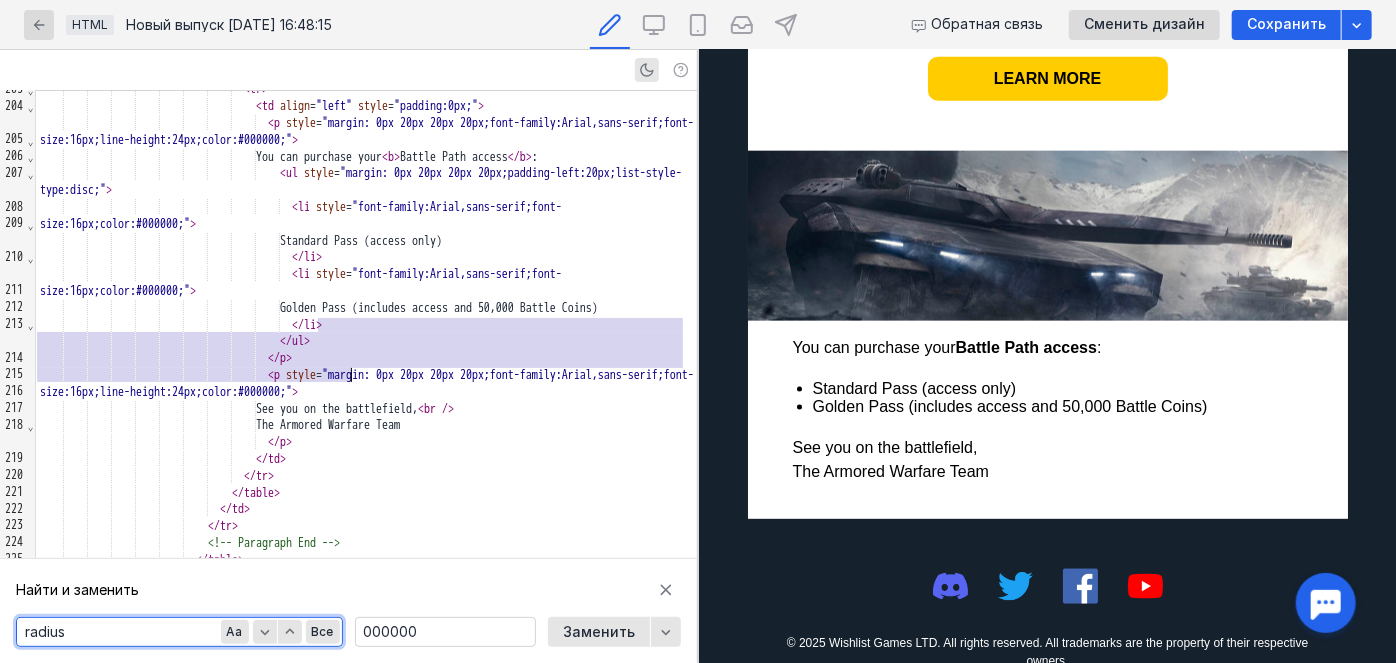 click on "Golden Pass (includes access and 50,000 Battle Coins)" at bounding box center (366, 308) 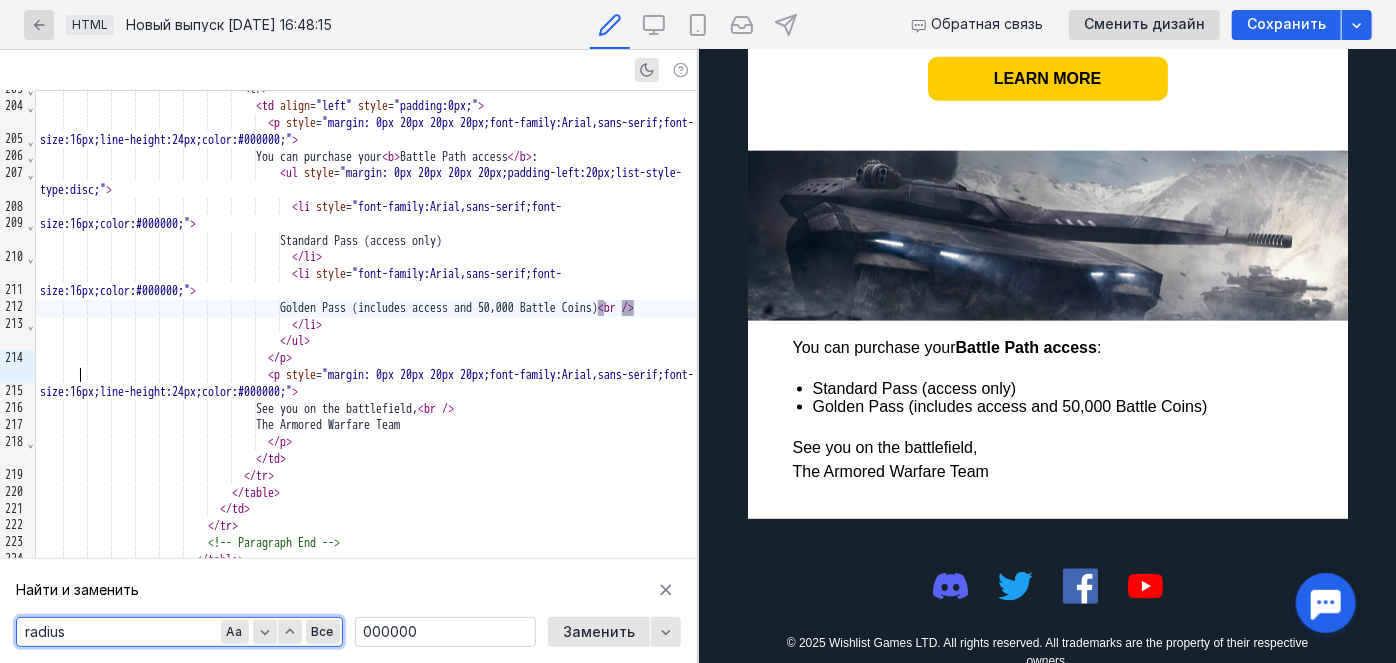 scroll, scrollTop: 1188, scrollLeft: 0, axis: vertical 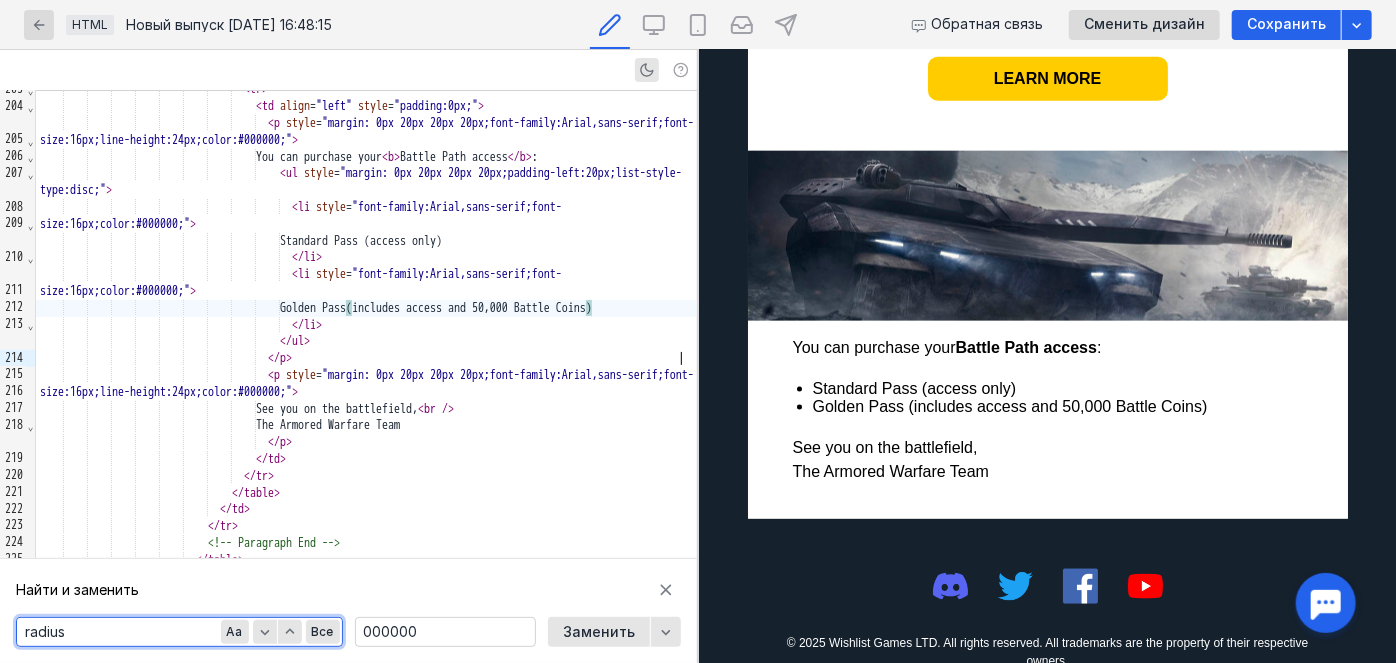 click on "See you on the battlefield, < br   />" at bounding box center [366, 409] 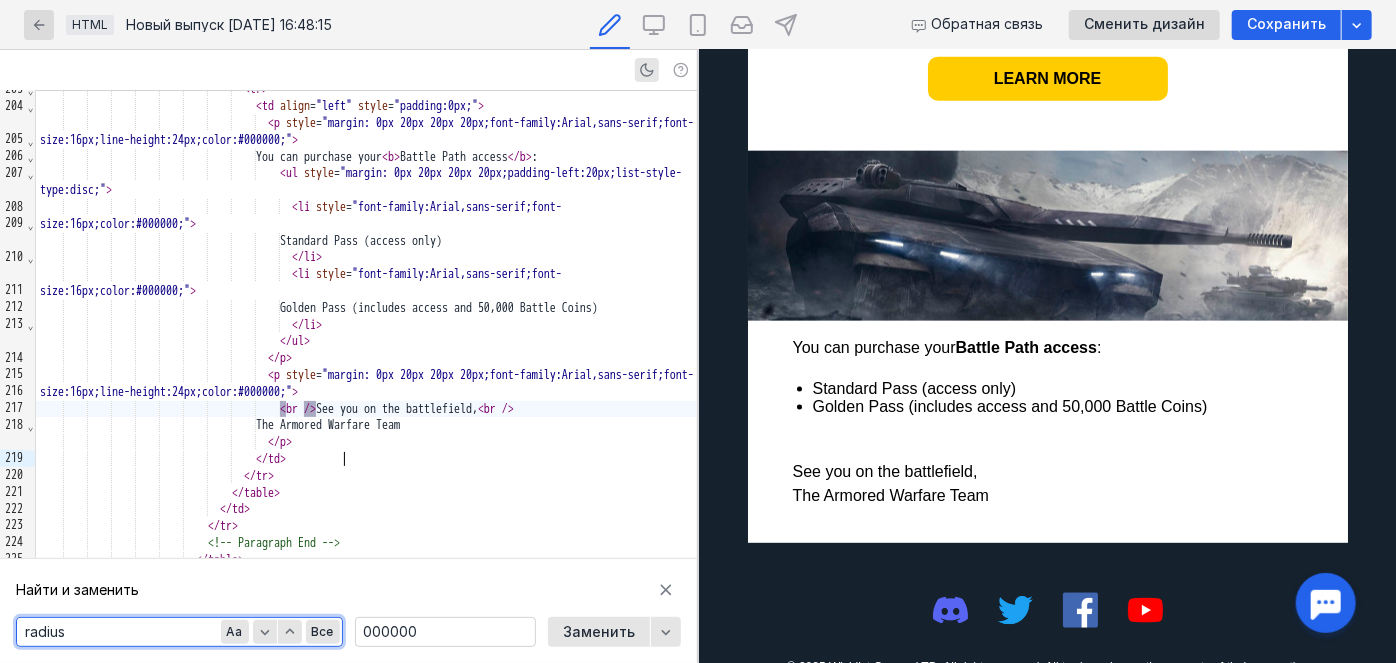 scroll, scrollTop: 1188, scrollLeft: 0, axis: vertical 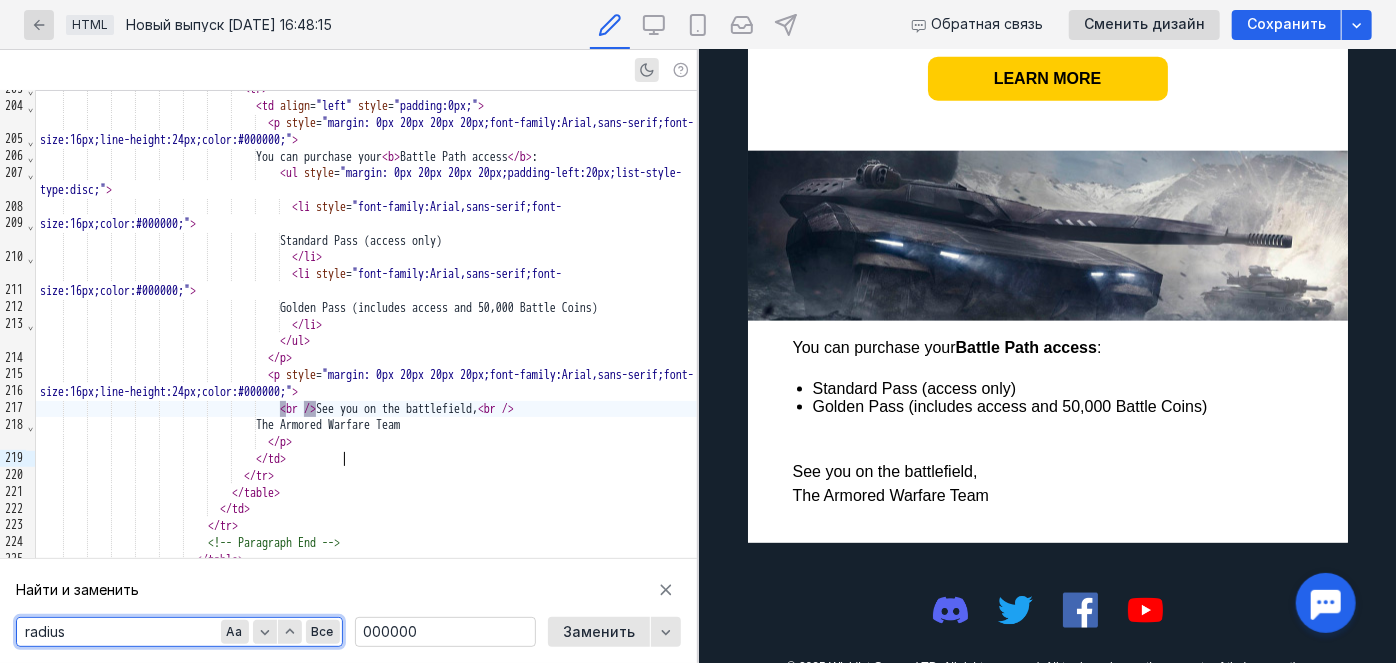 click on "</ li >" at bounding box center (366, 325) 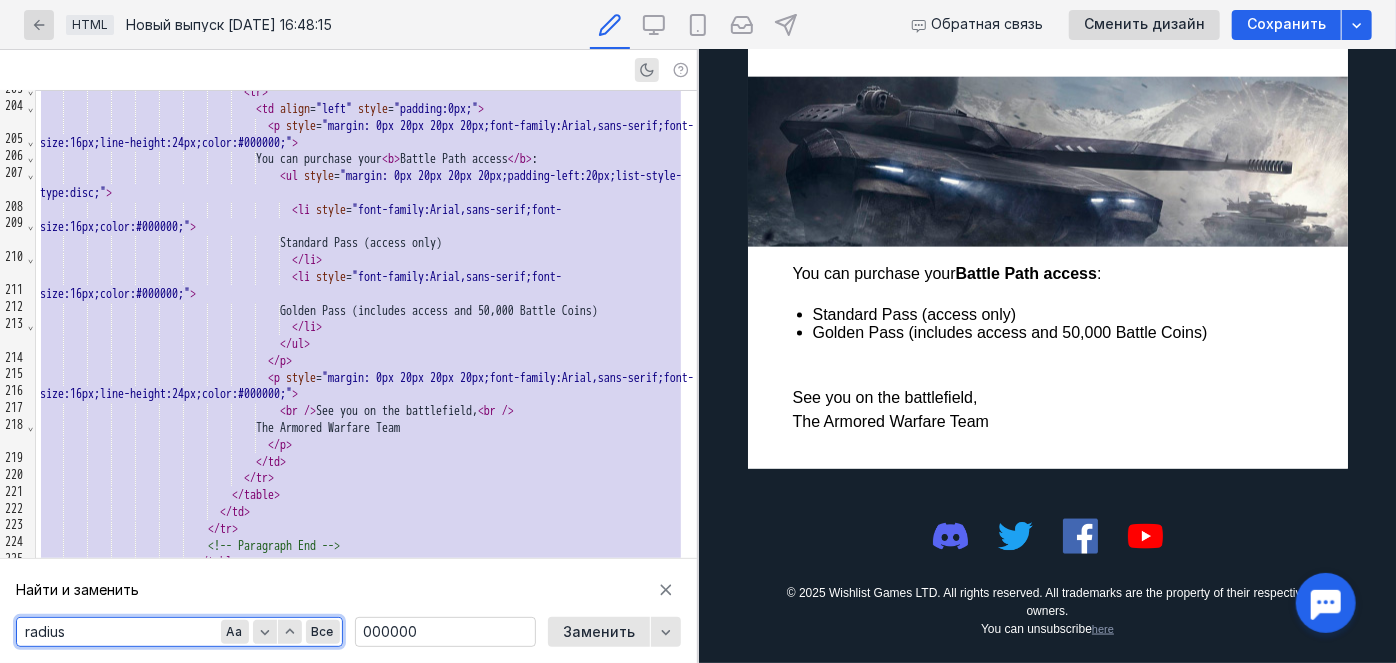 scroll, scrollTop: 1269, scrollLeft: 0, axis: vertical 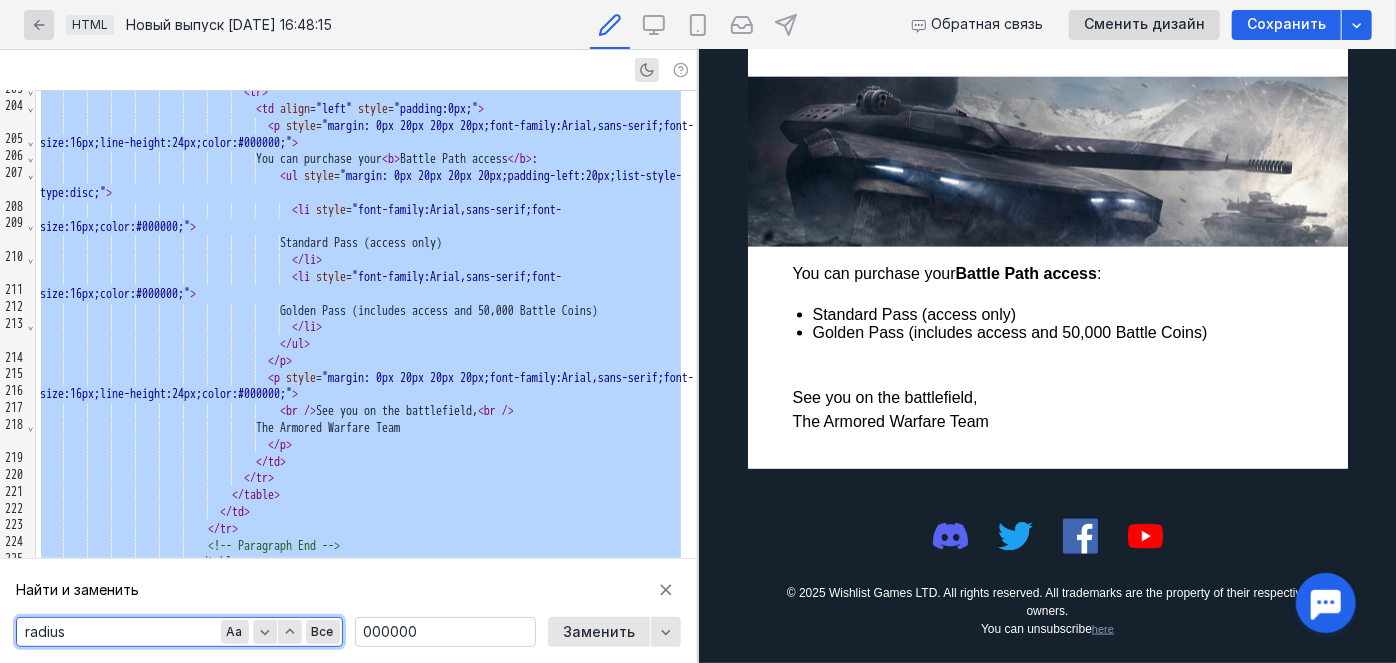 click on "© 2025 Wishlist Games LTD. All rights reserved. All trademarks are the property of their respective owners.
You can unsubscribe  here" at bounding box center [1047, 610] 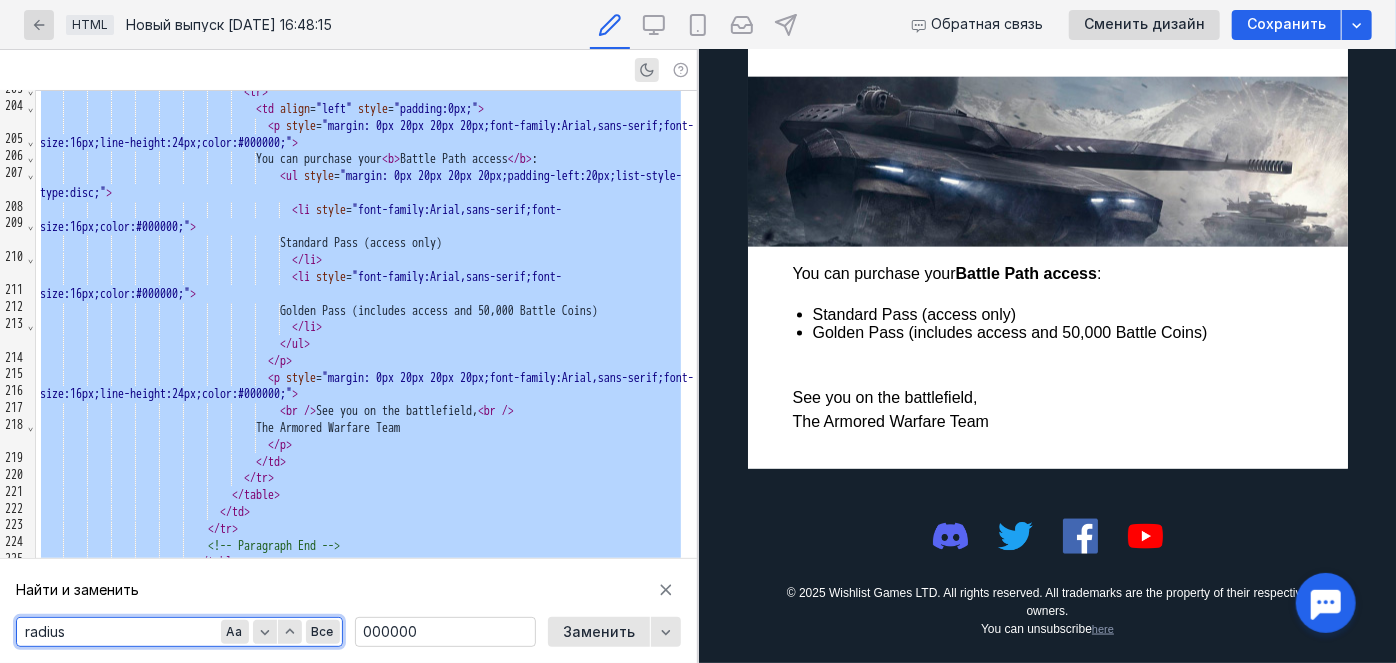 click on "here" at bounding box center [1102, 628] 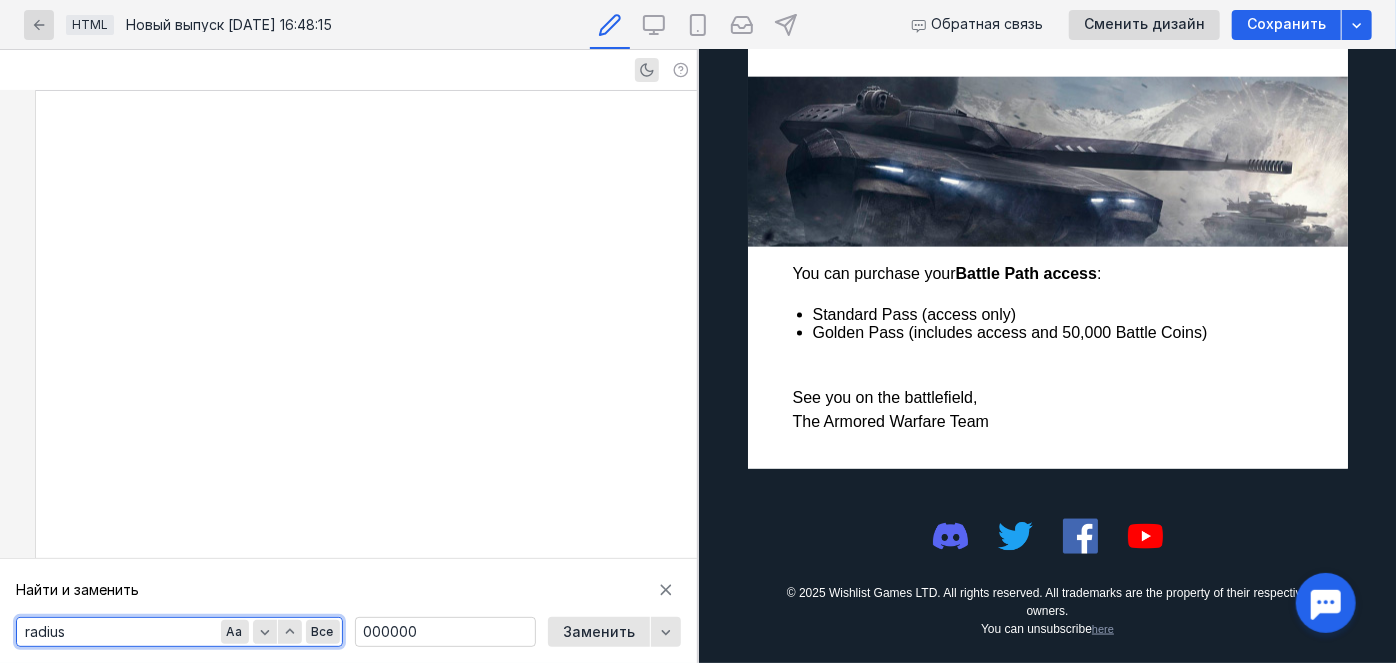 scroll, scrollTop: 5538, scrollLeft: 0, axis: vertical 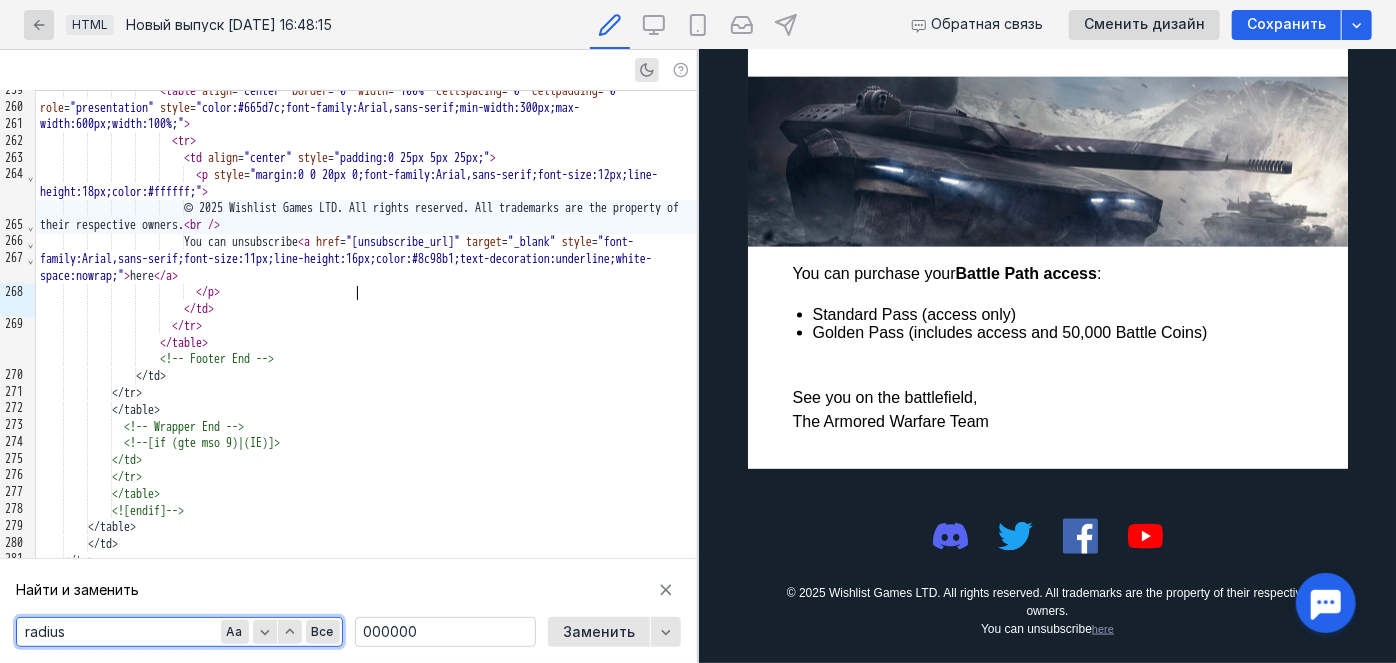 click on "© 2025 Wishlist Games LTD. All rights reserved. All trademarks are the property of their respective owners. < br   />" at bounding box center [366, 217] 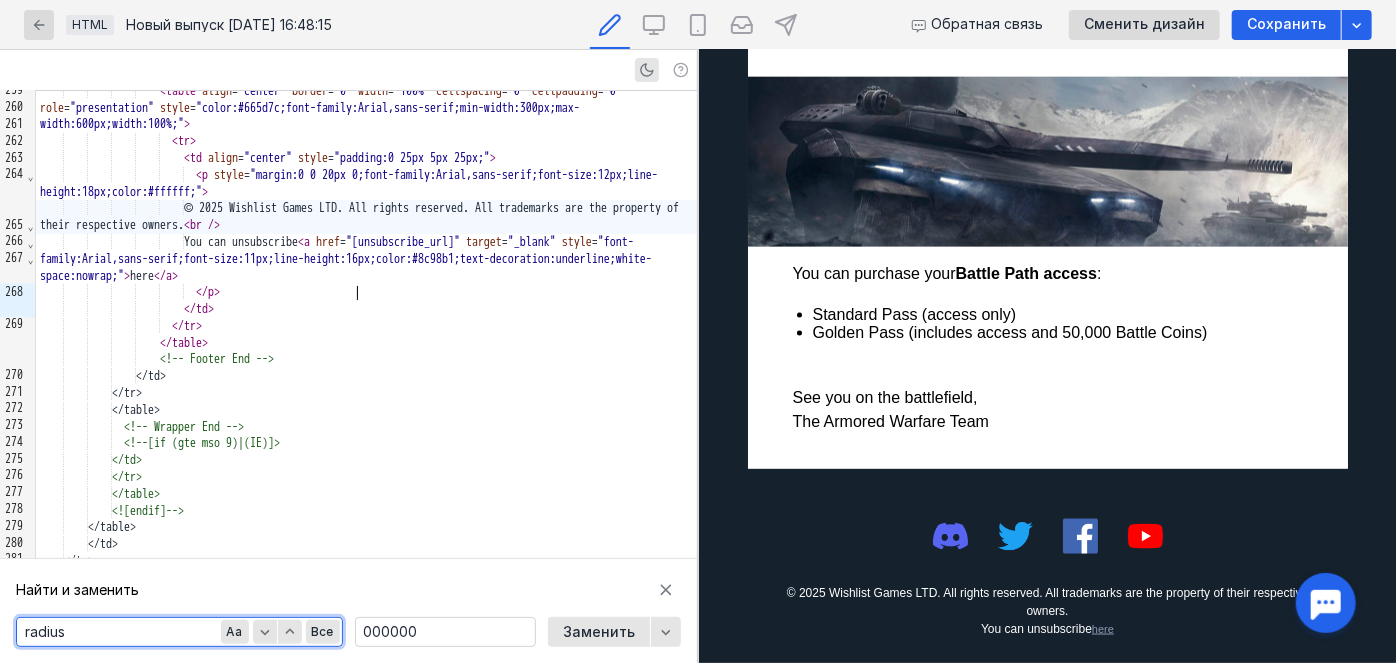 click on "<" at bounding box center (187, 225) 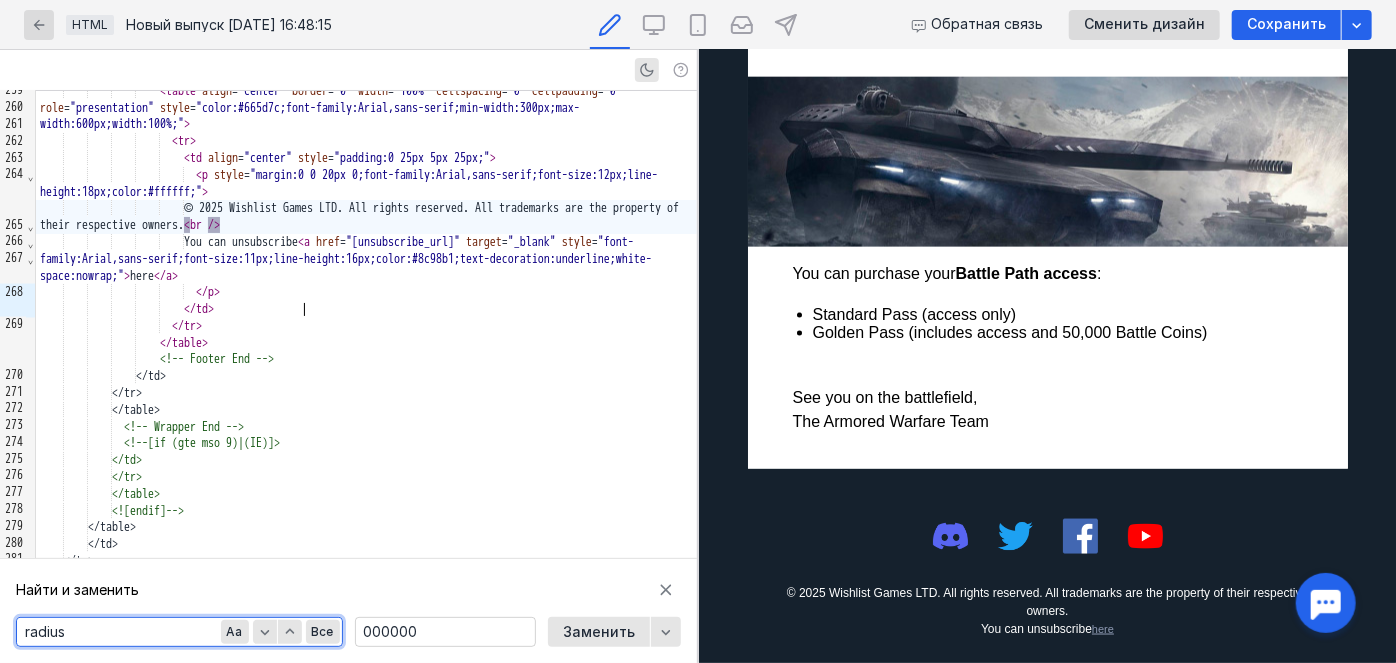 click on "© 2025 Wishlist Games LTD. All rights reserved. All trademarks are the property of their respective owners. < br   />" at bounding box center (366, 217) 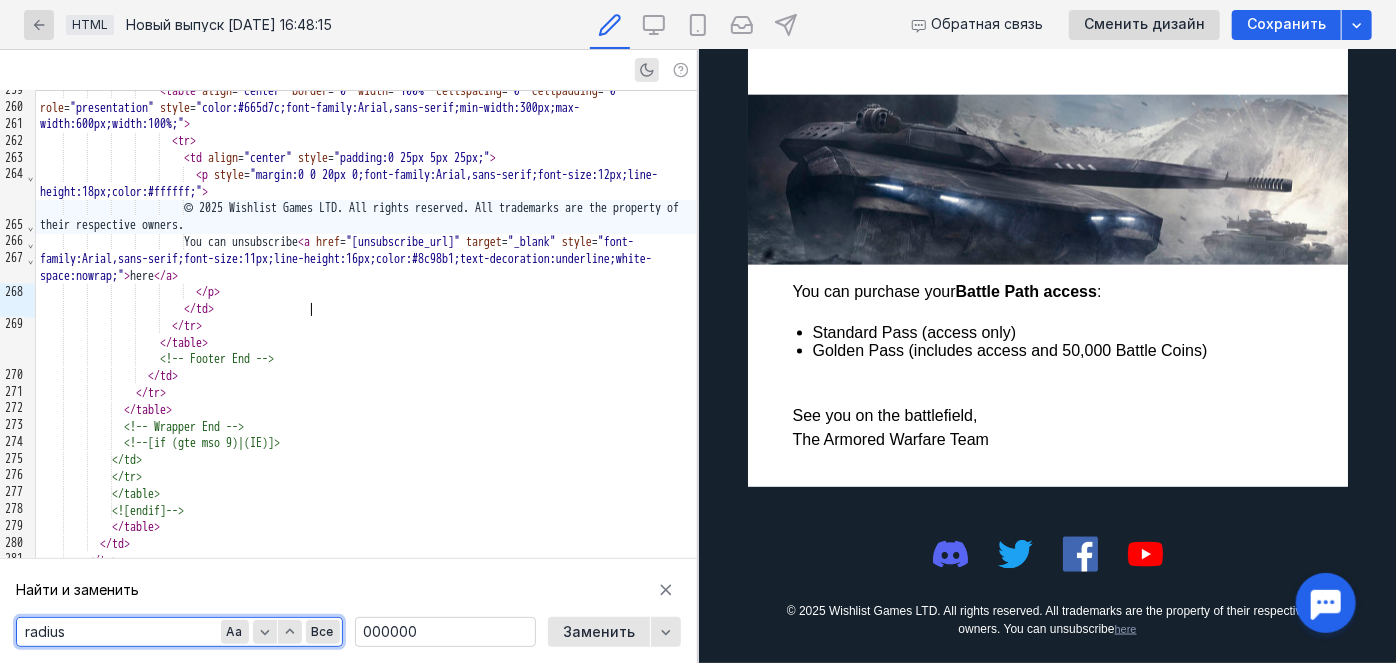 scroll, scrollTop: 1252, scrollLeft: 0, axis: vertical 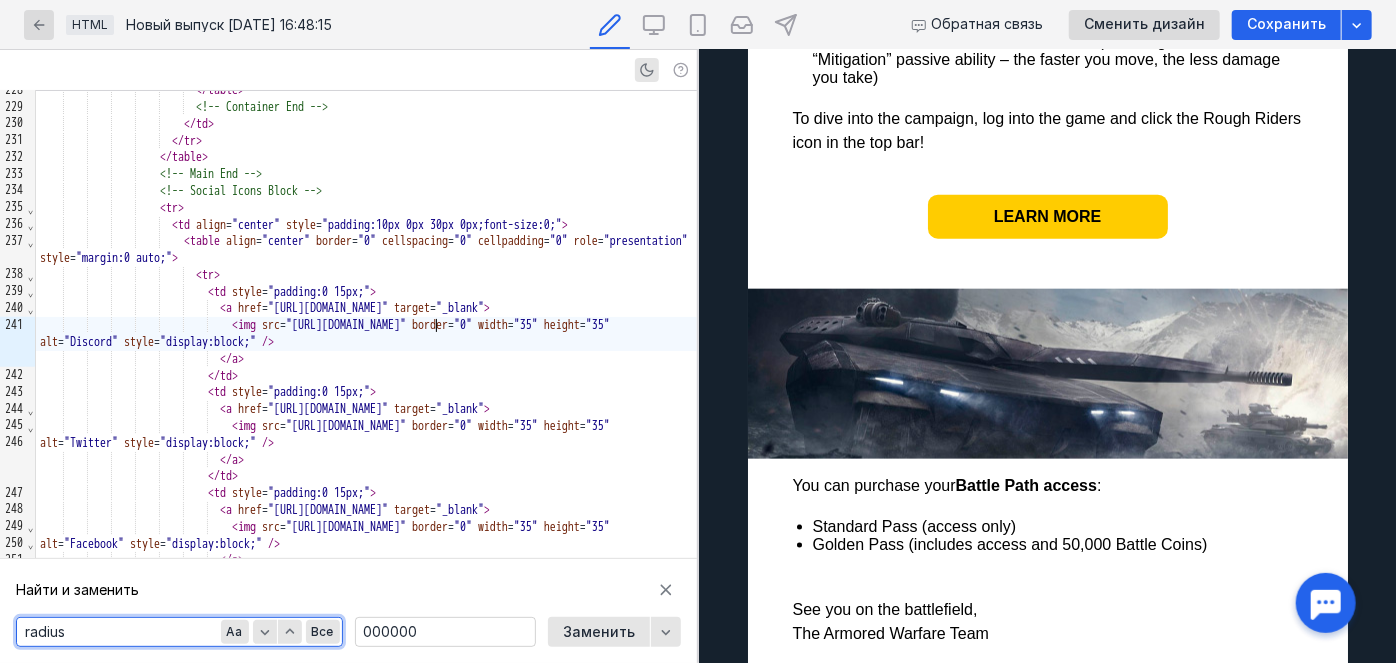 click on "< img   src = "[URL][DOMAIN_NAME]"   border = "0"   width = "35"   height = "35"   alt = "Discord"   style = "display:block;"   />" at bounding box center (366, 334) 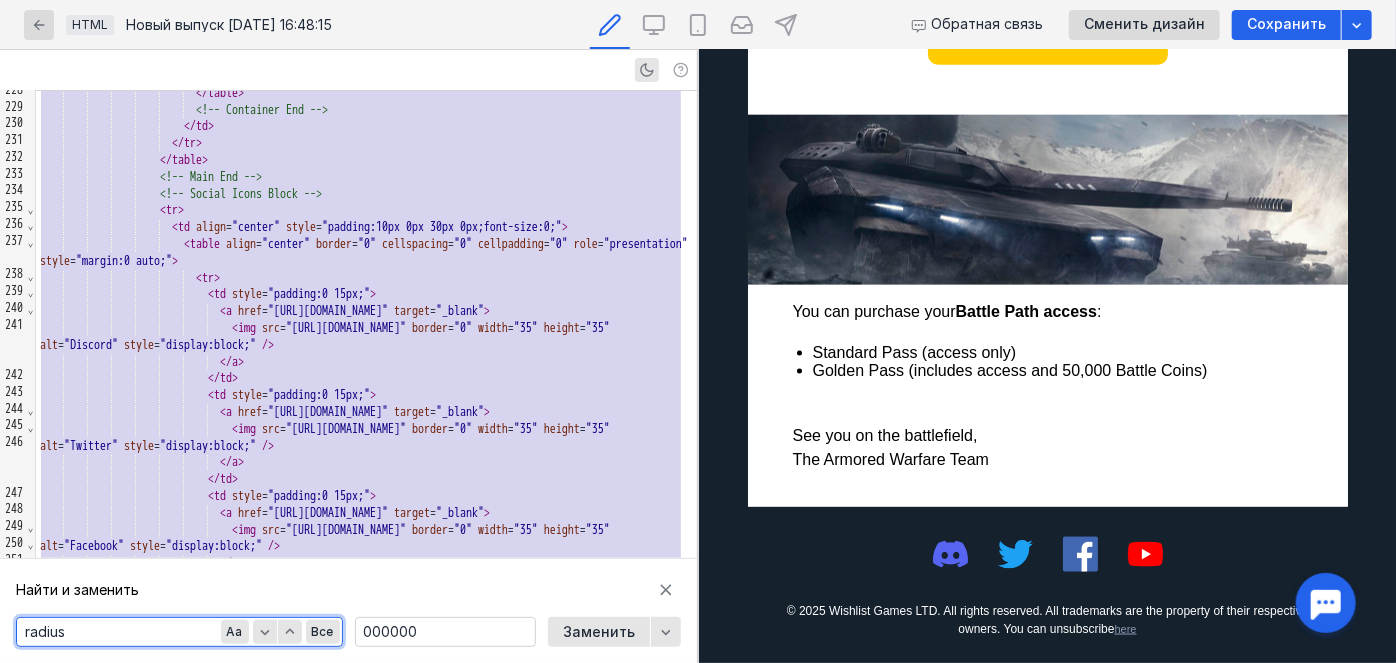 scroll, scrollTop: 1232, scrollLeft: 0, axis: vertical 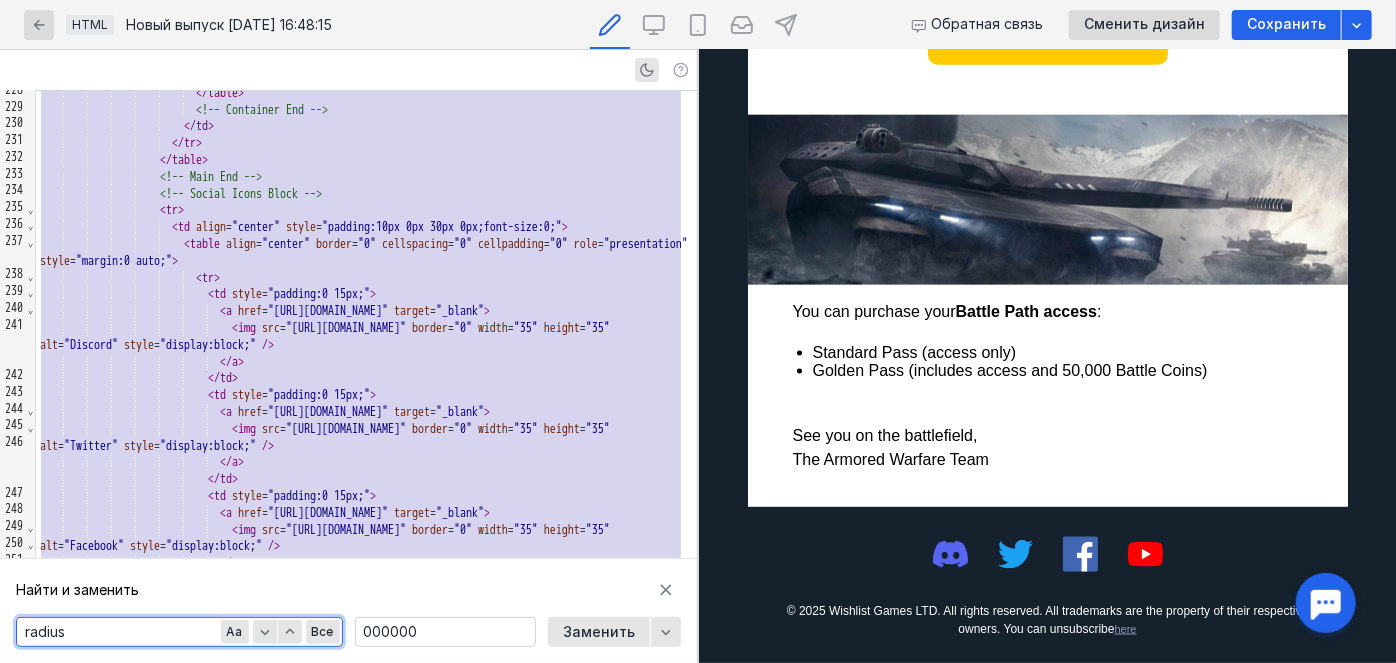 click on "</ td >" at bounding box center (366, 378) 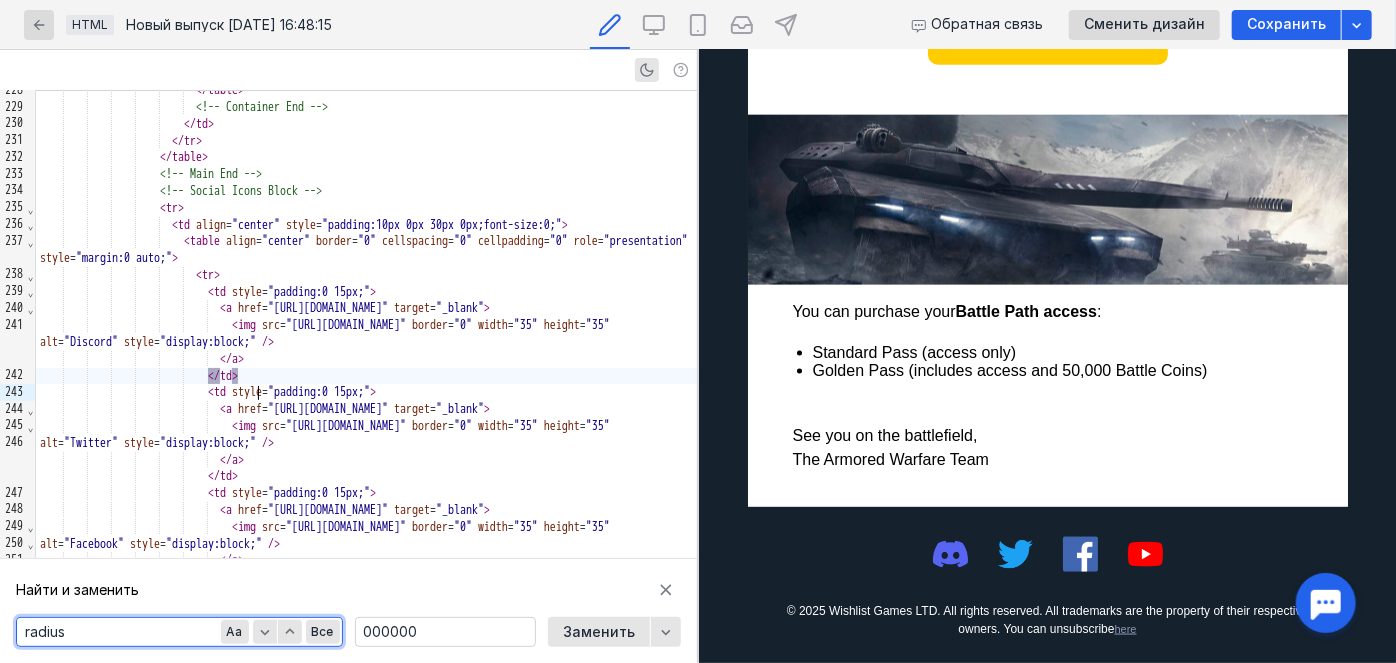 scroll, scrollTop: 5739, scrollLeft: 0, axis: vertical 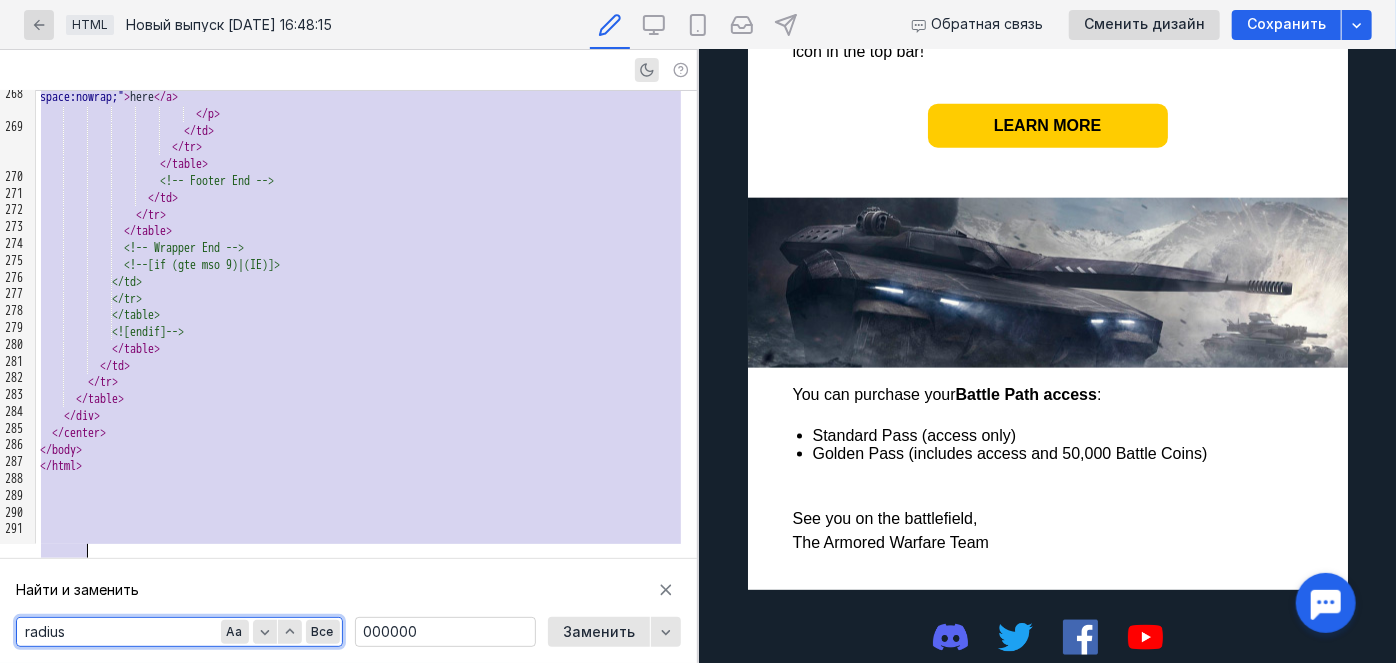 click on "</ td >" at bounding box center [366, 198] 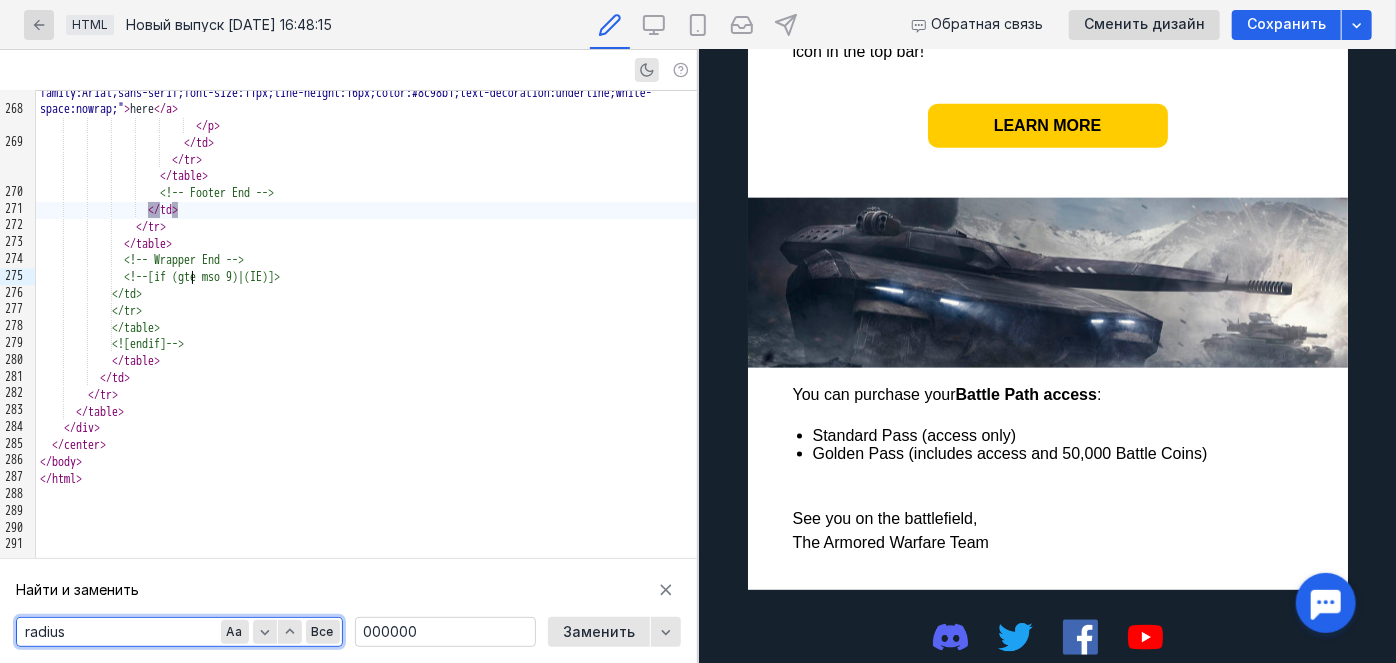 scroll, scrollTop: 5739, scrollLeft: 0, axis: vertical 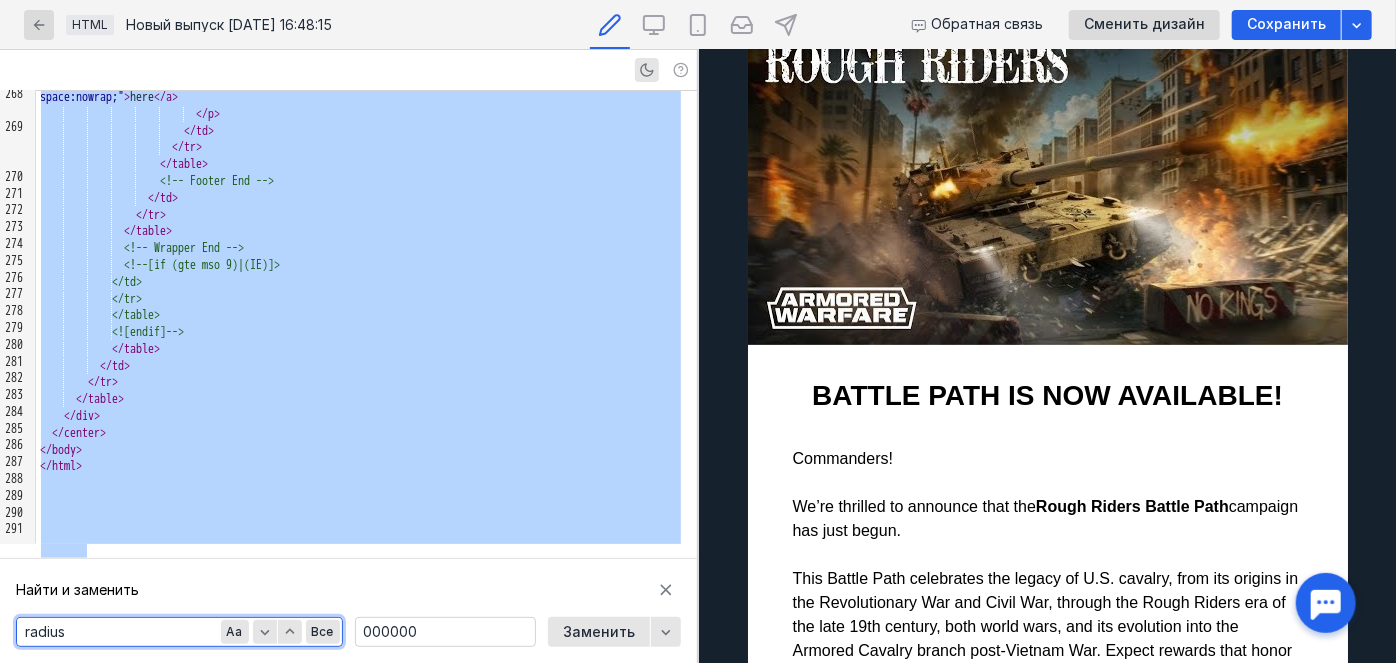 click on "Battle Path is now available!" at bounding box center (1047, 395) 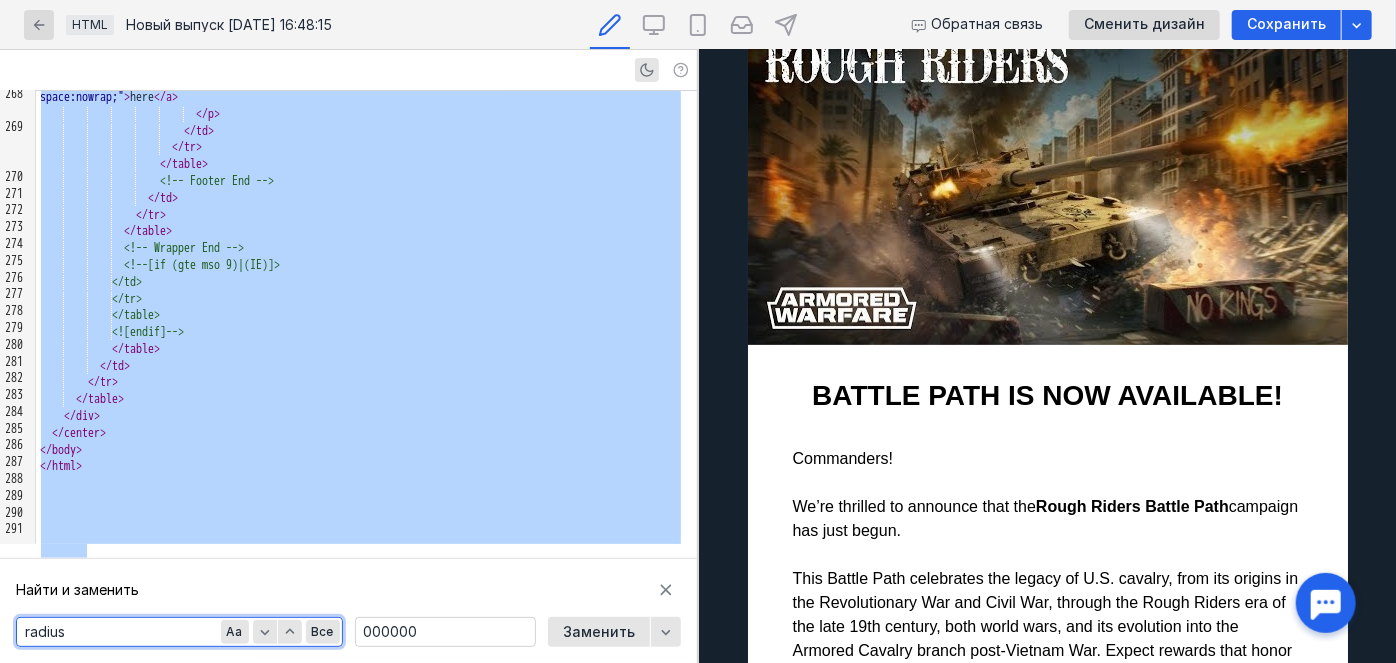 scroll, scrollTop: 2180, scrollLeft: 0, axis: vertical 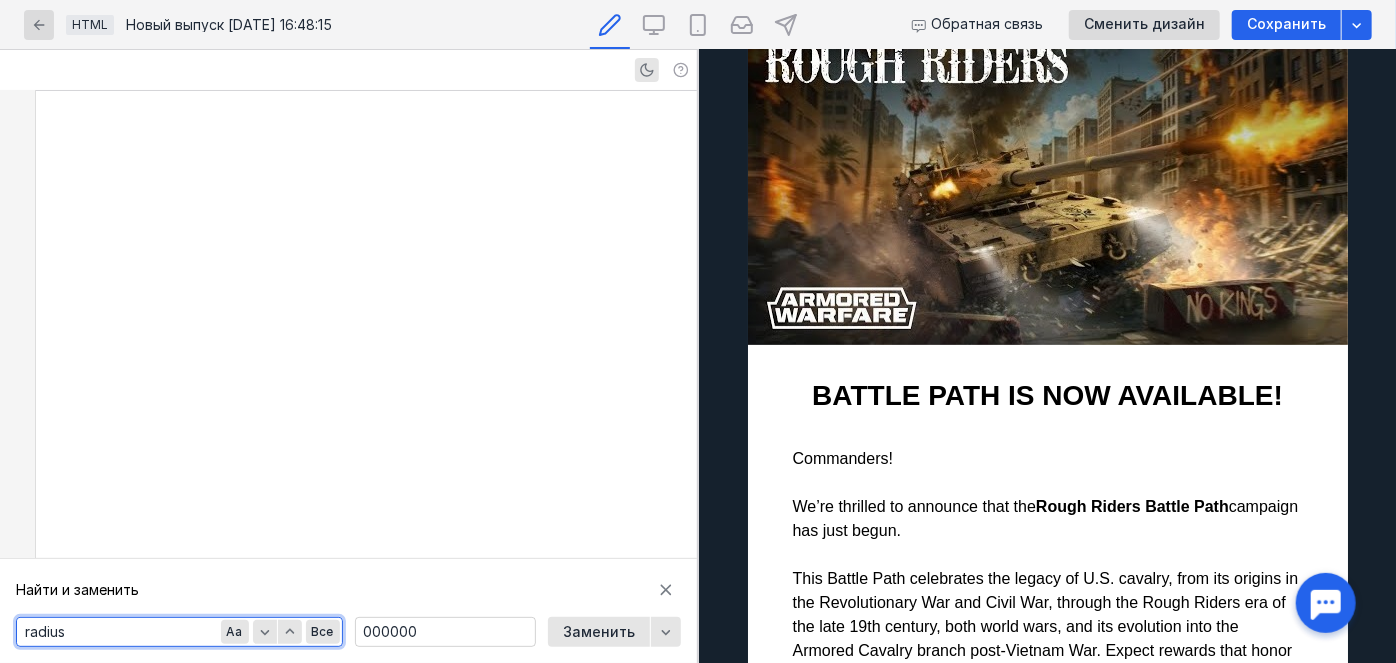 click on "Battle Path is now available!" at bounding box center (1047, 395) 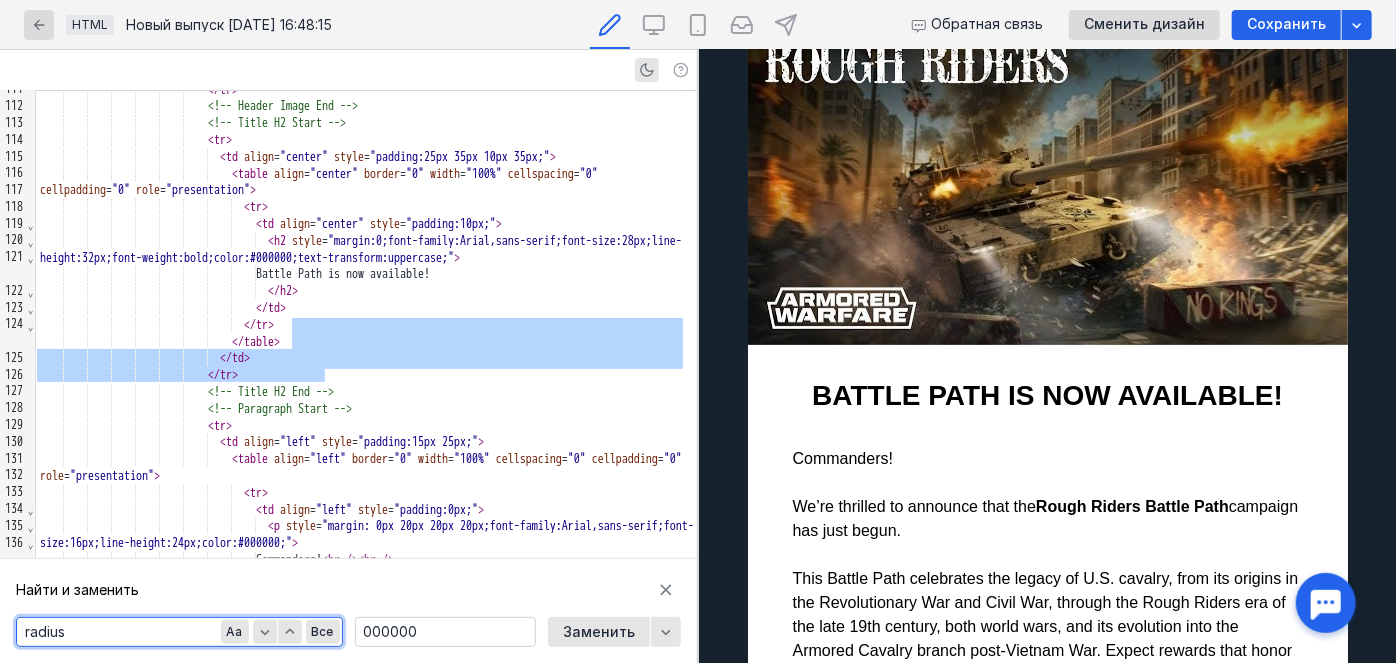 click on "Battle Path is now available!" at bounding box center [1047, 395] 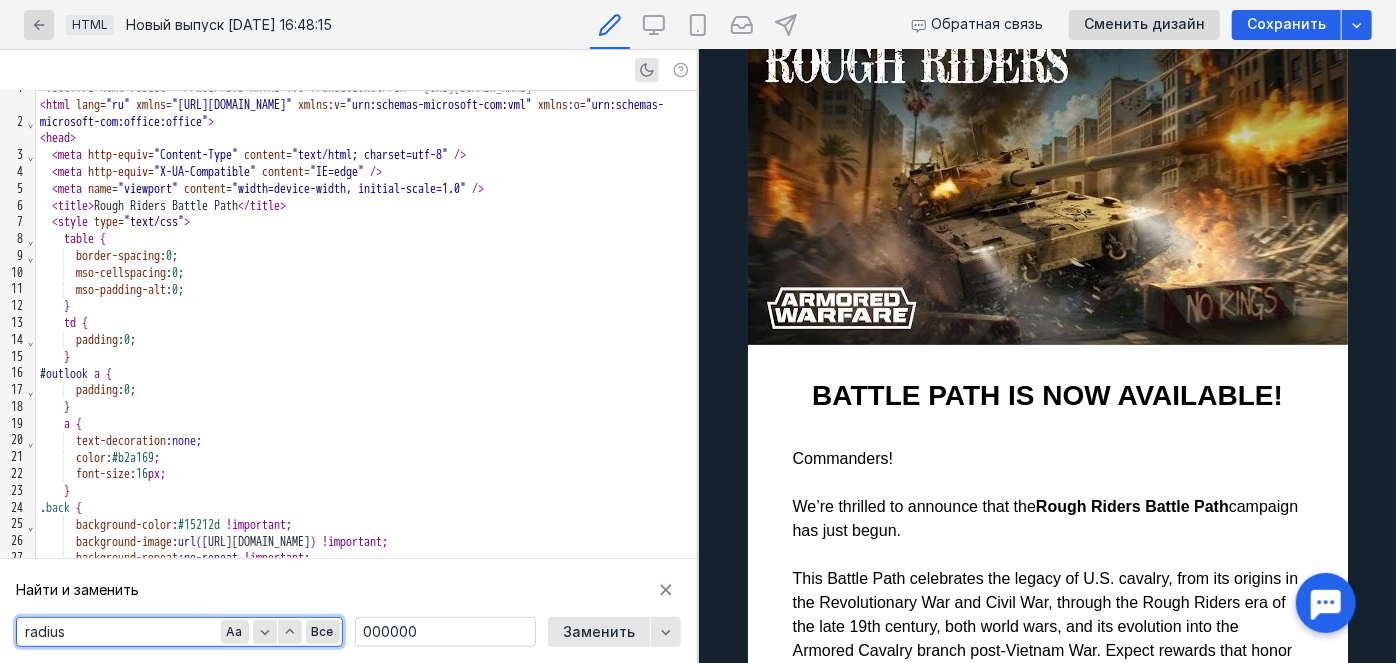 scroll, scrollTop: 0, scrollLeft: 0, axis: both 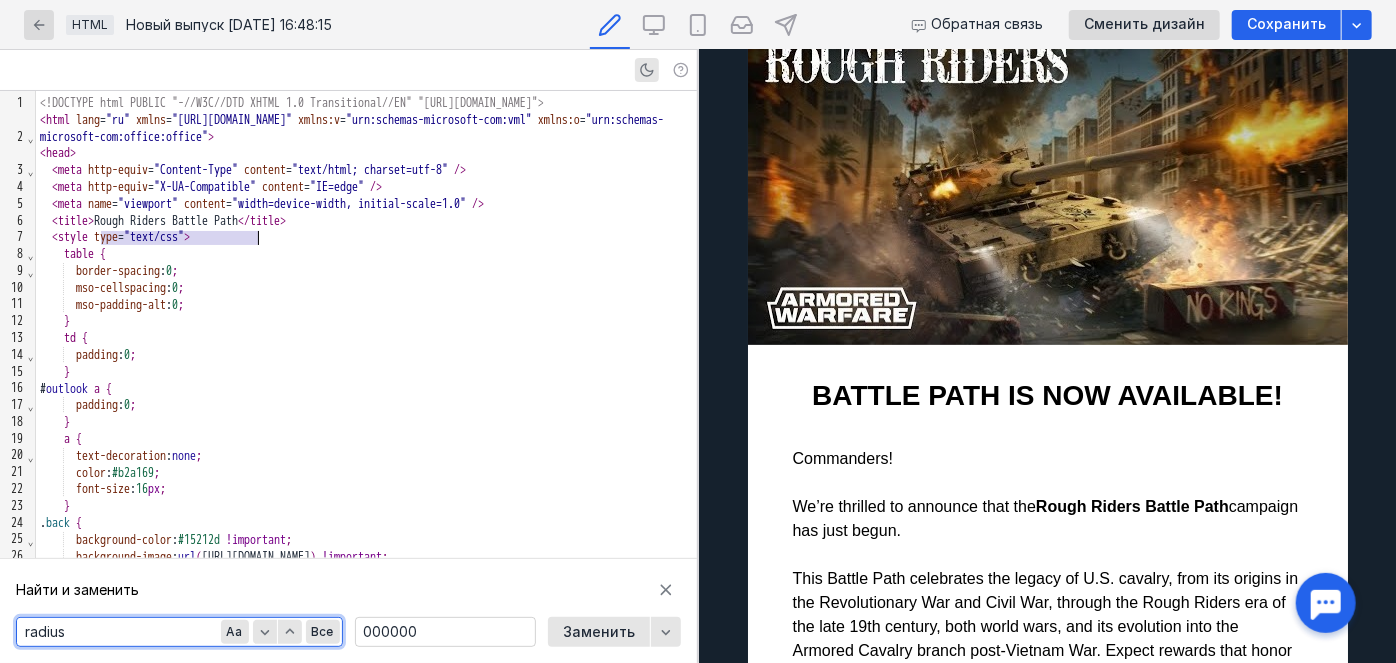 drag, startPoint x: 103, startPoint y: 240, endPoint x: 258, endPoint y: 235, distance: 155.08063 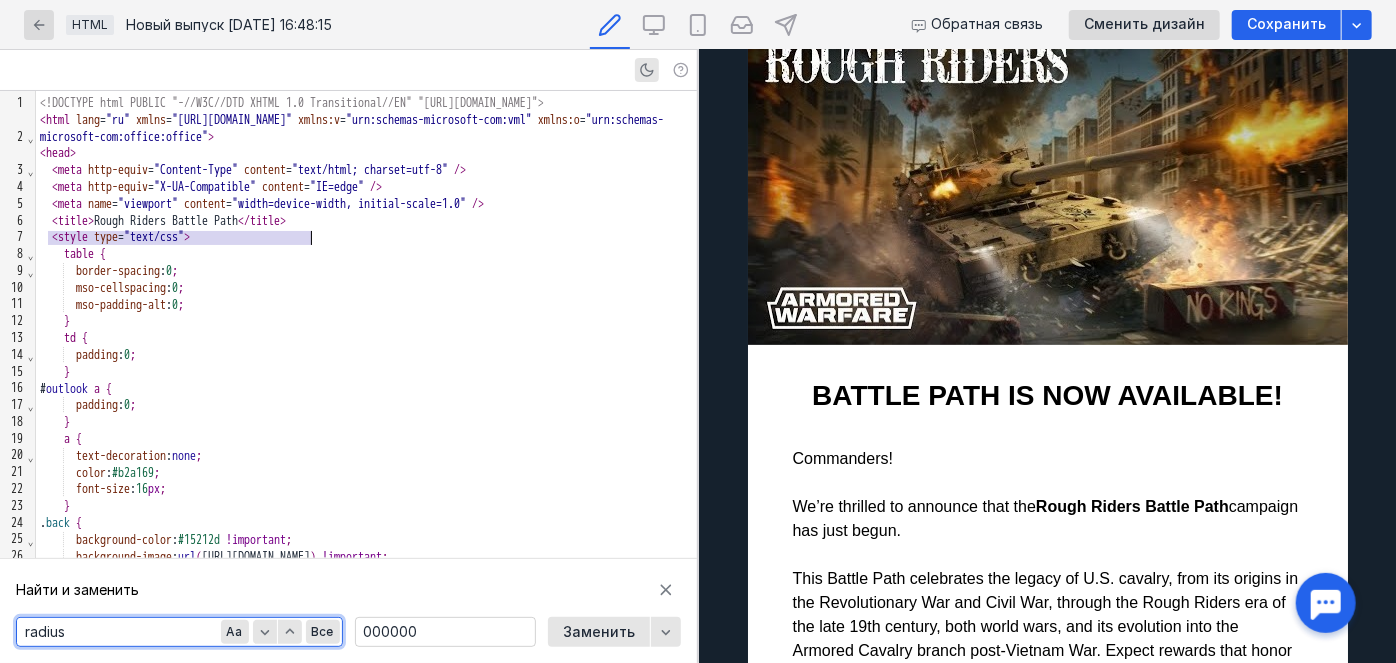 drag, startPoint x: 49, startPoint y: 240, endPoint x: 346, endPoint y: 243, distance: 297.01514 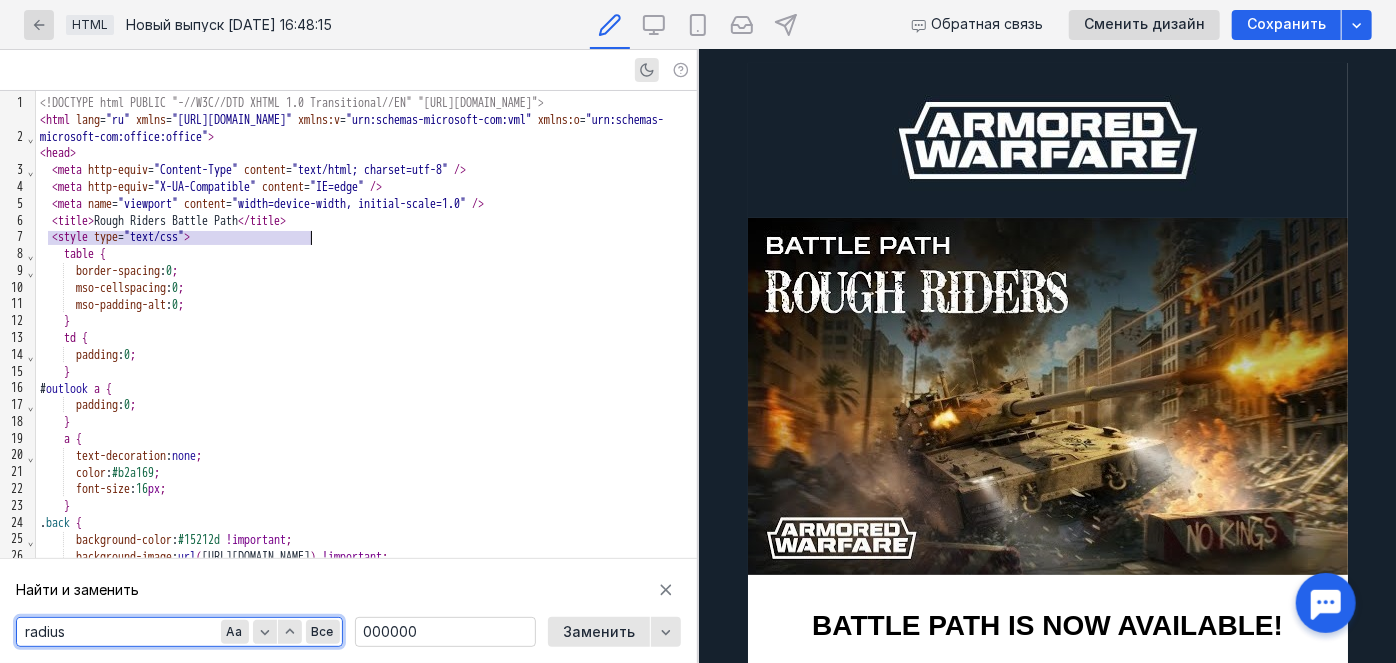scroll, scrollTop: 0, scrollLeft: 0, axis: both 